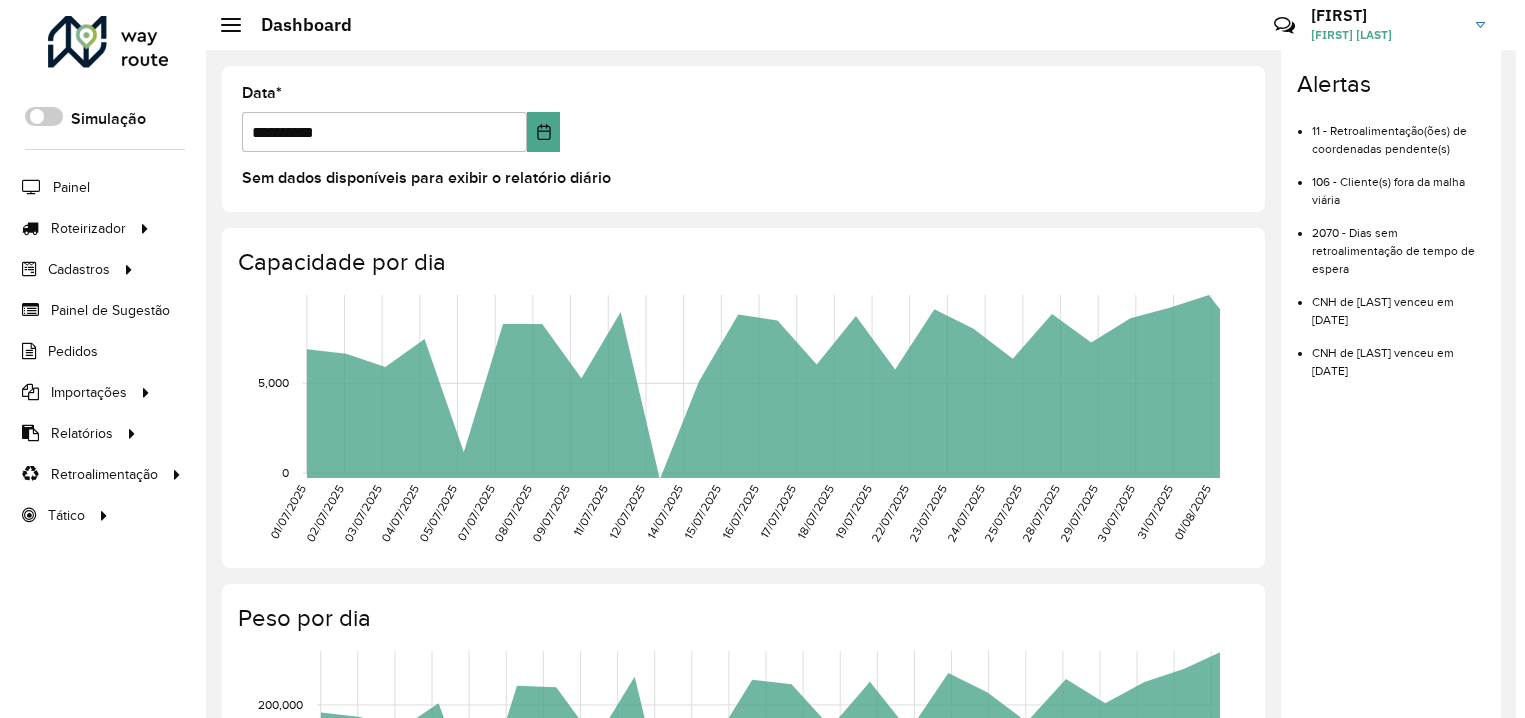 scroll, scrollTop: 0, scrollLeft: 0, axis: both 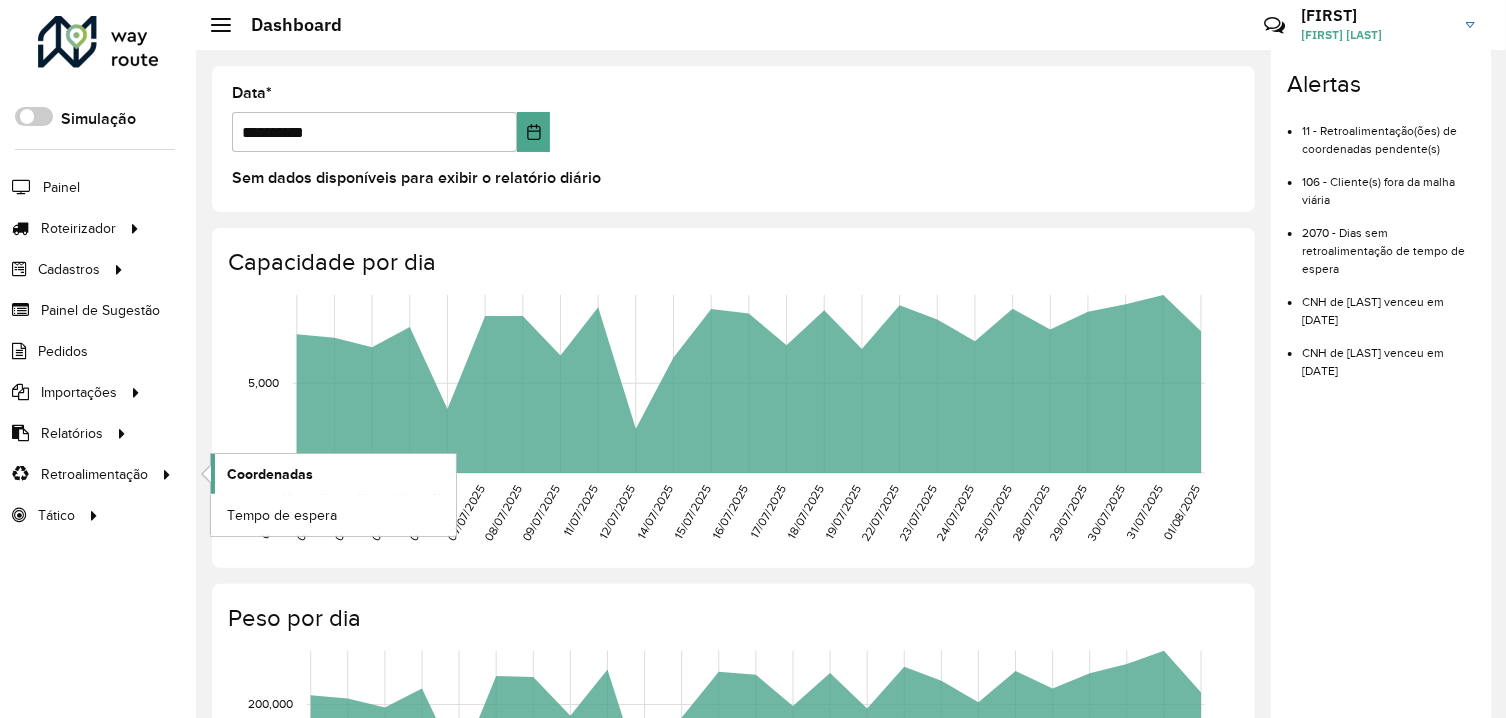 click on "Coordenadas" 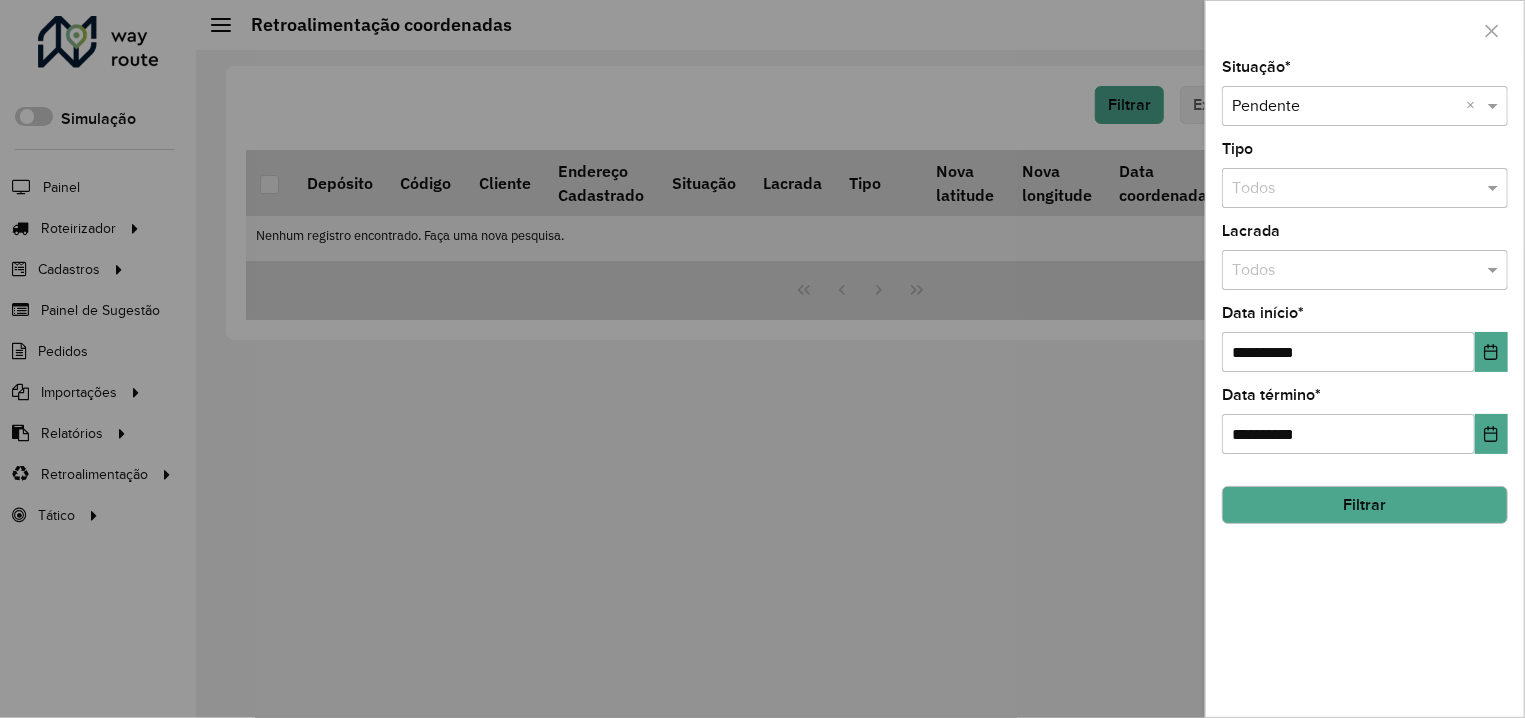 click on "Filtrar" 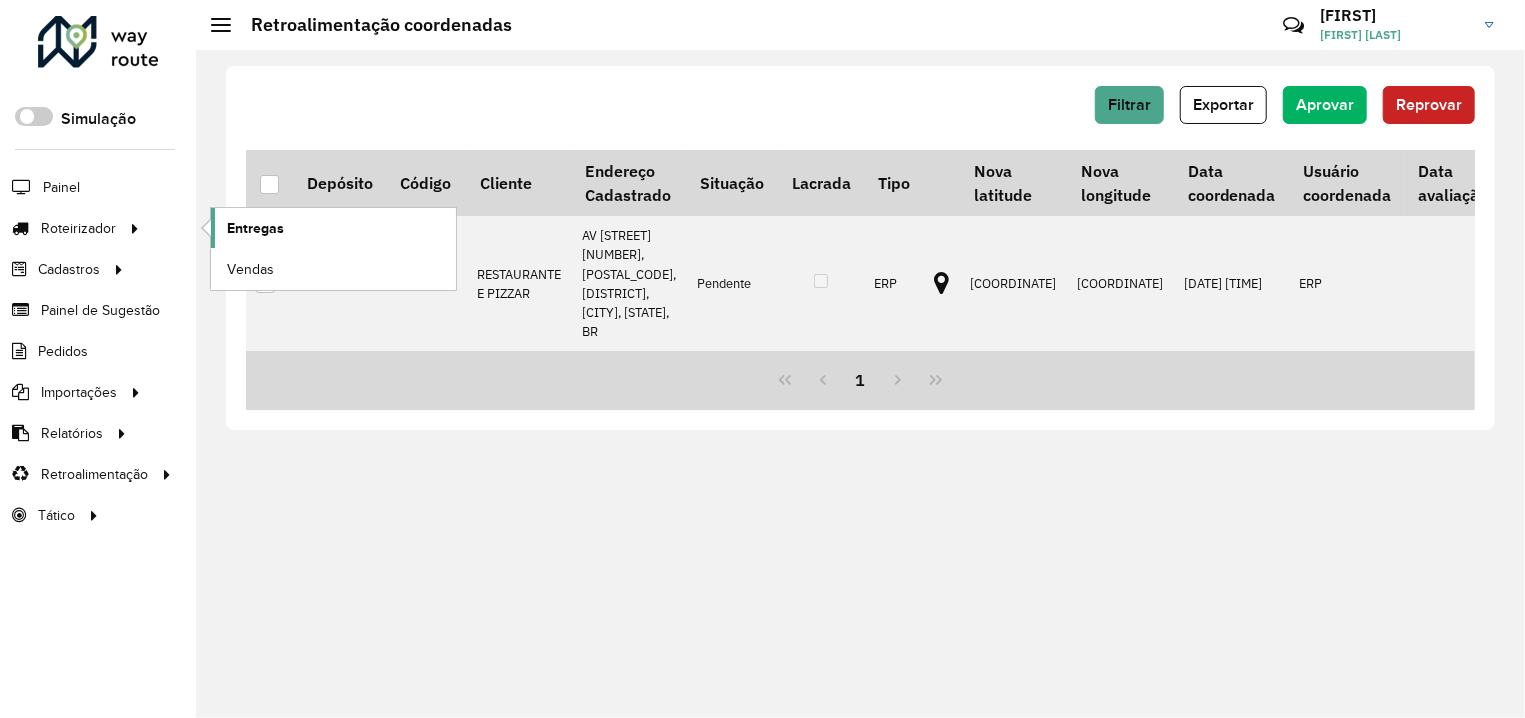 click on "Entregas" 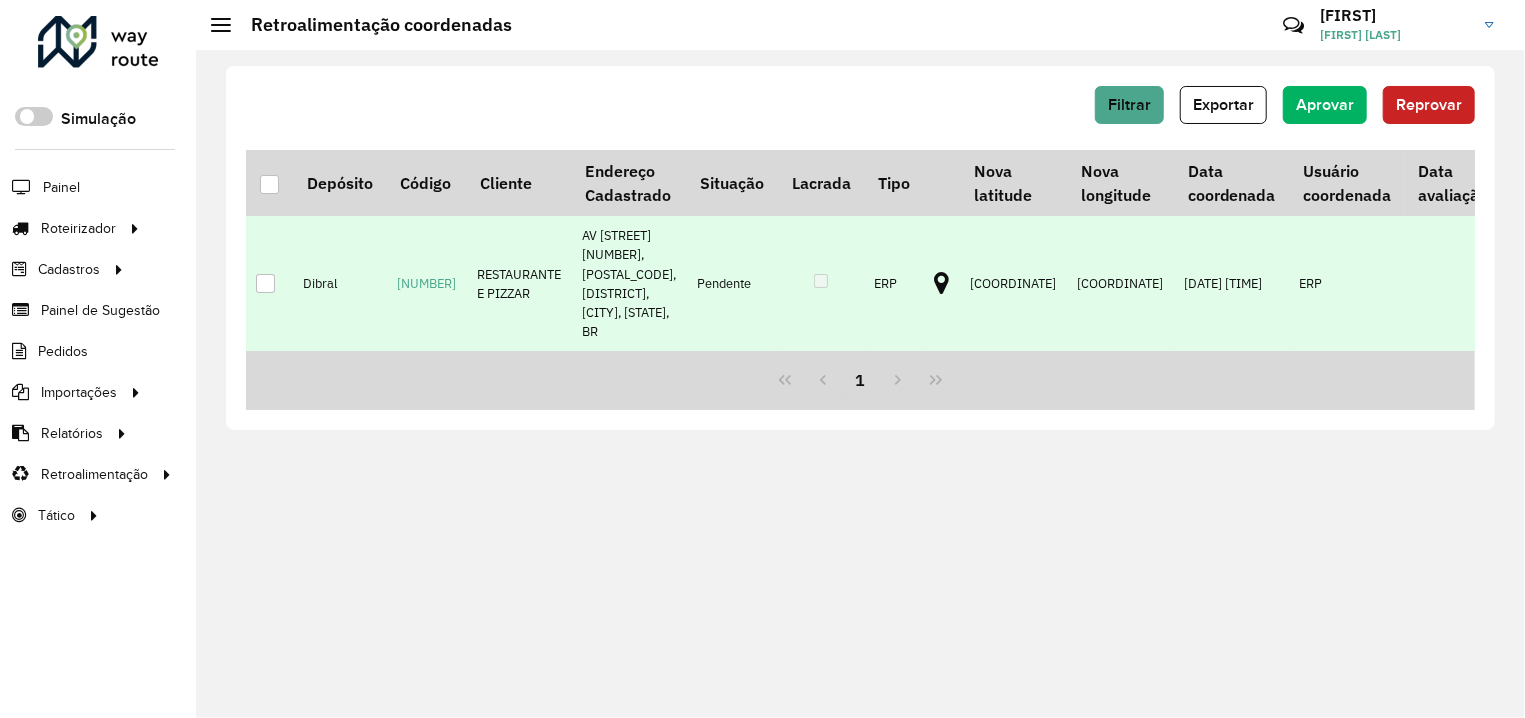 click at bounding box center (265, 283) 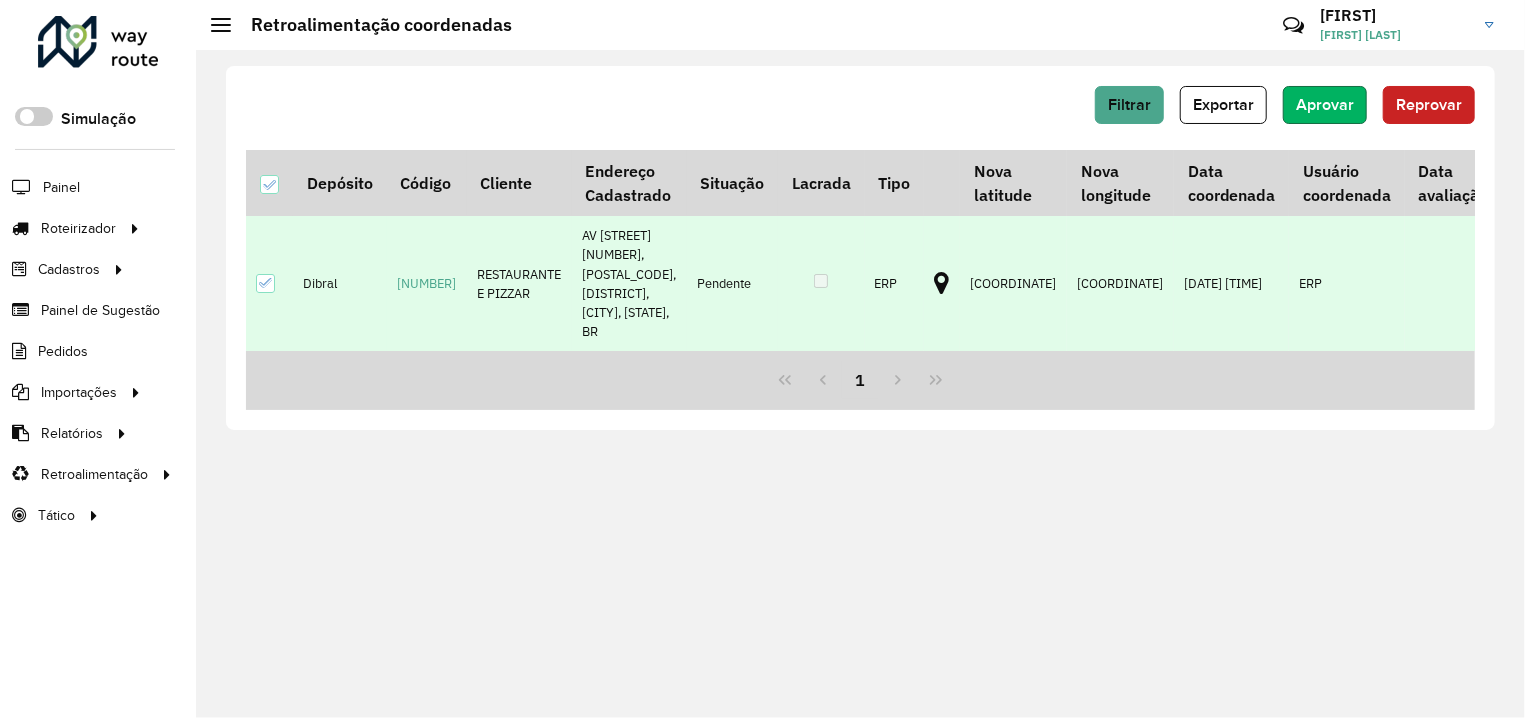 click on "Aprovar" 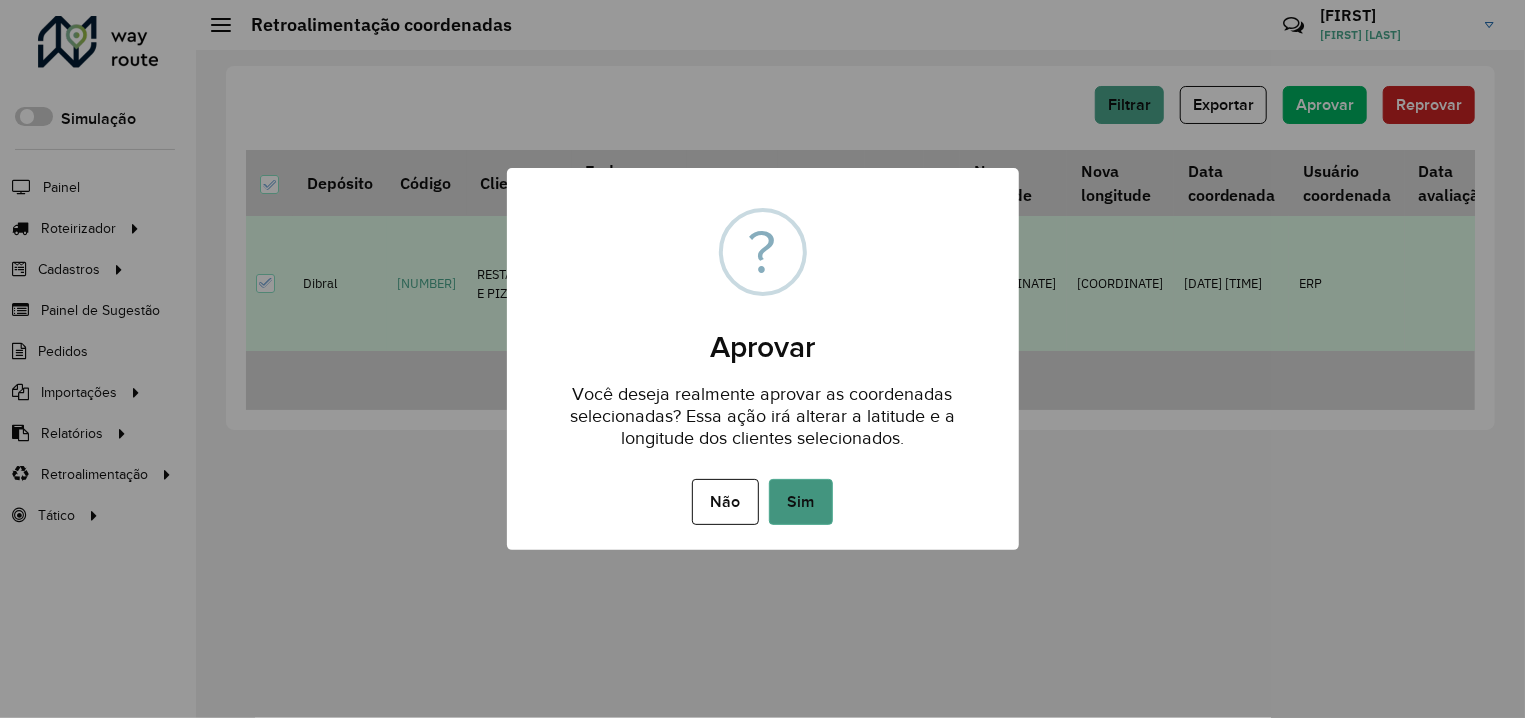 click on "Sim" at bounding box center (801, 502) 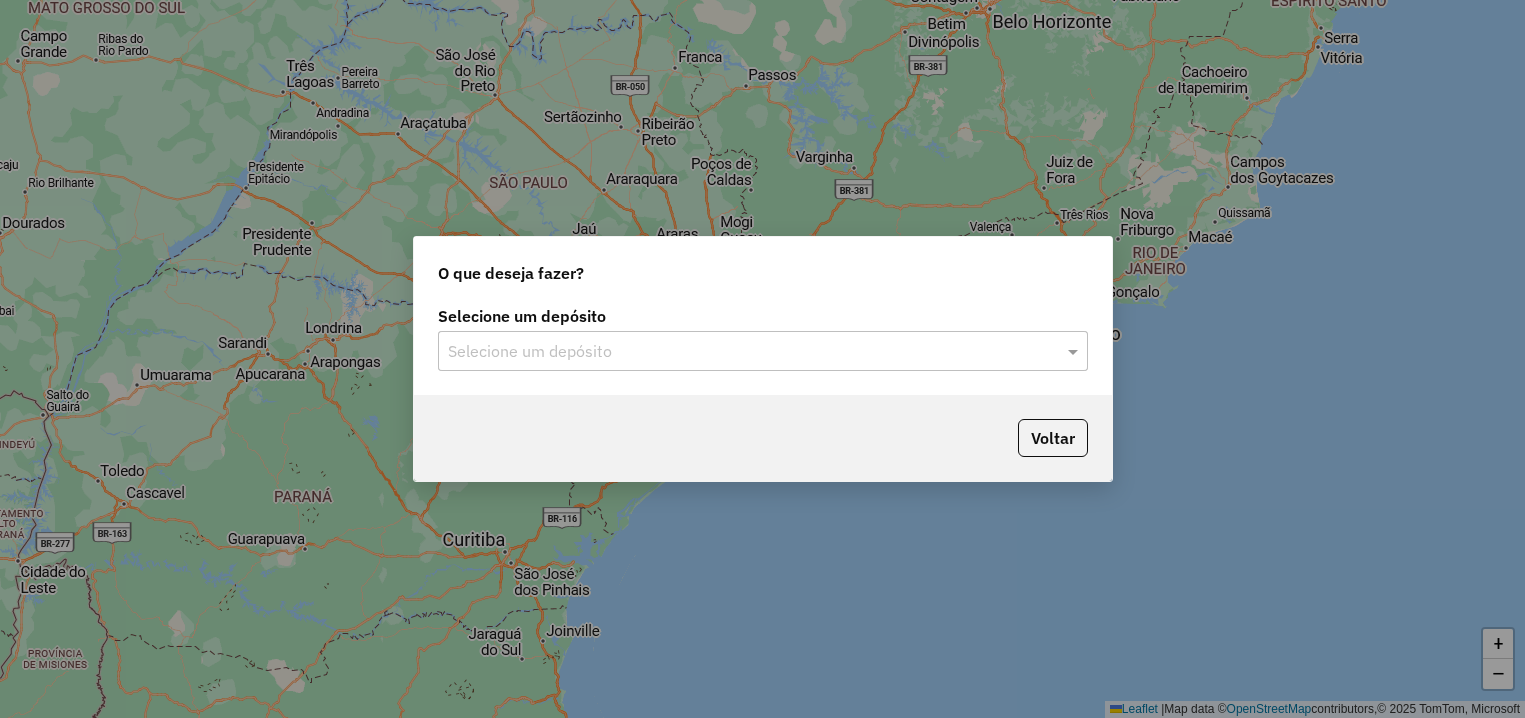 scroll, scrollTop: 0, scrollLeft: 0, axis: both 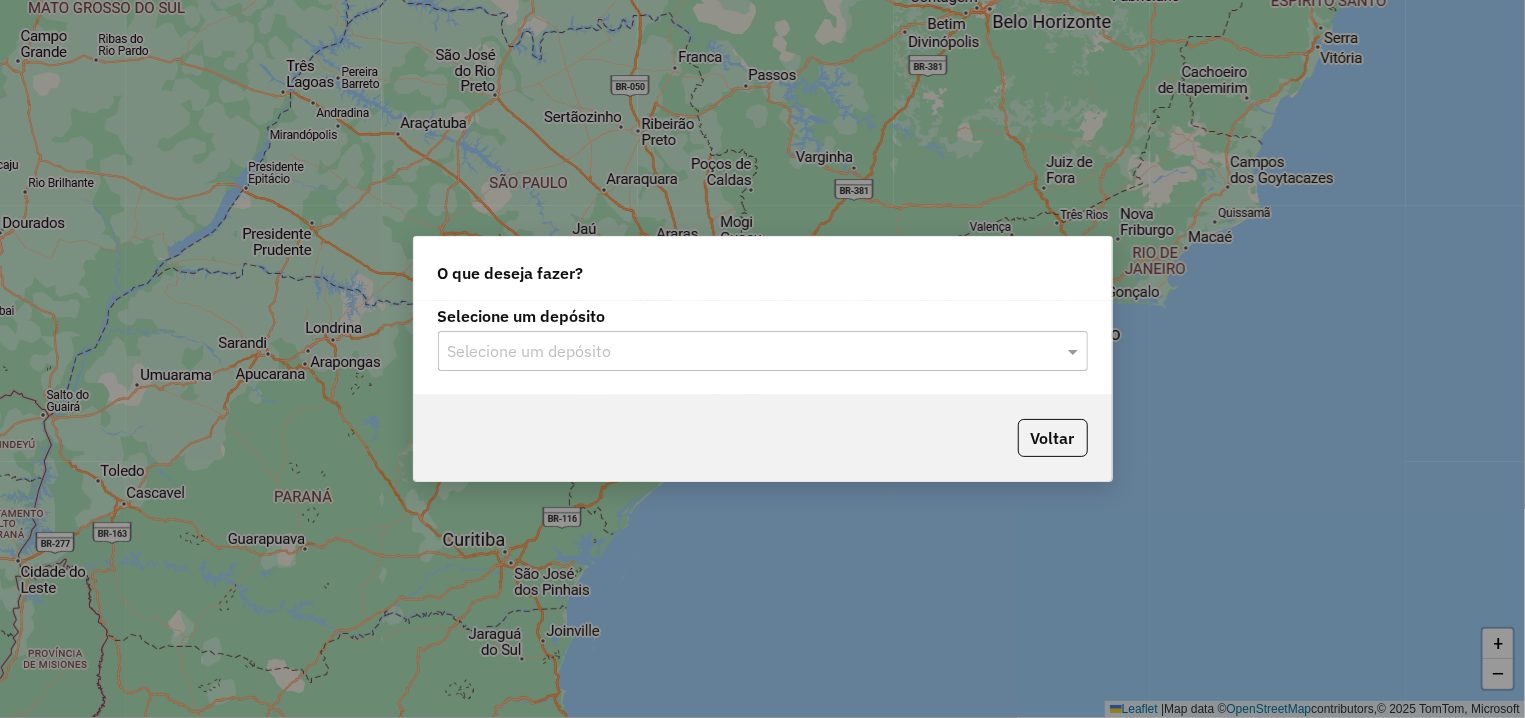 click 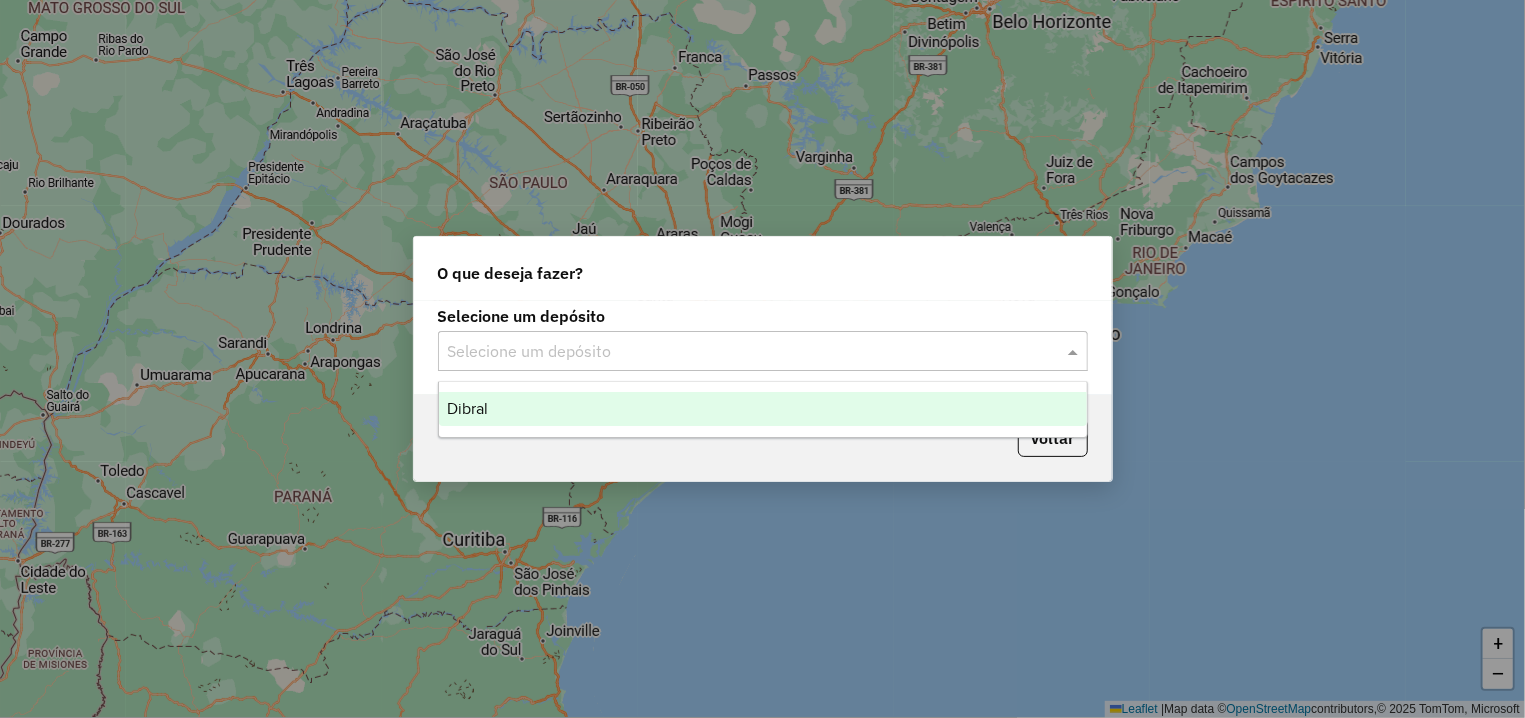 click on "Dibral" at bounding box center (763, 409) 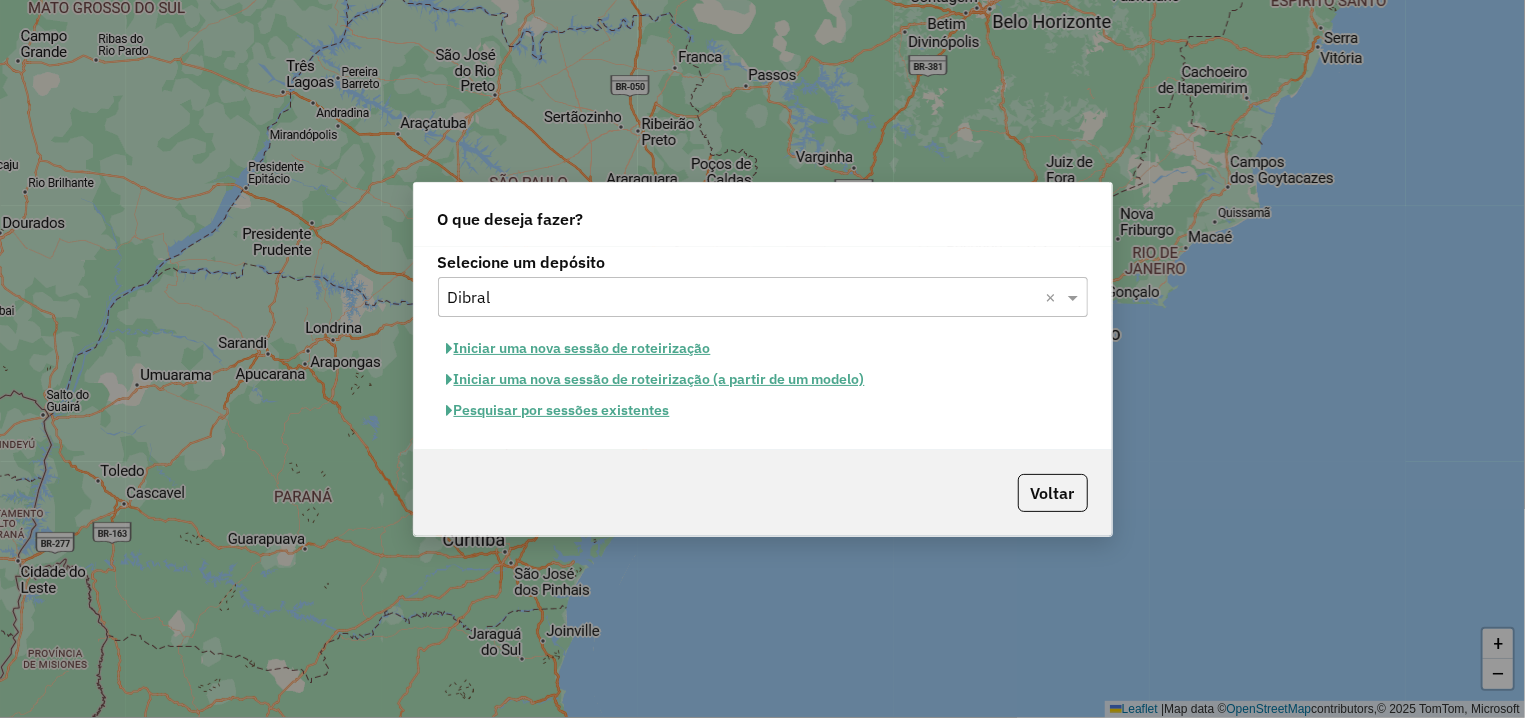 click on "Iniciar uma nova sessão de roteirização" 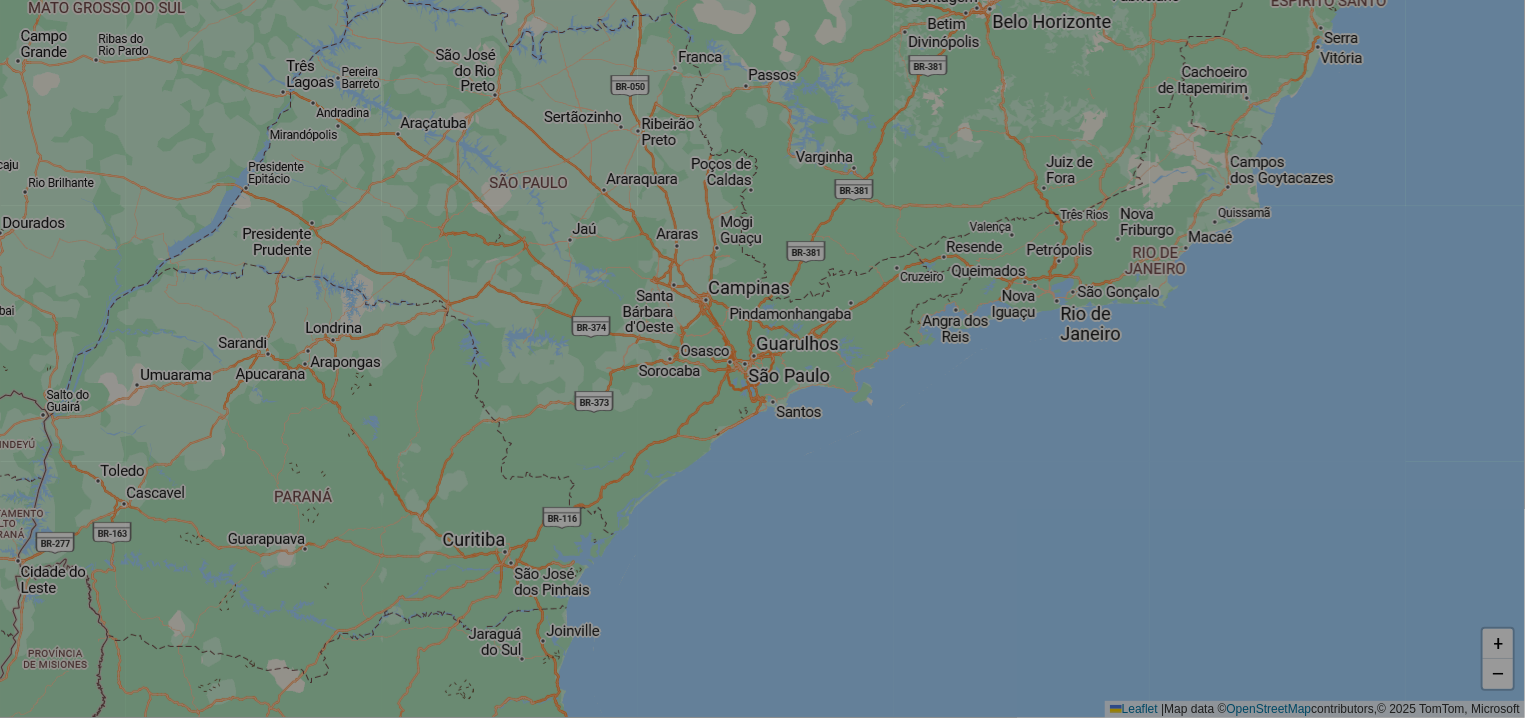 select on "*" 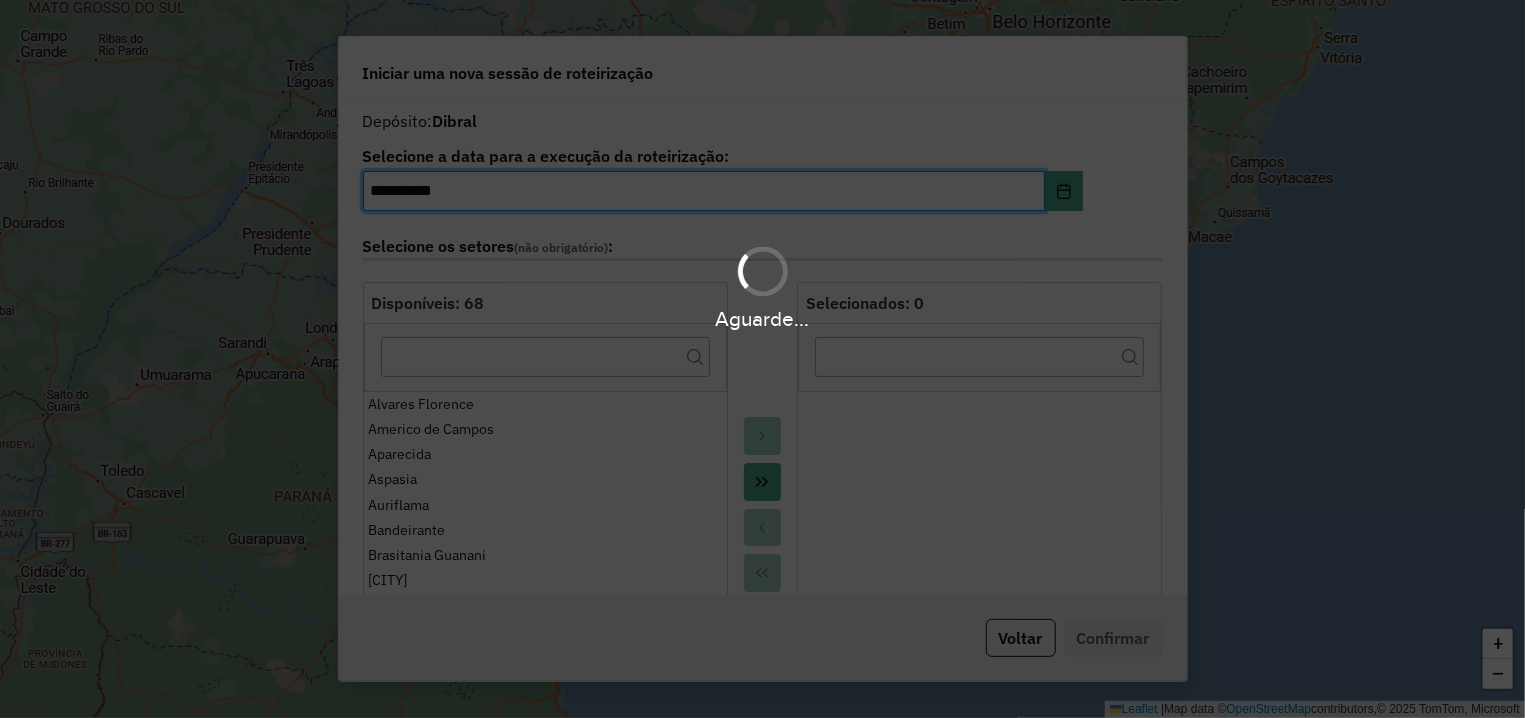 click on "Aguarde..." at bounding box center (762, 359) 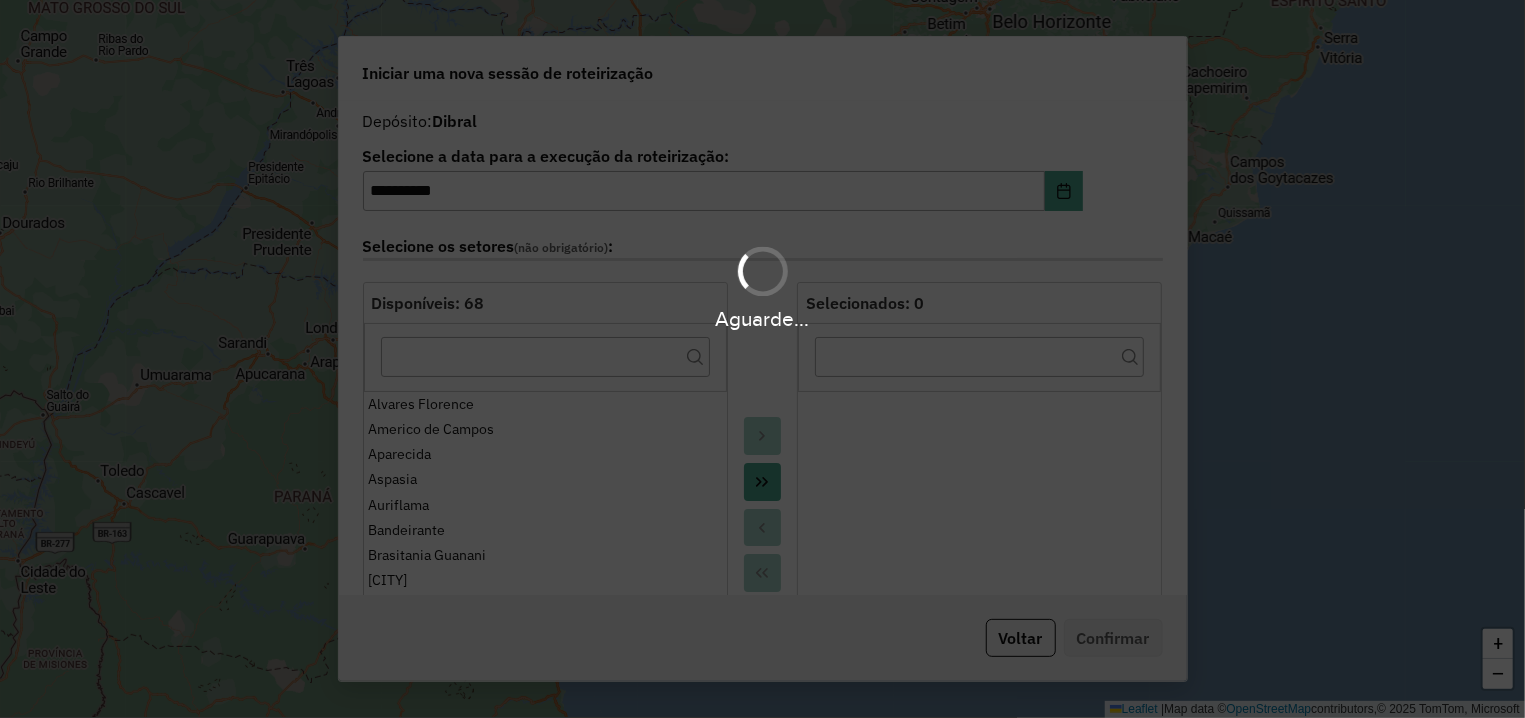 click 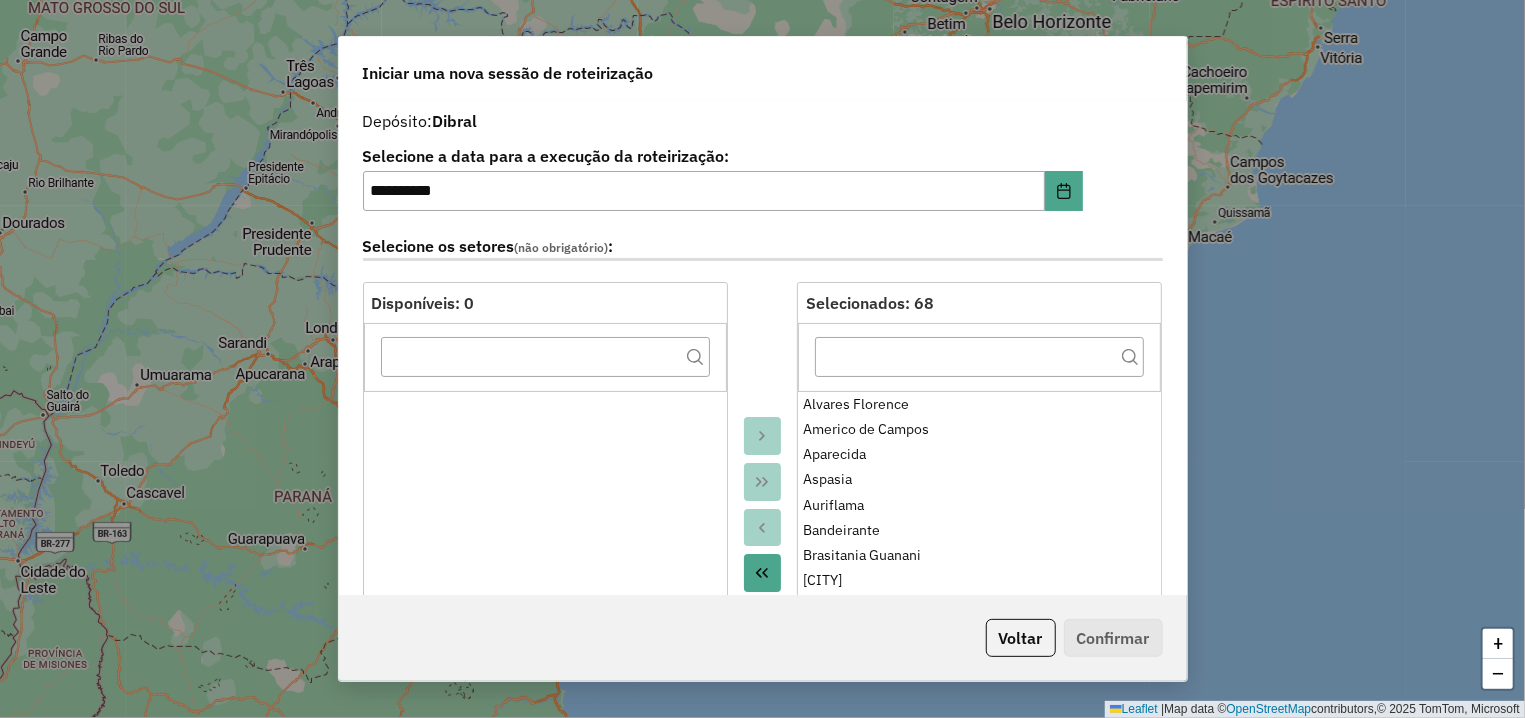 scroll, scrollTop: 509, scrollLeft: 0, axis: vertical 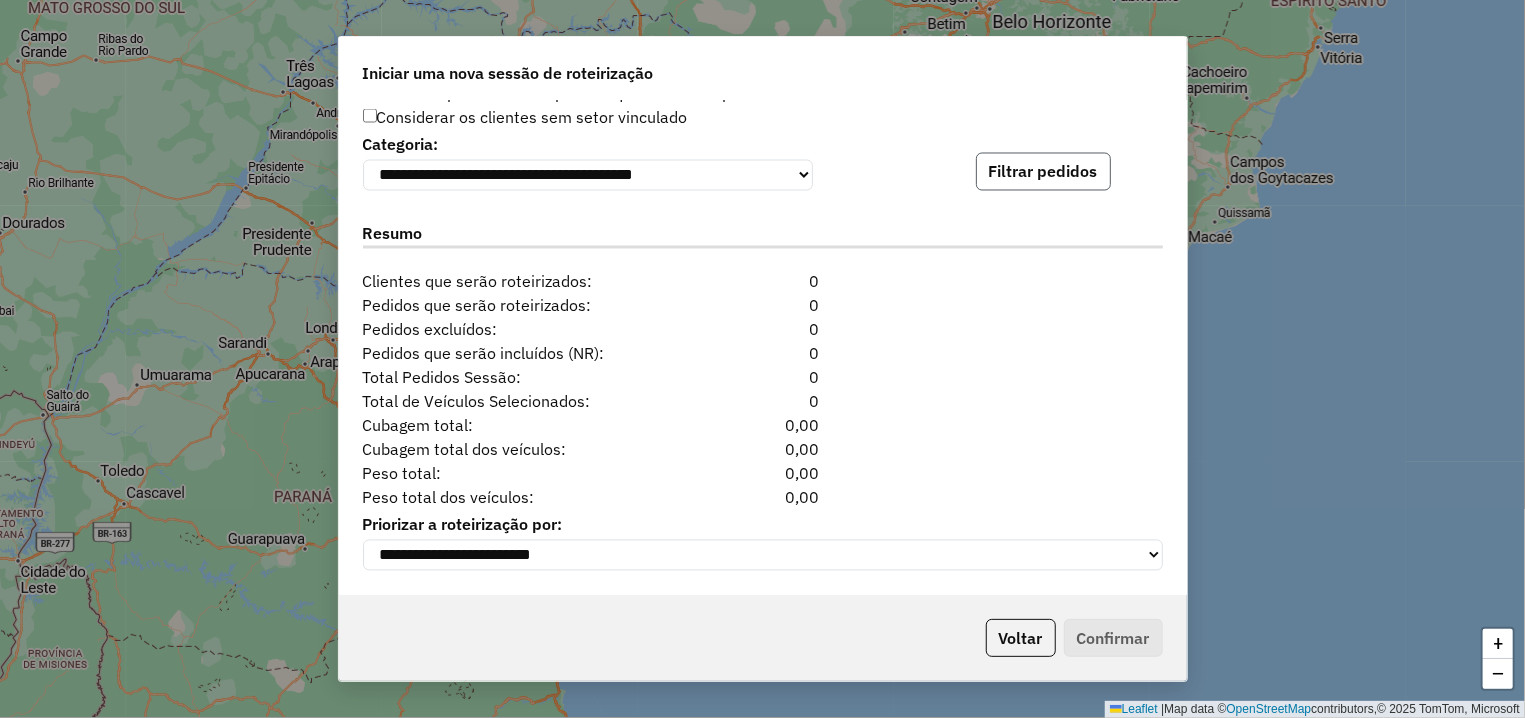 click on "Filtrar pedidos" 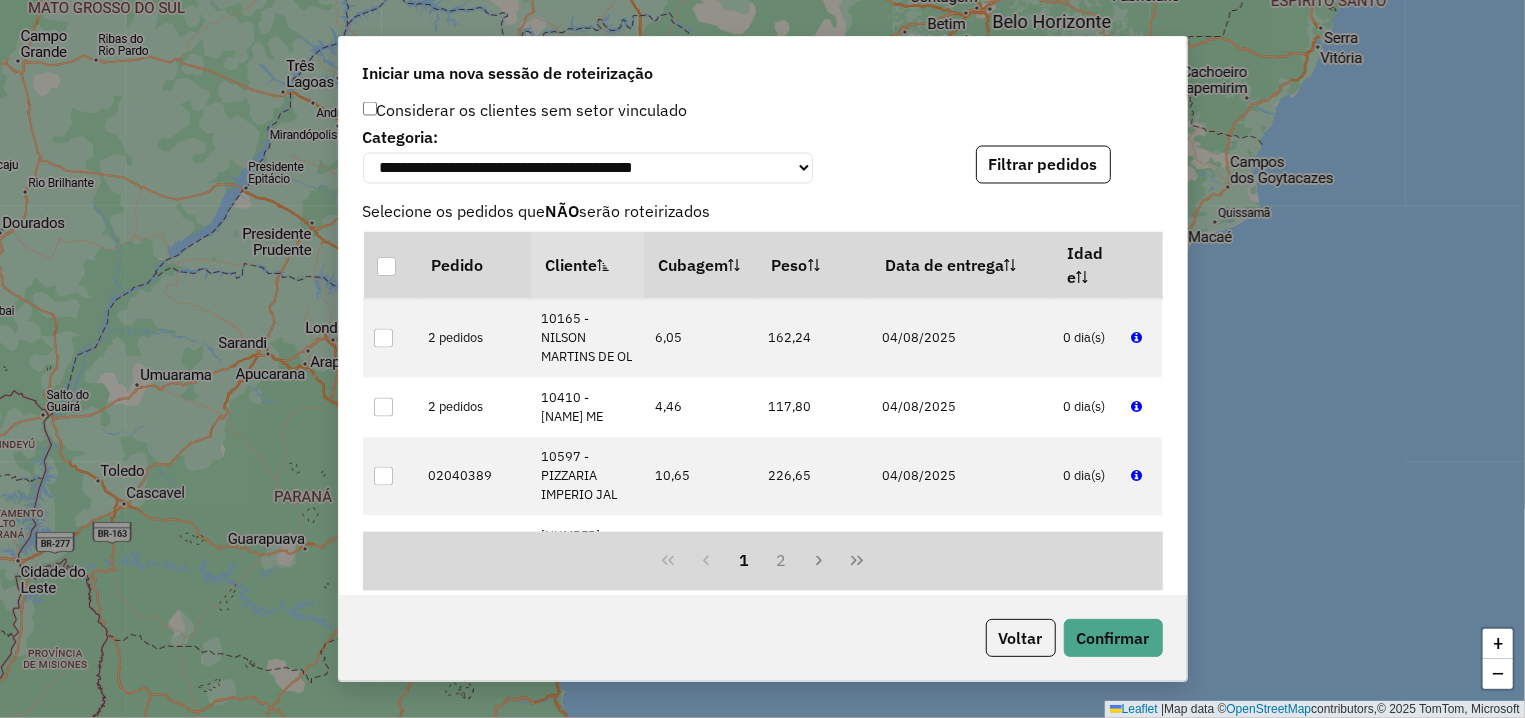 scroll, scrollTop: 2420, scrollLeft: 0, axis: vertical 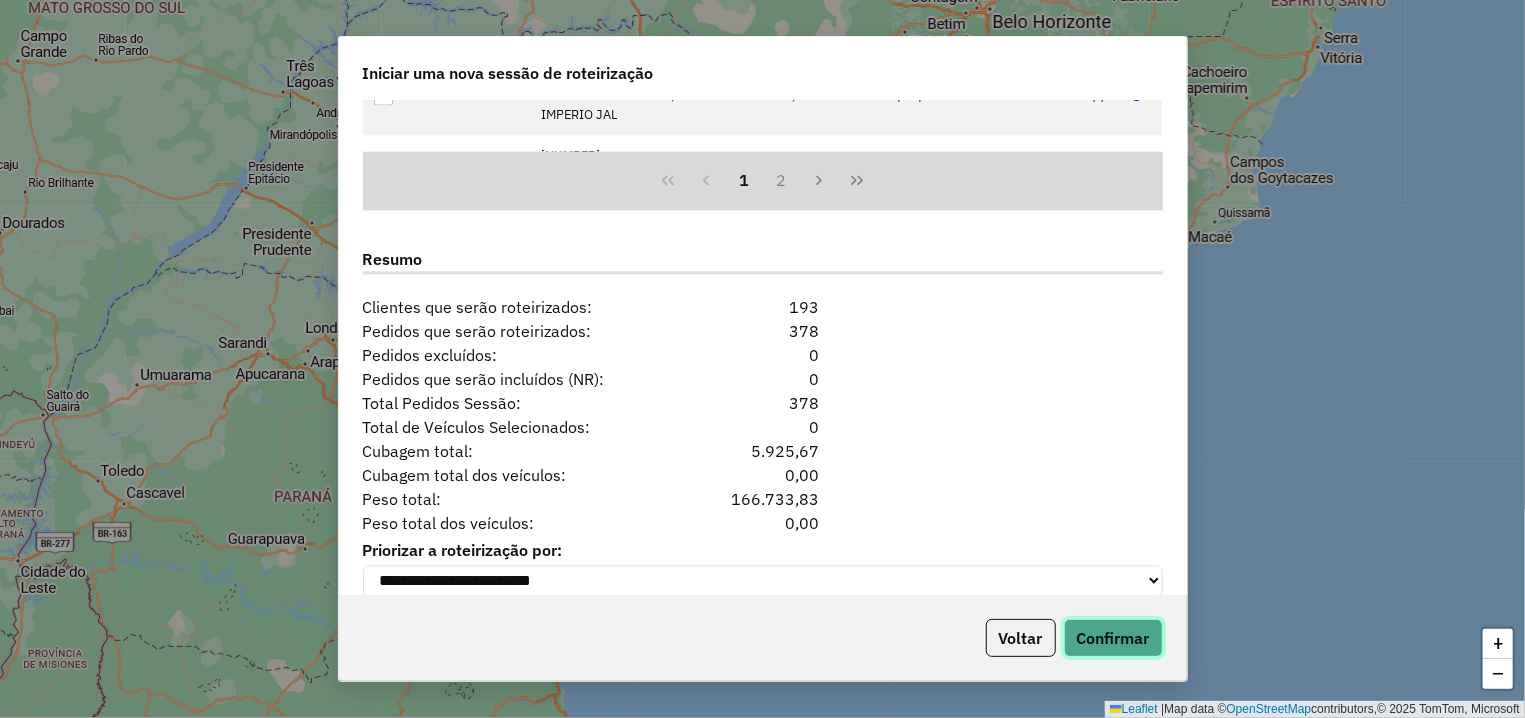 click on "Confirmar" 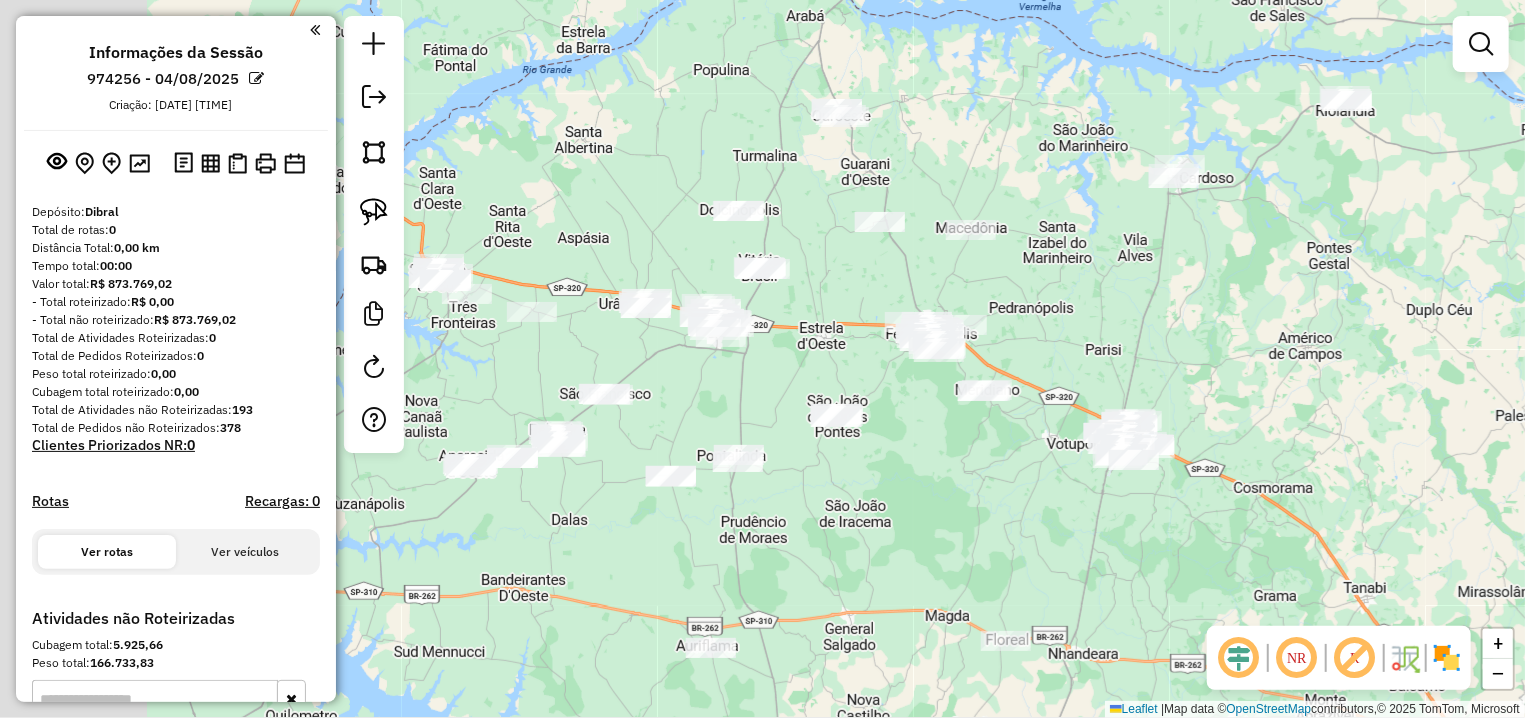 drag, startPoint x: 747, startPoint y: 549, endPoint x: 909, endPoint y: 519, distance: 164.75436 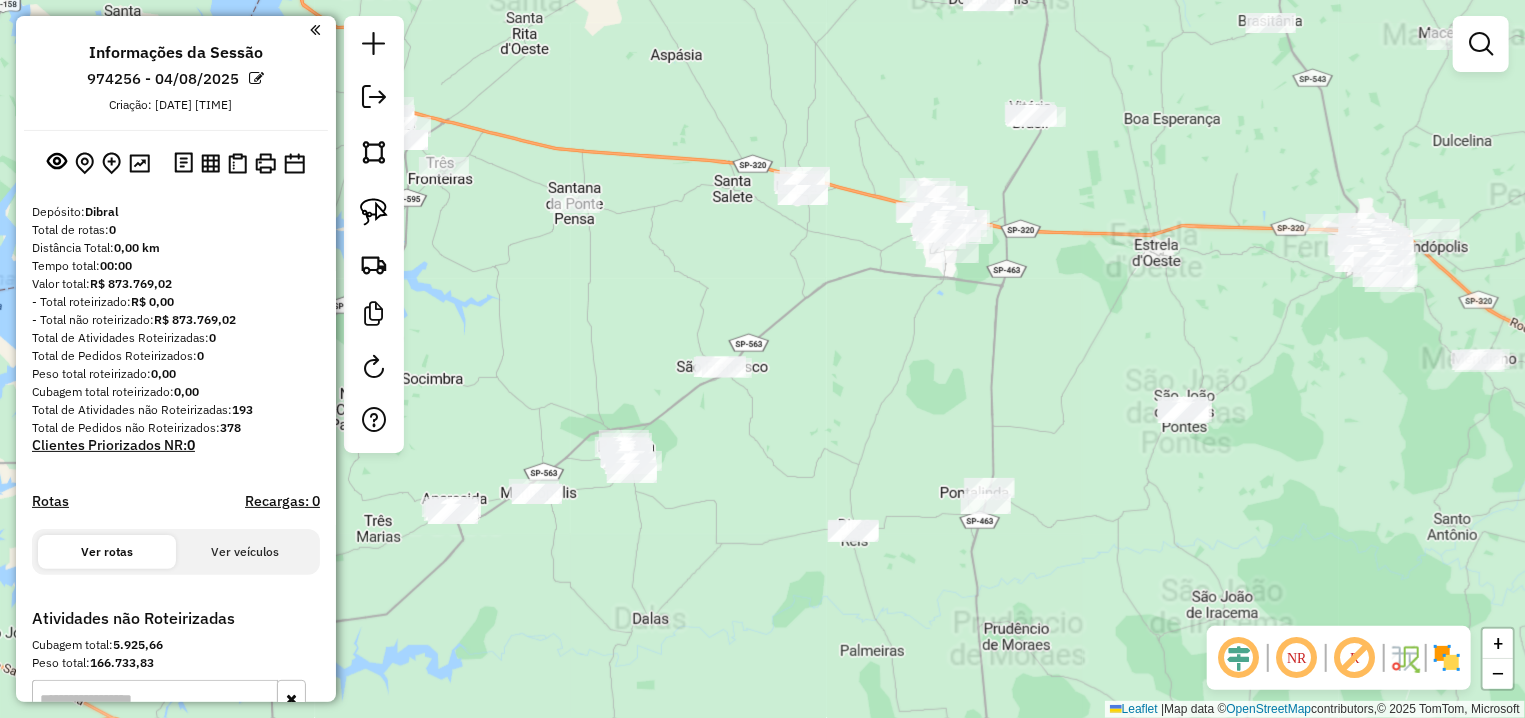 click 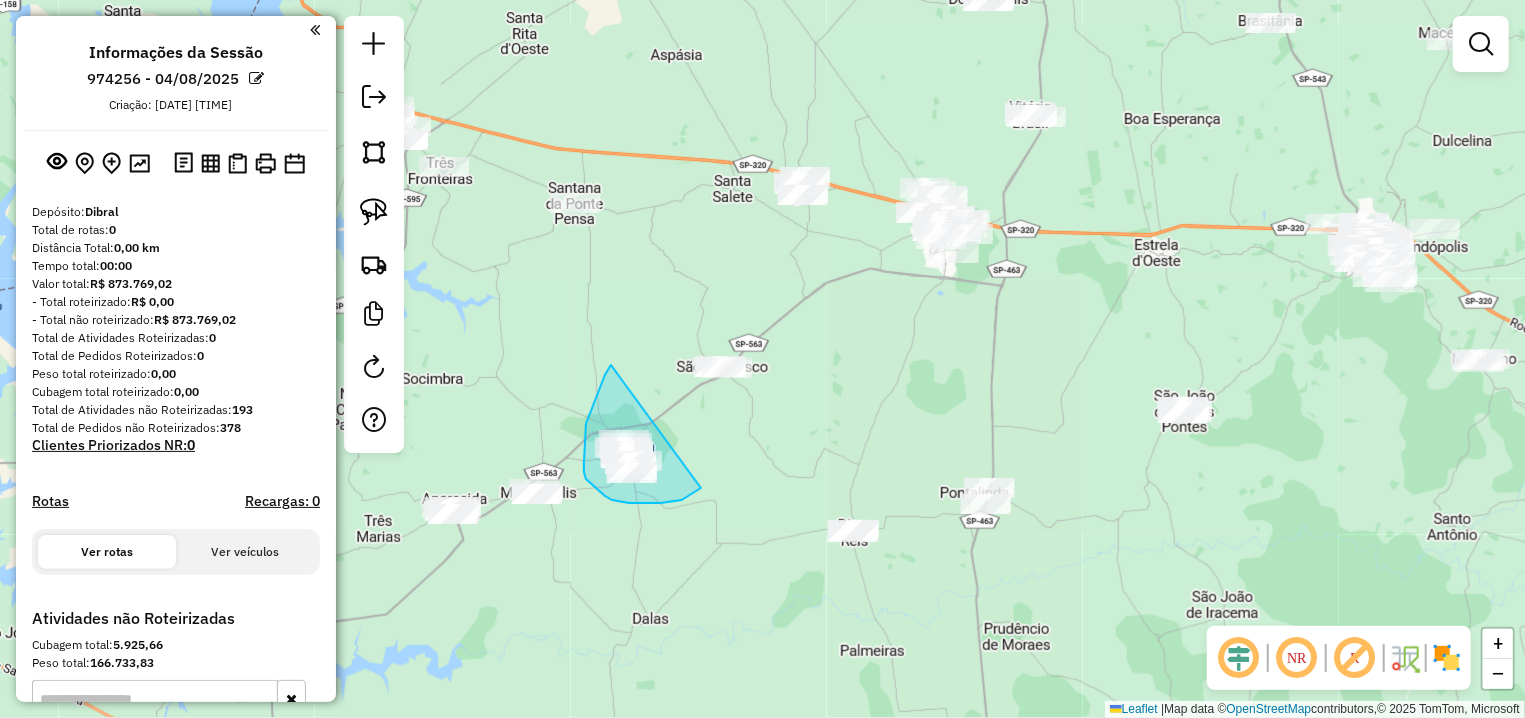 drag, startPoint x: 590, startPoint y: 411, endPoint x: 701, endPoint y: 488, distance: 135.09256 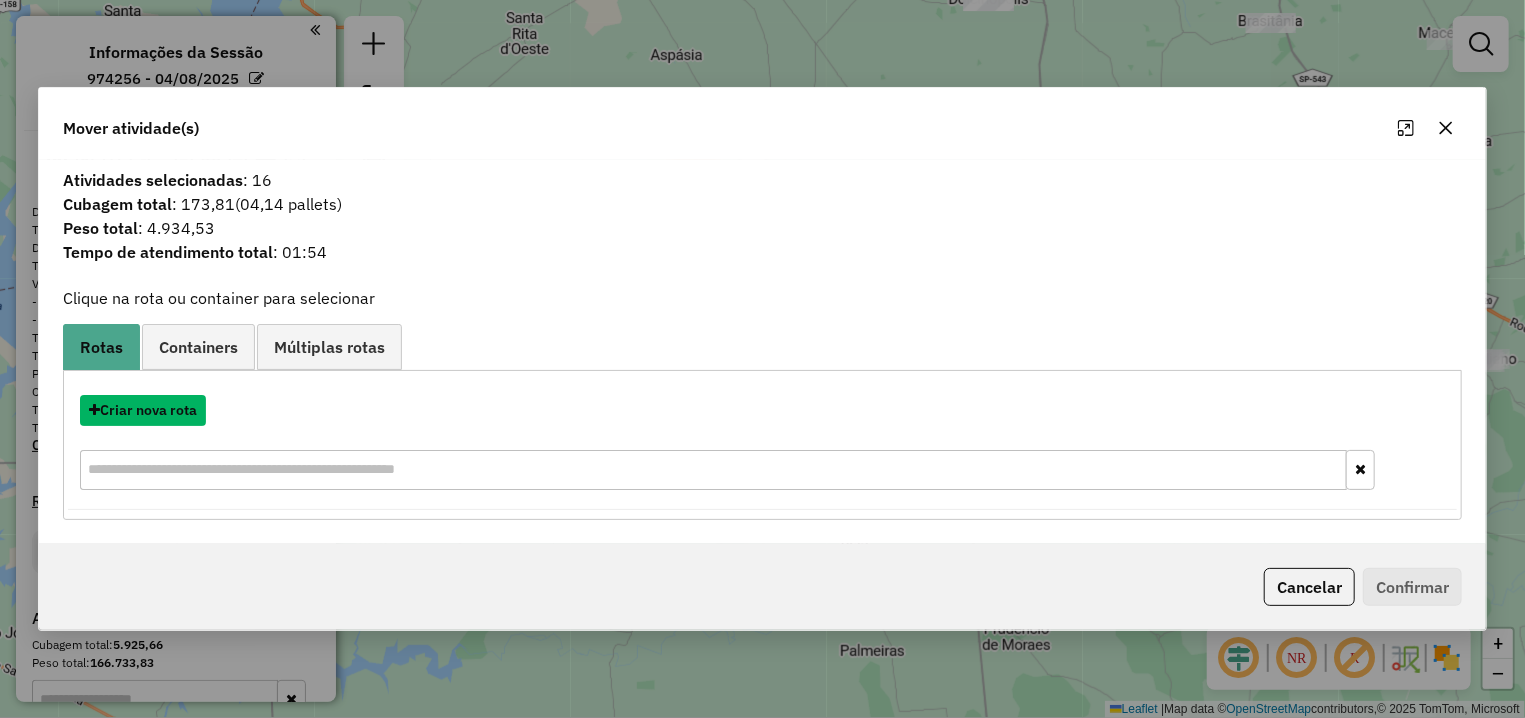 click on "Criar nova rota" at bounding box center (143, 410) 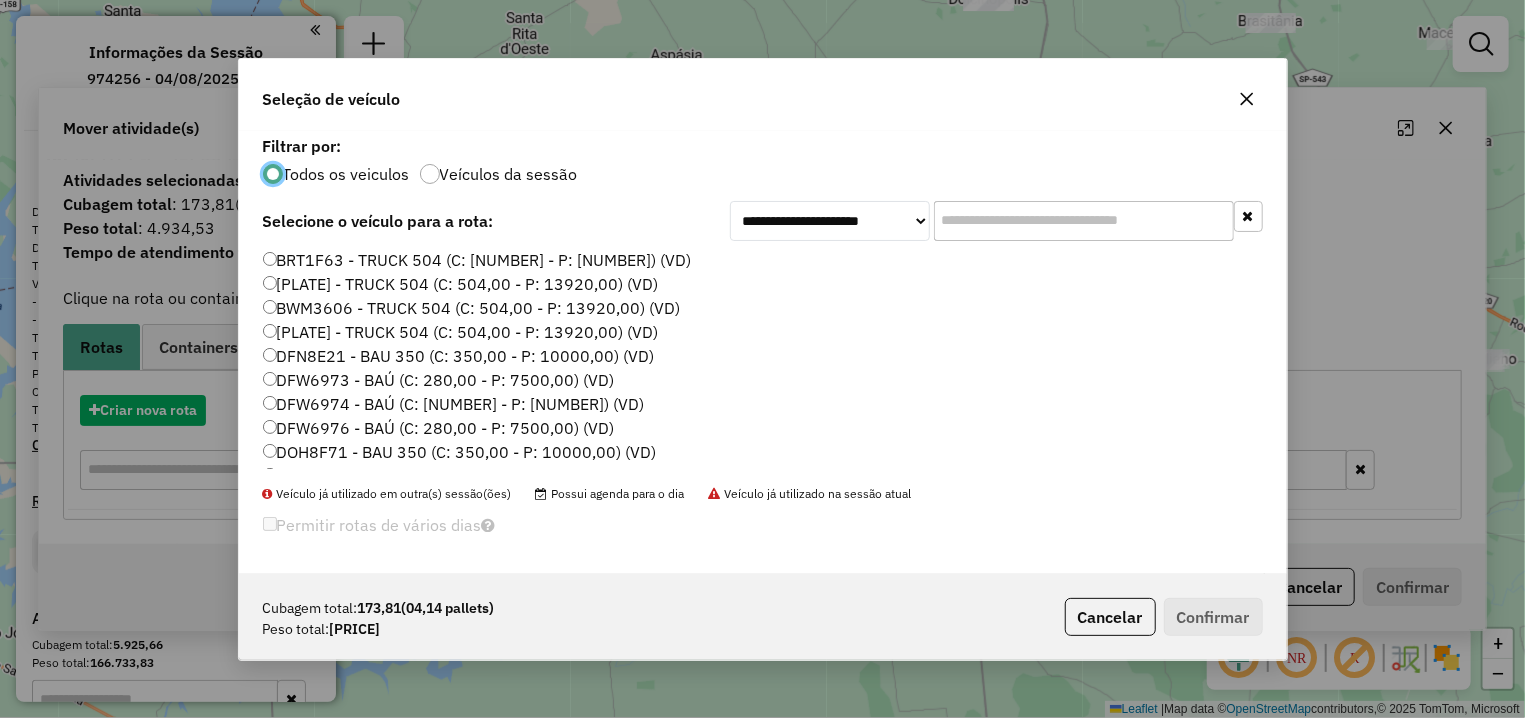 scroll, scrollTop: 11, scrollLeft: 6, axis: both 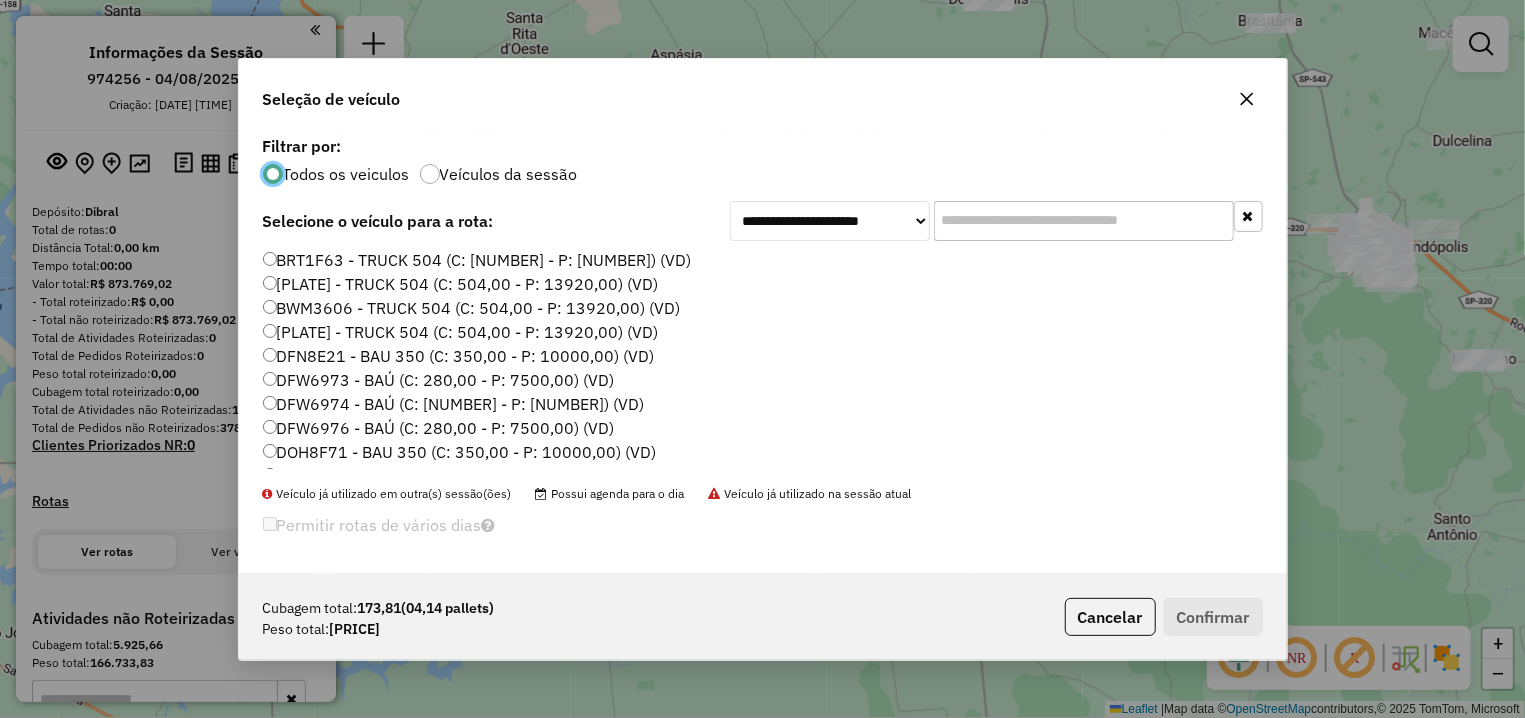 click 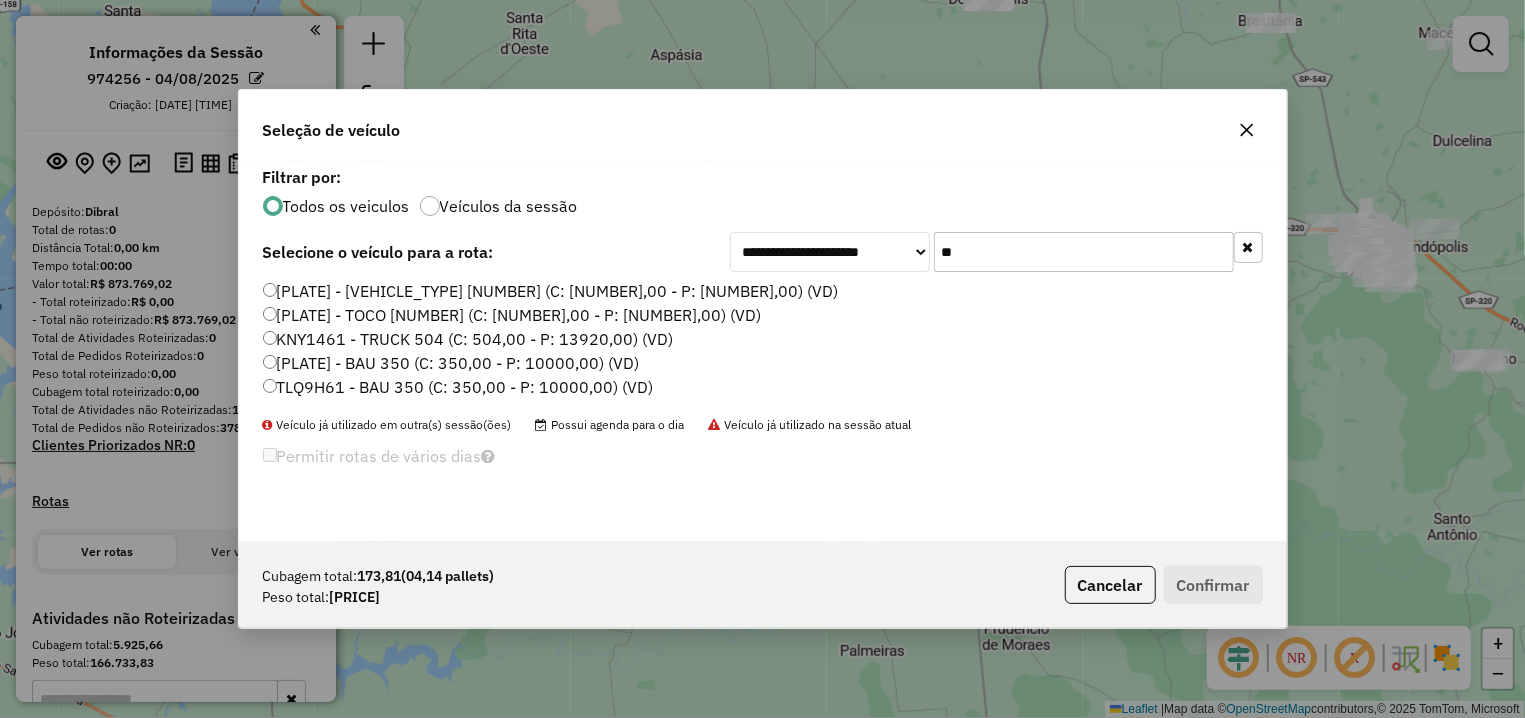 type on "**" 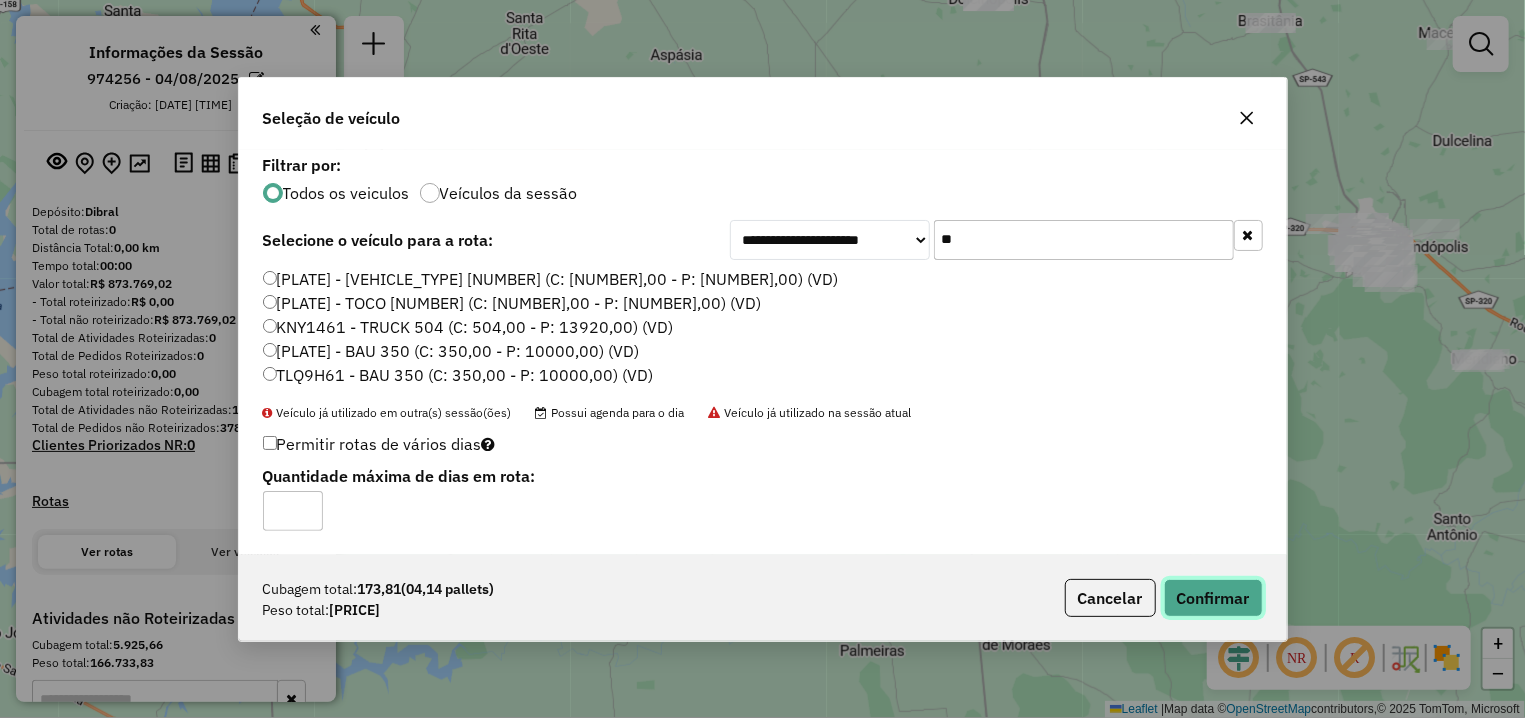 click on "Confirmar" 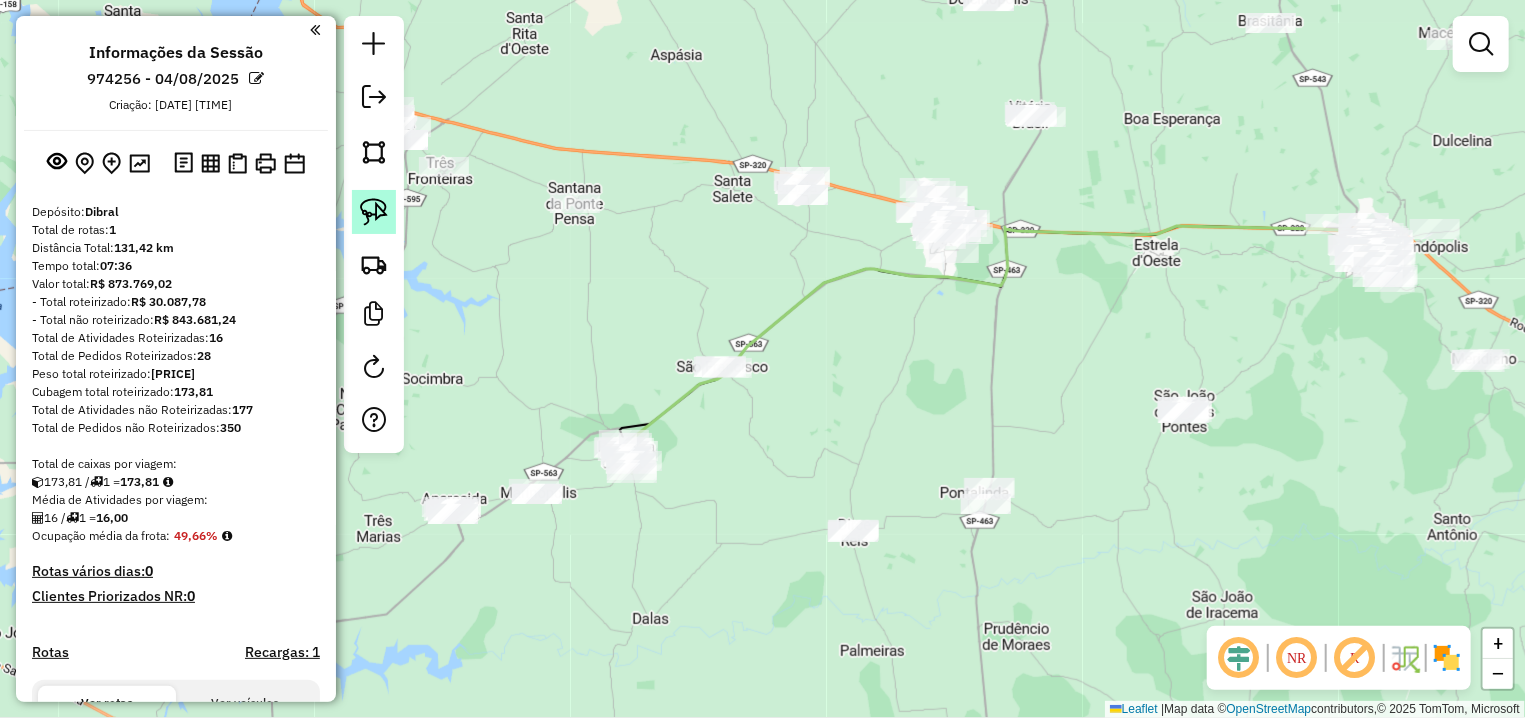 click 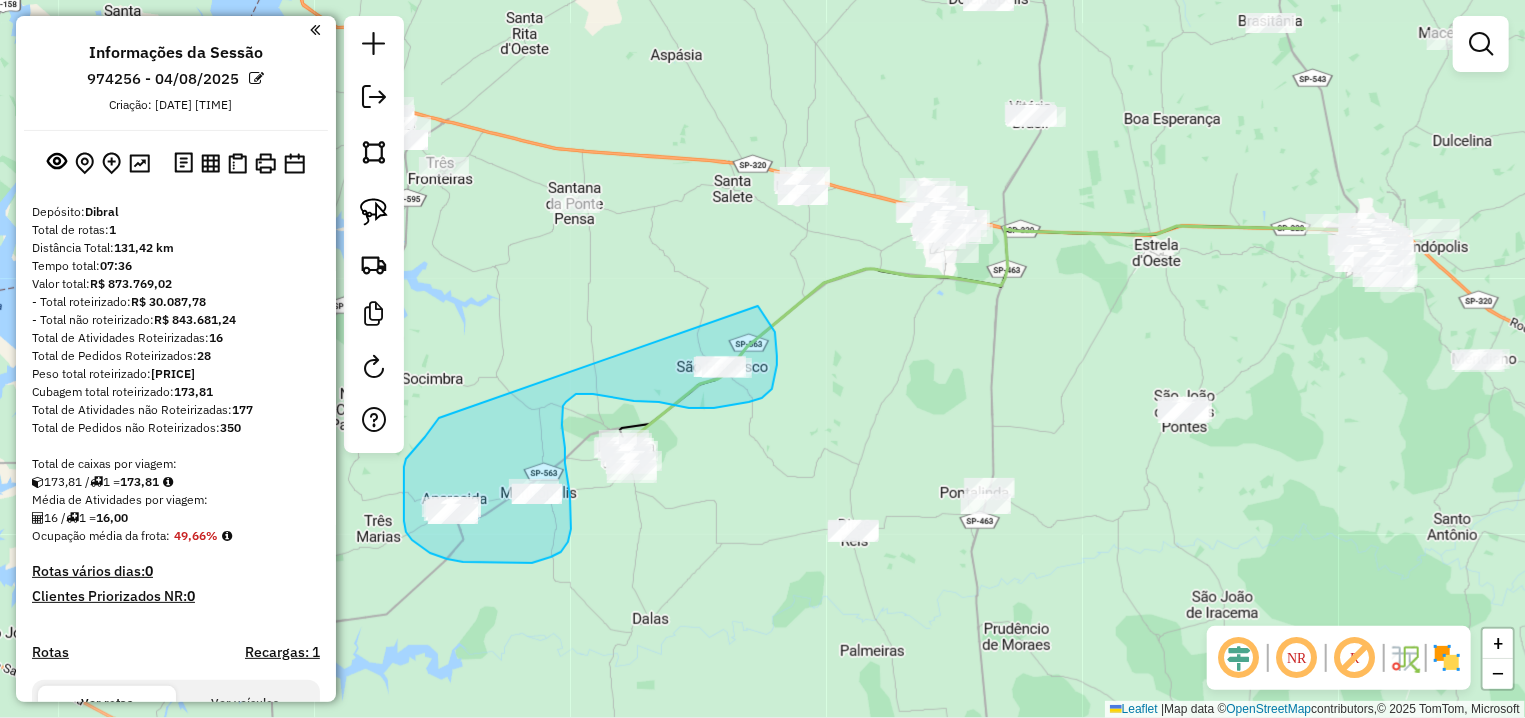 drag, startPoint x: 406, startPoint y: 459, endPoint x: 754, endPoint y: 305, distance: 380.55222 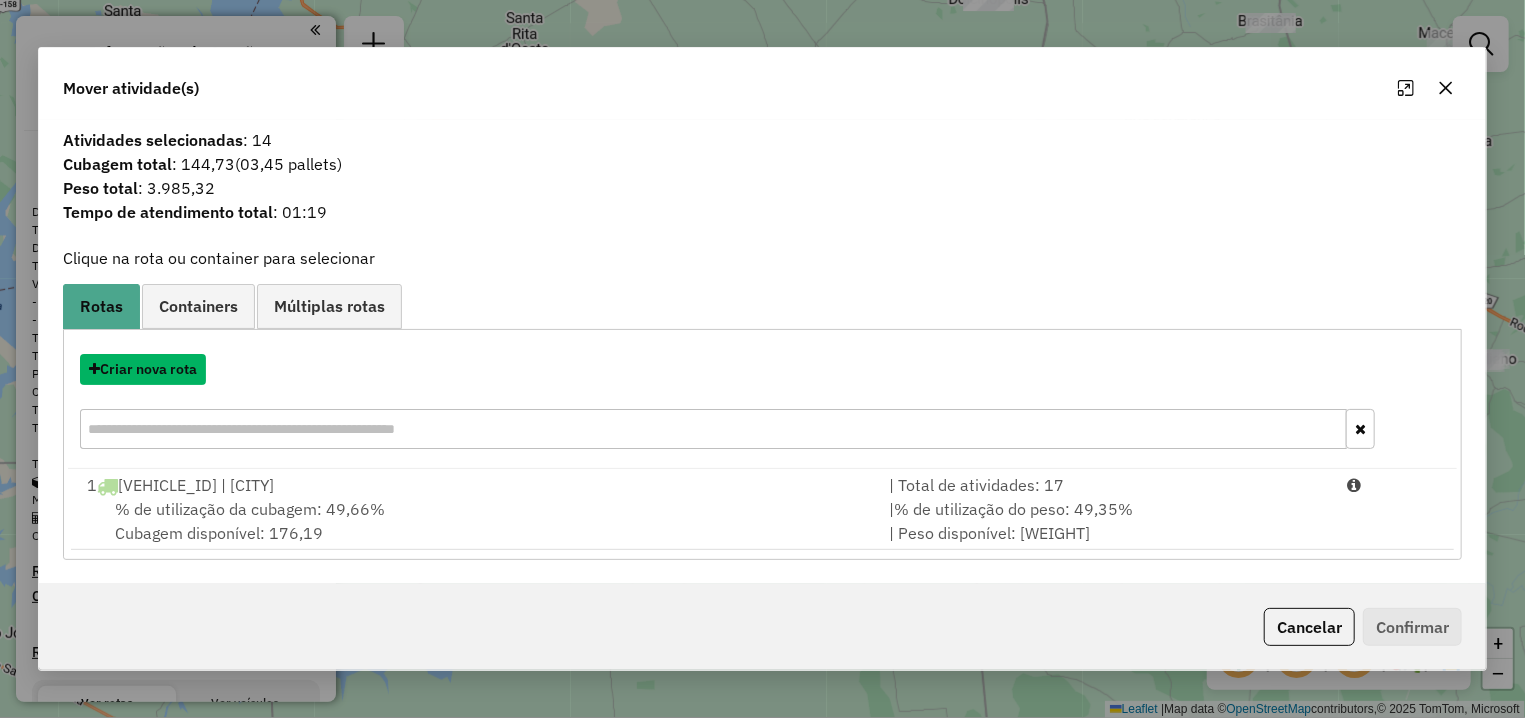 click on "Criar nova rota" at bounding box center [143, 369] 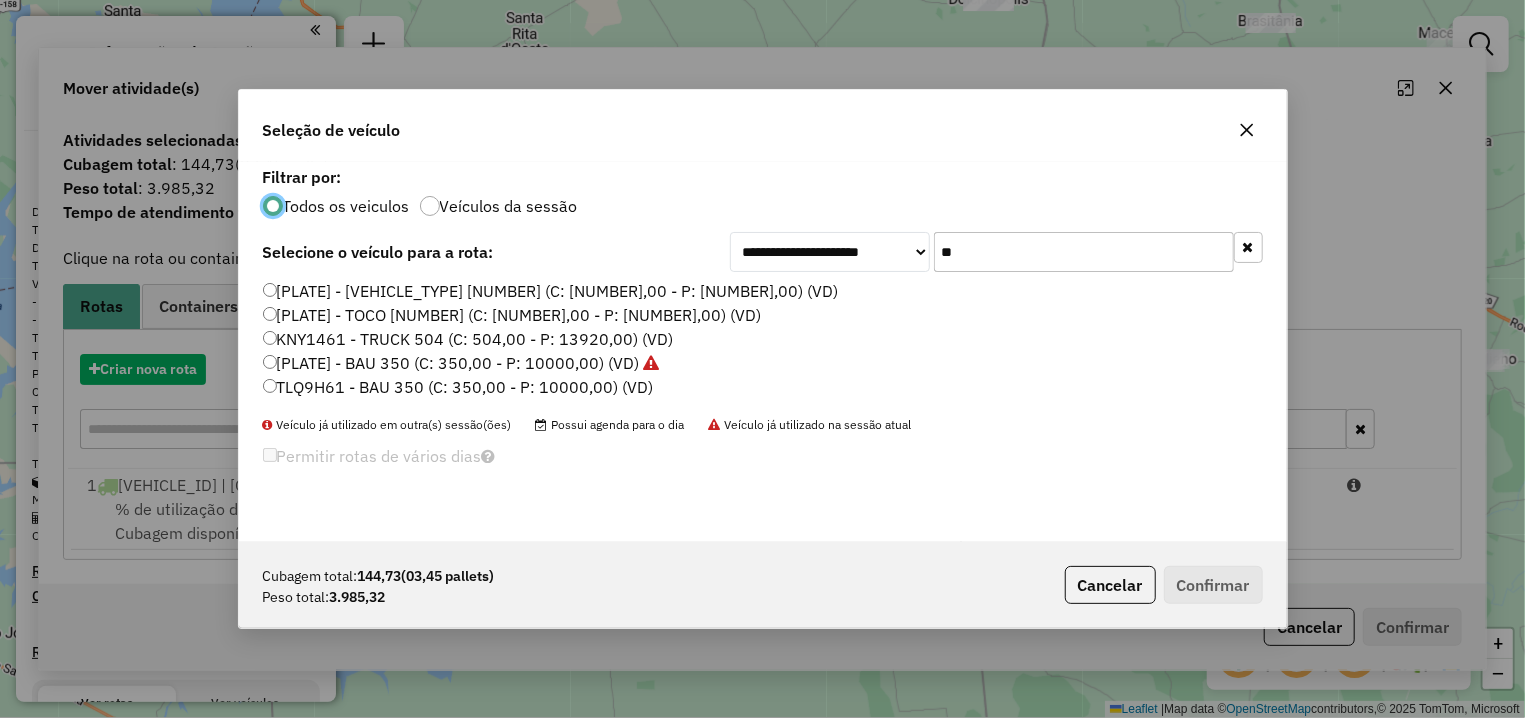 scroll, scrollTop: 11, scrollLeft: 6, axis: both 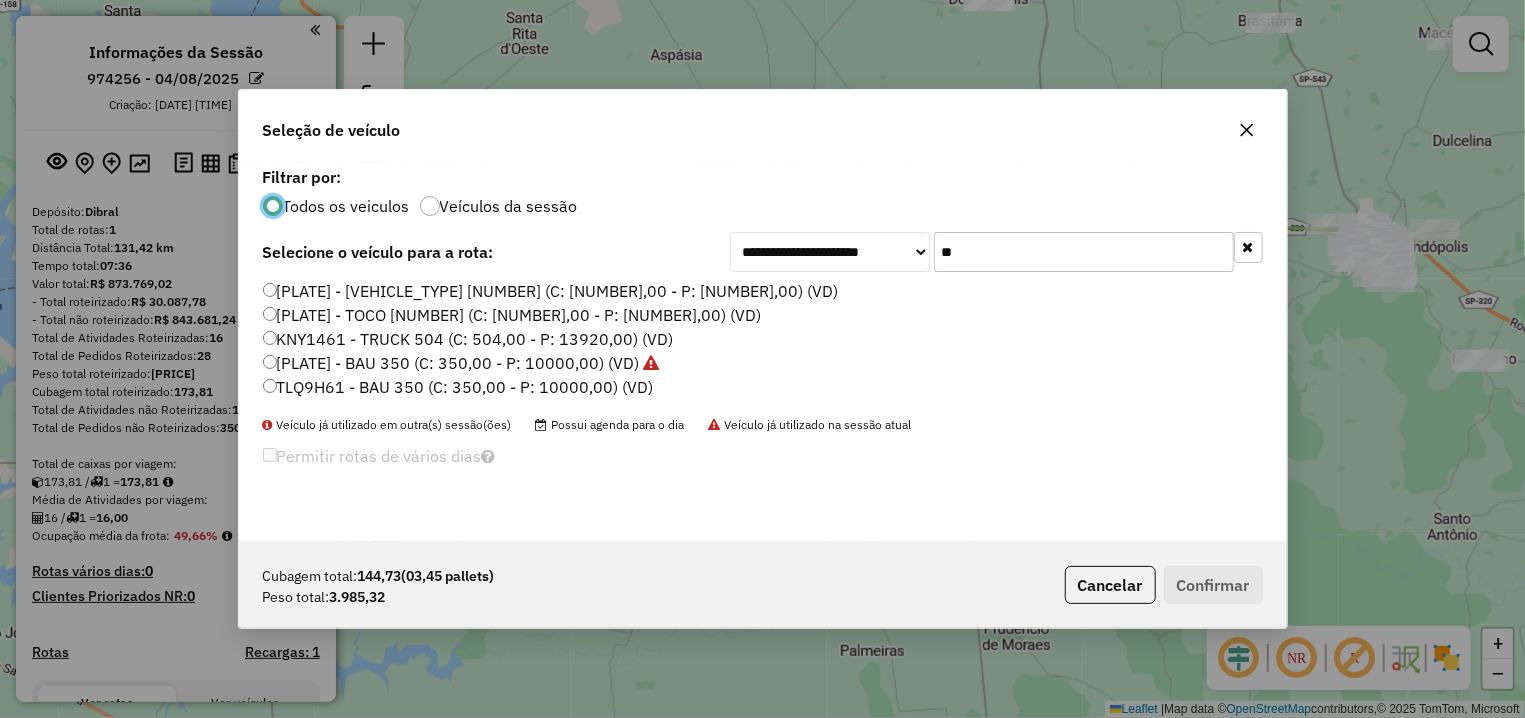 drag, startPoint x: 961, startPoint y: 245, endPoint x: 913, endPoint y: 247, distance: 48.04165 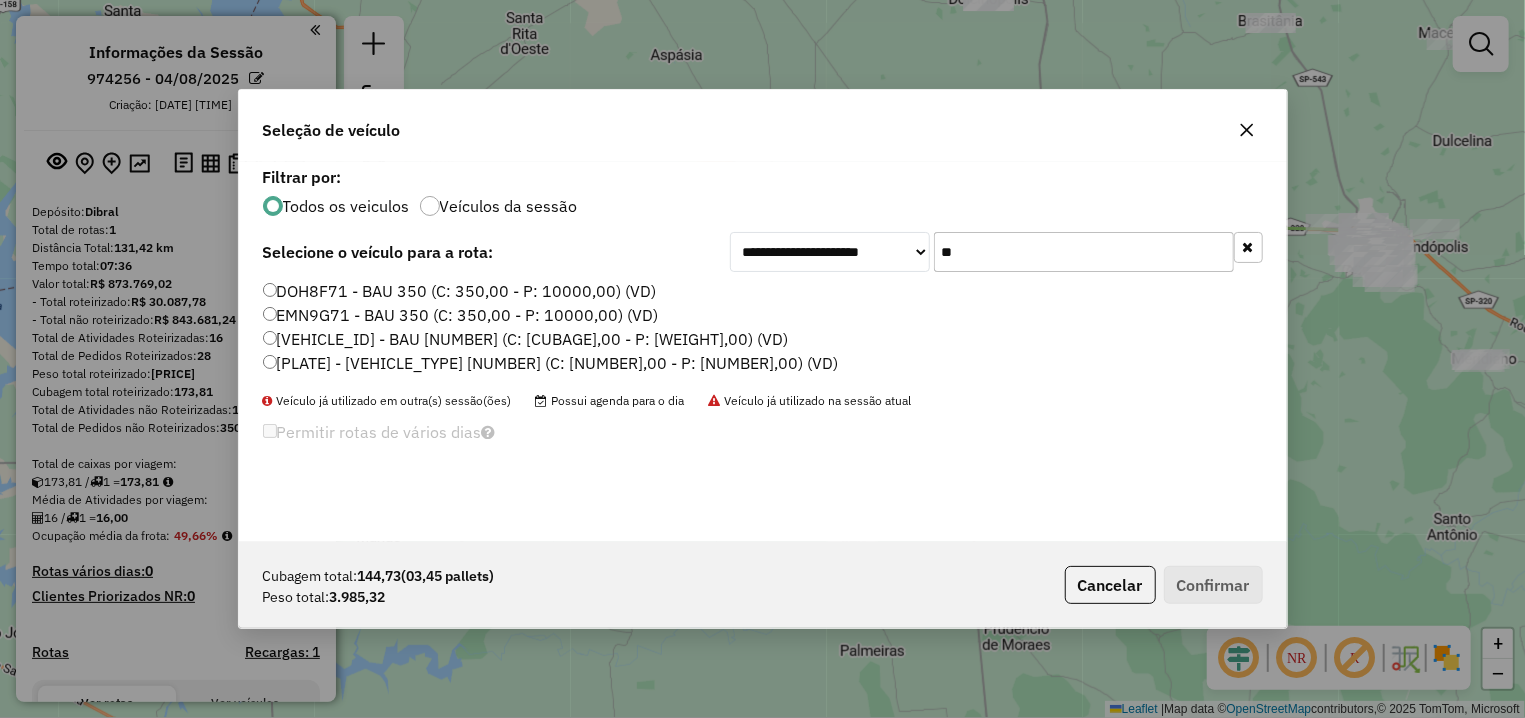 type on "**" 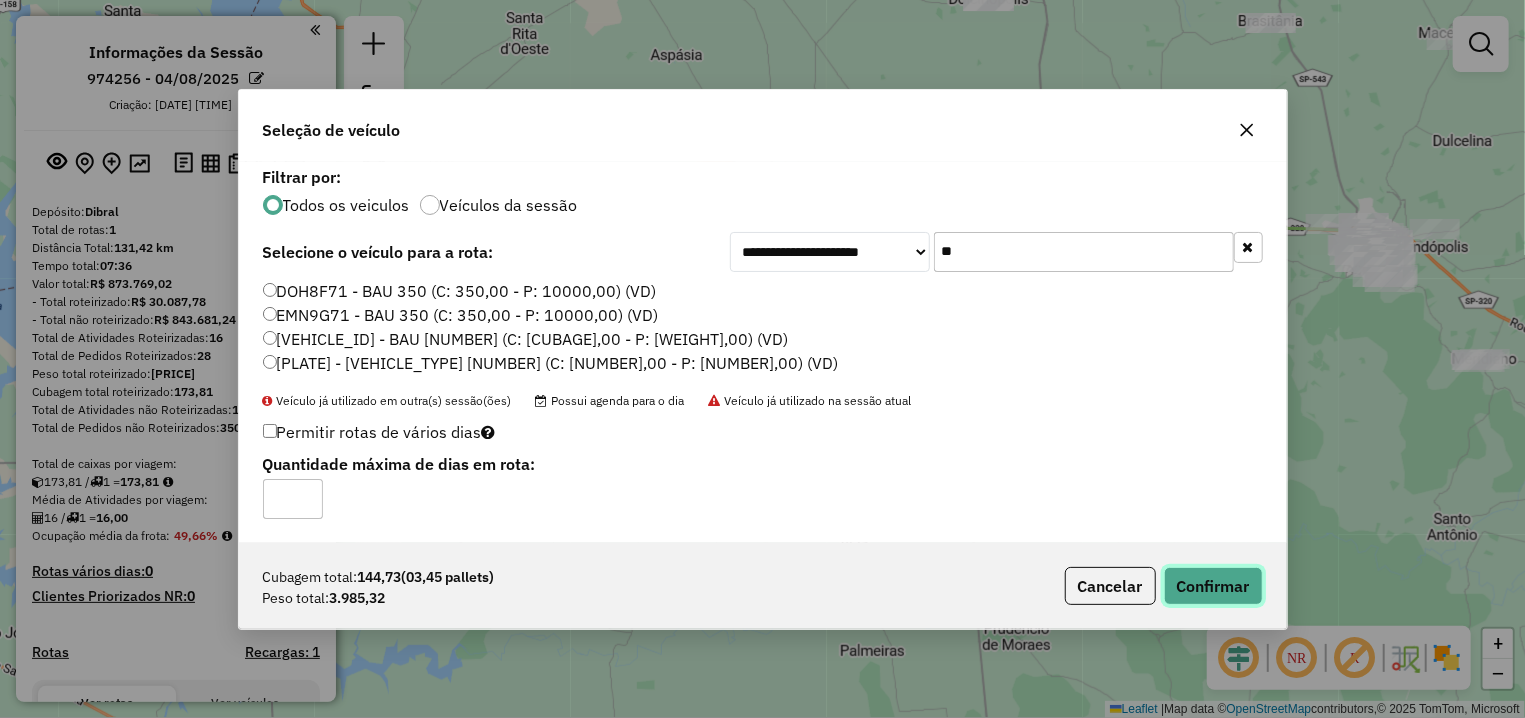 click on "Confirmar" 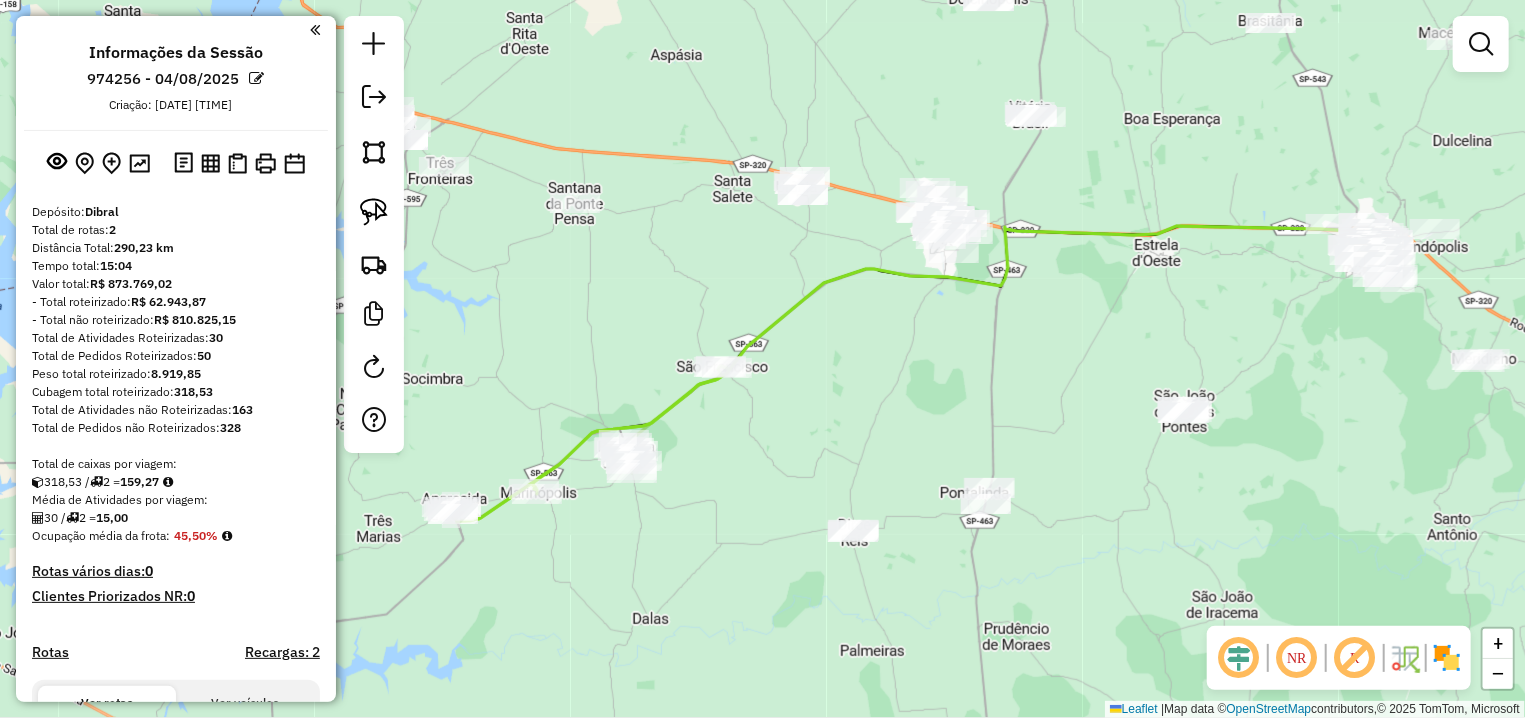 scroll, scrollTop: 93, scrollLeft: 0, axis: vertical 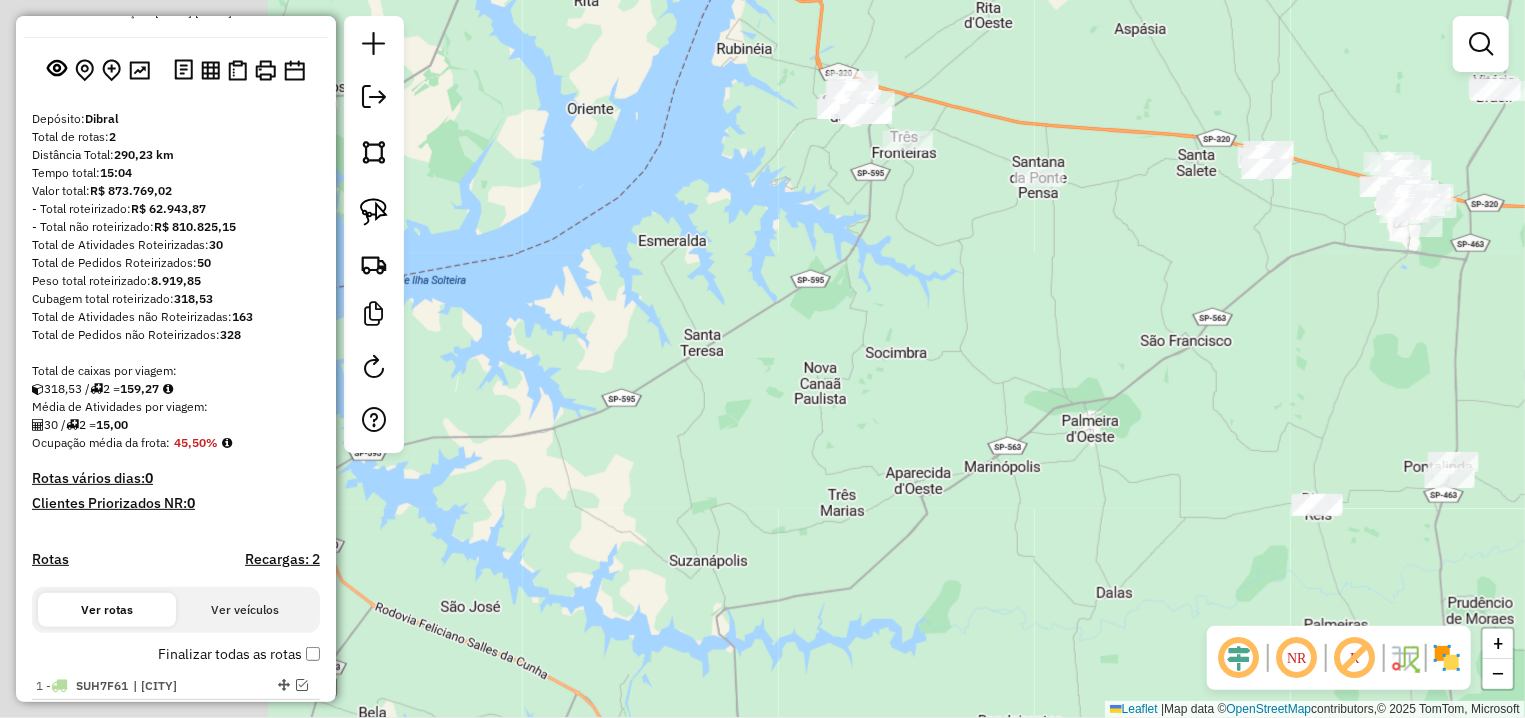 drag, startPoint x: 666, startPoint y: 329, endPoint x: 1120, endPoint y: 272, distance: 457.5642 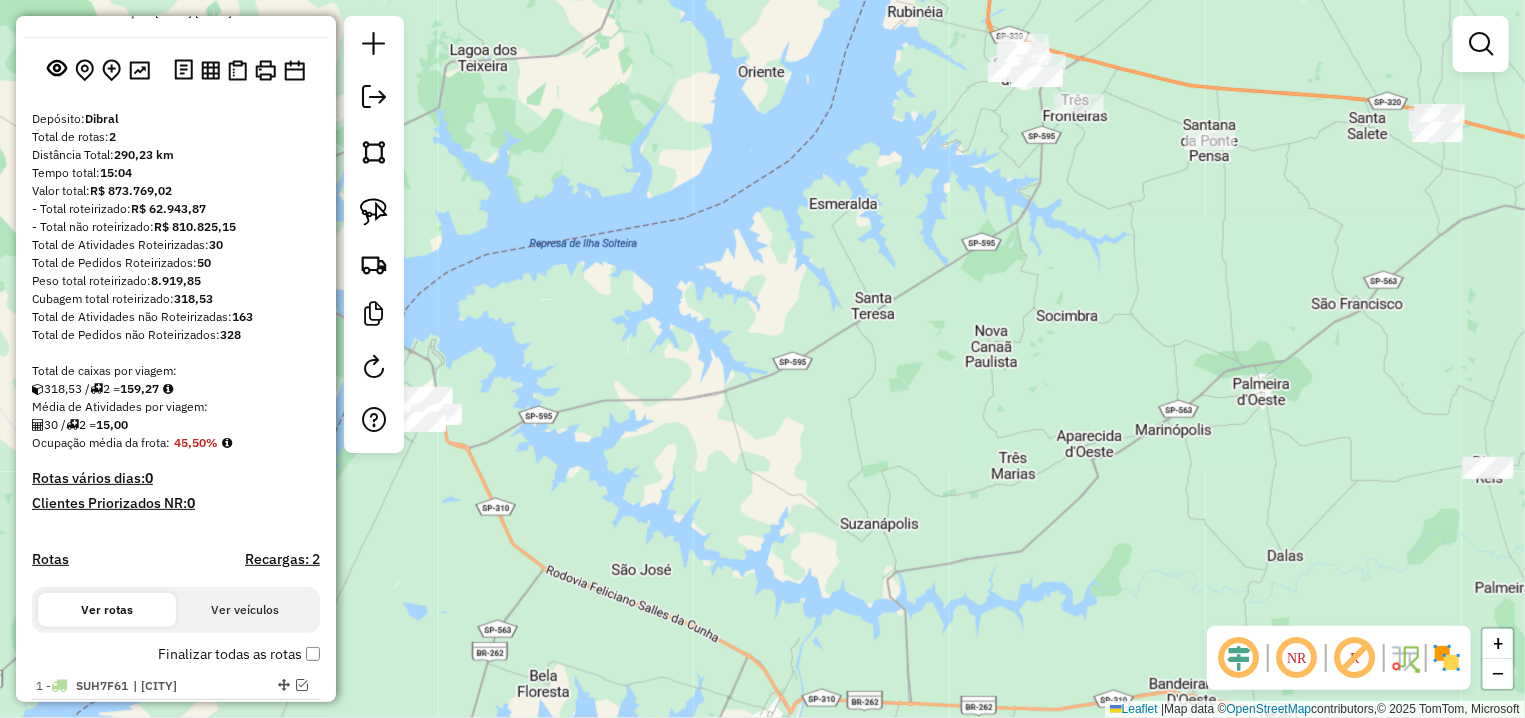 drag, startPoint x: 683, startPoint y: 417, endPoint x: 833, endPoint y: 392, distance: 152.06906 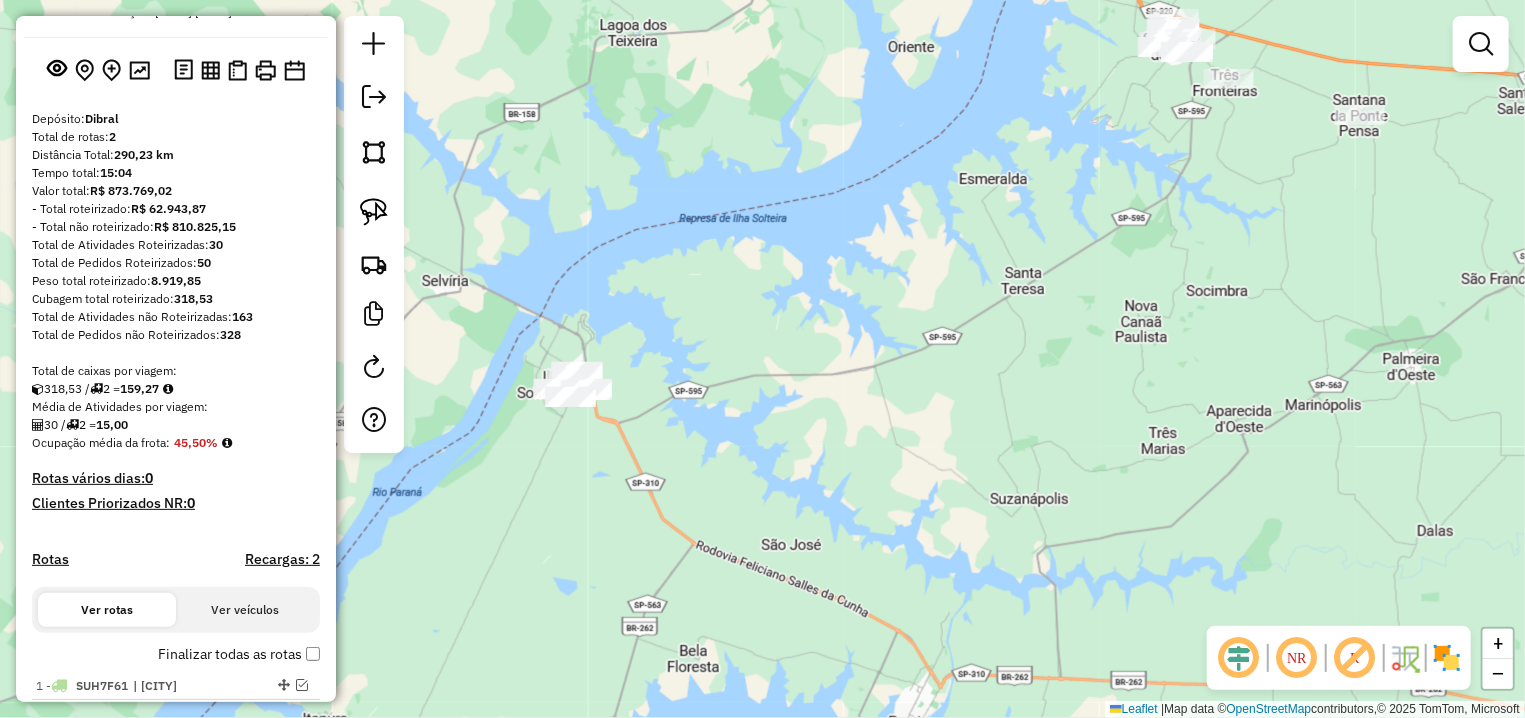 click on "Janela de atendimento Grade de atendimento Capacidade Transportadoras Veículos Cliente Pedidos  Rotas Selecione os dias de semana para filtrar as janelas de atendimento  Seg   Ter   Qua   Qui   Sex   Sáb   Dom  Informe o período da janela de atendimento: De: Até:  Filtrar exatamente a janela do cliente  Considerar janela de atendimento padrão  Selecione os dias de semana para filtrar as grades de atendimento  Seg   Ter   Qua   Qui   Sex   Sáb   Dom   Considerar clientes sem dia de atendimento cadastrado  Clientes fora do dia de atendimento selecionado Filtrar as atividades entre os valores definidos abaixo:  Peso mínimo:   Peso máximo:   Cubagem mínima:   Cubagem máxima:   De:   Até:  Filtrar as atividades entre o tempo de atendimento definido abaixo:  De:   Até:   Considerar capacidade total dos clientes não roteirizados Transportadora: Selecione um ou mais itens Tipo de veículo: Selecione um ou mais itens Veículo: Selecione um ou mais itens Motorista: Selecione um ou mais itens Nome: Rótulo:" 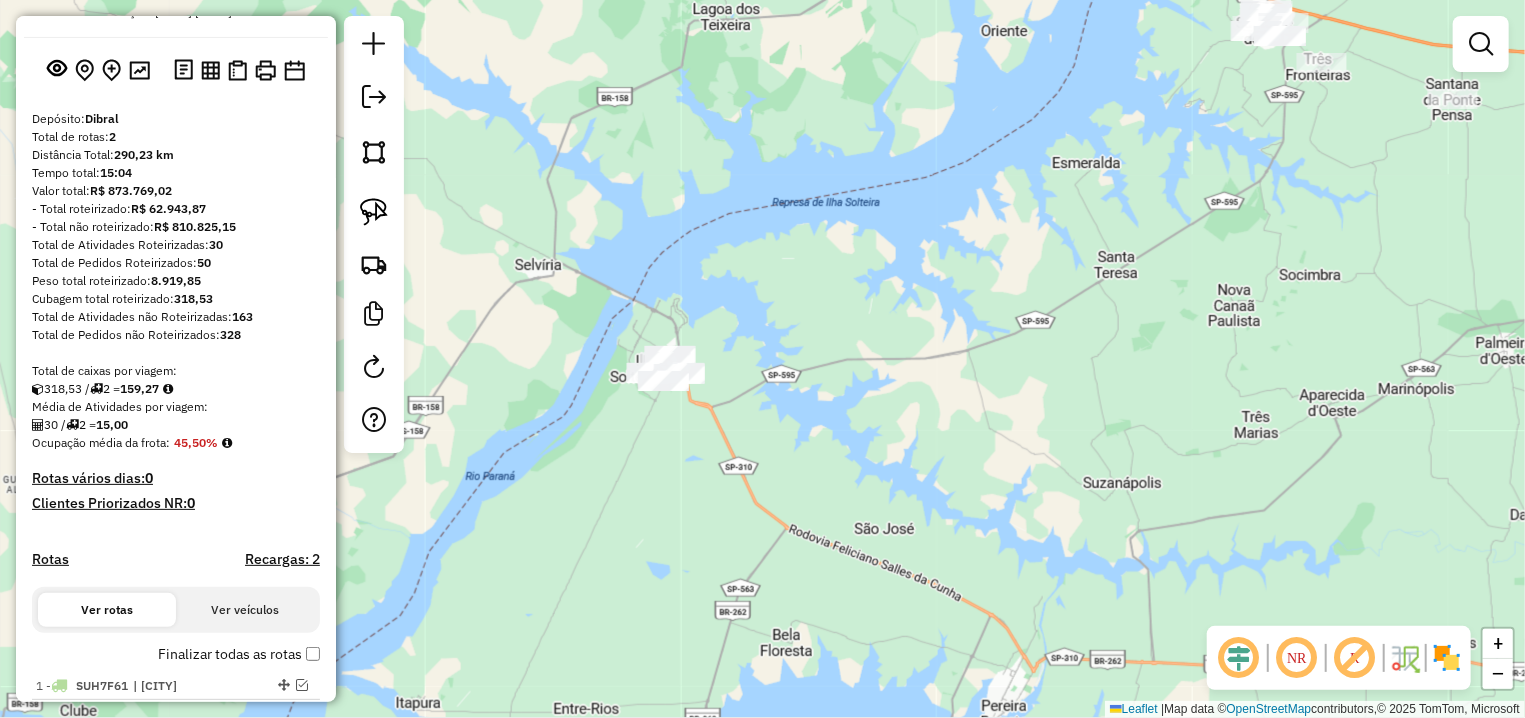 drag, startPoint x: 654, startPoint y: 398, endPoint x: 753, endPoint y: 380, distance: 100.62306 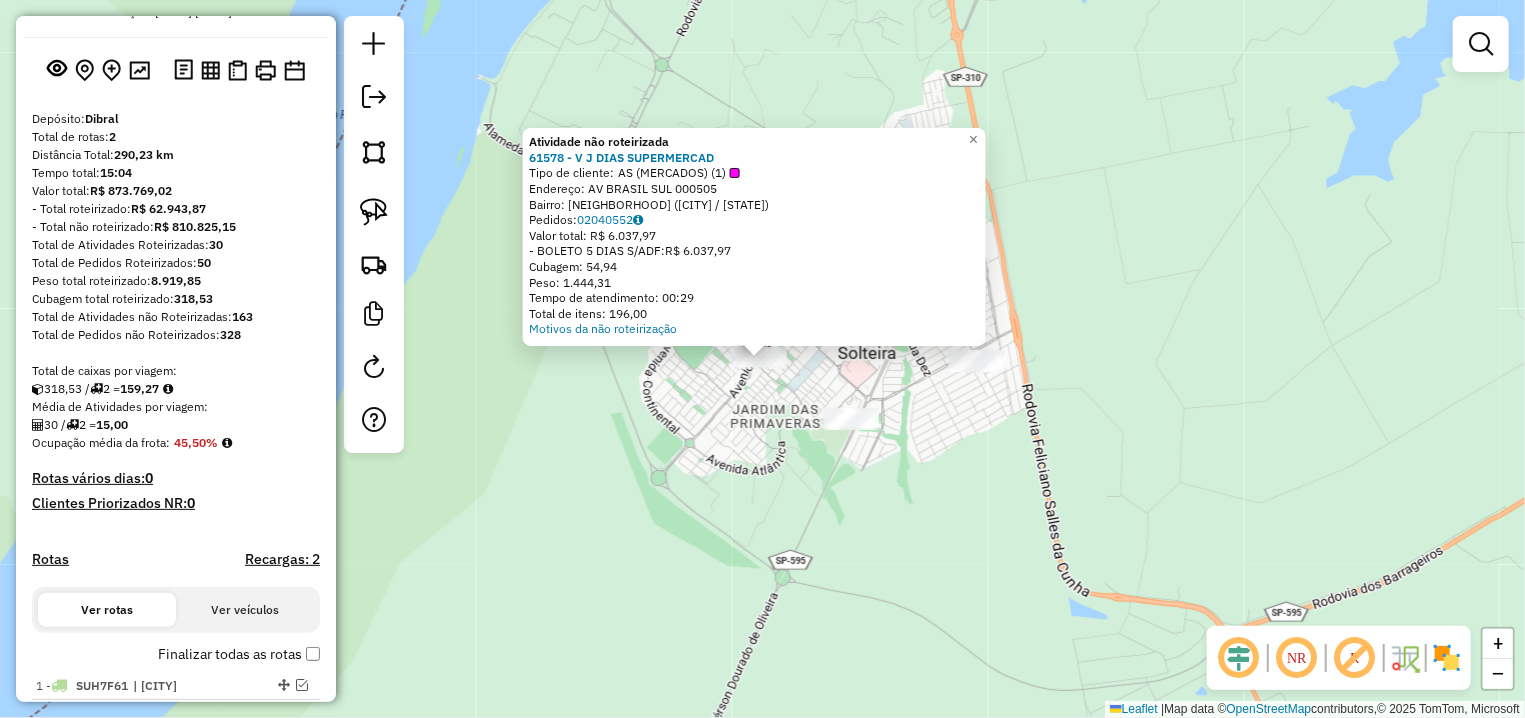 click on "Atividade não roteirizada [NUMBER] - [BRAND] [BRAND_NAME] Tipo de cliente: AS (MERCADOS) (1) Endereço: AV [STREET_NAME] [NUMBER] Bairro: [NEIGHBORHOOD] ([CITY] / [STATE]) Pedidos: [ORDER_NUMBER] Valor total: R$ [AMOUNT] - BOLETO 5 DIAS S/ADF: R$ [AMOUNT] Cubagem: [NUMBER] Peso: [NUMBER] Tempo de atendimento: 00:29 Total de itens: [NUMBER] Motivos da não roteirização × Janela de atendimento Grade de atendimento Capacidade Transportadoras Veículos Cliente Pedidos Rotas Selecione os dias de semana para filtrar as janelas de atendimento Seg Ter Qua Qui Sex Sáb Dom Informe o período da janela de atendimento: De: Até: Filtrar exatamente a janela do cliente Considerar janela de atendimento padrão Selecione os dias de semana para filtrar as grades de atendimento Seg Ter Qua Qui Sex Sáb Dom Considerar clientes sem dia de atendimento cadastrado Clientes fora do dia de atendimento selecionado Filtrar as atividades entre os valores definidos abaixo: +" 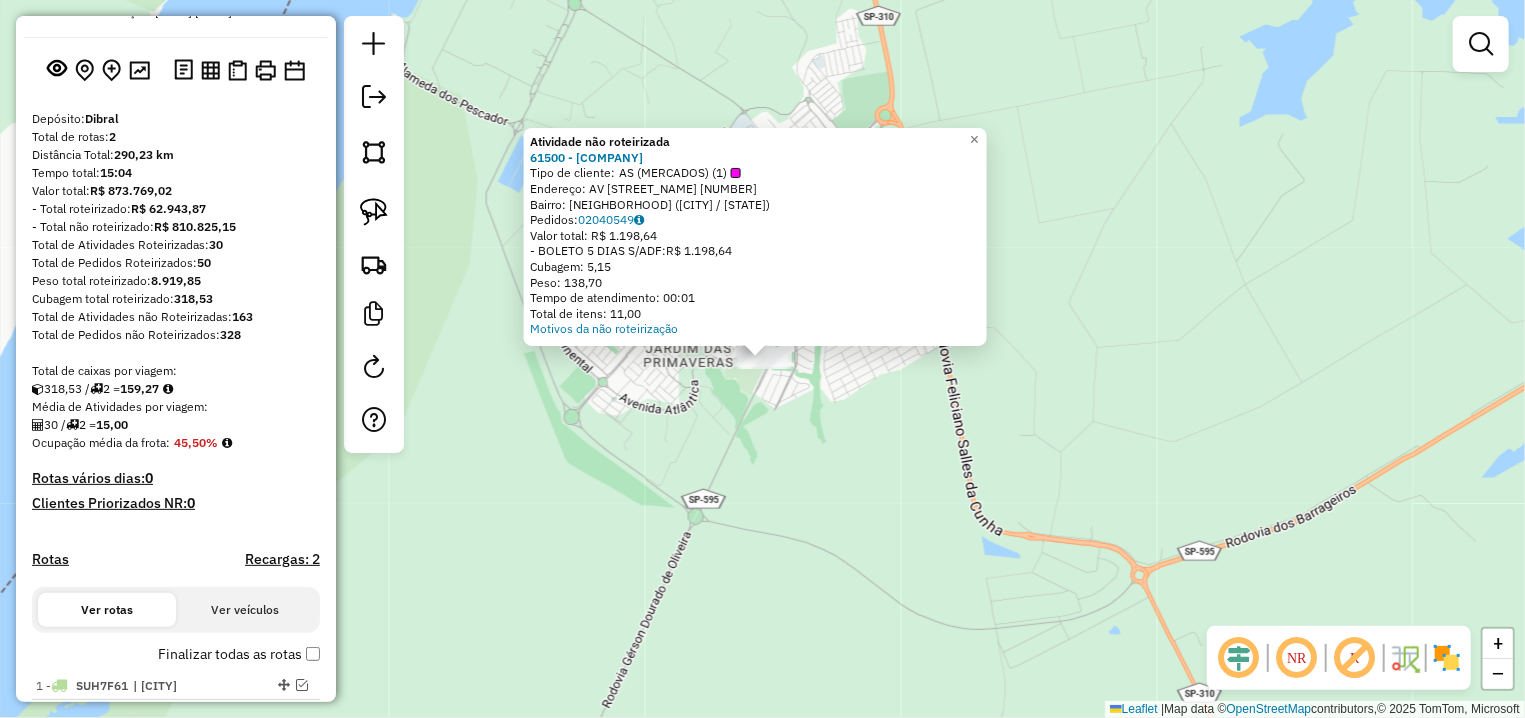click on "Atividade não roteirizada [NUMBER] - [BRAND] [BRAND_NAME] Tipo de cliente: AS (MERCADOS) (1) Endereço: AV [STREET_NAME] [NUMBER] Bairro: [NEIGHBORHOOD] ([CITY] / [STATE]) Pedidos: [ORDER_NUMBER] Valor total: R$ [AMOUNT] - BOLETO 5 DIAS S/ADF: R$ [AMOUNT] Cubagem: [NUMBER] Peso: [NUMBER] Tempo de atendimento: 00:01 Total de itens: [NUMBER] Motivos da não roteirização × Janela de atendimento Grade de atendimento Capacidade Transportadoras Veículos Cliente Pedidos Rotas Selecione os dias de semana para filtrar as janelas de atendimento Seg Ter Qua Qui Sex Sáb Dom Informe o período da janela de atendimento: De: Até: Filtrar exatamente a janela do cliente Considerar janela de atendimento padrão Selecione os dias de semana para filtrar as grades de atendimento Seg Ter Qua Qui Sex Sáb Dom Considerar clientes sem dia de atendimento cadastrado Clientes fora do dia de atendimento selecionado Filtrar as atividades entre os valores definidos abaixo: De: +" 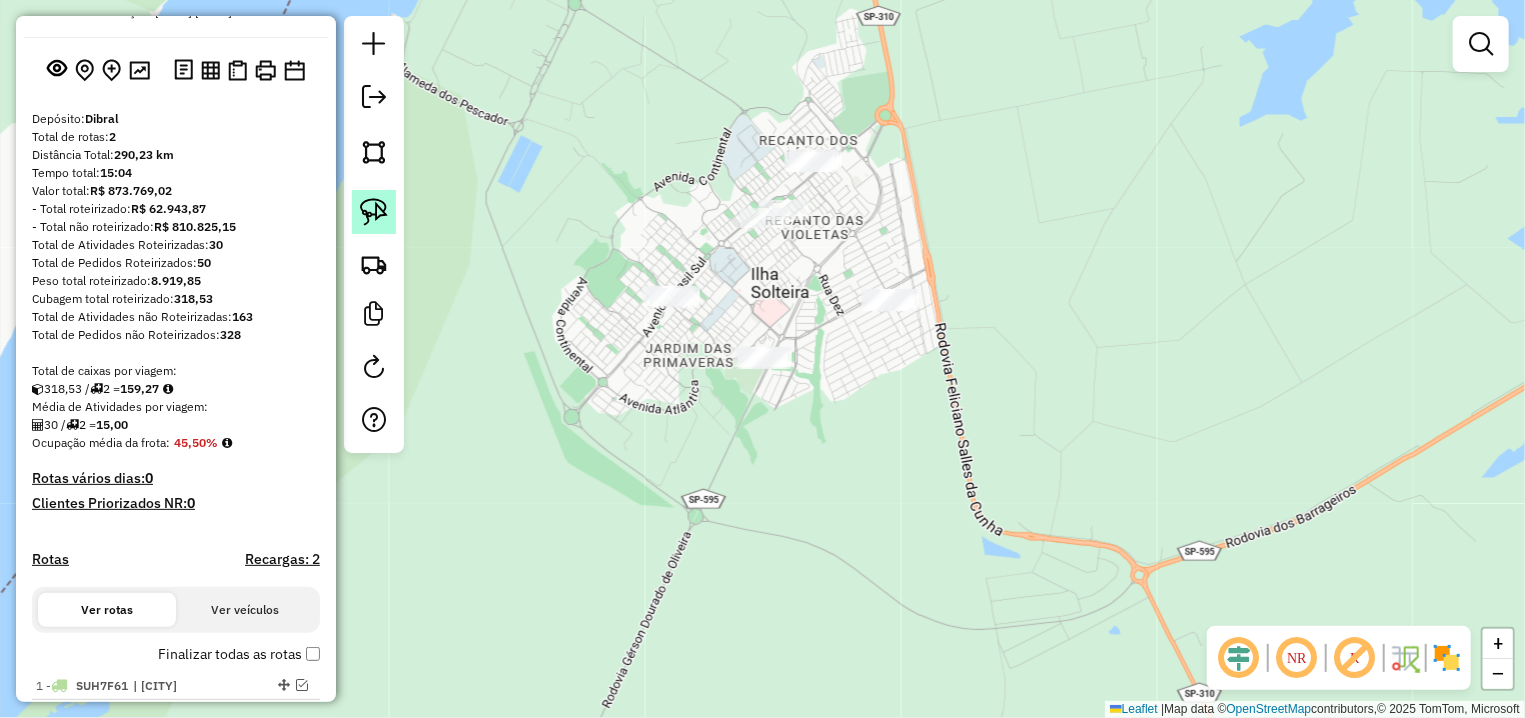 click 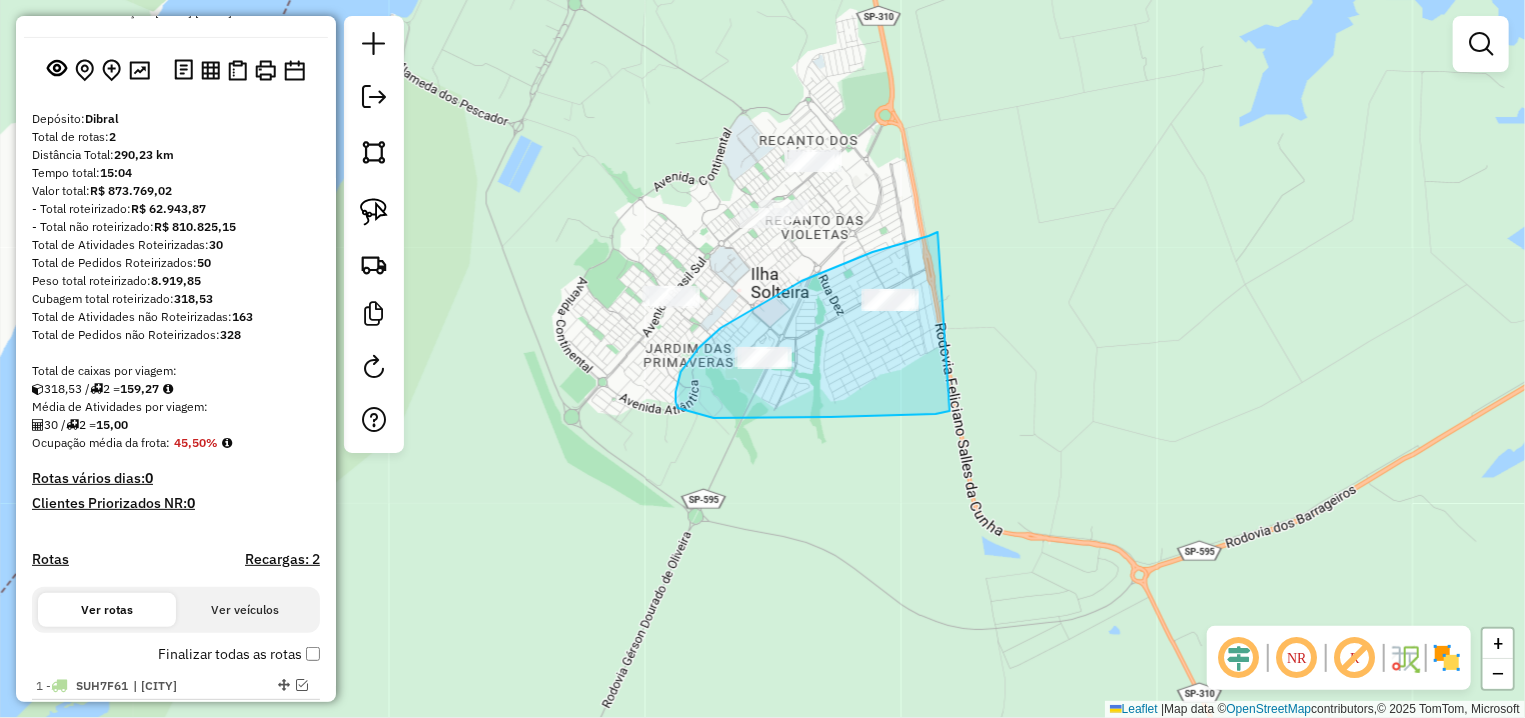 drag, startPoint x: 938, startPoint y: 232, endPoint x: 950, endPoint y: 411, distance: 179.40178 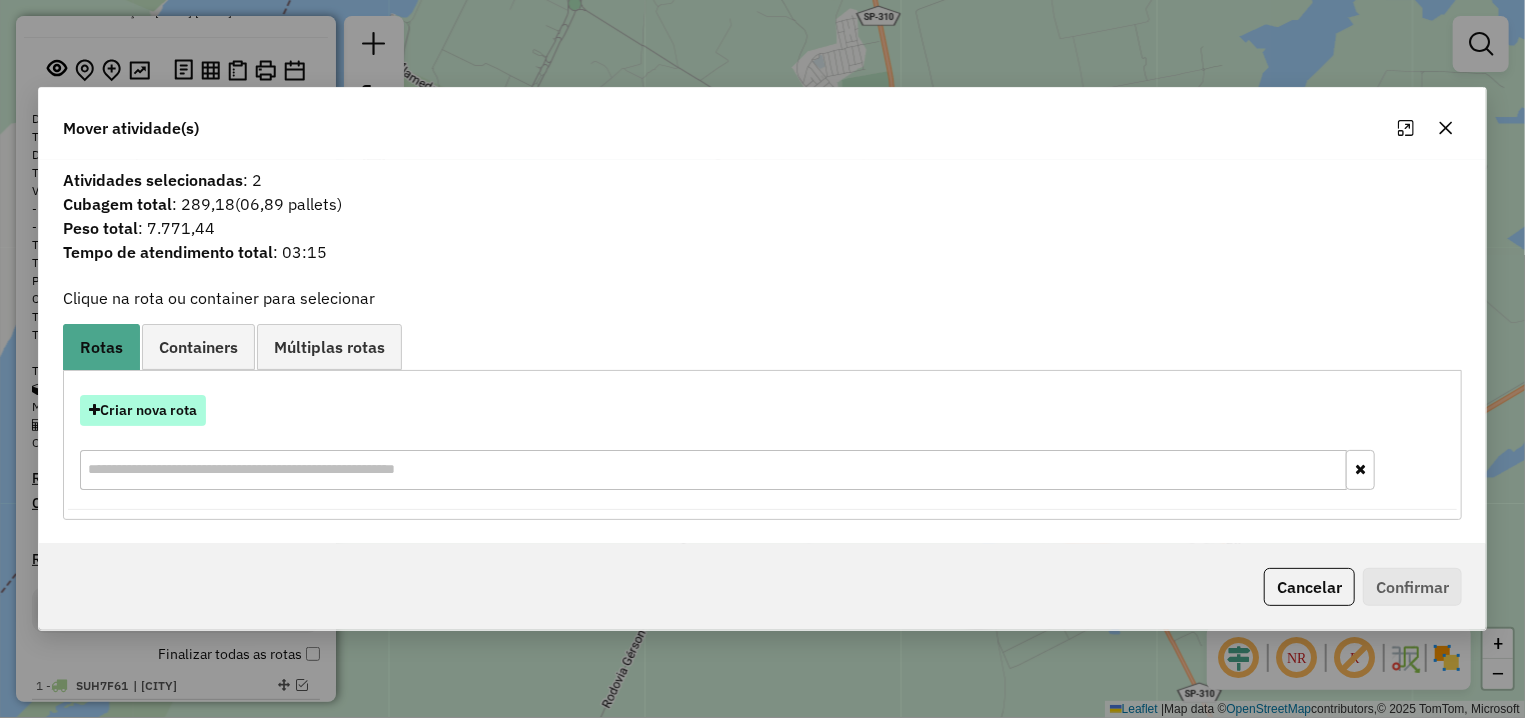 click on "Criar nova rota" at bounding box center [143, 410] 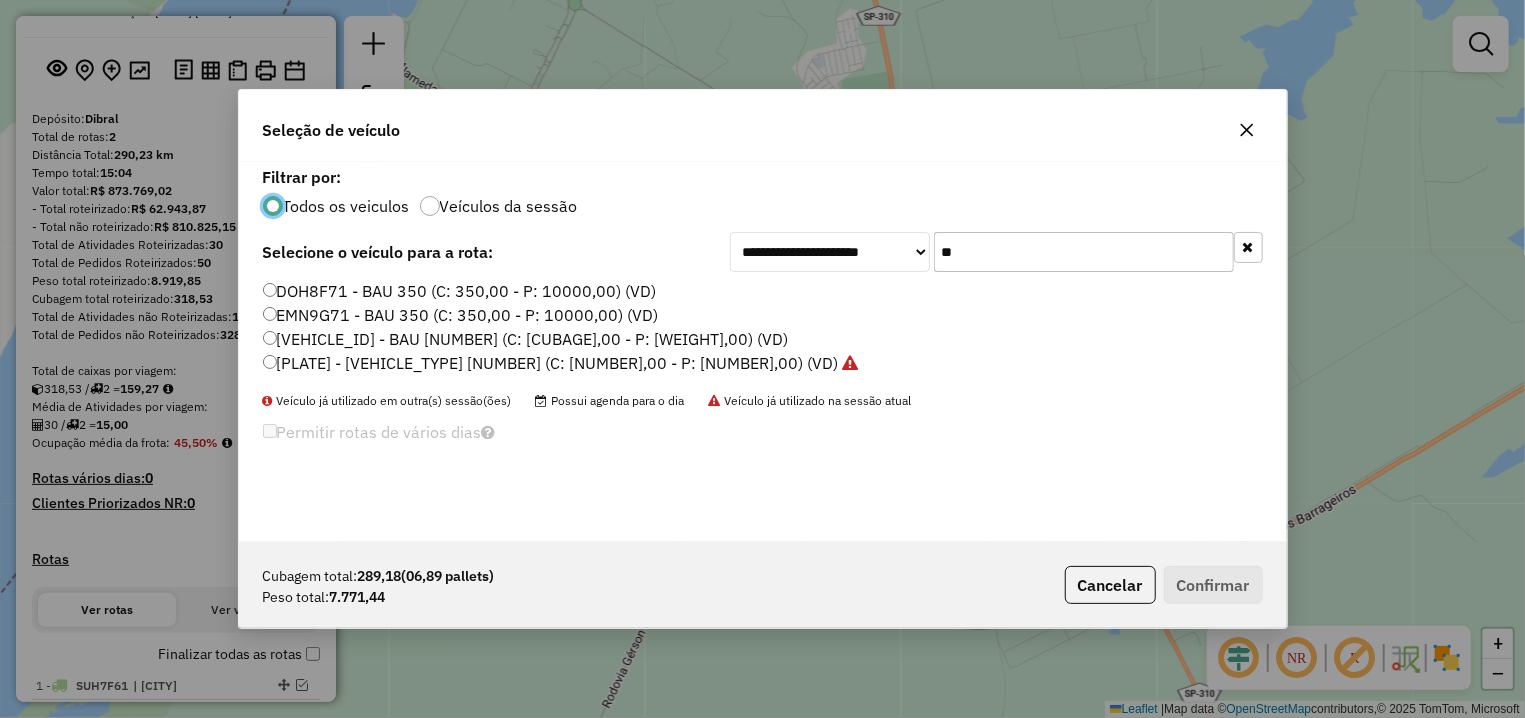 scroll, scrollTop: 11, scrollLeft: 6, axis: both 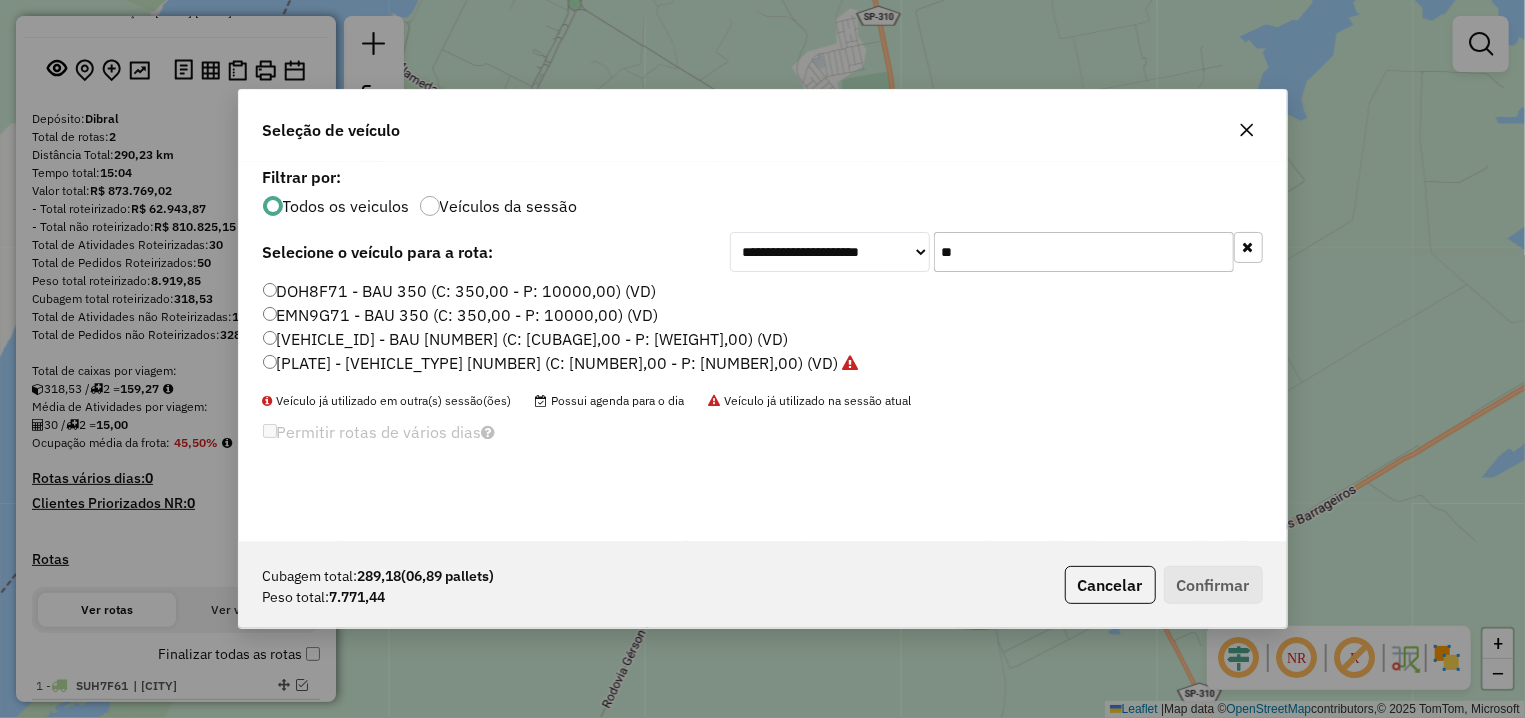 drag, startPoint x: 940, startPoint y: 261, endPoint x: 929, endPoint y: 261, distance: 11 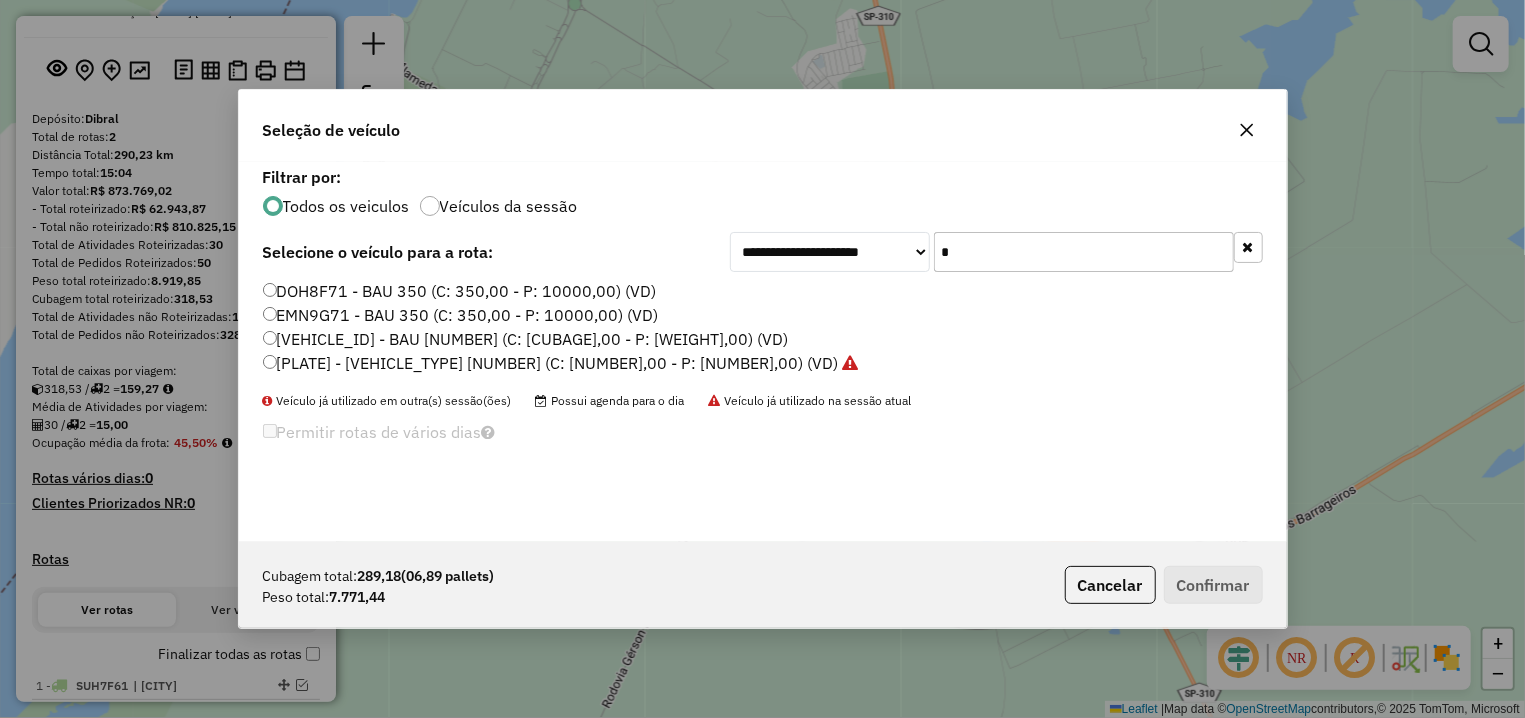 type on "**" 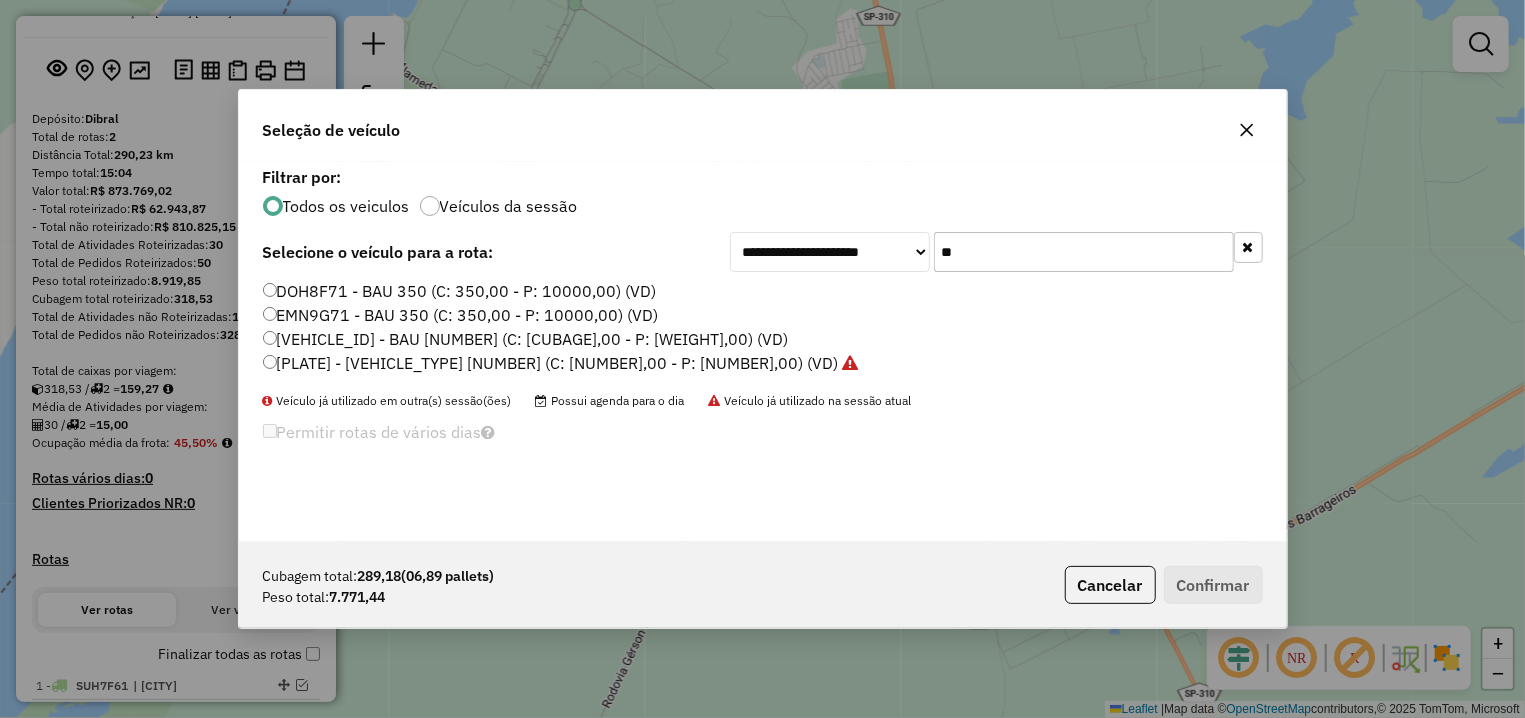 click on "DOH8F71 - BAU 350 (C: 350,00 - P: 10000,00) (VD)" 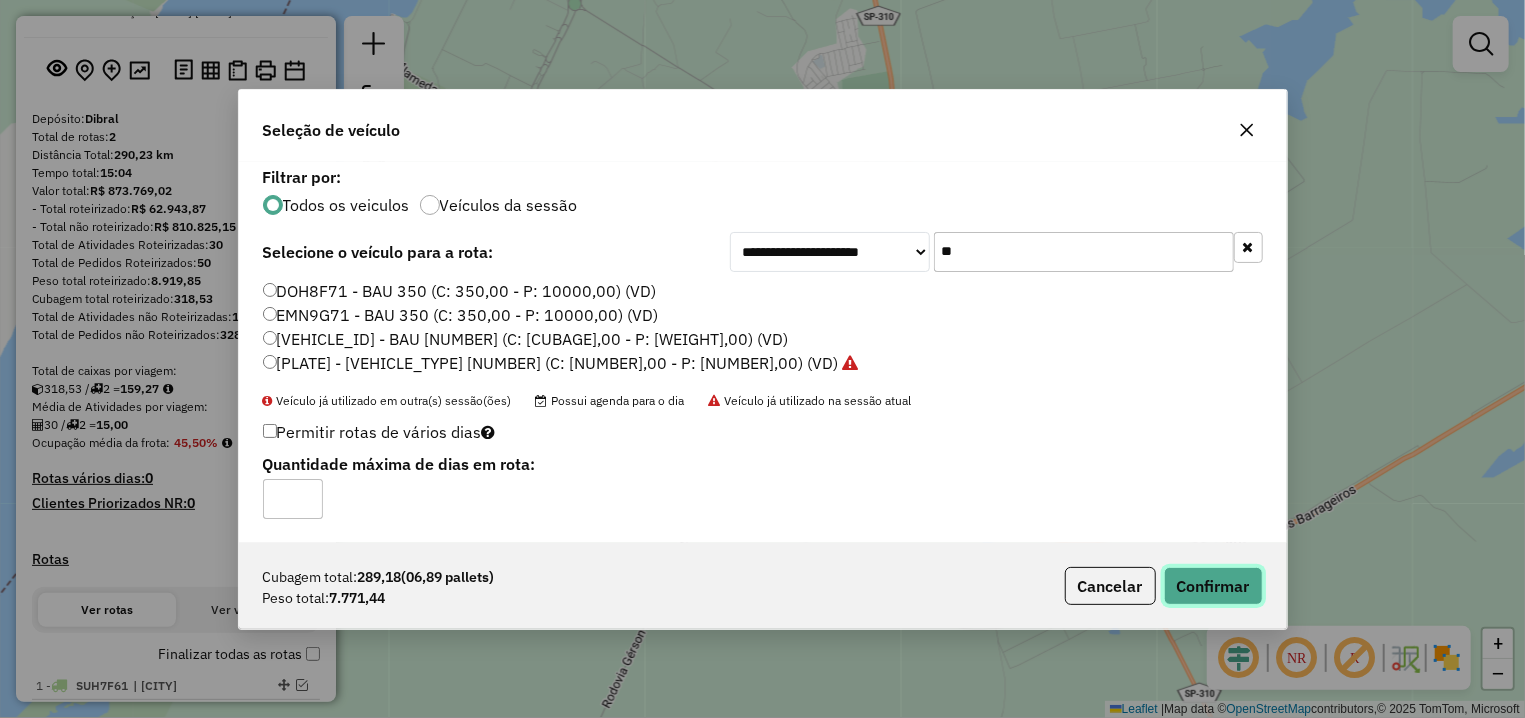 click on "Confirmar" 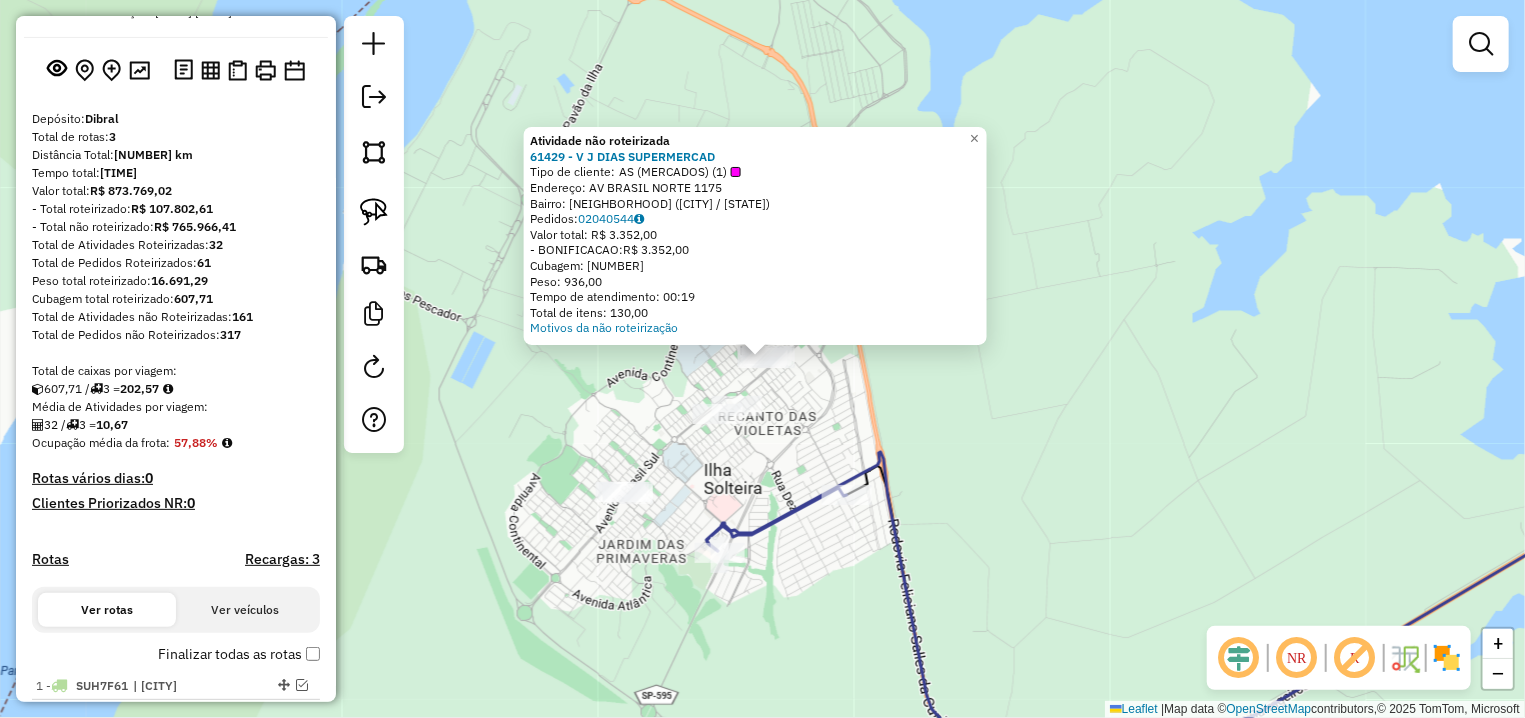 click 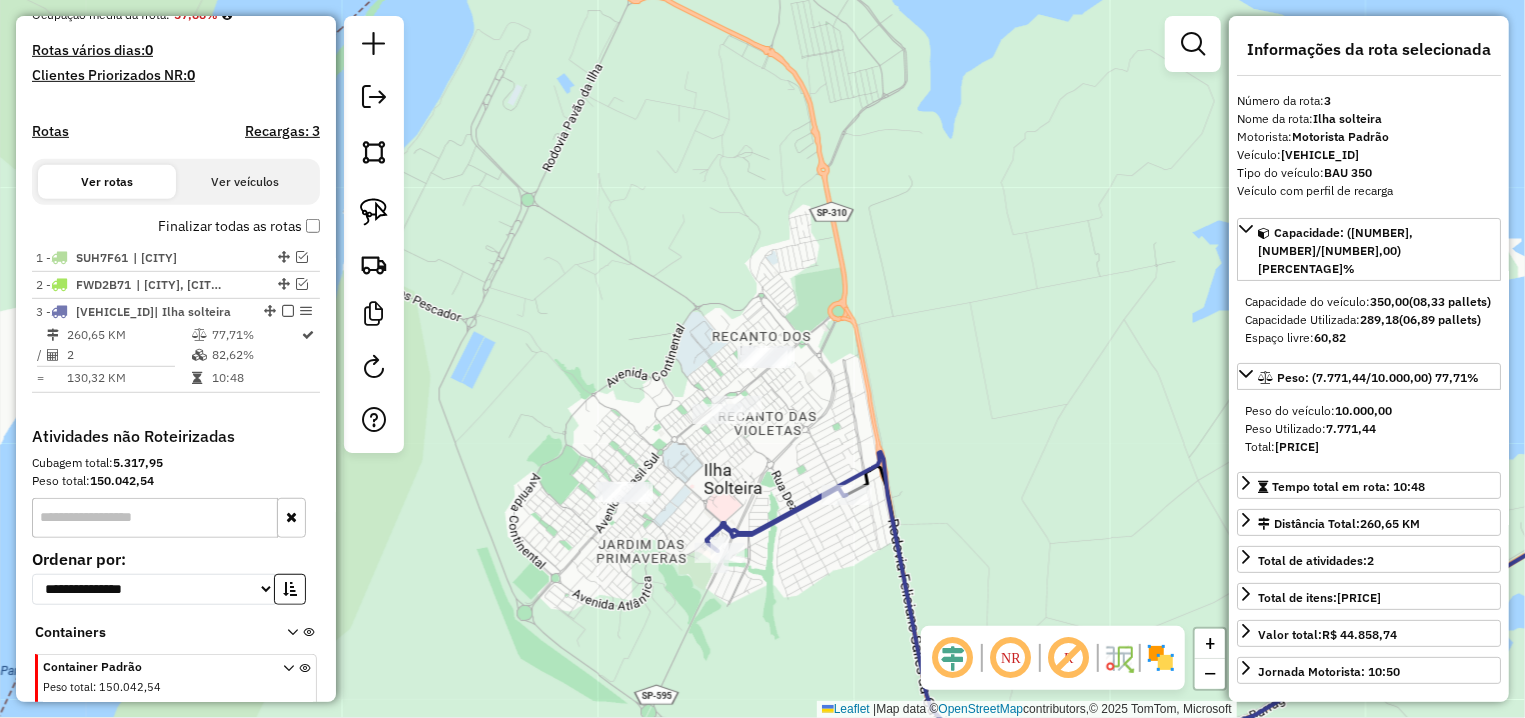 scroll, scrollTop: 605, scrollLeft: 0, axis: vertical 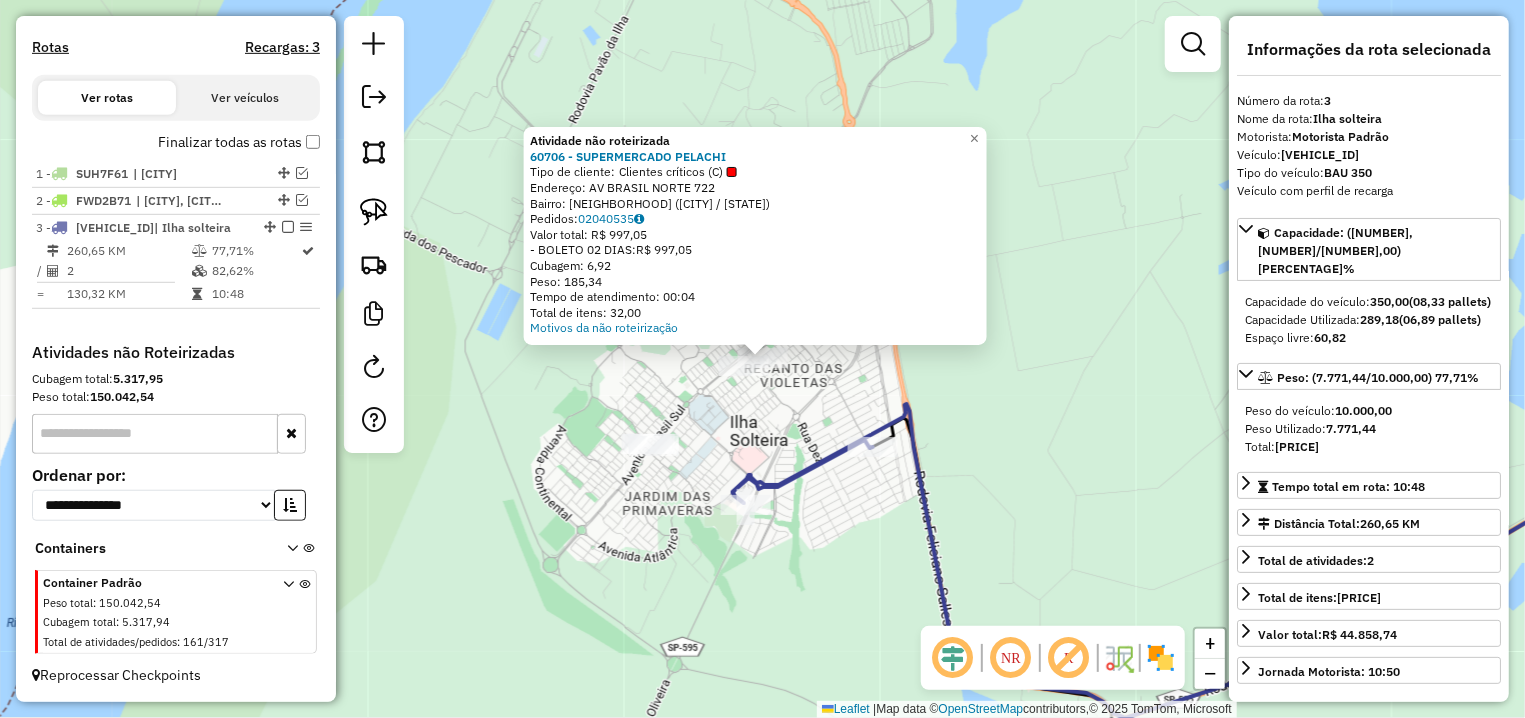 click on "Atividade não roteirizada [ORDER_ID] - SUPERMERCADO PELACHI Tipo de cliente: Clientes críticos (C) Endereço: AV BRASIL NORTE 722 Bairro: JD AEROPORTO ([CITY] / [STATE]) Pedidos: [ORDER_ID] Valor total: R$ [NUMBER] - BOLETO 02 DIAS: R$ [NUMBER] Cubagem: [NUMBER] Peso: [NUMBER] Tempo de atendimento: 00:04 Total de itens: [NUMBER] Motivos da não roteirização × Janela de atendimento Grade de atendimento Capacidade Transportadoras Veículos Cliente Pedidos Rotas Selecione os dias de semana para filtrar as janelas de atendimento Seg Ter Qua Qui Sex Sáb Dom Informe o período da janela de atendimento: De: Até: Filtrar exatamente a janela do cliente Considerar janela de atendimento padrão Selecione os dias de semana para filtrar as grades de atendimento Seg Ter Qua Qui Sex Sáb Dom Considerar clientes sem dia de atendimento cadastrado Clientes fora do dia de atendimento selecionado Filtrar as atividades entre os valores definidos abaixo: De: De:" 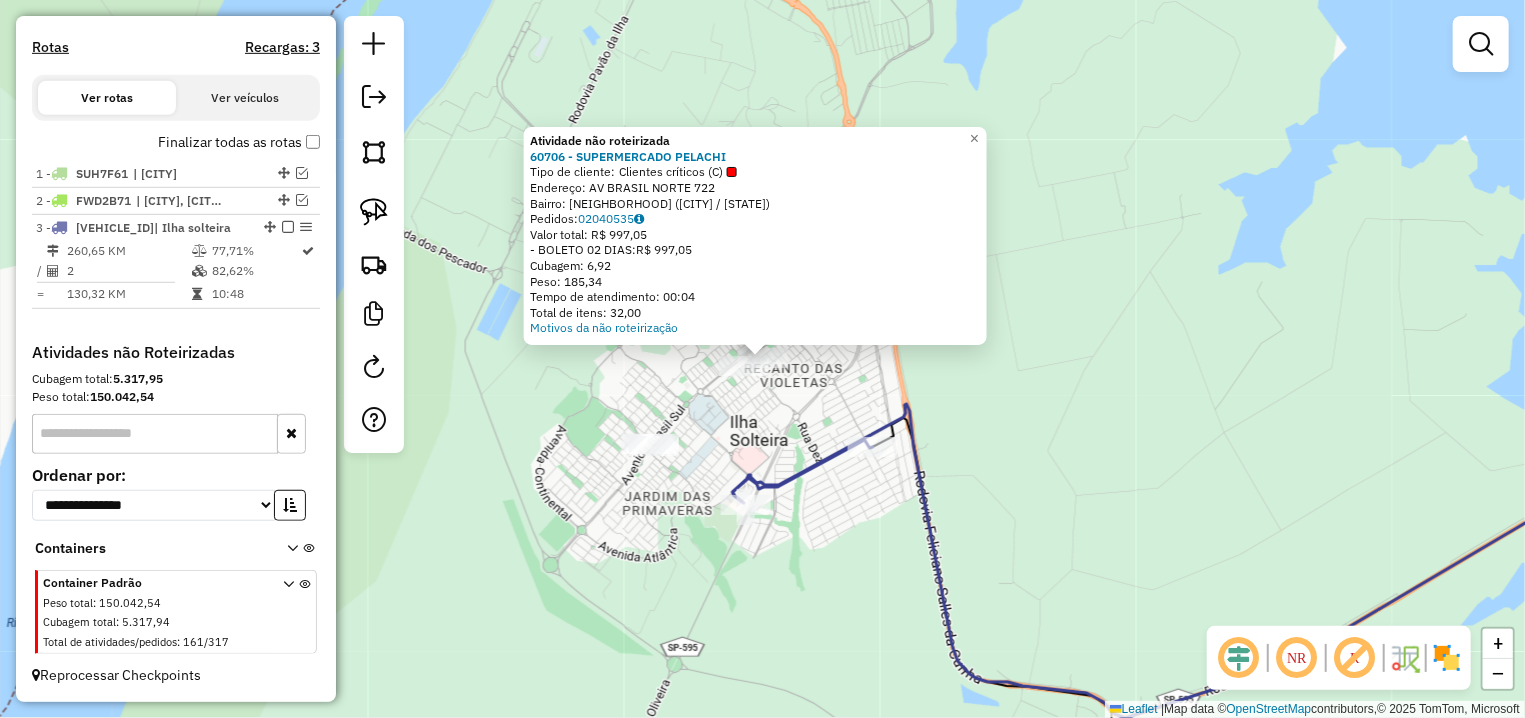 click on "Atividade não roteirizada [ORDER_ID] - SUPERMERCADO PELACHI Tipo de cliente: Clientes críticos (C) Endereço: AV BRASIL NORTE 722 Bairro: JD AEROPORTO ([CITY] / [STATE]) Pedidos: [ORDER_ID] Valor total: R$ [NUMBER] - BOLETO 02 DIAS: R$ [NUMBER] Cubagem: [NUMBER] Peso: [NUMBER] Tempo de atendimento: 00:04 Total de itens: [NUMBER] Motivos da não roteirização × Janela de atendimento Grade de atendimento Capacidade Transportadoras Veículos Cliente Pedidos Rotas Selecione os dias de semana para filtrar as janelas de atendimento Seg Ter Qua Qui Sex Sáb Dom Informe o período da janela de atendimento: De: Até: Filtrar exatamente a janela do cliente Considerar janela de atendimento padrão Selecione os dias de semana para filtrar as grades de atendimento Seg Ter Qua Qui Sex Sáb Dom Considerar clientes sem dia de atendimento cadastrado Clientes fora do dia de atendimento selecionado Filtrar as atividades entre os valores definidos abaixo: De: De:" 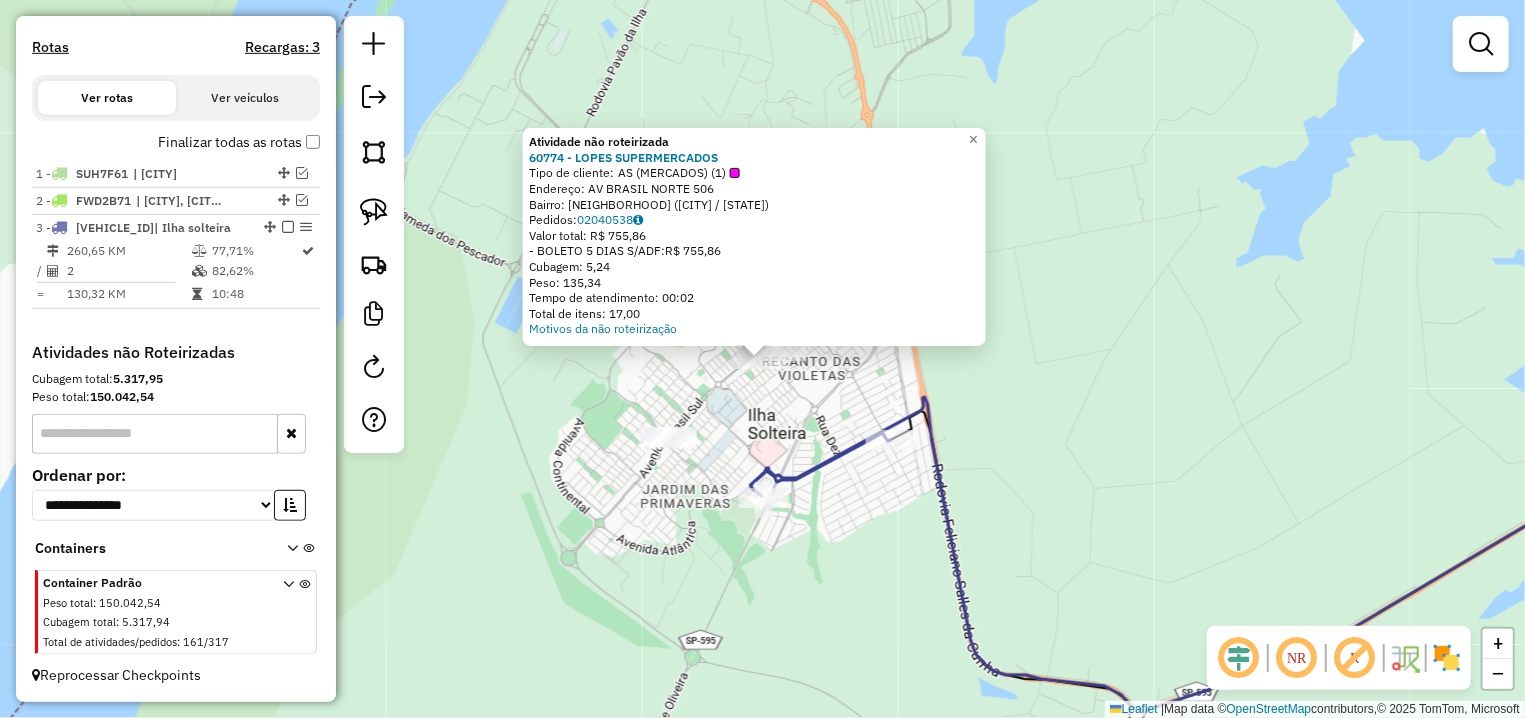 click on "Atividade não roteirizada [NUMBER] - LOPES SUPERMERCADOS Tipo de cliente: AS (MERCADOS) (1) Endereço: AV BRASIL NORTE [NUMBER] Bairro: JD AEROPORTO ([CITY] / [STATE]) Pedidos: [NUMBER] Valor total: R$ 755,86 - BOLETO 5 DIAS S/ADF: R$ 755,86 Cubagem: 5,24 Peso: 135,34 Tempo de atendimento: 00:02 Total de itens: 17,00 Motivos da não roteirização × Janela de atendimento Grade de atendimento Capacidade Transportadoras Veículos Cliente Pedidos Rotas Selecione os dias de semana para filtrar as janelas de atendimento Seg Ter Qua Qui Sex Sáb Dom Informe o período da janela de atendimento: De: Até: Filtrar exatamente a janela do cliente Considerar janela de atendimento padrão Selecione os dias de semana para filtrar as grades de atendimento Seg Ter Qua Qui Sex Sáb Dom Considerar clientes sem dia de atendimento cadastrado Clientes fora do dia de atendimento selecionado Filtrar as atividades entre os valores definidos abaixo: De: Até:" 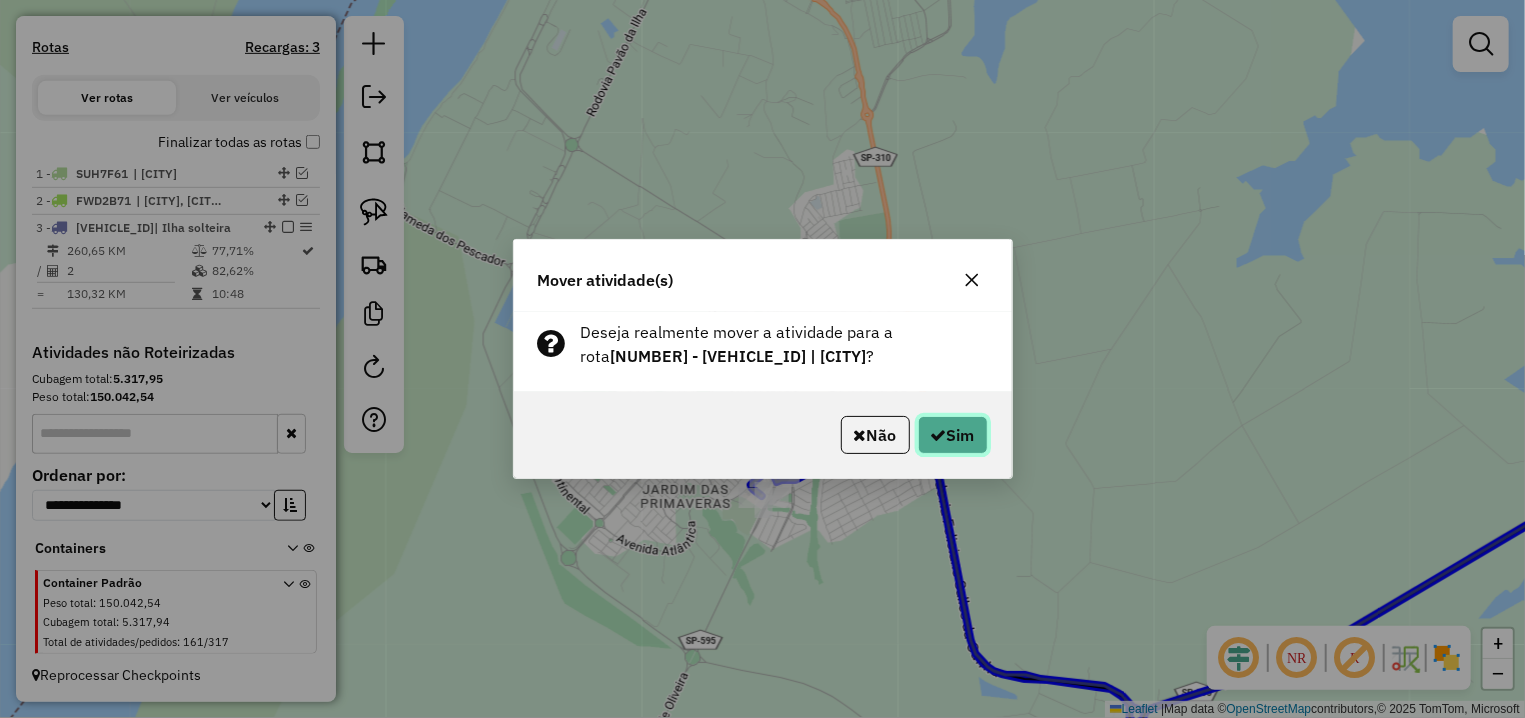 click on "Sim" 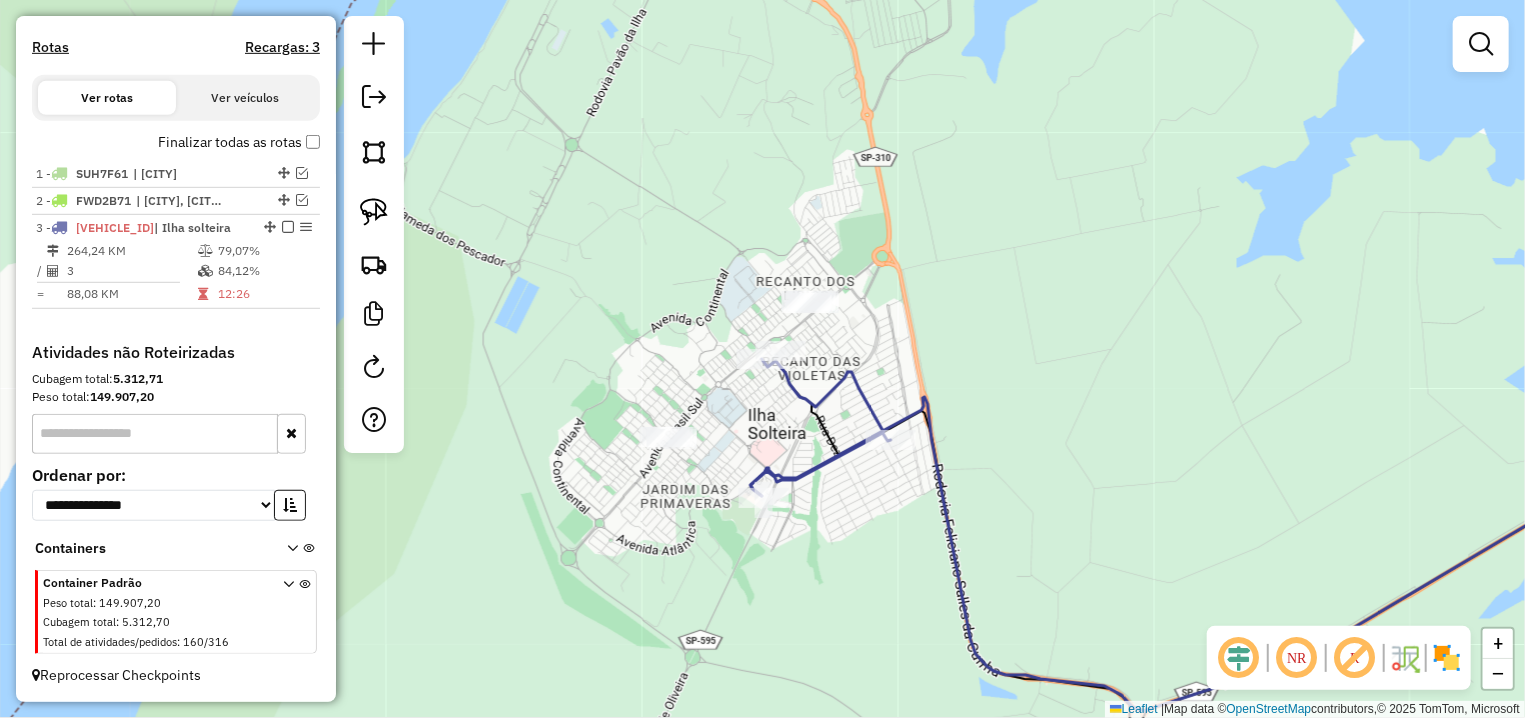 click at bounding box center [288, 227] 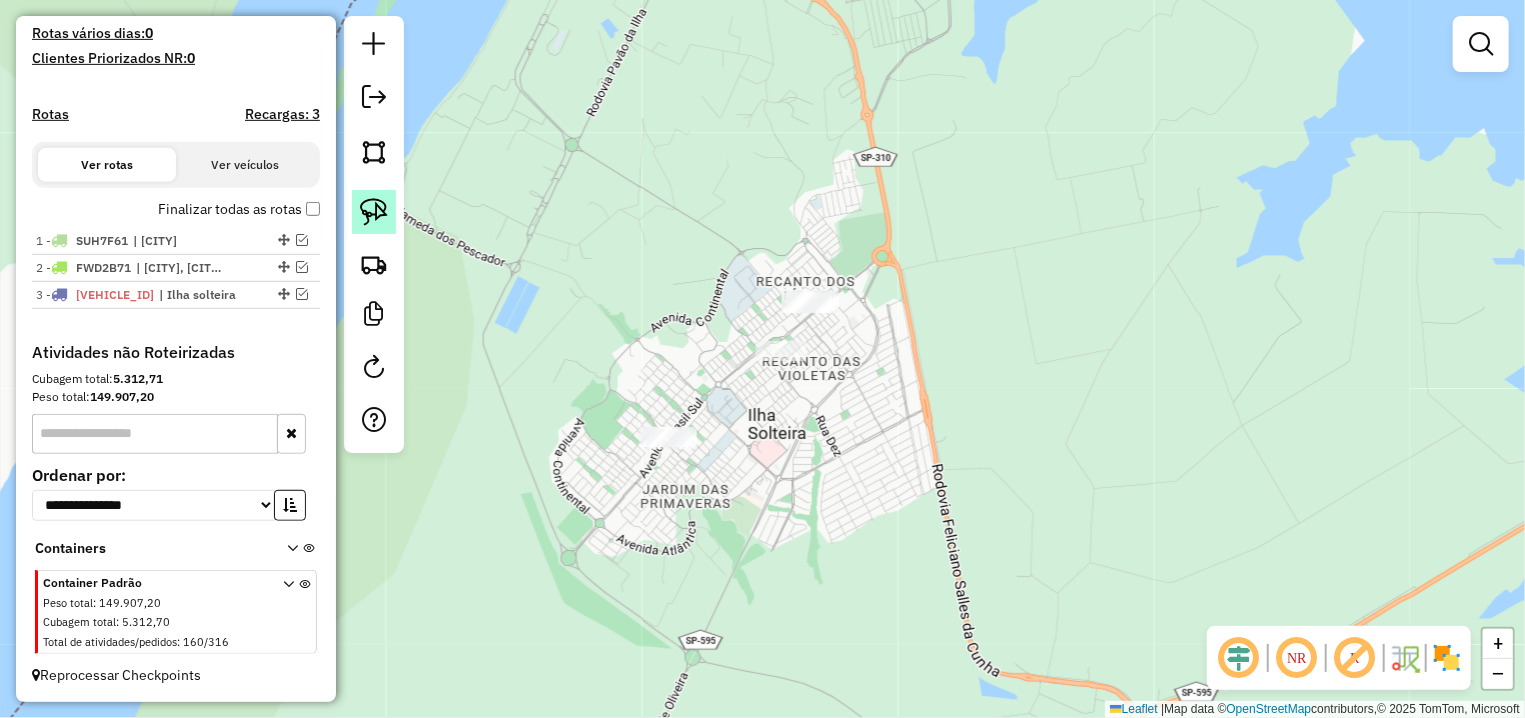 click 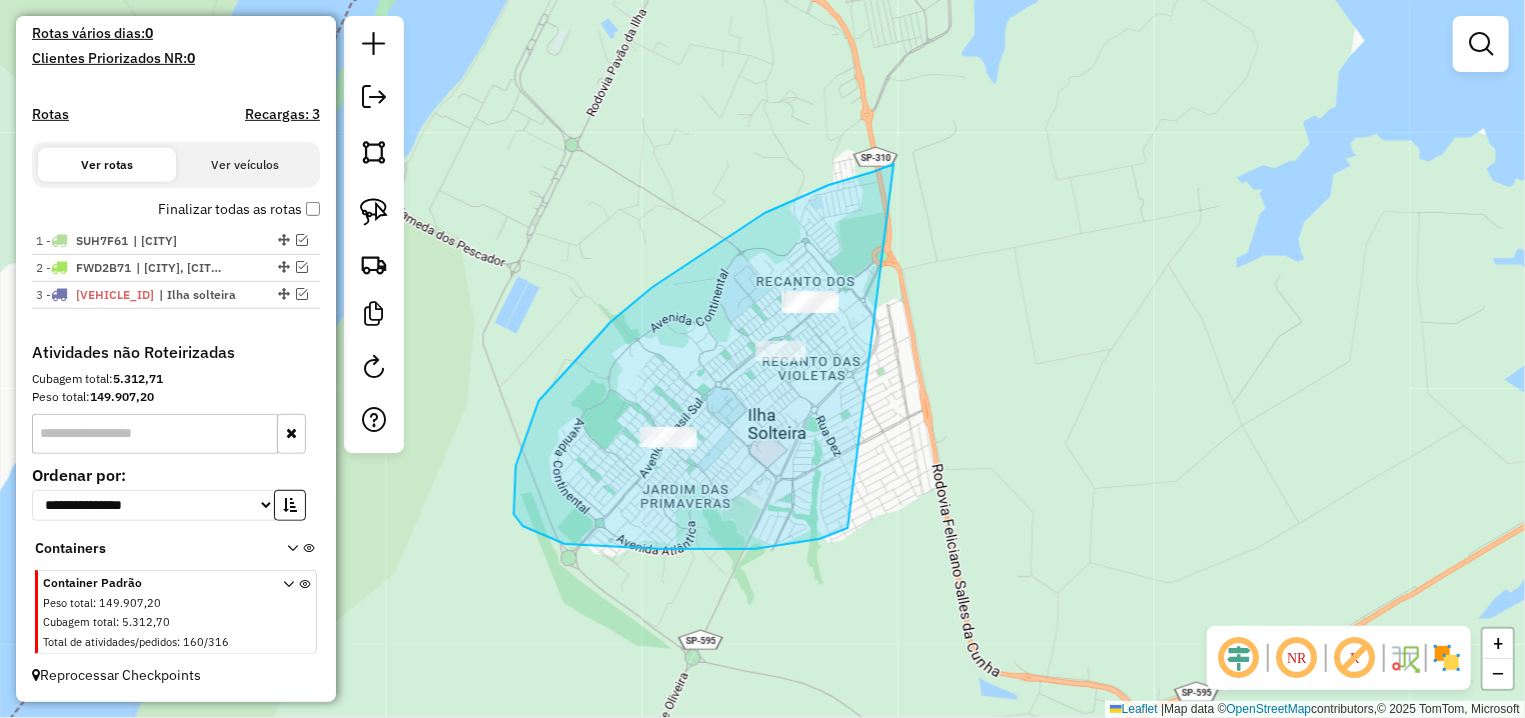 drag, startPoint x: 873, startPoint y: 172, endPoint x: 848, endPoint y: 528, distance: 356.87674 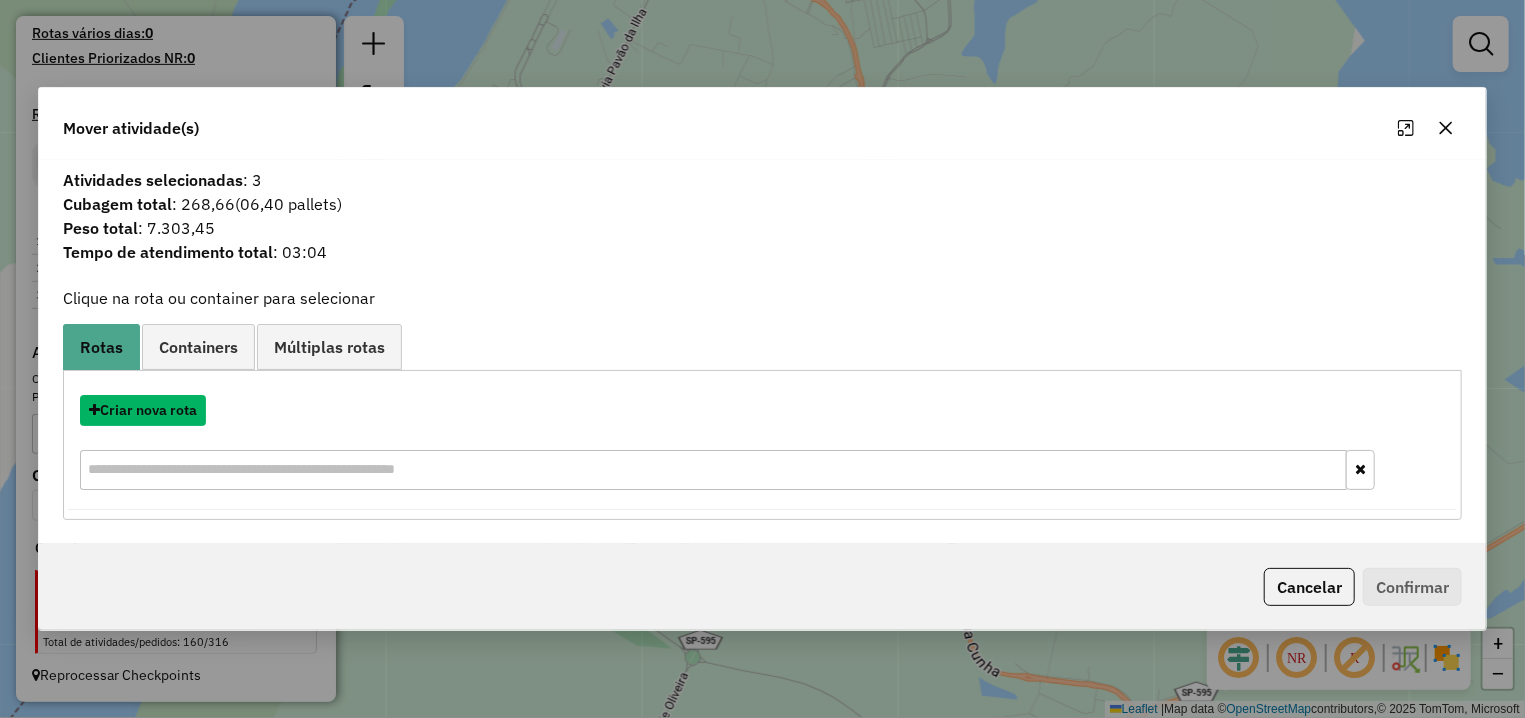 click on "Criar nova rota" at bounding box center (143, 410) 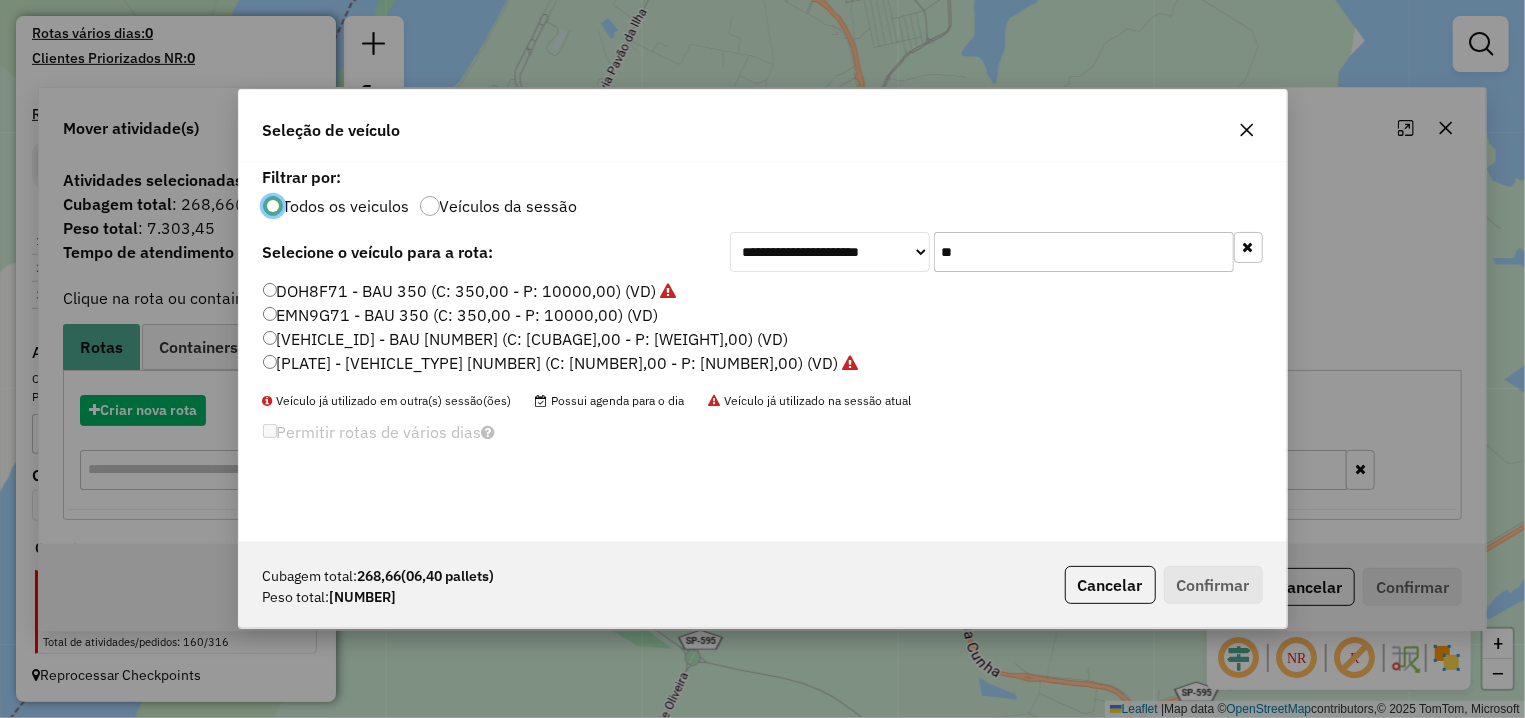 scroll, scrollTop: 11, scrollLeft: 6, axis: both 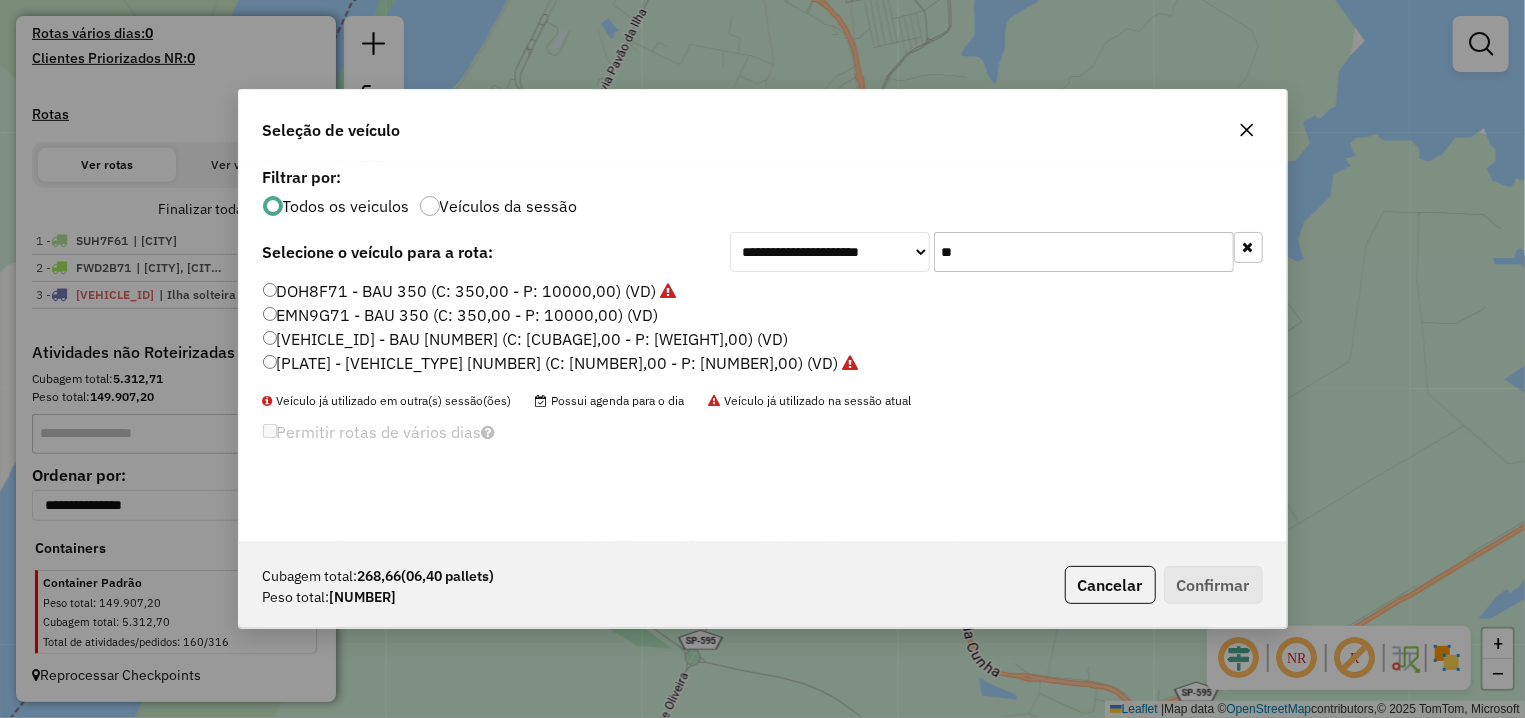 drag, startPoint x: 961, startPoint y: 239, endPoint x: 893, endPoint y: 239, distance: 68 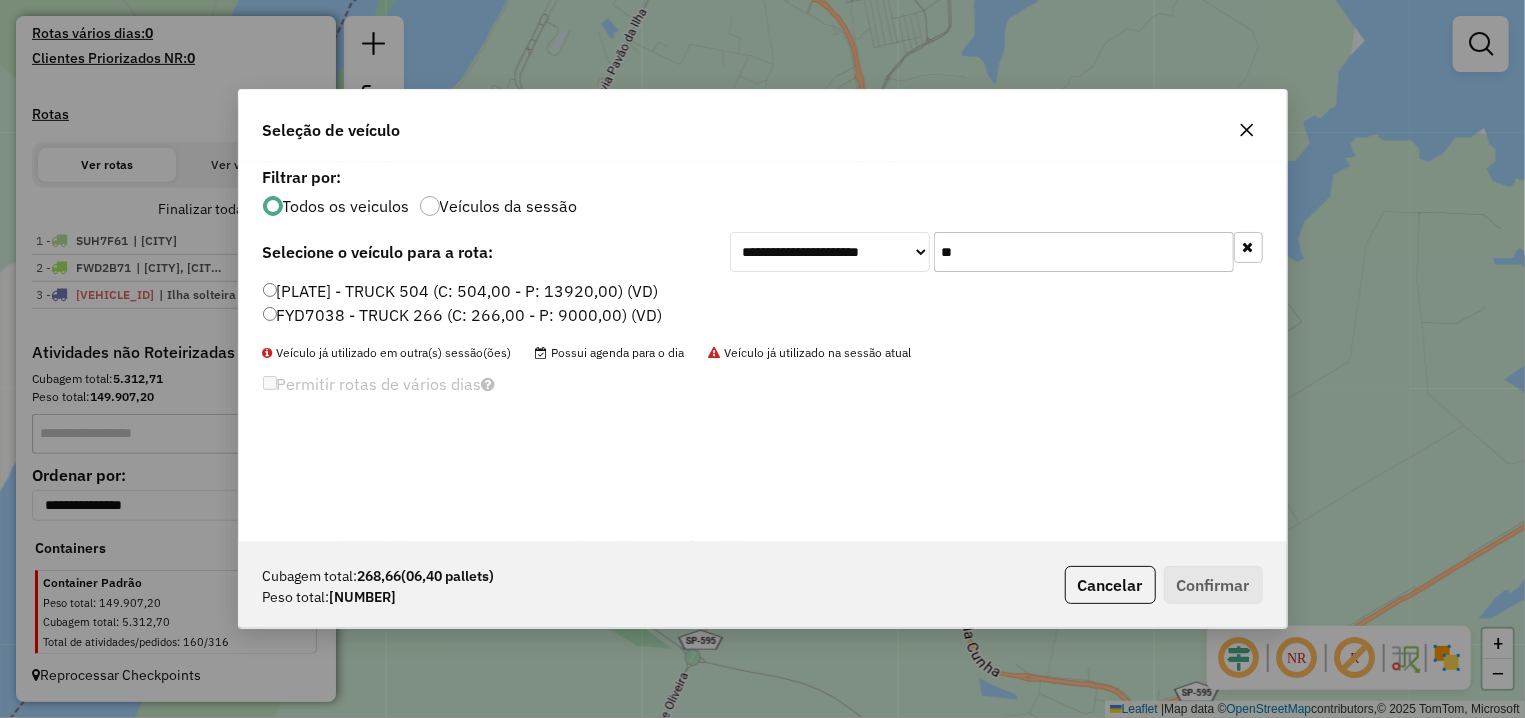 type on "**" 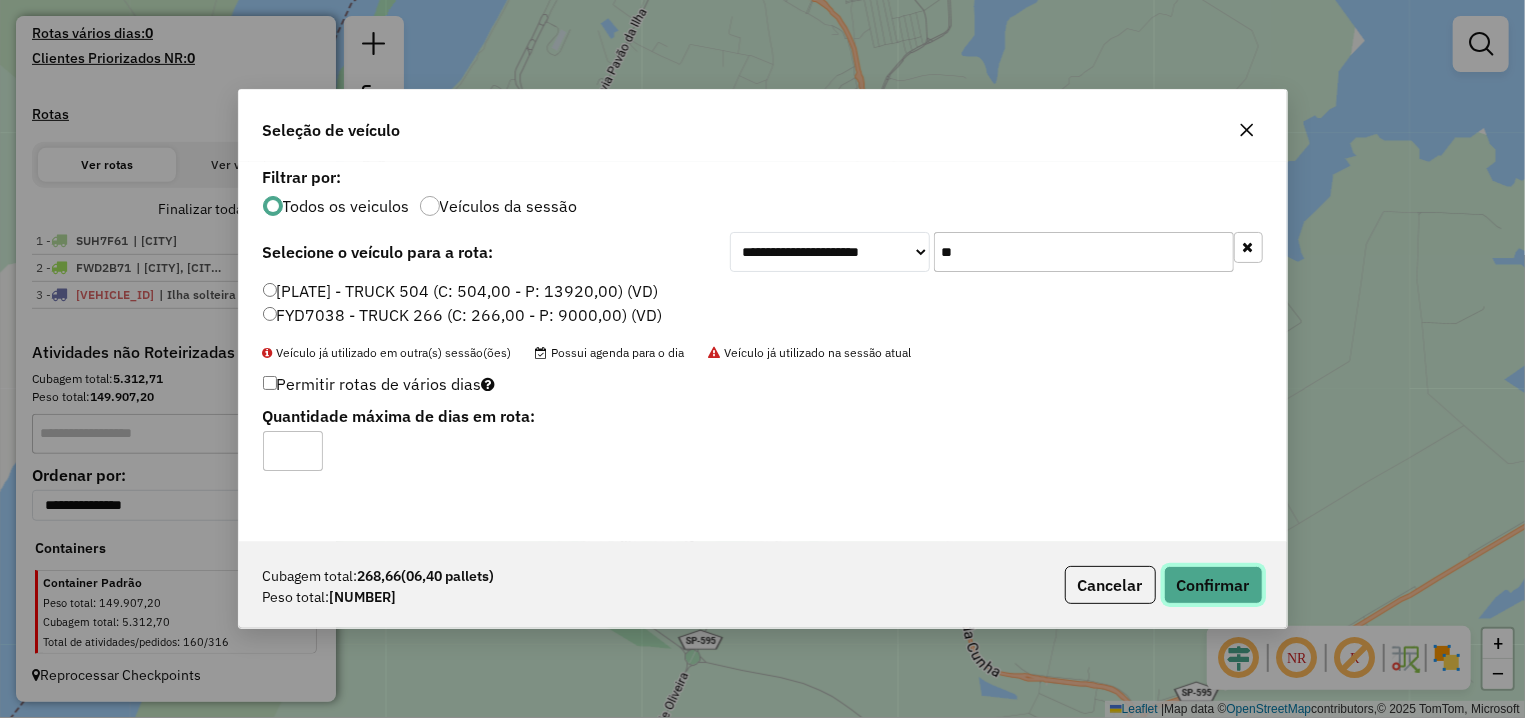 click on "Confirmar" 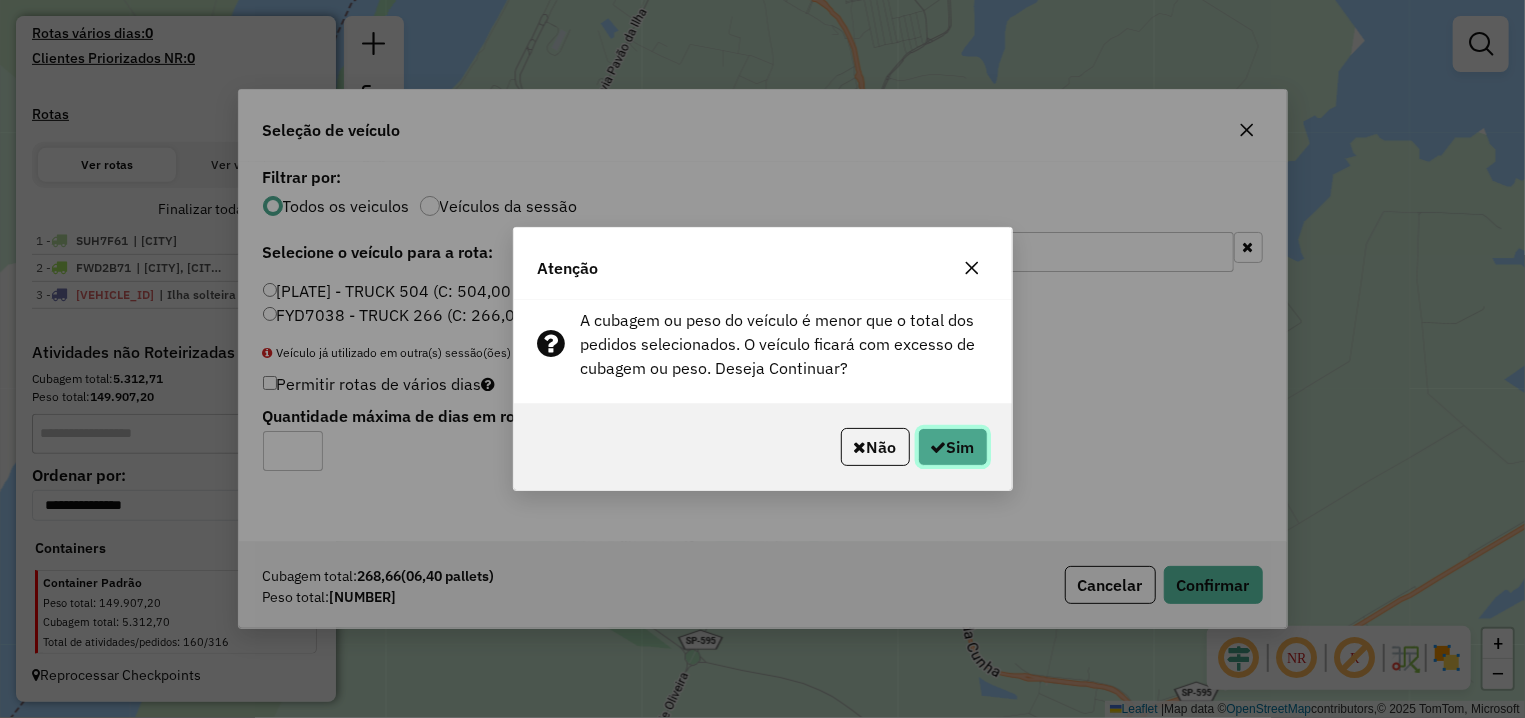 click on "Sim" 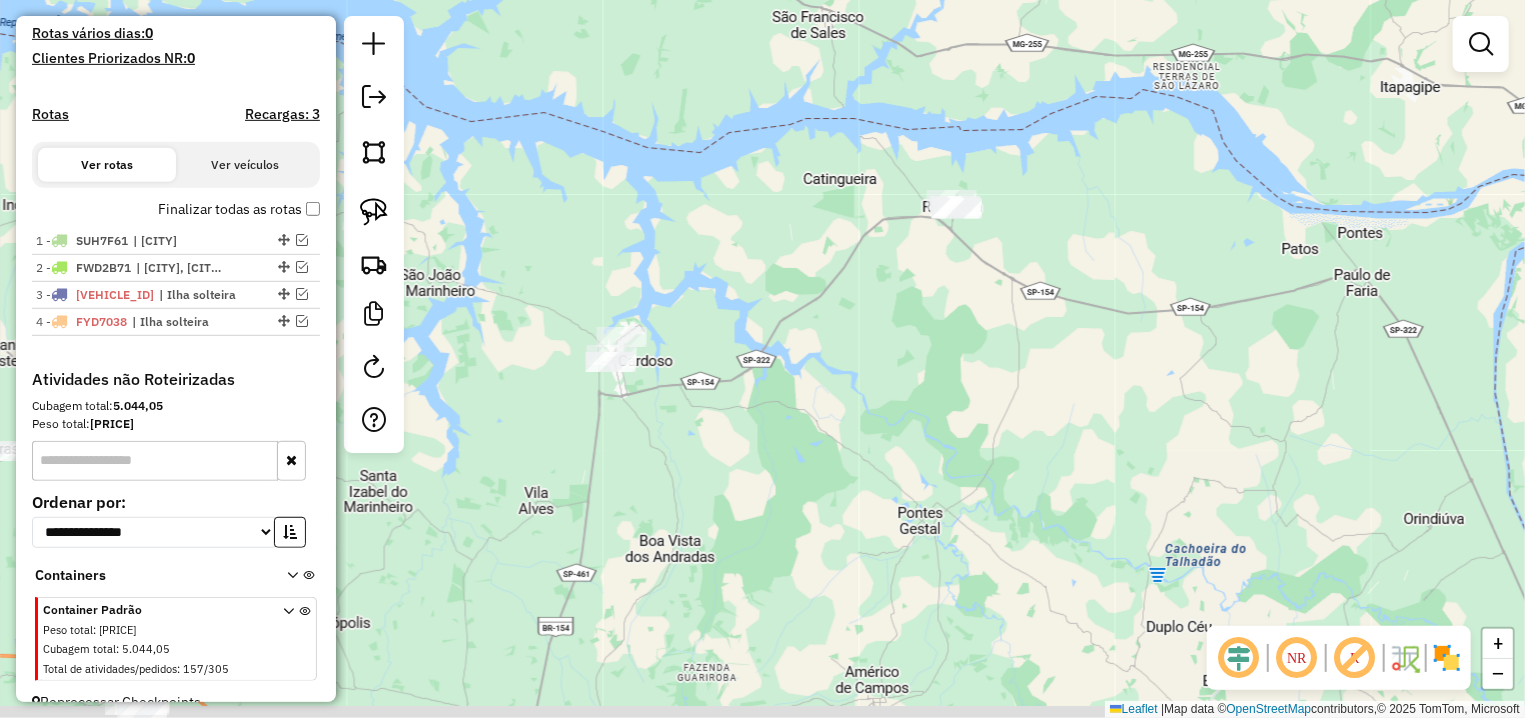 drag, startPoint x: 810, startPoint y: 300, endPoint x: 514, endPoint y: 224, distance: 305.60104 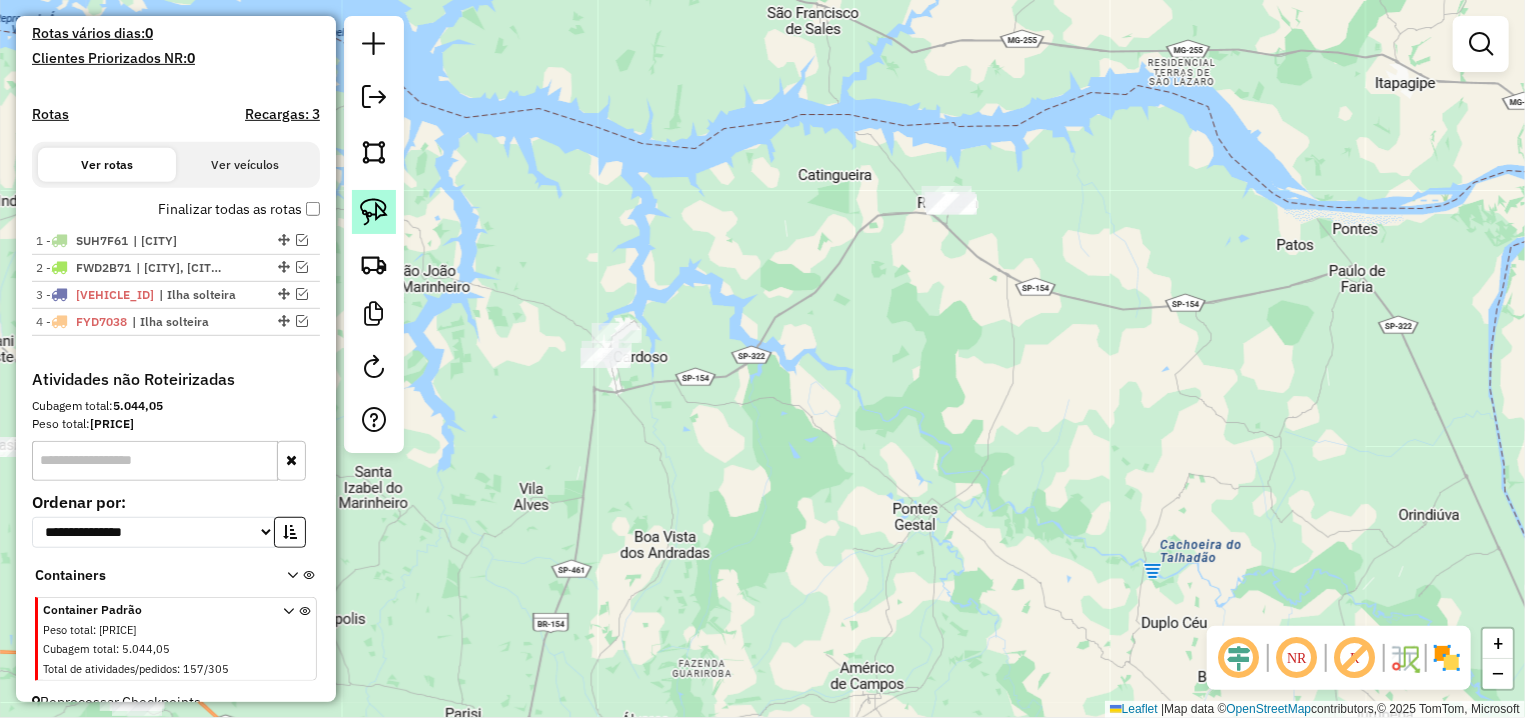 click 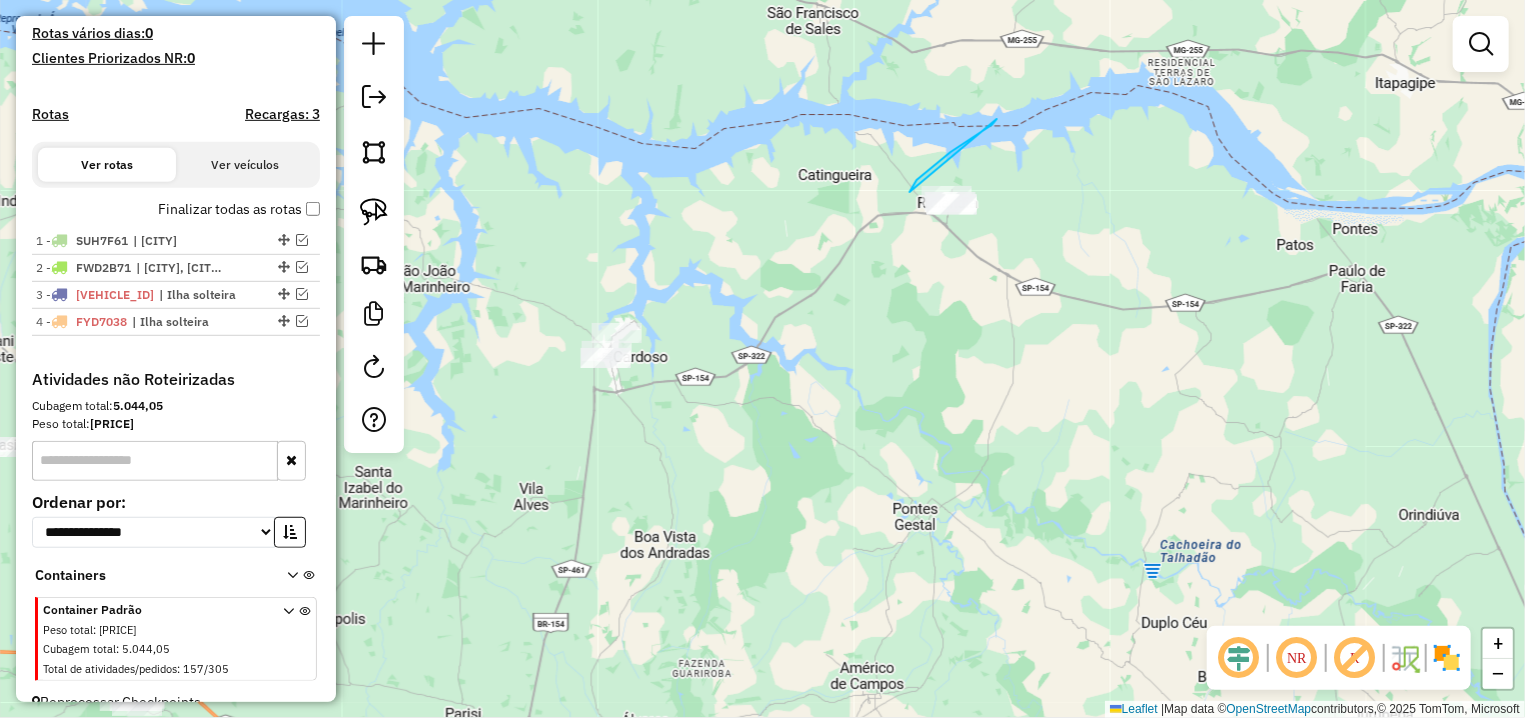 drag, startPoint x: 992, startPoint y: 125, endPoint x: 968, endPoint y: 238, distance: 115.52056 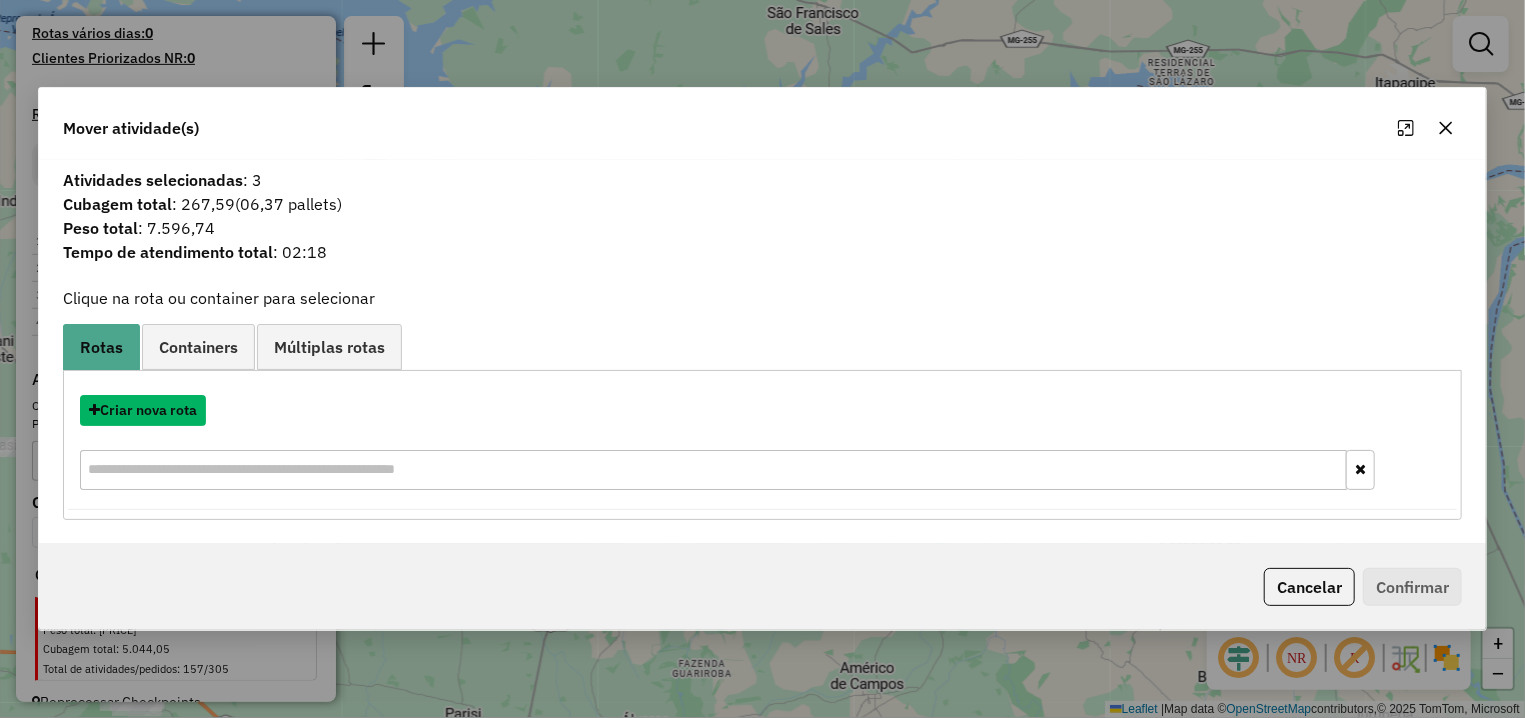 click on "Criar nova rota" at bounding box center [143, 410] 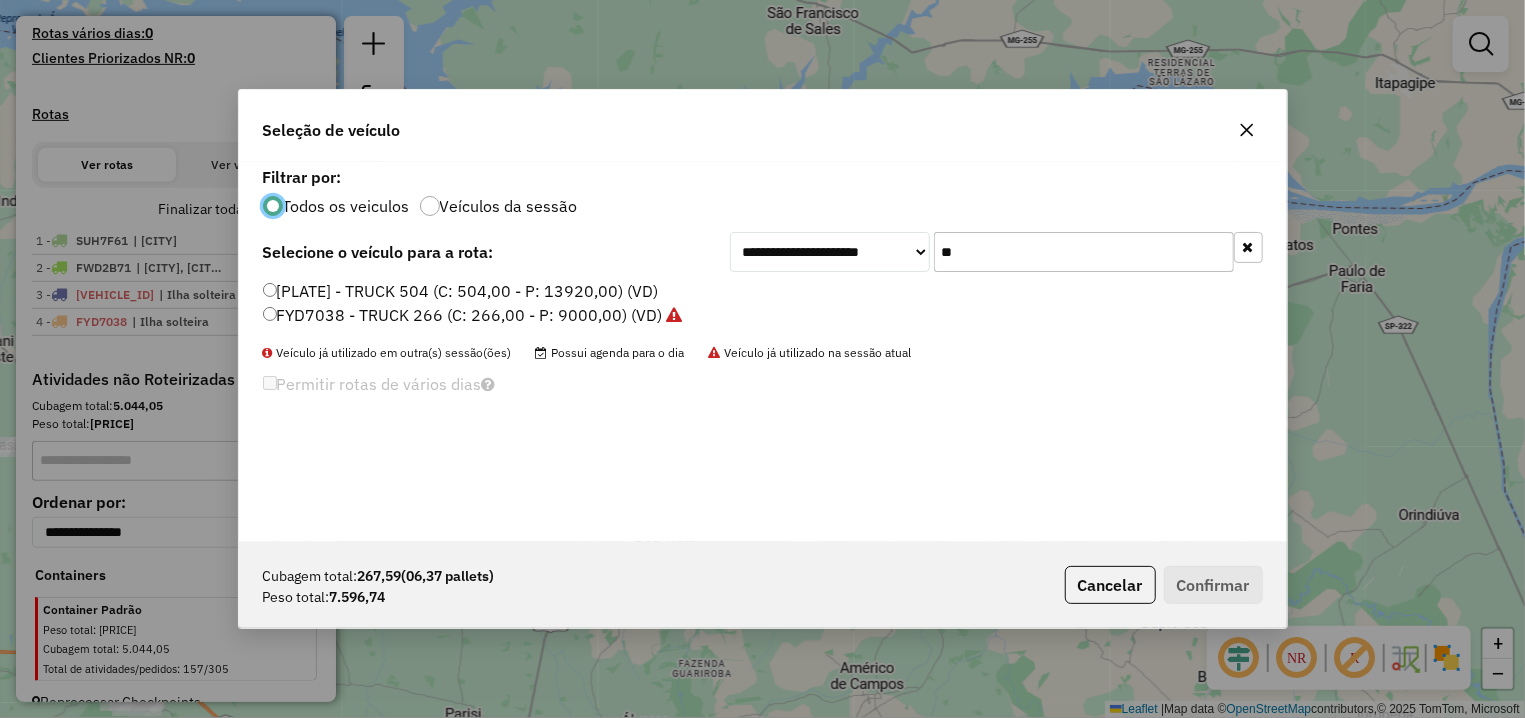 scroll, scrollTop: 11, scrollLeft: 6, axis: both 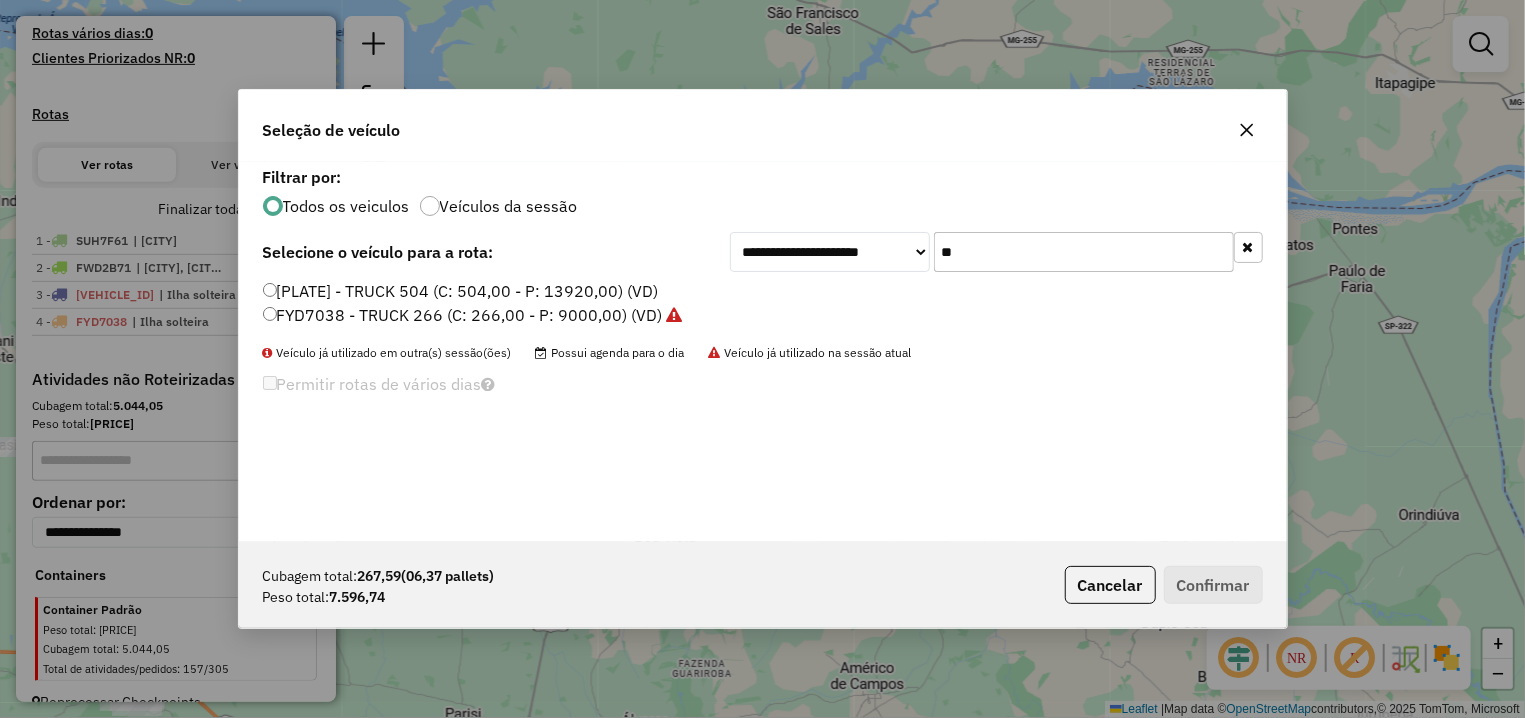 drag, startPoint x: 937, startPoint y: 250, endPoint x: 917, endPoint y: 251, distance: 20.024984 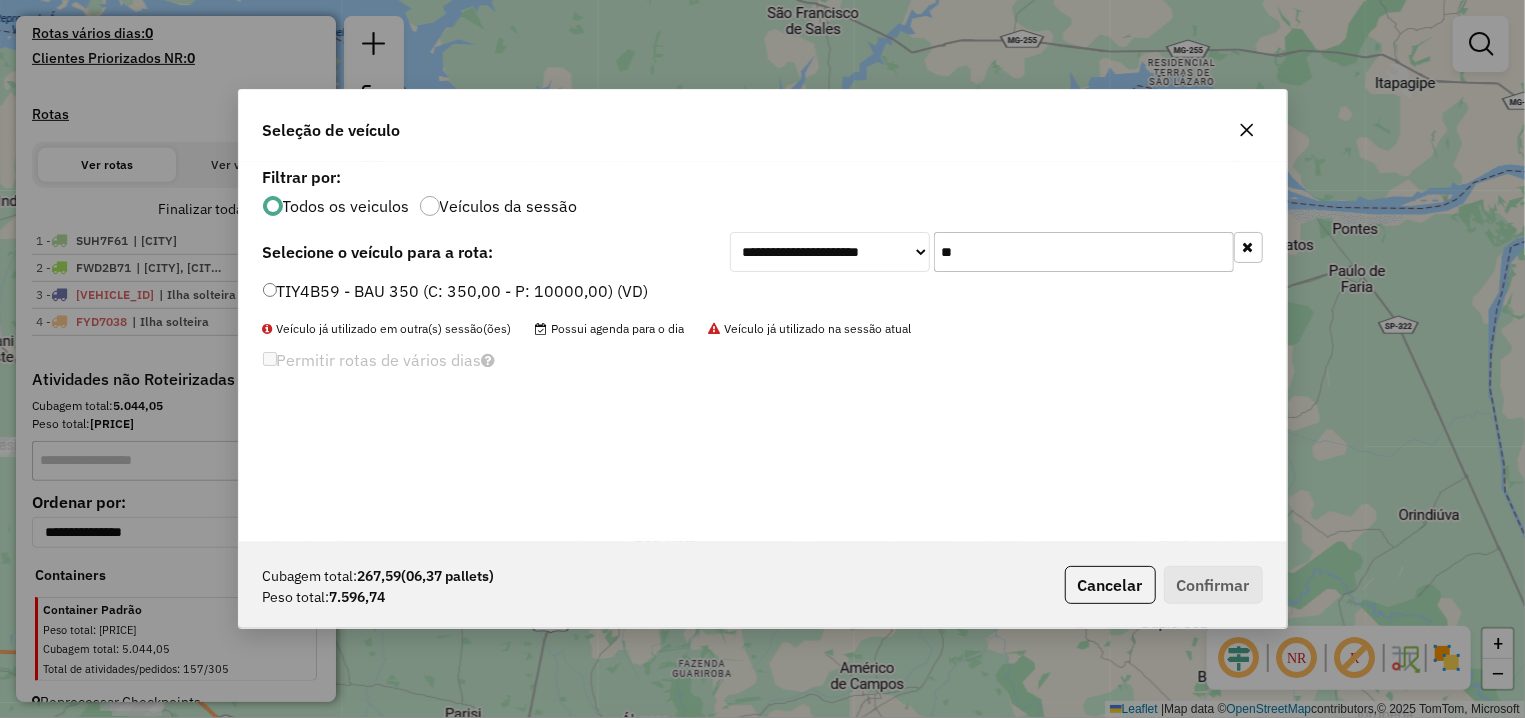 type on "**" 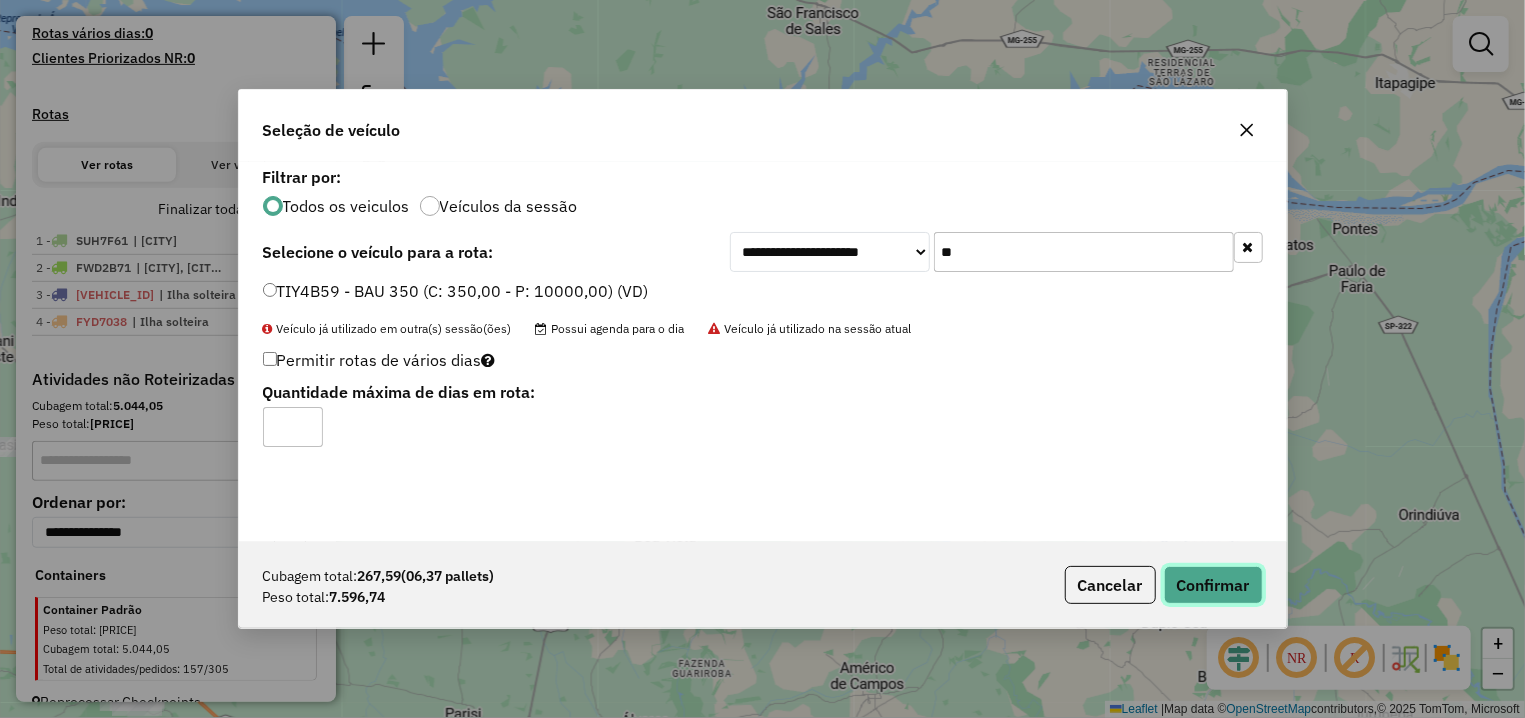 click on "Confirmar" 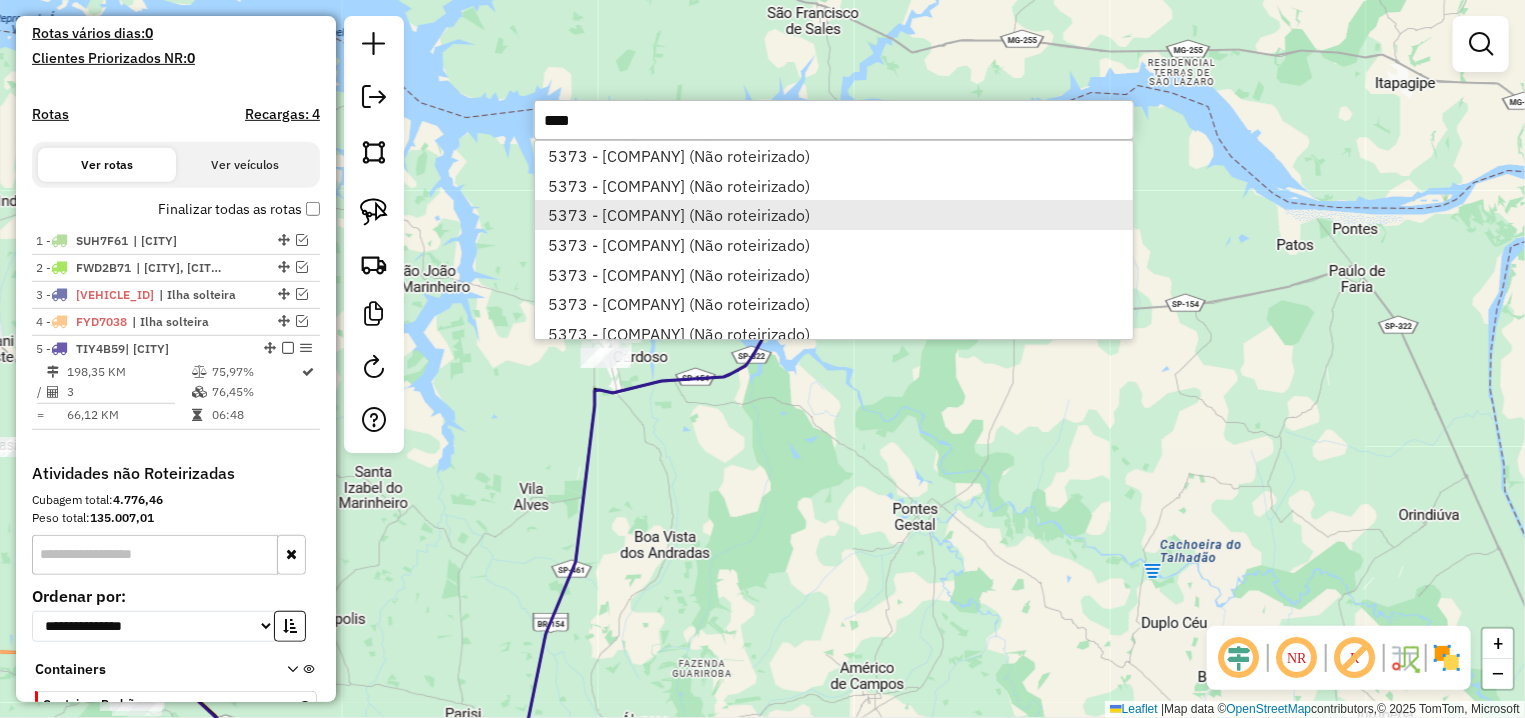 type on "****" 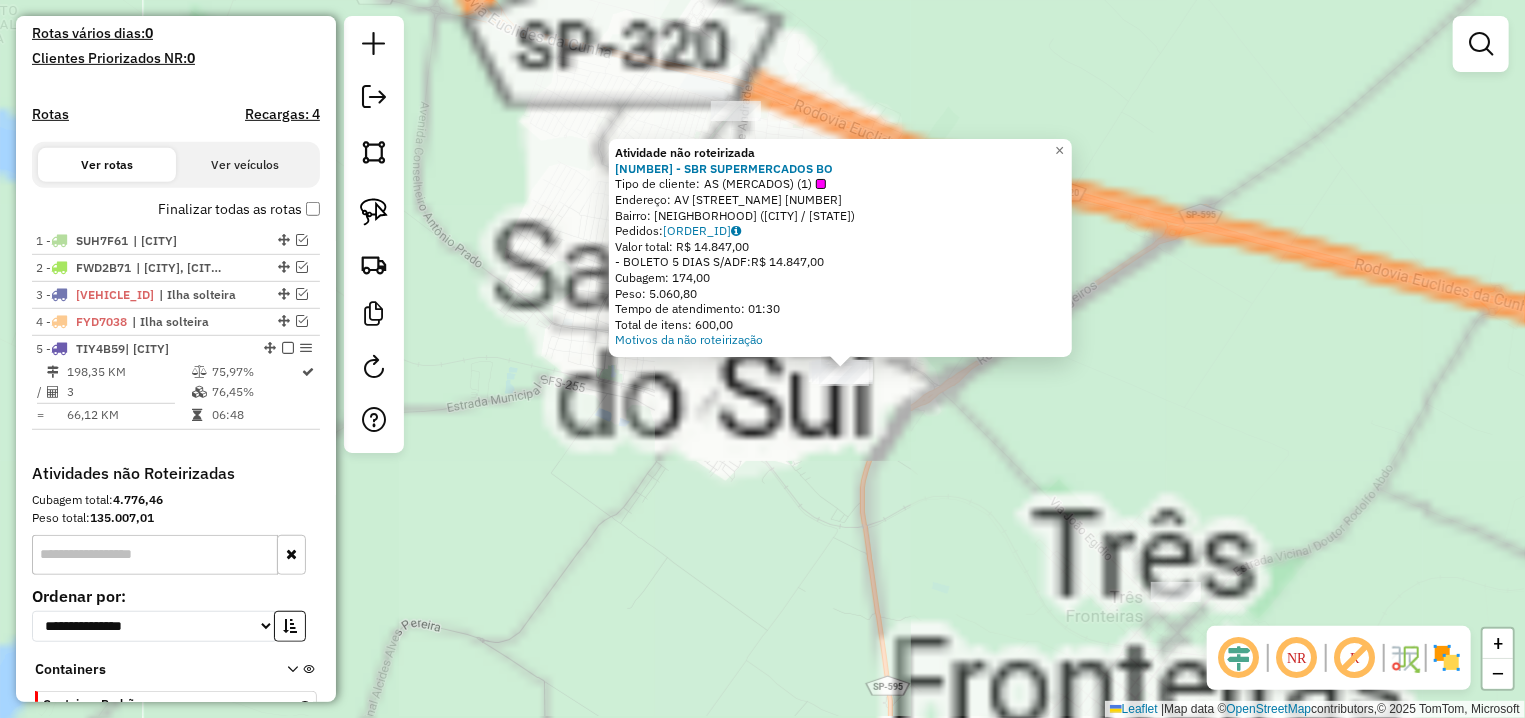 click on "Atividade não roteirizada 5373 - SBR SUPERMERCADOS BO Tipo de cliente: AS (MERCADOS) ([NUMBER]) Endereço: AV CONSELHEIRO ANTONIO PRADO [NUMBER] Bairro: CENTRO ([CITY] / SP) Pedidos: 02040487 Valor total: R$ [PRICE] - BOLETO [DAYS] DIAS S/ADF: R$ [PRICE] Cubagem: [NUMBER] Peso: [NUMBER] Tempo de atendimento: [TIME] Total de itens: [NUMBER] Motivos da não roteirização × Janela de atendimento Grade de atendimento Capacidade Transportadoras Veículos Cliente Pedidos Rotas Selecione os dias de semana para filtrar as janelas de atendimento Seg Ter Qua Qui Sex Sáb Dom Informe o período da janela de atendimento: De: [TIME] Até: [TIME] Filtrar exatamente a janela do cliente Considerar janela de atendimento padrão Selecione os dias de semana para filtrar as grades de atendimento Seg Ter Qua Qui Sex Sáb Dom Considerar clientes sem dia de atendimento cadastrado Clientes fora do dia de atendimento selecionado Filtrar as atividades entre os valores definidos abaixo: De:" 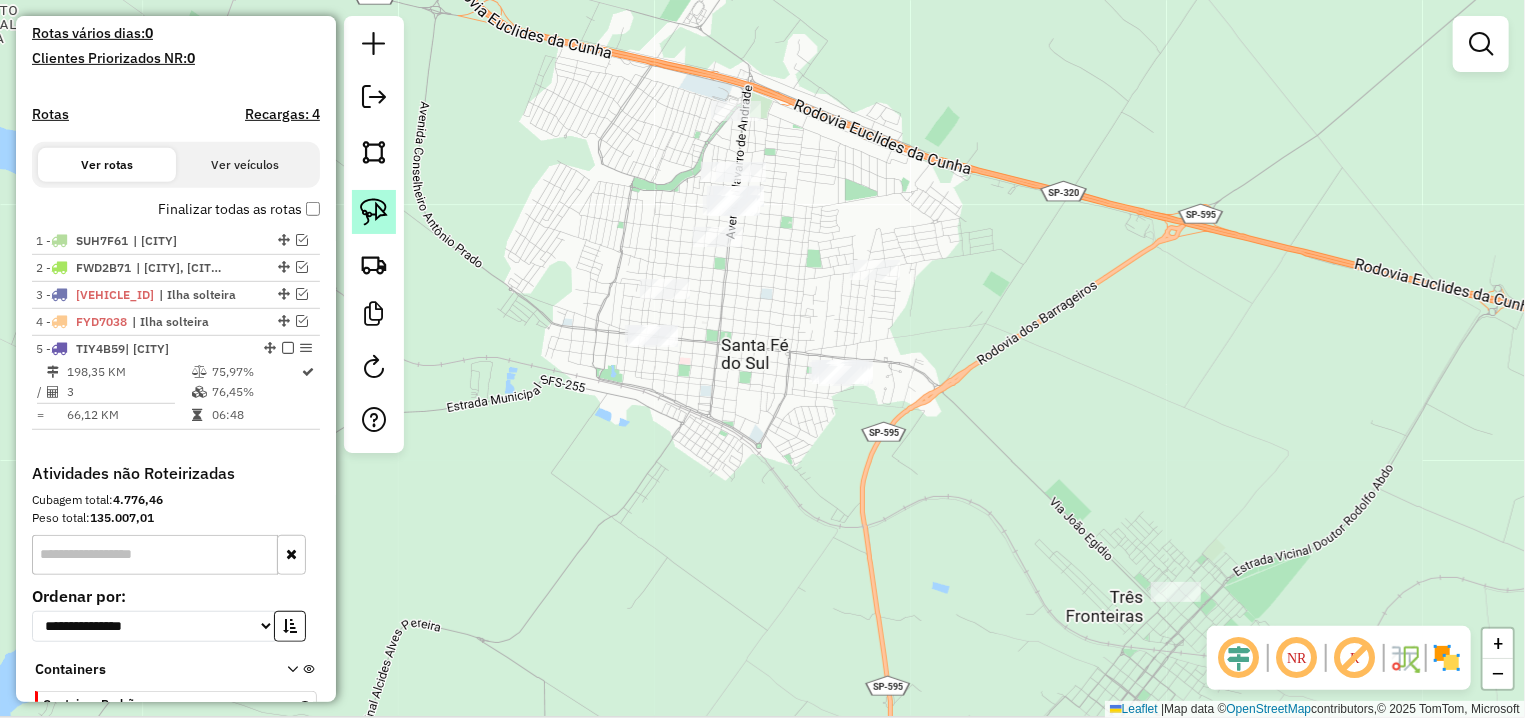 click 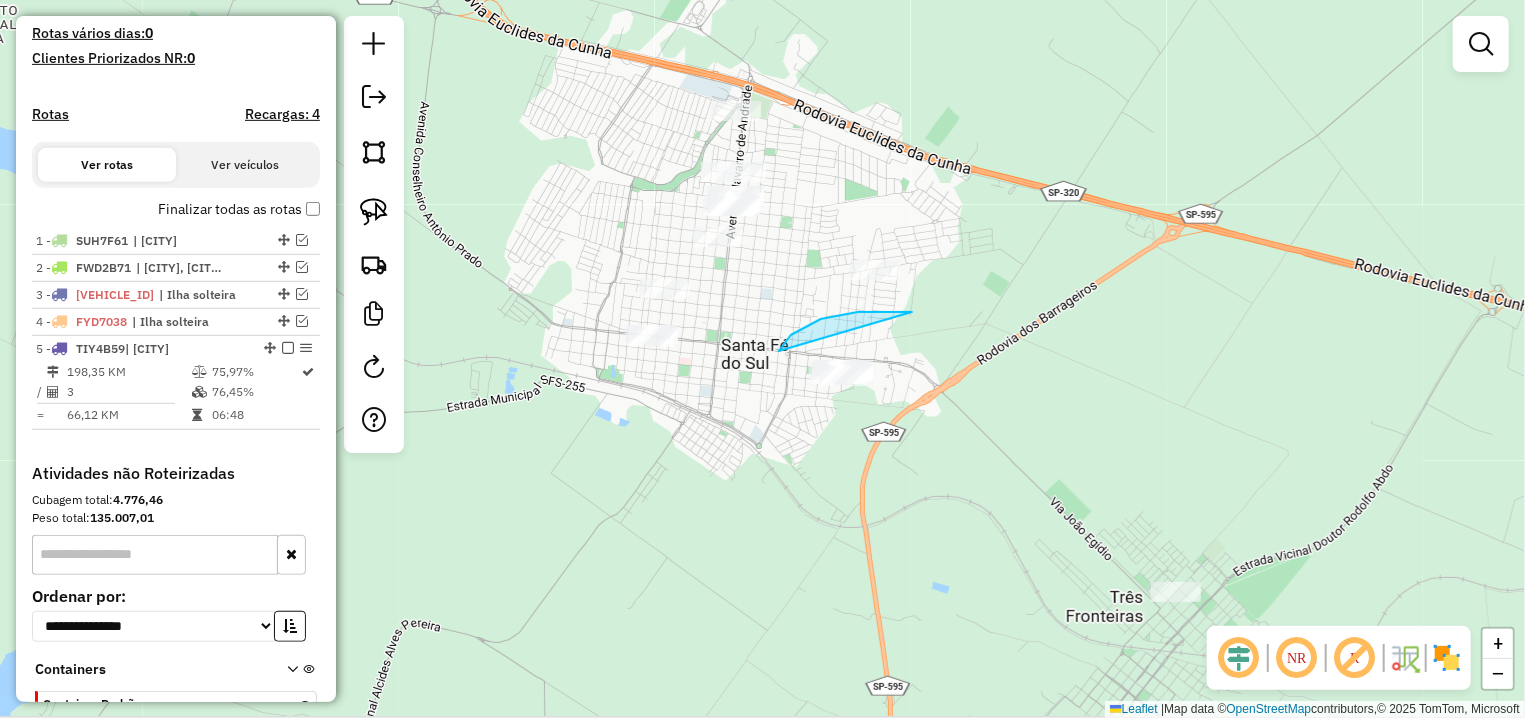 drag, startPoint x: 779, startPoint y: 351, endPoint x: 890, endPoint y: 432, distance: 137.41179 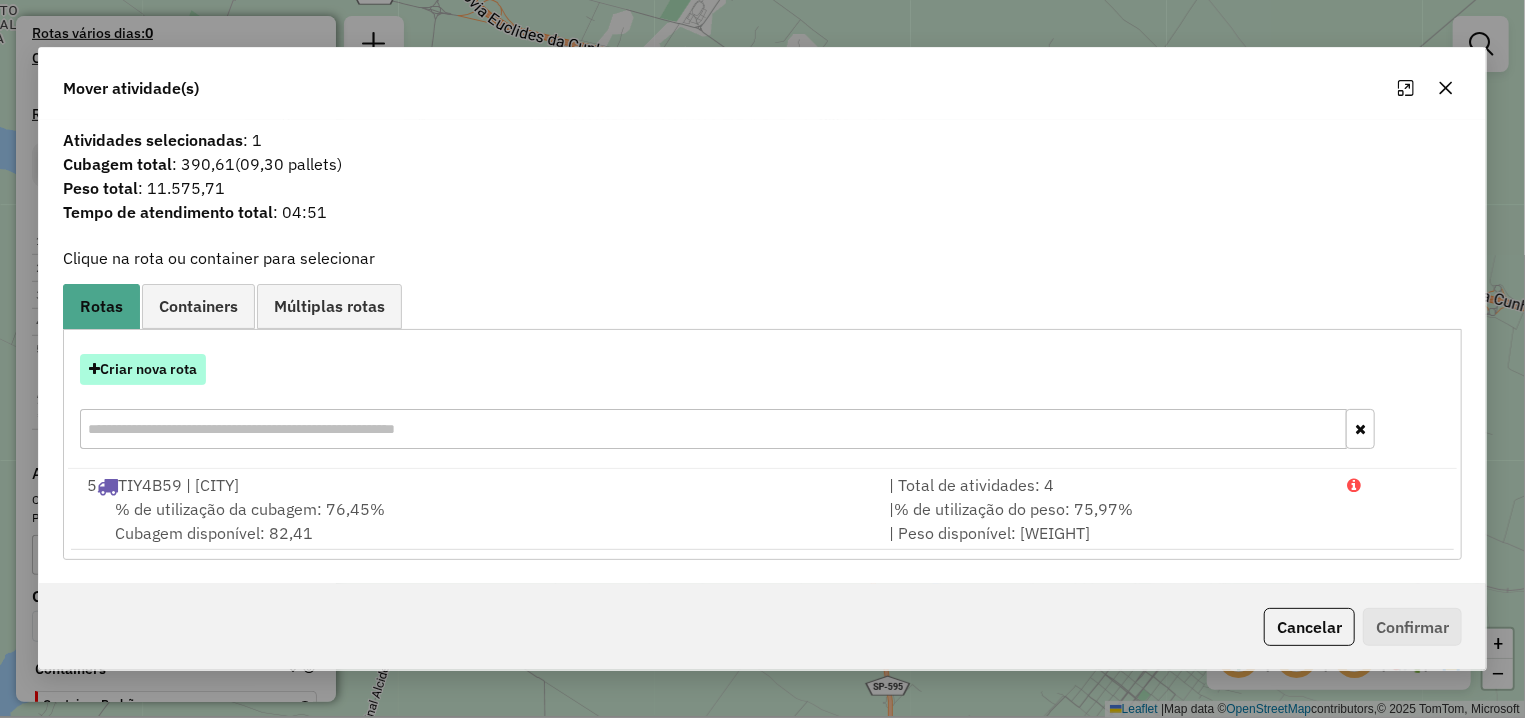click on "Criar nova rota" at bounding box center [143, 369] 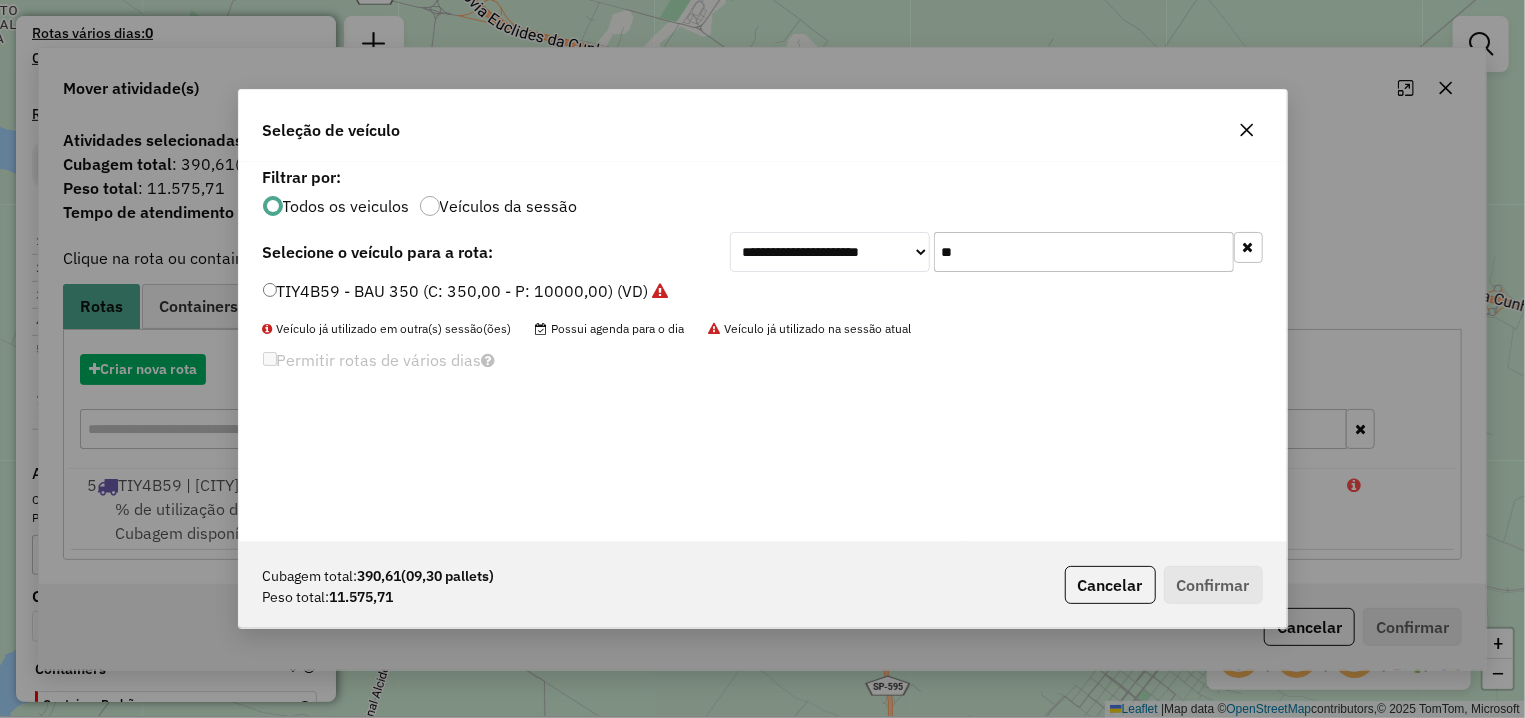 scroll, scrollTop: 11, scrollLeft: 6, axis: both 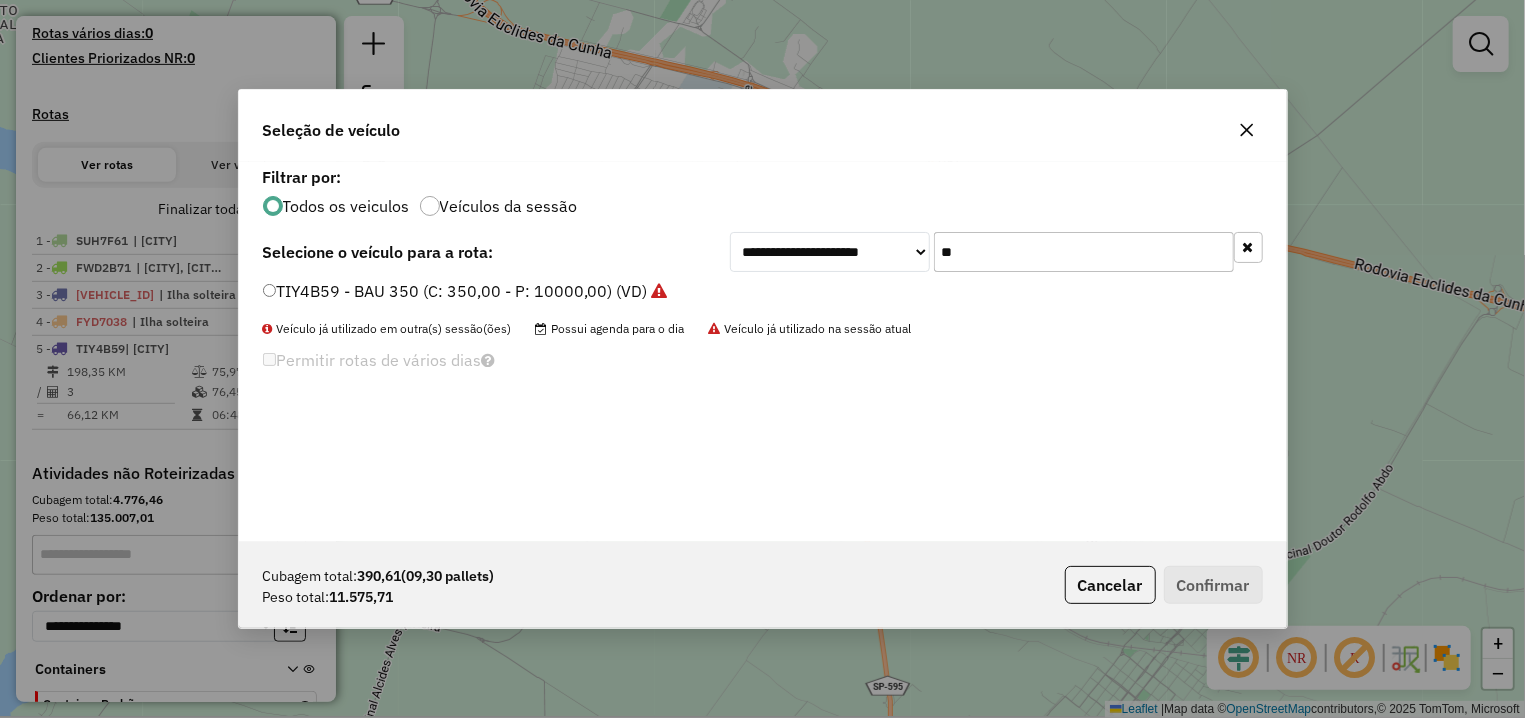 drag, startPoint x: 946, startPoint y: 248, endPoint x: 881, endPoint y: 251, distance: 65.06919 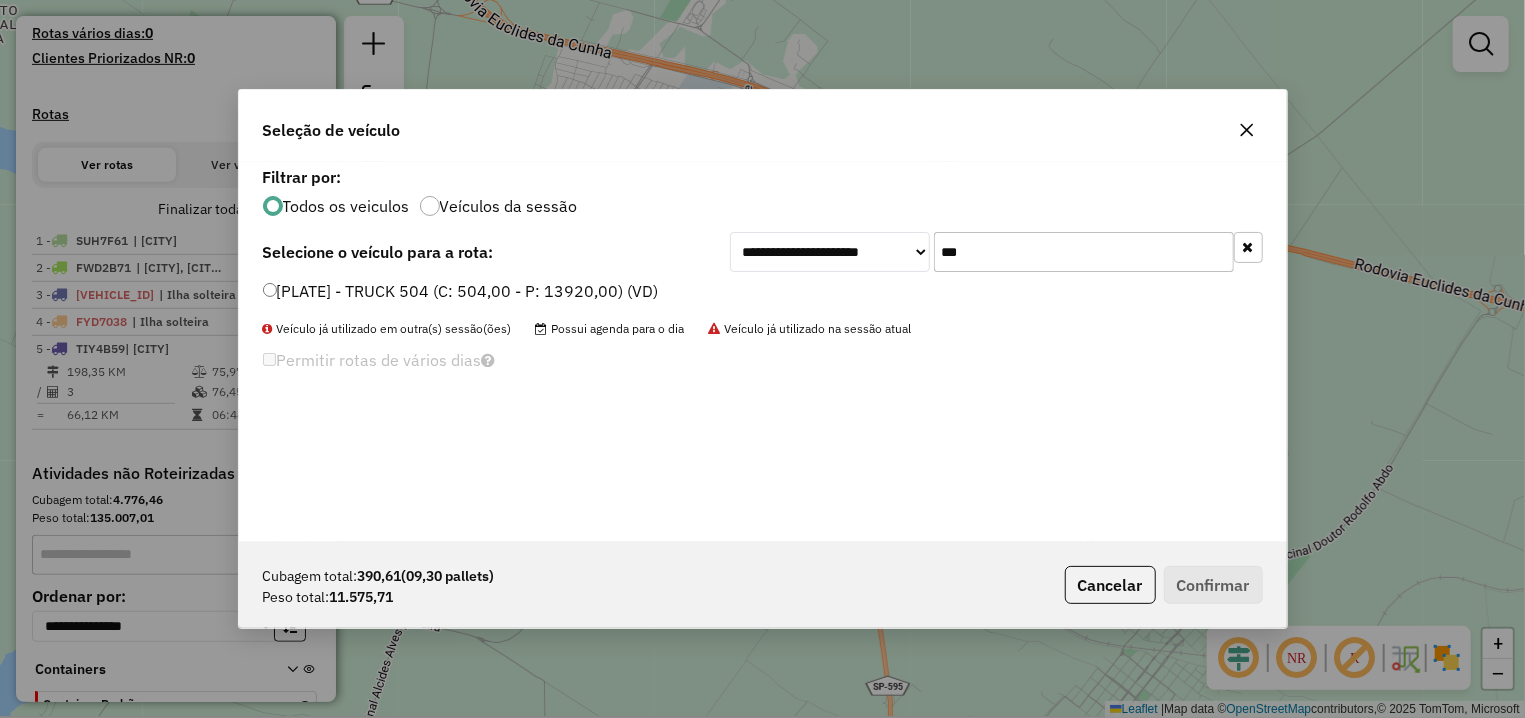 type on "***" 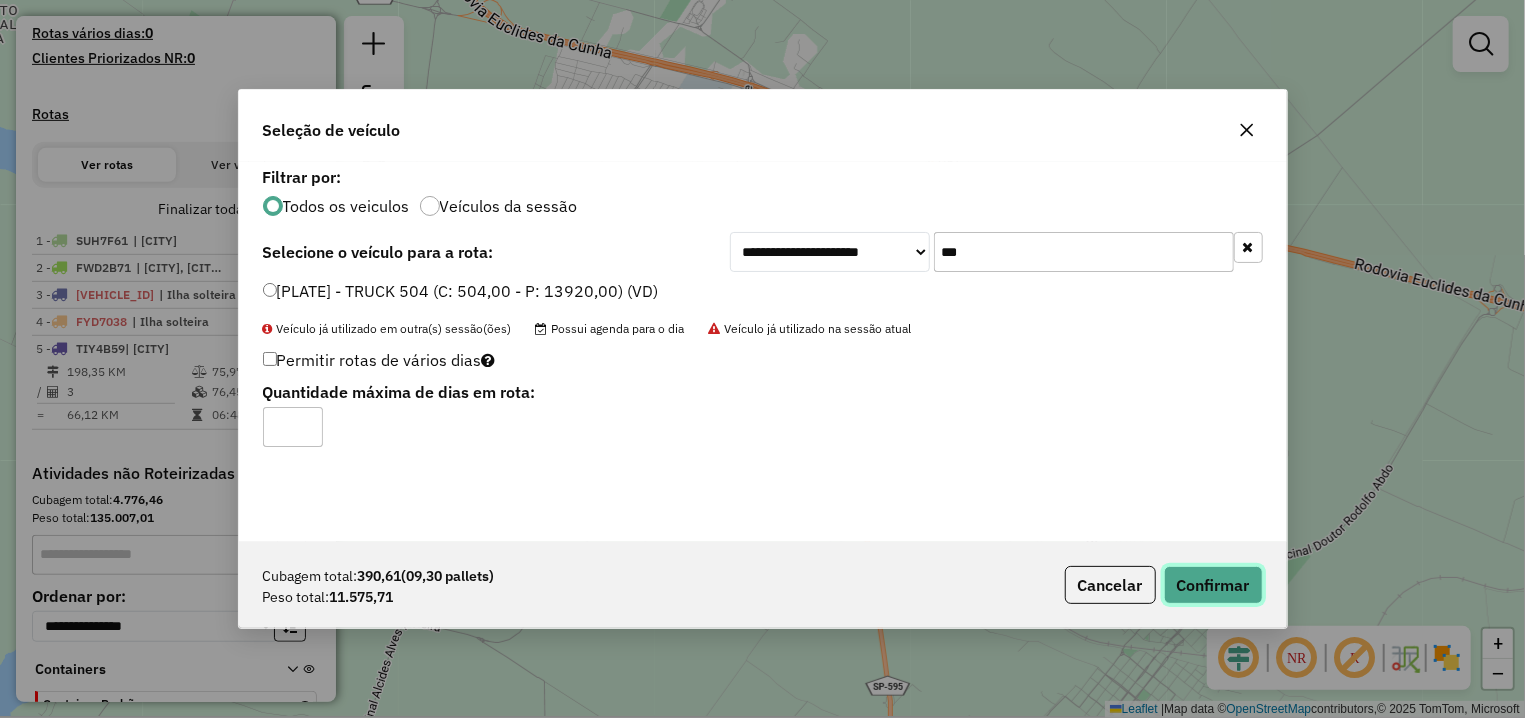 click on "Confirmar" 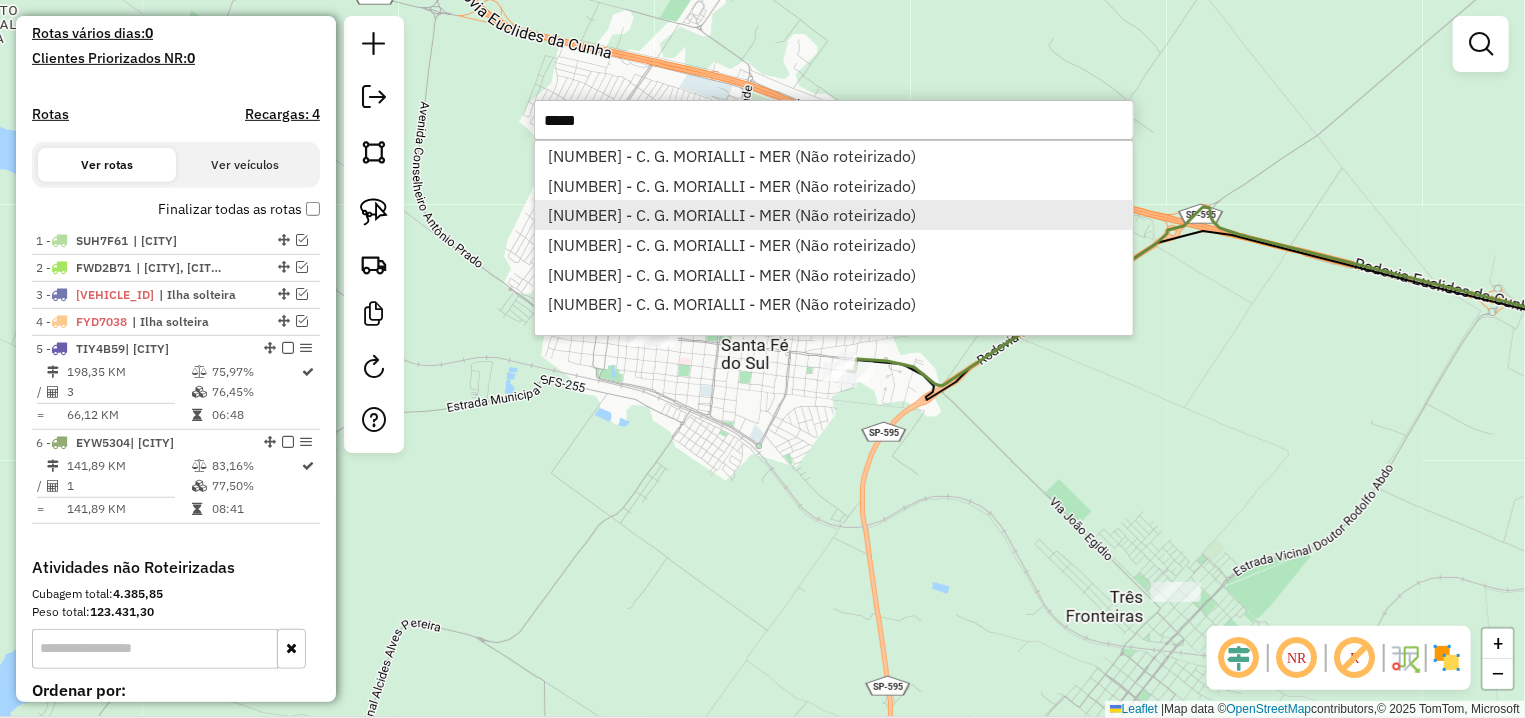 type on "*****" 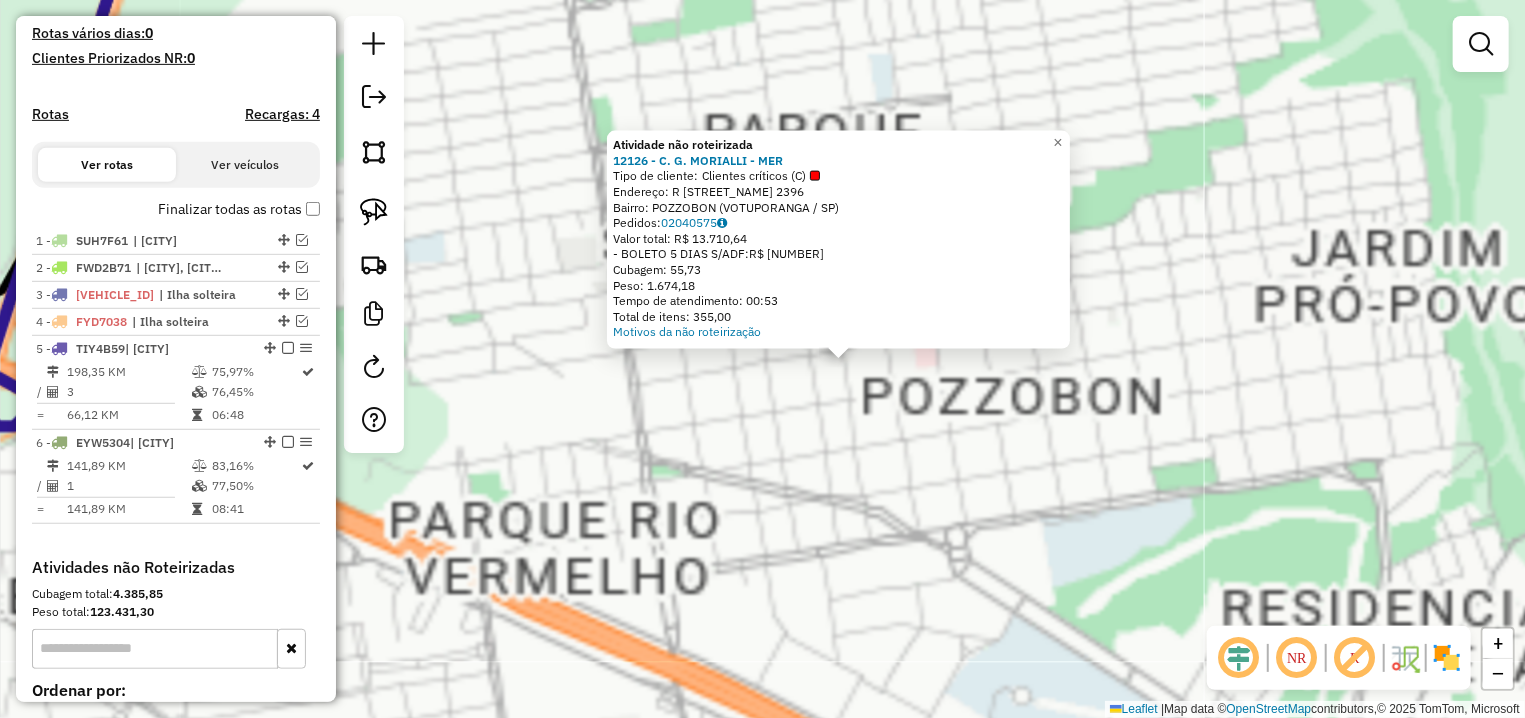 click on "Atividade não roteirizada 12126 - C. G. MORIALLI - MER  Tipo de cliente:   Clientes críticos (C)   Endereço: R   [NAME]      2396   Bairro: [CITY] ([CITY] / [STATE])   Pedidos:  02040575   Valor total: R$ 13.710,64   - BOLETO 5 DIAS S/ADF:  R$ 13.710,64   Cubagem: 55,73   Peso: 1.674,18   Tempo de atendimento: 00:53   Total de itens: 355,00  Motivos da não roteirização × Janela de atendimento Grade de atendimento Capacidade Transportadoras Veículos Cliente Pedidos  Rotas Selecione os dias de semana para filtrar as janelas de atendimento  Seg   Ter   Qua   Qui   Sex   Sáb   Dom  Informe o período da janela de atendimento: De: Até:  Filtrar exatamente a janela do cliente  Considerar janela de atendimento padrão  Selecione os dias de semana para filtrar as grades de atendimento  Seg   Ter   Qua   Qui   Sex   Sáb   Dom   Considerar clientes sem dia de atendimento cadastrado  Clientes fora do dia de atendimento selecionado Filtrar as atividades entre os valores definidos abaixo: +" 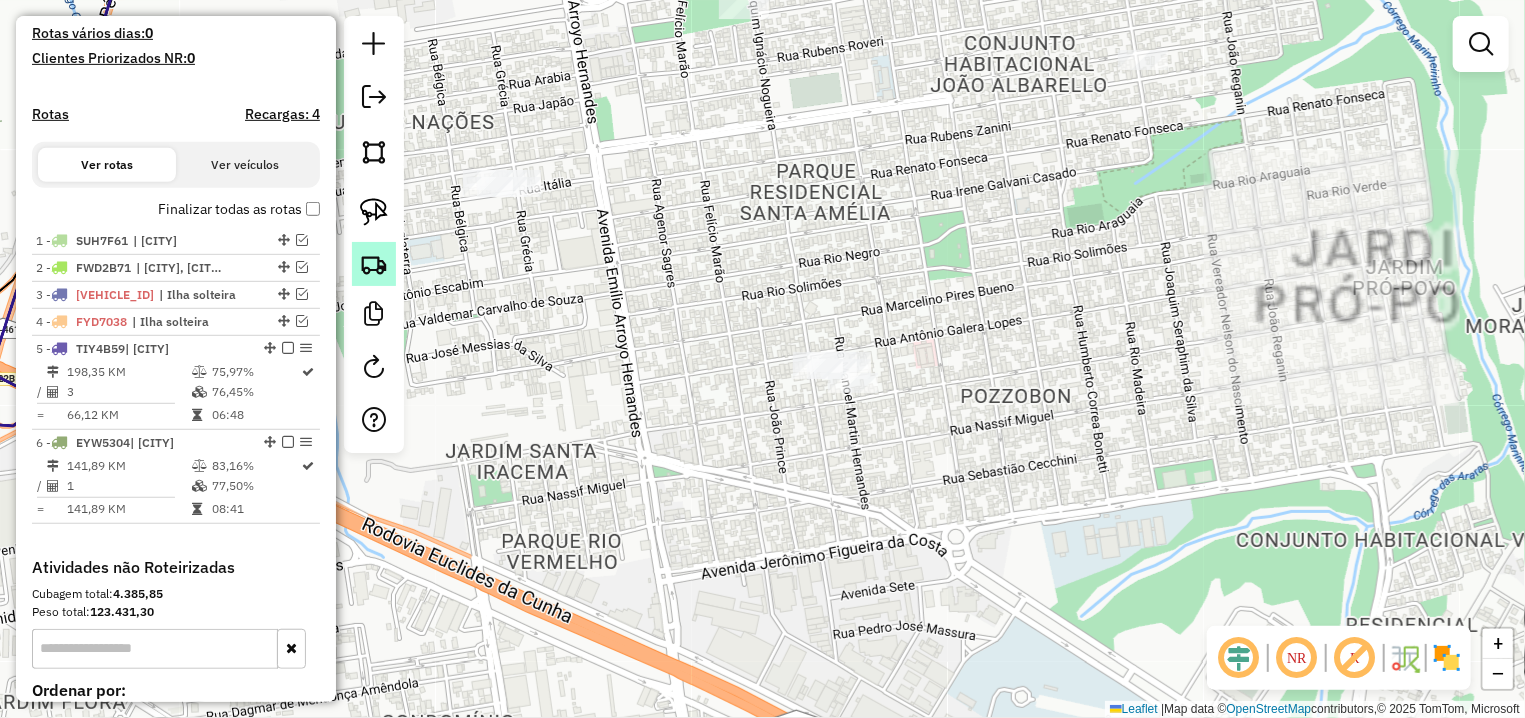 click 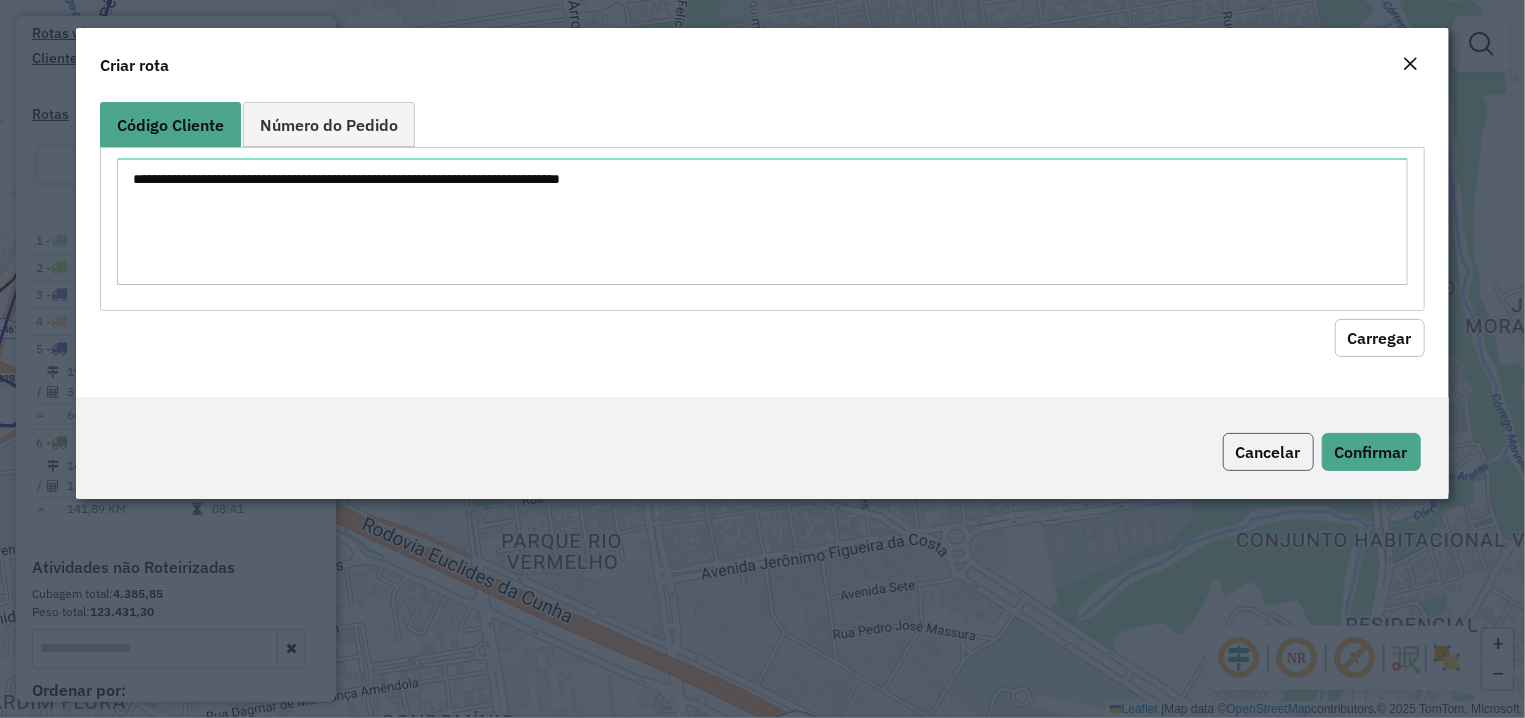 click on "Cancelar" 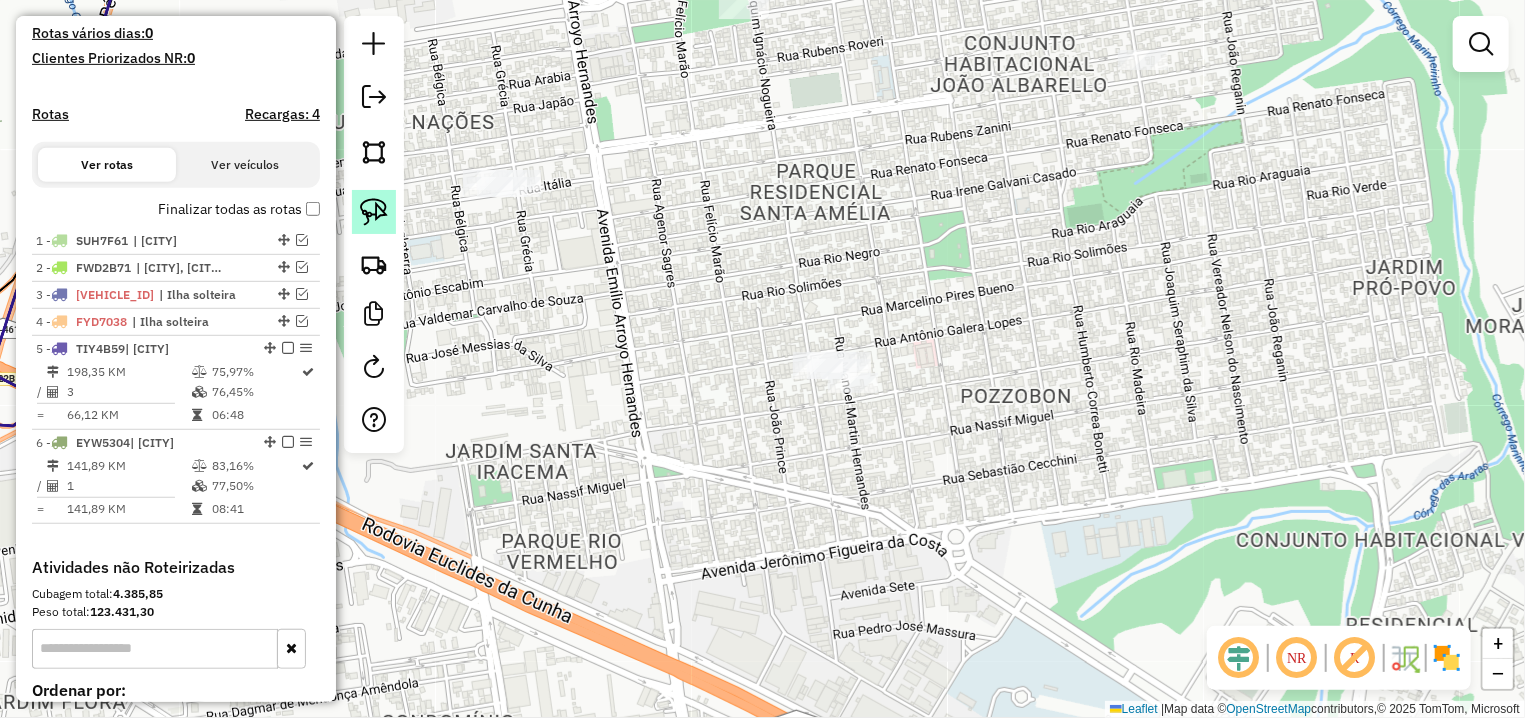 click 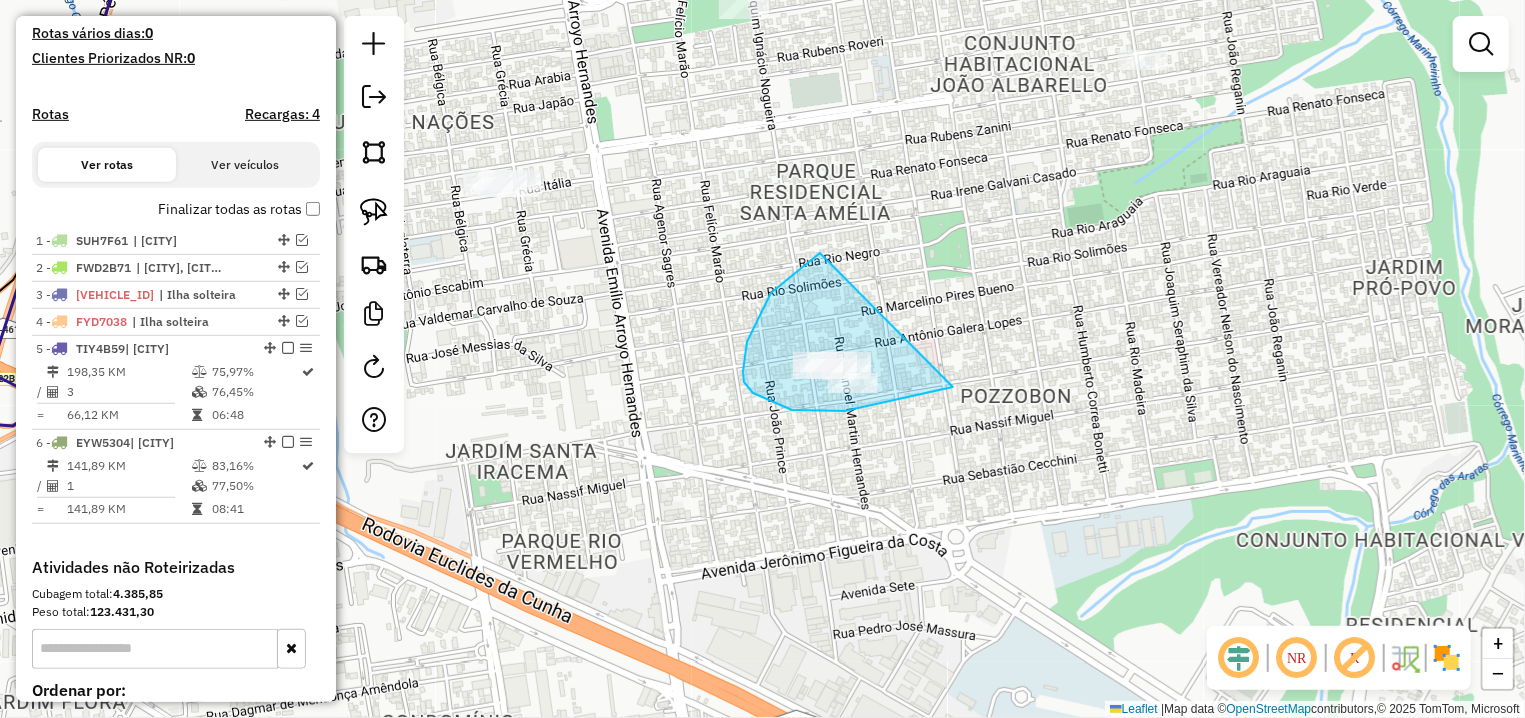 drag, startPoint x: 820, startPoint y: 253, endPoint x: 953, endPoint y: 387, distance: 188.79883 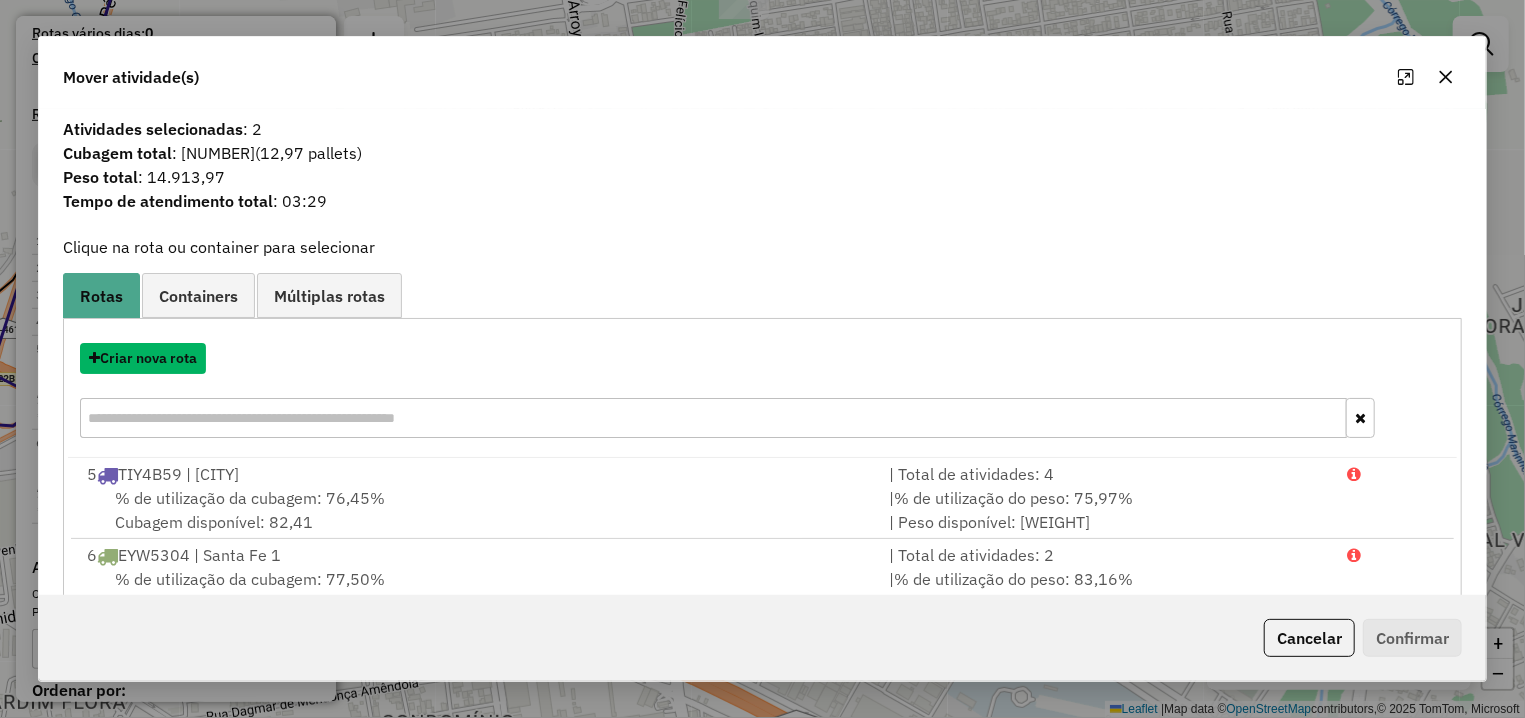 click on "Criar nova rota" at bounding box center [143, 358] 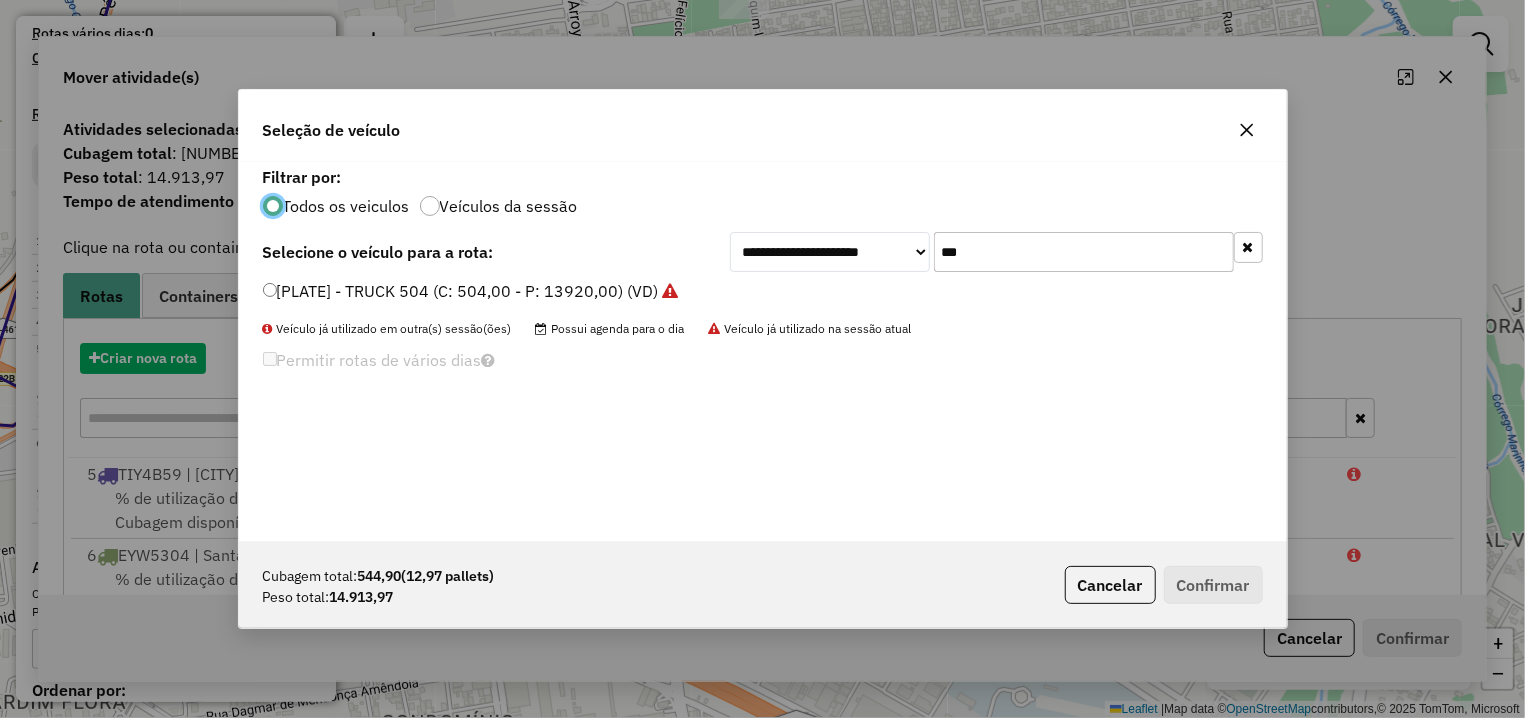 scroll, scrollTop: 11, scrollLeft: 6, axis: both 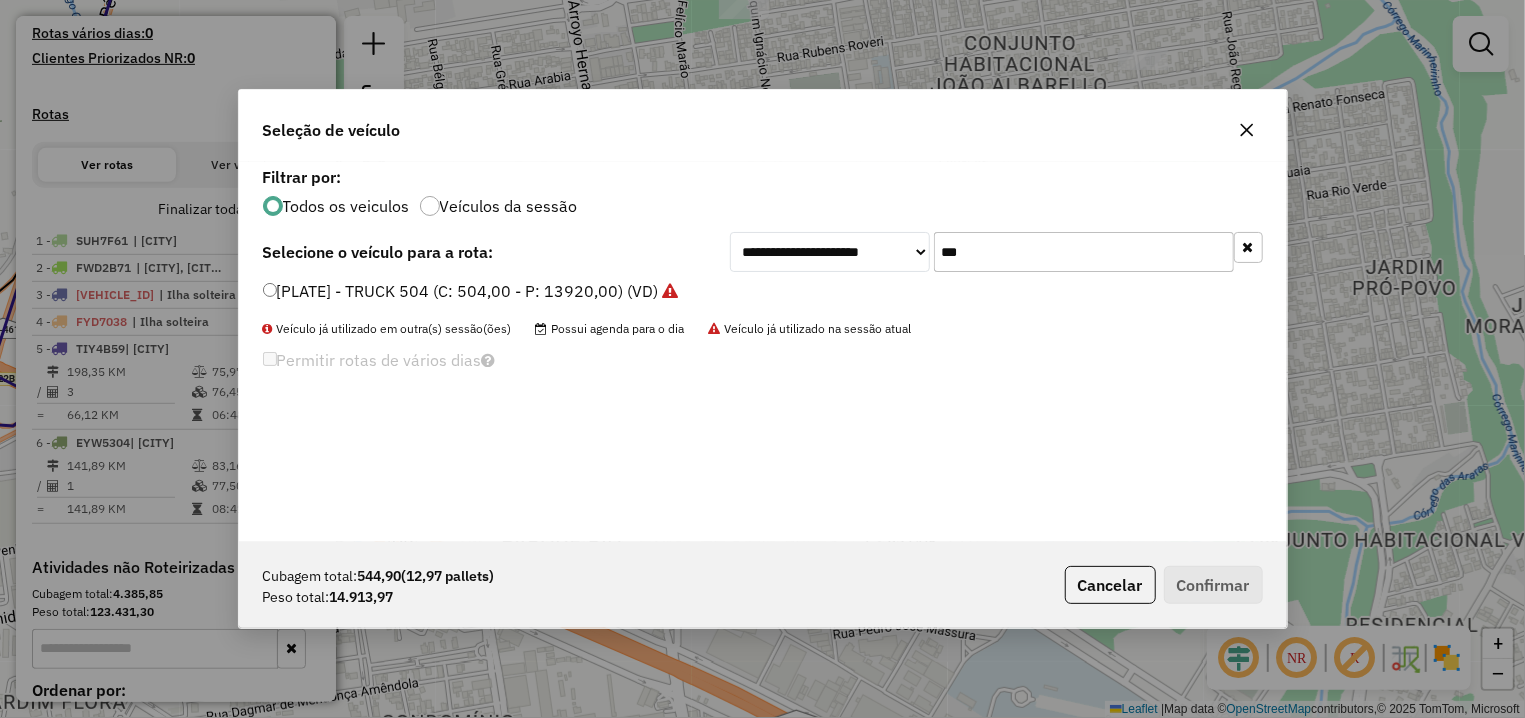 drag, startPoint x: 988, startPoint y: 249, endPoint x: 865, endPoint y: 250, distance: 123.00407 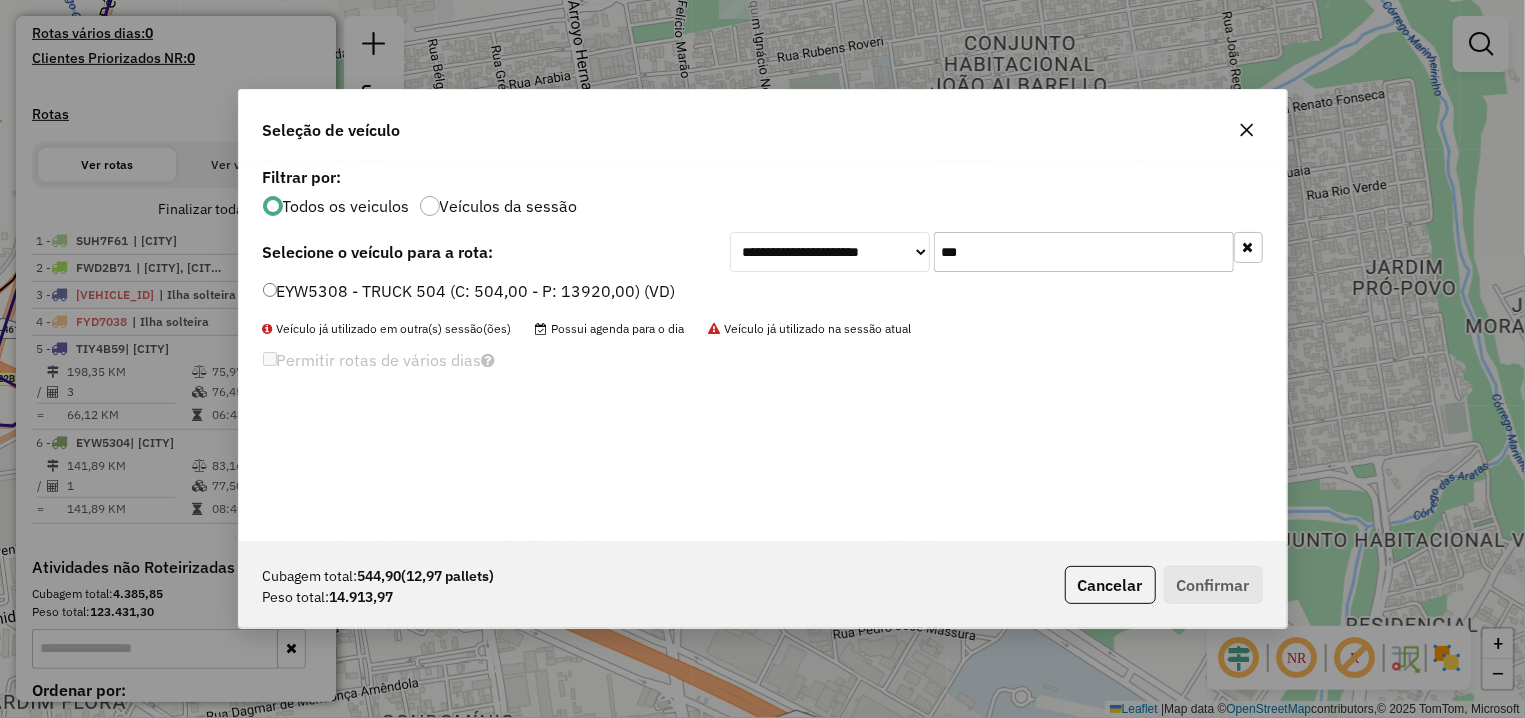 type on "***" 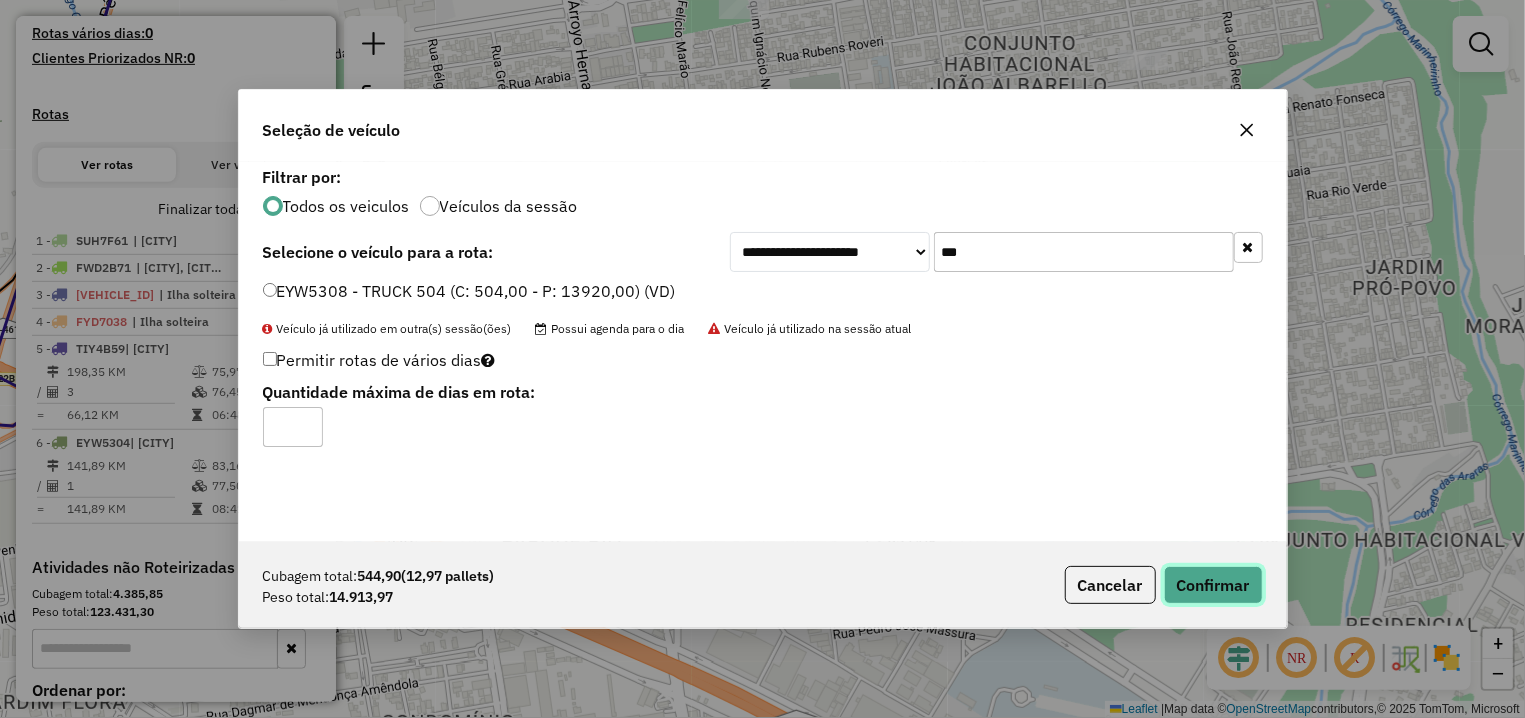 click on "Confirmar" 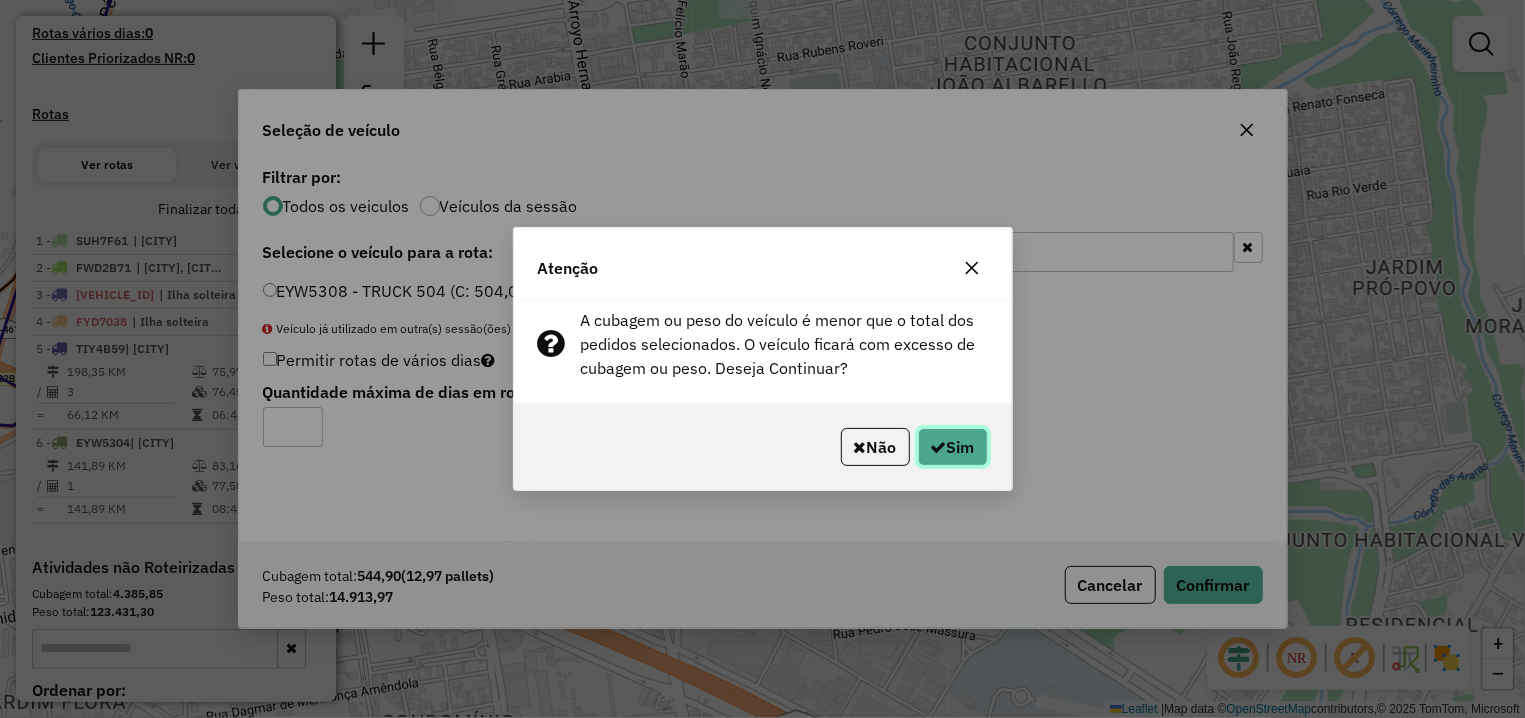 click on "Sim" 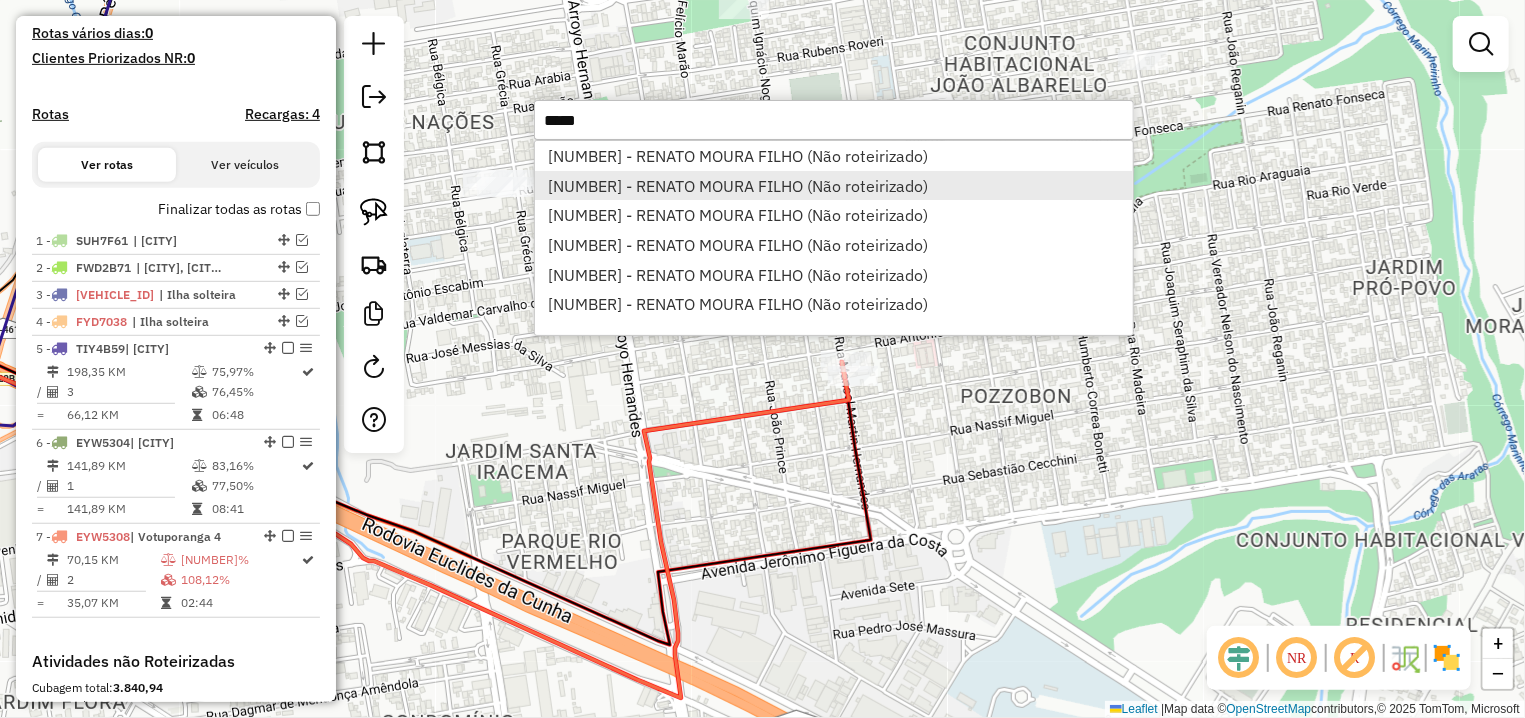type on "*****" 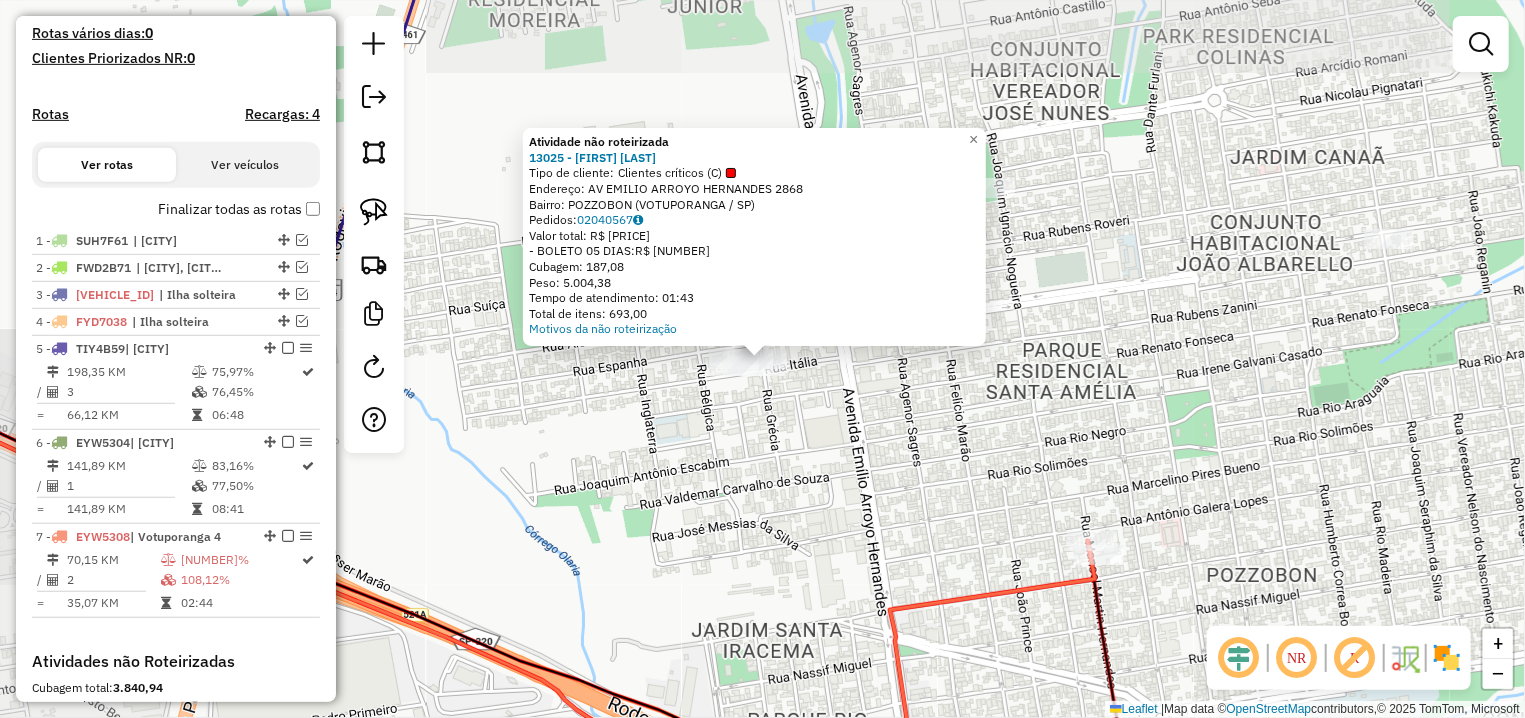 click on "Atividade não roteirizada 13025 - [NAME]  Tipo de cliente:   Clientes críticos (C)   Endereço: AV  EMILIO ARROYO HERNANDES       2868   Bairro: POZZOBON ([CITY] / [STATE])   Pedidos:  02040567   Valor total: R$ 48.448,51   - BOLETO 05 DIAS:  R$ 48.448,51   Cubagem: 187,08   Peso: 5.004,38   Tempo de atendimento: 01:43   Total de itens: 693,00  Motivos da não roteirização × Janela de atendimento Grade de atendimento Capacidade Transportadoras Veículos Cliente Pedidos  Rotas Selecione os dias de semana para filtrar as janelas de atendimento  Seg   Ter   Qua   Qui   Sex   Sáb   Dom  Informe o período da janela de atendimento: De: Até:  Filtrar exatamente a janela do cliente  Considerar janela de atendimento padrão  Selecione os dias de semana para filtrar as grades de atendimento  Seg   Ter   Qua   Qui   Sex   Sáb   Dom   Considerar clientes sem dia de atendimento cadastrado  Clientes fora do dia de atendimento selecionado Filtrar as atividades entre os valores definidos abaixo:  De:  +" 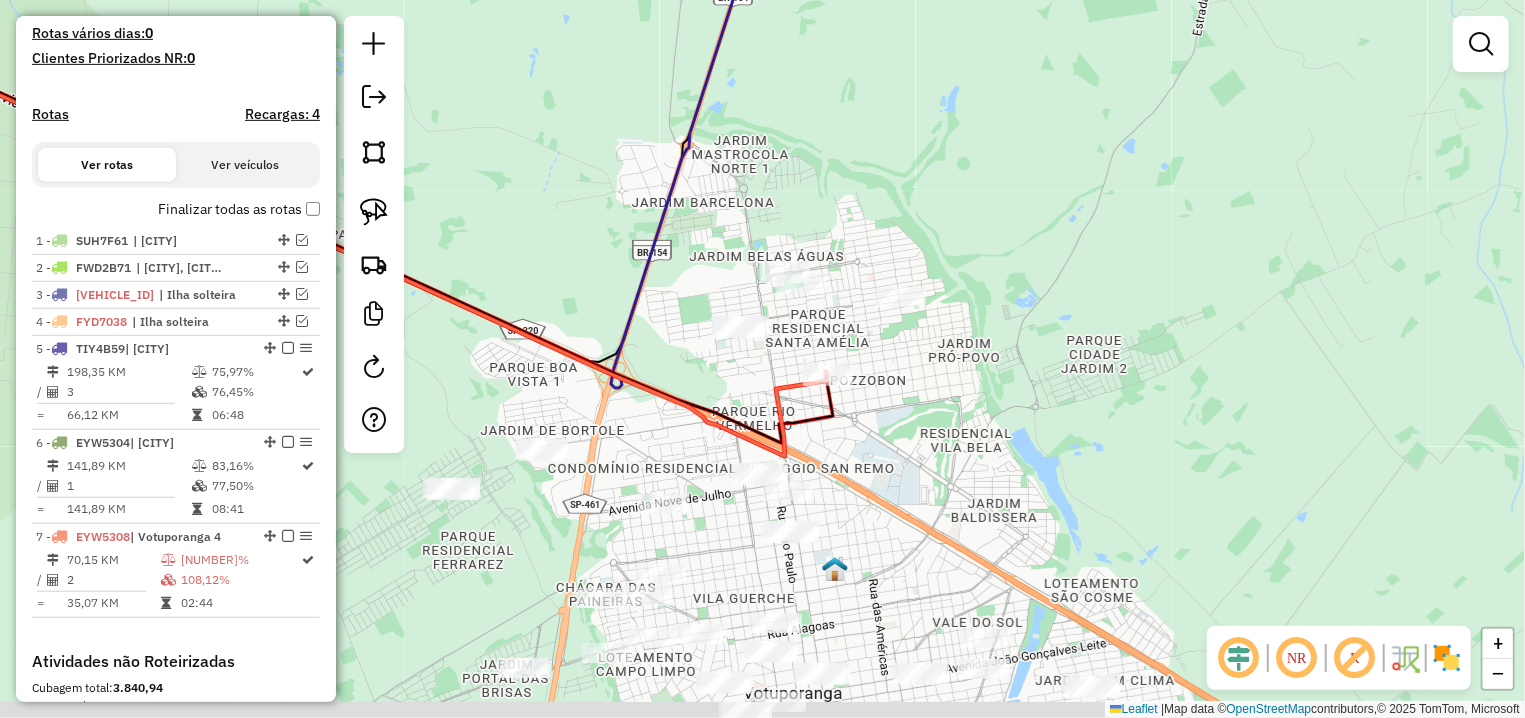drag, startPoint x: 749, startPoint y: 428, endPoint x: 743, endPoint y: 347, distance: 81.22192 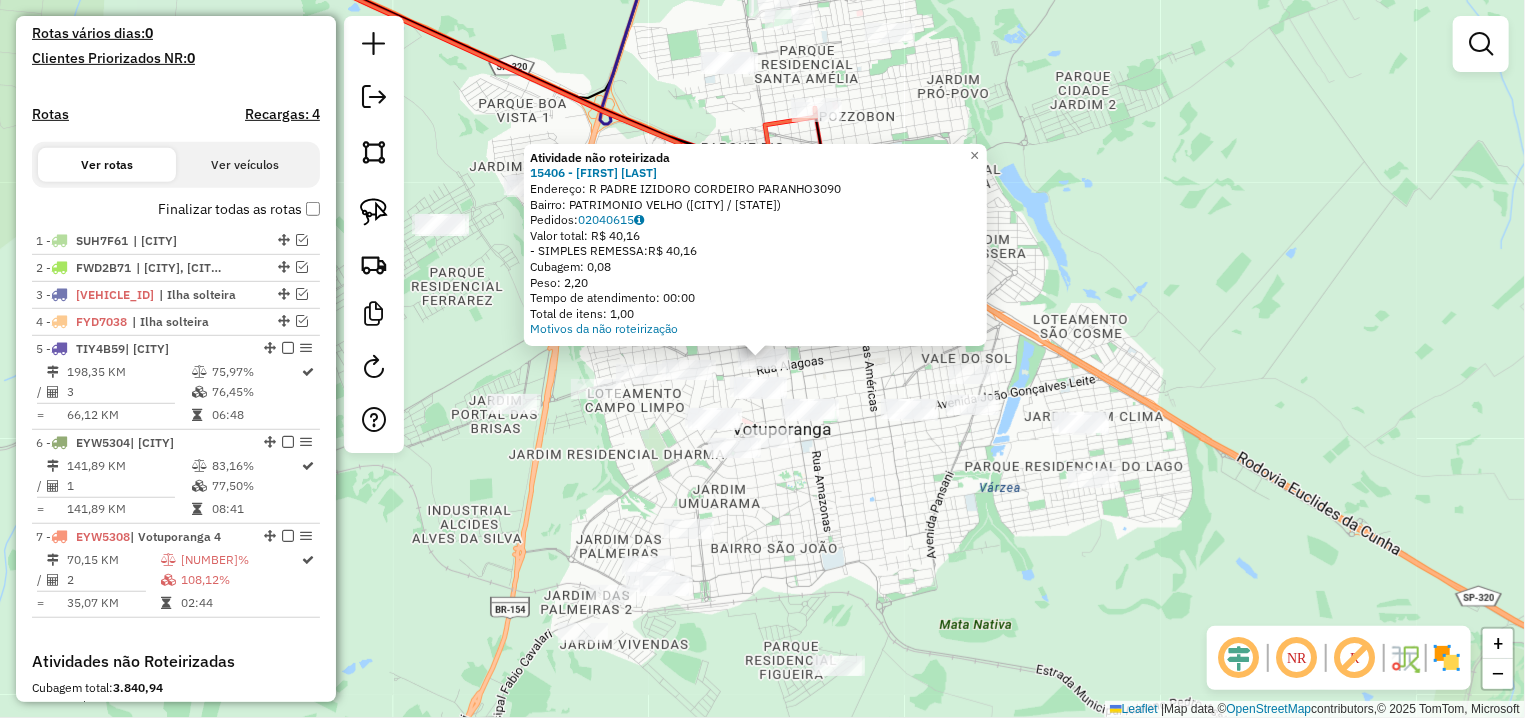 click on "Atividade não roteirizada 15406 - [FIRST] [LAST] Endereço: R PADRE IZIDORO CORDEIRO PARANHO3090 Bairro: [CITY] ([CITY] / [STATE]) Pedidos: 02040615 Valor total: R$ 40,16 - SIMPLES REMESSA: R$ 40,16 Cubagem: 0,08 Peso: 2,20 Tempo de atendimento: 00:00 Total de itens: 1,00 Motivos da não roteirização × Janela de atendimento Grade de atendimento Capacidade Transportadoras Veículos Cliente Pedidos Rotas Selecione os dias de semana para filtrar as janelas de atendimento Seg Ter Qua Qui Sex Sáb Dom Informe o período da janela de atendimento: De: Até: Filtrar exatamente a janela do cliente Considerar janela de atendimento padrão Selecione os dias de semana para filtrar as grades de atendimento Seg Ter Qua Qui Sex Sáb Dom Considerar clientes sem dia de atendimento cadastrado Clientes fora do dia de atendimento selecionado Filtrar as atividades entre os valores definidos abaixo: Peso mínimo: Peso máximo: Cubagem mínima: Cubagem máxima: De: +" 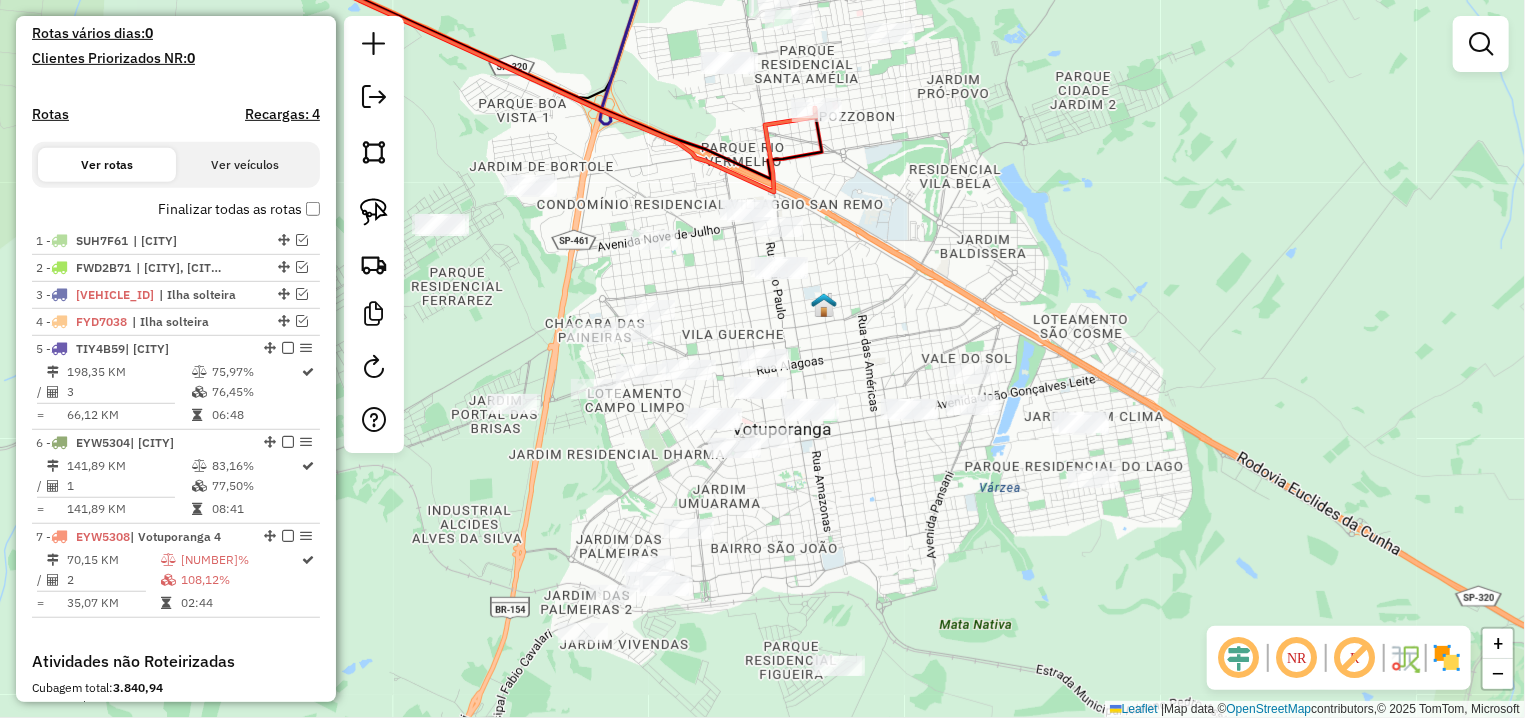 drag, startPoint x: 367, startPoint y: 201, endPoint x: 622, endPoint y: 125, distance: 266.08456 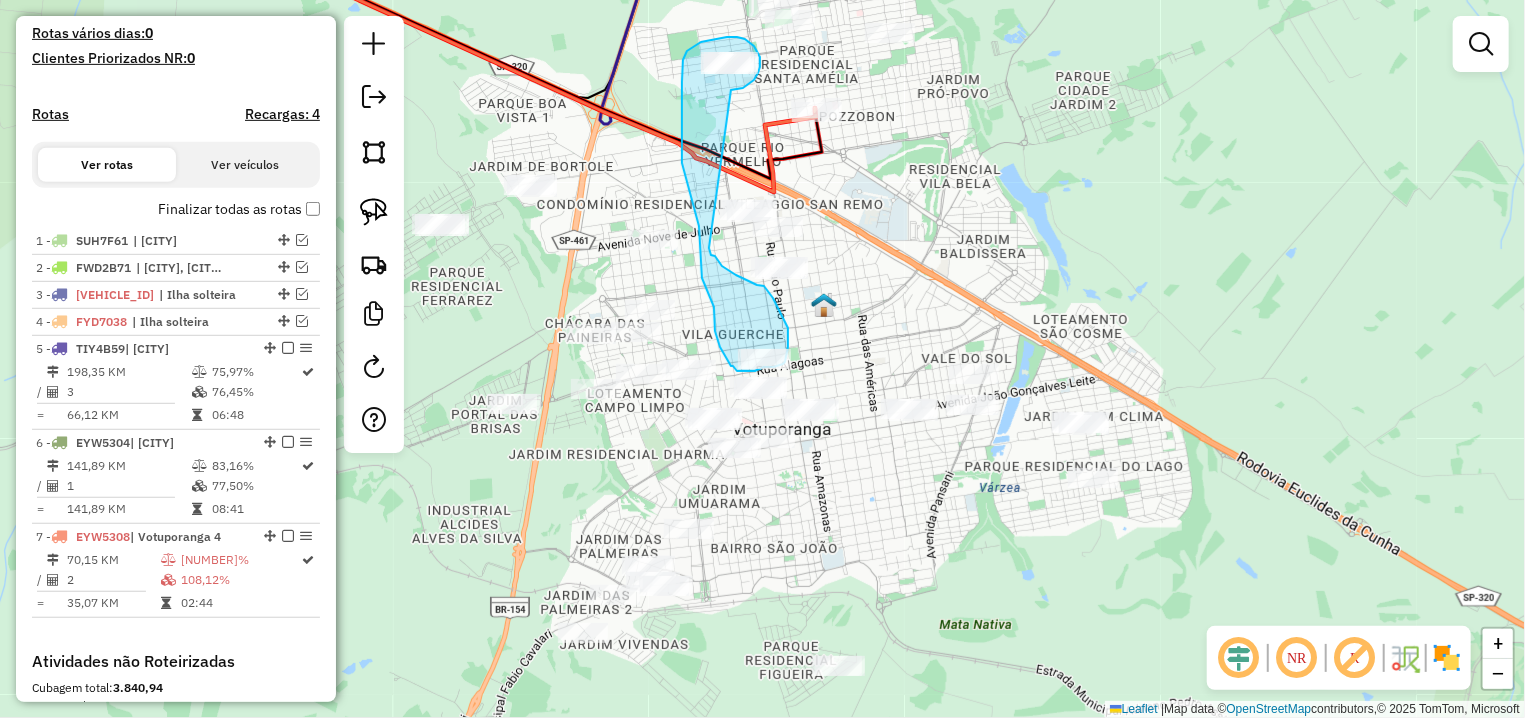 drag, startPoint x: 731, startPoint y: 90, endPoint x: 709, endPoint y: 245, distance: 156.55351 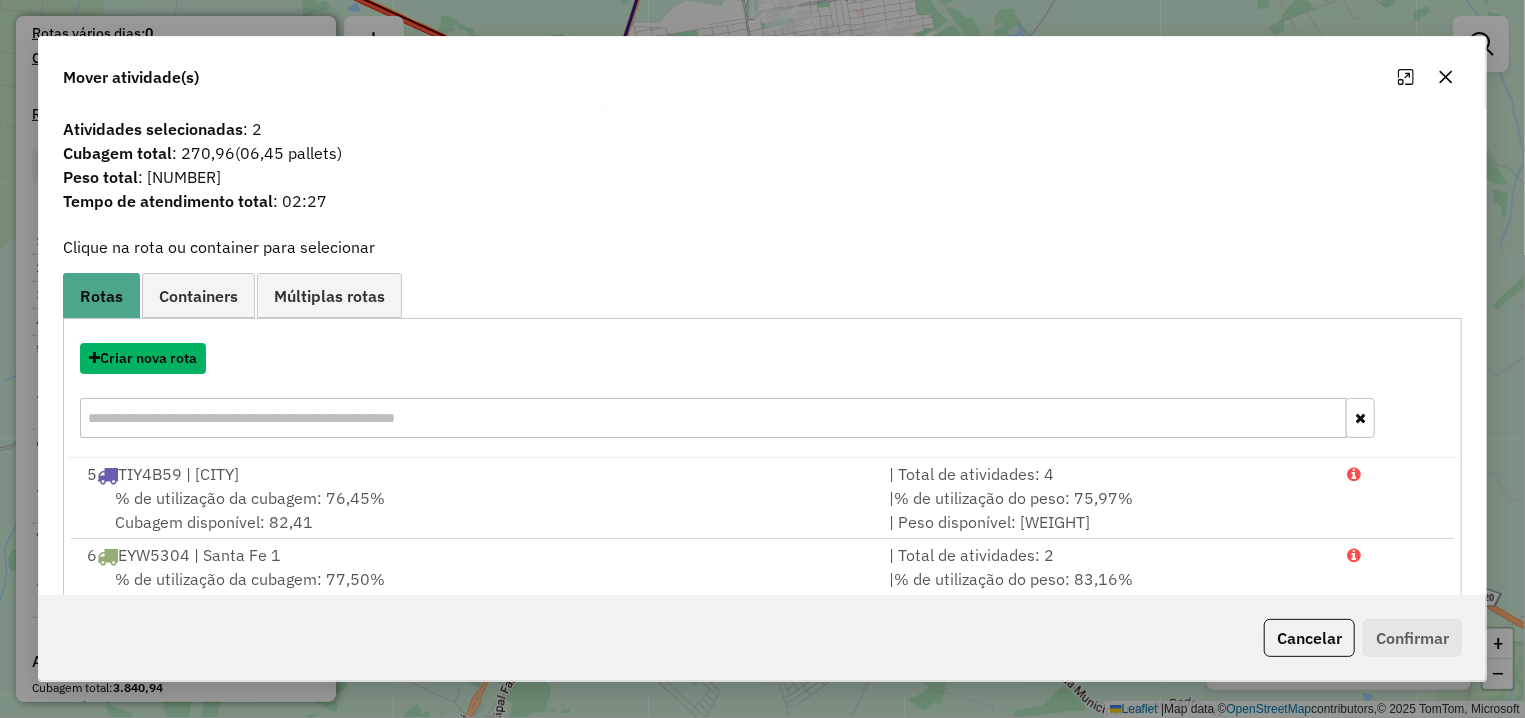 click on "Criar nova rota" at bounding box center (143, 358) 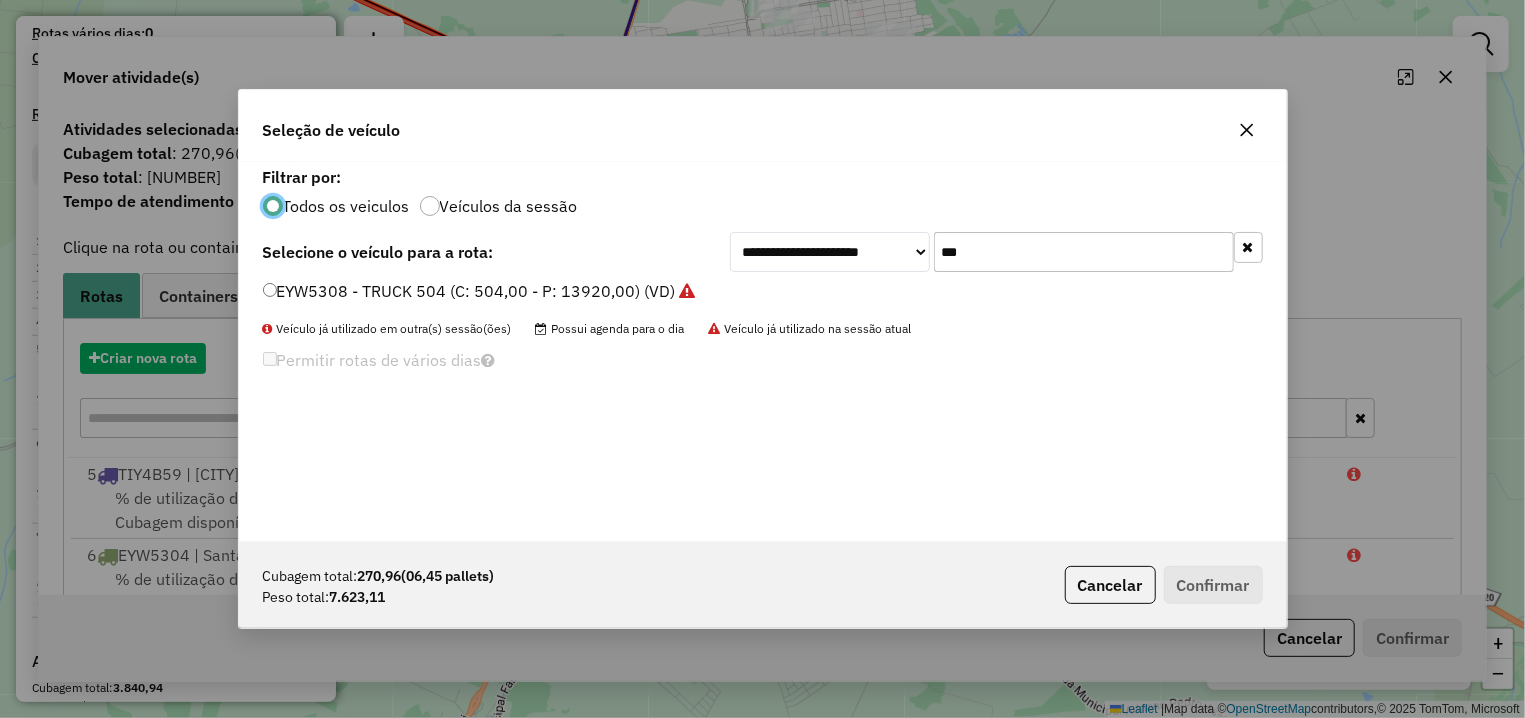scroll, scrollTop: 11, scrollLeft: 6, axis: both 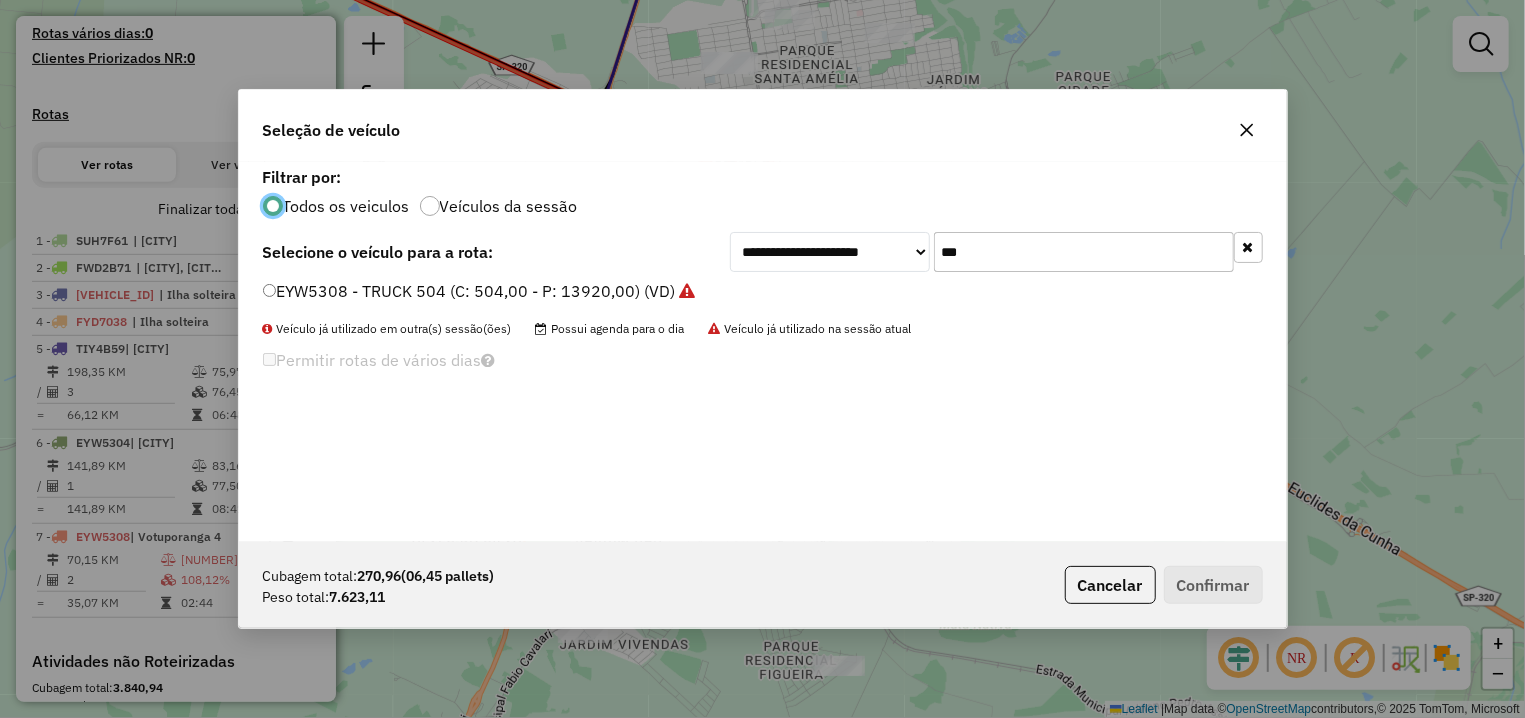 drag, startPoint x: 949, startPoint y: 253, endPoint x: 889, endPoint y: 251, distance: 60.033325 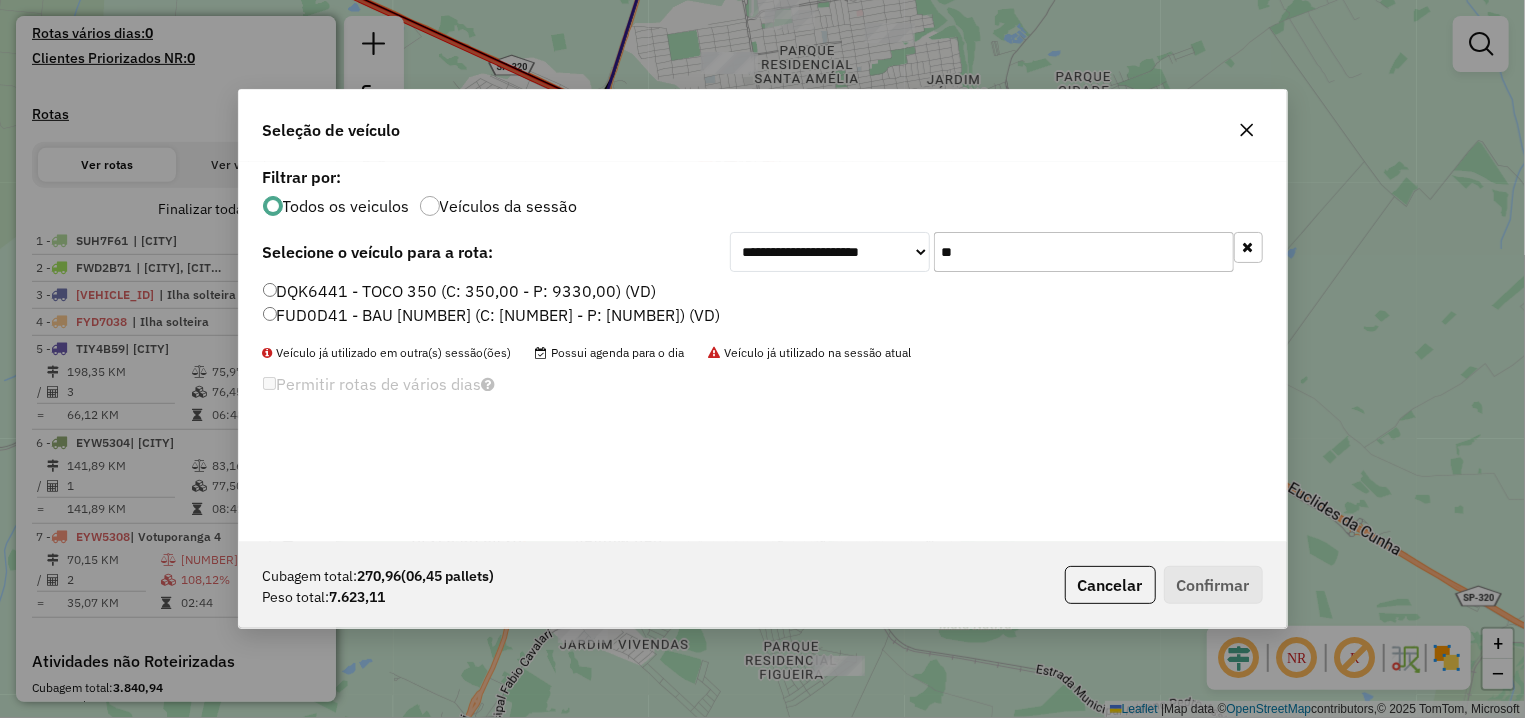 type on "**" 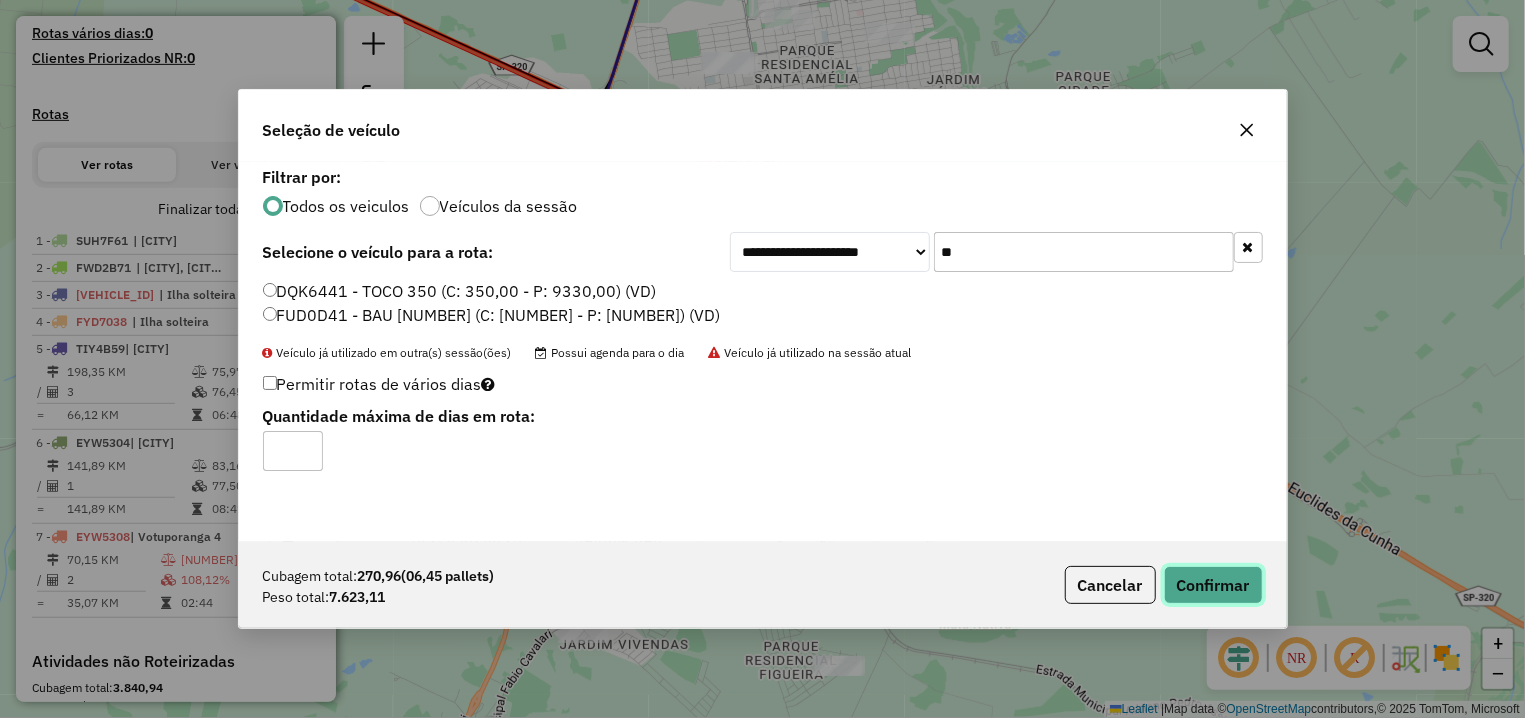 click on "Confirmar" 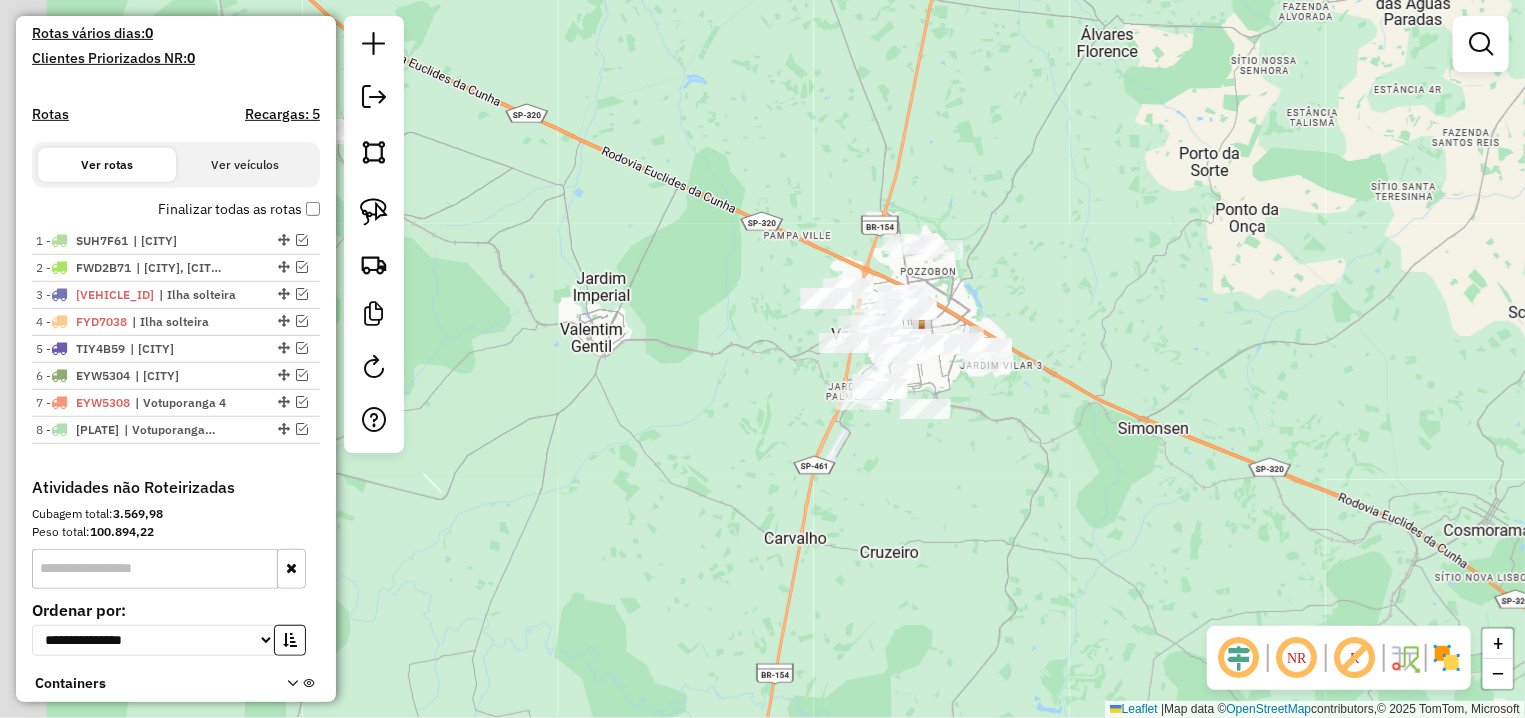 drag, startPoint x: 592, startPoint y: 293, endPoint x: 1024, endPoint y: 372, distance: 439.16397 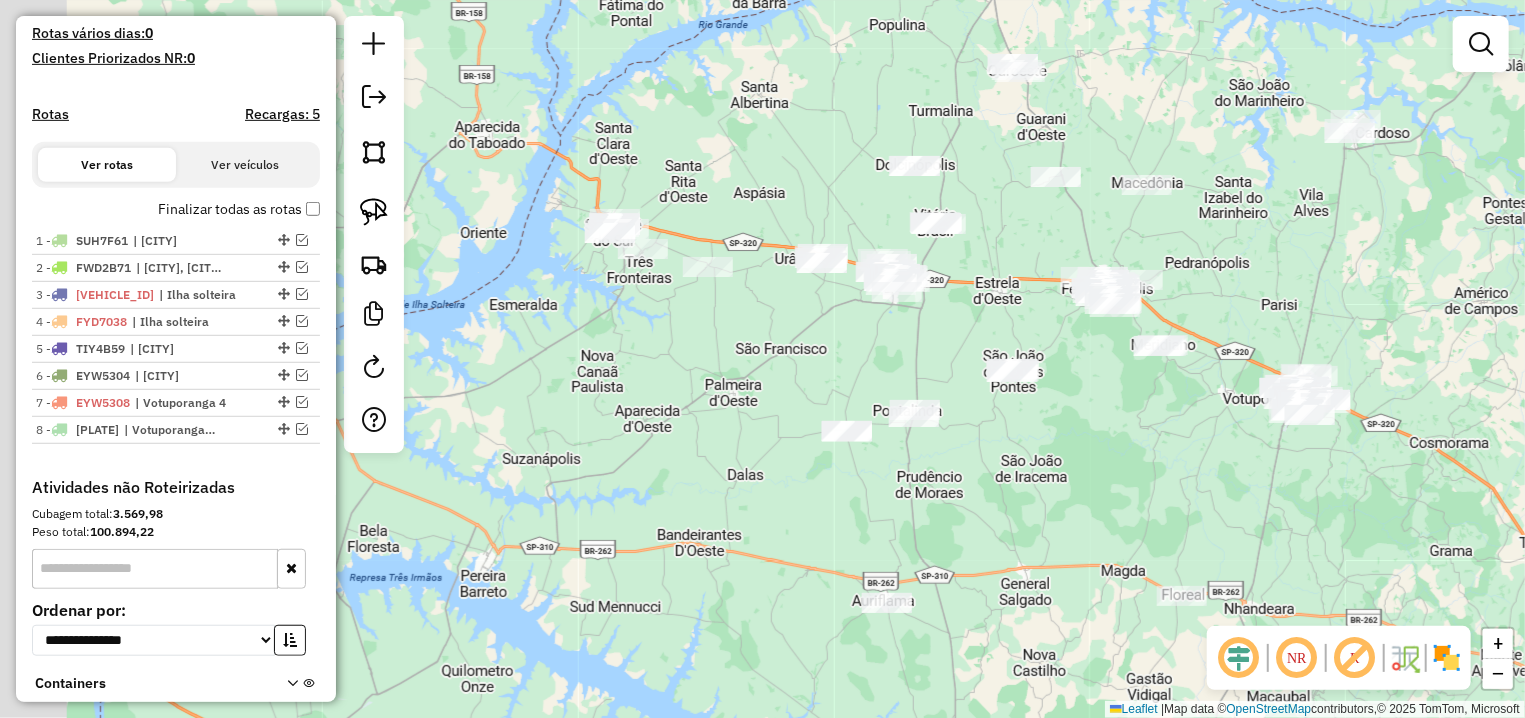 drag, startPoint x: 492, startPoint y: 283, endPoint x: 738, endPoint y: 300, distance: 246.5867 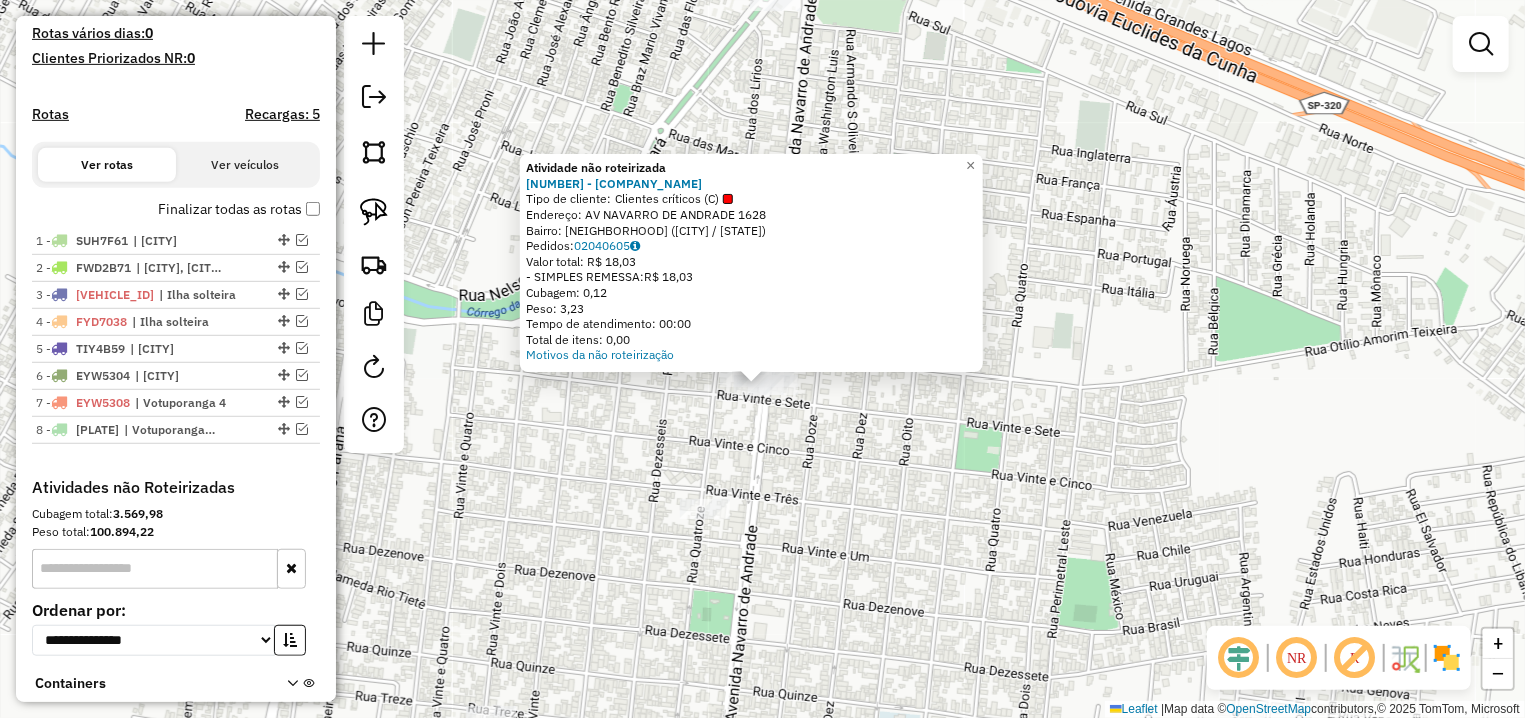 click on "Atividade não roteirizada [NUMBER] - [LAST] [FIRST] [INITIAL] COMERCI Tipo de cliente: Clientes críticos (C) Endereço: AV NAVARRO DE ANDRADE [NUMBER] Bairro: [NEIGHBORHOOD] ([CITY] / [STATE]) Pedidos: [NUMBER] Valor total: R$ [PRICE] - SIMPLES REMESSA: R$ [PRICE] Cubagem: [NUMBER] Peso: [NUMBER] Tempo de atendimento: 00:00 Total de itens: [NUMBER],00 Motivos da não roteirização × Janela de atendimento Grade de atendimento Capacidade Transportadoras Veículos Cliente Pedidos Rotas Selecione os dias de semana para filtrar as janelas de atendimento Seg Ter Qua Qui Sex Sáb Dom Informe o período da janela de atendimento: De: Até: Filtrar exatamente a janela do cliente Considerar janela de atendimento padrão Selecione os dias de semana para filtrar as grades de atendimento Seg Ter Qua Qui Sex Sáb Dom Considerar clientes sem dia de atendimento cadastrado Clientes fora do dia de atendimento selecionado Filtrar as atividades entre os valores definidos abaixo: Peso mínimo: De:" 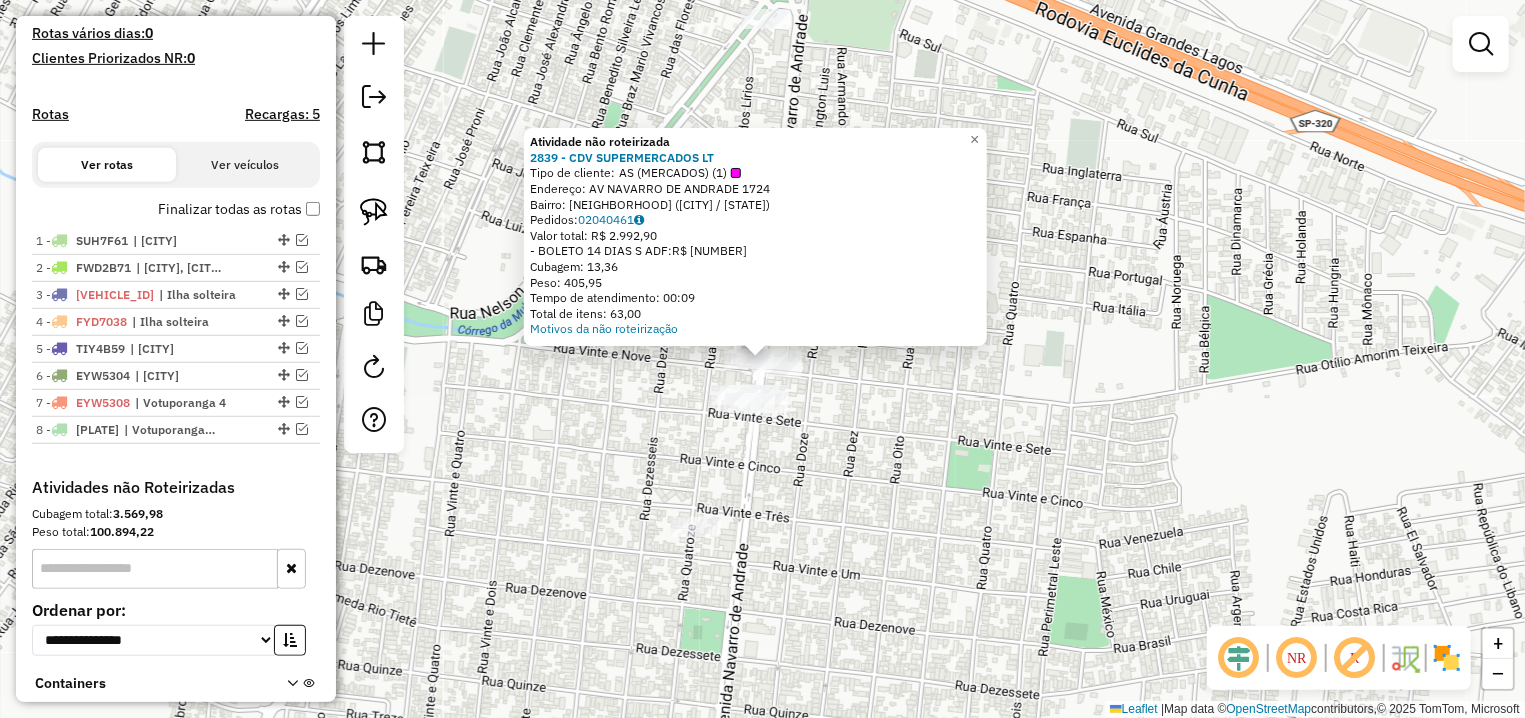 click on "Atividade não roteirizada [ORDER_ID] - CDV SUPERMERCADOS LT Tipo de cliente: AS (MERCADOS) (1) Endereço: AV NAVARRO DE ANDRADE 1724 Bairro: CENTRO ([CITY] / [STATE]) Pedidos: [ORDER_ID] Valor total: R$ [NUMBER] - BOLETO 14 DIAS S ADF: R$ [NUMBER] Cubagem: [NUMBER] Peso: [NUMBER] Tempo de atendimento: 00:09 Total de itens: [NUMBER] Motivos da não roteirização × Janela de atendimento Grade de atendimento Capacidade Transportadoras Veículos Cliente Pedidos Rotas Selecione os dias de semana para filtrar as janelas de atendimento Seg Ter Qua Qui Sex Sáb Dom Informe o período da janela de atendimento: De: Até: Filtrar exatamente a janela do cliente Considerar janela de atendimento padrão Selecione os dias de semana para filtrar as grades de atendimento Seg Ter Qua Qui Sex Sáb Dom Considerar clientes sem dia de atendimento cadastrado Clientes fora do dia de atendimento selecionado Filtrar as atividades entre os valores definidos abaixo: De: De:" 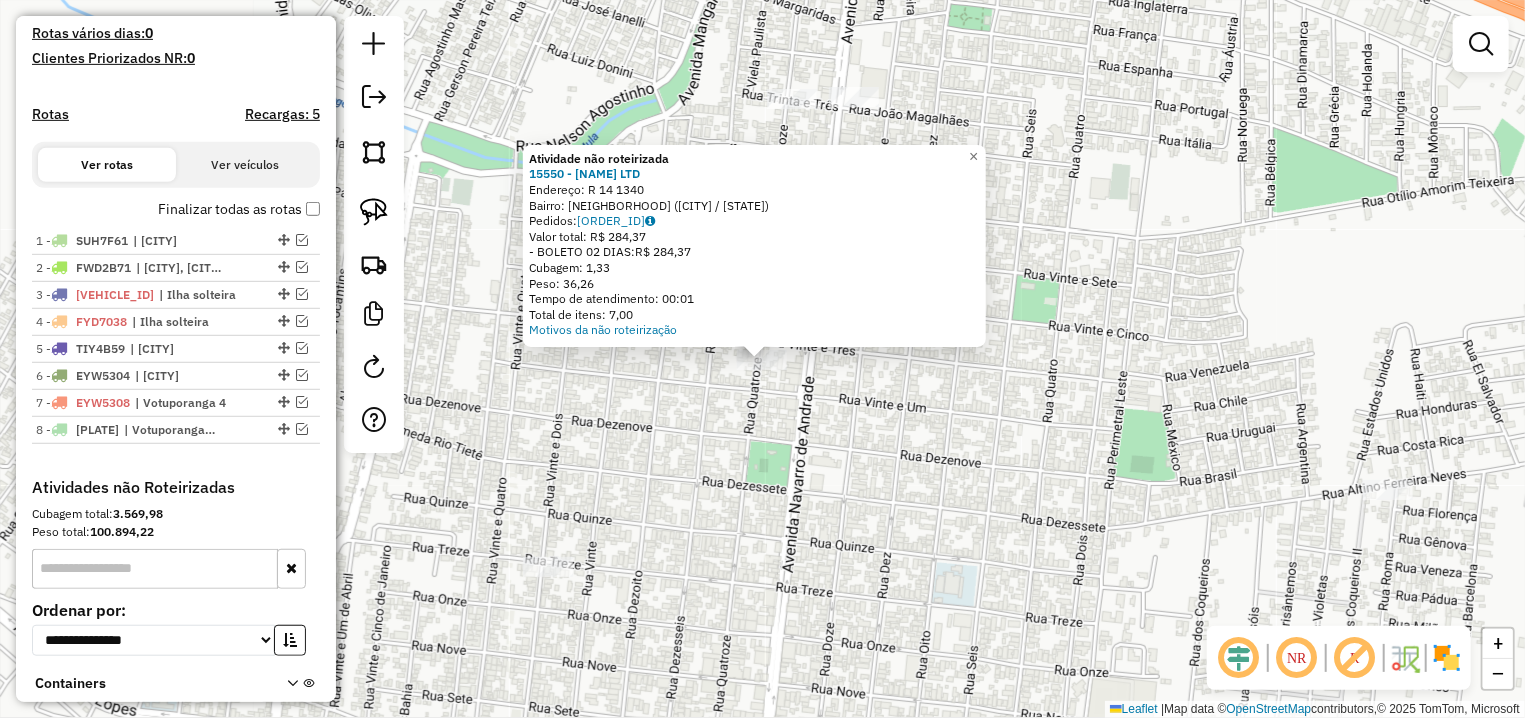 click on "Atividade não roteirizada 15550 - MERCADO DA FEIRA LTD  Endereço: R   14                            1340   Bairro: CENTRO ([CITY] / [STATE])   Pedidos:  02040327   Valor total: R$ 284,37   - BOLETO 02 DIAS:  R$ 284,37   Cubagem: 1,33   Peso: 36,26   Tempo de atendimento: 00:01   Total de itens: 7,00  Motivos da não roteirização × Janela de atendimento Grade de atendimento Capacidade Transportadoras Veículos Cliente Pedidos  Rotas Selecione os dias de semana para filtrar as janelas de atendimento  Seg   Ter   Qua   Qui   Sex   Sáb   Dom  Informe o período da janela de atendimento: De: Até:  Filtrar exatamente a janela do cliente  Considerar janela de atendimento padrão  Selecione os dias de semana para filtrar as grades de atendimento  Seg   Ter   Qua   Qui   Sex   Sáb   Dom   Considerar clientes sem dia de atendimento cadastrado  Clientes fora do dia de atendimento selecionado Filtrar as atividades entre os valores definidos abaixo:  Peso mínimo:   Peso máximo:   Cubagem mínima:   De:  De:" 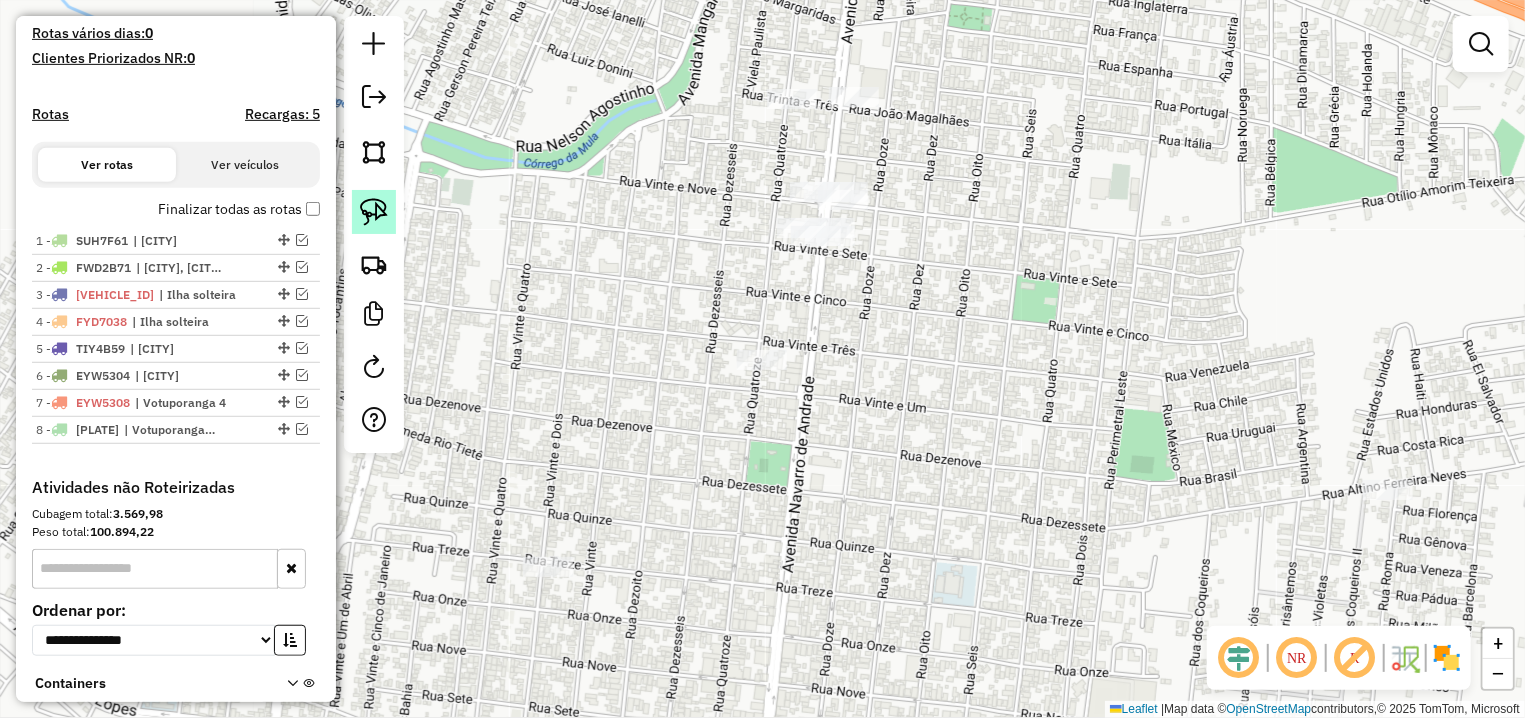 click 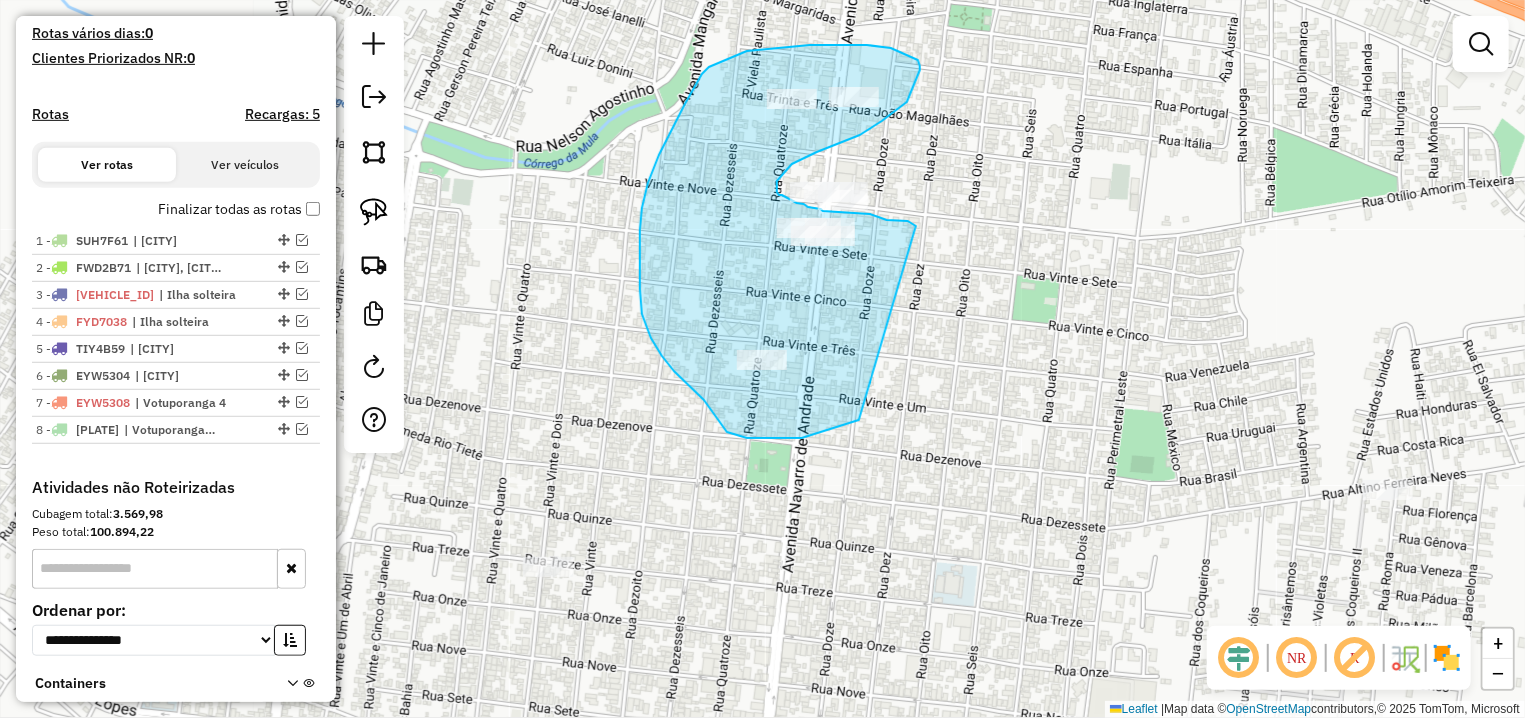 drag, startPoint x: 908, startPoint y: 221, endPoint x: 860, endPoint y: 419, distance: 203.73512 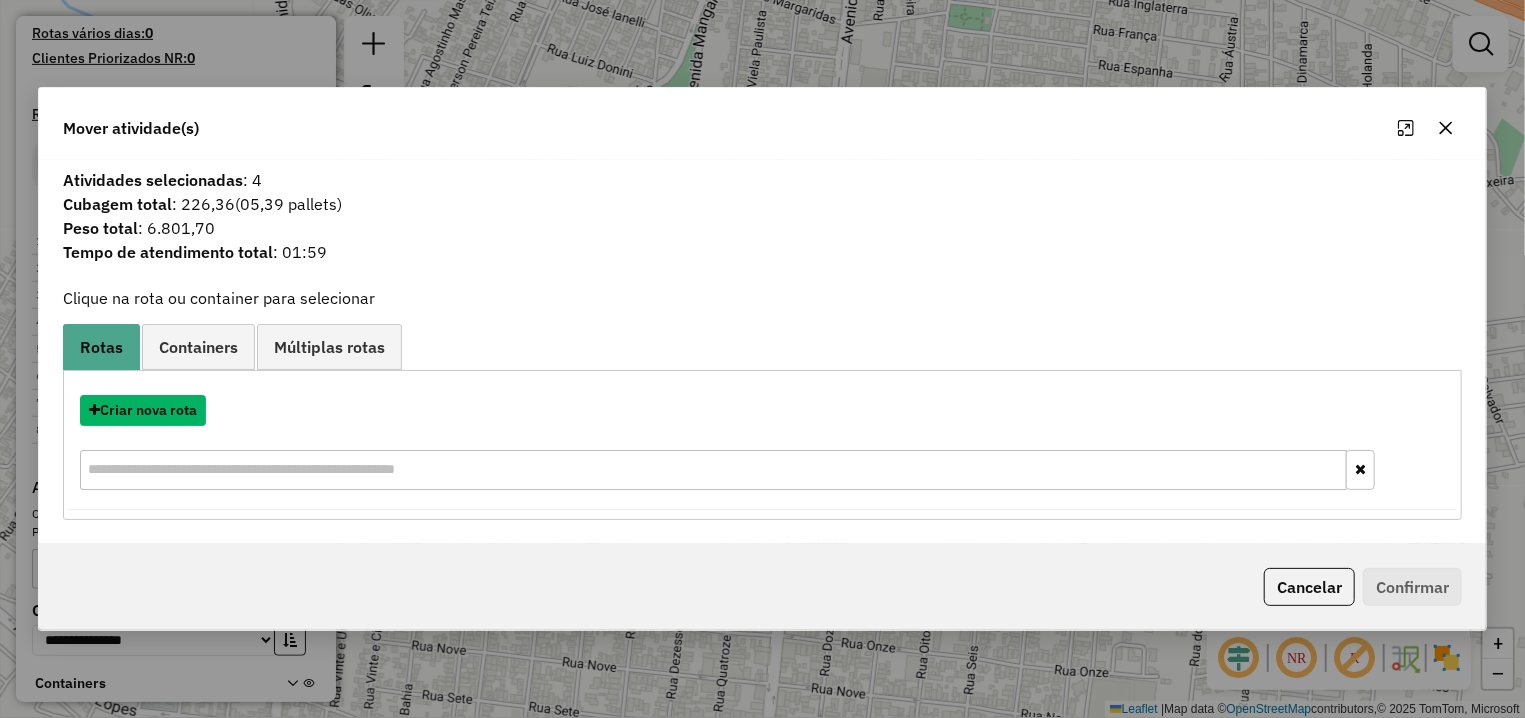 click on "Criar nova rota" at bounding box center [143, 410] 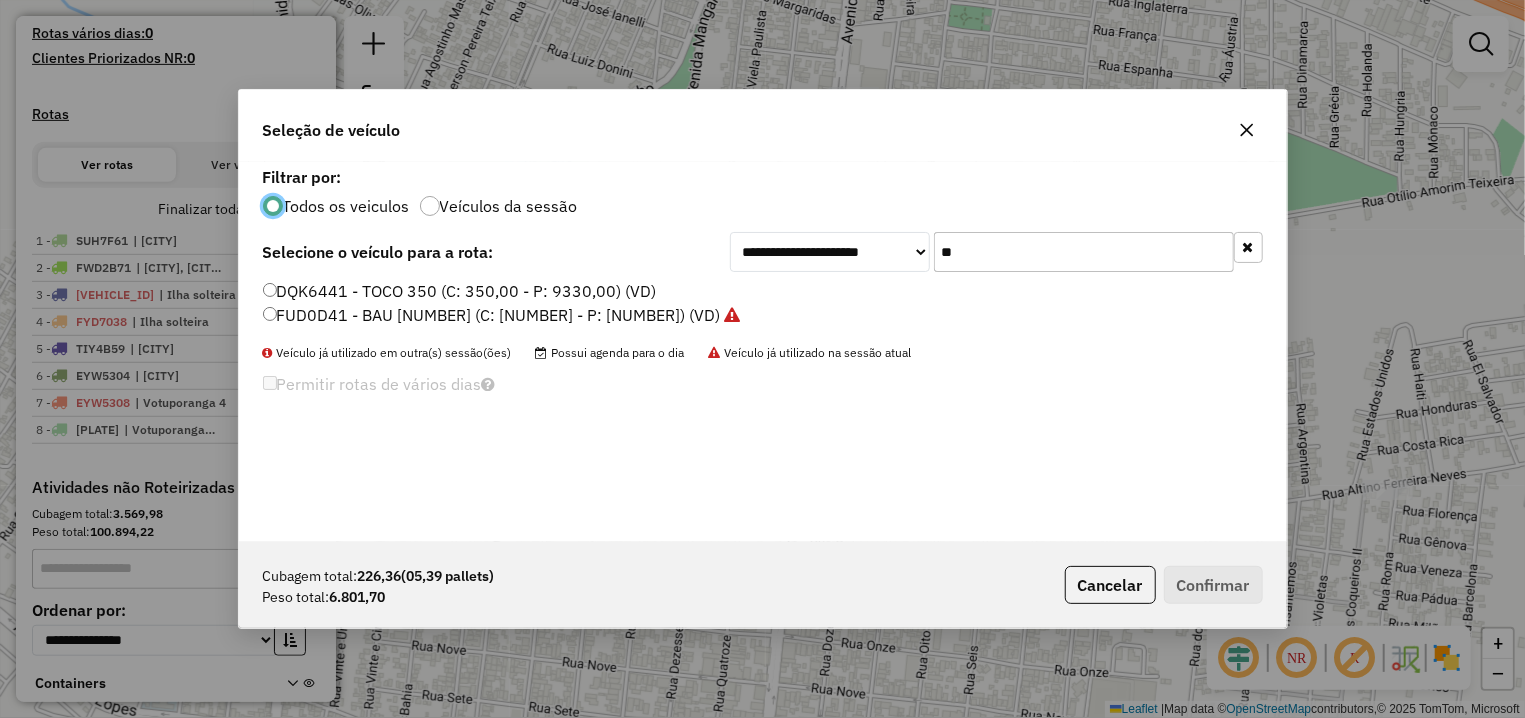 scroll, scrollTop: 11, scrollLeft: 6, axis: both 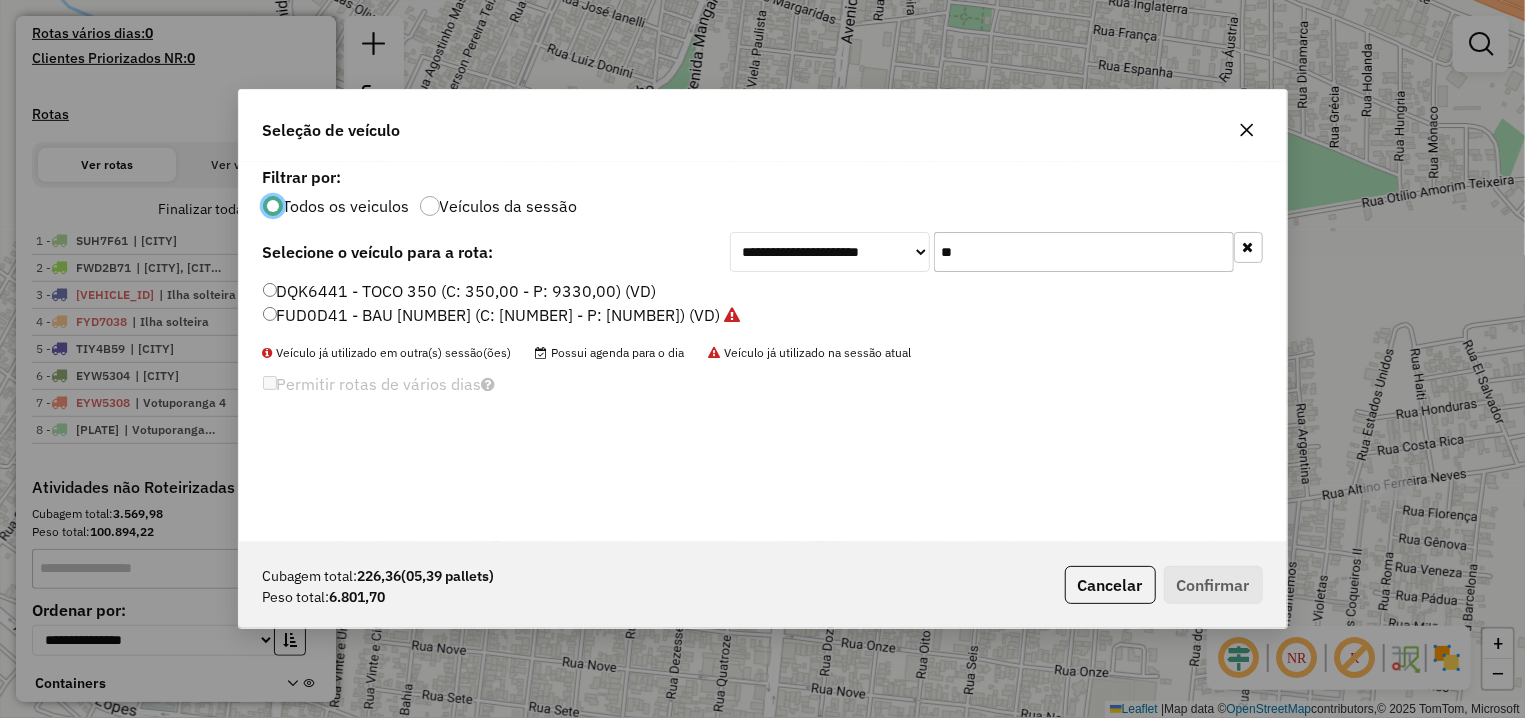 drag, startPoint x: 946, startPoint y: 238, endPoint x: 916, endPoint y: 235, distance: 30.149628 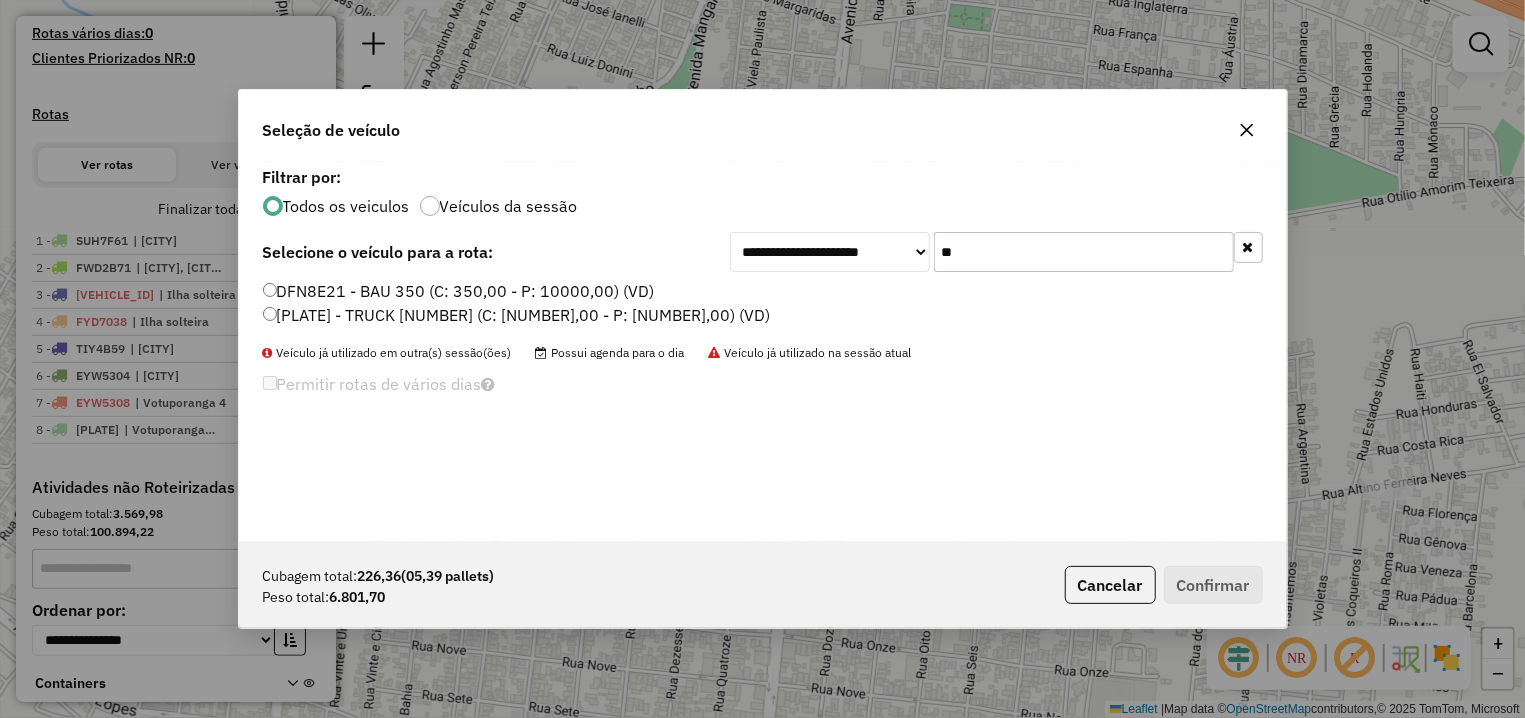 type on "**" 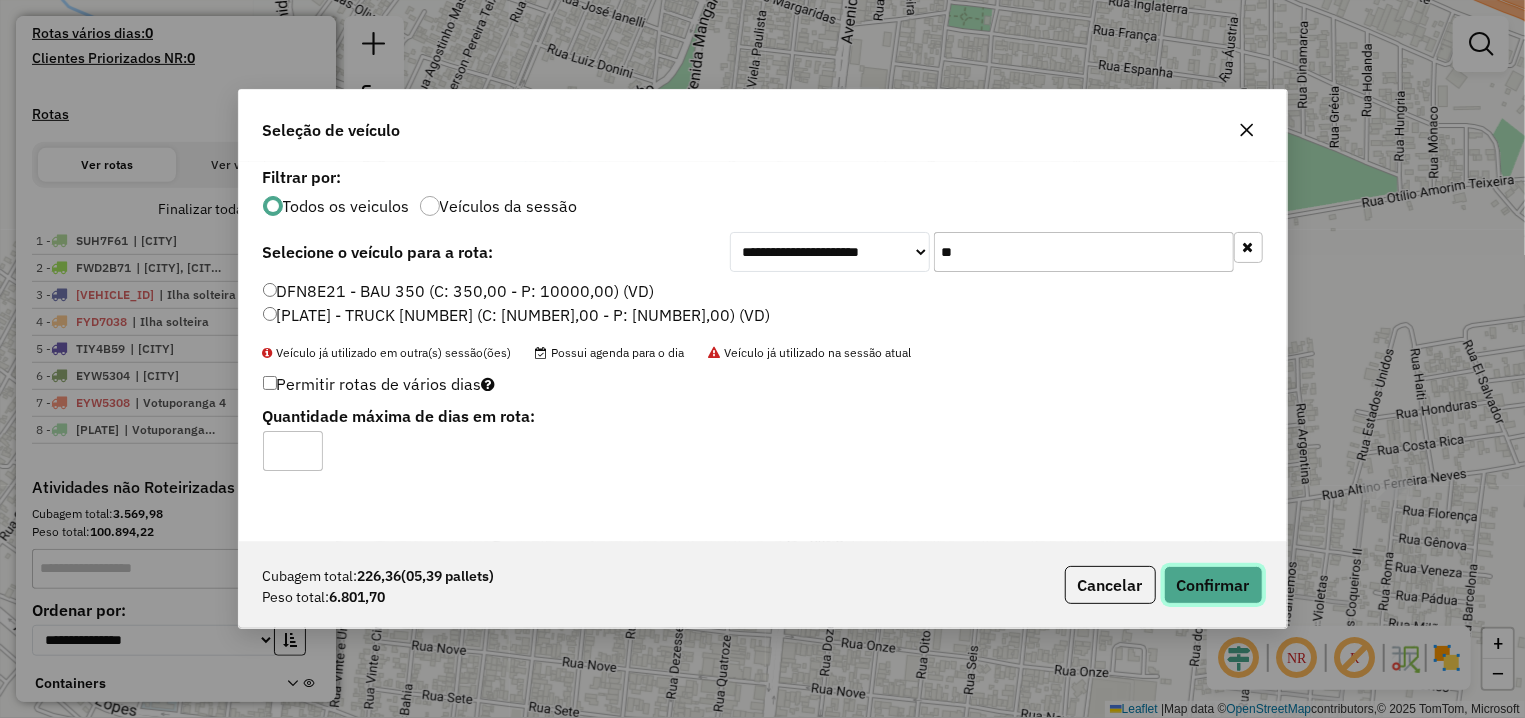 click on "Confirmar" 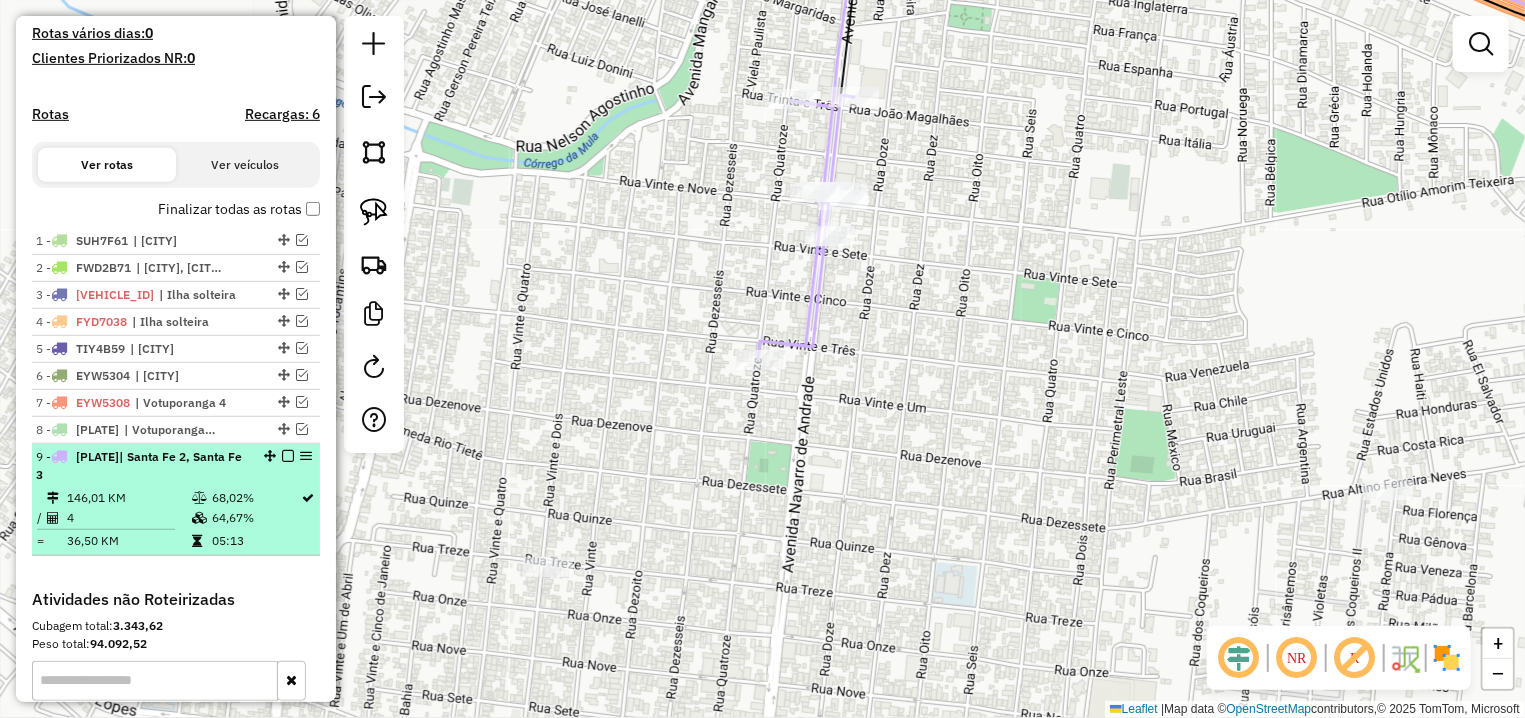 click at bounding box center [288, 456] 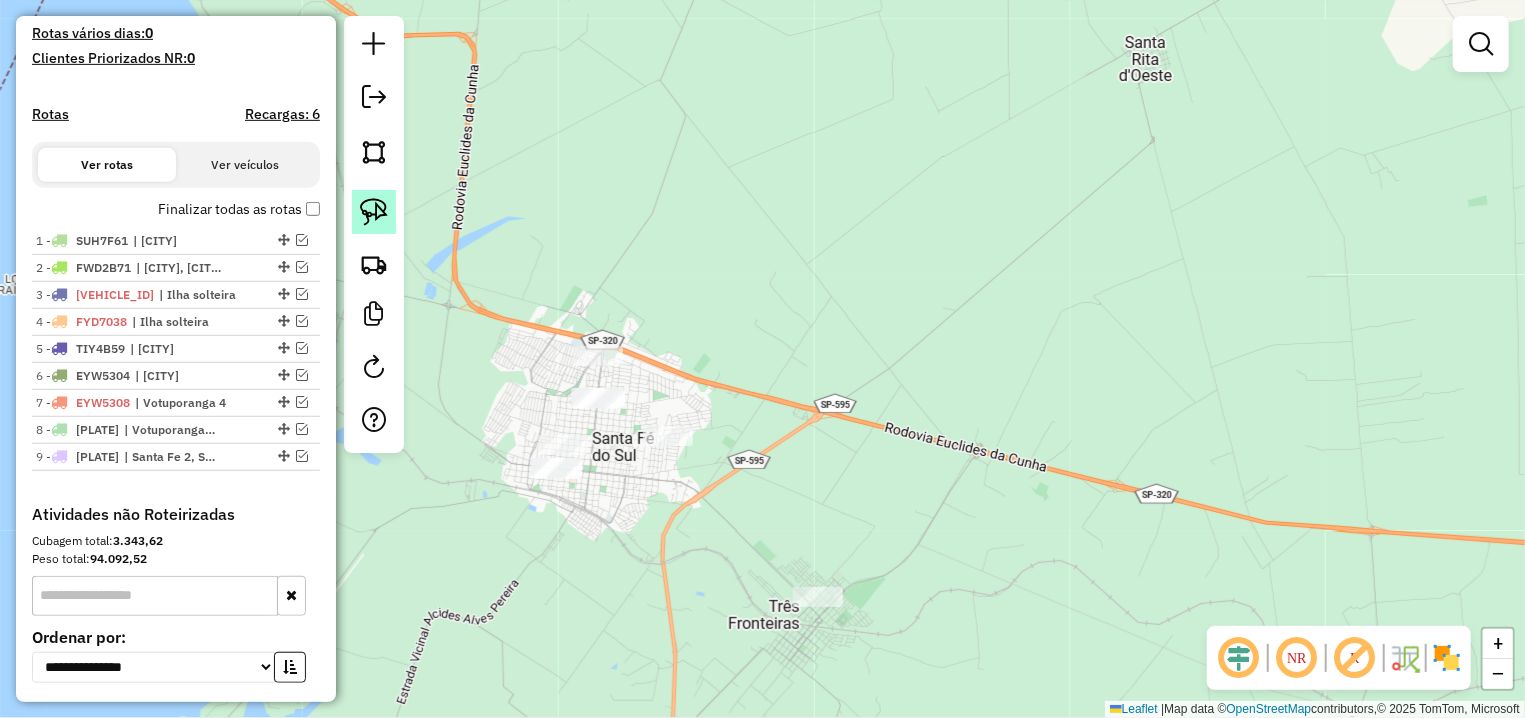 click 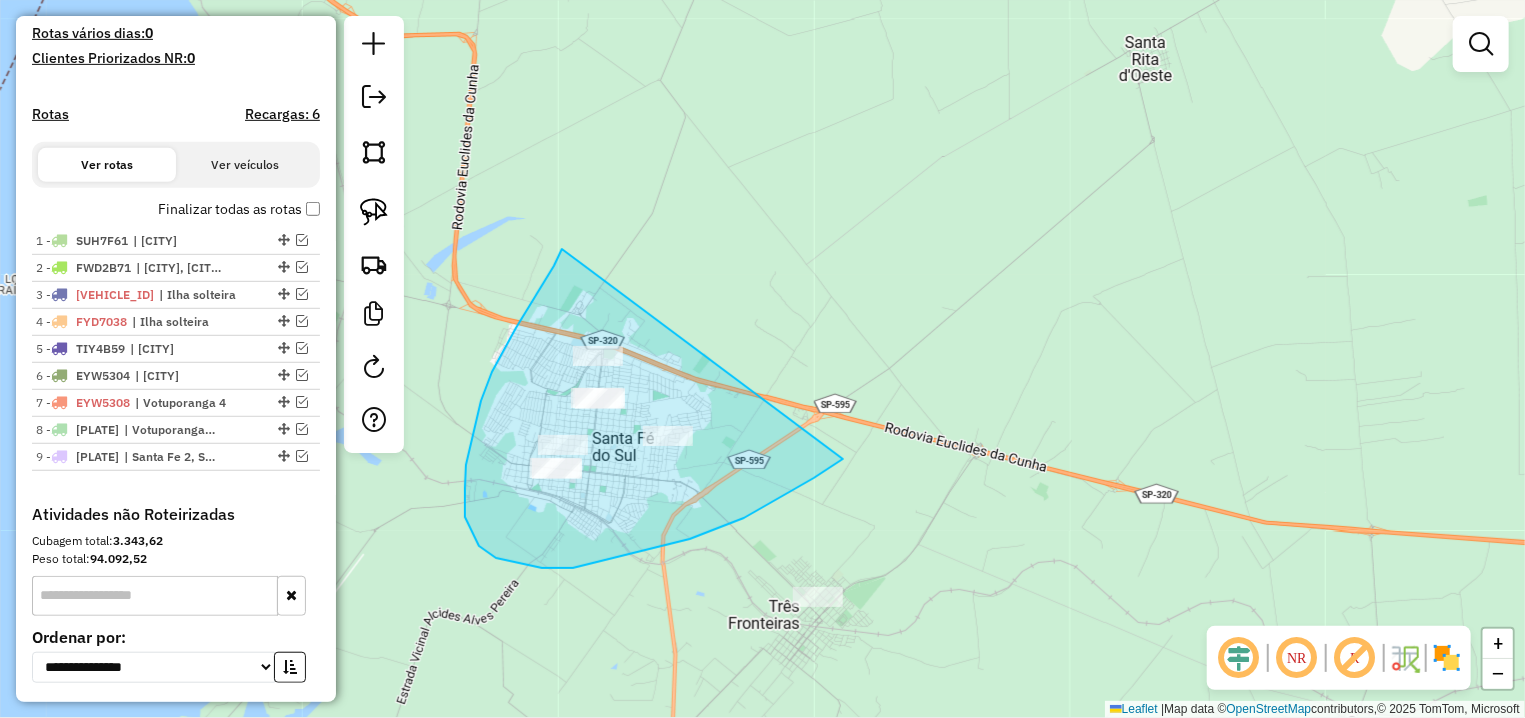 drag, startPoint x: 537, startPoint y: 295, endPoint x: 853, endPoint y: 450, distance: 351.96732 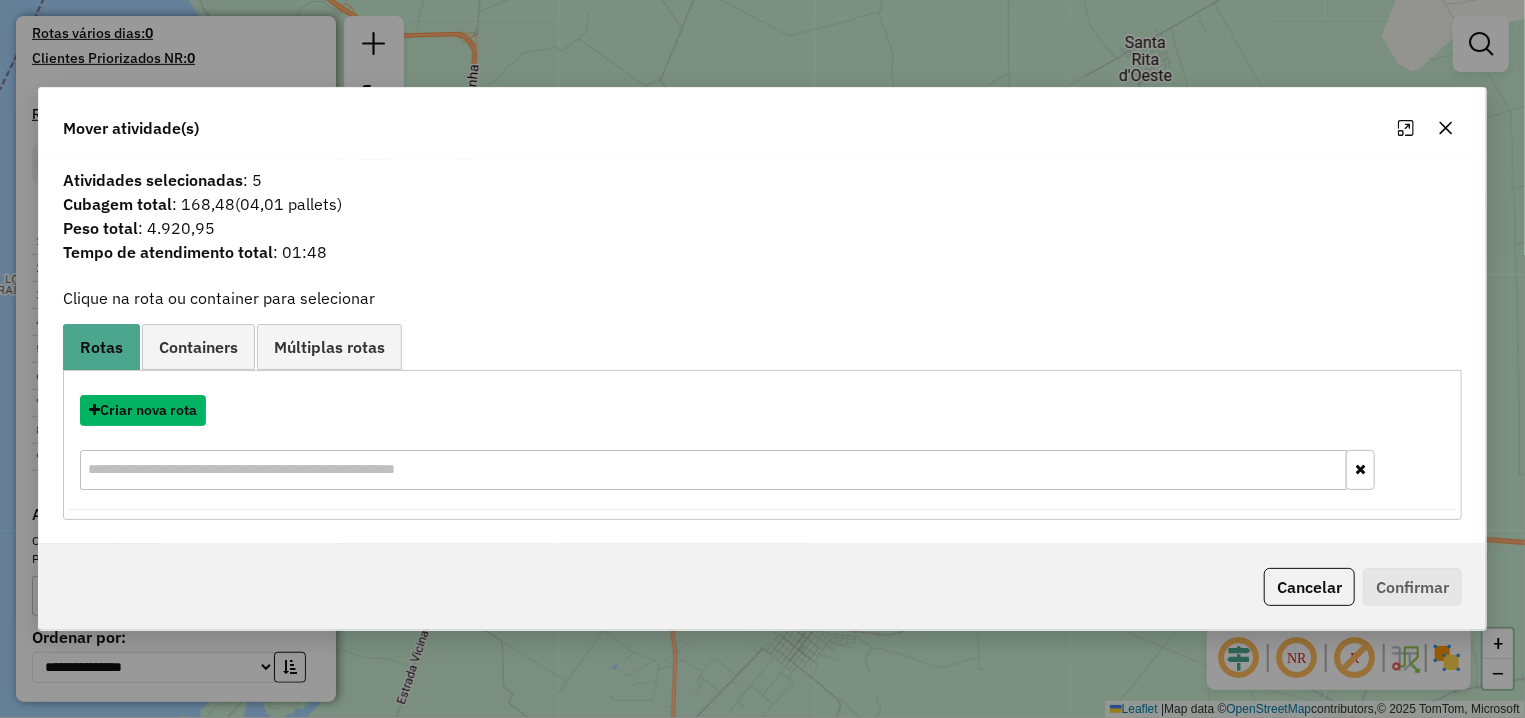 click on "Criar nova rota" at bounding box center (143, 410) 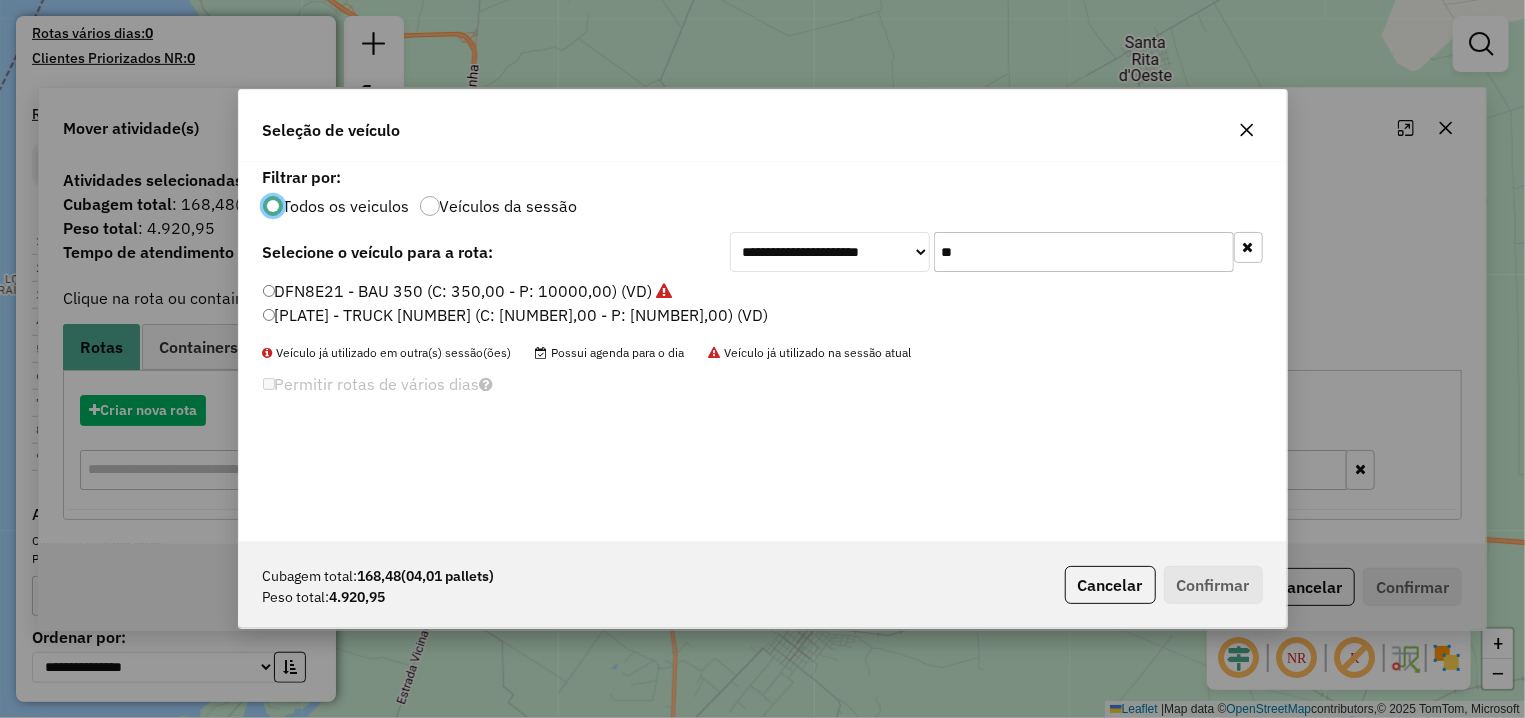 scroll, scrollTop: 11, scrollLeft: 6, axis: both 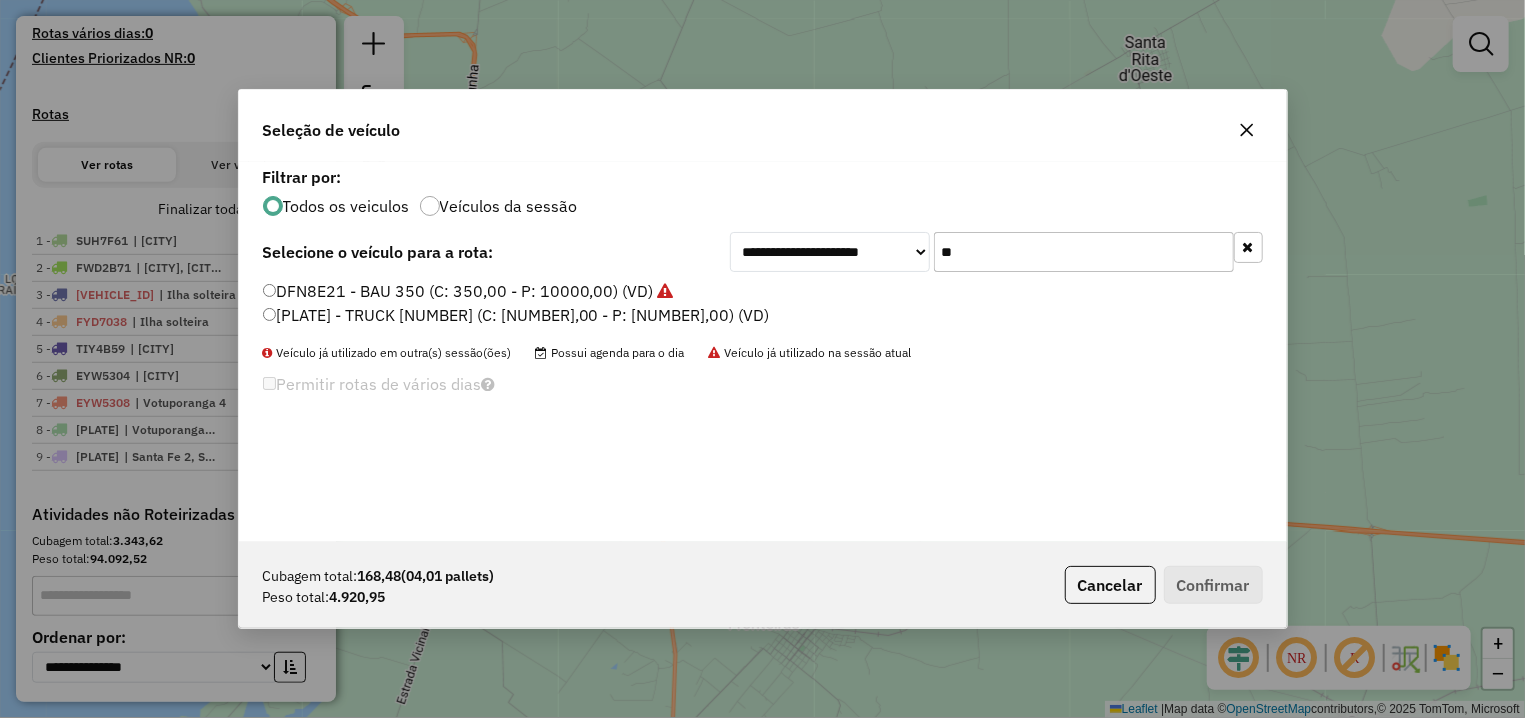 click on "**" 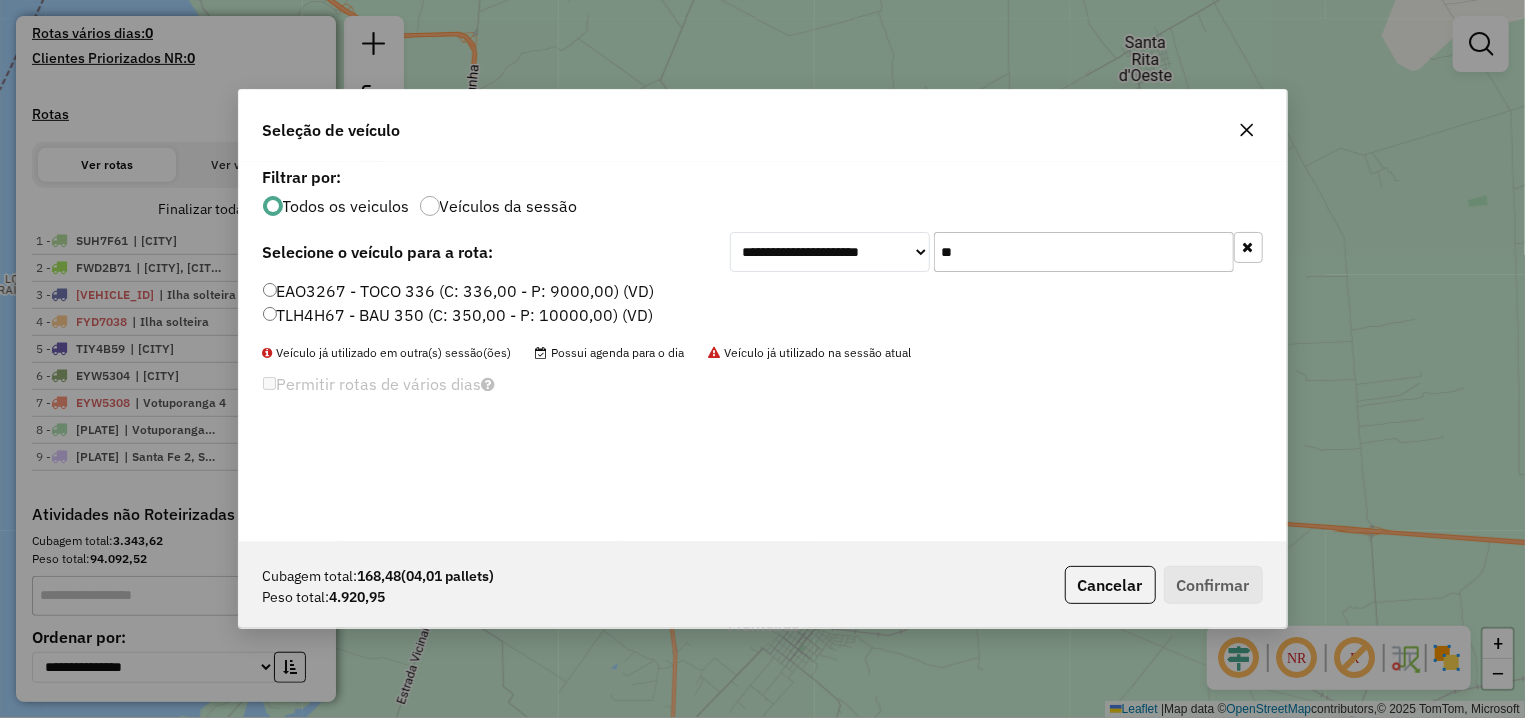 type on "**" 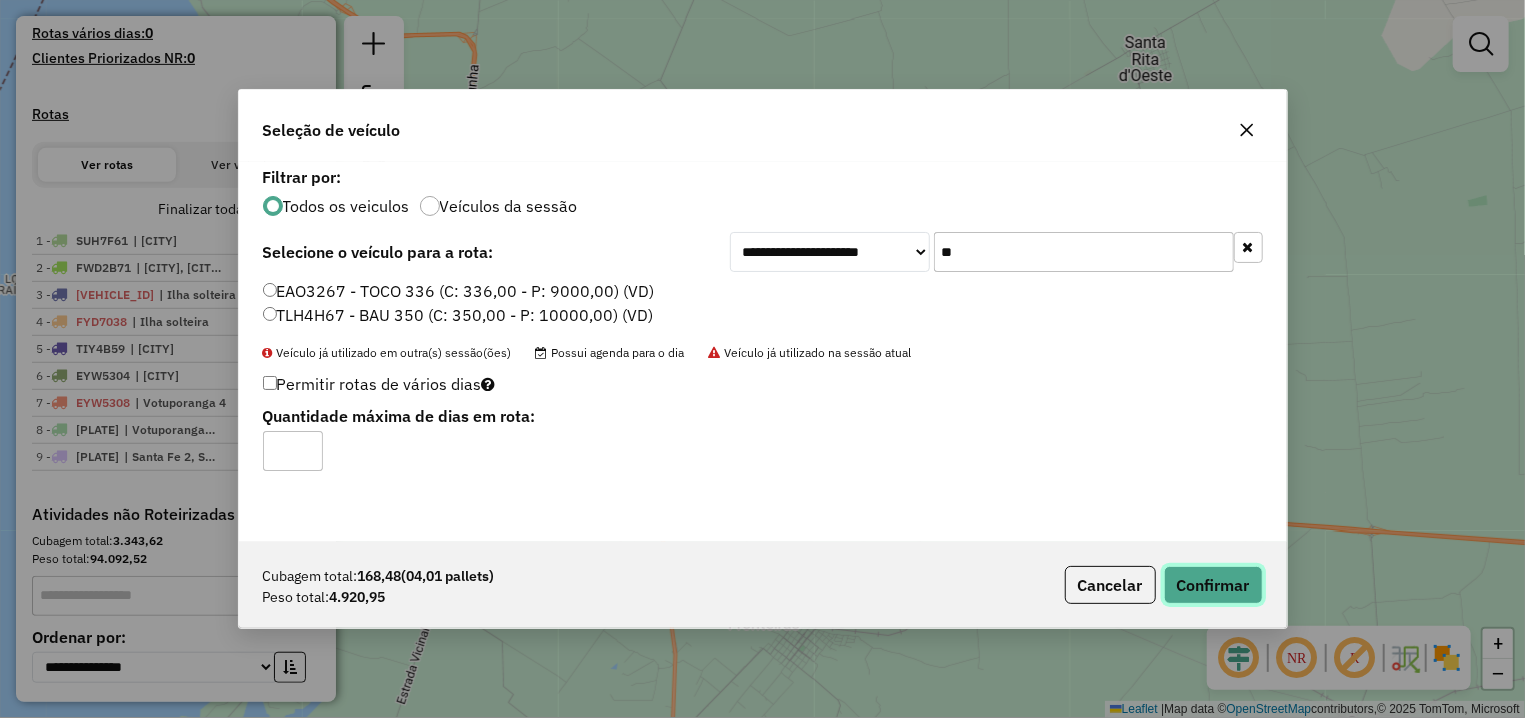 click on "Confirmar" 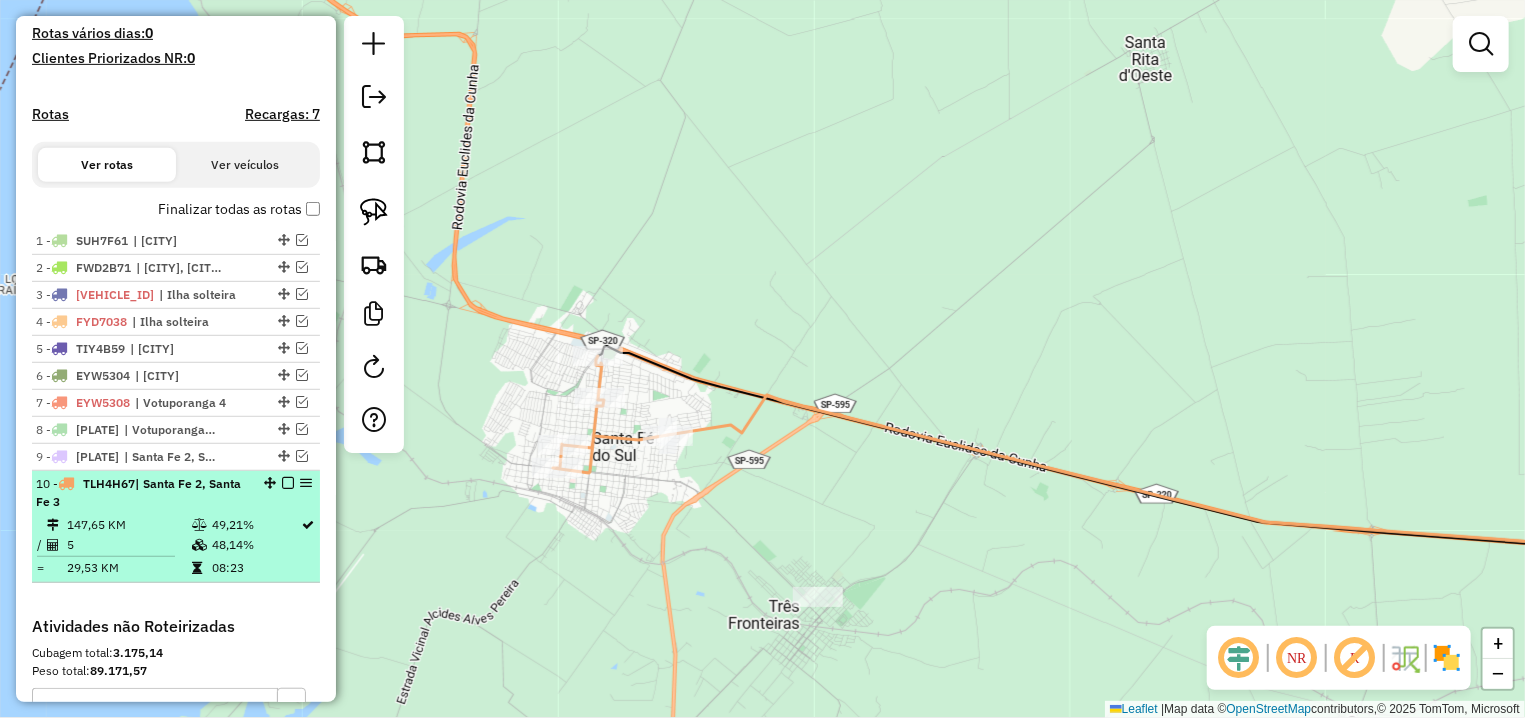 click at bounding box center (288, 483) 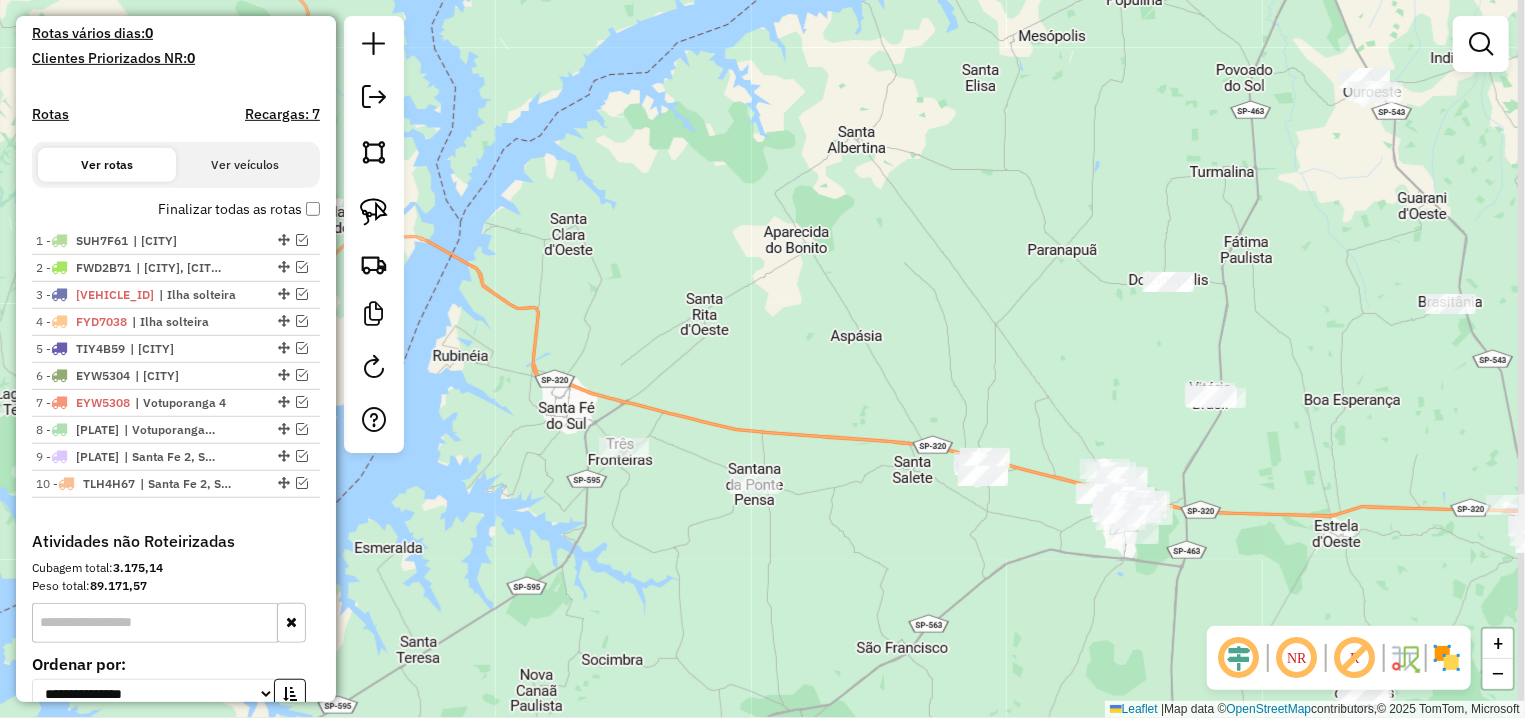 drag, startPoint x: 934, startPoint y: 482, endPoint x: 600, endPoint y: 399, distance: 344.1584 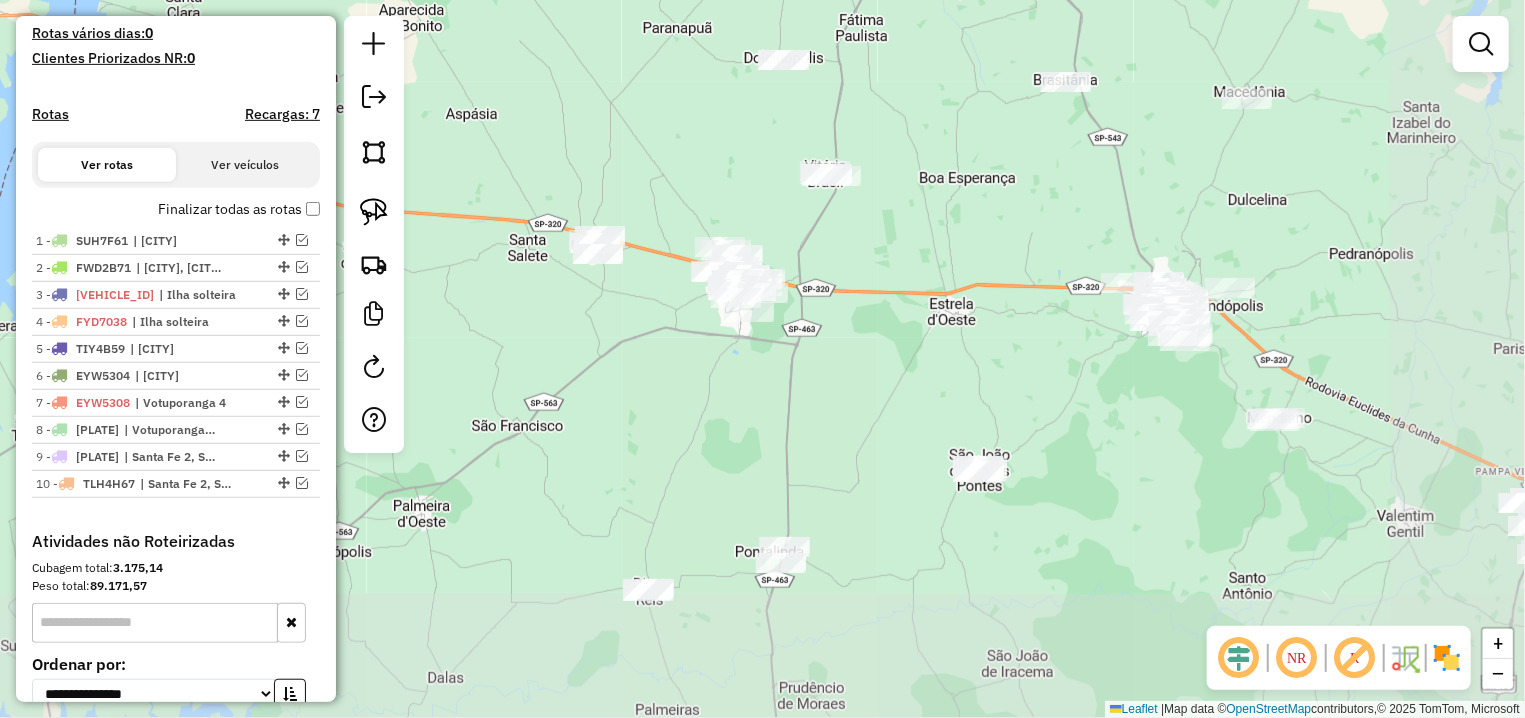 drag, startPoint x: 779, startPoint y: 554, endPoint x: 571, endPoint y: 380, distance: 271.1826 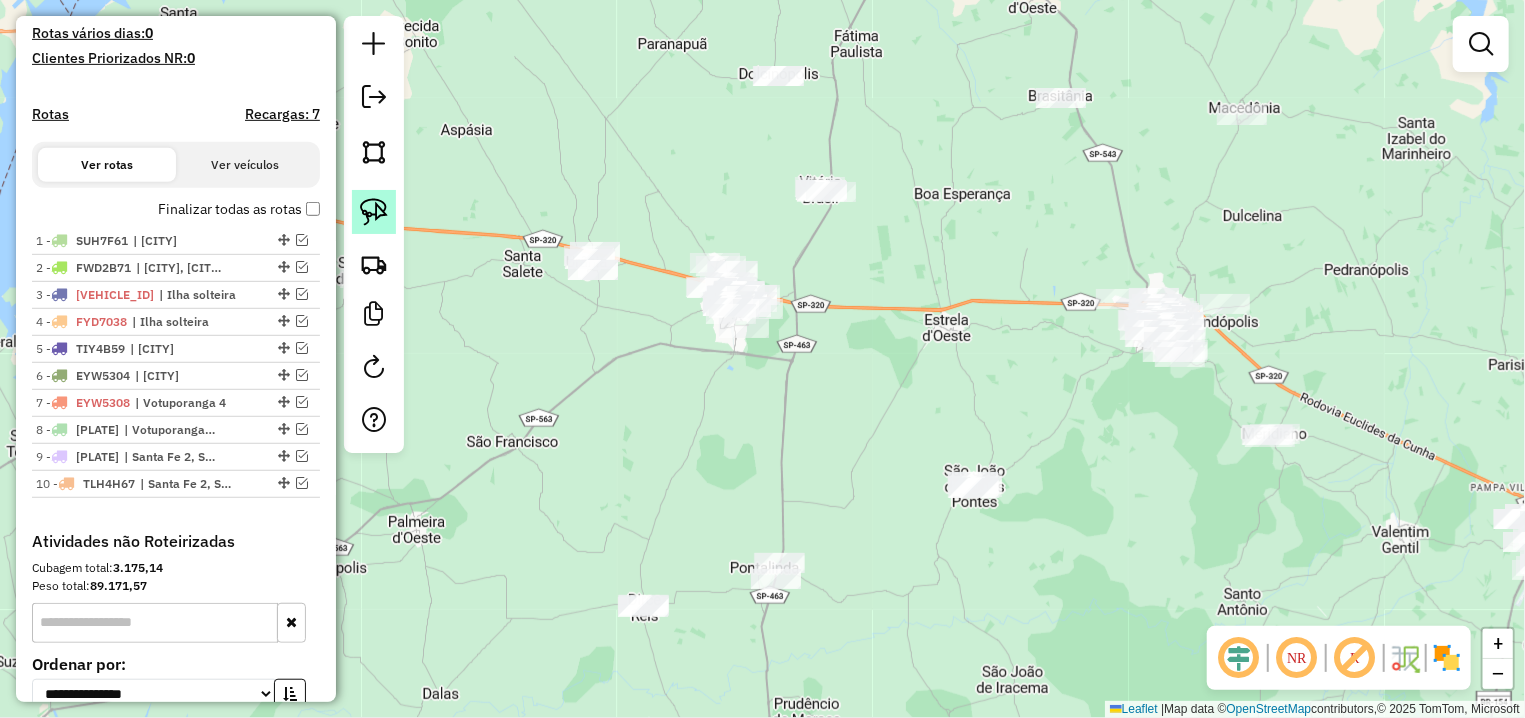 click 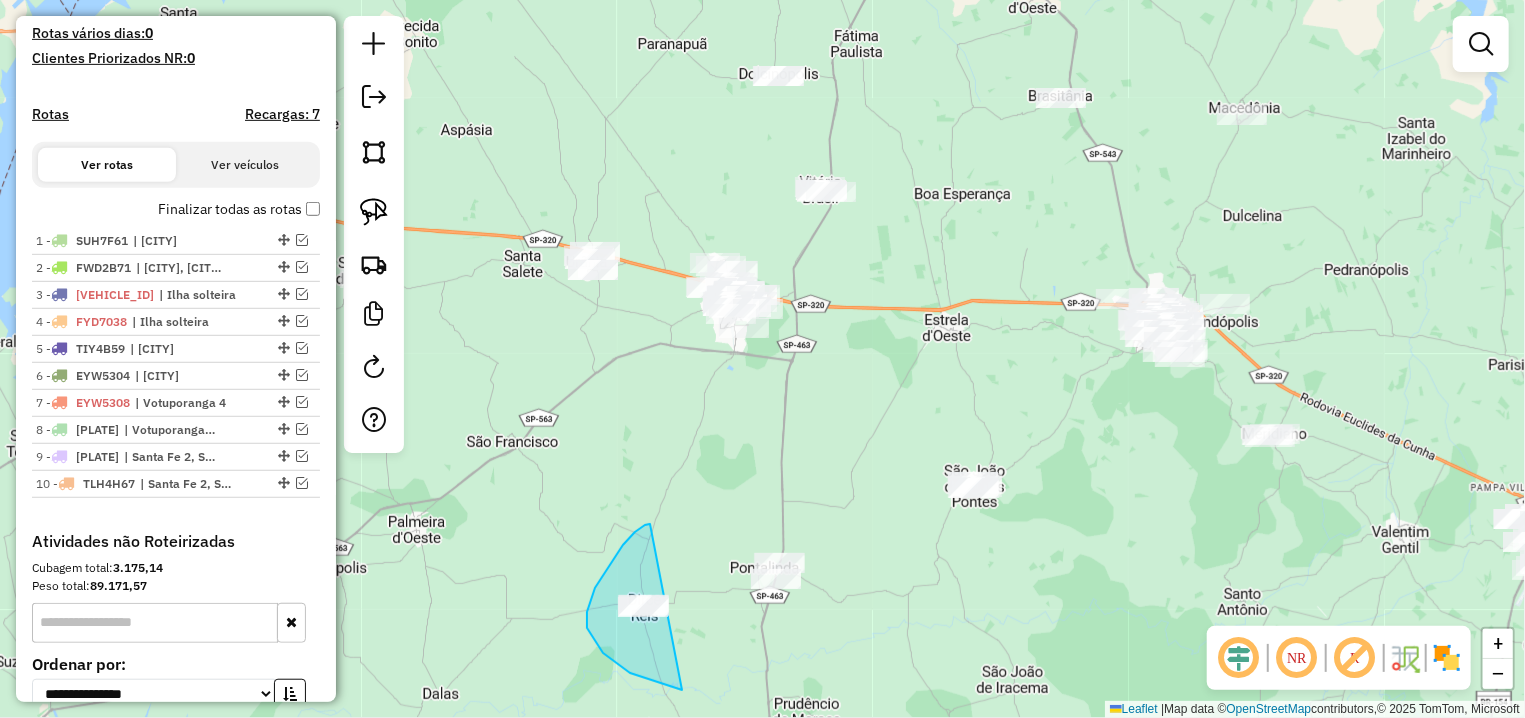 drag, startPoint x: 587, startPoint y: 628, endPoint x: 708, endPoint y: 689, distance: 135.50645 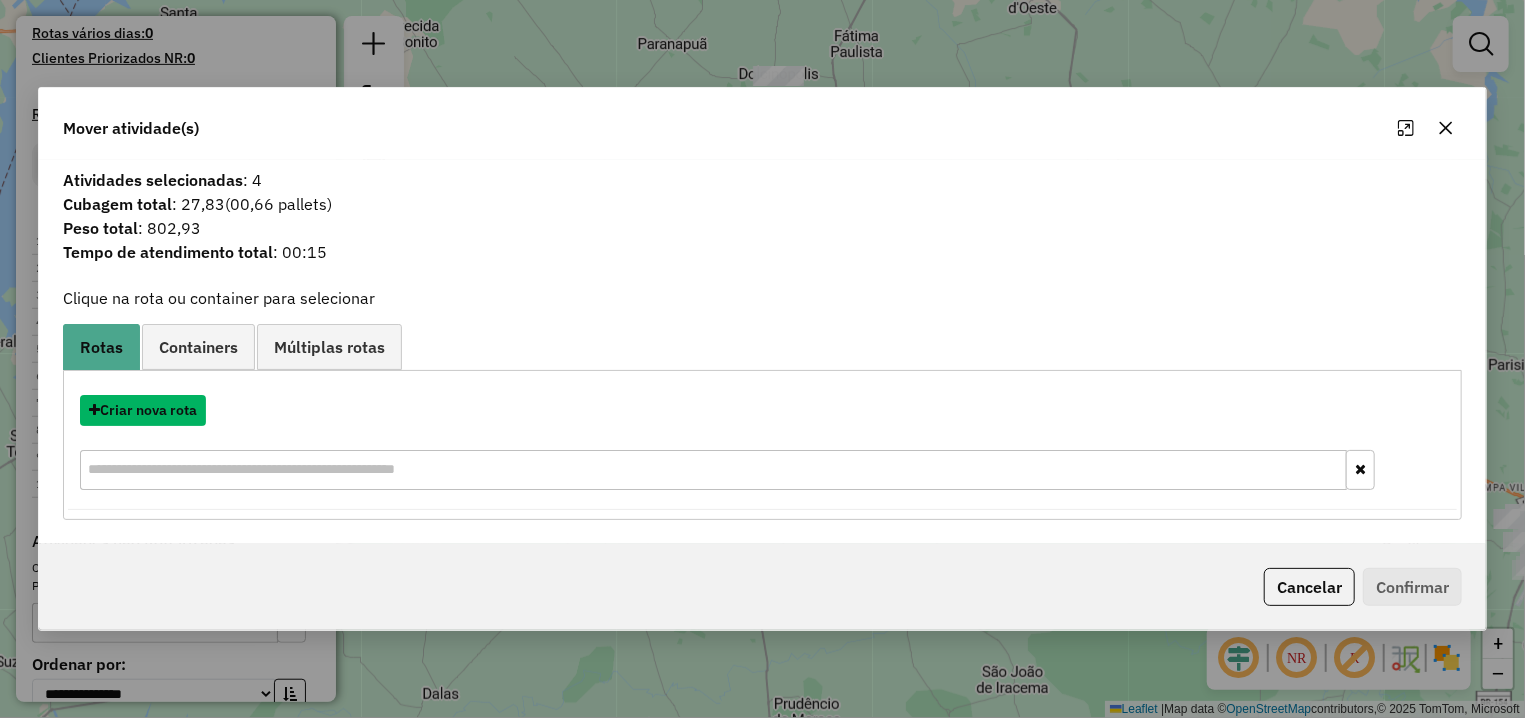 click on "Criar nova rota" at bounding box center (143, 410) 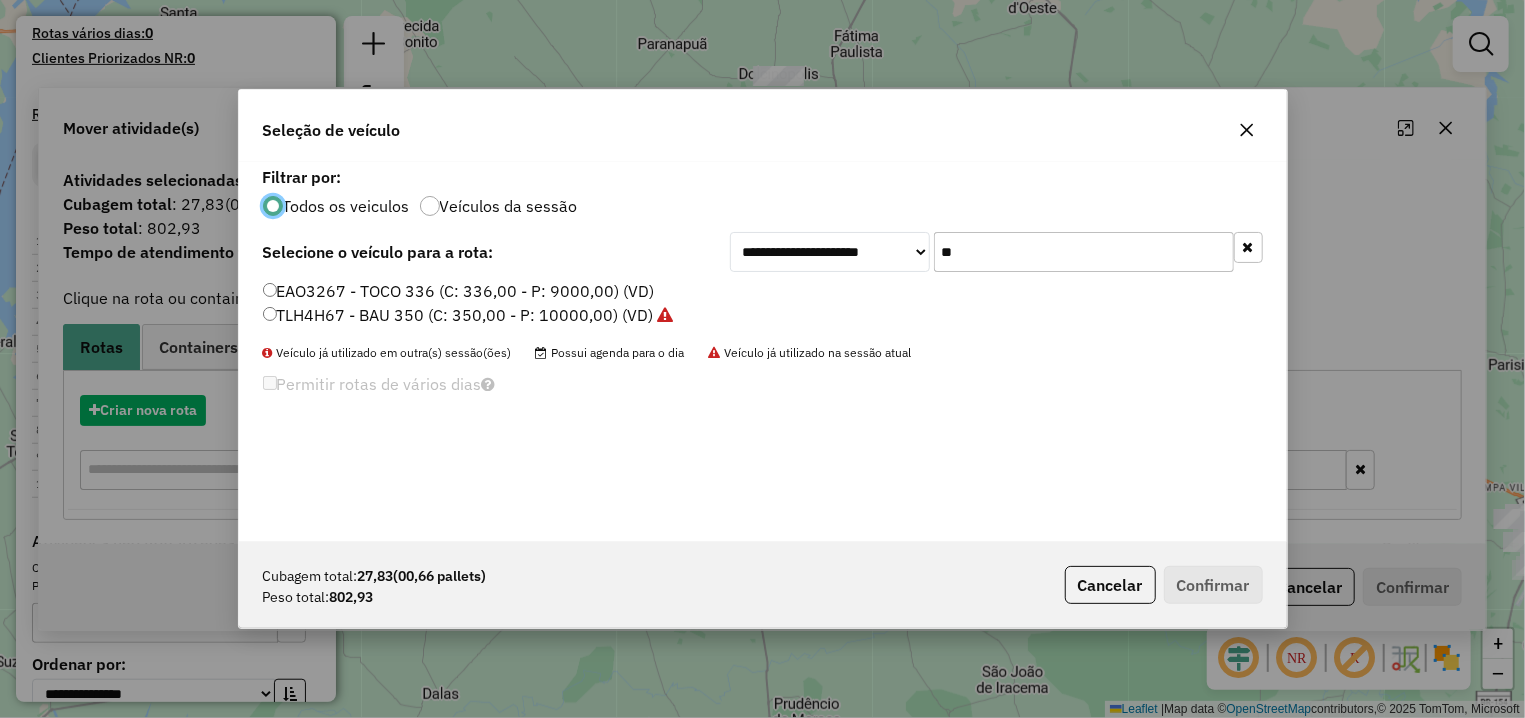 scroll, scrollTop: 11, scrollLeft: 6, axis: both 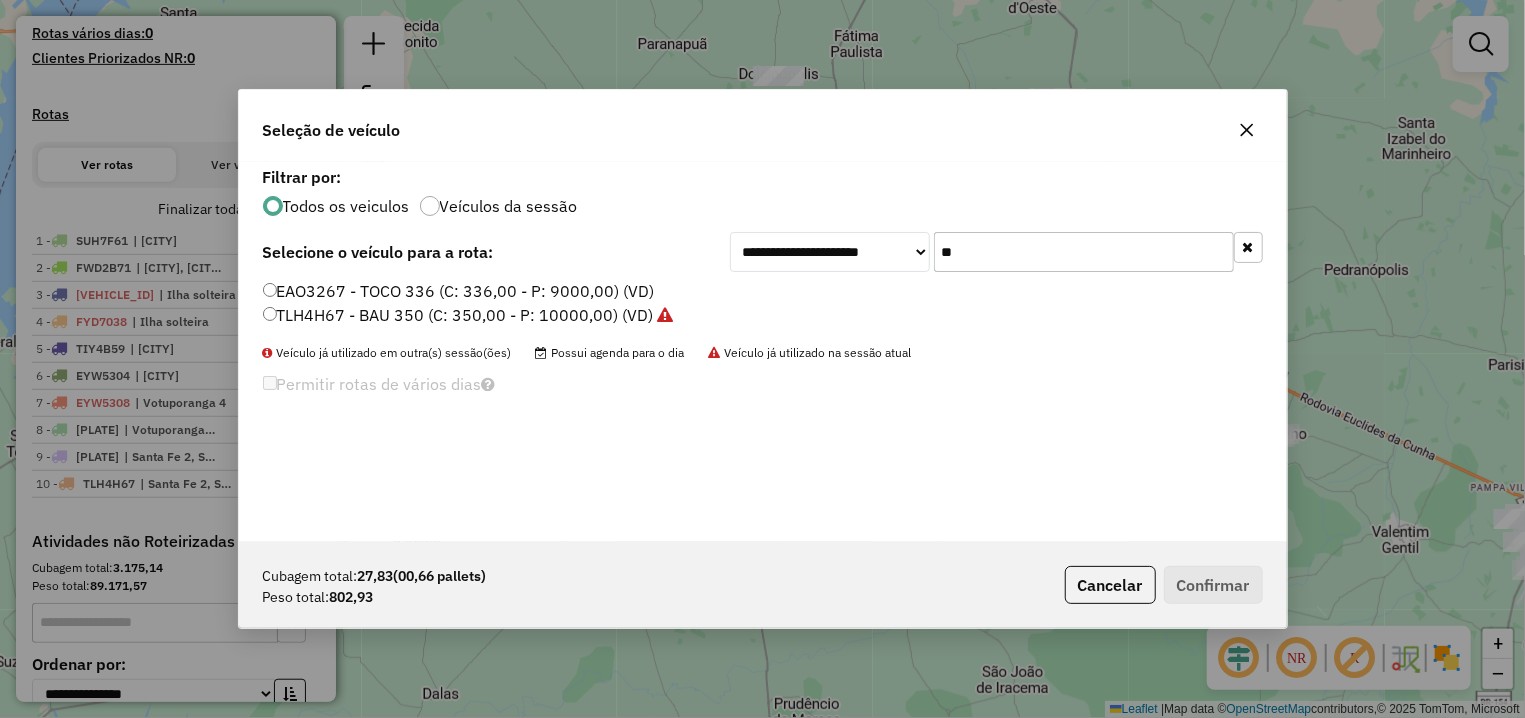 drag, startPoint x: 870, startPoint y: 255, endPoint x: 855, endPoint y: 259, distance: 15.524175 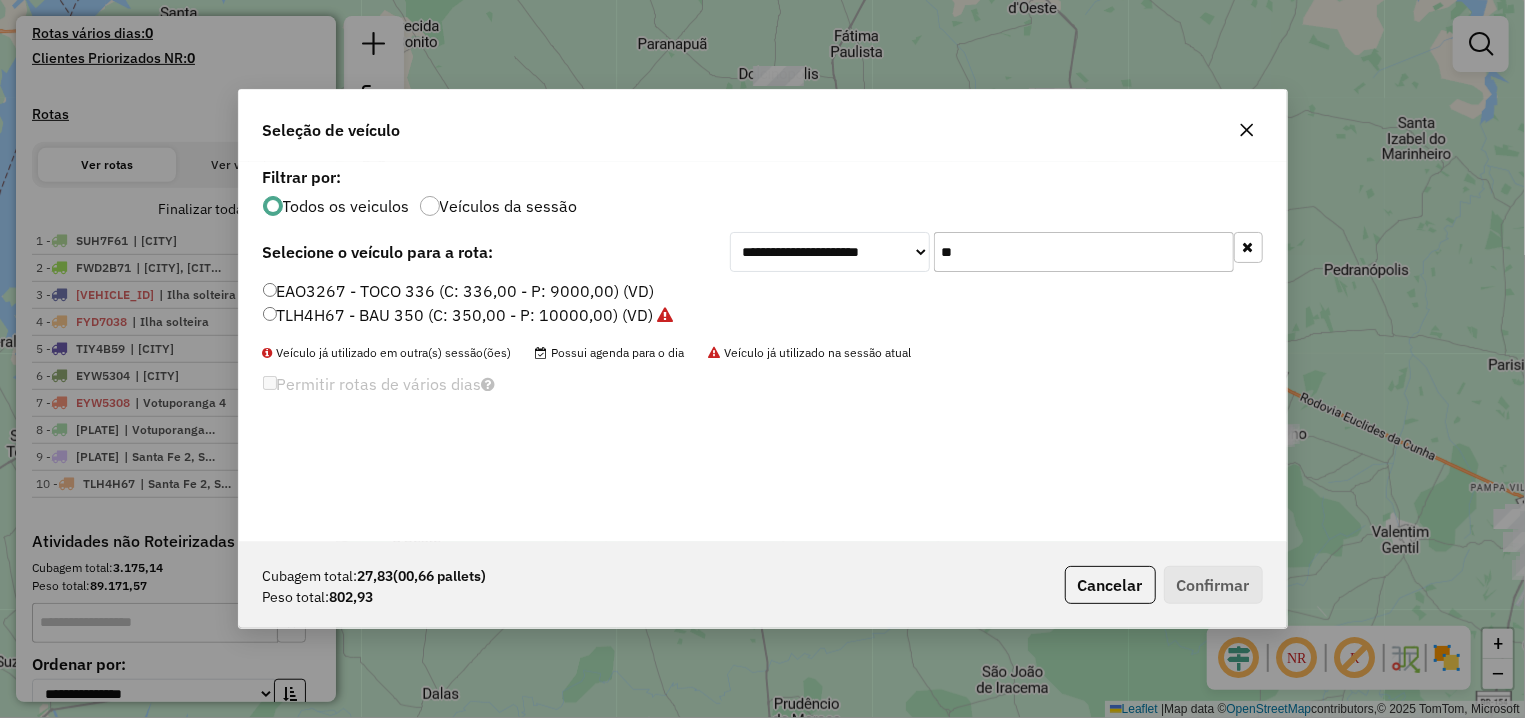 click on "**" 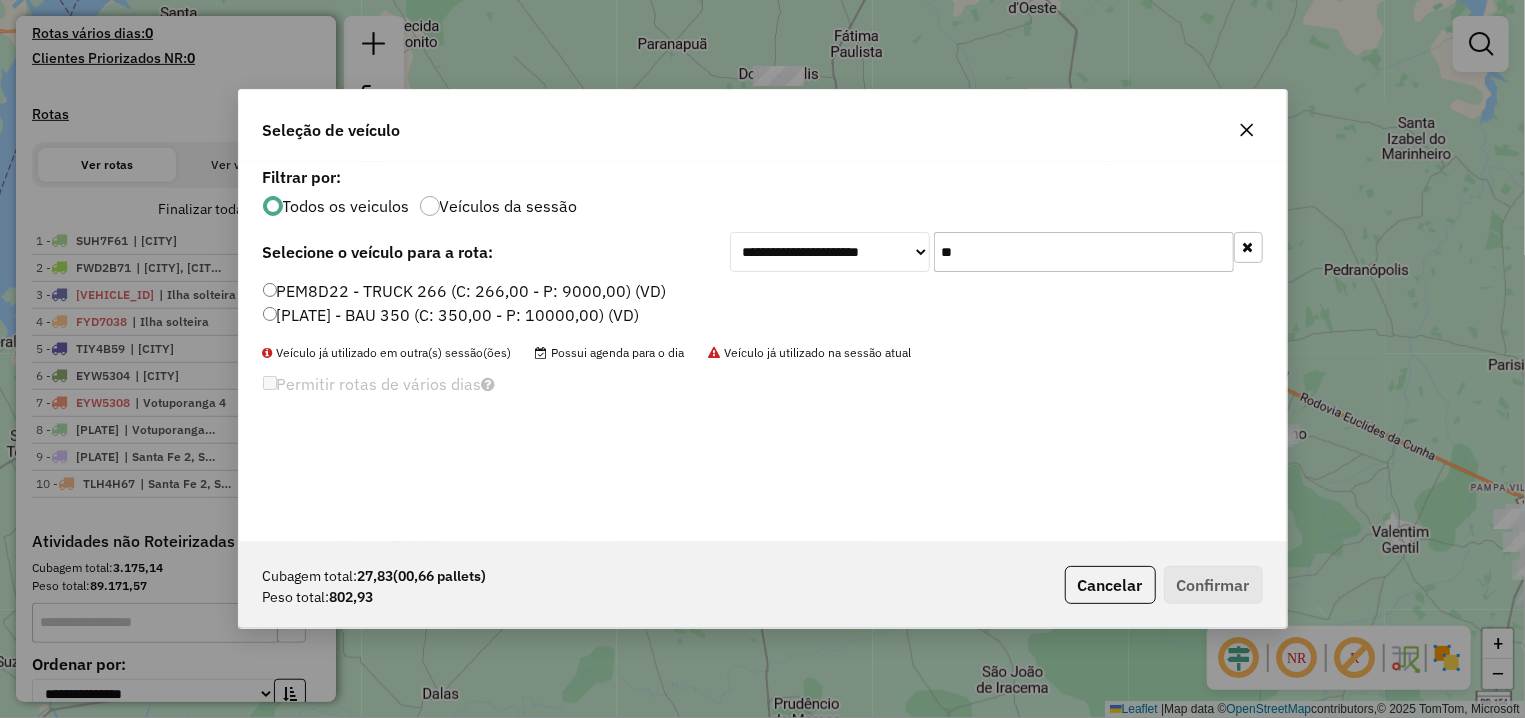 type on "**" 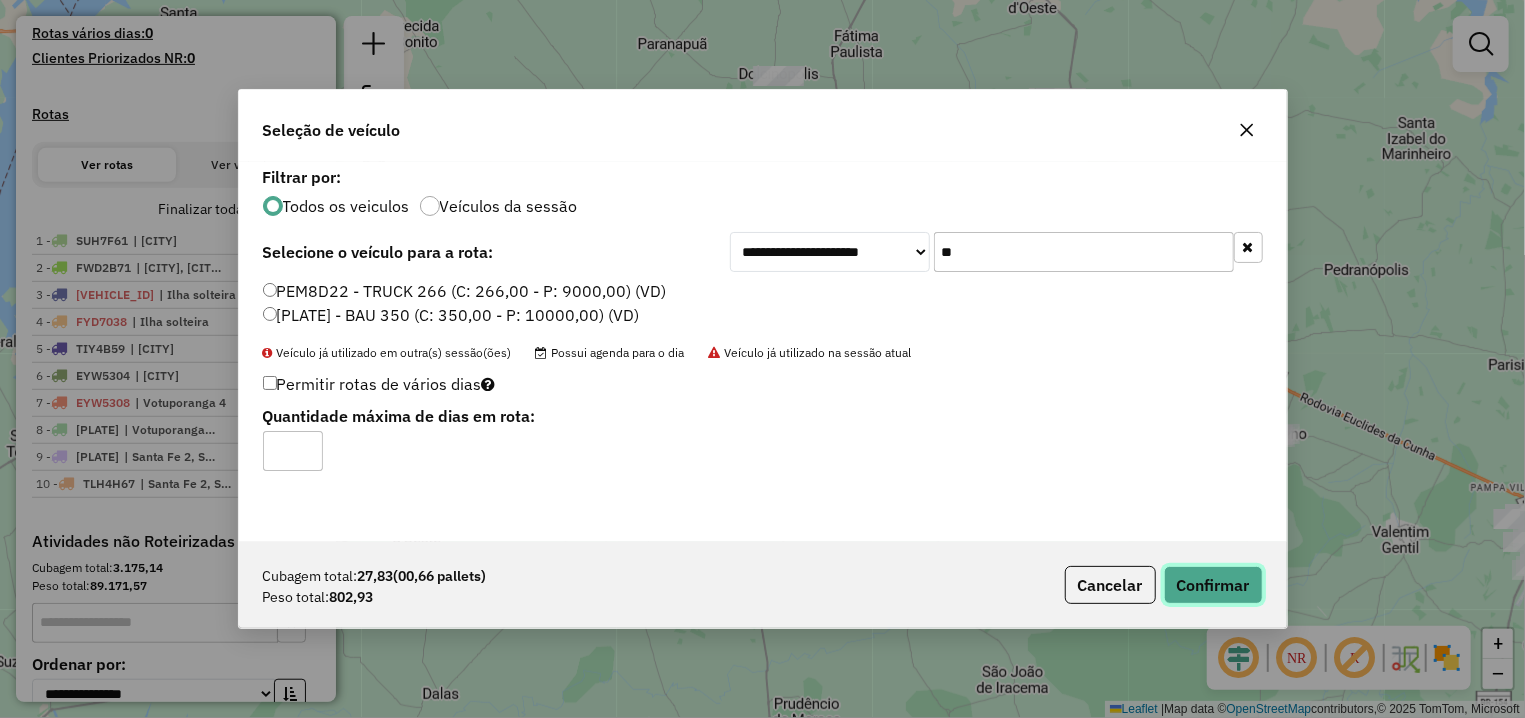 click on "Confirmar" 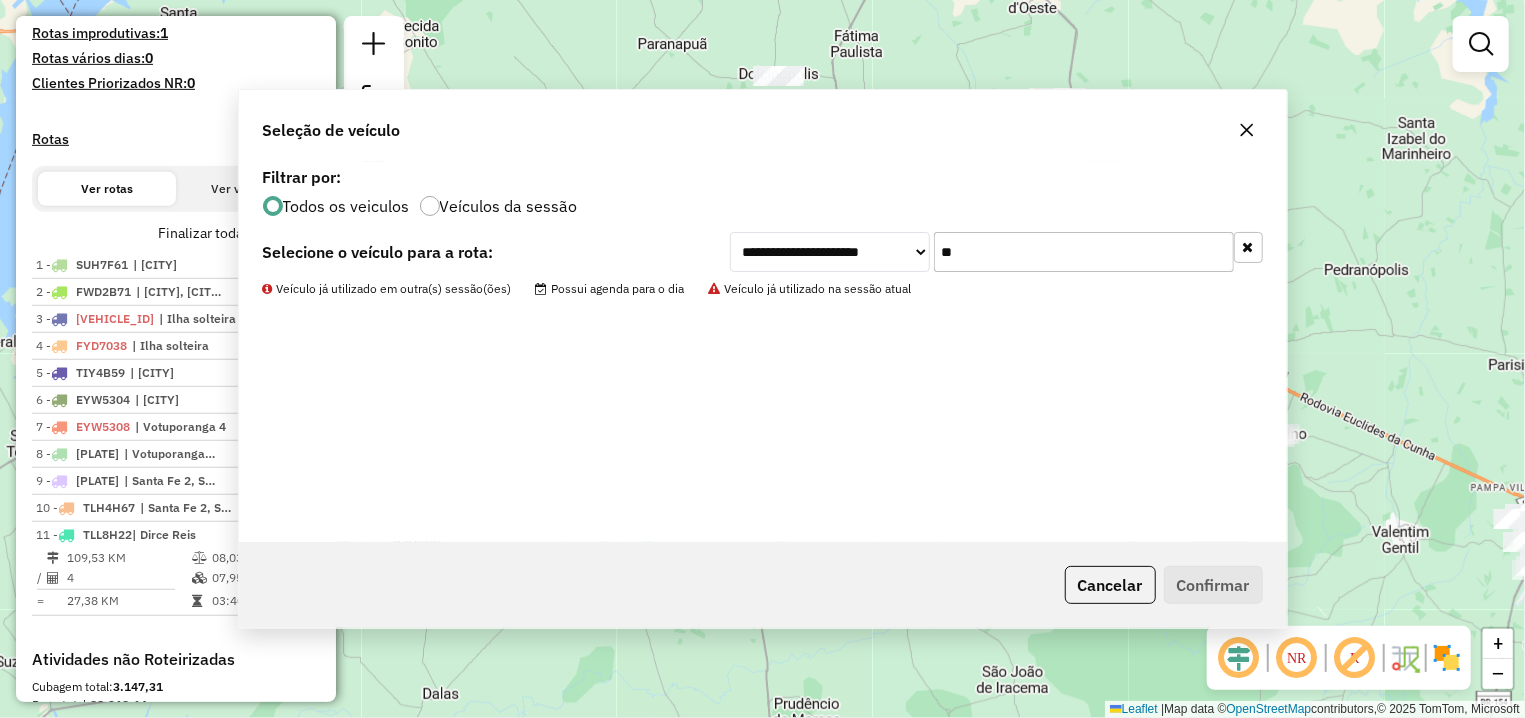 scroll, scrollTop: 563, scrollLeft: 0, axis: vertical 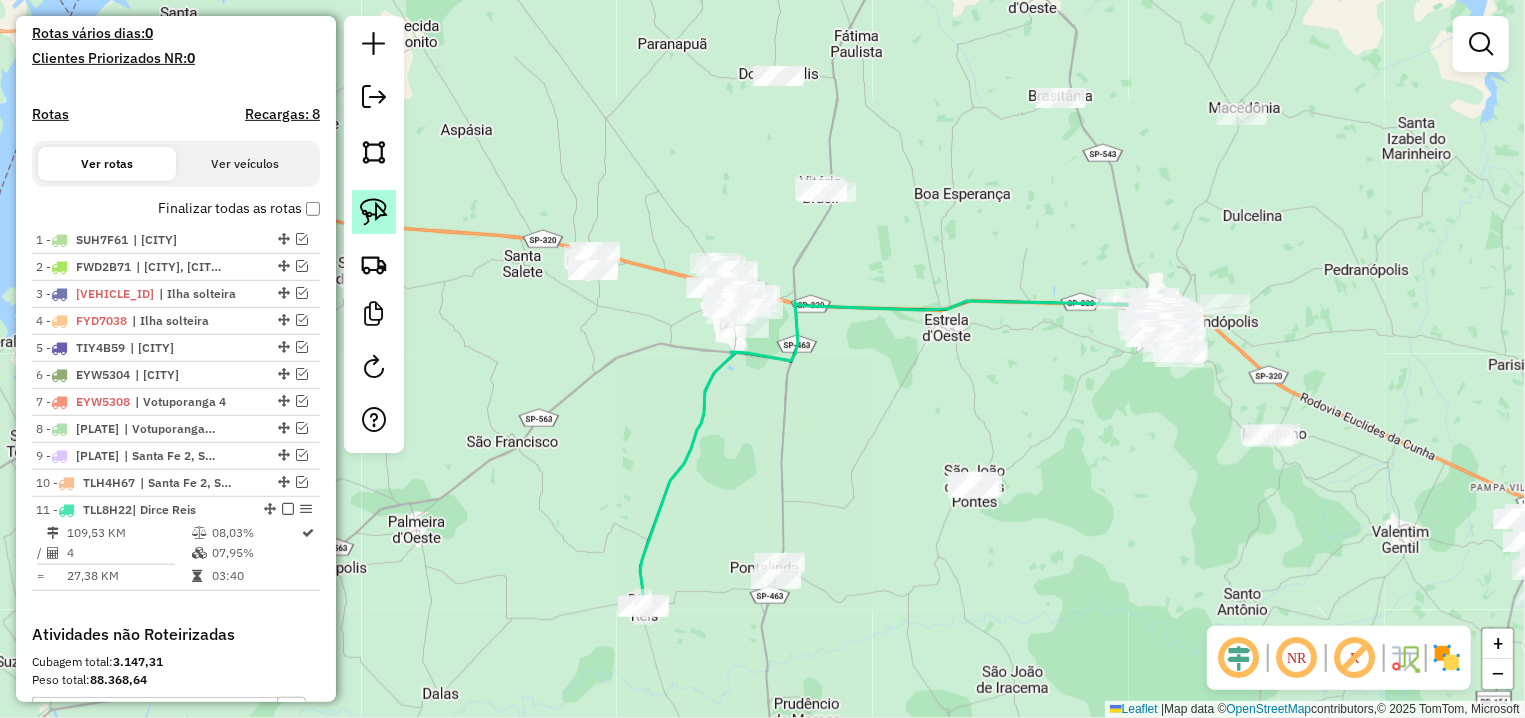 click 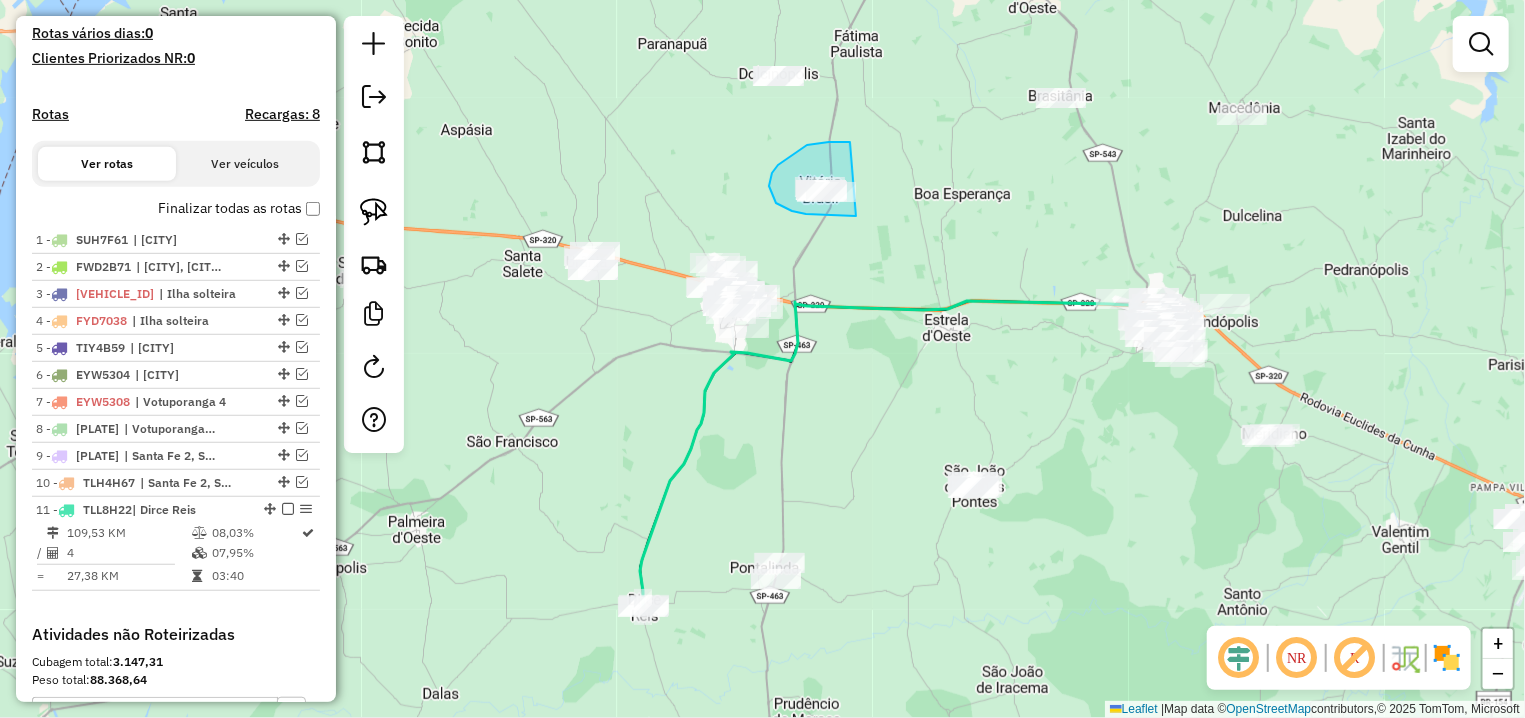 drag, startPoint x: 850, startPoint y: 142, endPoint x: 871, endPoint y: 216, distance: 76.922035 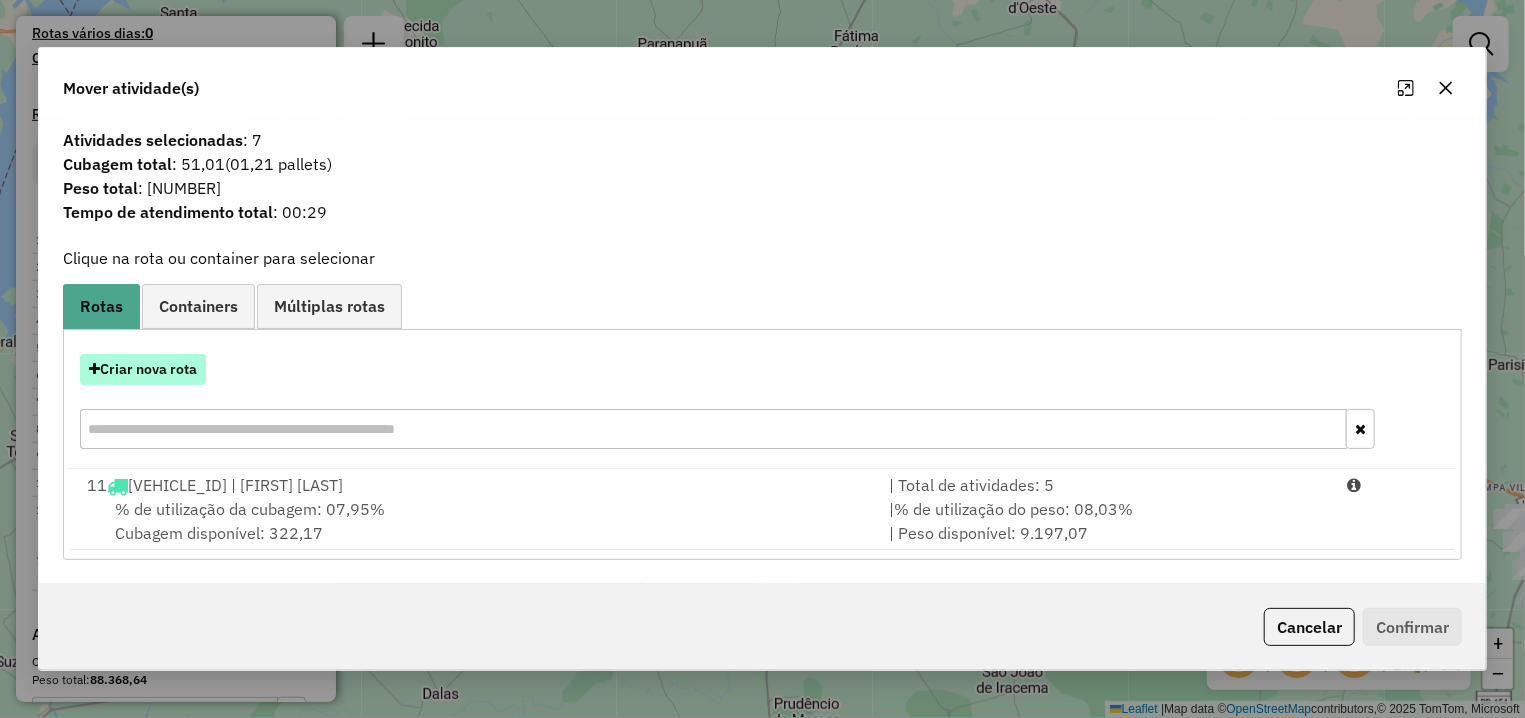 click on "Criar nova rota" at bounding box center (143, 369) 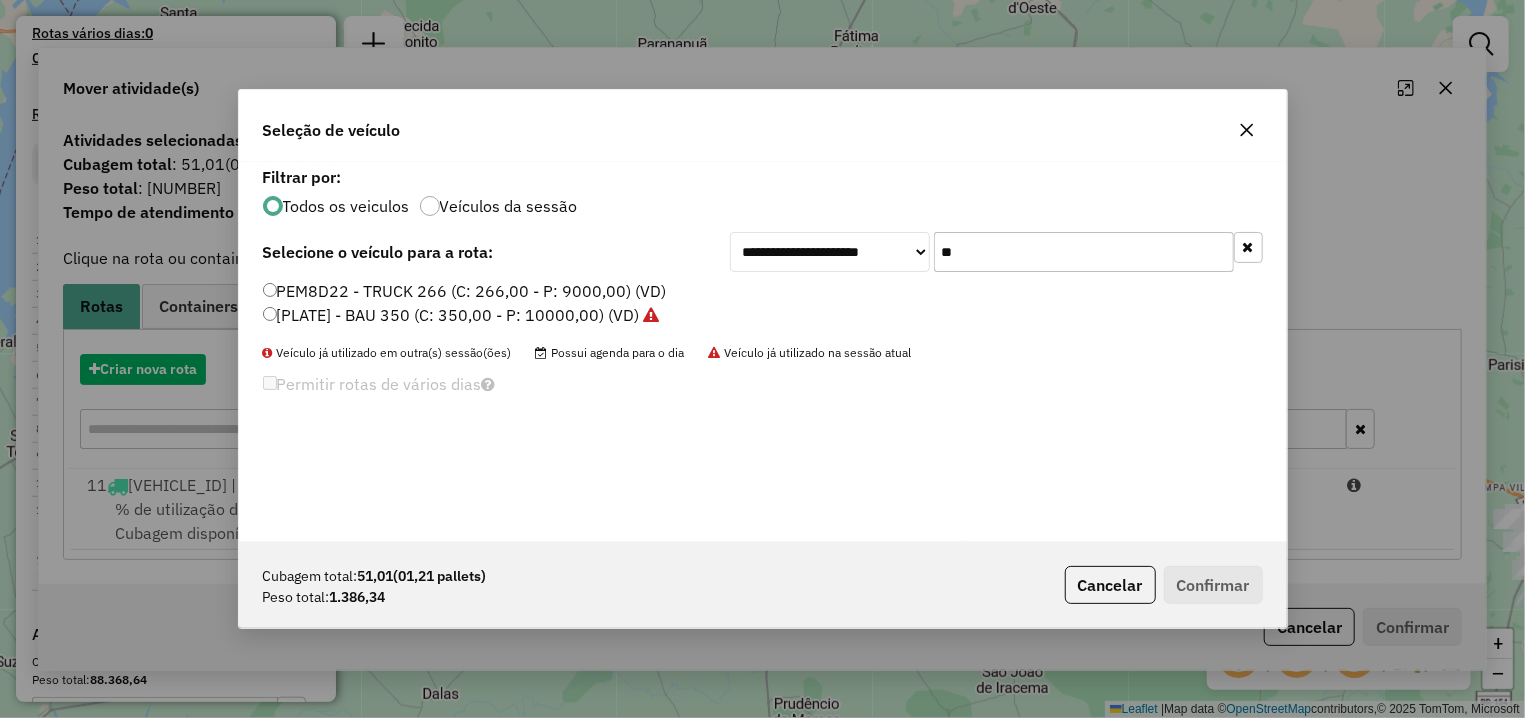 scroll, scrollTop: 11, scrollLeft: 6, axis: both 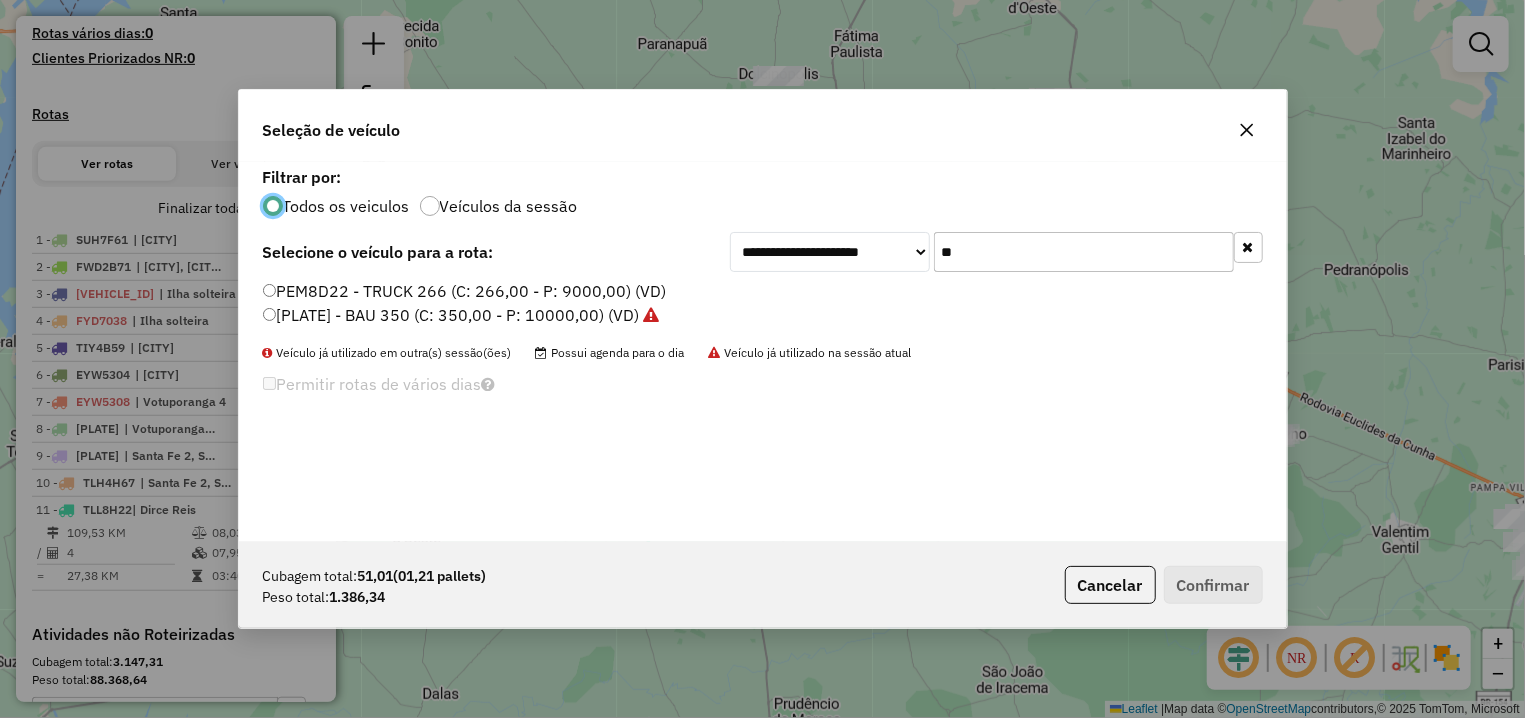 drag, startPoint x: 934, startPoint y: 238, endPoint x: 915, endPoint y: 240, distance: 19.104973 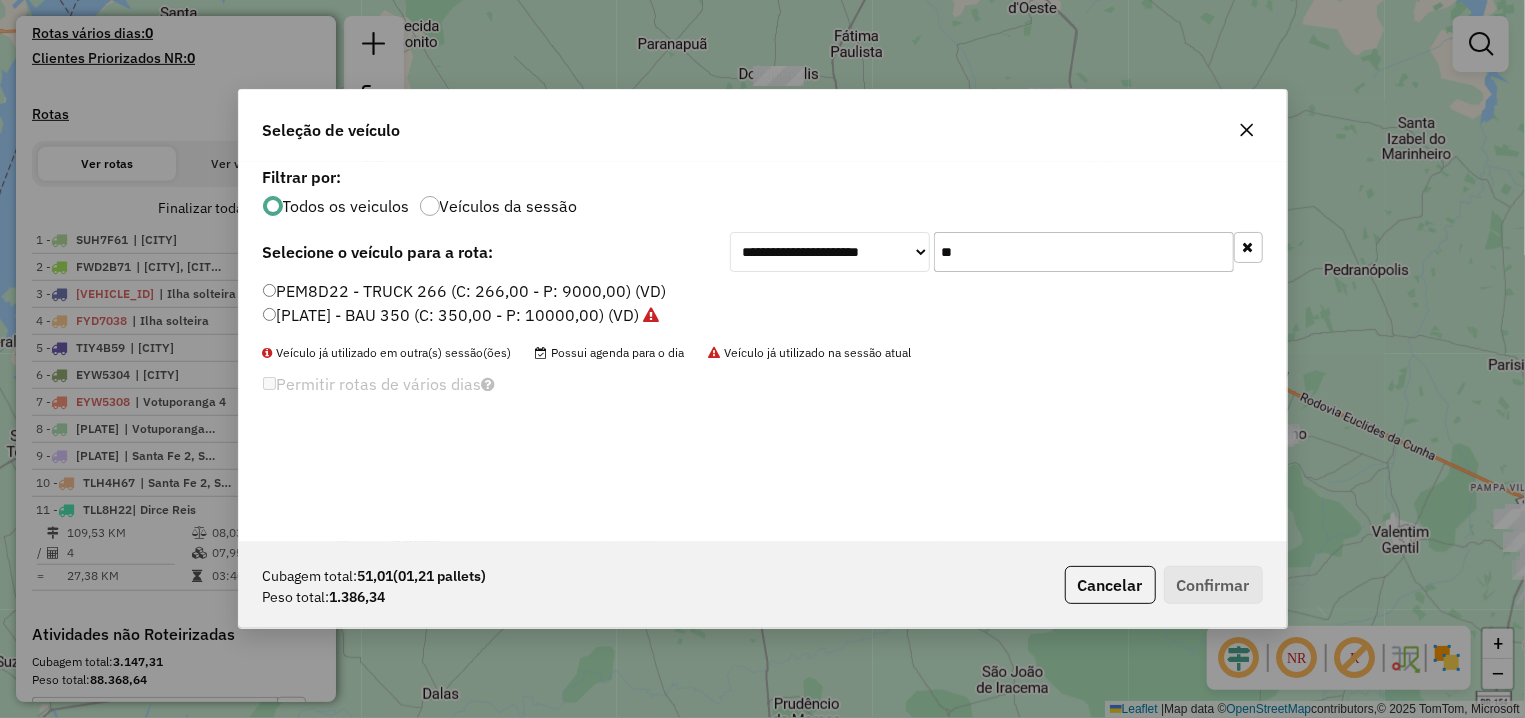 click on "**" 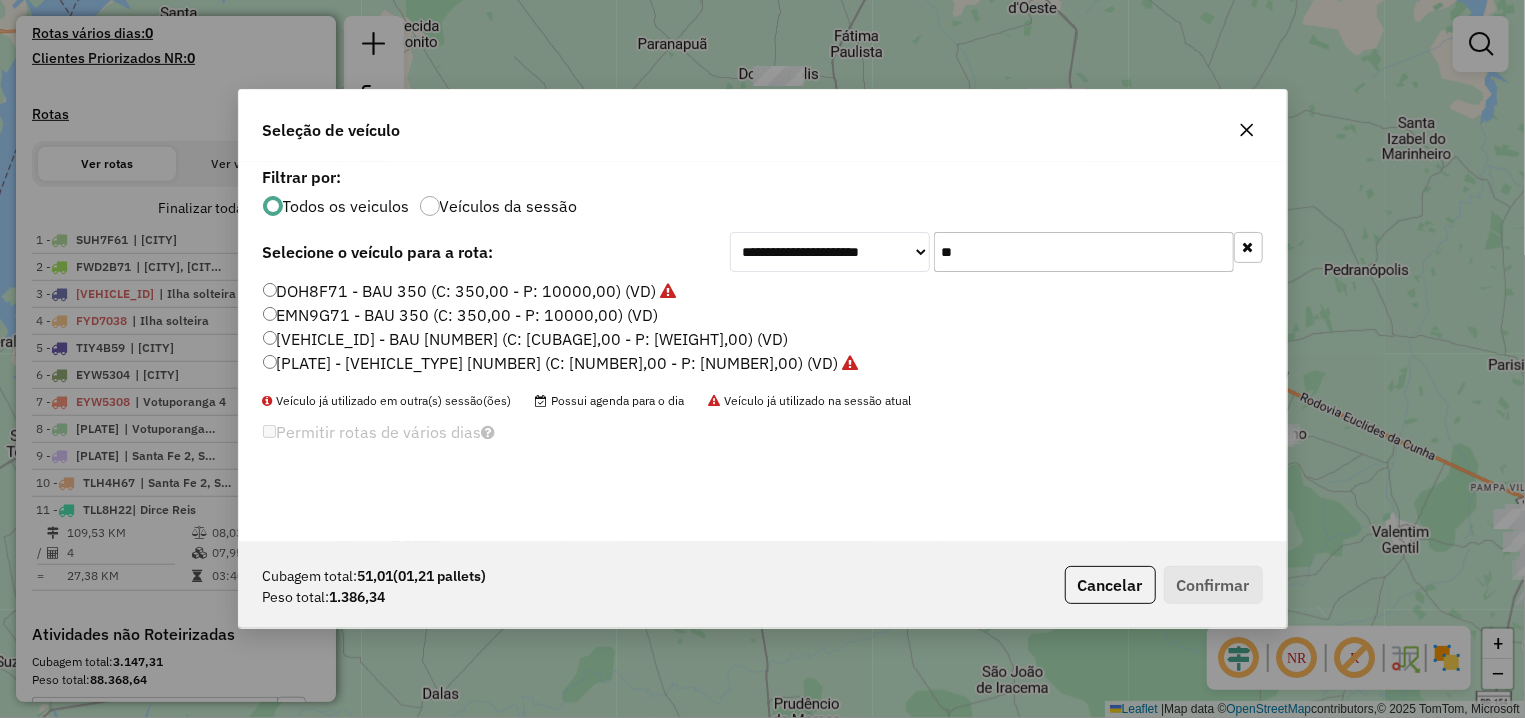 type on "**" 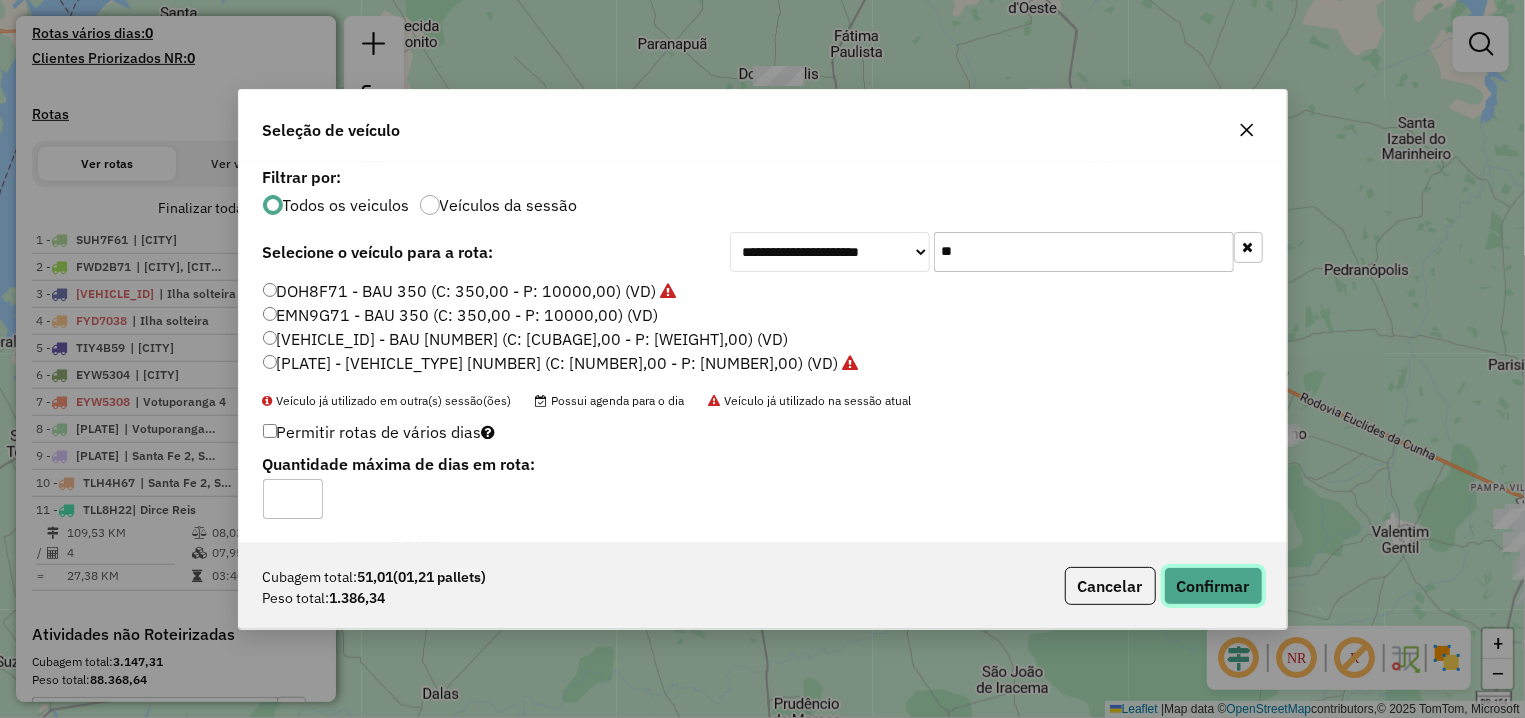 click on "Confirmar" 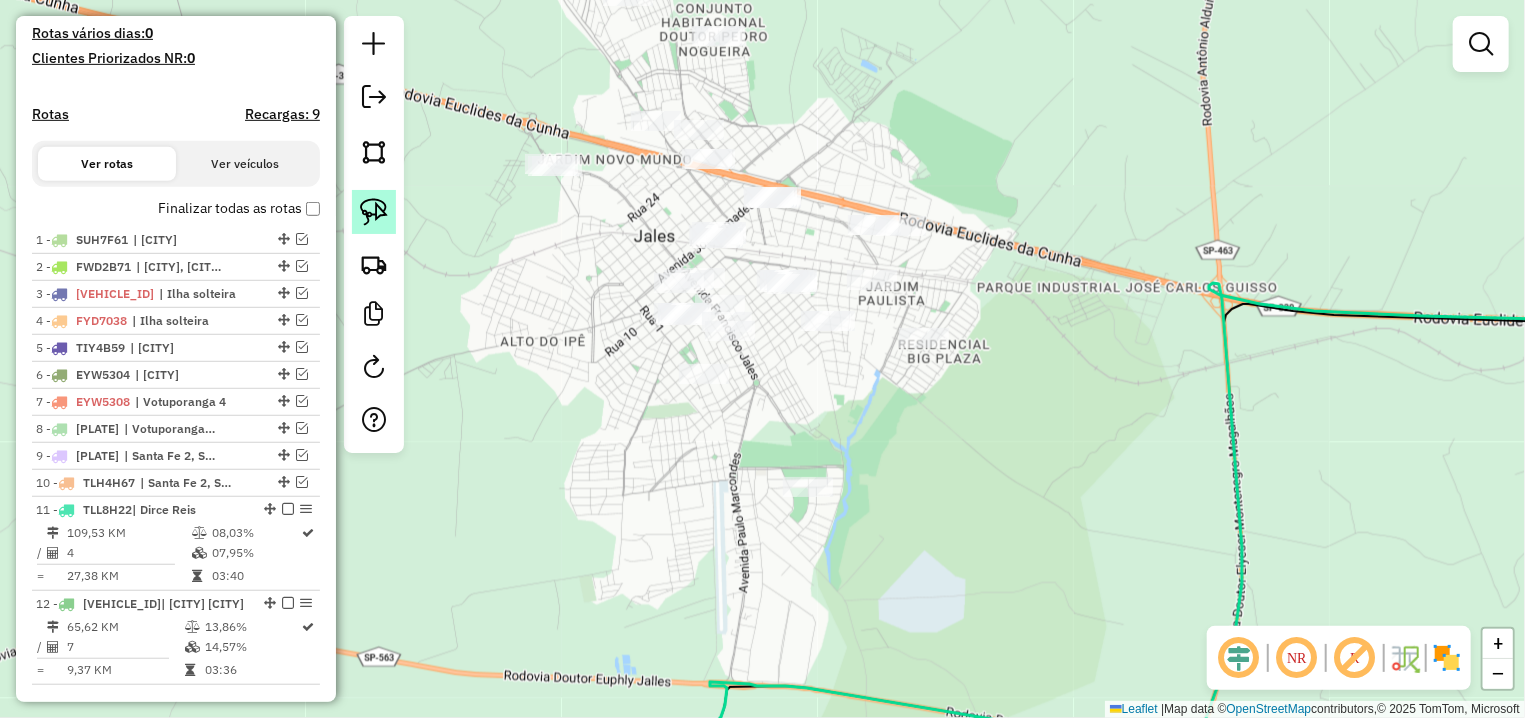 click 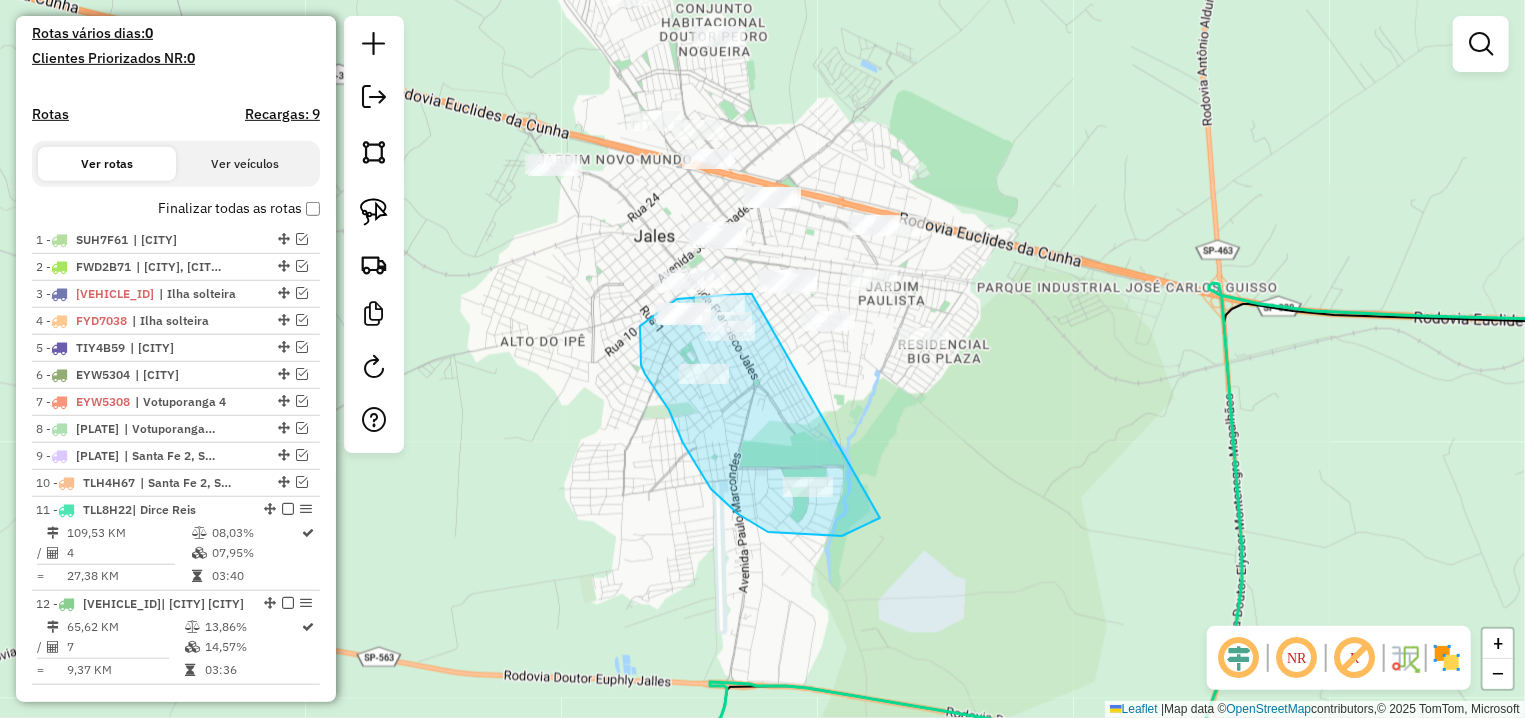 drag, startPoint x: 753, startPoint y: 296, endPoint x: 880, endPoint y: 518, distance: 255.75966 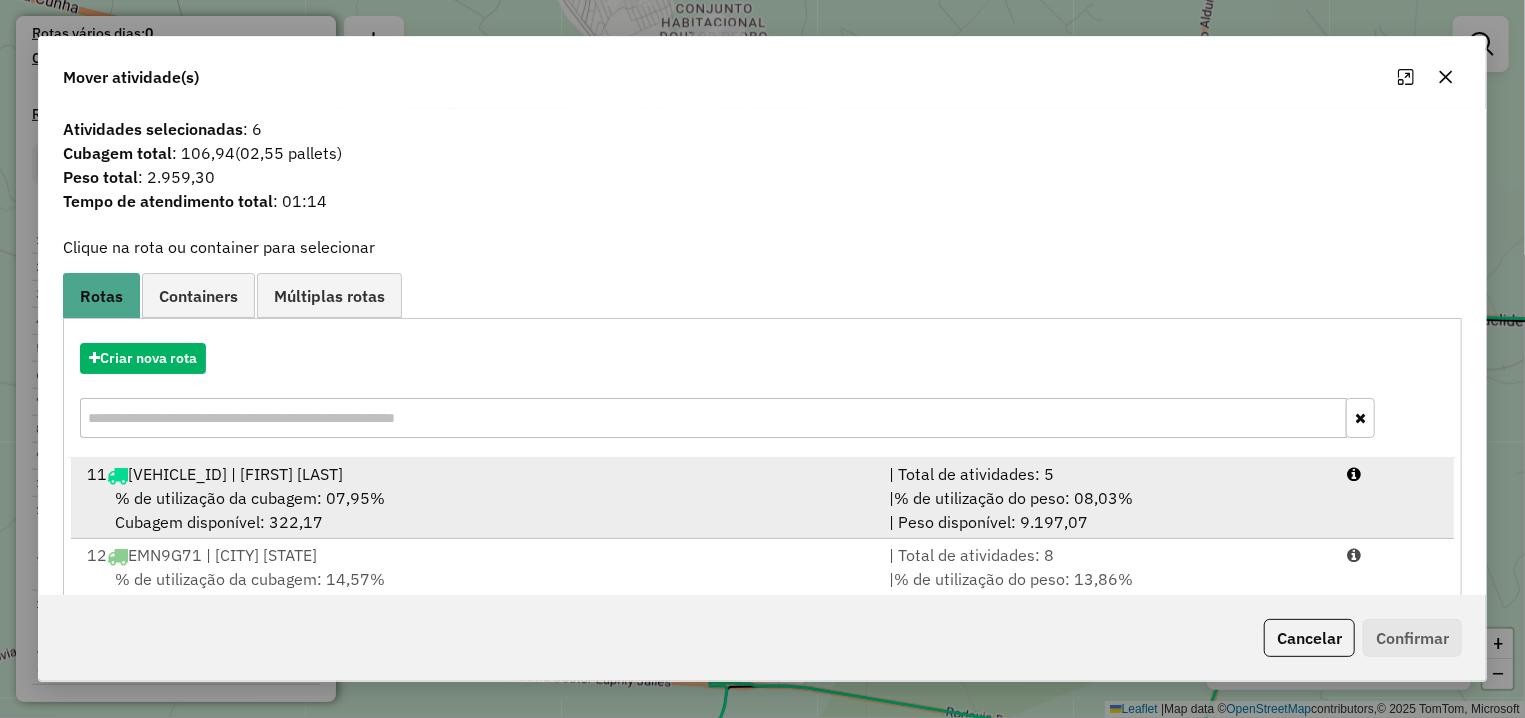 click on "% de utilização da cubagem: 07,95%  Cubagem disponível: 322,17" at bounding box center (476, 510) 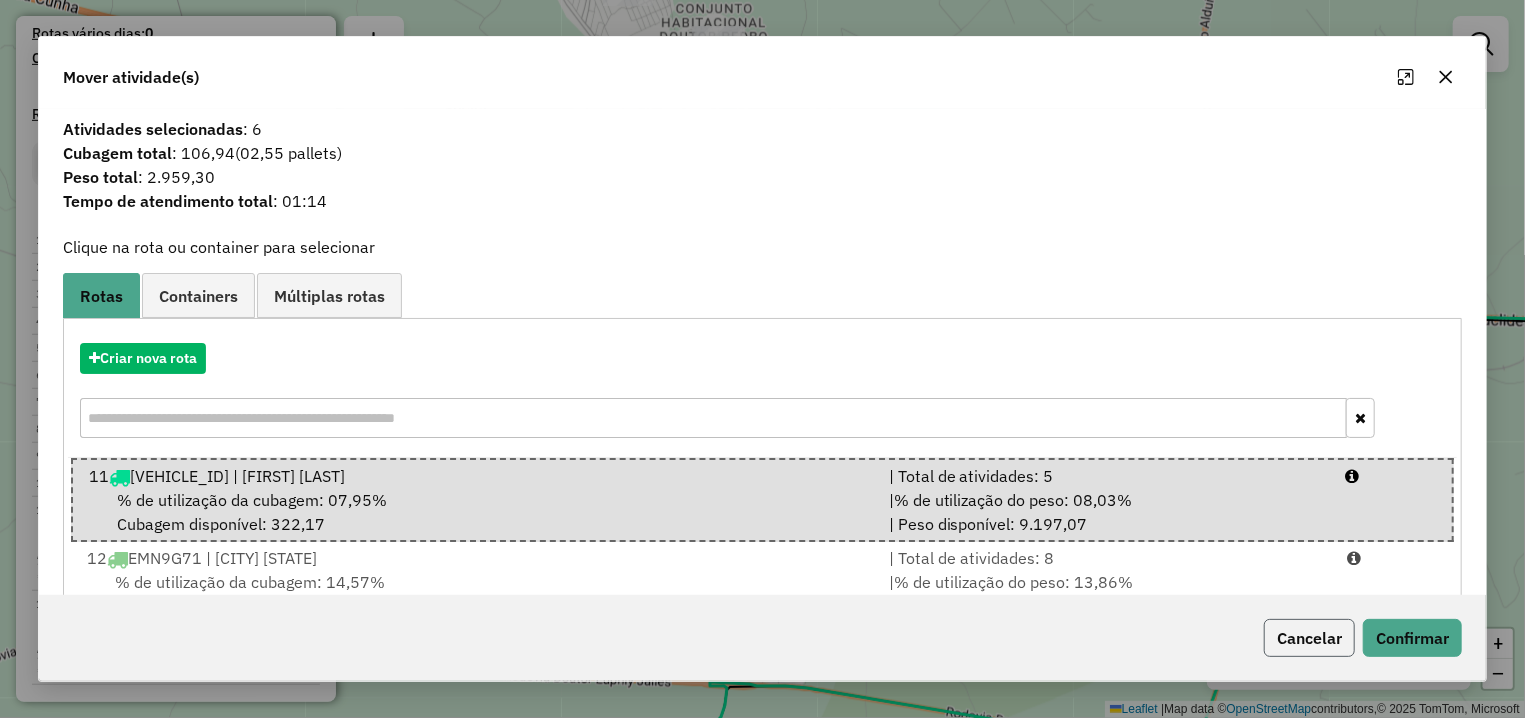 click on "Cancelar" 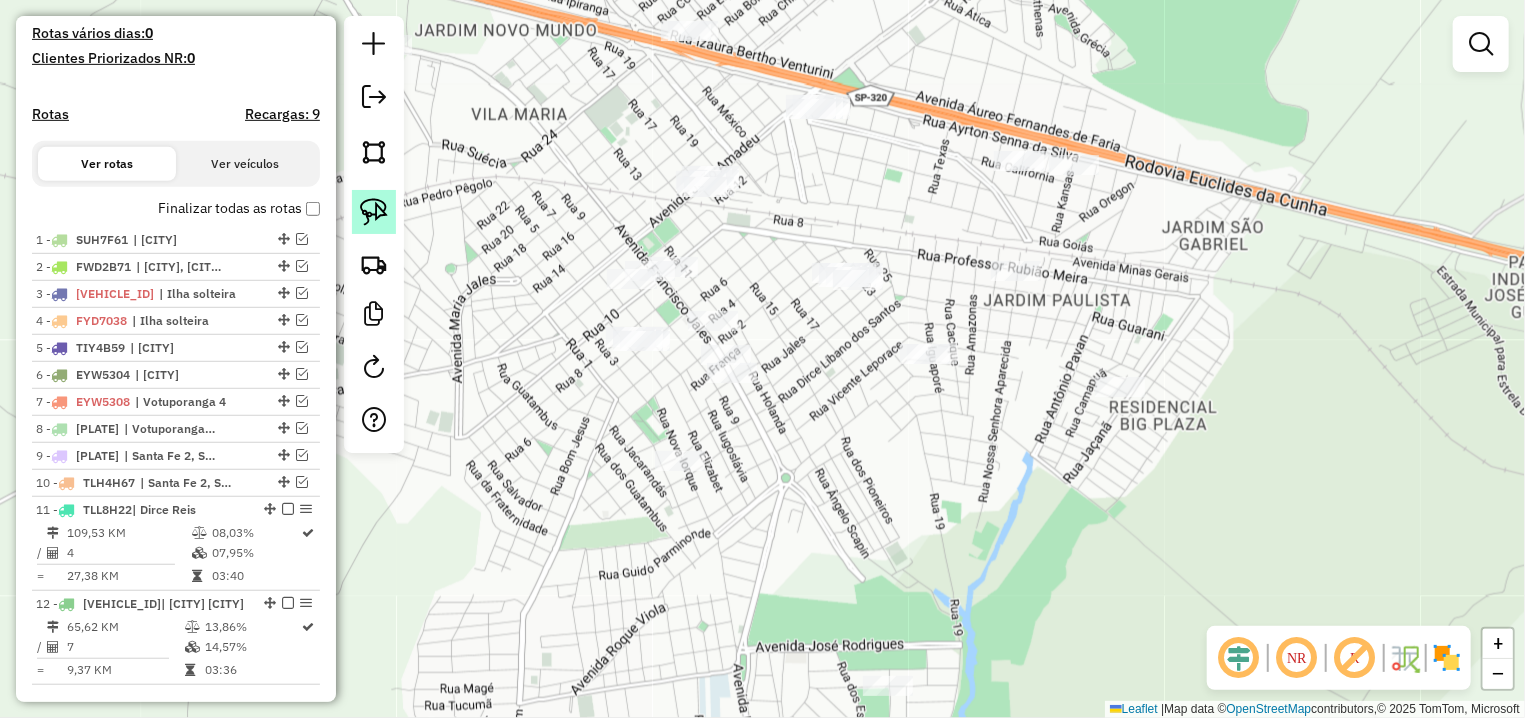 click 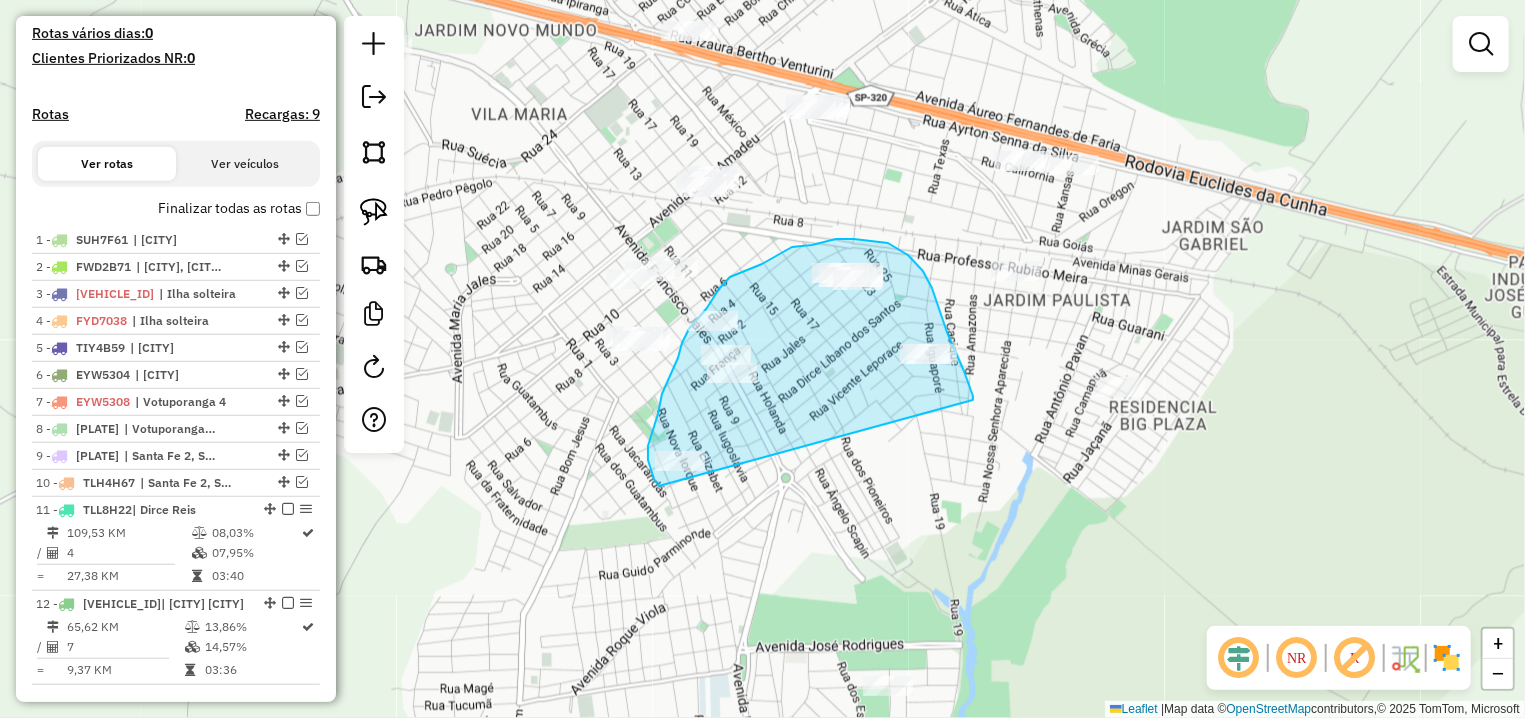 drag, startPoint x: 964, startPoint y: 371, endPoint x: 659, endPoint y: 486, distance: 325.9601 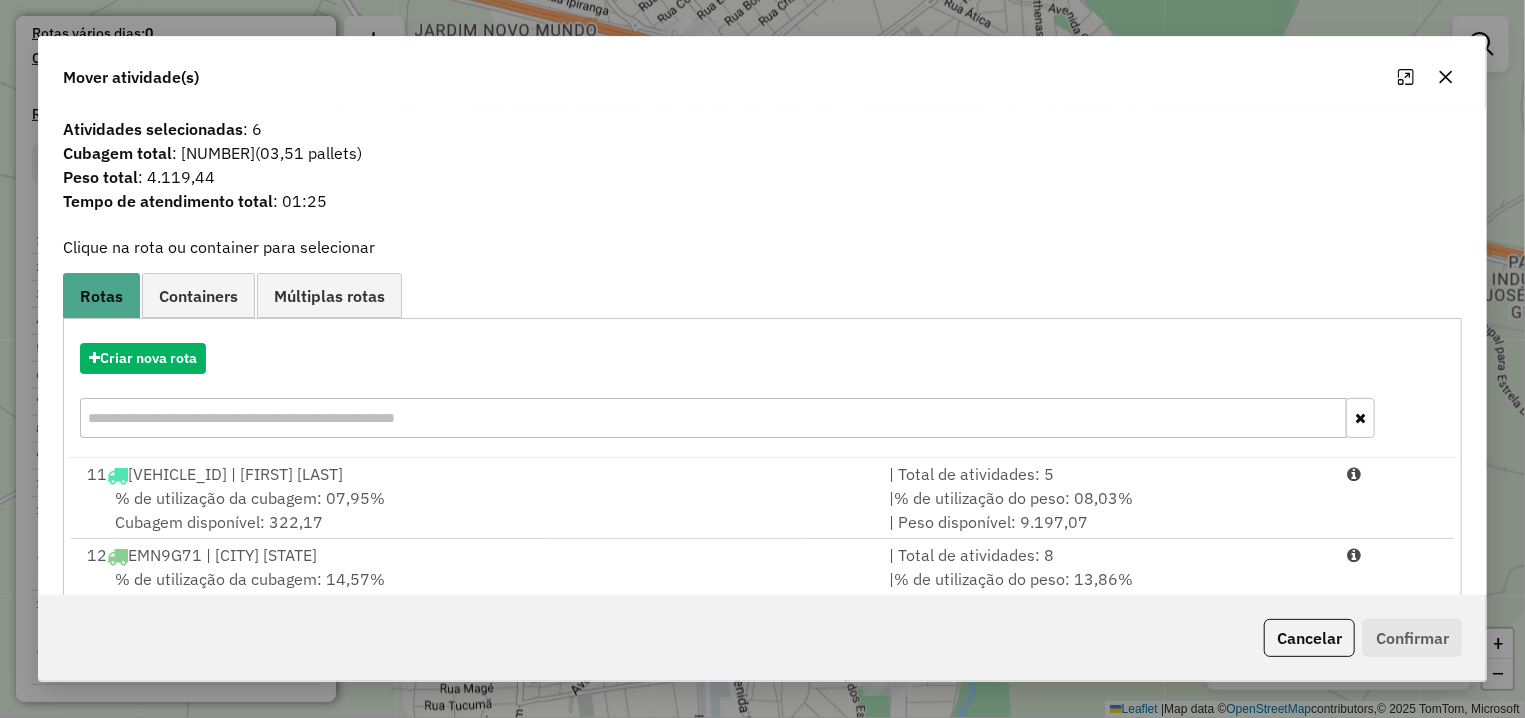 click on "% de utilização da cubagem: 07,95%  Cubagem disponível: 322,17" at bounding box center (476, 510) 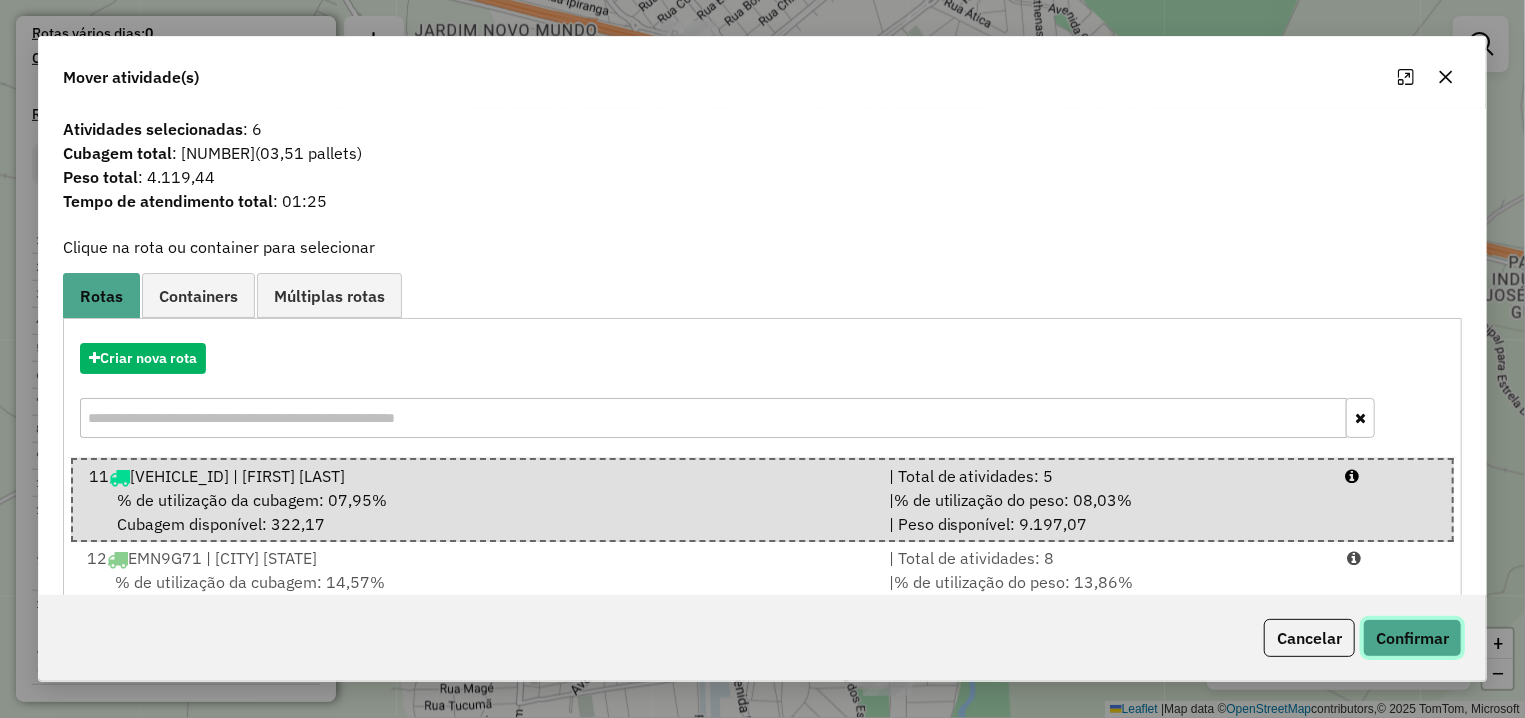 click on "Confirmar" 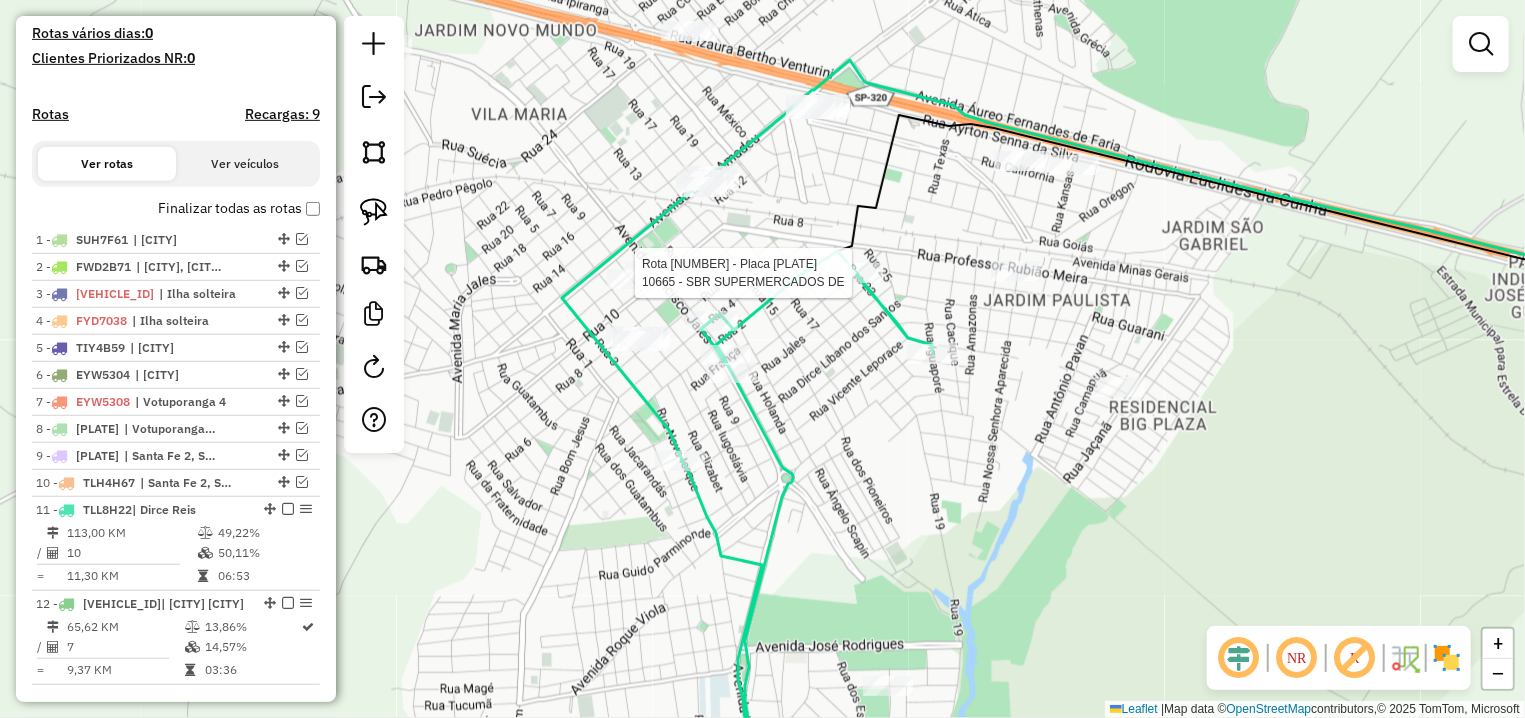 select on "**********" 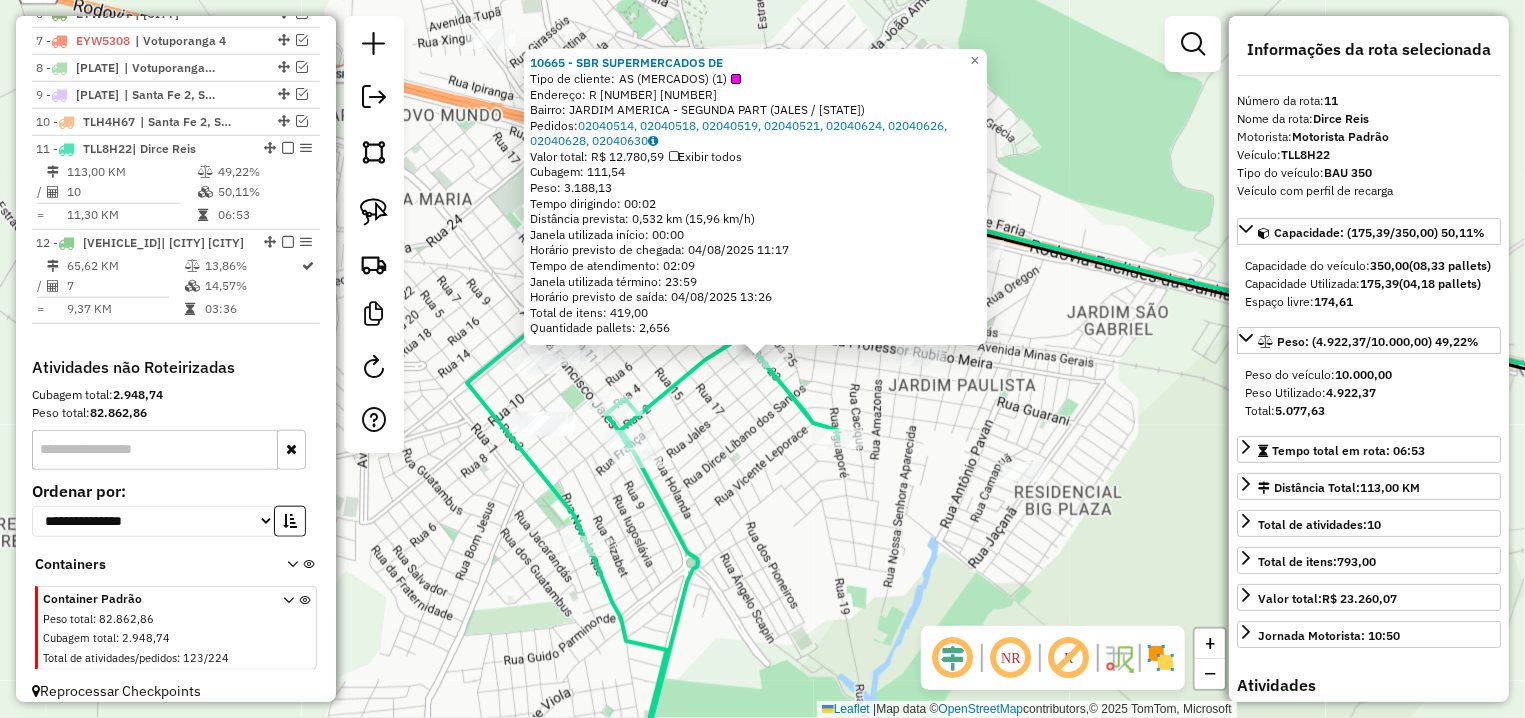 scroll, scrollTop: 941, scrollLeft: 0, axis: vertical 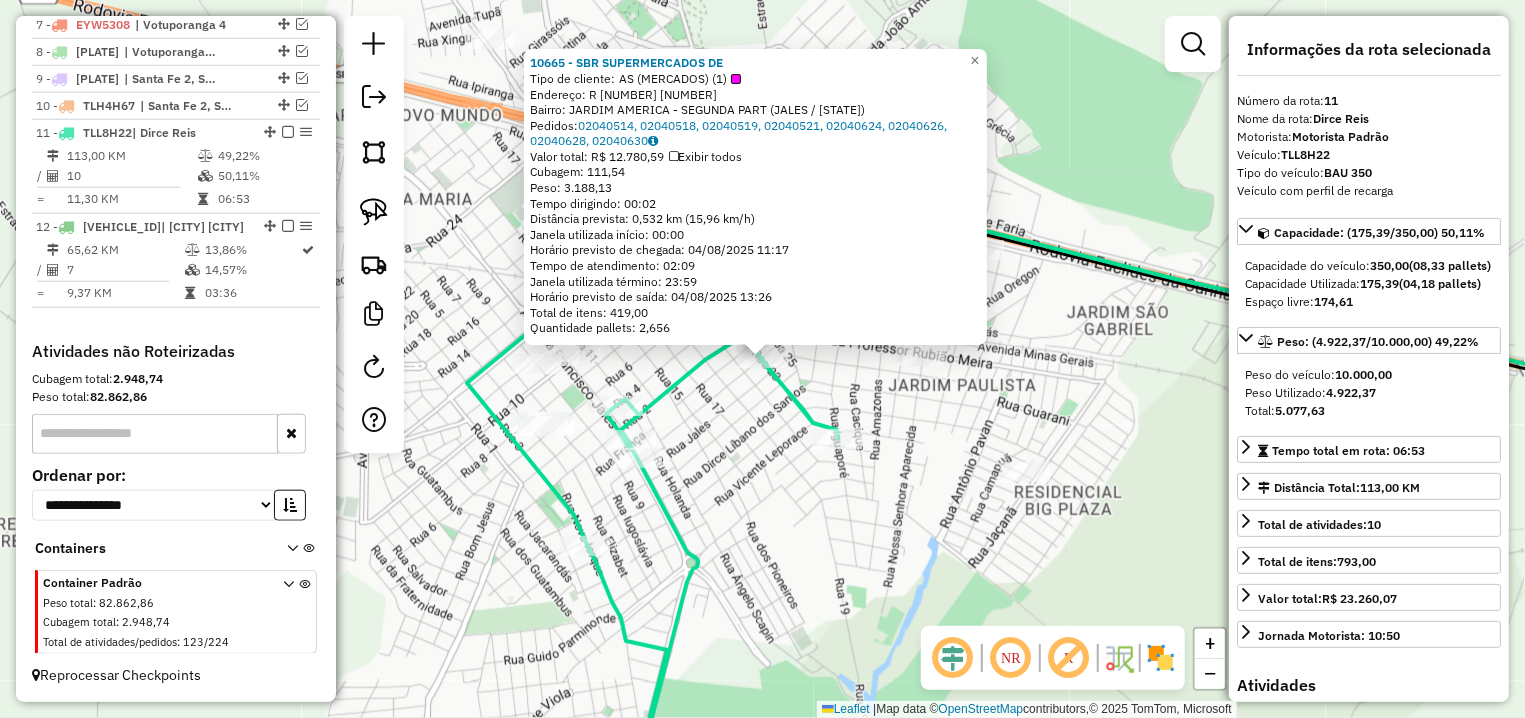 click on "[NUMBER] - [COMPANY_NAME]  Tipo de cliente:   AS (MERCADOS) (1)   Endereço: R   [NUMBER]                             [NUMBER]   Bairro: JARDIM AMERICA - SEGUNDA PART ([CITY] / [STATE])   Pedidos:  [ORDER_ID], [ORDER_ID], [ORDER_ID], [ORDER_ID], [ORDER_ID], [ORDER_ID], [ORDER_ID], [ORDER_ID]   Valor total: R$ [PRICE]   Exibir todos   Cubagem: [CUBAGE]  Peso: [WEIGHT]  Tempo dirigindo: [TIME]   Distância prevista: [DISTANCE] ([SPEED])   Janela utilizada início: [TIME]   Horário previsto de chegada: [DATE] [TIME]   Tempo de atendimento: [TIME]   Janela utilizada término: [TIME]   Horário previsto de saída: [DATE] [TIME]   Total de itens: [ITEMS]   Quantidade pallets: [PALLETS]  × Janela de atendimento Grade de atendimento Capacidade Transportadoras Veículos Cliente Pedidos  Rotas Selecione os dias de semana para filtrar as janelas de atendimento  Seg   Ter   Qua   Qui   Sex   Sáb   Dom  Informe o período da janela de atendimento: De: Até:  Filtrar exatamente a janela do cliente  Considerar janela de atendimento padrão   Seg   Ter" 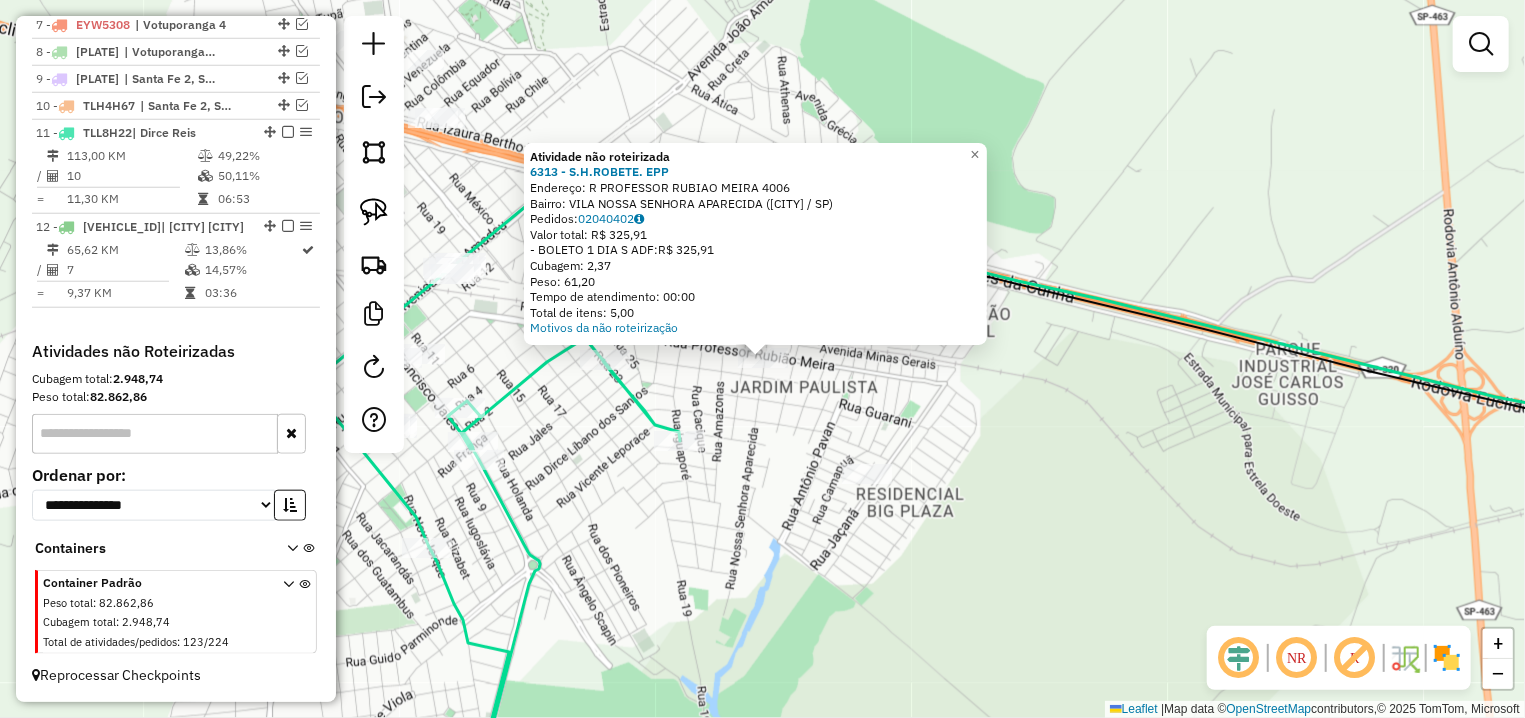 click on "Atividade não roteirizada 6313 - [CLIENT_NAME] Endereço: R [STREET_NAME] 4006 Bairro: VILA NOSSA SENHORA APARECIDA ([CITY] / [STATE]) Pedidos: 02040402 Valor total: R$ 325,91 - BOLETO 1 DIA S ADF: R$ 325,91 Cubagem: 2,37 Peso: 61,20 Tempo de atendimento: 00:00 Total de itens: 5,00 Motivos da não roteirização × Janela de atendimento Grade de atendimento Capacidade Transportadoras Veículos Cliente Pedidos Rotas Selecione os dias de semana para filtrar as janelas de atendimento Seg Ter Qua Qui Sex Sáb Dom Informe o período da janela de atendimento: De: Até: Filtrar exatamente a janela do cliente Considerar janela de atendimento padrão Selecione os dias de semana para filtrar as grades de atendimento Seg Ter Qua Qui Sex Sáb Dom Considerar clientes sem dia de atendimento cadastrado Clientes fora do dia de atendimento selecionado Filtrar as atividades entre os valores definidos abaixo: Peso mínimo: Peso máximo: Cubagem mínima:" 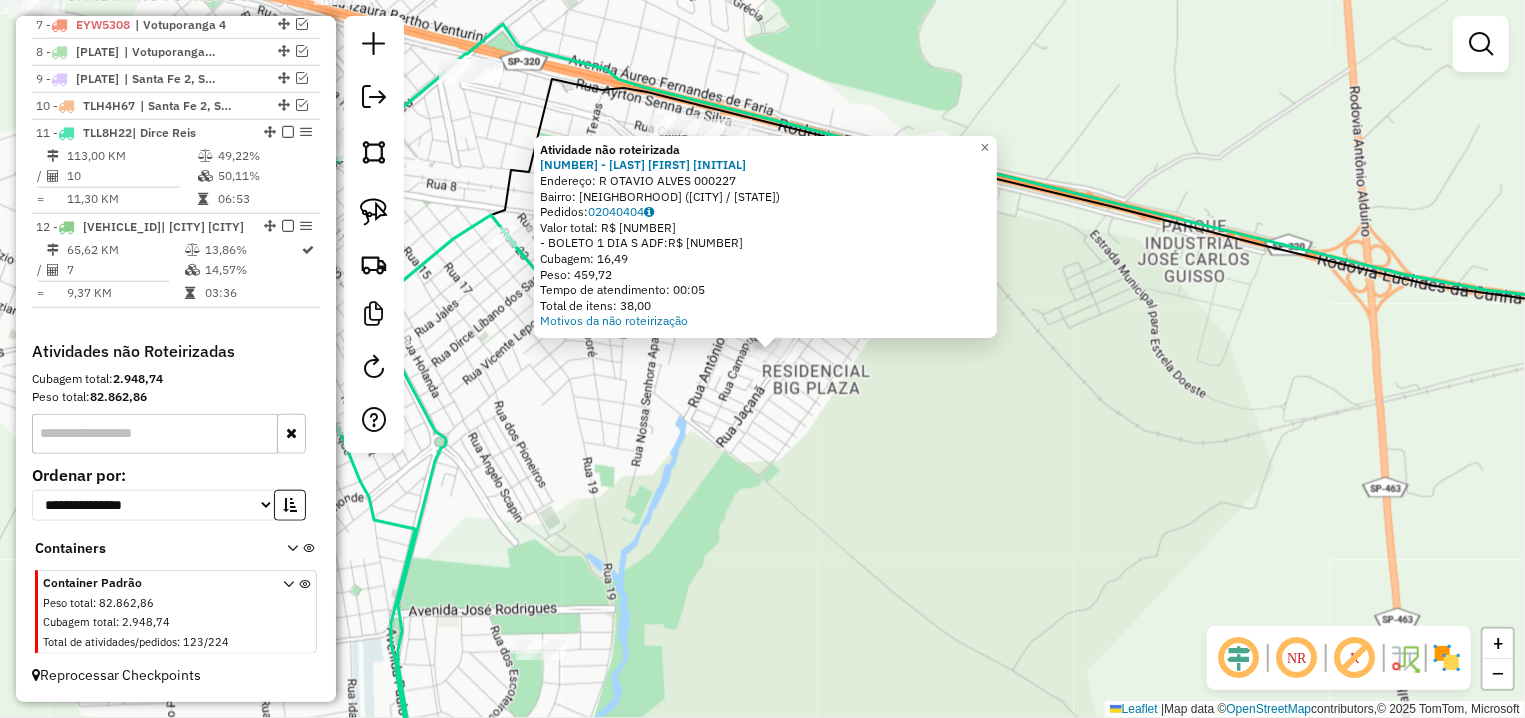 drag, startPoint x: 658, startPoint y: 506, endPoint x: 838, endPoint y: 365, distance: 228.65039 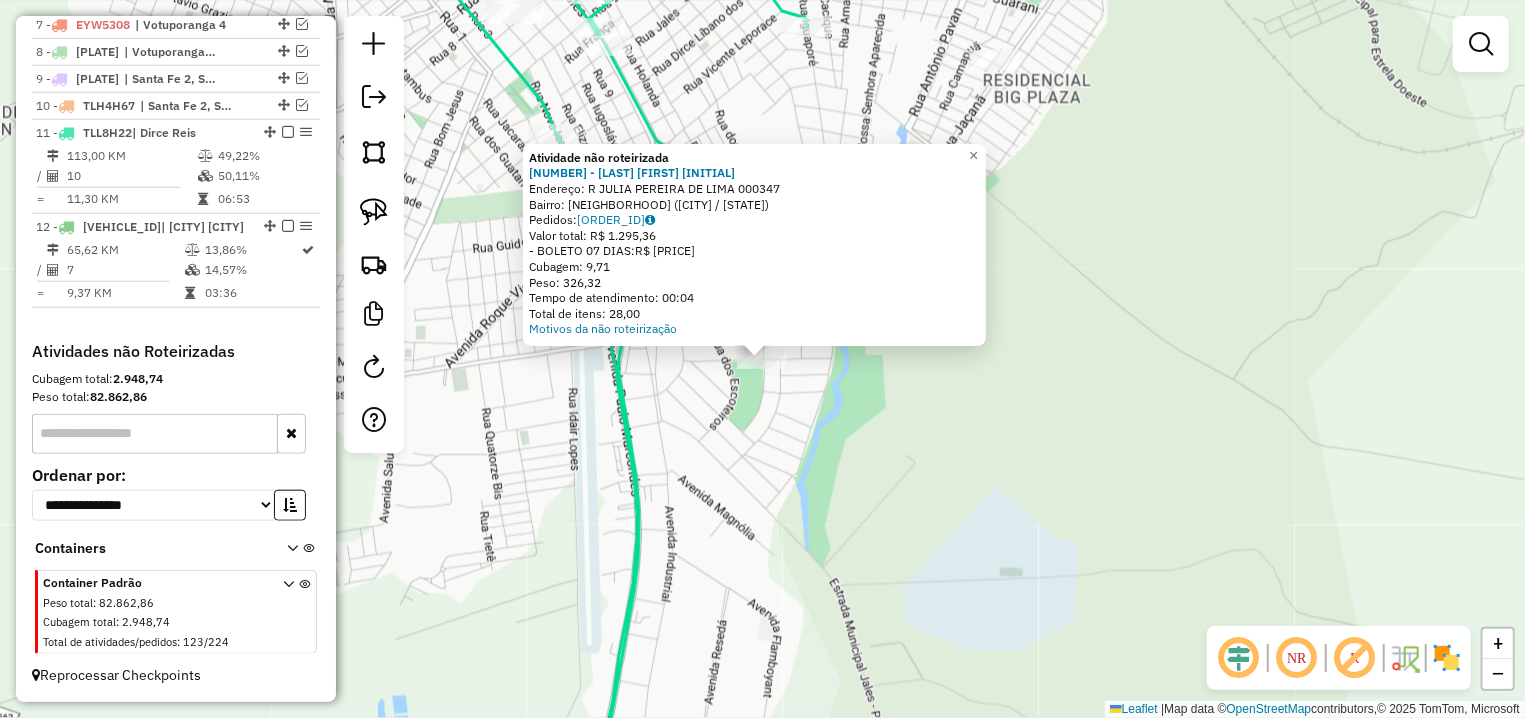 click on "Atividade não roteirizada 3550 - IVANETE APARECIDA MI Endereço: R JULIA PEREIRA DE LIMA [NUMBER] Bairro: JARDIM DO BOSQUE ([CITY] / SP) Pedidos: 02040279 Valor total: R$ [PRICE] - BOLETO [DAYS] DIAS: R$ [PRICE] Cubagem: [NUMBER] Peso: [NUMBER] Tempo de atendimento: [TIME] Total de itens: [NUMBER] Motivos da não roteirização × Janela de atendimento Grade de atendimento Capacidade Transportadoras Veículos Cliente Pedidos Rotas Selecione os dias de semana para filtrar as janelas de atendimento Seg Ter Qua Qui Sex Sáb Dom Informe o período da janela de atendimento: De: [TIME] Até: [TIME] Filtrar exatamente a janela do cliente Considerar janela de atendimento padrão Selecione os dias de semana para filtrar as grades de atendimento Seg Ter Qua Qui Sex Sáb Dom Considerar clientes sem dia de atendimento cadastrado Clientes fora do dia de atendimento selecionado Filtrar as atividades entre os valores definidos abaixo: Peso mínimo: Peso máximo: Cubagem mínima: De:" 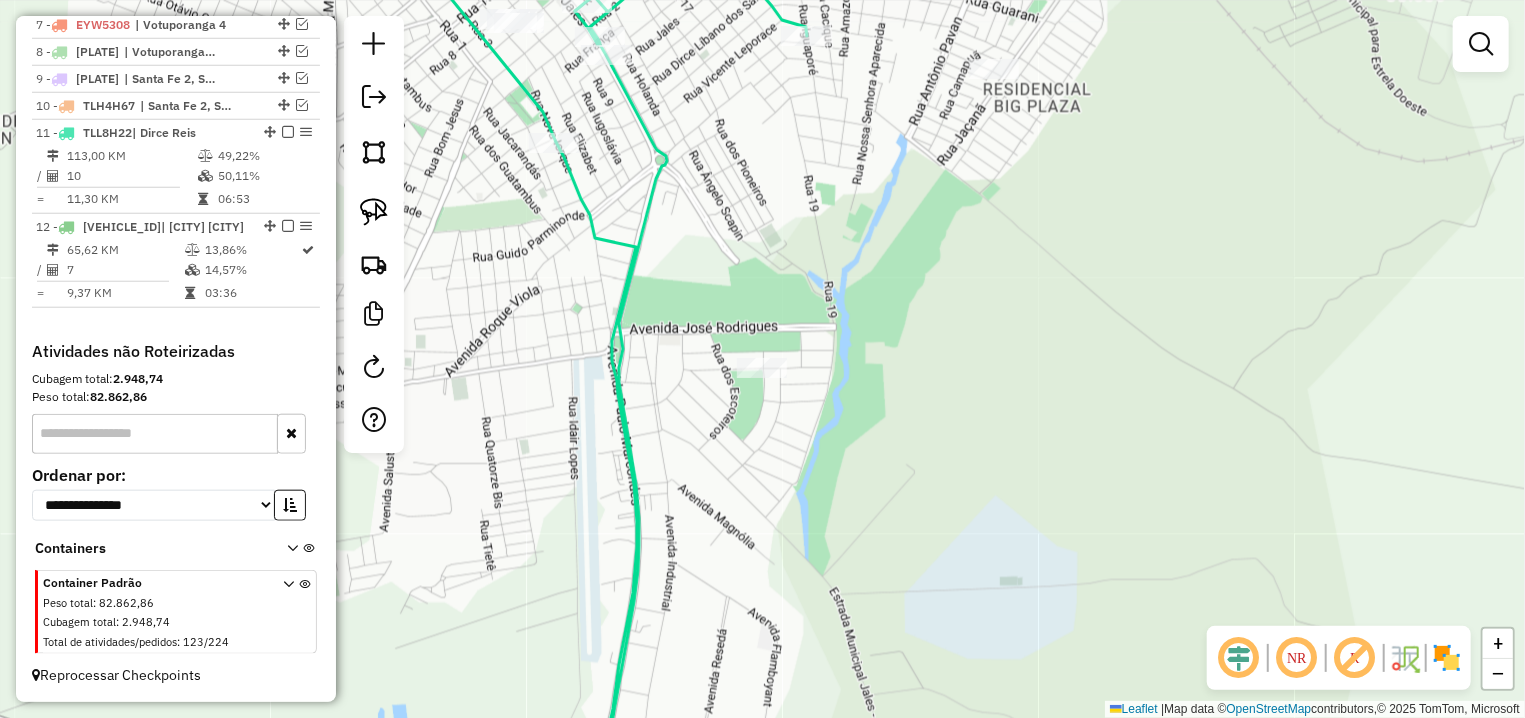 drag, startPoint x: 854, startPoint y: 283, endPoint x: 854, endPoint y: 430, distance: 147 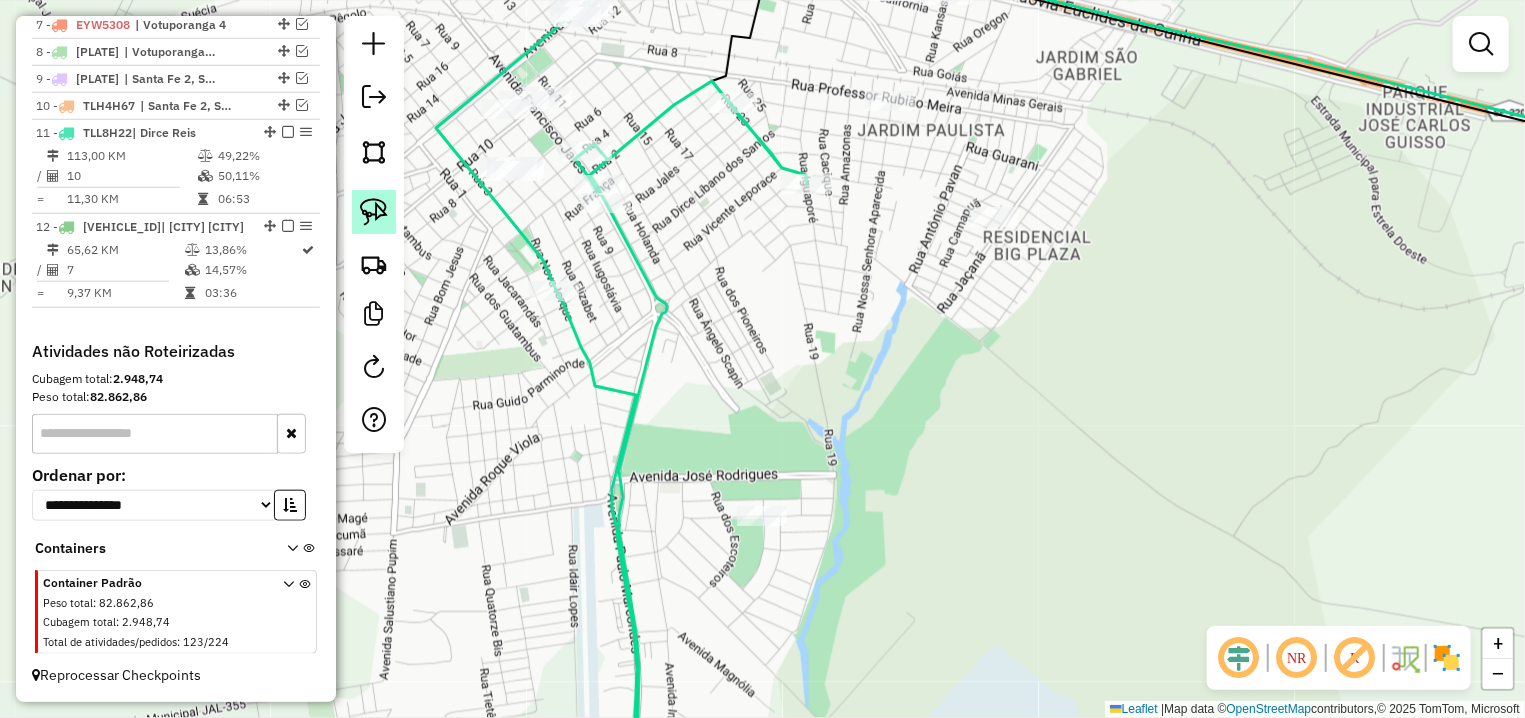 click 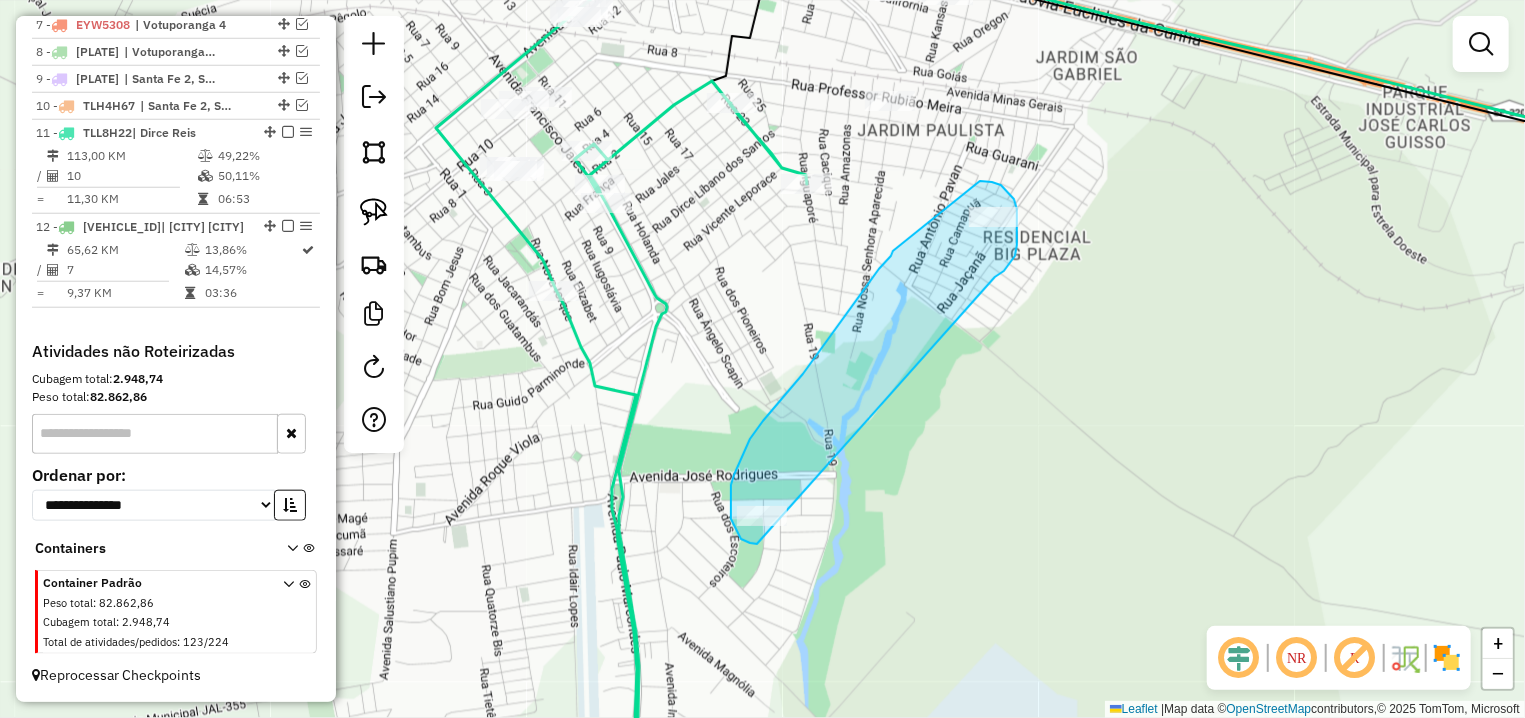 drag, startPoint x: 1017, startPoint y: 231, endPoint x: 757, endPoint y: 544, distance: 406.9017 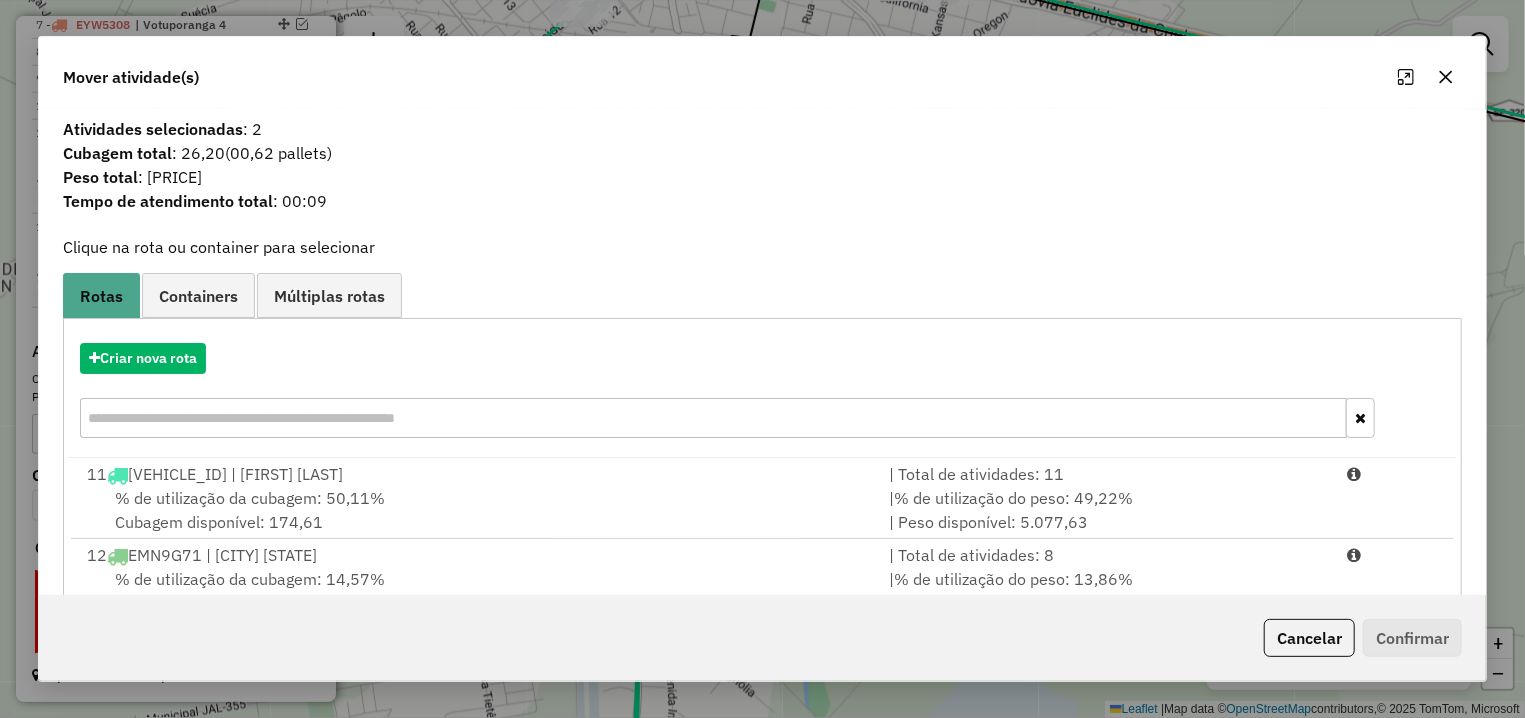 click on "% de utilização da cubagem: 50,11%" at bounding box center [250, 498] 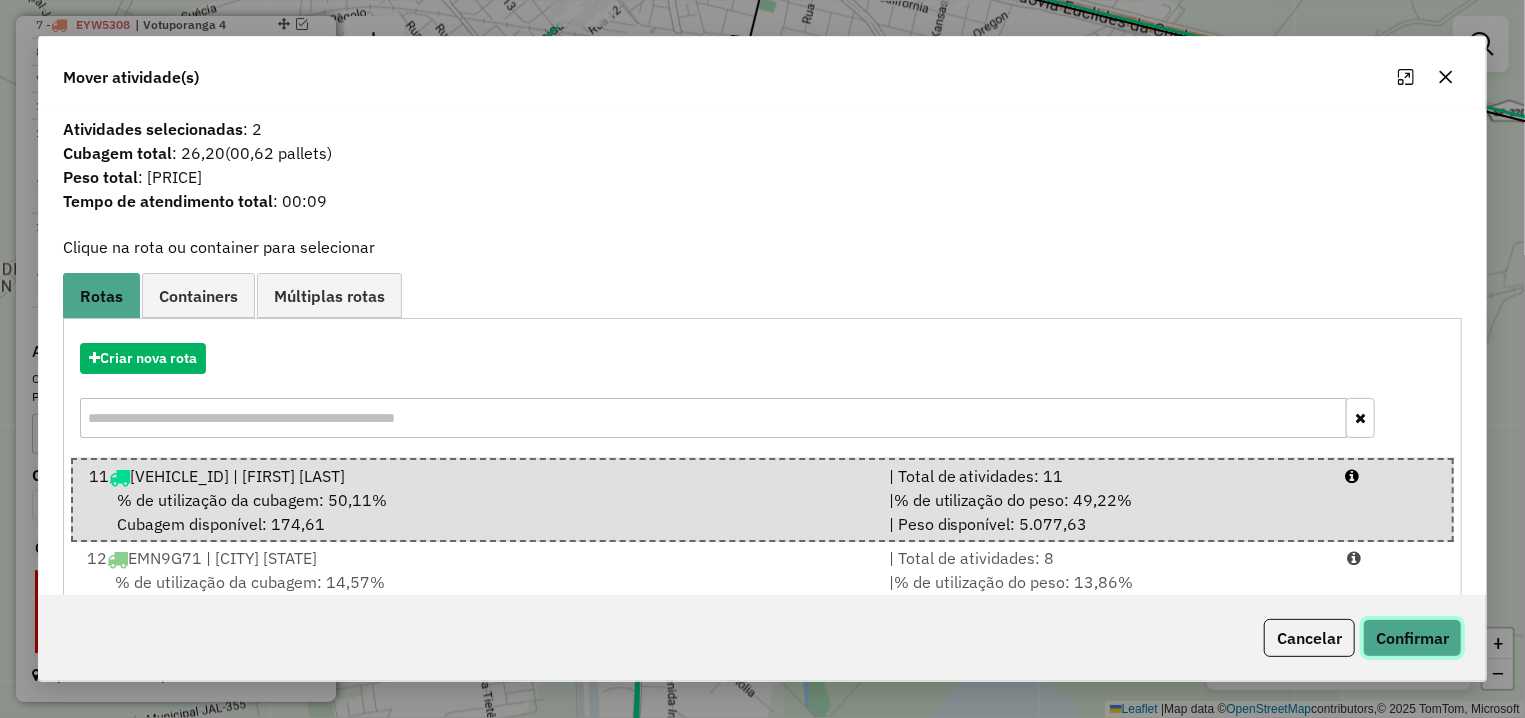 click on "Confirmar" 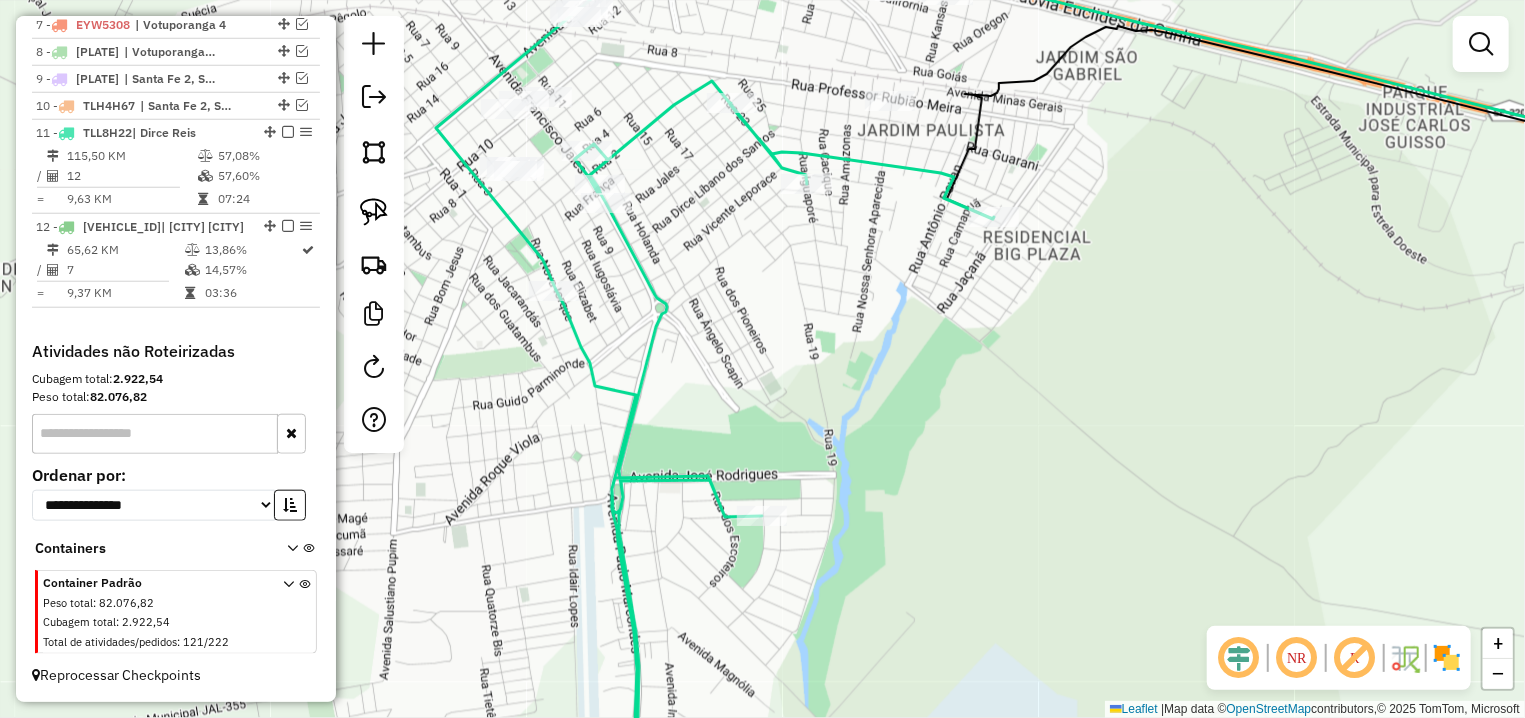 select on "**********" 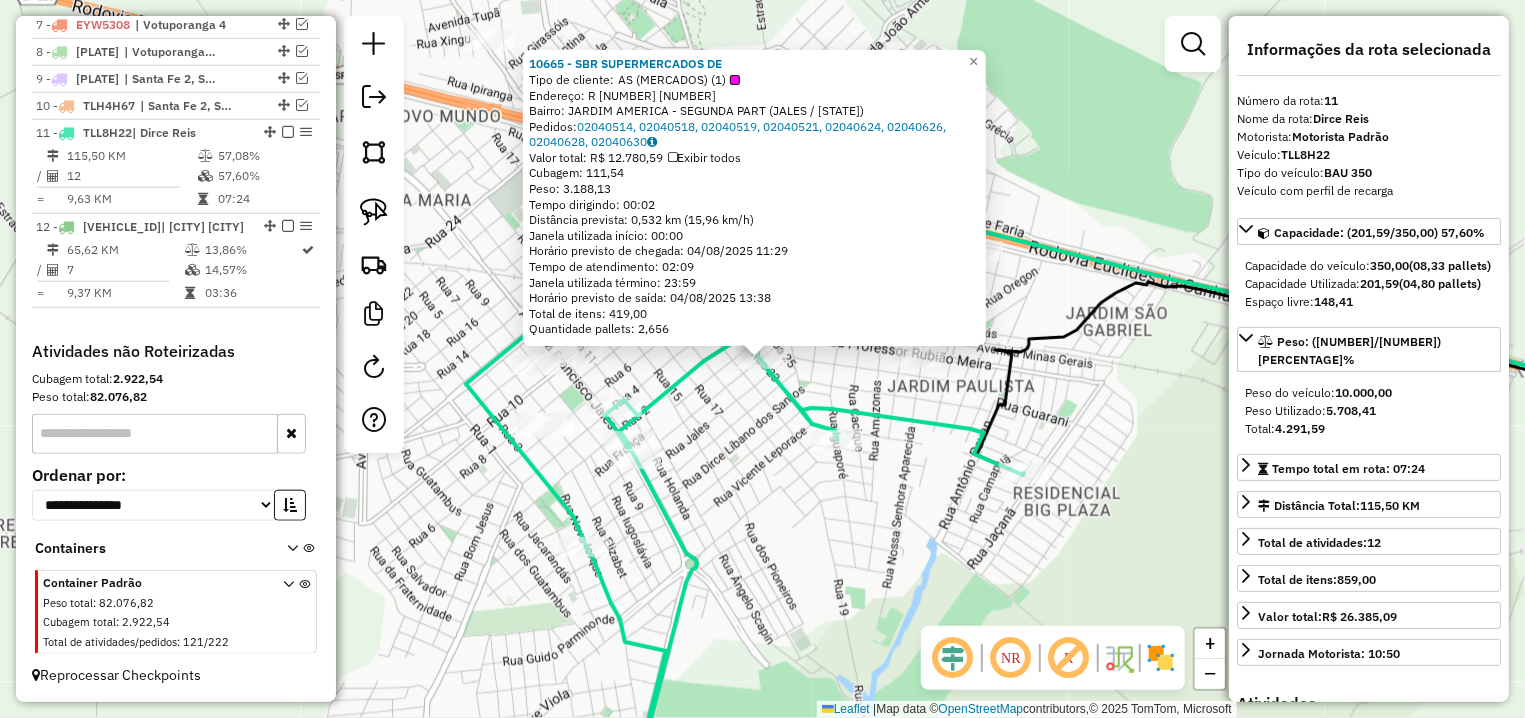 click on "10665 - SBR SUPERMERCADOS DE  Tipo de cliente:   AS (MERCADOS) (1)   Endereço: R   2                             3212   Bairro: JARDIM AMERICA - SEGUNDA PART ([CITY] / [STATE])   Pedidos:  02040514, 02040518, 02040519, 02040521, 02040624, 02040626, 02040628, 02040630   Valor total: R$ 12.780,59   Exibir todos   Cubagem: 111,54  Peso: 3.188,13  Tempo dirigindo: 00:02   Distância prevista: 0,532 km (15,96 km/h)   Janela utilizada início: 00:00   Horário previsto de chegada: 04/08/2025 11:29   Tempo de atendimento: 02:09   Janela utilizada término: 23:59   Horário previsto de saída: 04/08/2025 13:38   Total de itens: 419,00   Quantidade pallets: 2,656  × Janela de atendimento Grade de atendimento Capacidade Transportadoras Veículos Cliente Pedidos  Rotas Selecione os dias de semana para filtrar as janelas de atendimento  Seg   Ter   Qua   Qui   Sex   Sáb   Dom  Informe o período da janela de atendimento: De: Até:  Filtrar exatamente a janela do cliente  Considerar janela de atendimento padrão   Seg   Ter" 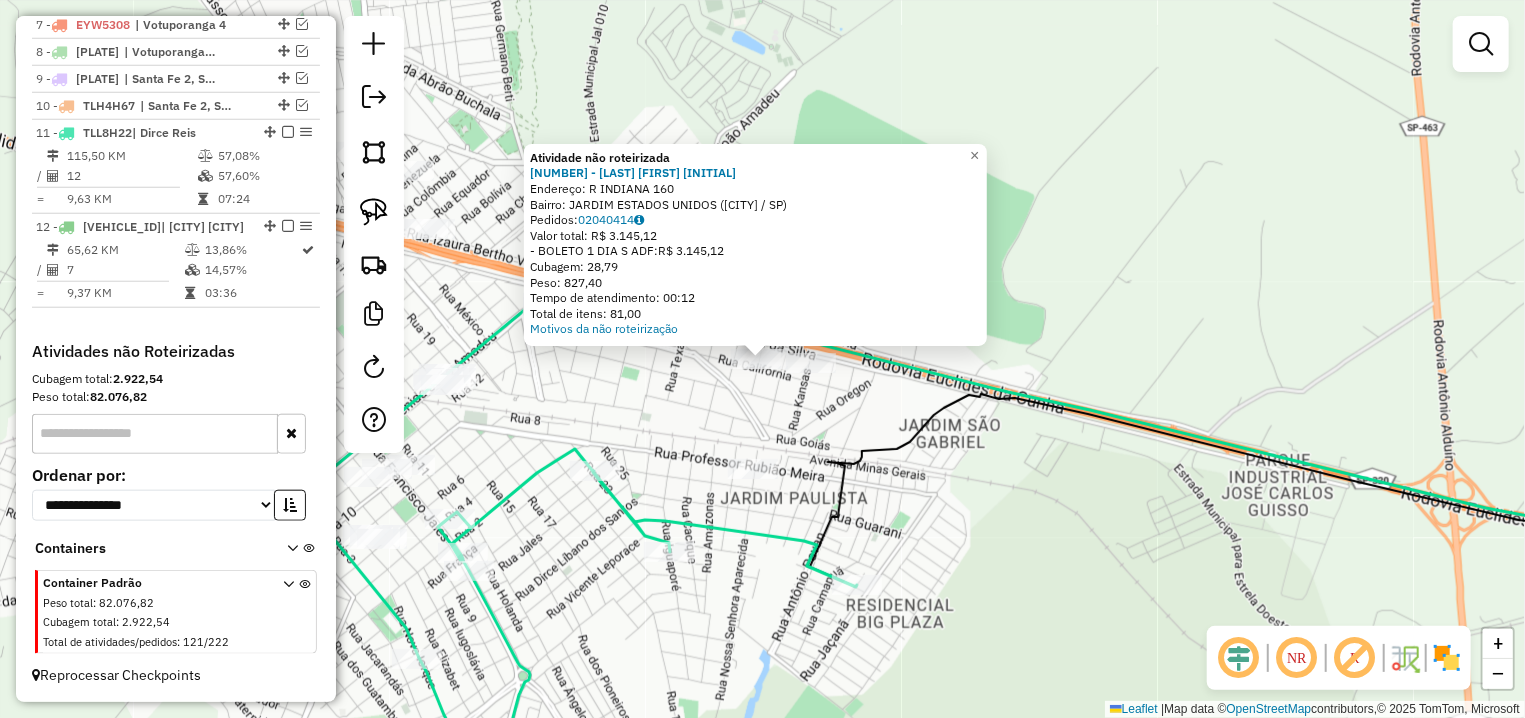 click on "× Atividade não roteirizada 89839 - EDMAR ALVES DE OLIVE Endereço: R INDIANA 160 Bairro: JARDIM ESTADOS UNIDOS ([CITY] / [STATE]) Pedidos: 02040414 Valor total: R$ 3.145,12 - BOLETO 1 DIA S ADF: R$ 3.145,12 Cubagem: 28,79 Peso: 827,40 Tempo de atendimento: 00:12 Total de itens: 81,00 Motivos da não roteirização × Janela de atendimento Grade de atendimento Capacidade Transportadoras Veículos Cliente Pedidos Rotas Selecione os dias de semana para filtrar as janelas de atendimento Seg Ter Qua Qui Sex Sáb Dom Informe o período da janela de atendimento: De: Até: Filtrar exatamente a janela do cliente Considerar janela de atendimento padrão Selecione os dias de semana para filtrar as grades de atendimento Seg Ter Qua Qui Sex Sáb Dom Considerar clientes sem dia de atendimento cadastrado Clientes fora do dia de atendimento selecionado Filtrar as atividades entre os valores definidos abaixo: Peso mínimo: Peso máximo: De: De:" 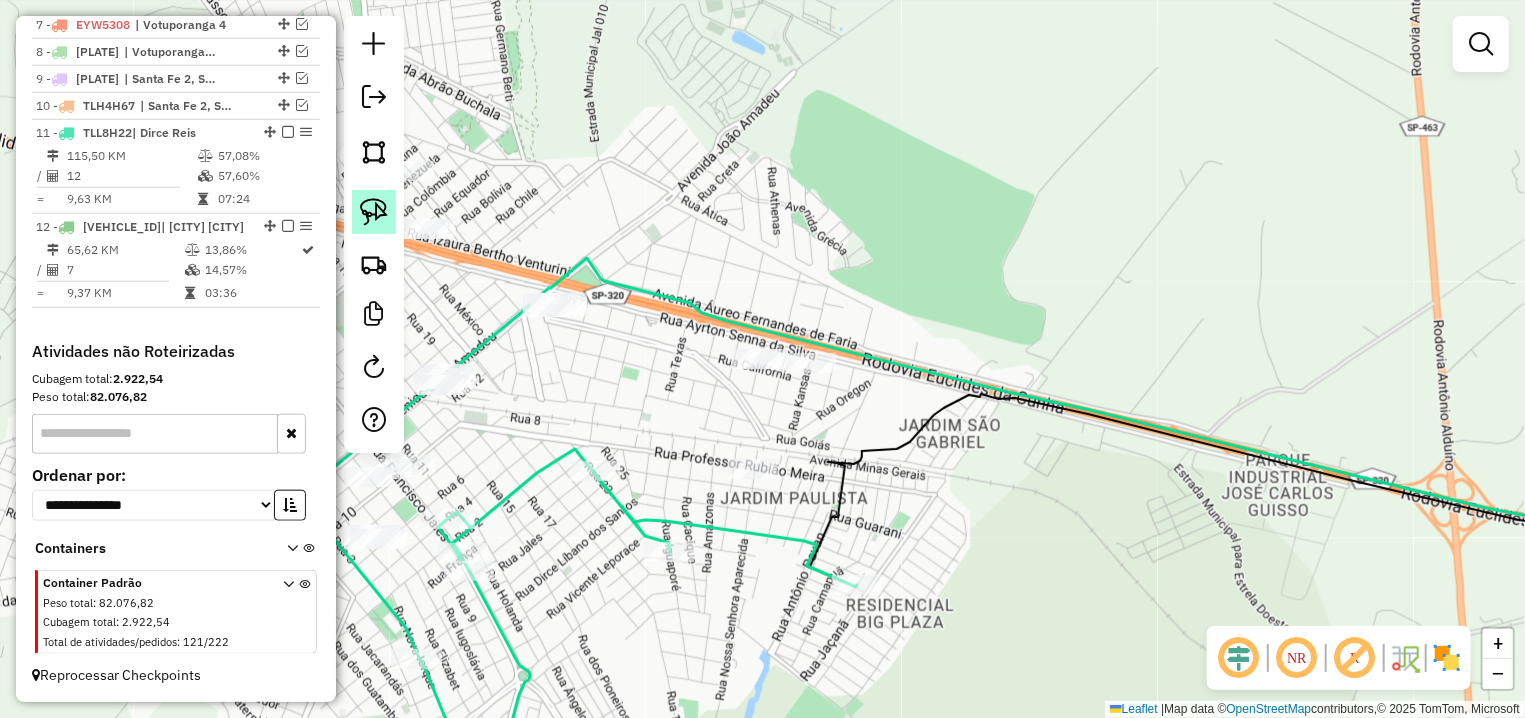 click 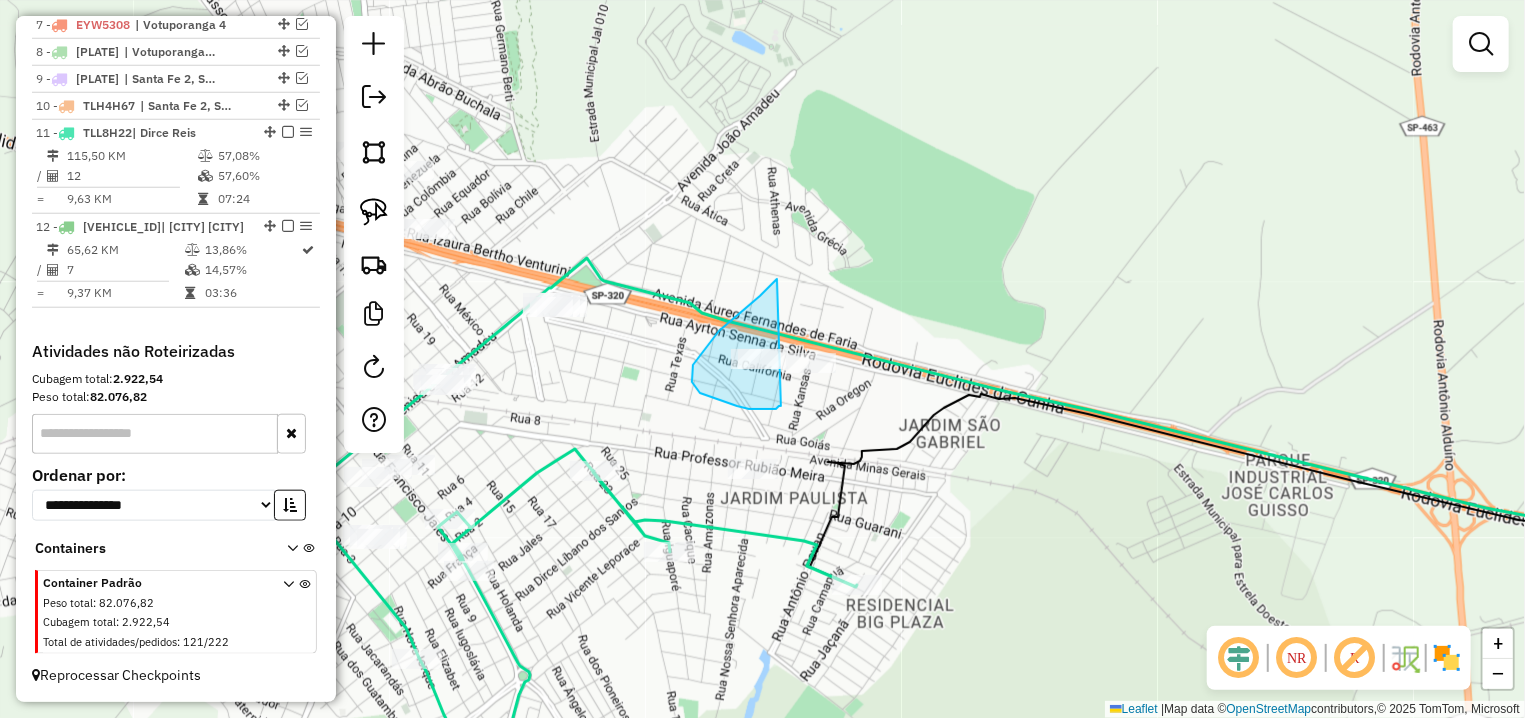 drag, startPoint x: 771, startPoint y: 286, endPoint x: 781, endPoint y: 406, distance: 120.41595 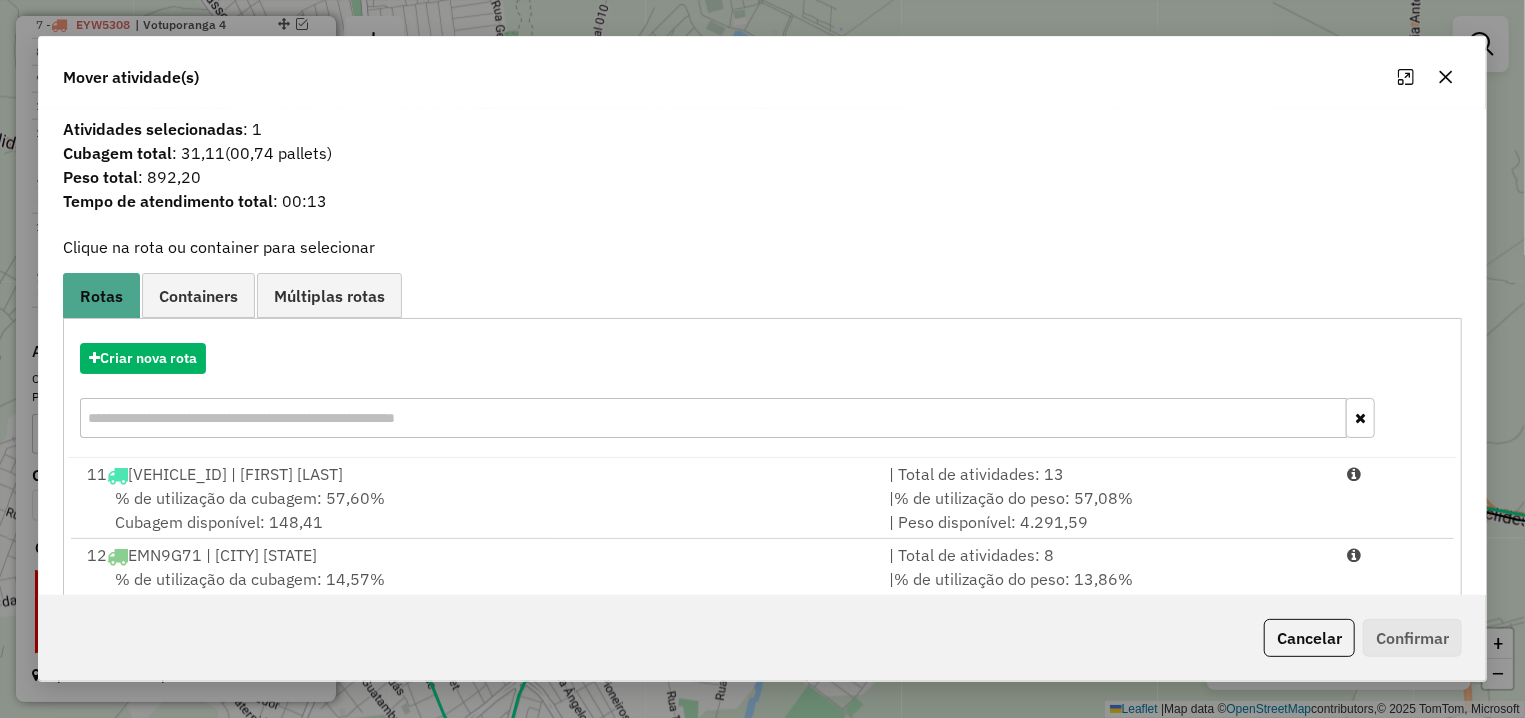 click on "% de utilização da cubagem: 57,60% Cubagem disponível: 148,41" at bounding box center [476, 510] 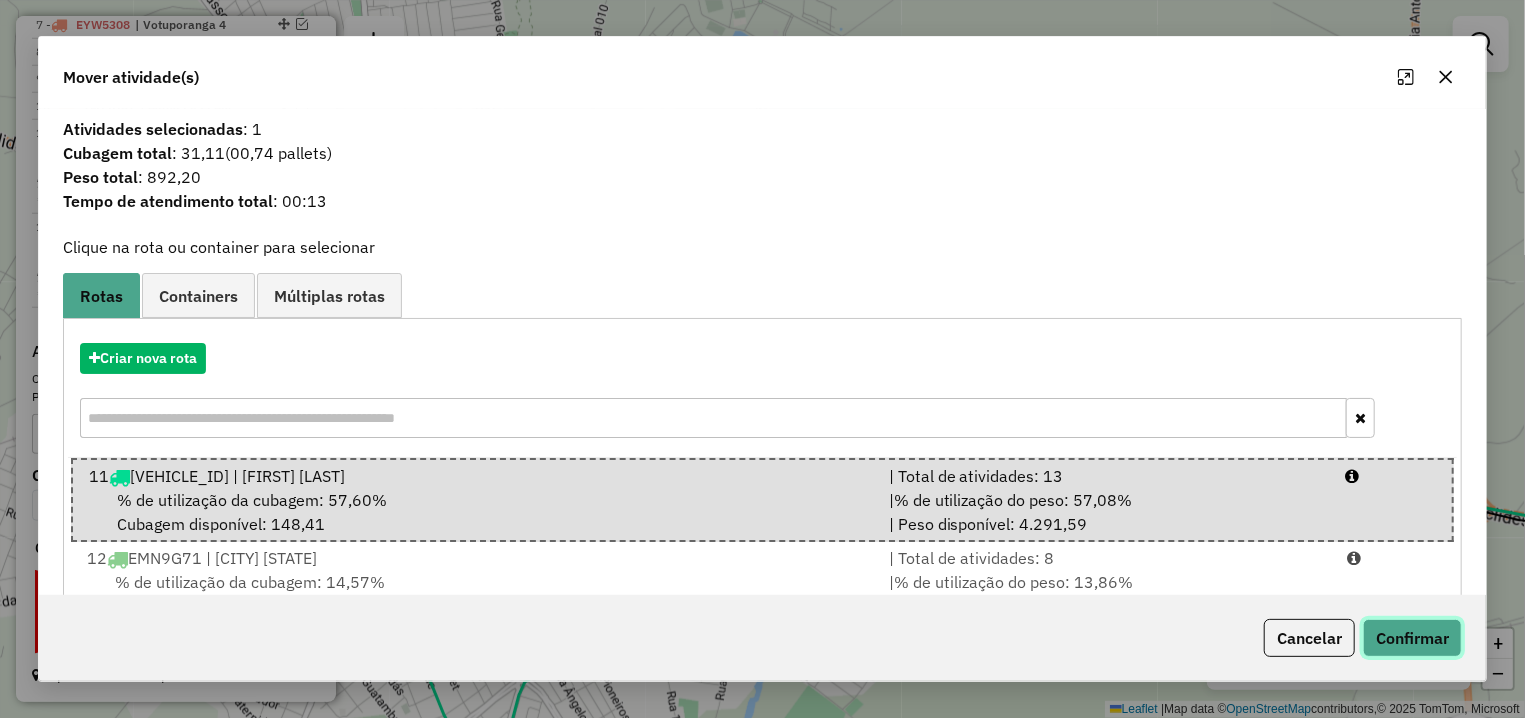 click on "Confirmar" 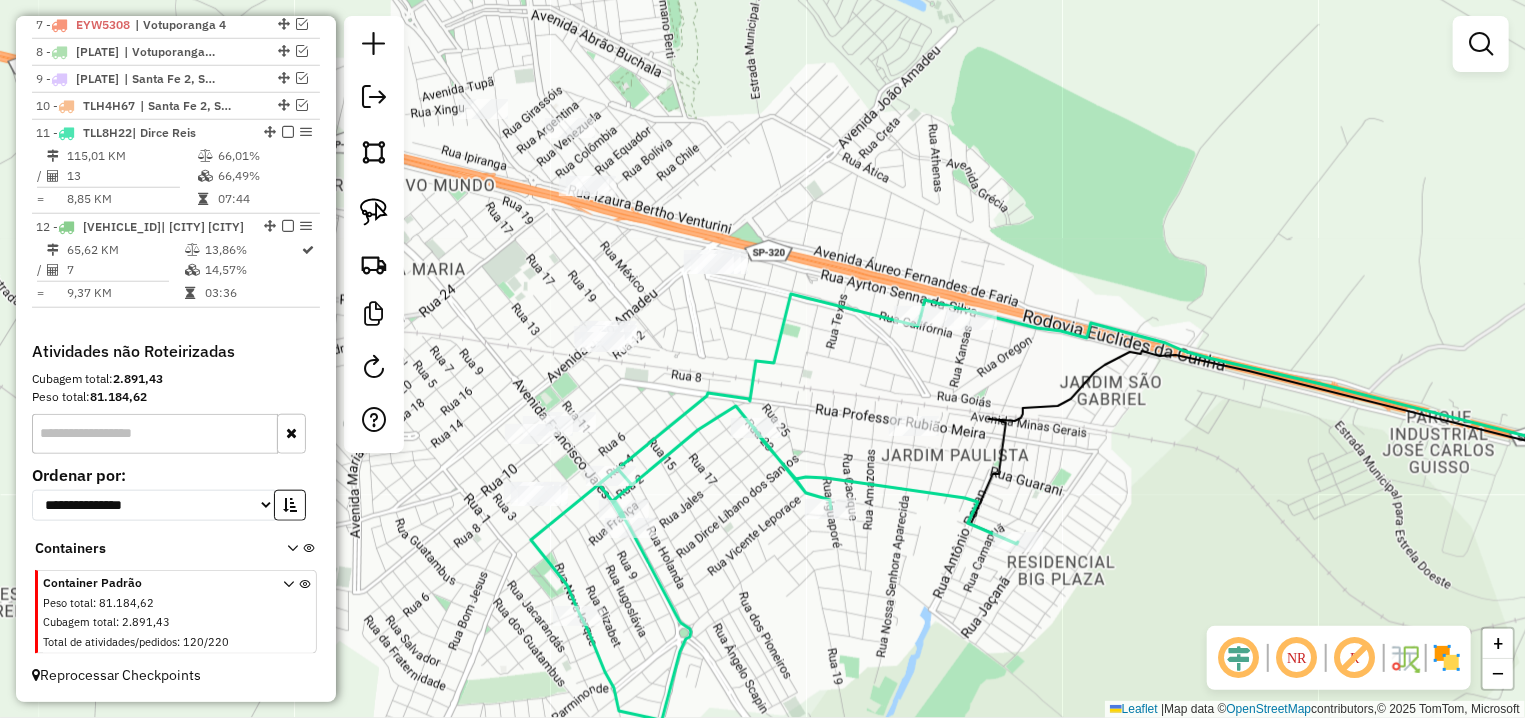 drag, startPoint x: 633, startPoint y: 386, endPoint x: 681, endPoint y: 375, distance: 49.24429 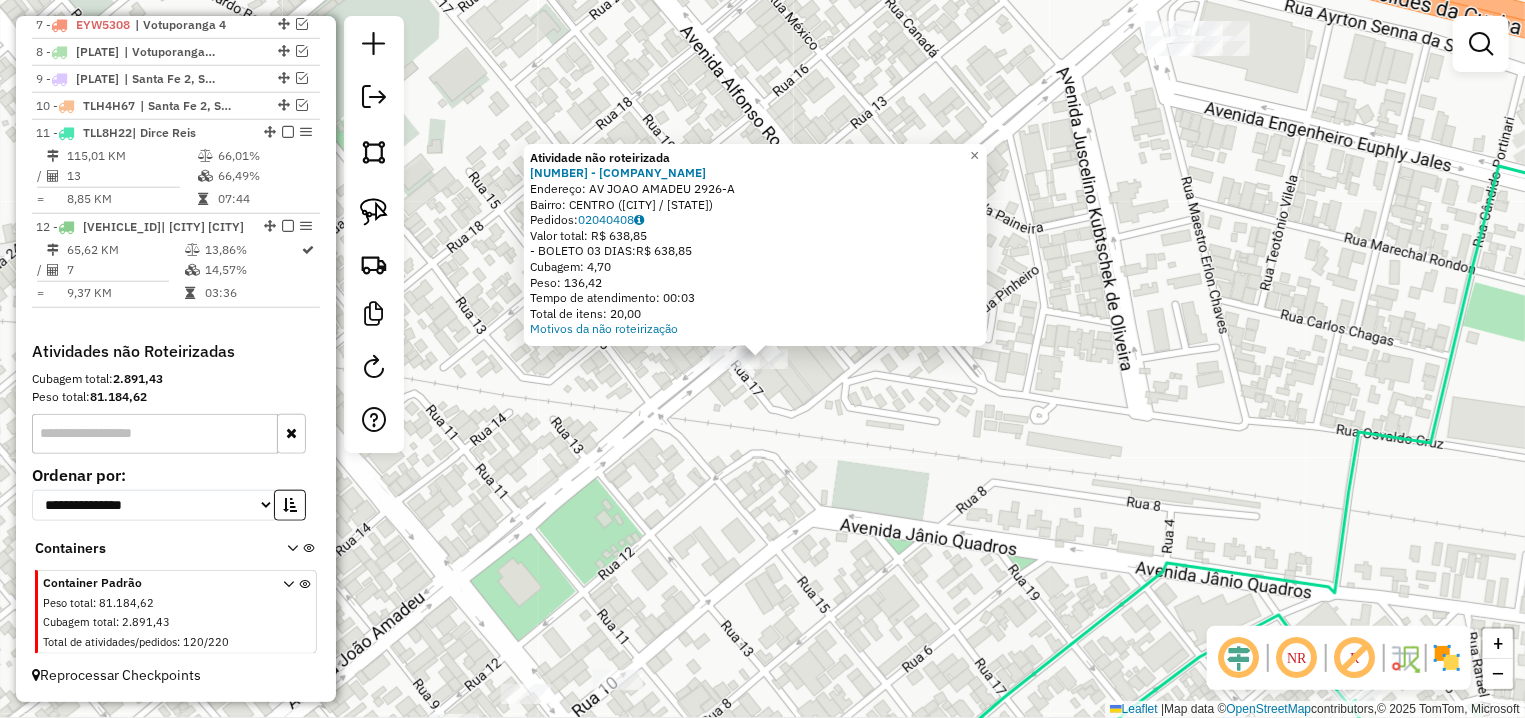 click on "Atividade não roteirizada 12776 - J.H. PIMENTEL ROCHA  Endereço: AV  JOAO AMADEU                   2926-A   Bairro: CENTRO ([CITY] / [STATE])   Pedidos:  02040408   Valor total: R$ 638,85   - BOLETO 03 DIAS:  R$ 638,85   Cubagem: 4,70   Peso: 136,42   Tempo de atendimento: 00:03   Total de itens: 20,00  Motivos da não roteirização × Janela de atendimento Grade de atendimento Capacidade Transportadoras Veículos Cliente Pedidos  Rotas Selecione os dias de semana para filtrar as janelas de atendimento  Seg   Ter   Qua   Qui   Sex   Sáb   Dom  Informe o período da janela de atendimento: De: Até:  Filtrar exatamente a janela do cliente  Considerar janela de atendimento padrão  Selecione os dias de semana para filtrar as grades de atendimento  Seg   Ter   Qua   Qui   Sex   Sáb   Dom   Considerar clientes sem dia de atendimento cadastrado  Clientes fora do dia de atendimento selecionado Filtrar as atividades entre os valores definidos abaixo:  Peso mínimo:   Peso máximo:   Cubagem mínima:   De:   Até:  De:" 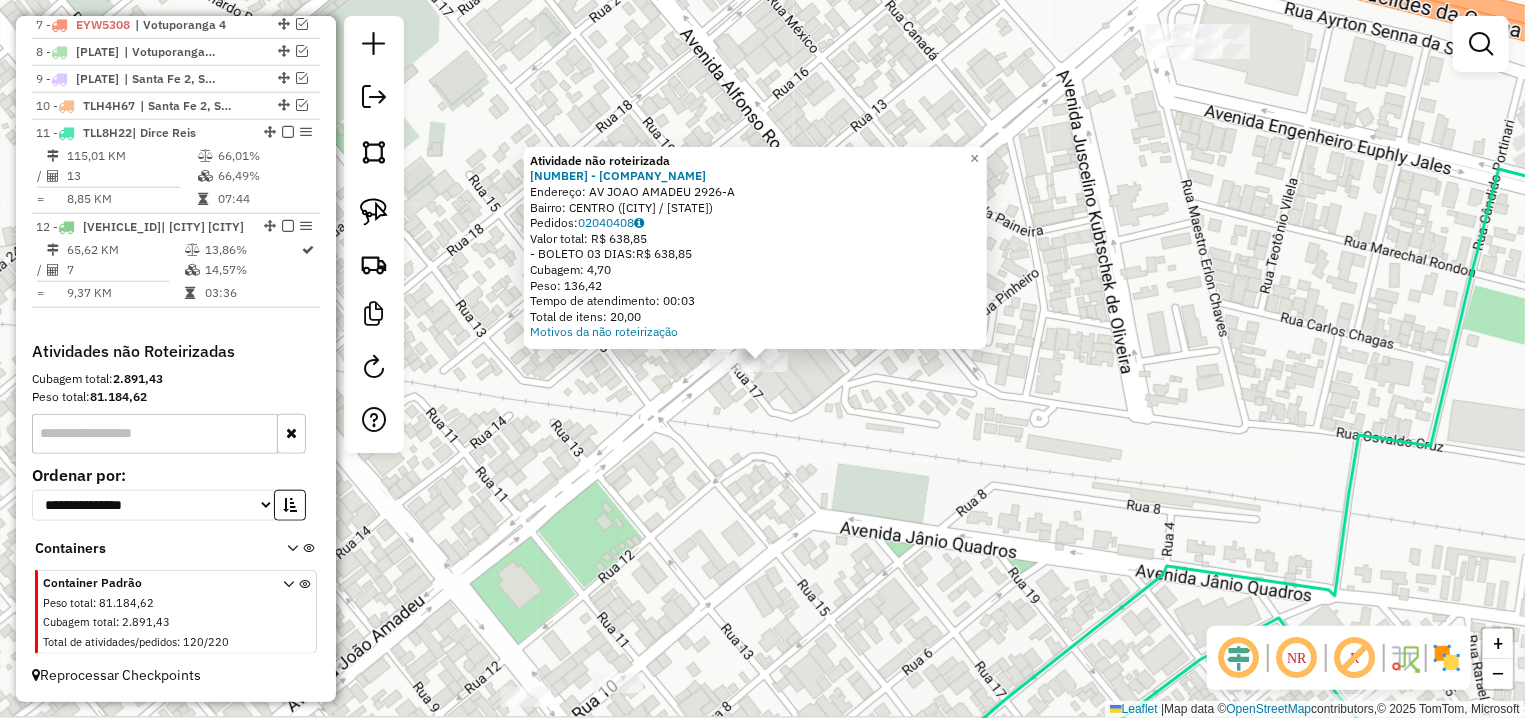 click on "Atividade não roteirizada 12776 - J.H. PIMENTEL ROCHA  Endereço: AV  JOAO AMADEU                   2926-A   Bairro: CENTRO ([CITY] / [STATE])   Pedidos:  02040408   Valor total: R$ 638,85   - BOLETO 03 DIAS:  R$ 638,85   Cubagem: 4,70   Peso: 136,42   Tempo de atendimento: 00:03   Total de itens: 20,00  Motivos da não roteirização × Janela de atendimento Grade de atendimento Capacidade Transportadoras Veículos Cliente Pedidos  Rotas Selecione os dias de semana para filtrar as janelas de atendimento  Seg   Ter   Qua   Qui   Sex   Sáb   Dom  Informe o período da janela de atendimento: De: Até:  Filtrar exatamente a janela do cliente  Considerar janela de atendimento padrão  Selecione os dias de semana para filtrar as grades de atendimento  Seg   Ter   Qua   Qui   Sex   Sáb   Dom   Considerar clientes sem dia de atendimento cadastrado  Clientes fora do dia de atendimento selecionado Filtrar as atividades entre os valores definidos abaixo:  Peso mínimo:   Peso máximo:   Cubagem mínima:   De:   Até:  De:" 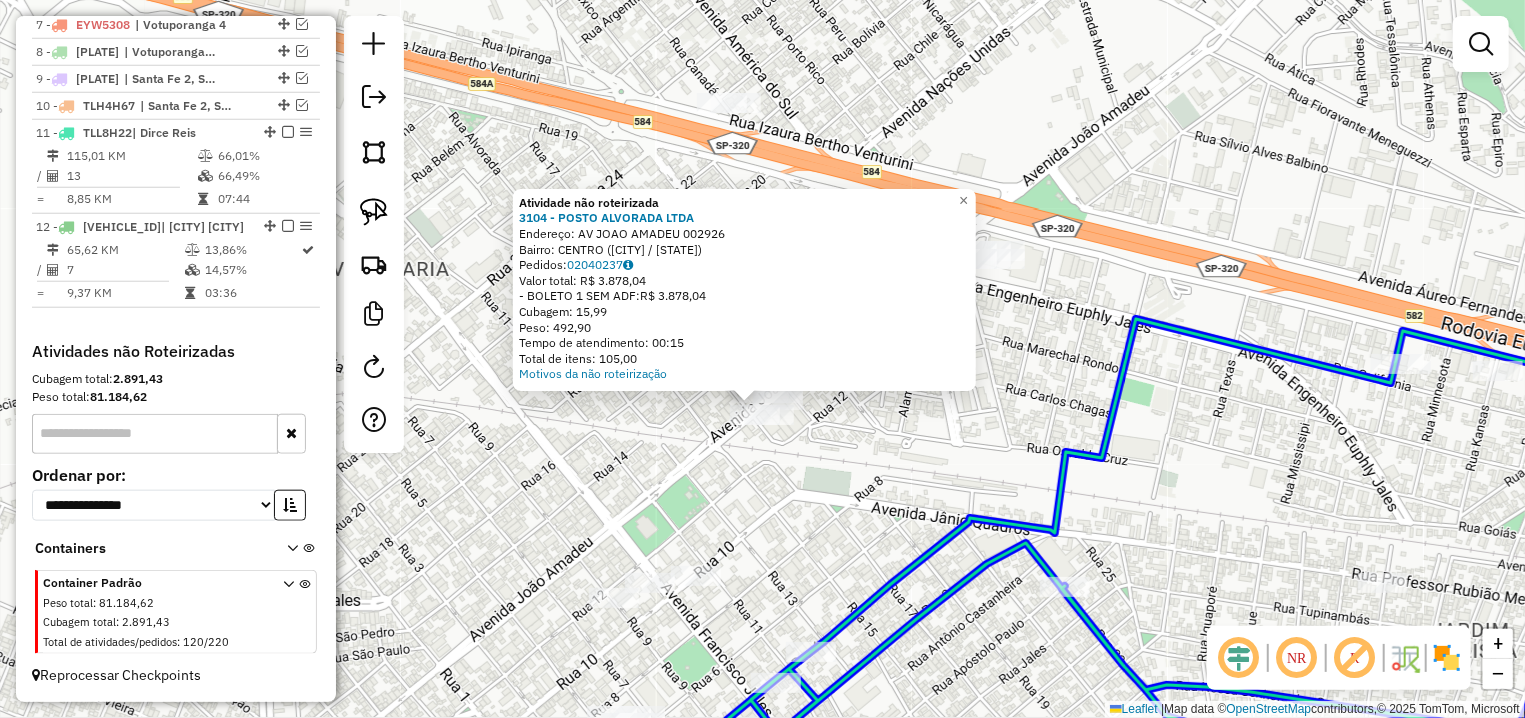 click on "Atividade não roteirizada 3104 - POSTO ALVORADA LTDA  Endereço: AV  JOAO AMADEU                   002926   Bairro: CENTRO ([CITY] / [STATE])   Pedidos:  02040237   Valor total: R$ 3.878,04   - BOLETO 1 SEM ADF:  R$ 3.878,04   Cubagem: 15,99   Peso: 492,90   Tempo de atendimento: 00:15   Total de itens: 105,00  Motivos da não roteirização × Janela de atendimento Grade de atendimento Capacidade Transportadoras Veículos Cliente Pedidos  Rotas Selecione os dias de semana para filtrar as janelas de atendimento  Seg   Ter   Qua   Qui   Sex   Sáb   Dom  Informe o período da janela de atendimento: De: Até:  Filtrar exatamente a janela do cliente  Considerar janela de atendimento padrão  Selecione os dias de semana para filtrar as grades de atendimento  Seg   Ter   Qua   Qui   Sex   Sáb   Dom   Considerar clientes sem dia de atendimento cadastrado  Clientes fora do dia de atendimento selecionado Filtrar as atividades entre os valores definidos abaixo:  Peso mínimo:   Peso máximo:   Cubagem mínima:   De:  De:" 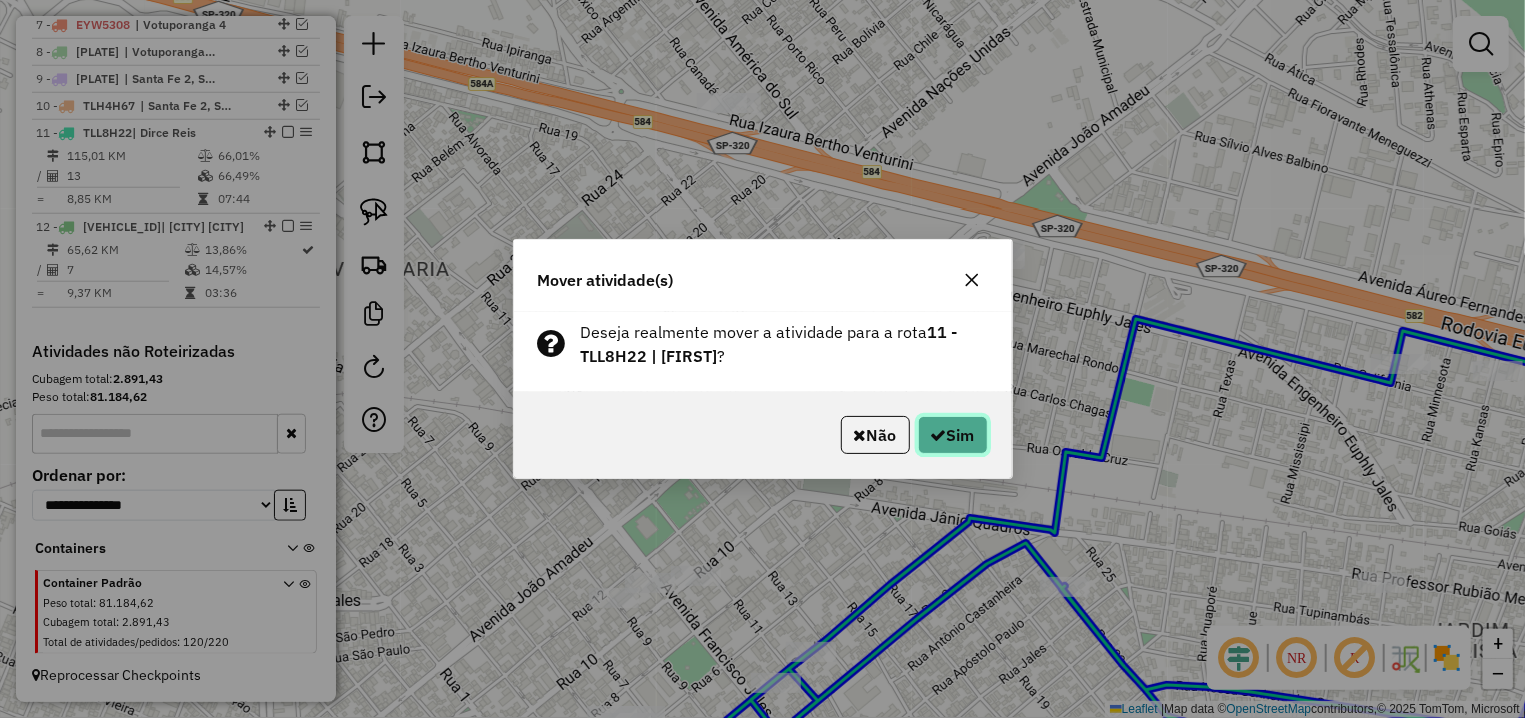 click on "Sim" 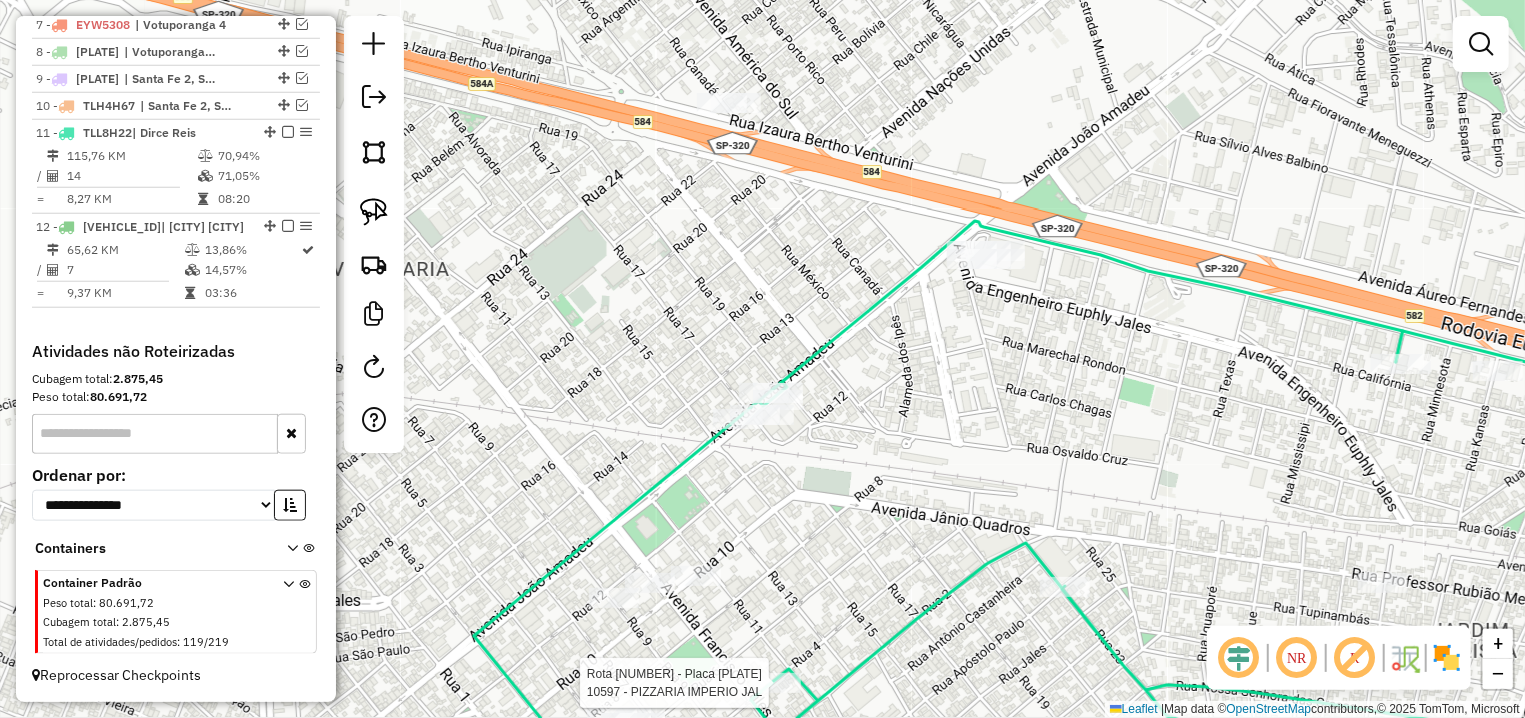 select on "**********" 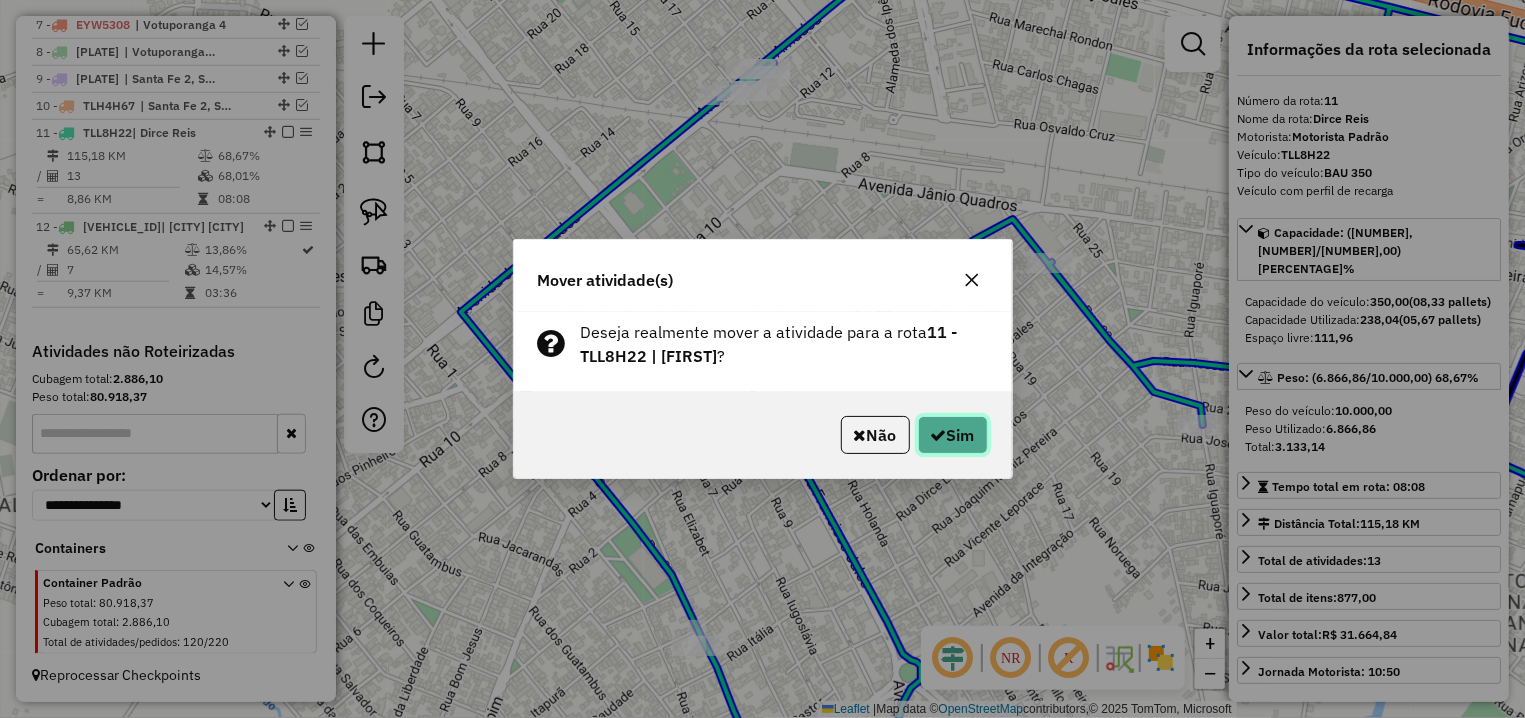 click 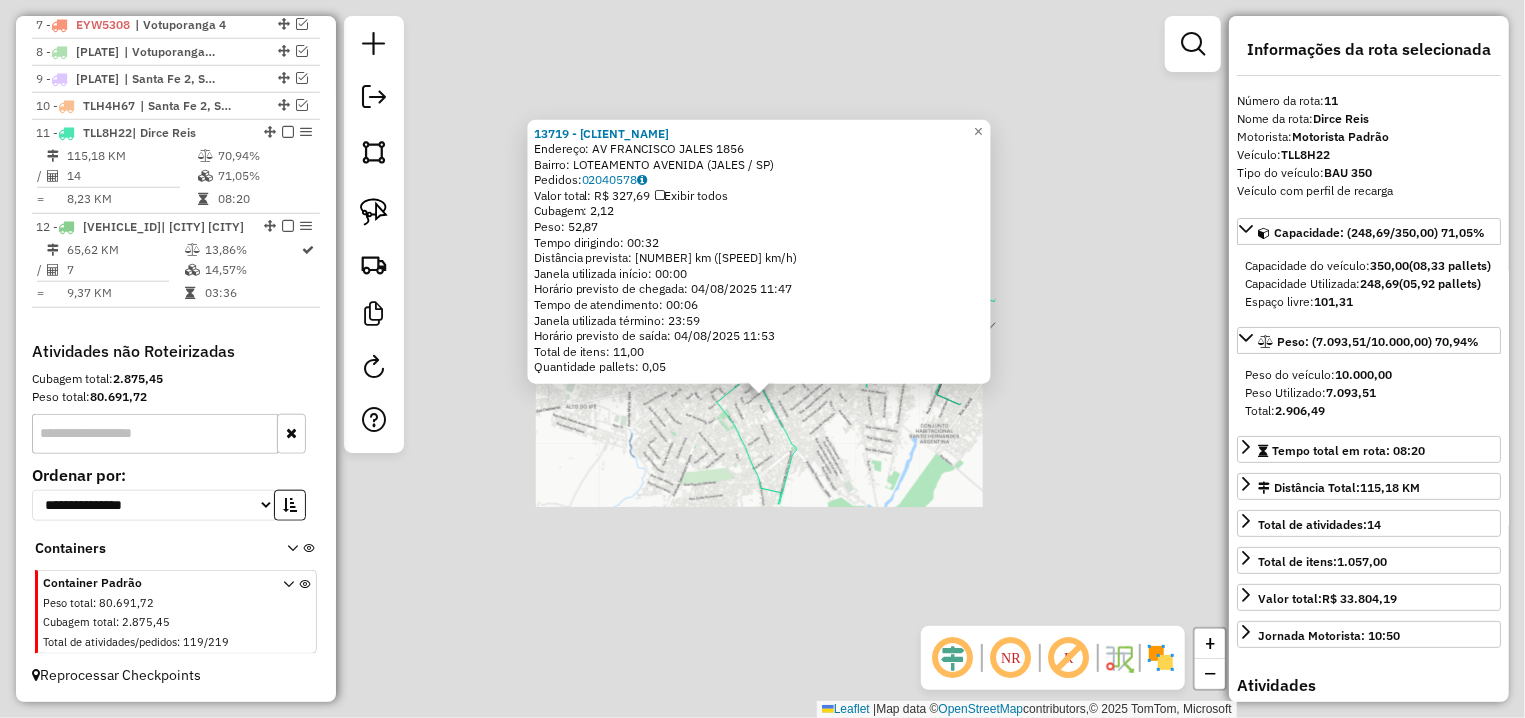 click on "13719 - VANIA DE OLIVEIRA BA Endereço: AV FRANCISCO JALES 1856 Bairro: LOTEAMENTO AVENIDA ([CITY] / [STATE]) Pedidos: 02040578 Valor total: R$ 327,69 Exibir todos Cubagem: 2,12 Peso: 52,87 Tempo dirigindo: 00:32 Distância prevista: 23,383 km (43,84 km/h) Janela utilizada início: 00:00 Horário previsto de chegada: 04/08/2025 11:47 Tempo de atendimento: 00:06 Janela utilizada término: 23:59 Horário previsto de saída: 04/08/2025 11:53 Total de itens: 11,00 Quantidade pallets: 0,05 × Janela de atendimento Grade de atendimento Capacidade Transportadoras Veículos Cliente Pedidos Rotas Selecione os dias de semana para filtrar as janelas de atendimento Seg Ter Qua Qui Sex Sáb Dom Informe o período da janela de atendimento: De: Até: Filtrar exatamente a janela do cliente Considerar janela de atendimento padrão Selecione os dias de semana para filtrar as grades de atendimento Seg Ter Qua Qui Sex Sáb Dom Peso mínimo: Peso máximo:" 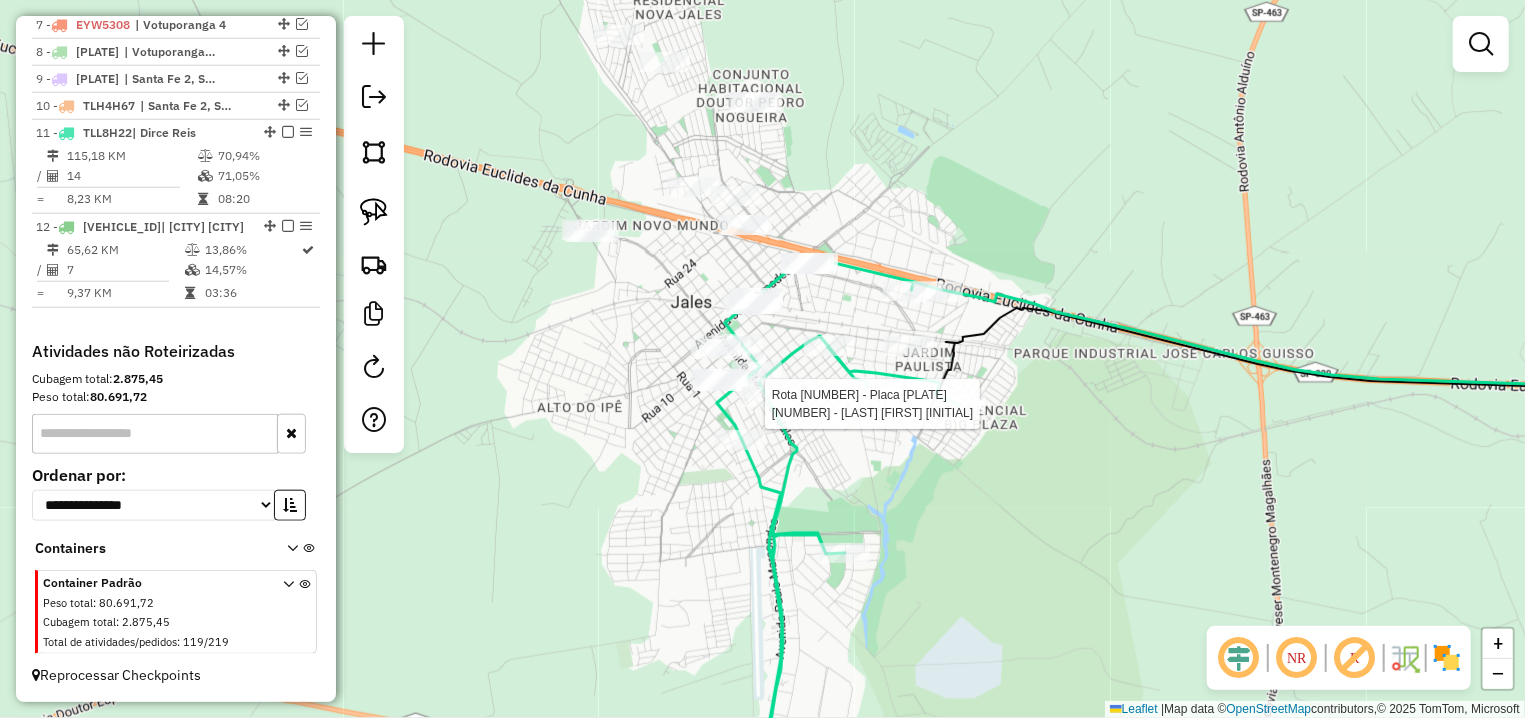 select on "**********" 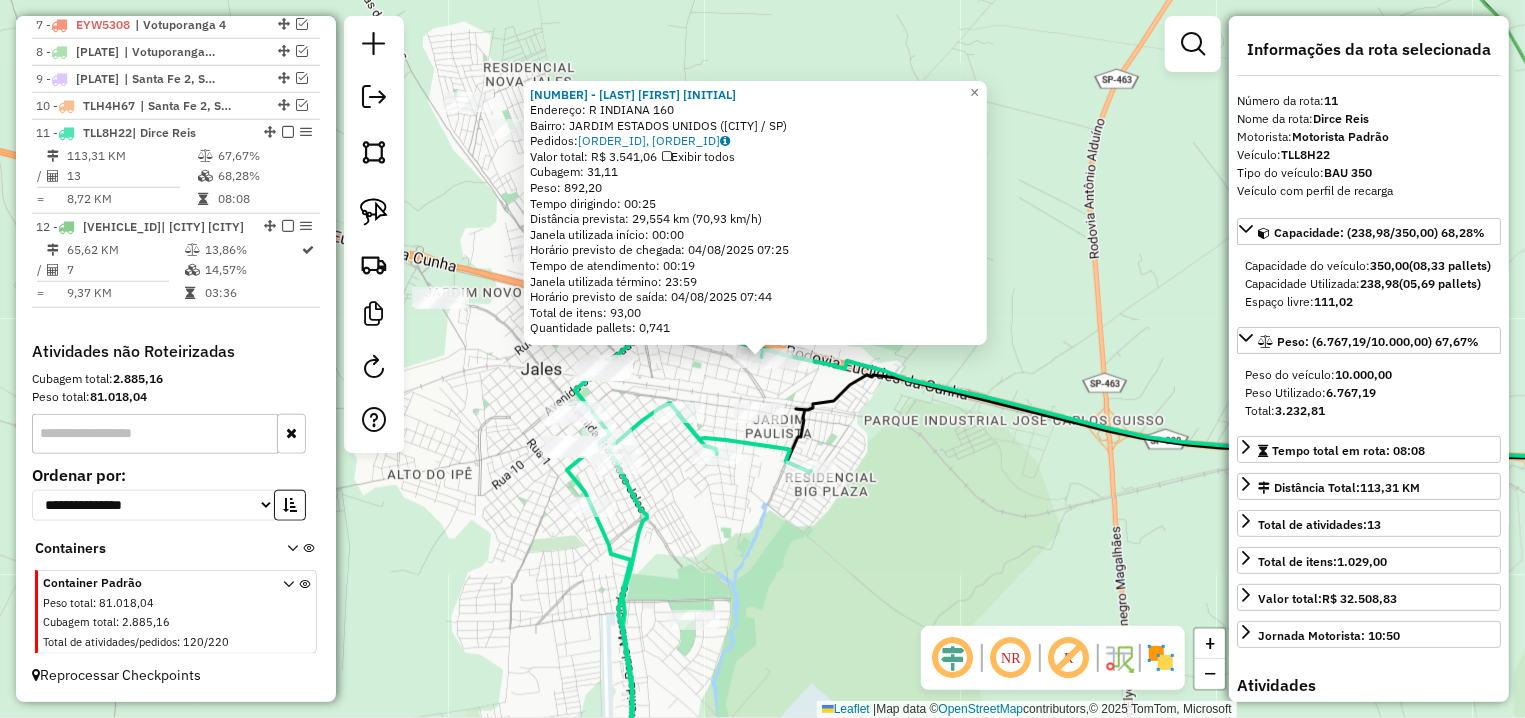 click on "89839 - [NAME] Endereço: R INDIANA 160 Bairro: JARDIM ESTADOS UNIDOS ([CITY] / [STATE]) Pedidos: 02040242, 02040414 Valor total: R$ 3.541,06 Exibir todos Cubagem: 31,11 Peso: 892,20 Tempo dirigindo: 00:25 Distância prevista: 29,554 km (70,93 km/h) Janela utilizada início: 00:00 Horário previsto de chegada: 04/08/2025 07:25 Tempo de atendimento: 00:19 Janela utilizada término: 23:59 Horário previsto de saída: 04/08/2025 07:44 Total de itens: 93,00 Quantidade pallets: 0,741 × Janela de atendimento Grade de atendimento Capacidade Transportadoras Veículos Cliente Pedidos Rotas Selecione os dias de semana para filtrar as janelas de atendimento Seg Ter Qua Qui Sex Sáb Dom Informe o período da janela de atendimento: De: Até: Filtrar exatamente a janela do cliente Considerar janela de atendimento padrão Selecione os dias de semana para filtrar as grades de atendimento Seg Ter Qua Qui Sex Sáb Dom Peso mínimo: Peso máximo: De: Até:" 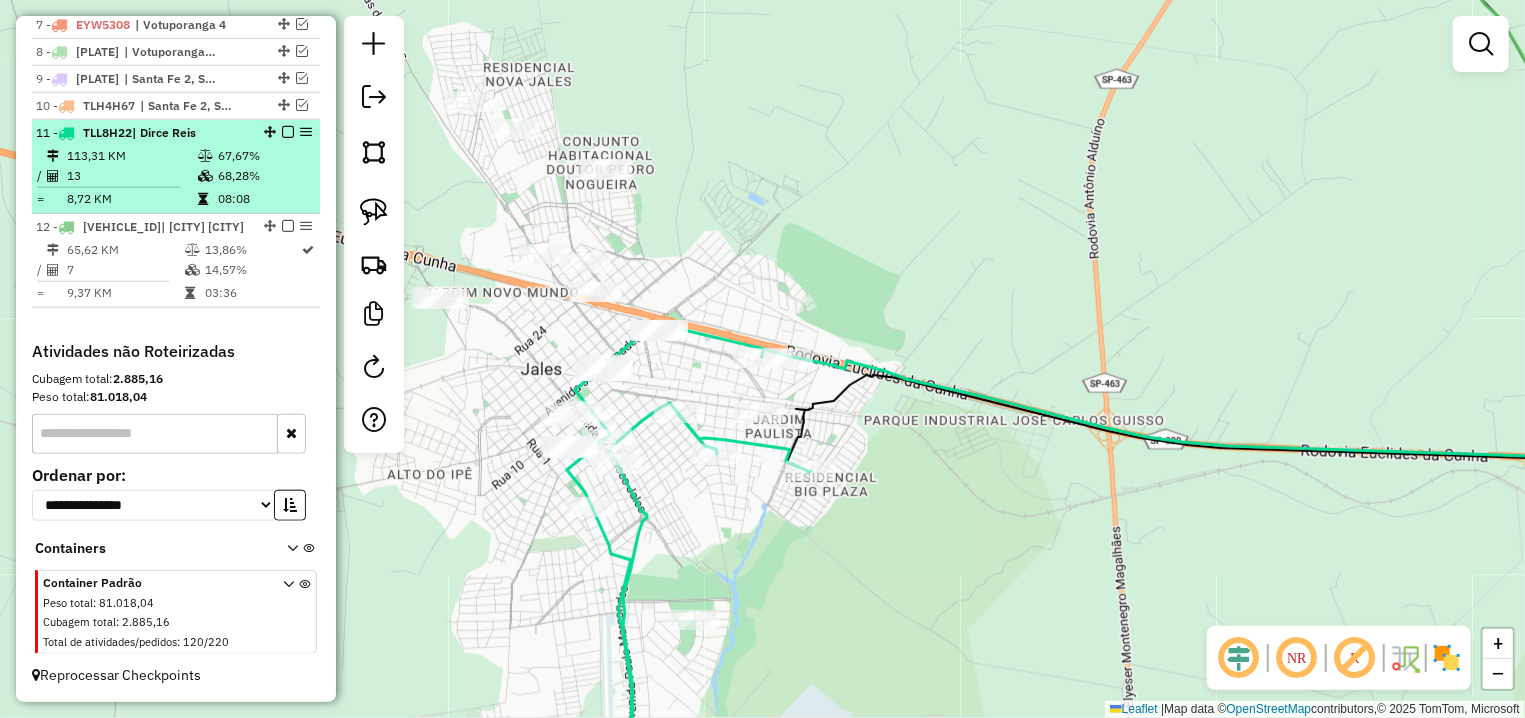 click at bounding box center (288, 132) 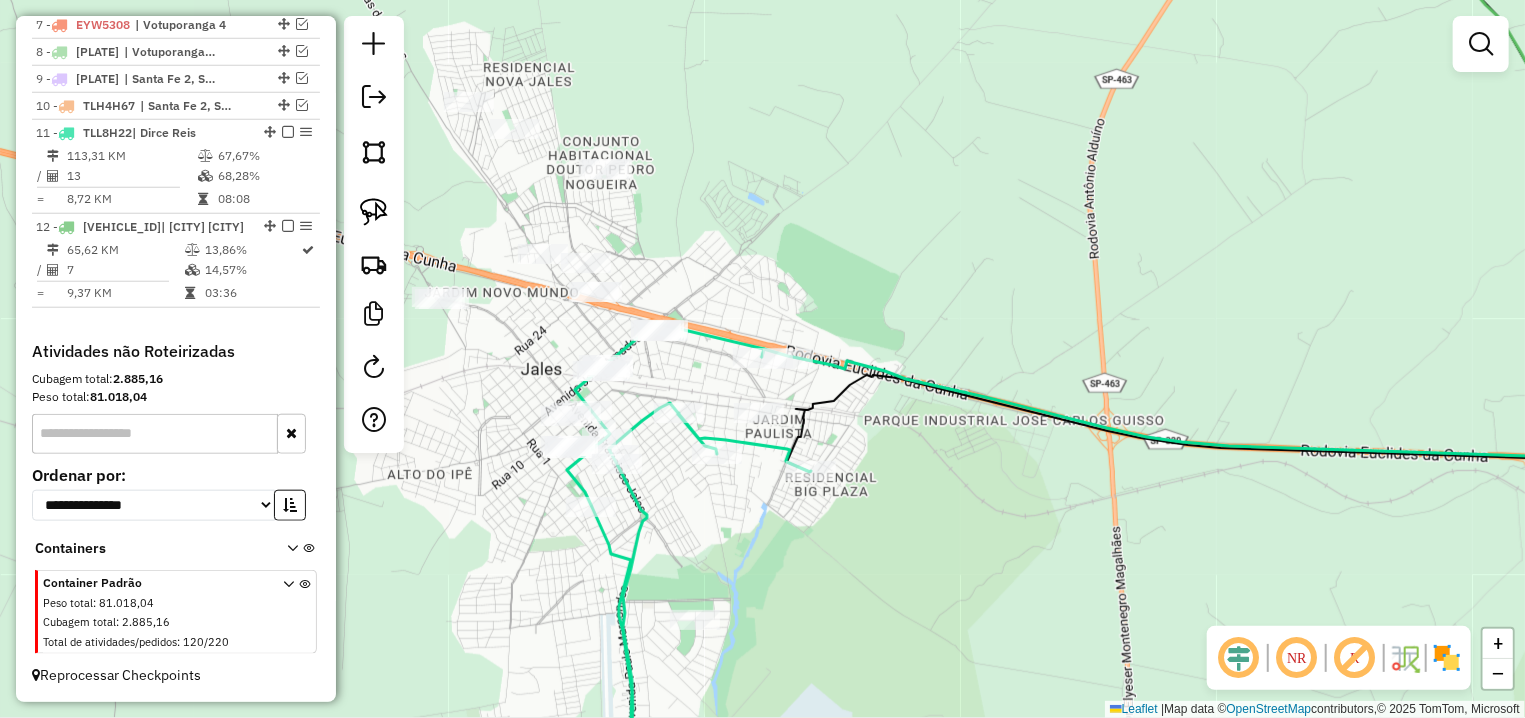 scroll, scrollTop: 874, scrollLeft: 0, axis: vertical 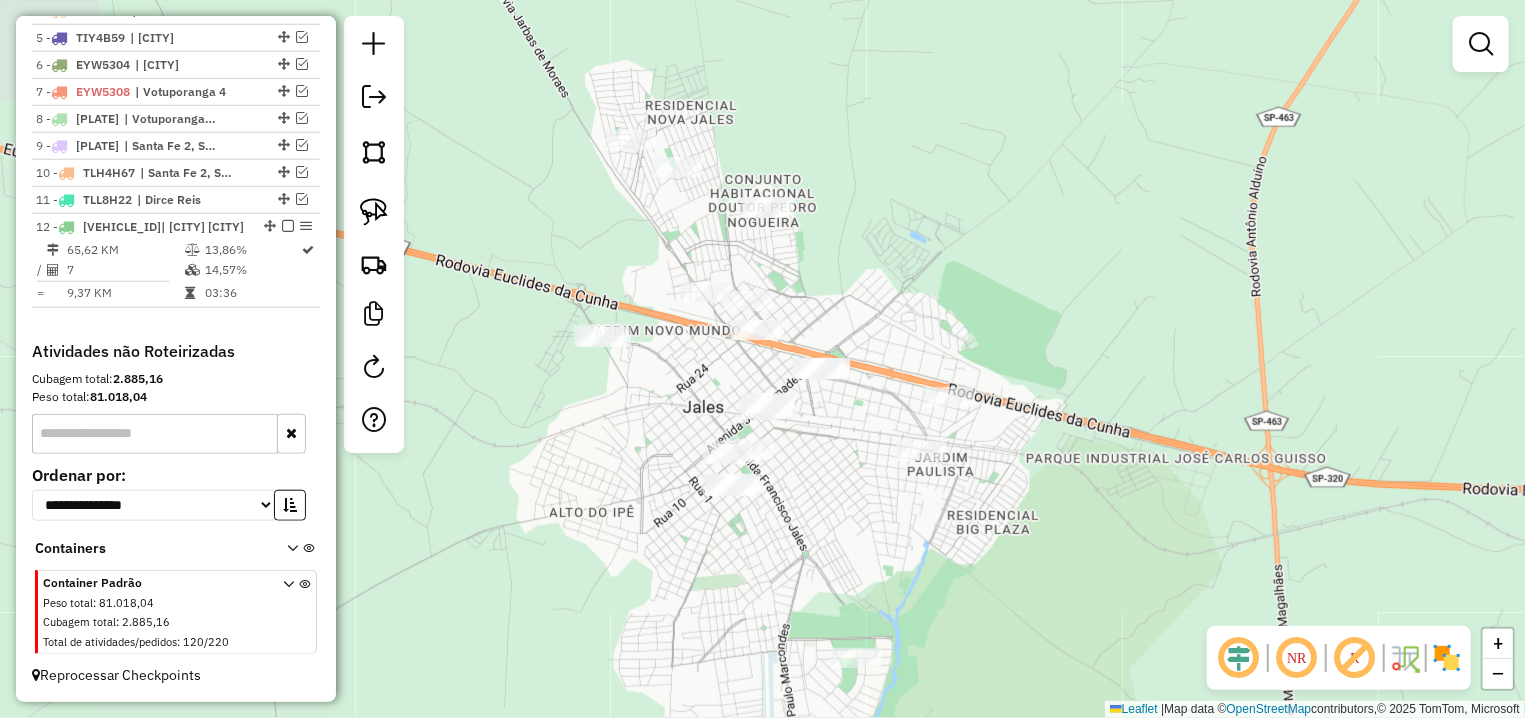 drag, startPoint x: 677, startPoint y: 285, endPoint x: 839, endPoint y: 323, distance: 166.39711 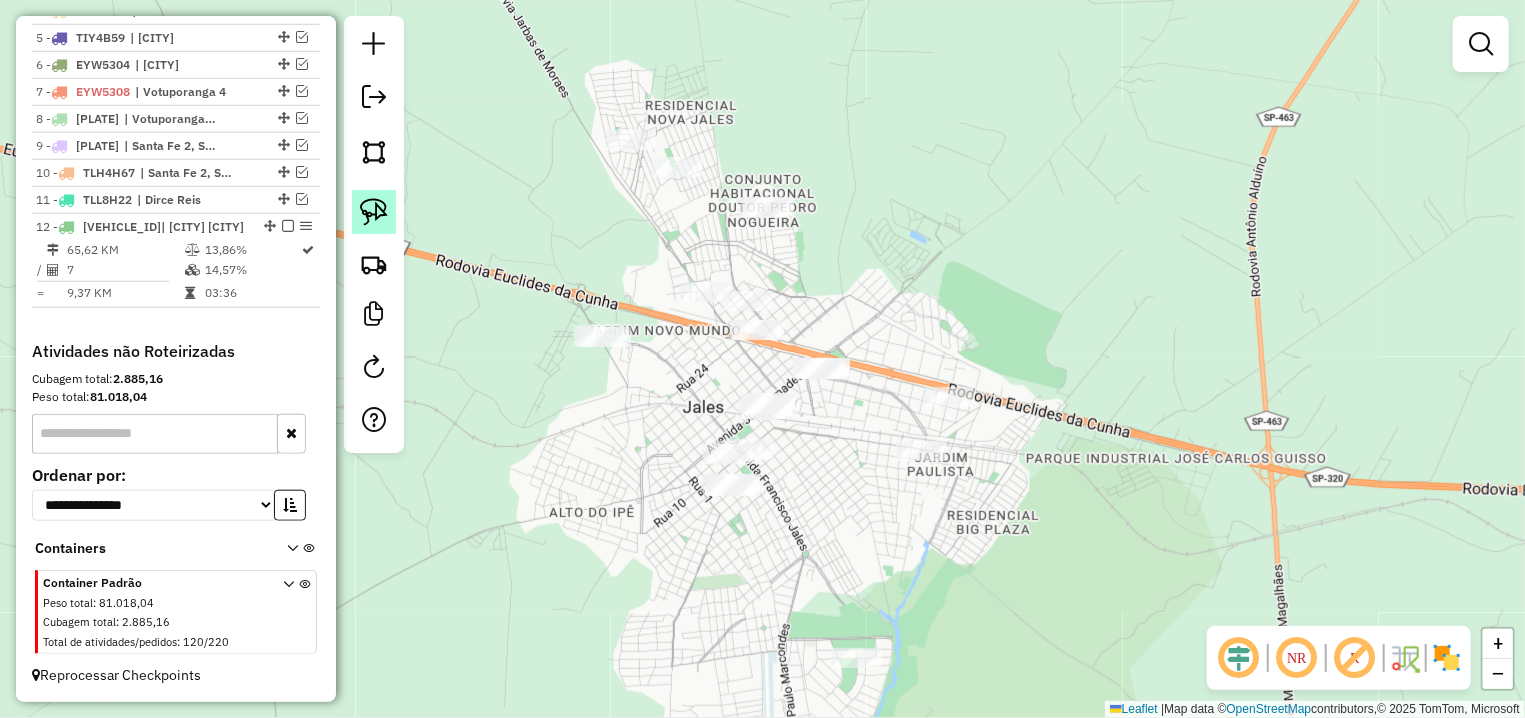 click 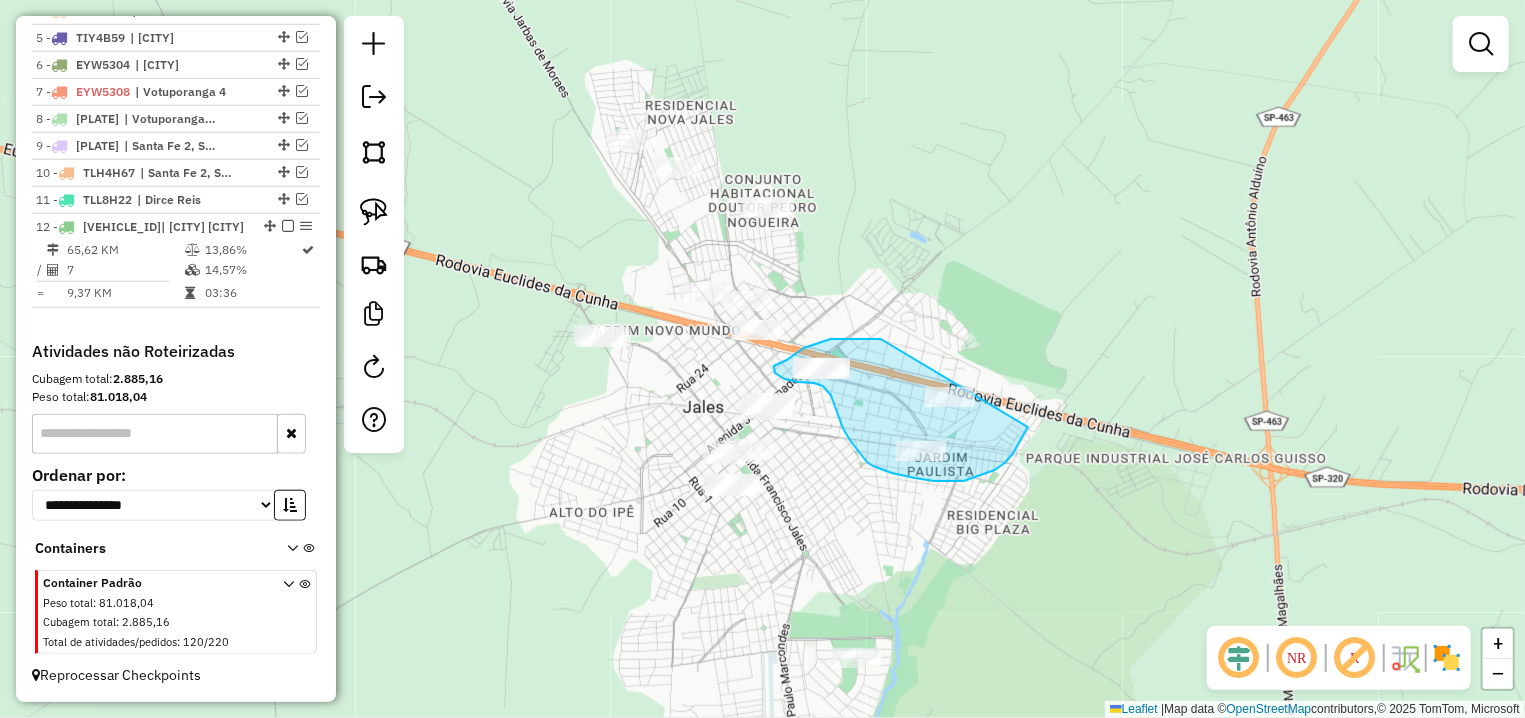 drag, startPoint x: 881, startPoint y: 339, endPoint x: 1028, endPoint y: 427, distance: 171.32718 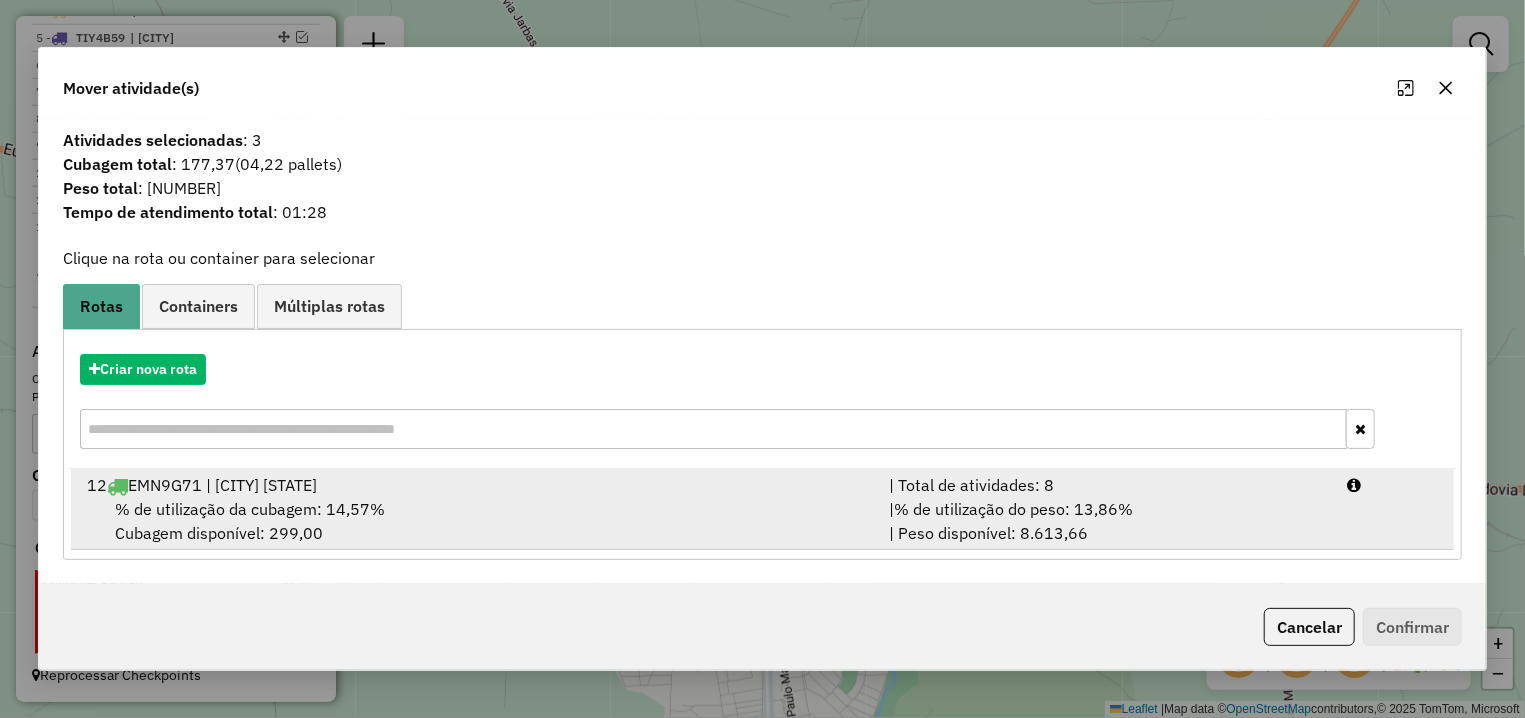 click on "% de utilização da cubagem: 14,57%  Cubagem disponível: 299,00" at bounding box center (476, 521) 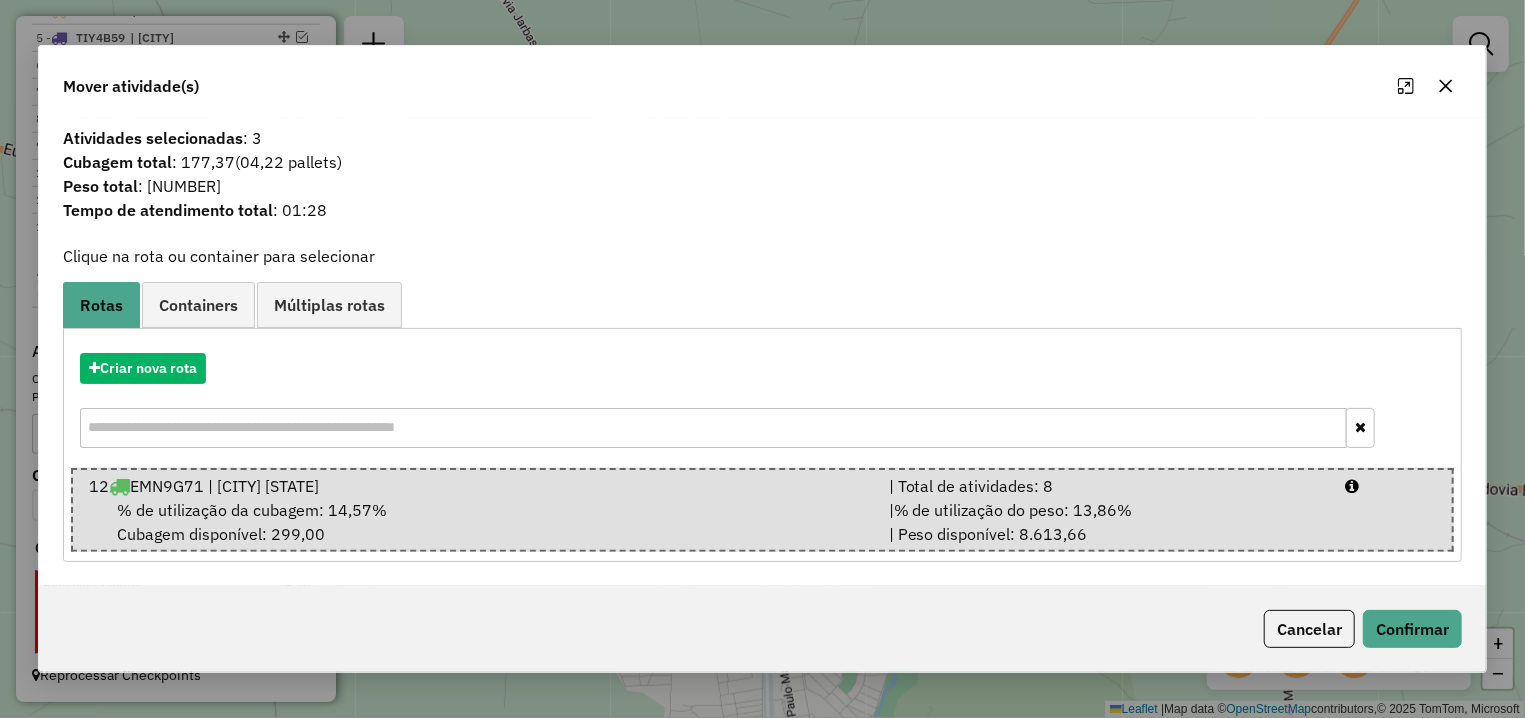 click on "Cancelar   Confirmar" 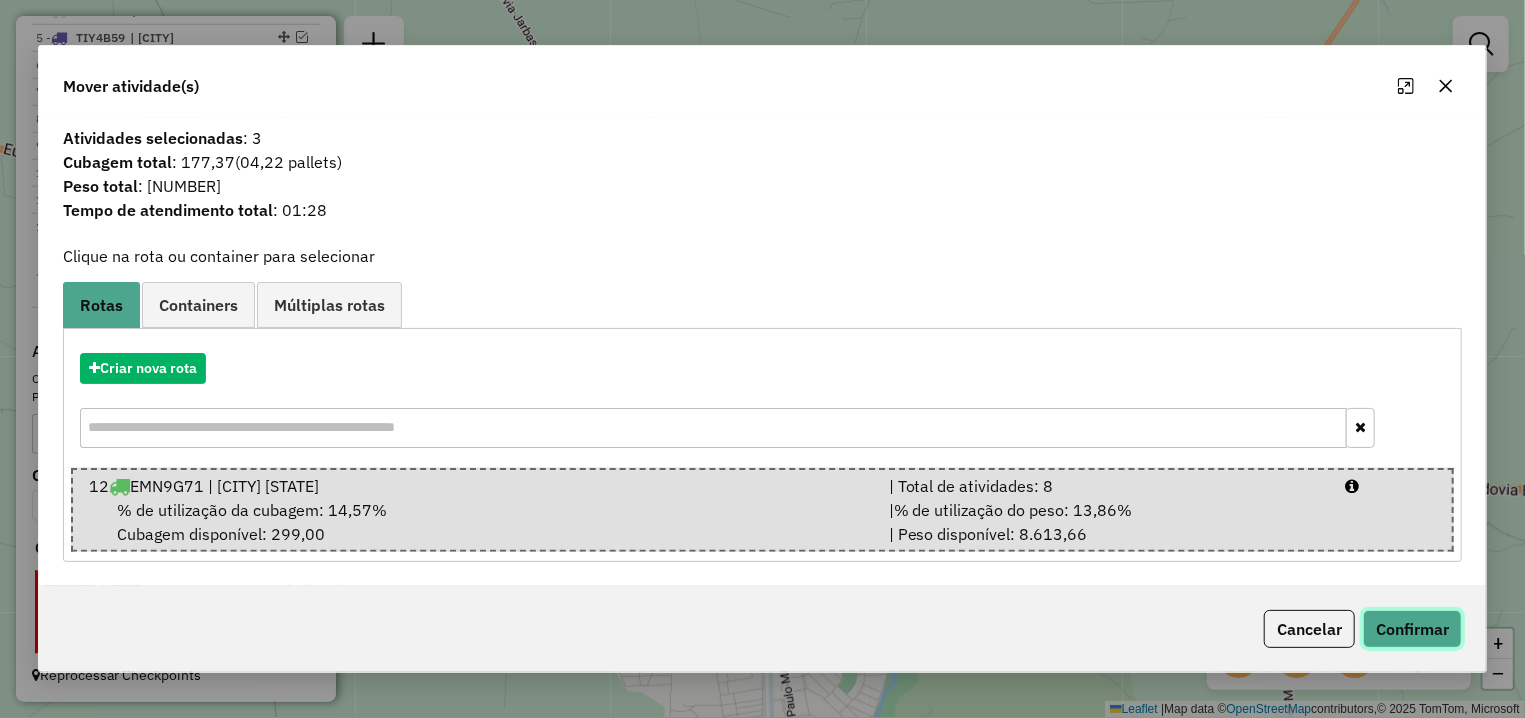 click on "Confirmar" 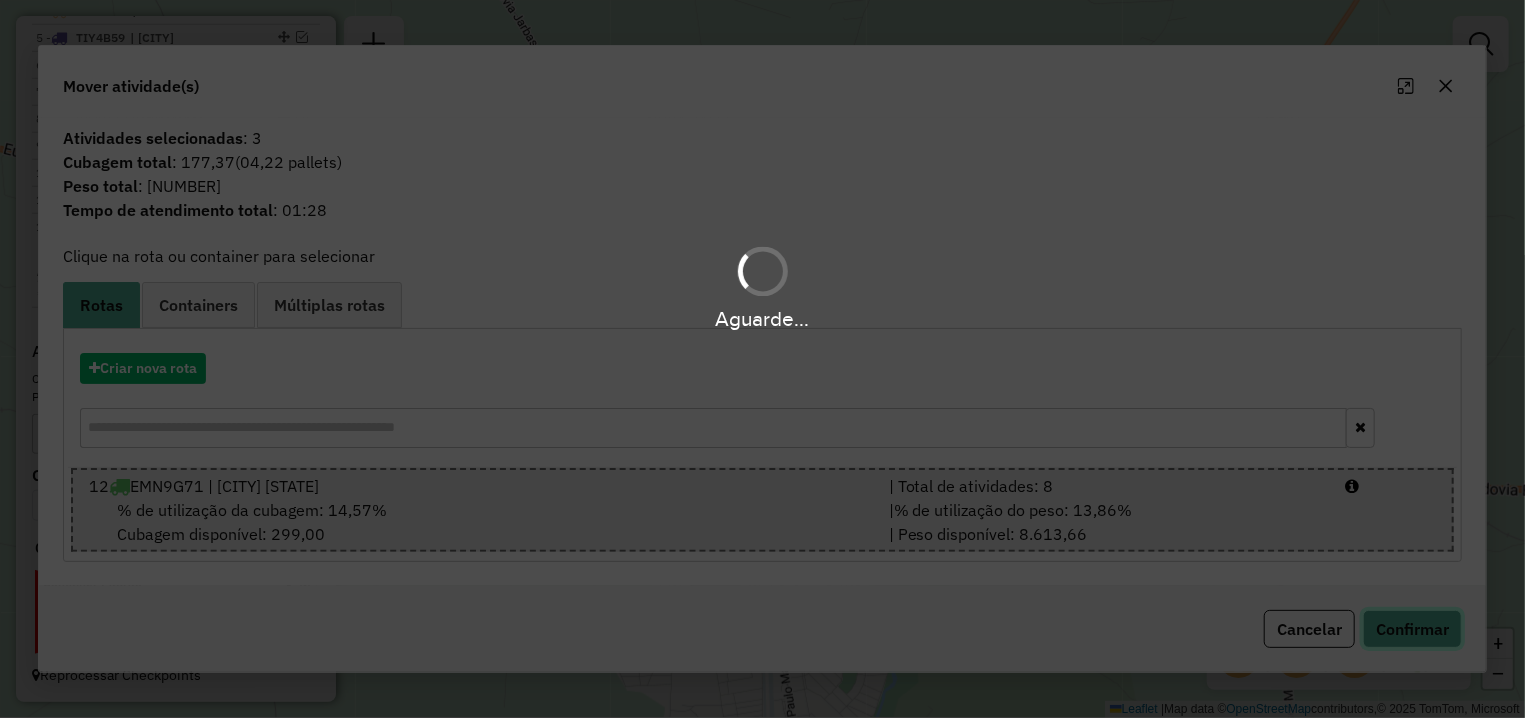 scroll, scrollTop: 849, scrollLeft: 0, axis: vertical 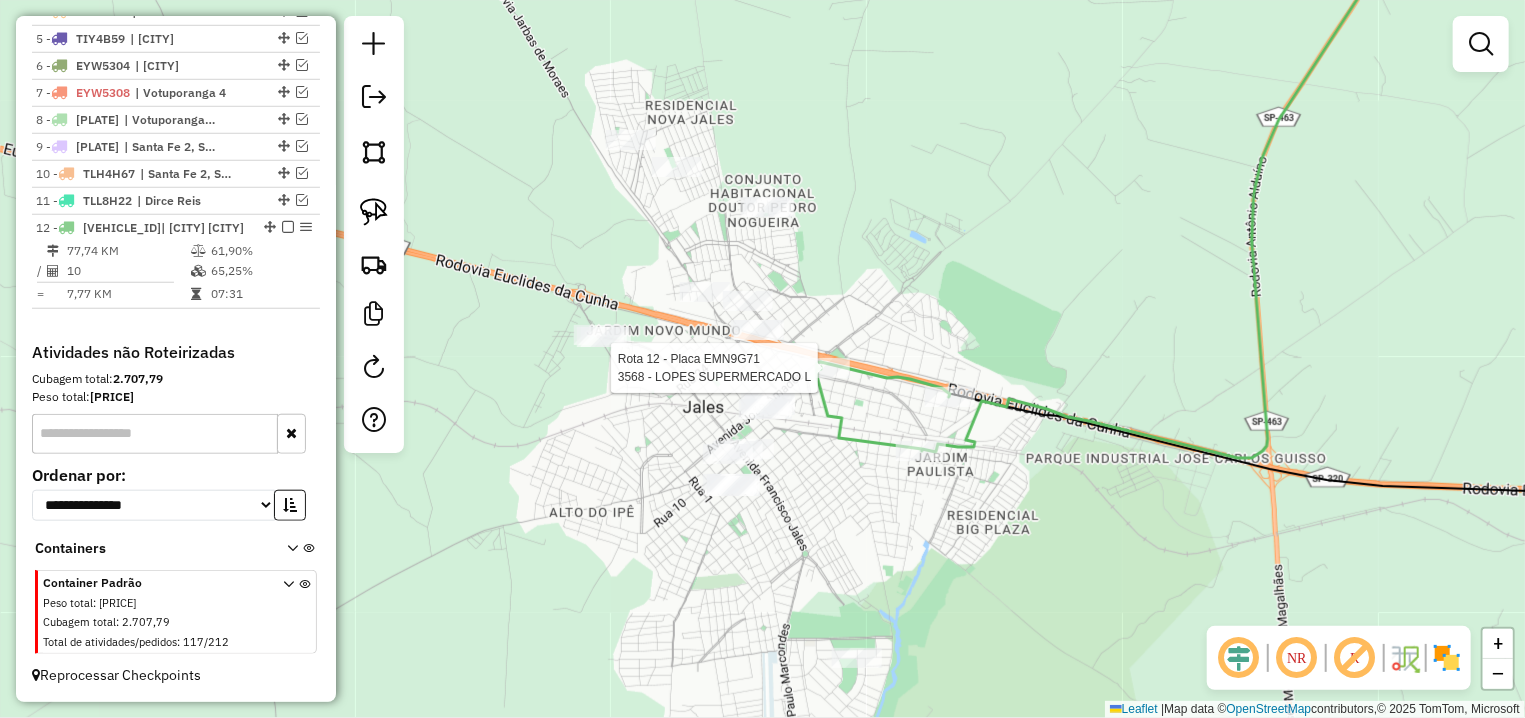 select on "**********" 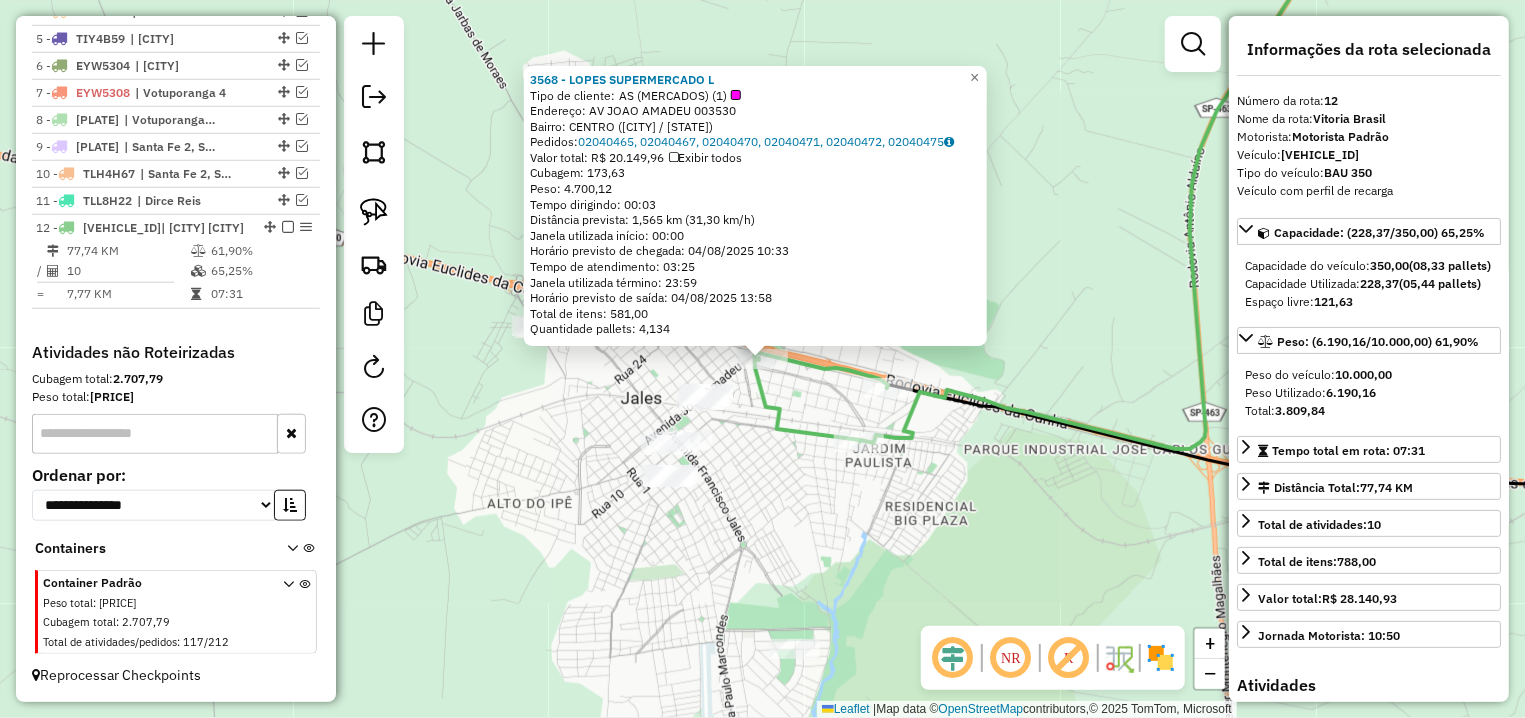 scroll, scrollTop: 849, scrollLeft: 0, axis: vertical 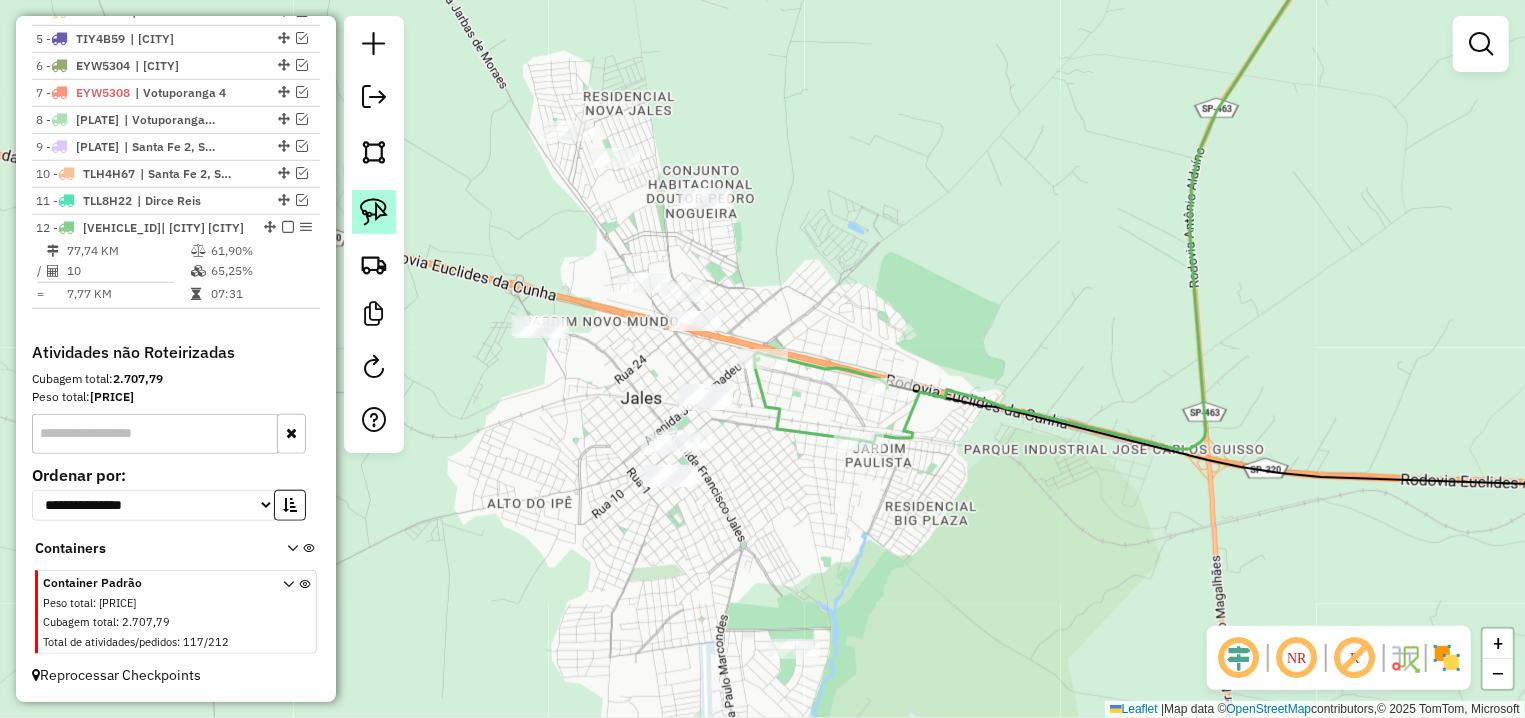 click 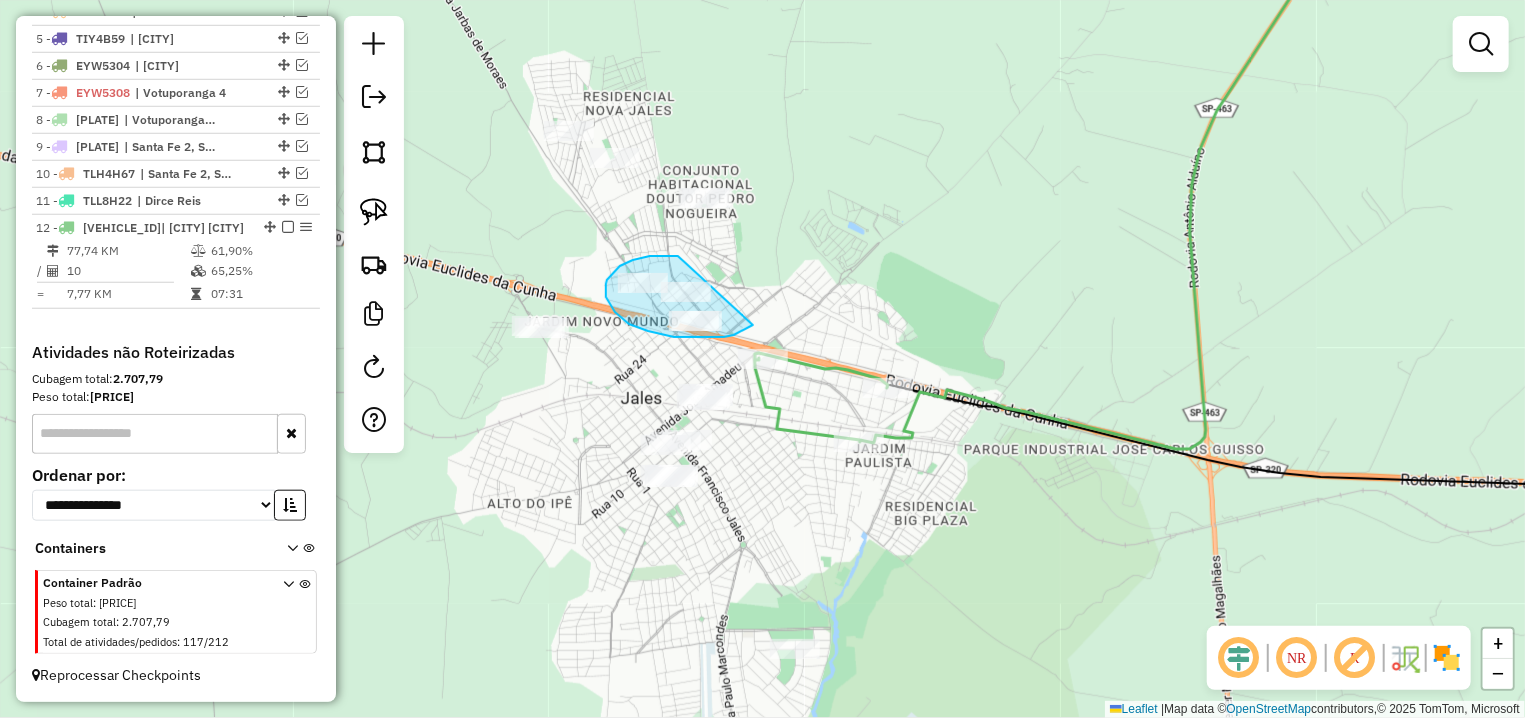 drag, startPoint x: 678, startPoint y: 256, endPoint x: 754, endPoint y: 324, distance: 101.98039 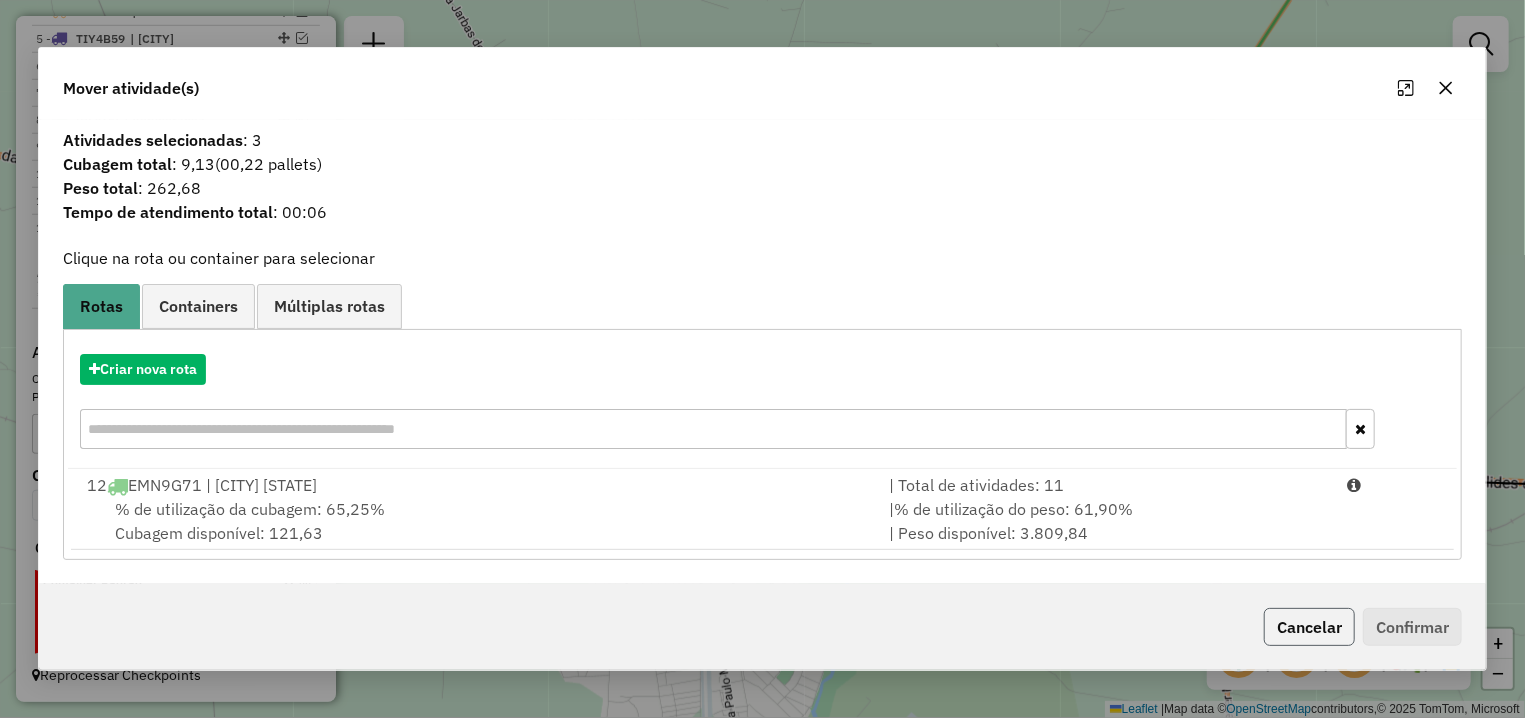 click on "Cancelar" 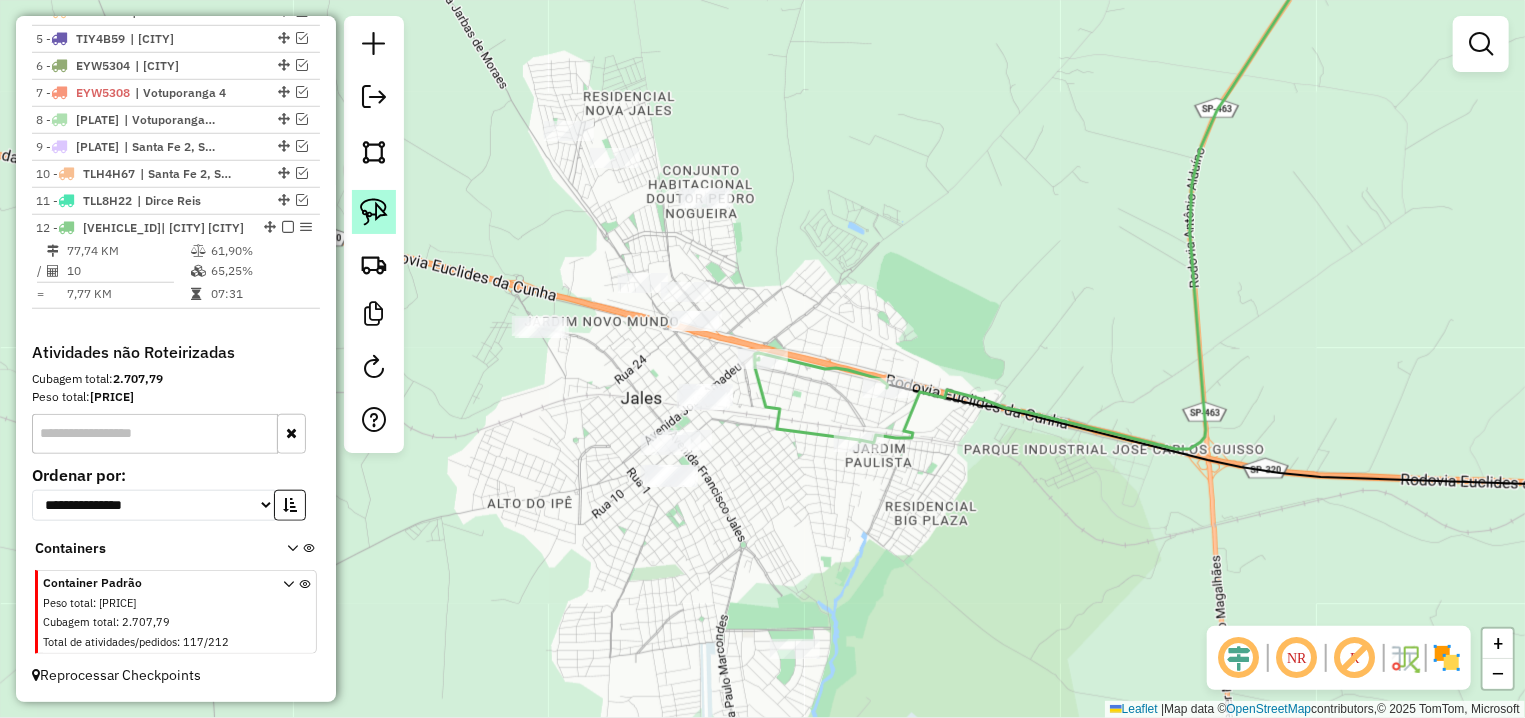 click 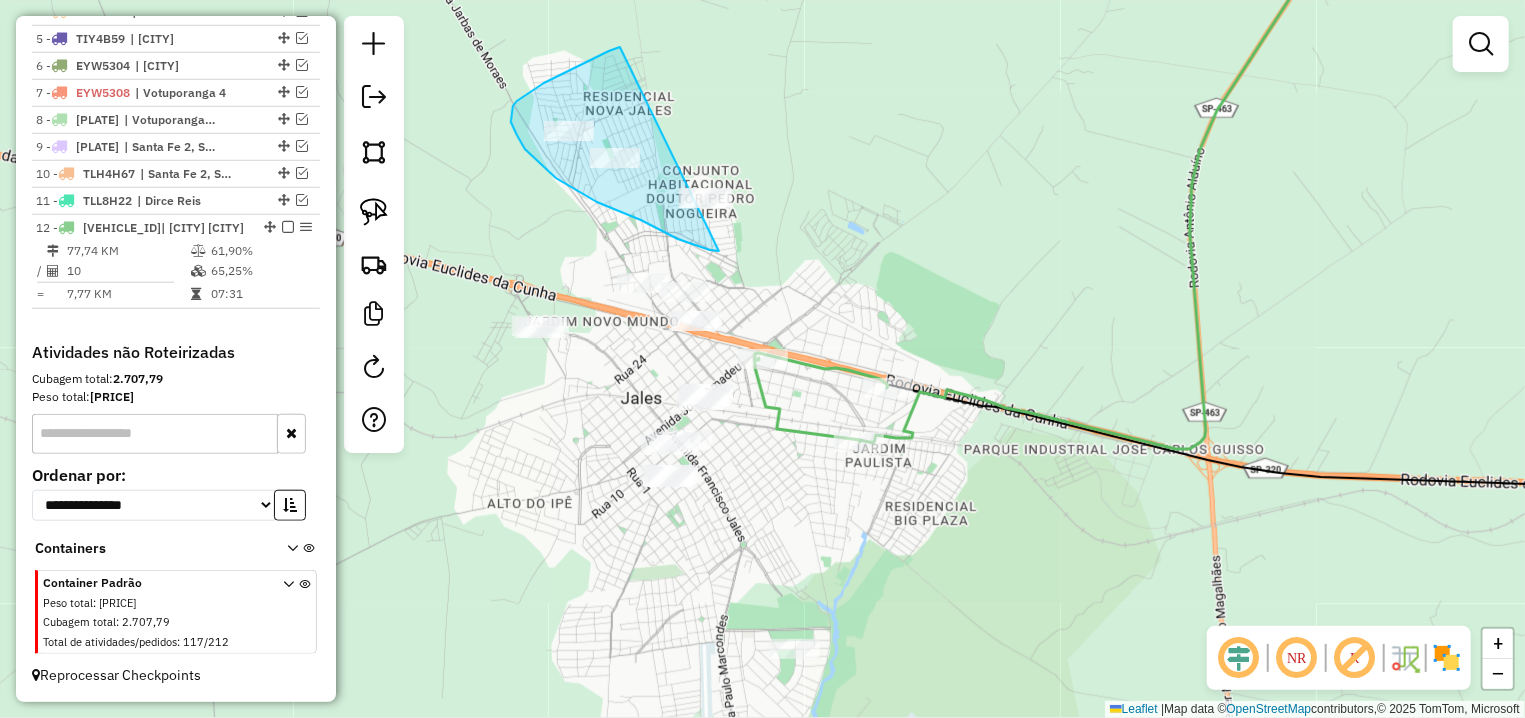 drag, startPoint x: 620, startPoint y: 47, endPoint x: 789, endPoint y: 261, distance: 272.6848 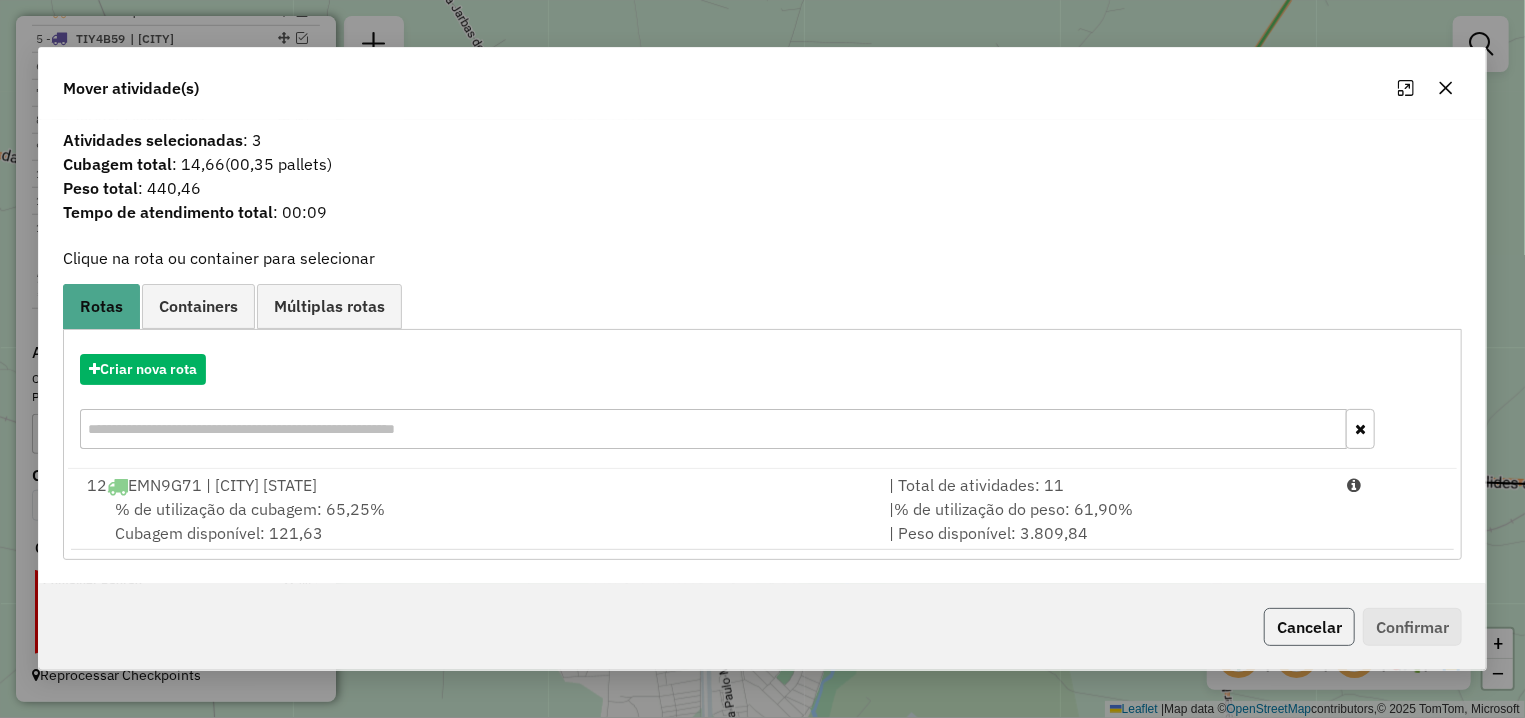 click on "Cancelar" 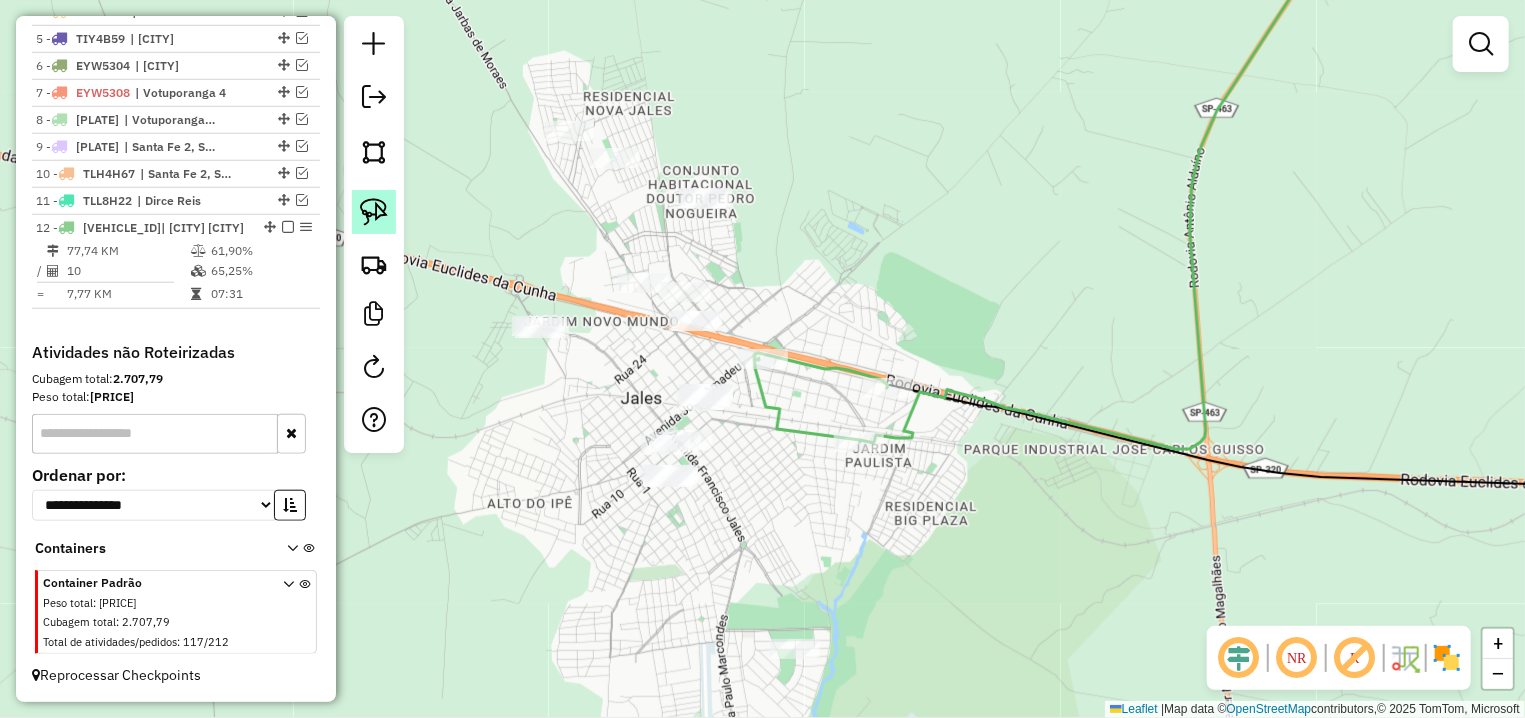 click 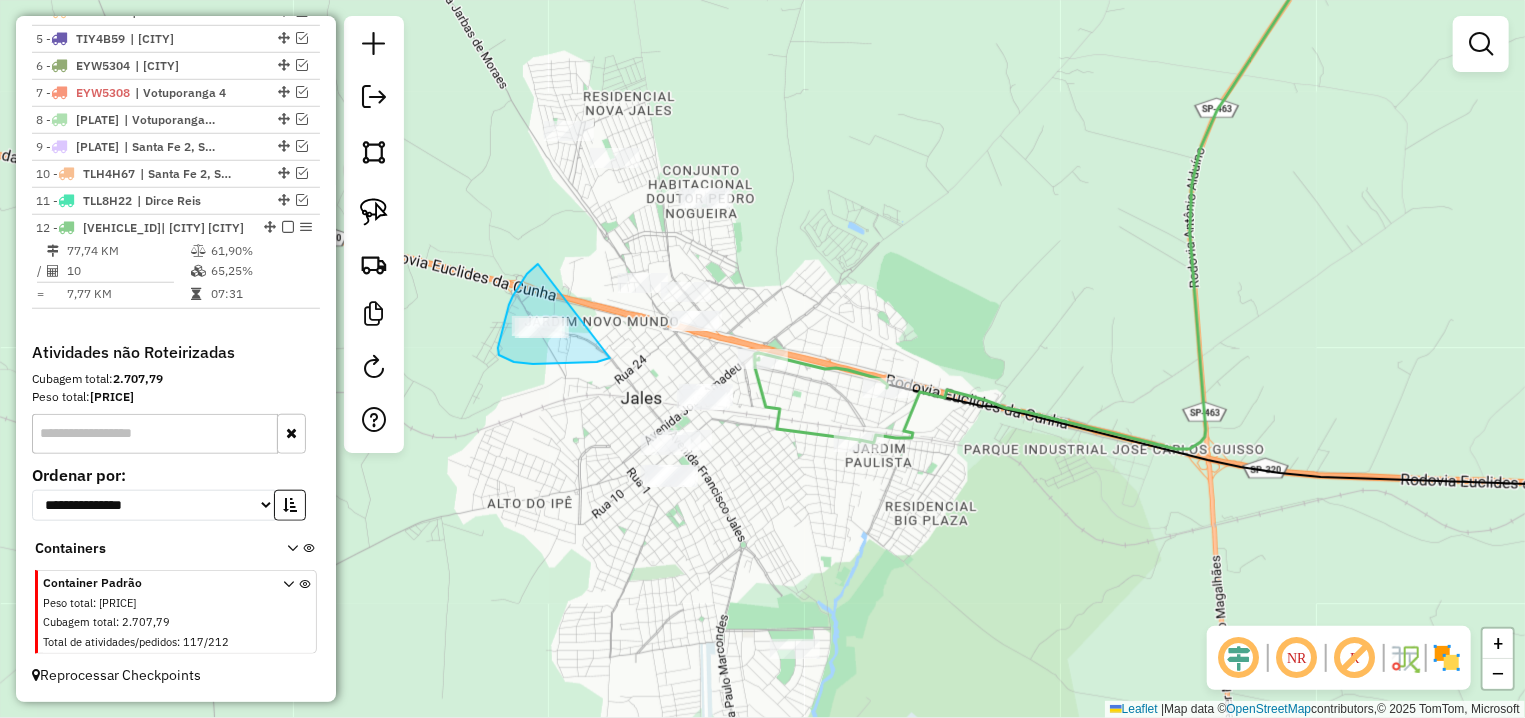 drag, startPoint x: 534, startPoint y: 268, endPoint x: 604, endPoint y: 356, distance: 112.44554 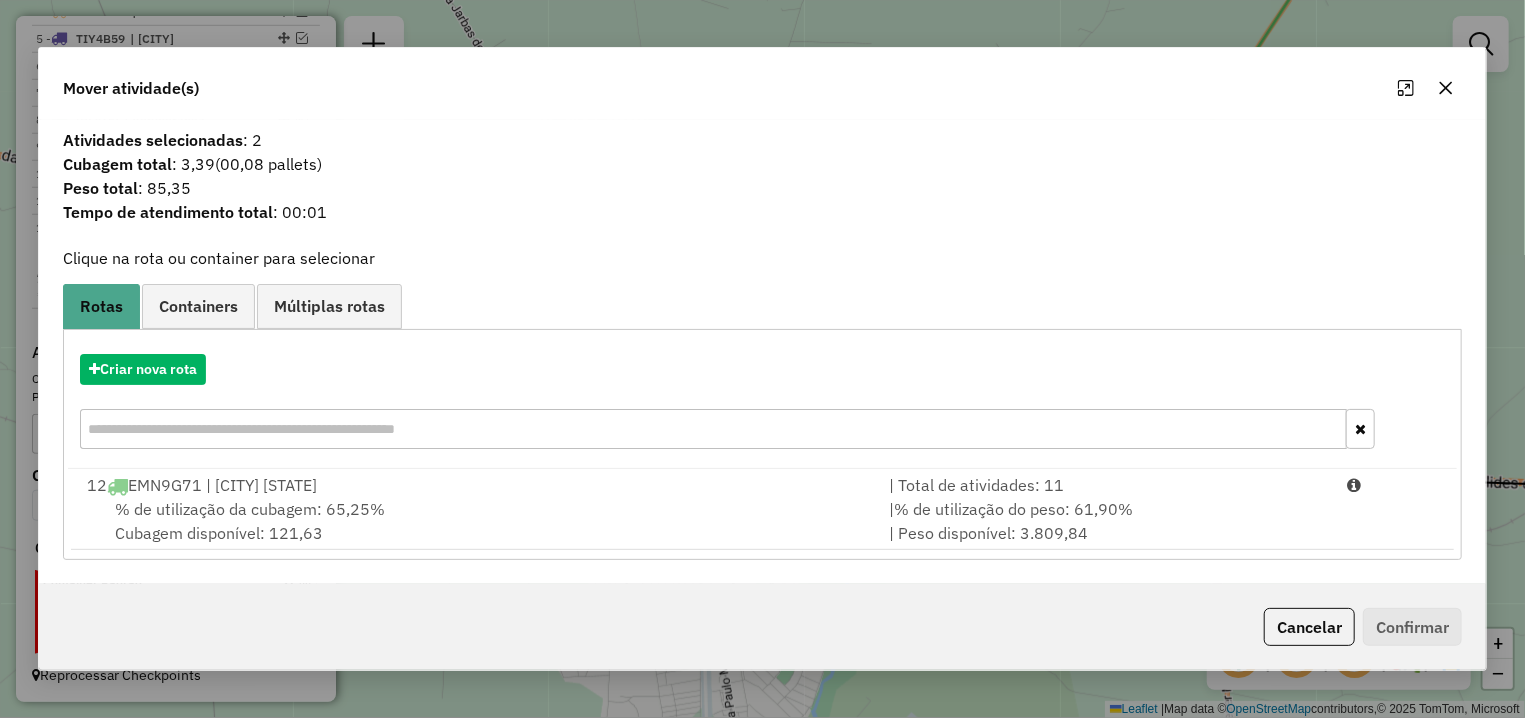 click on "Cancelar   Confirmar" 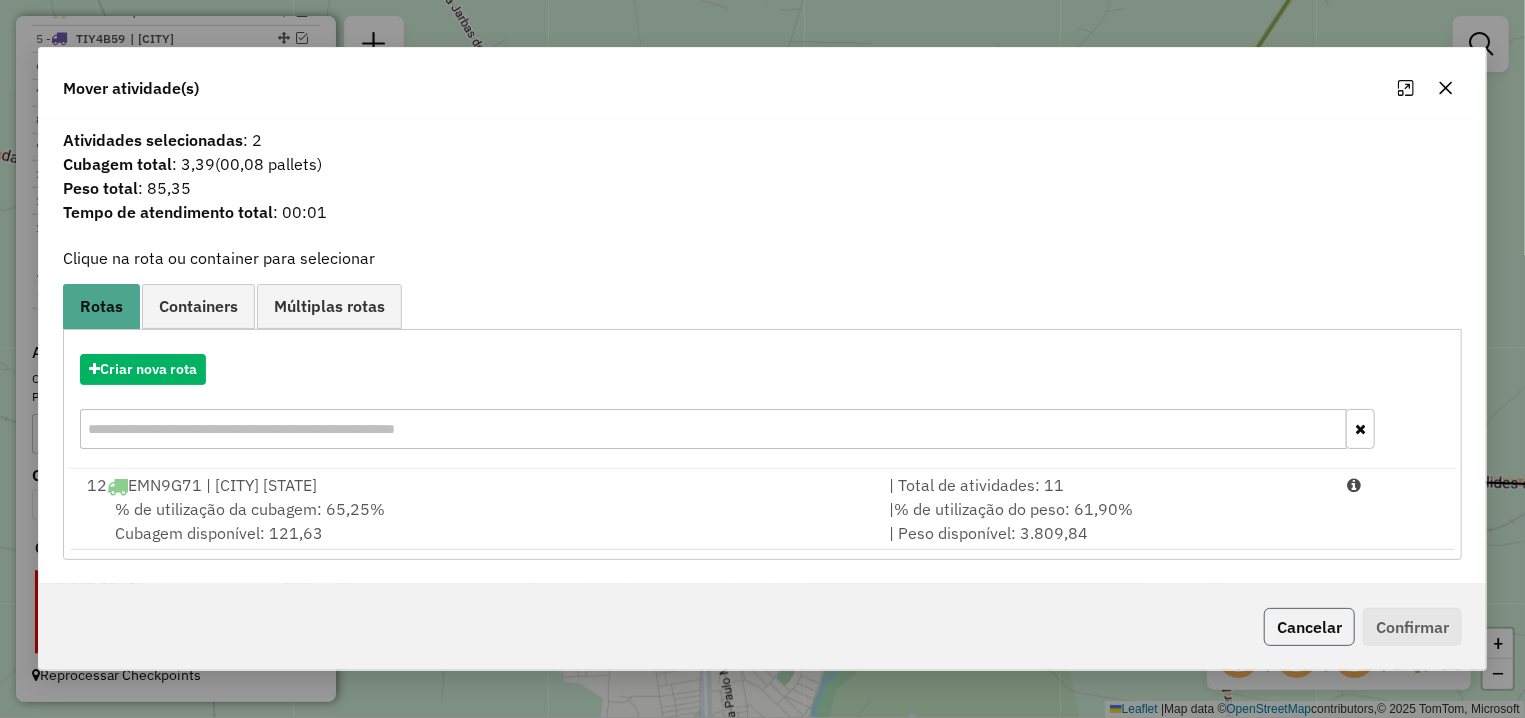 click on "Cancelar" 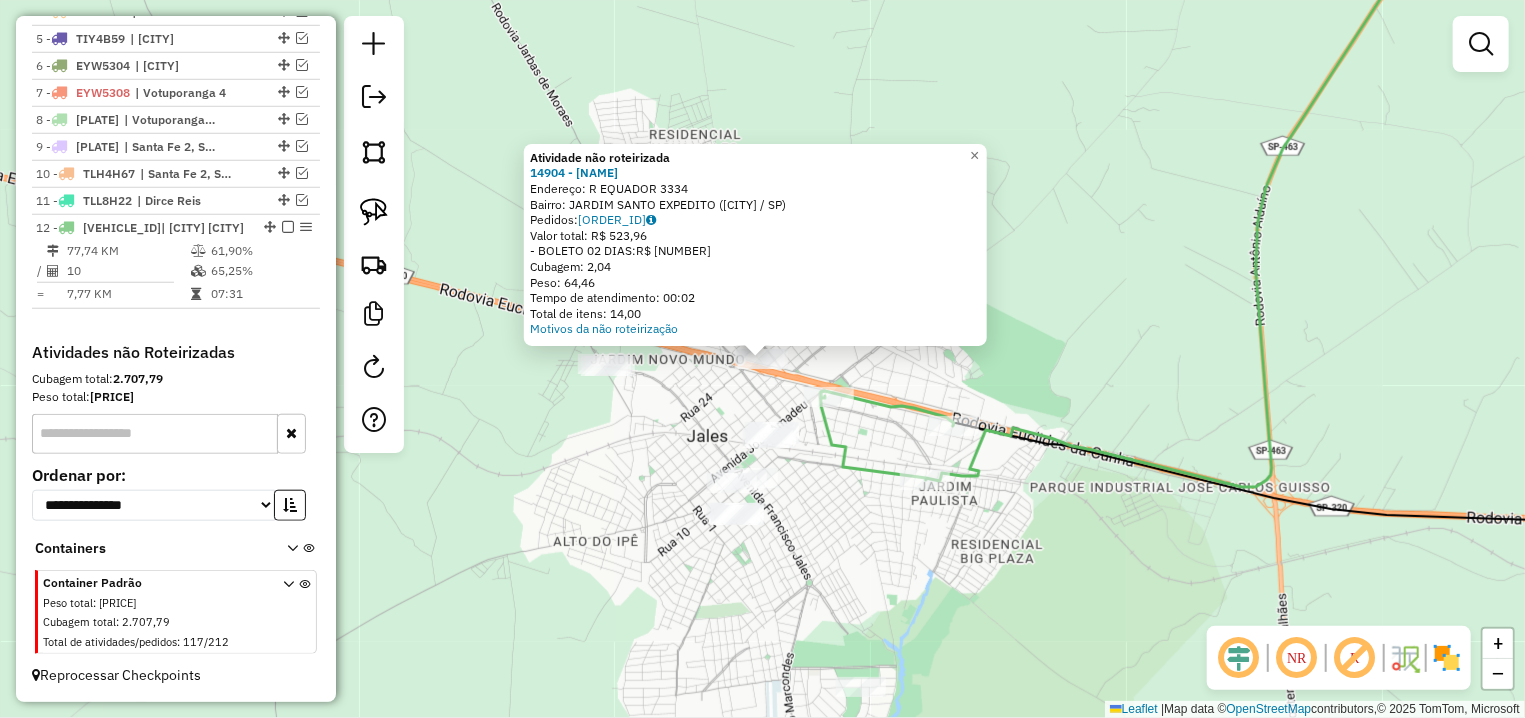 click on "Atividade não roteirizada 14904 - BOIPORE IND E COM DE Endereço: R EQUADOR [NUMBER] Bairro: JARDIM SANTO EXPEDITO ([CITY] / SP) Pedidos: 02040304 Valor total: R$ [PRICE] - BOLETO [DAYS] DIAS: R$ [PRICE] Cubagem: [NUMBER] Peso: [NUMBER] Tempo de atendimento: [TIME] Total de itens: [NUMBER] Motivos da não roteirização × Janela de atendimento Grade de atendimento Capacidade Transportadoras Veículos Cliente Pedidos Rotas Selecione os dias de semana para filtrar as janelas de atendimento Seg Ter Qua Qui Sex Sáb Dom Informe o período da janela de atendimento: De: [TIME] Até: [TIME] Filtrar exatamente a janela do cliente Considerar janela de atendimento padrão Selecione os dias de semana para filtrar as grades de atendimento Seg Ter Qua Qui Sex Sáb Dom Considerar clientes sem dia de atendimento cadastrado Clientes fora do dia de atendimento selecionado Filtrar as atividades entre os valores definidos abaixo: Peso mínimo: Peso máximo: Cubagem mínima: De:" 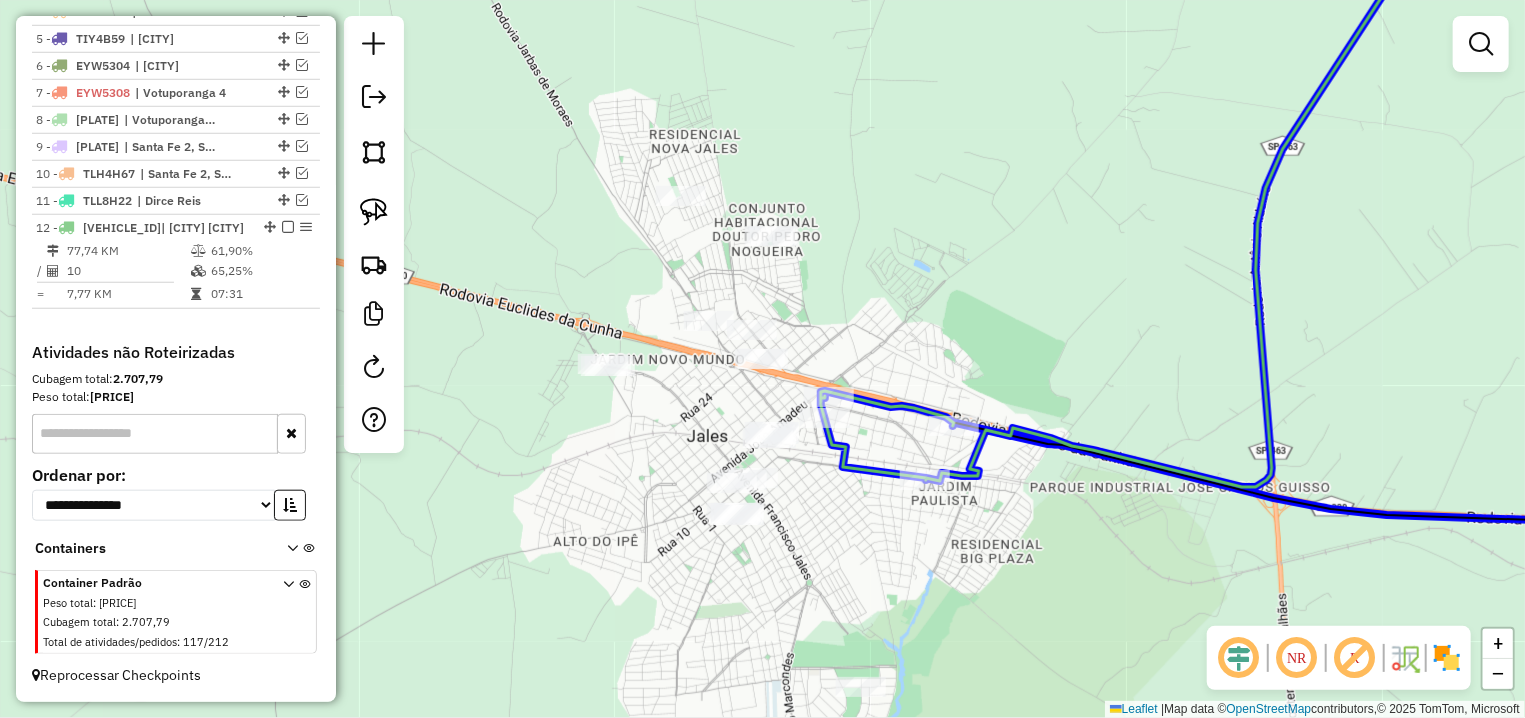 click 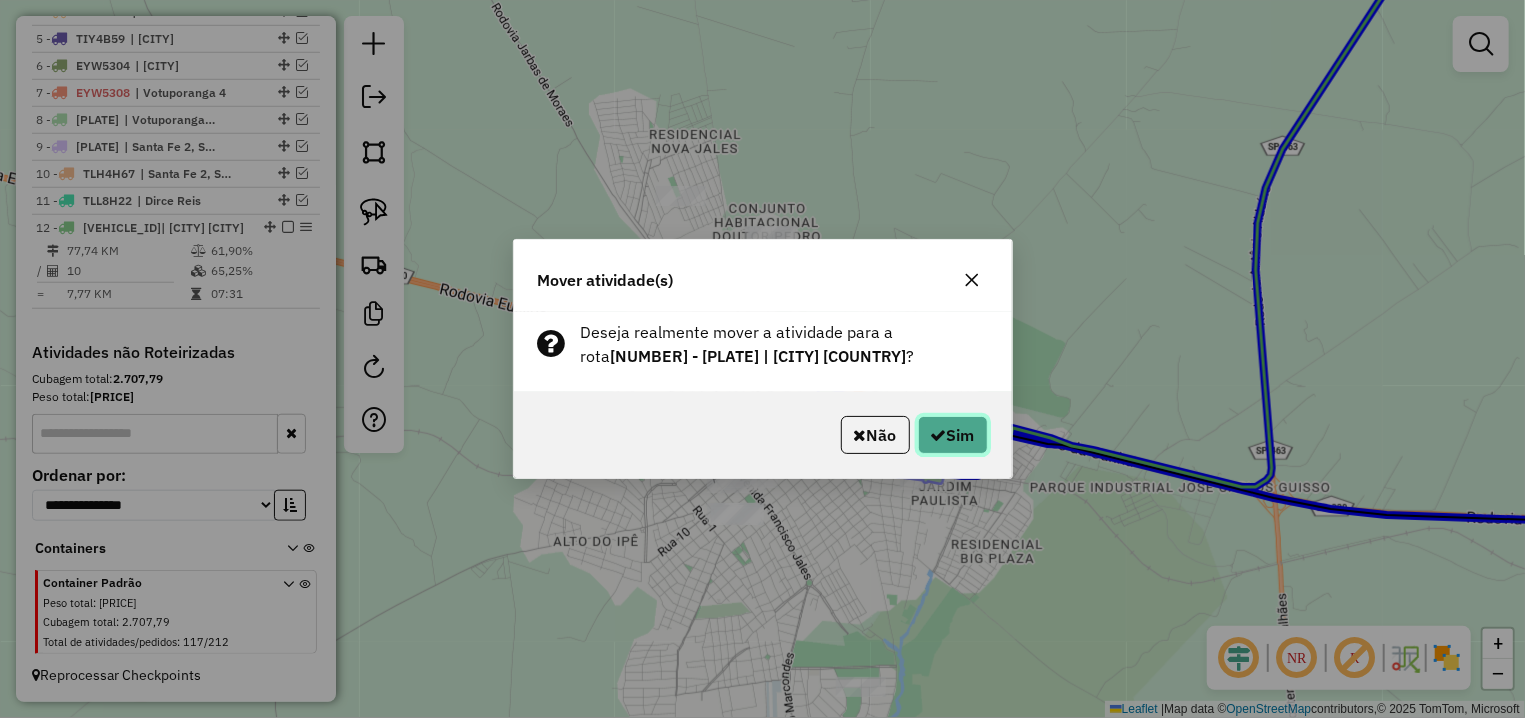 click on "Sim" 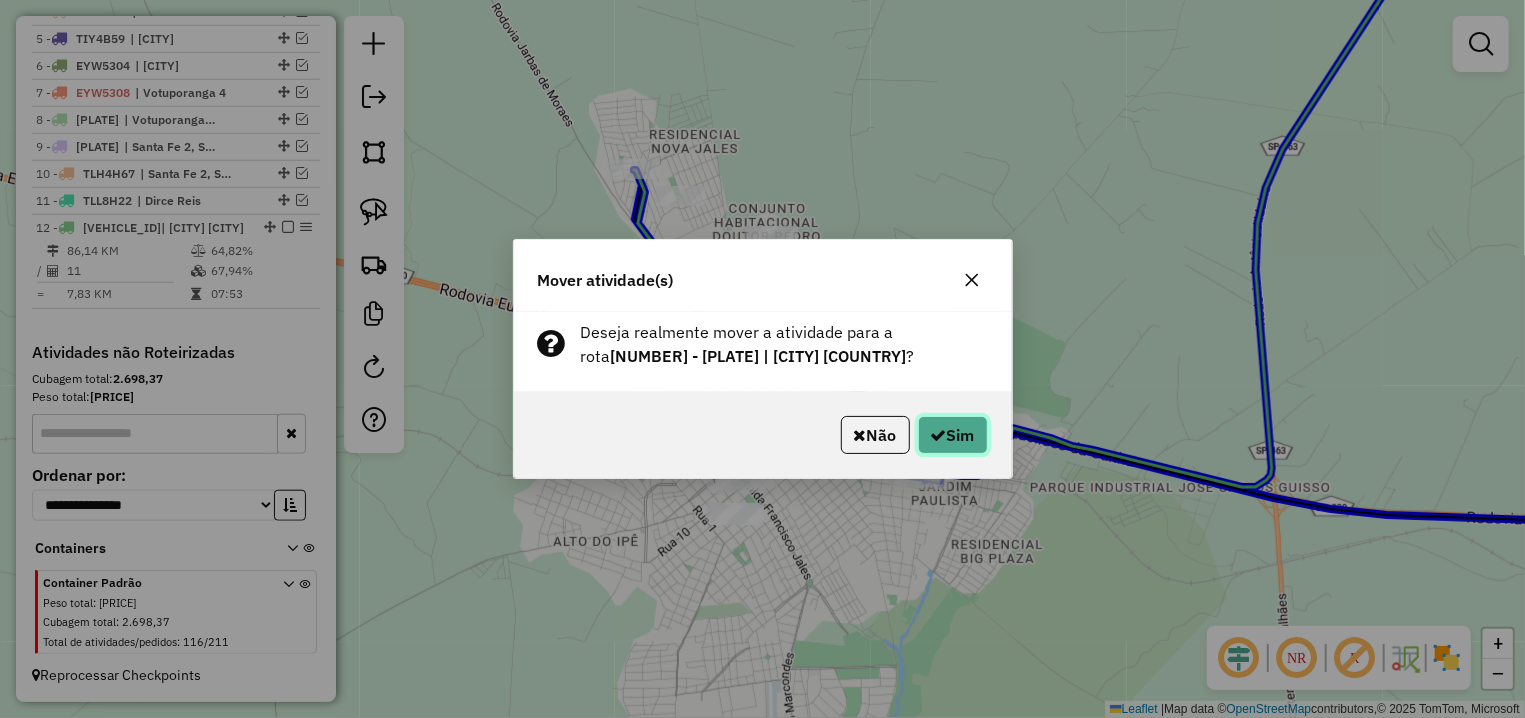 click on "Sim" 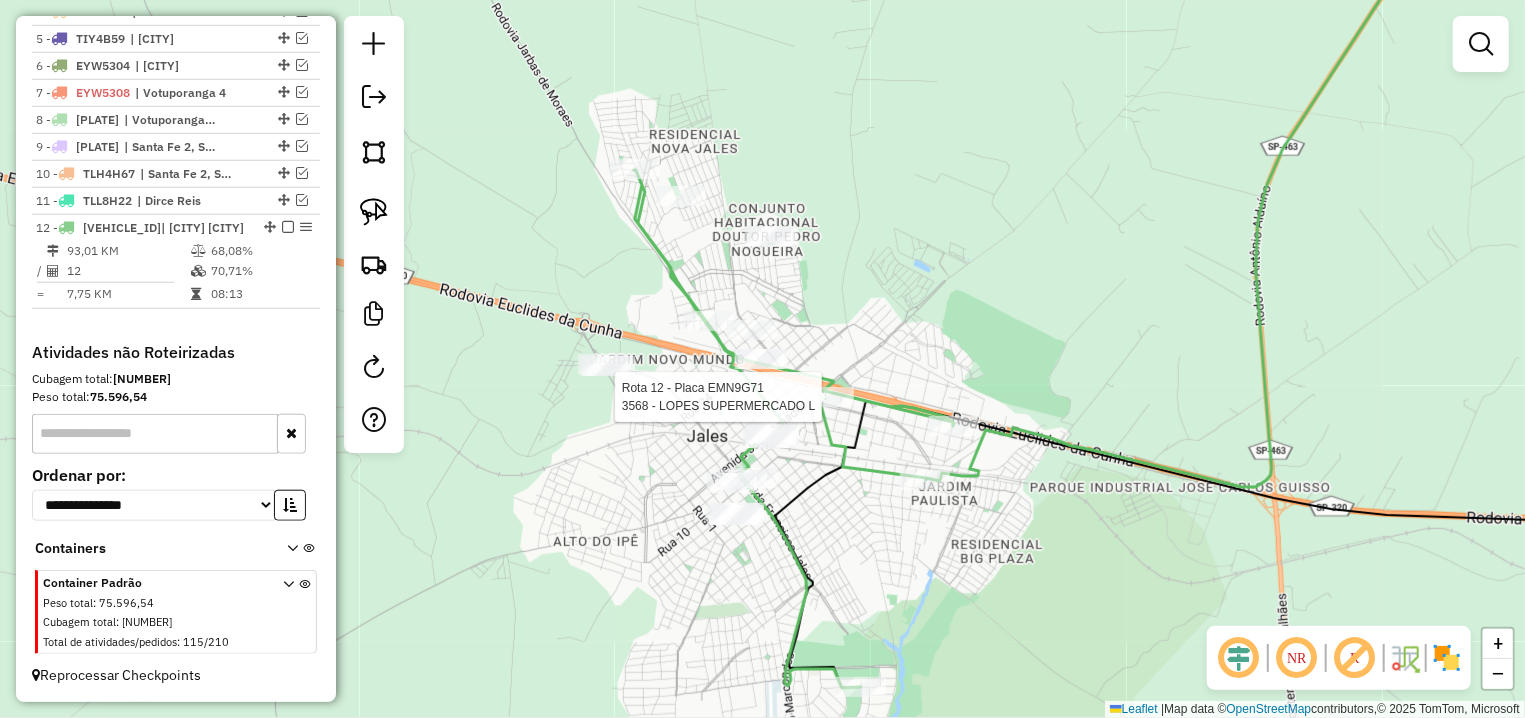 select on "**********" 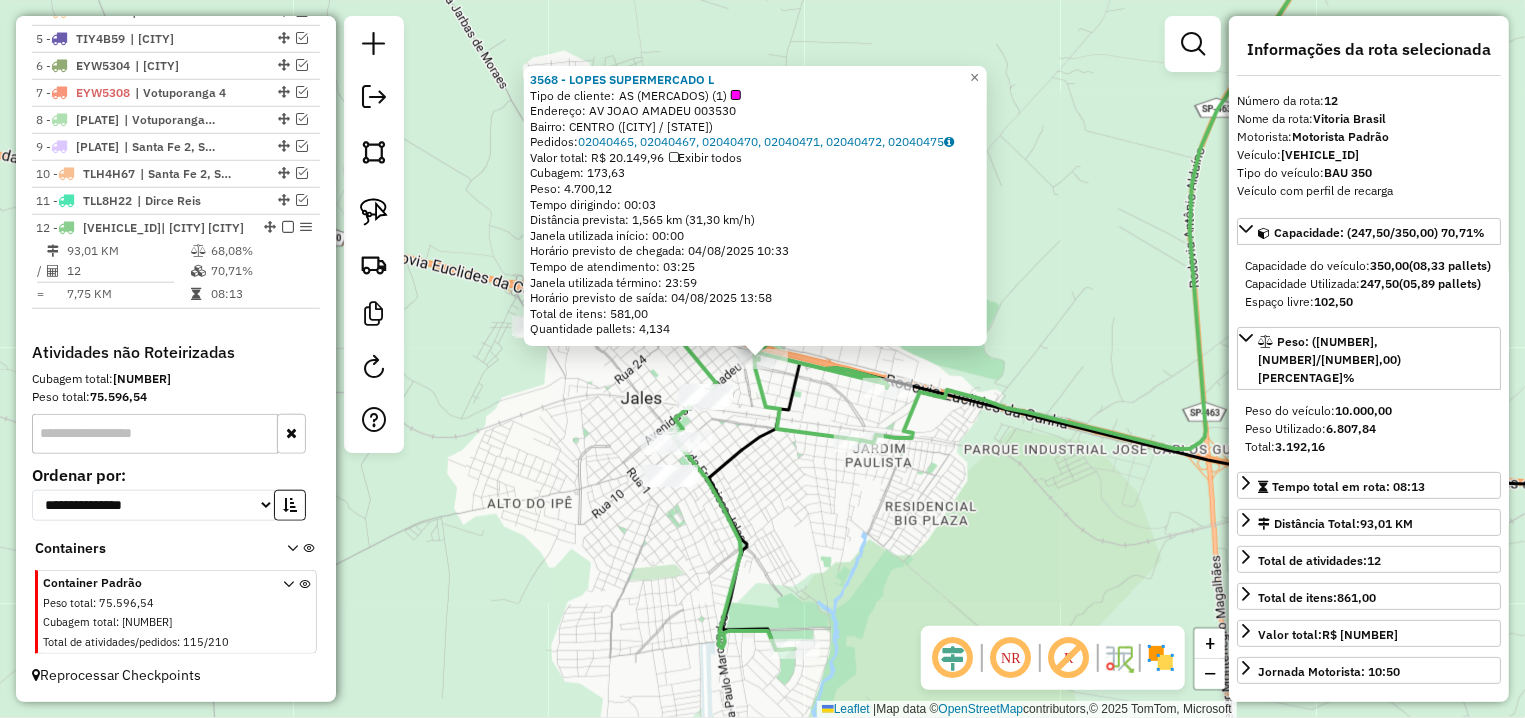click on "3568 - [CLIENT_NAME] L Tipo de cliente: AS (MERCADOS) (1) Endereço: AV [STREET_NAME] 003530 Bairro: CENTRO ([CITY] / [STATE]) Pedidos: 02040465, 02040467, 02040470, 02040471, 02040472, 02040475 Valor total: R$ 20.149,96 Exibir todos Cubagem: 173,63 Peso: 4.700,12 Tempo dirigindo: 00:03 Distância prevista: 1,565 km (31,30 km/h) Janela utilizada início: 00:00 Horário previsto de chegada: 04/08/2025 10:33 Tempo de atendimento: 03:25 Janela utilizada término: 23:59 Horário previsto de saída: 04/08/2025 13:58 Total de itens: 581,00 Quantidade pallets: 4,134 × Janela de atendimento Grade de atendimento Capacidade Transportadoras Veículos Cliente Pedidos Rotas Selecione os dias de semana para filtrar as janelas de atendimento Seg Ter Qua Qui Sex Sáb Dom Informe o período da janela de atendimento: De: Até: Filtrar exatamente a janela do cliente Considerar janela de atendimento padrão Seg Ter Qua Qui Sex Sáb Dom De: De:" 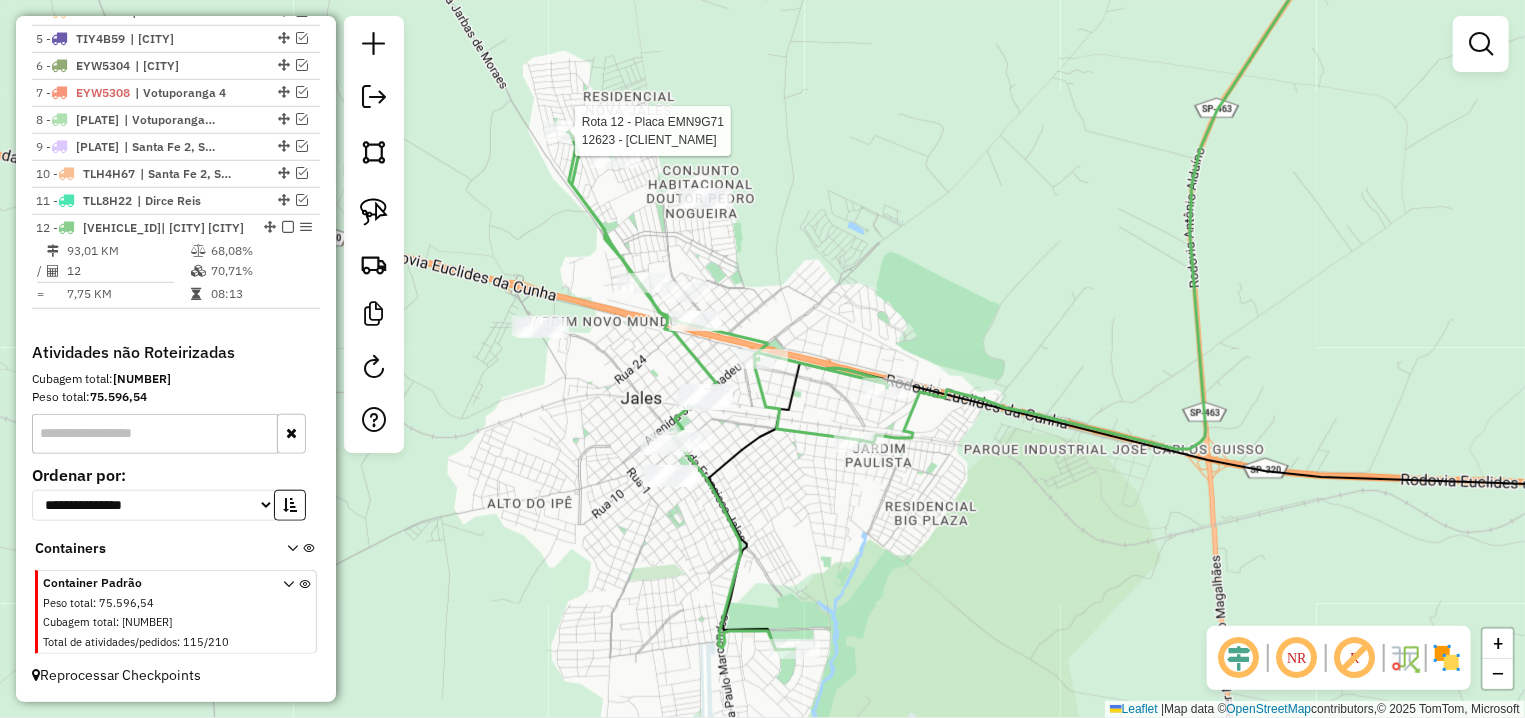 select on "**********" 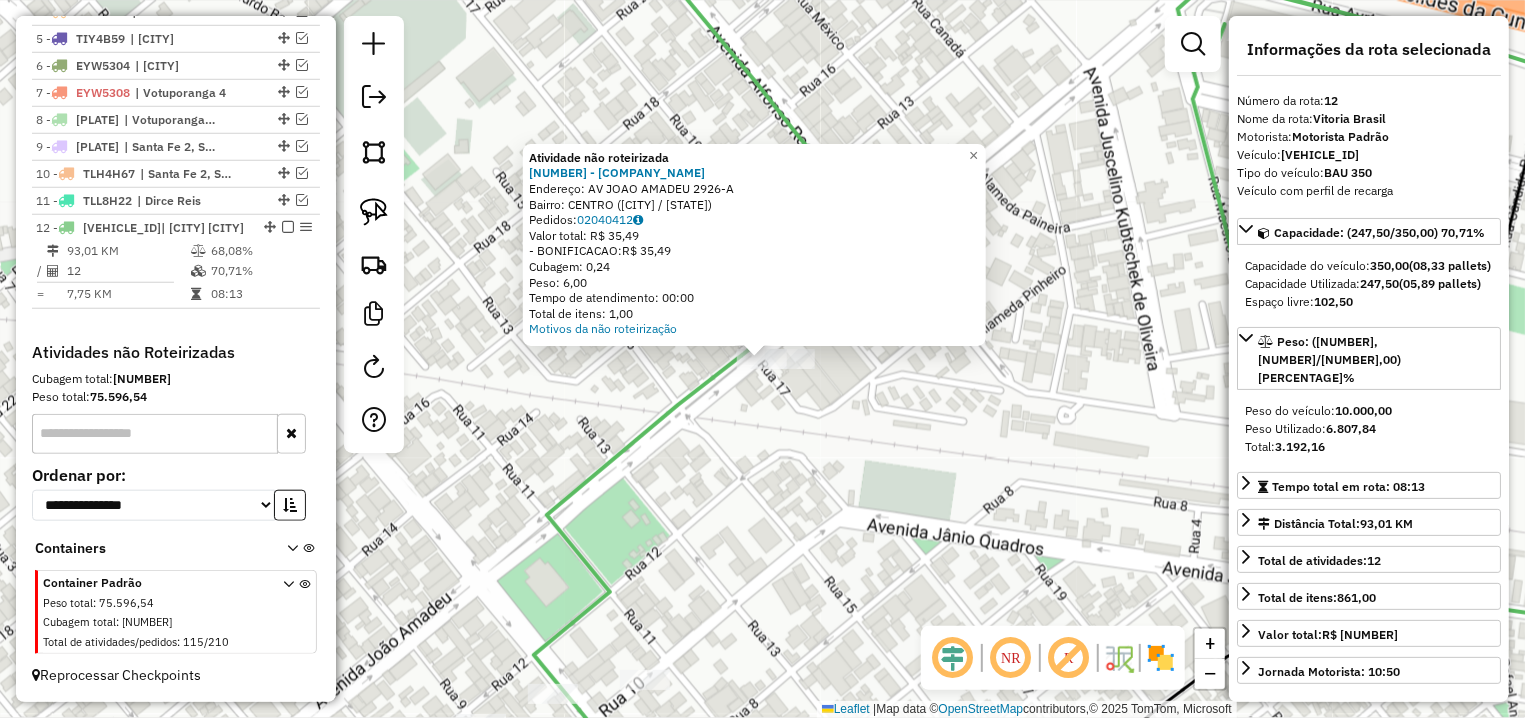 click on "× Atividade não roteirizada [NUMBER] - J.H. PIMENTEL ROCHA Endereço: AV JOAO AMADEU [NUMBER] Bairro: CENTRO ([CITY] / [STATE]) Pedidos: [NUMBER] Valor total: R$ 35,49 - BONIFICACAO: R$ 35,49 Cubagem: 0,24 Peso: 6,00 Tempo de atendimento: 00:00 Total de itens: 1,00 Motivos da não roteirização × Janela de atendimento Grade de atendimento Capacidade Transportadoras Veículos Cliente Pedidos Rotas Selecione os dias de semana para filtrar as janelas de atendimento Seg Ter Qua Qui Sex Sáb Dom Informe o período da janela de atendimento: De: Até: Filtrar exatamente a janela do cliente Considerar janela de atendimento padrão Selecione os dias de semana para filtrar as grades de atendimento Seg Ter Qua Qui Sex Sáb Dom Considerar clientes sem dia de atendimento cadastrado Clientes fora do dia de atendimento selecionado Filtrar as atividades entre os valores definidos abaixo: Peso mínimo: Peso máximo: Cubagem mínima: Cubagem máxima: De:" 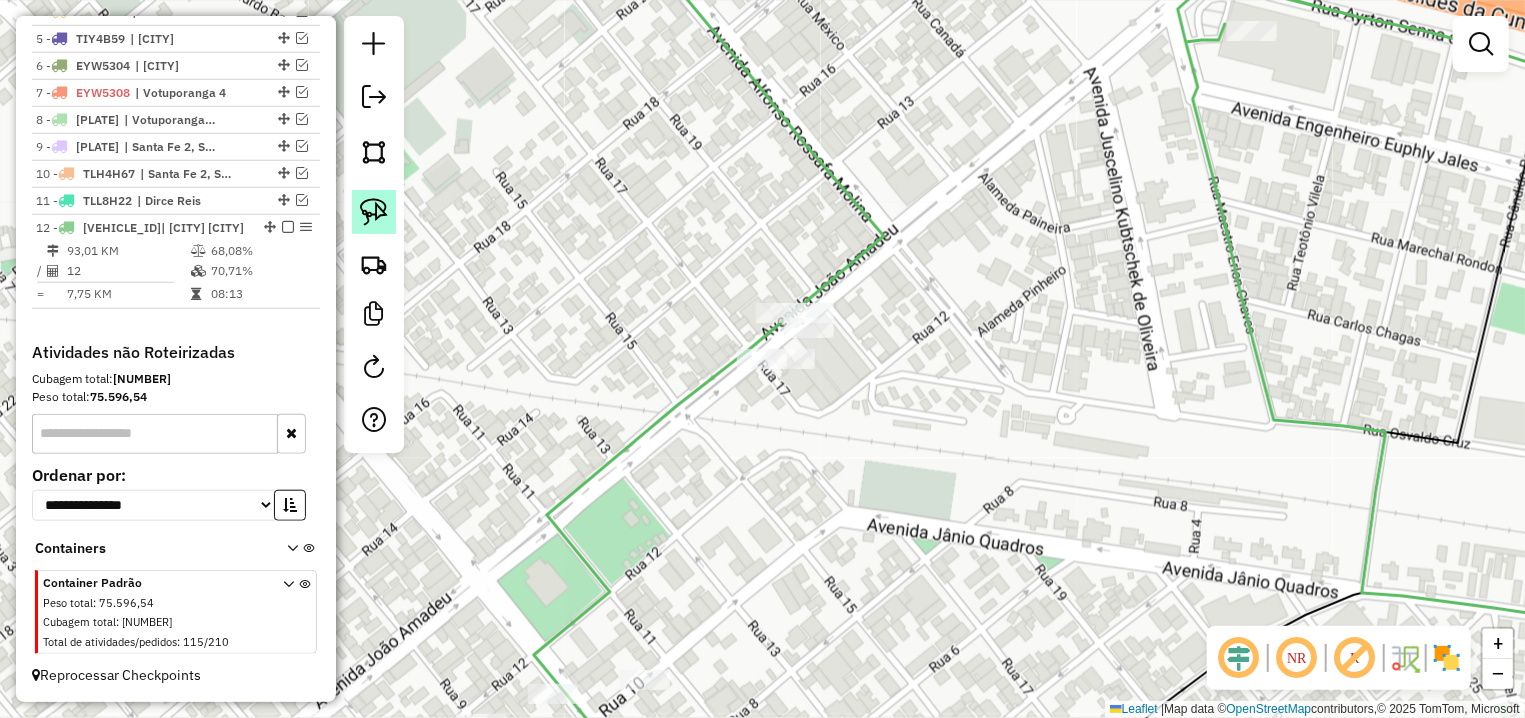 click 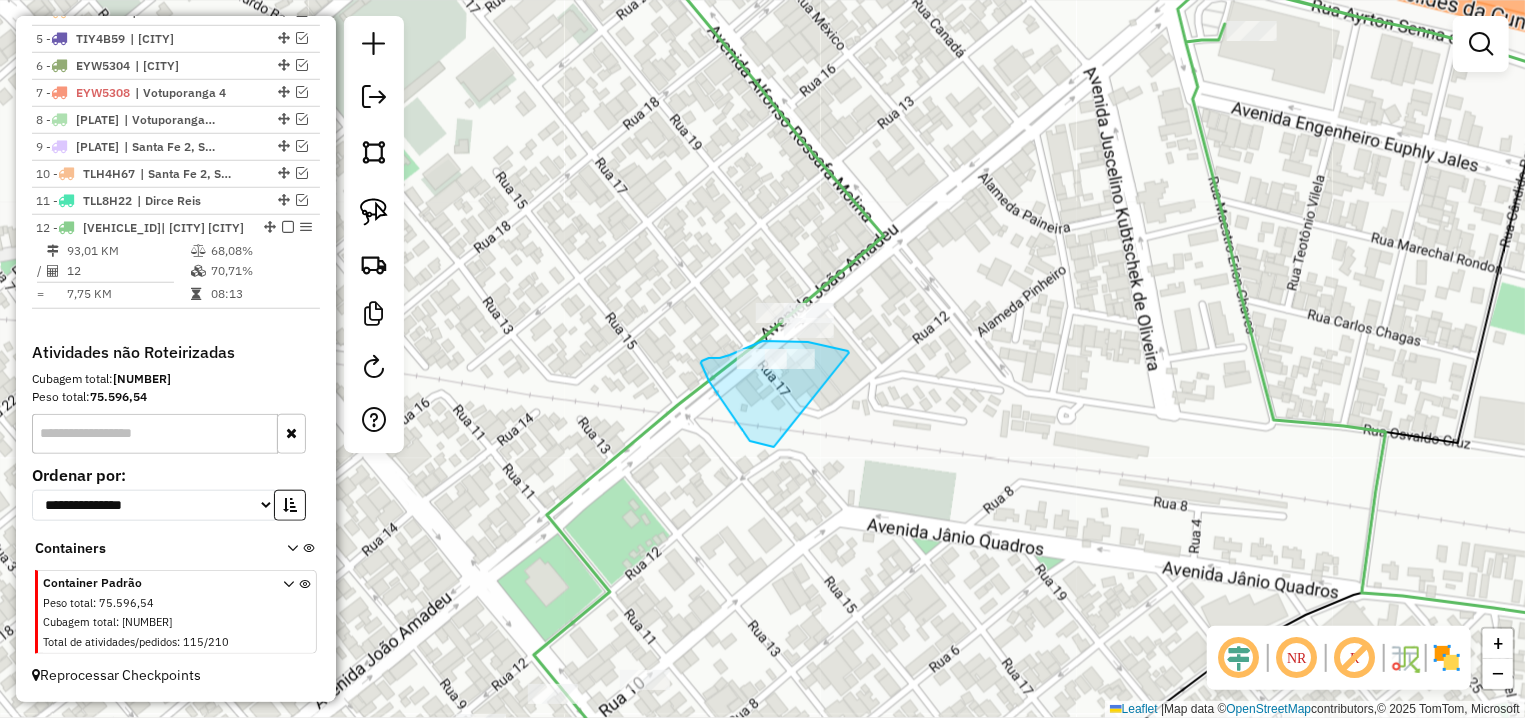 drag, startPoint x: 763, startPoint y: 341, endPoint x: 774, endPoint y: 447, distance: 106.56923 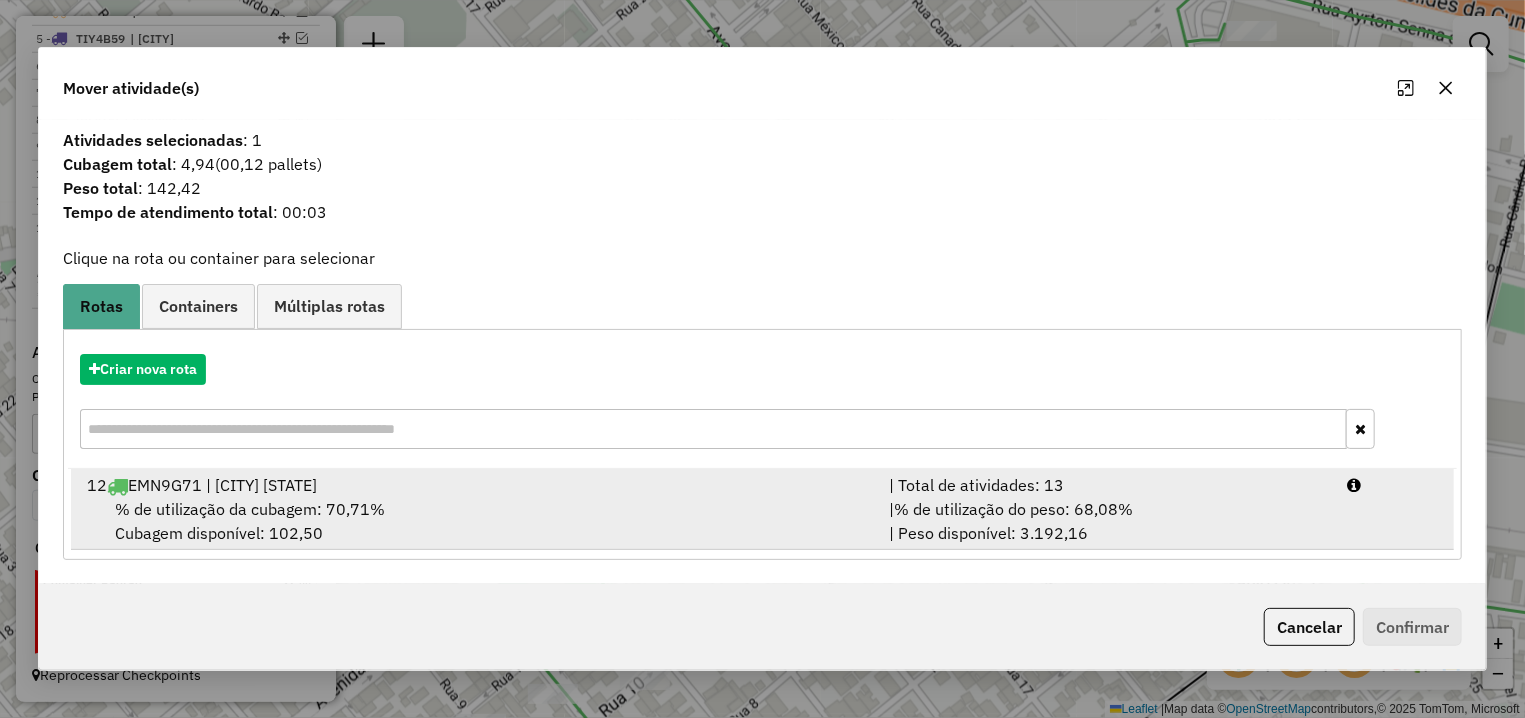 click on "% de utilização da cubagem: 70,71%  Cubagem disponível: 102,50" at bounding box center (476, 521) 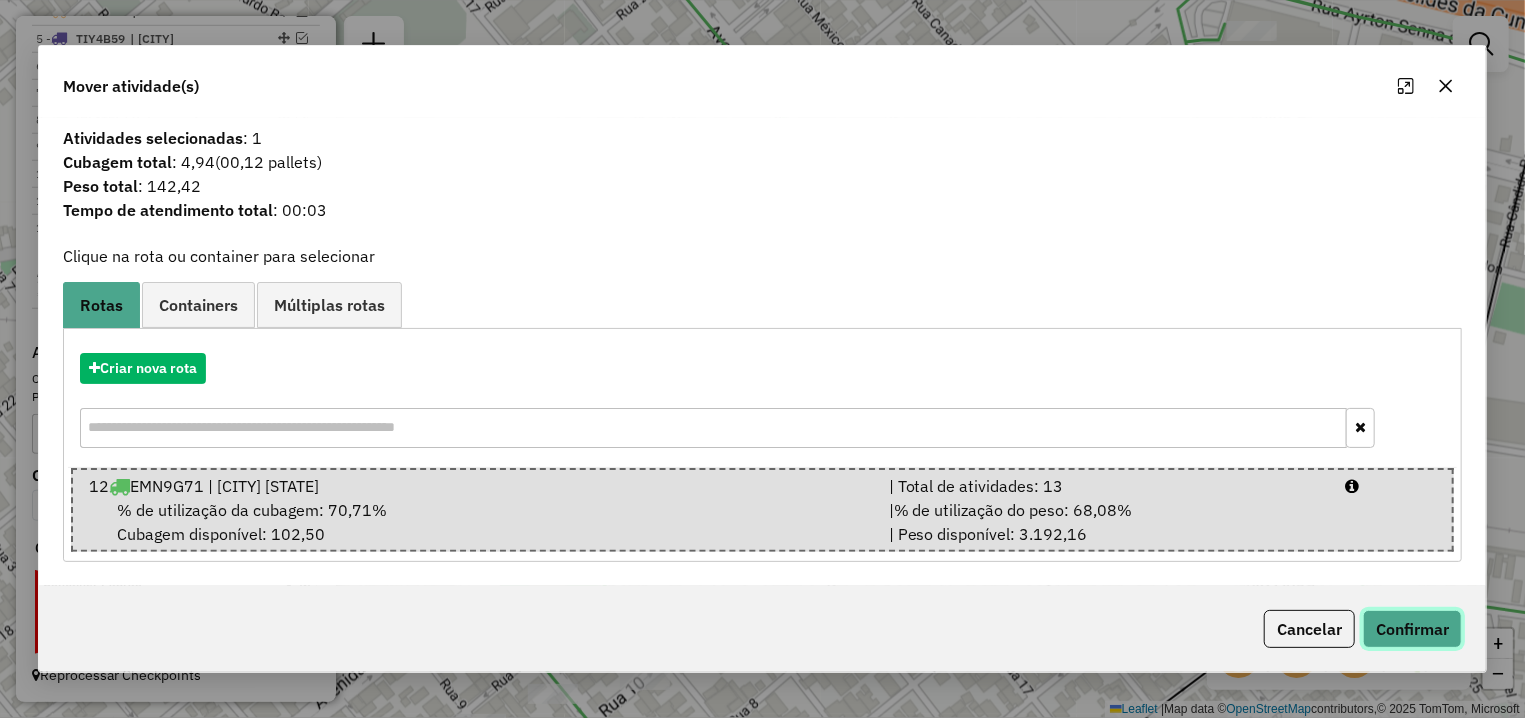 click on "Confirmar" 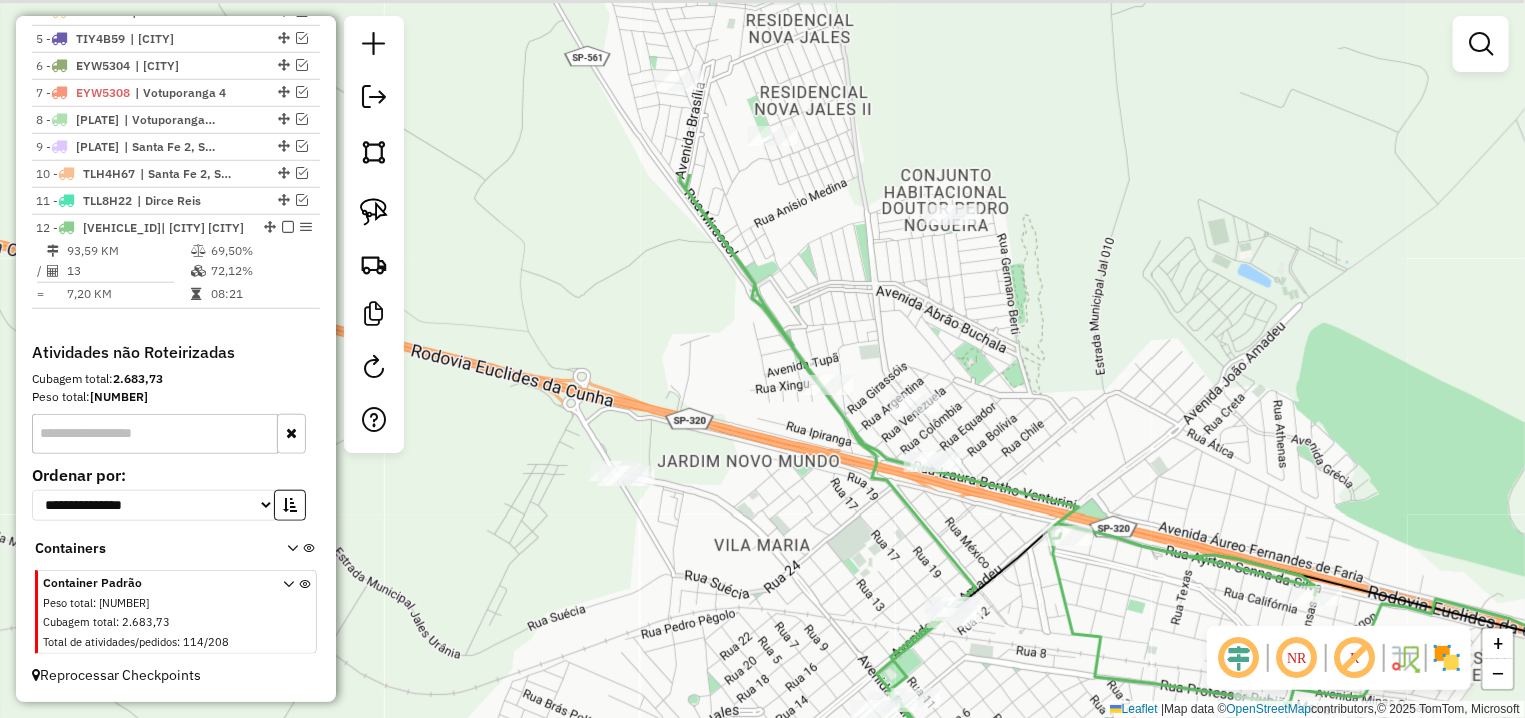 drag, startPoint x: 838, startPoint y: 115, endPoint x: 841, endPoint y: 277, distance: 162.02777 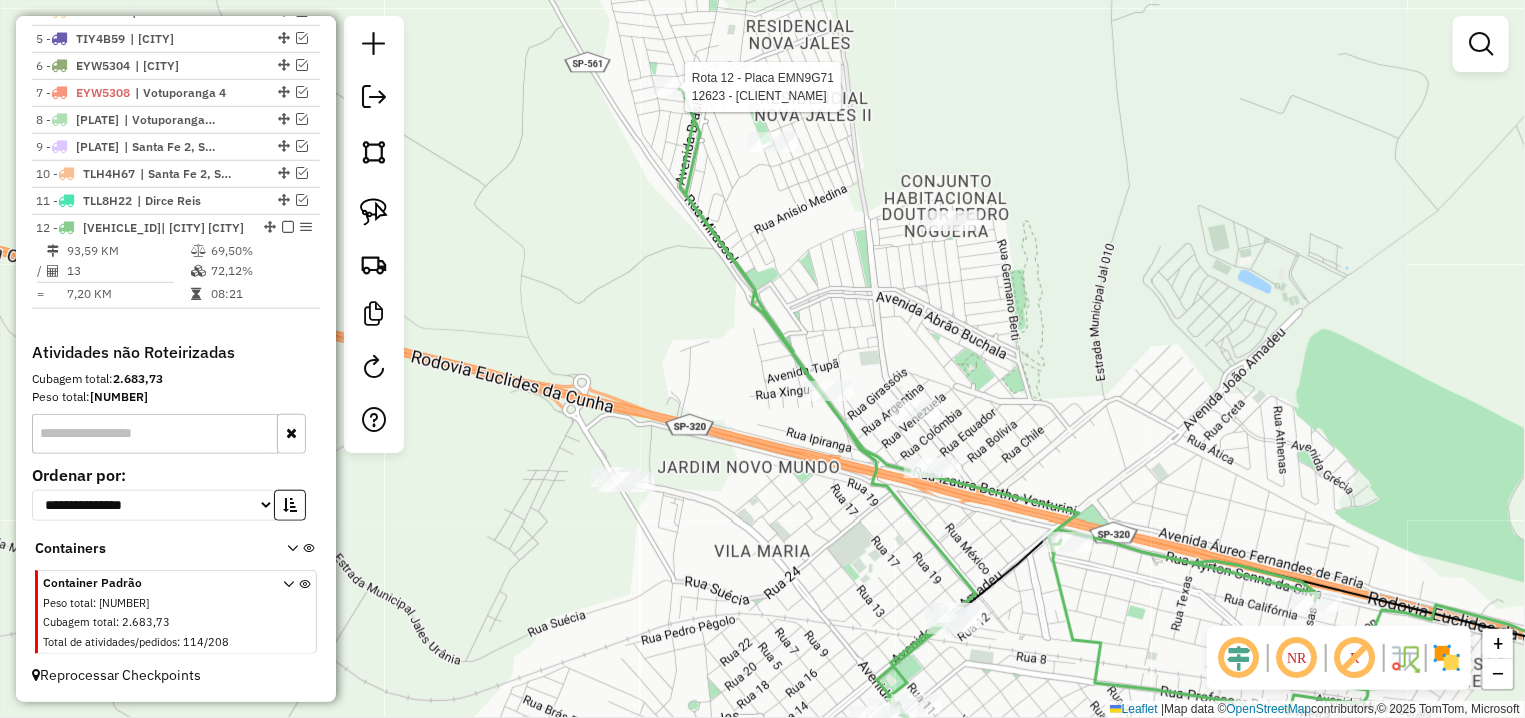 select on "**********" 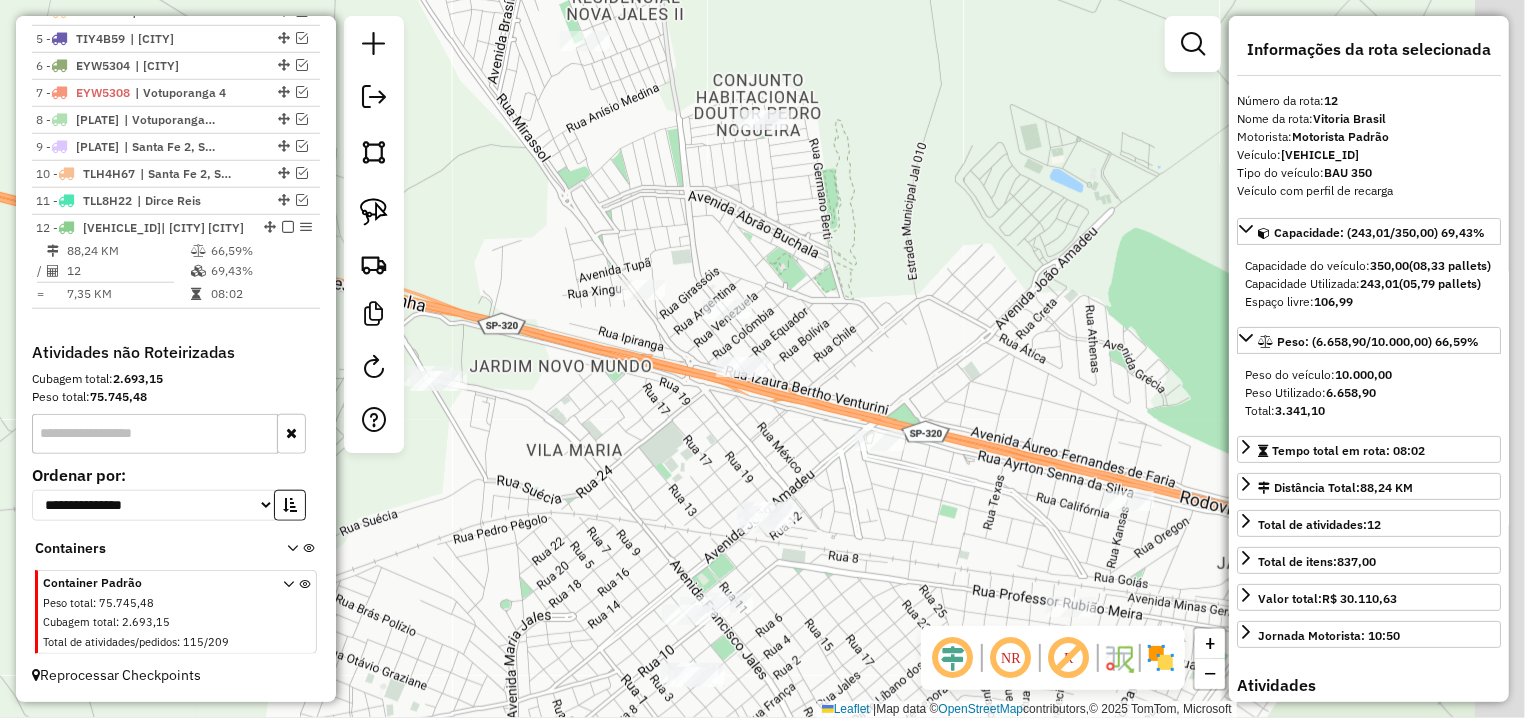 drag, startPoint x: 1020, startPoint y: 572, endPoint x: 749, endPoint y: 199, distance: 461.05313 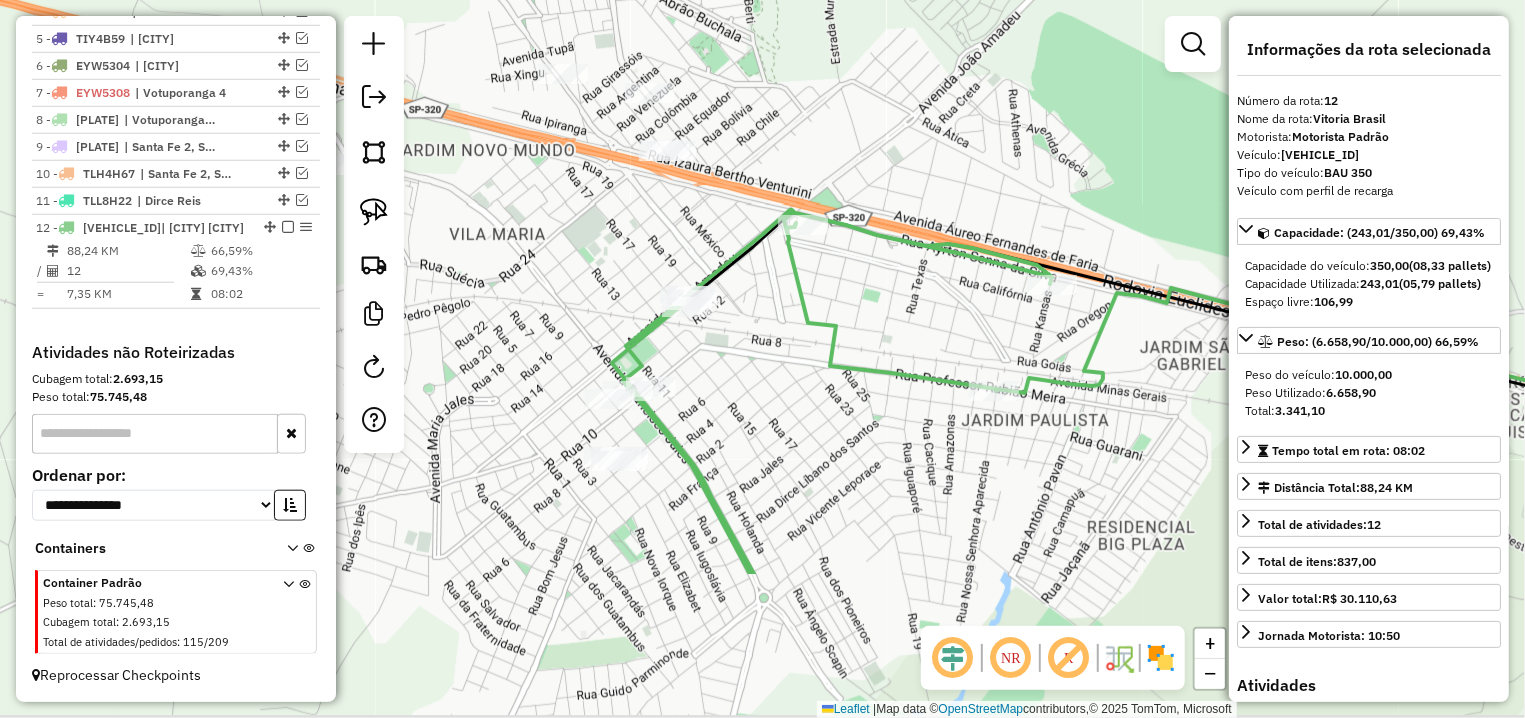 drag, startPoint x: 823, startPoint y: 585, endPoint x: 752, endPoint y: 380, distance: 216.94699 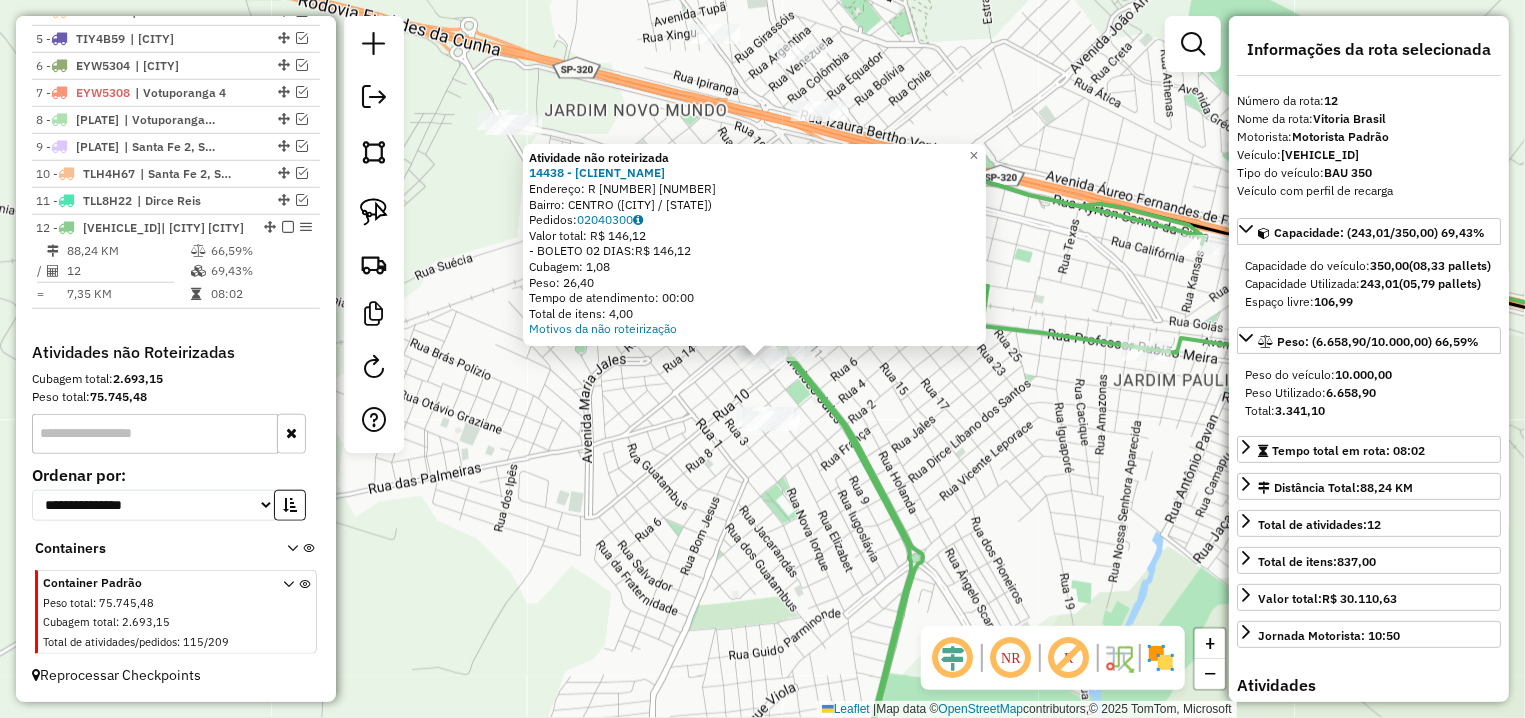 drag, startPoint x: 867, startPoint y: 398, endPoint x: 896, endPoint y: 361, distance: 47.010635 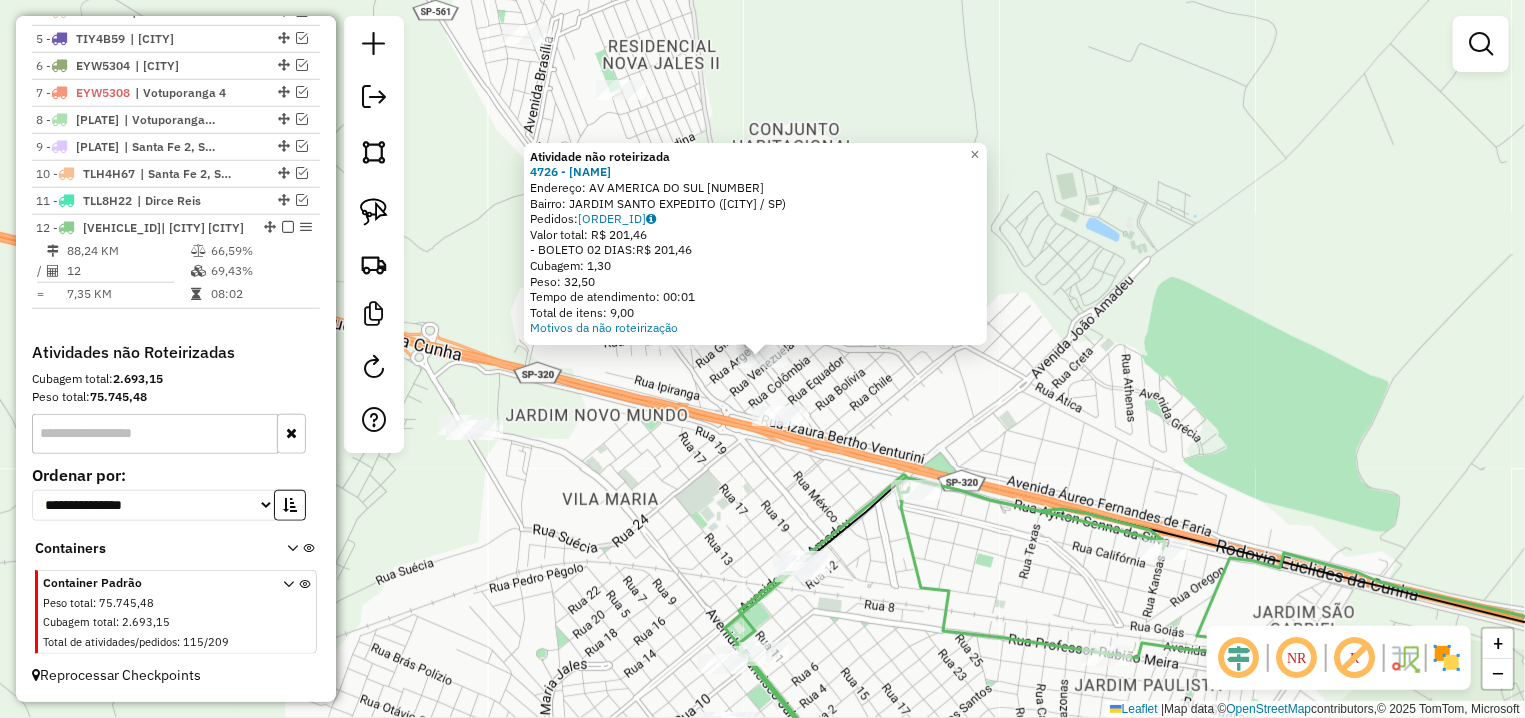click on "Atividade não roteirizada 4726 - [COMPANY]  Endereço: AV  AMERICA DO SUL                3394   Bairro: JARDIM SANTO EXPEDITO ([CITY] / [STATE])   Pedidos:  02040285   Valor total: R$ 201,46   - BOLETO 02 DIAS:  R$ 201,46   Cubagem: 1,30   Peso: 32,50   Tempo de atendimento: 00:01   Total de itens: 9,00  Motivos da não roteirização × Janela de atendimento Grade de atendimento Capacidade Transportadoras Veículos Cliente Pedidos  Rotas Selecione os dias de semana para filtrar as janelas de atendimento  Seg   Ter   Qua   Qui   Sex   Sáb   Dom  Informe o período da janela de atendimento: De: Até:  Filtrar exatamente a janela do cliente  Considerar janela de atendimento padrão  Selecione os dias de semana para filtrar as grades de atendimento  Seg   Ter   Qua   Qui   Sex   Sáb   Dom   Considerar clientes sem dia de atendimento cadastrado  Clientes fora do dia de atendimento selecionado Filtrar as atividades entre os valores definidos abaixo:  Peso mínimo:   Peso máximo:   Cubagem mínima:   De:  +" 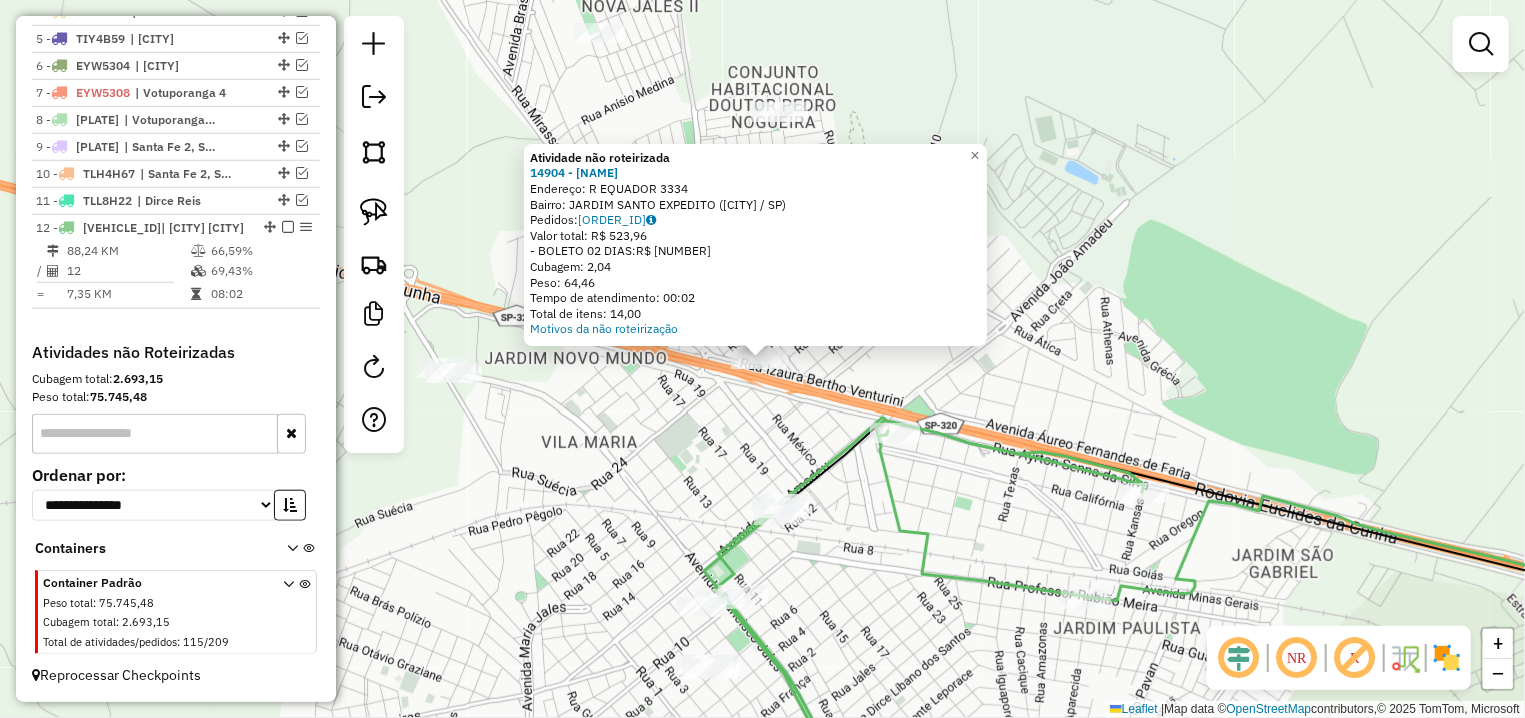 click on "Atividade não roteirizada 14904 - BOIPORE IND E COM DE Endereço: R EQUADOR [NUMBER] Bairro: JARDIM SANTO EXPEDITO ([CITY] / SP) Pedidos: 02040304 Valor total: R$ [PRICE] - BOLETO [DAYS] DIAS: R$ [PRICE] Cubagem: [NUMBER] Peso: [NUMBER] Tempo de atendimento: [TIME] Total de itens: [NUMBER] Motivos da não roteirização × Janela de atendimento Grade de atendimento Capacidade Transportadoras Veículos Cliente Pedidos Rotas Selecione os dias de semana para filtrar as janelas de atendimento Seg Ter Qua Qui Sex Sáb Dom Informe o período da janela de atendimento: De: [TIME] Até: [TIME] Filtrar exatamente a janela do cliente Considerar janela de atendimento padrão Selecione os dias de semana para filtrar as grades de atendimento Seg Ter Qua Qui Sex Sáb Dom Considerar clientes sem dia de atendimento cadastrado Clientes fora do dia de atendimento selecionado Filtrar as atividades entre os valores definidos abaixo: Peso mínimo: Peso máximo: Cubagem mínima: De:" 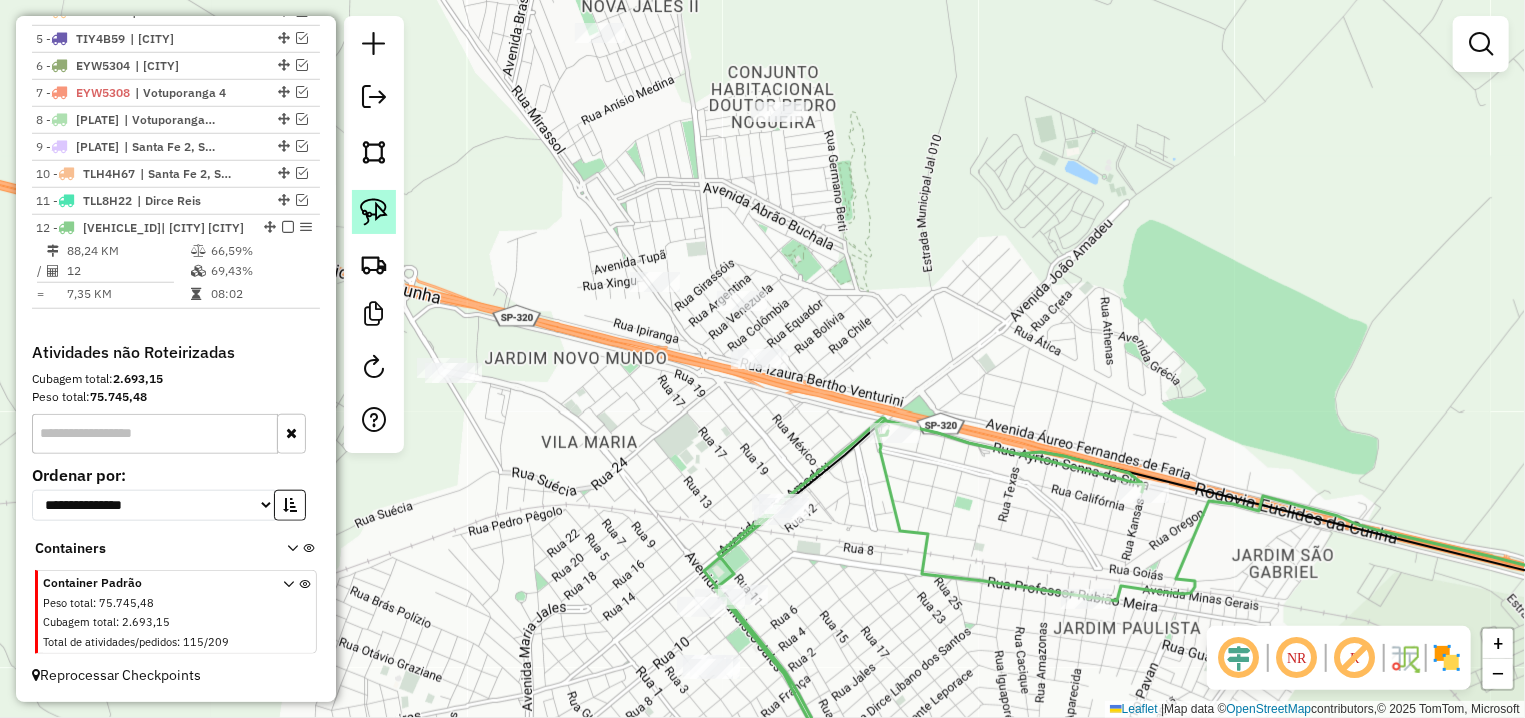 click 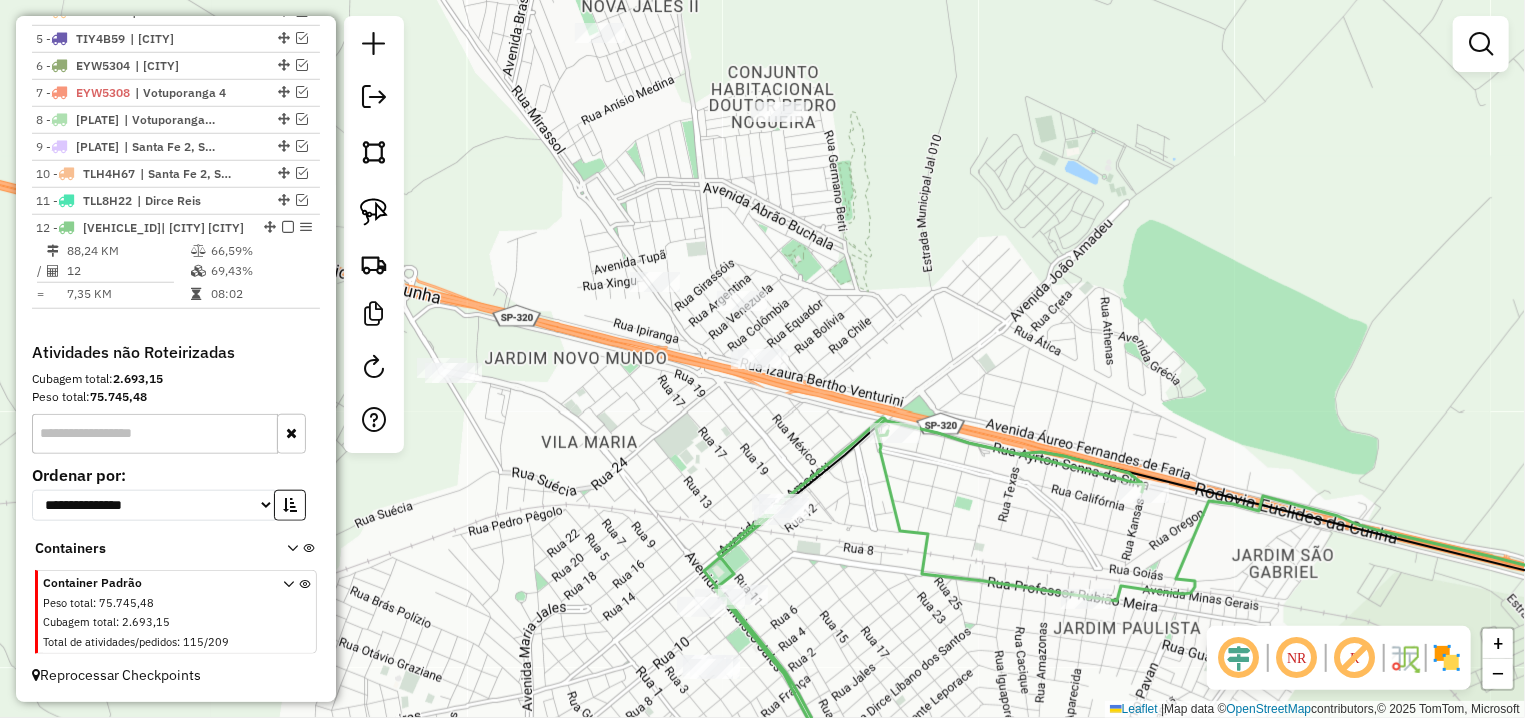 click on "Janela de atendimento Grade de atendimento Capacidade Transportadoras Veículos Cliente Pedidos  Rotas Selecione os dias de semana para filtrar as janelas de atendimento  Seg   Ter   Qua   Qui   Sex   Sáb   Dom  Informe o período da janela de atendimento: De: Até:  Filtrar exatamente a janela do cliente  Considerar janela de atendimento padrão  Selecione os dias de semana para filtrar as grades de atendimento  Seg   Ter   Qua   Qui   Sex   Sáb   Dom   Considerar clientes sem dia de atendimento cadastrado  Clientes fora do dia de atendimento selecionado Filtrar as atividades entre os valores definidos abaixo:  Peso mínimo:   Peso máximo:   Cubagem mínima:   Cubagem máxima:   De:   Até:  Filtrar as atividades entre o tempo de atendimento definido abaixo:  De:   Até:   Considerar capacidade total dos clientes não roteirizados Transportadora: Selecione um ou mais itens Tipo de veículo: Selecione um ou mais itens Veículo: Selecione um ou mais itens Motorista: Selecione um ou mais itens Nome: Rótulo:" 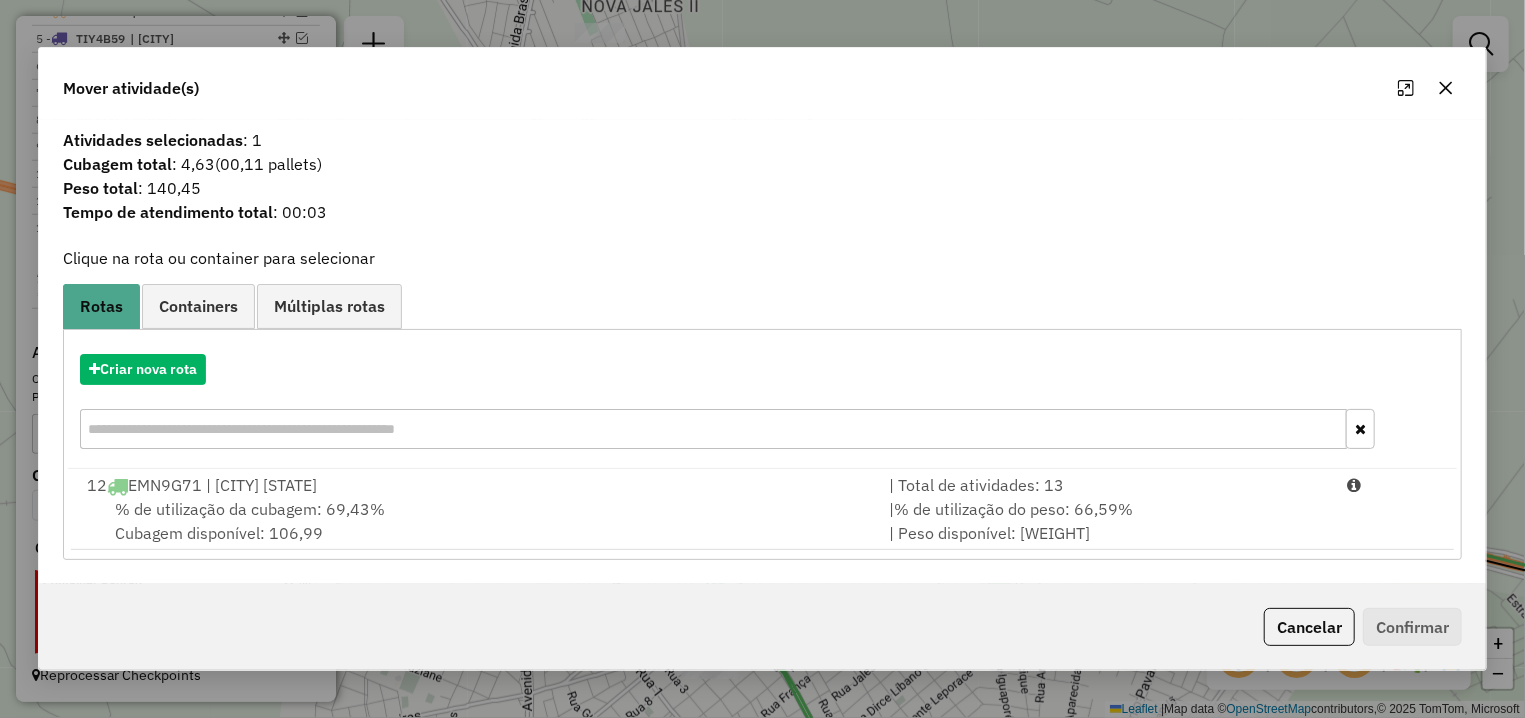 click on "% de utilização da cubagem: [PERCENTAGE]%  Cubagem disponível: [CUBAGE]" at bounding box center (476, 521) 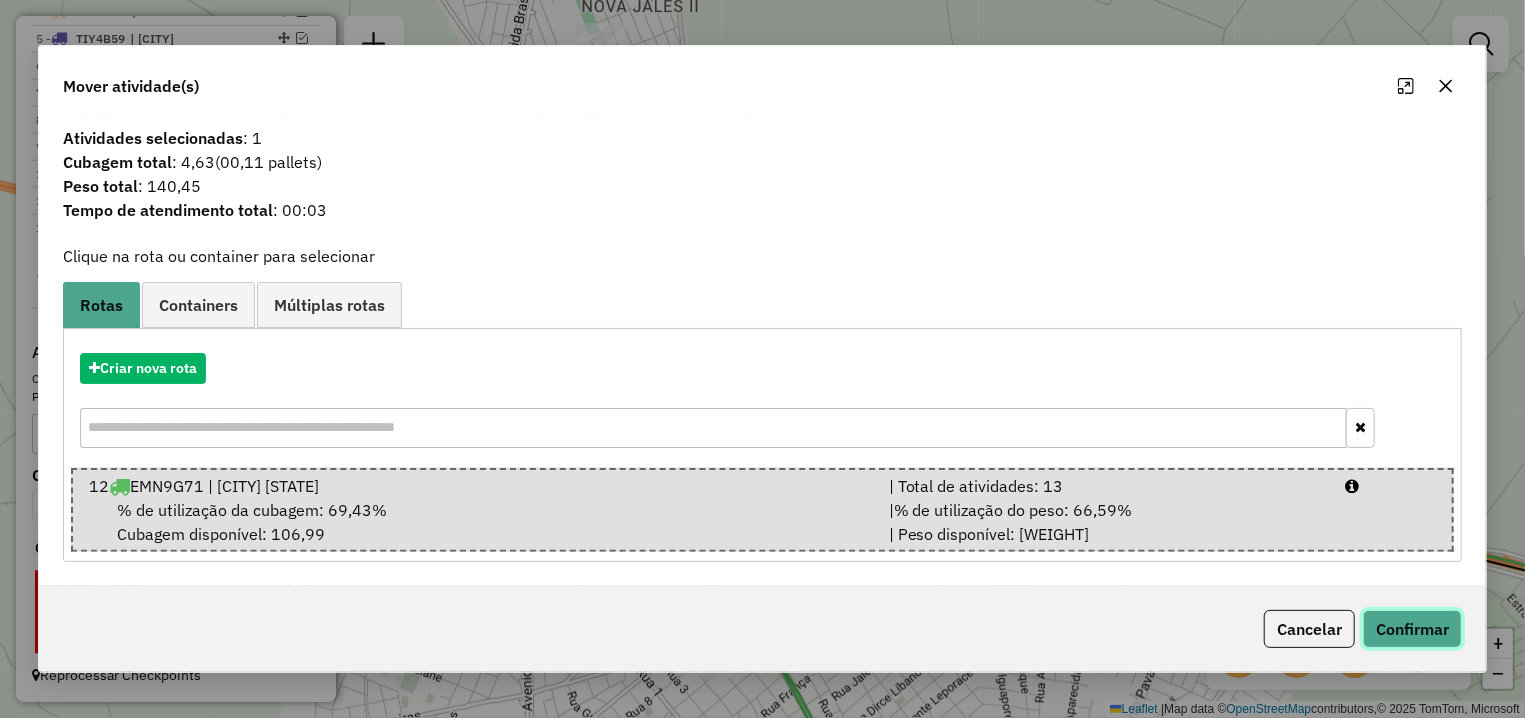 click on "Confirmar" 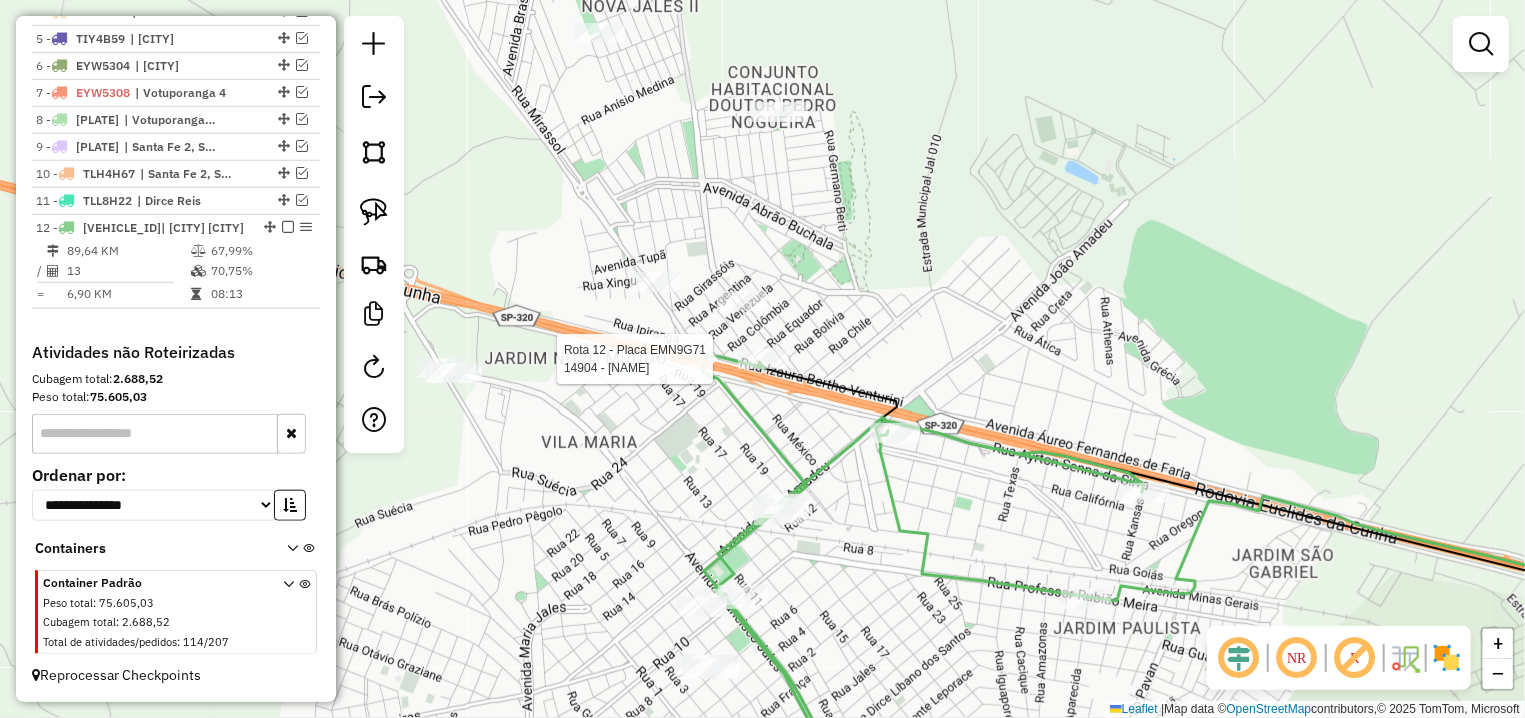 select on "**********" 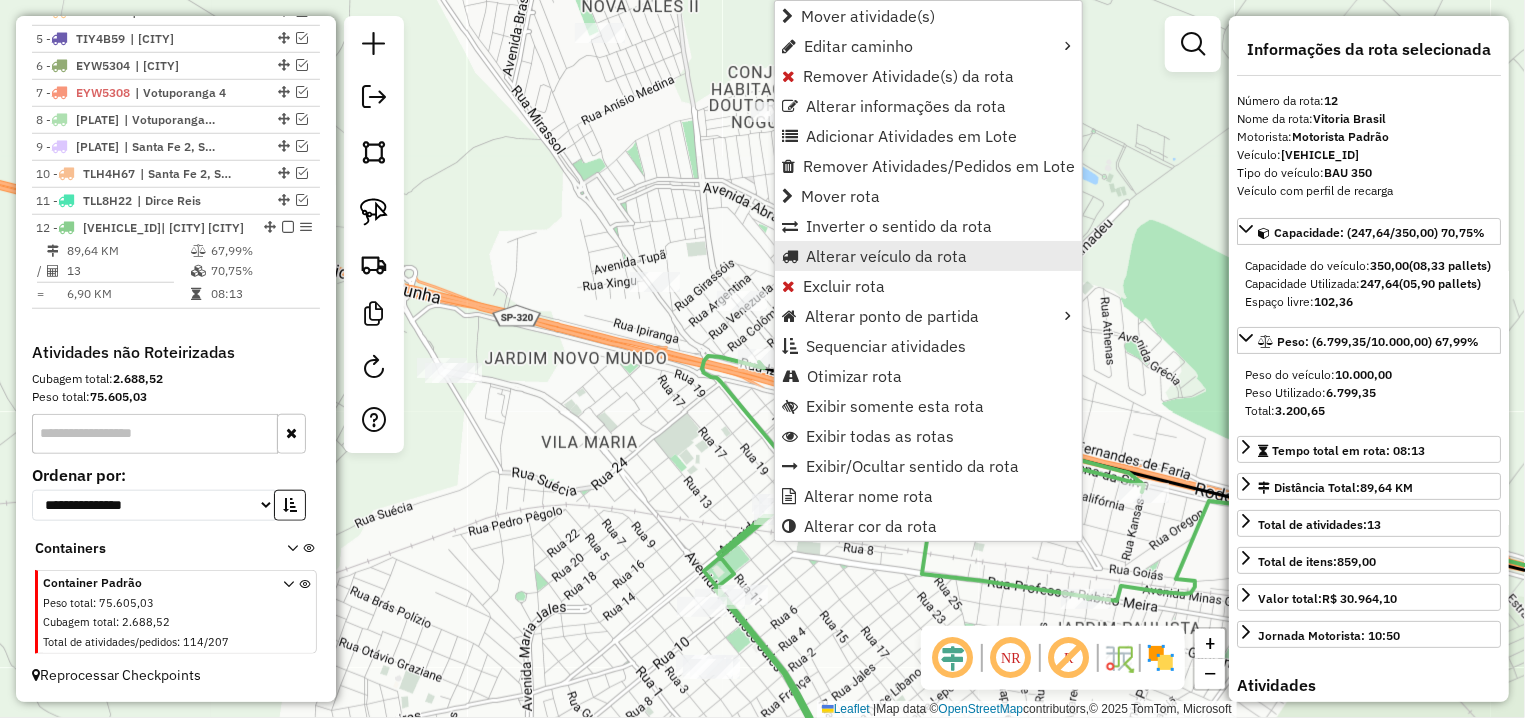 click on "Alterar veículo da rota" at bounding box center [886, 256] 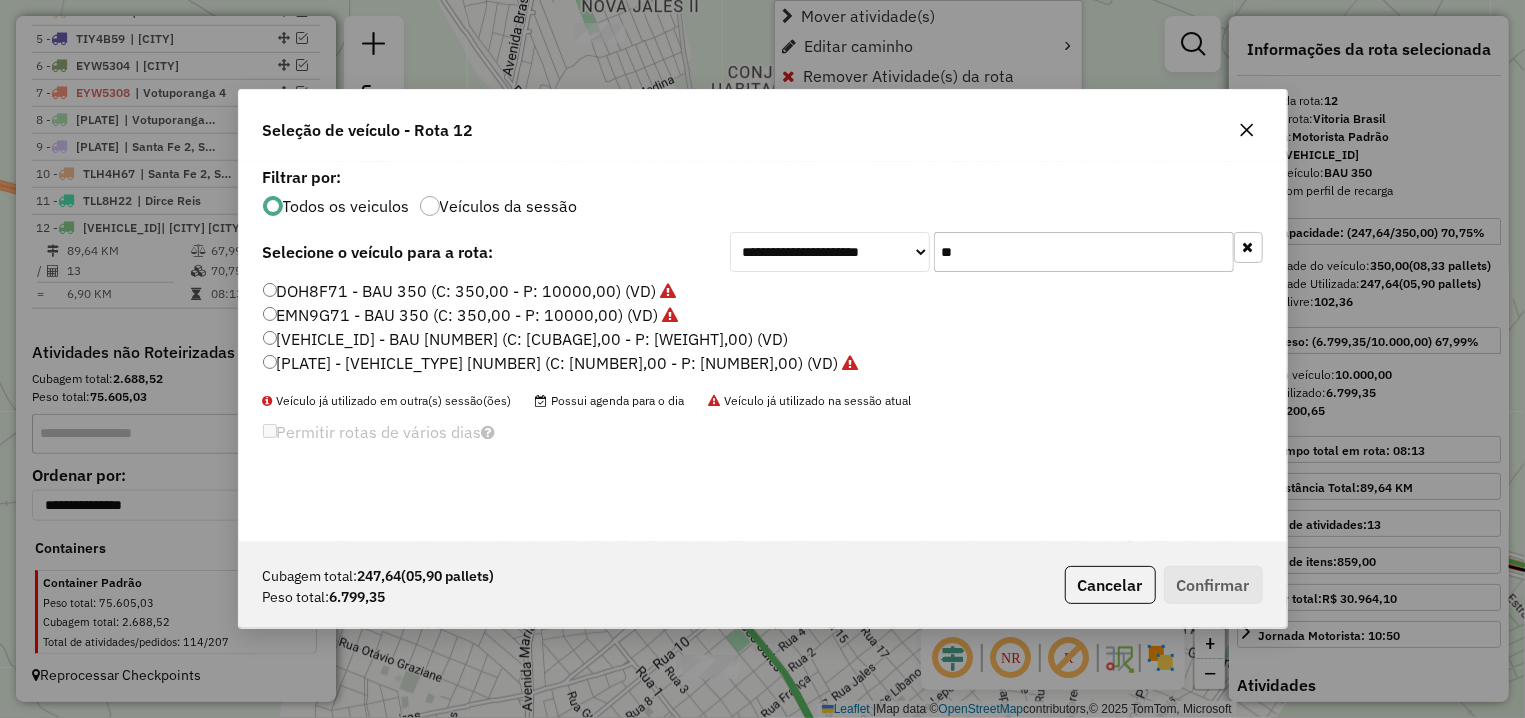 scroll, scrollTop: 11, scrollLeft: 6, axis: both 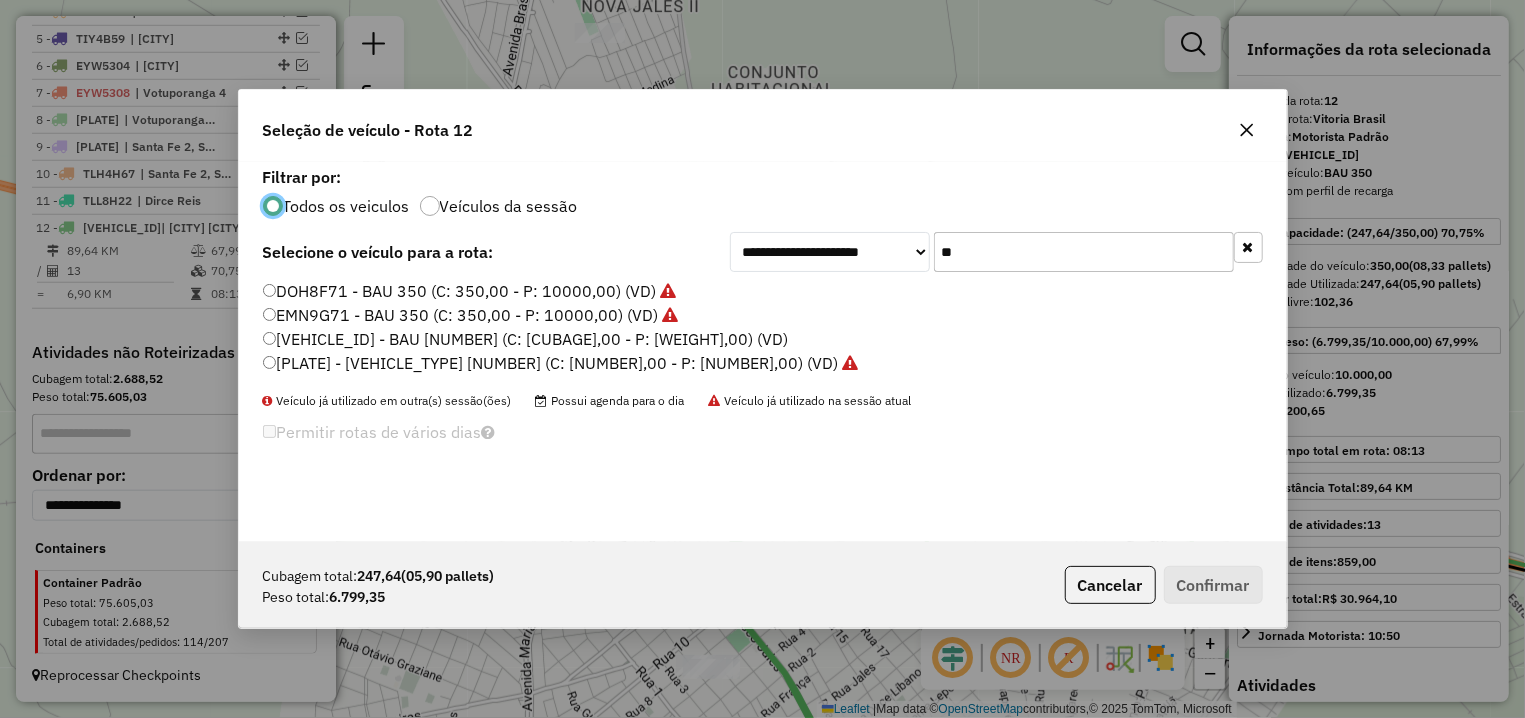 drag, startPoint x: 973, startPoint y: 245, endPoint x: 910, endPoint y: 245, distance: 63 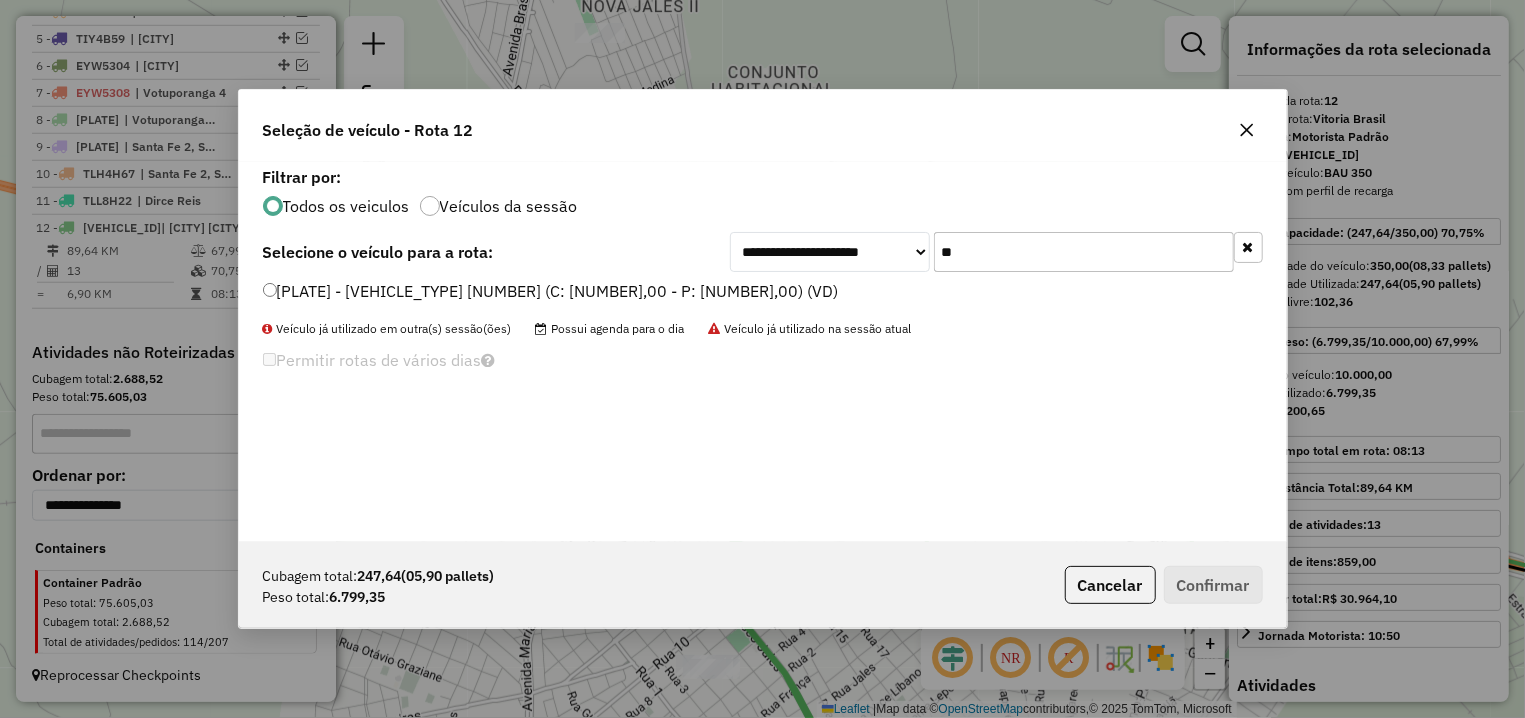 type on "**" 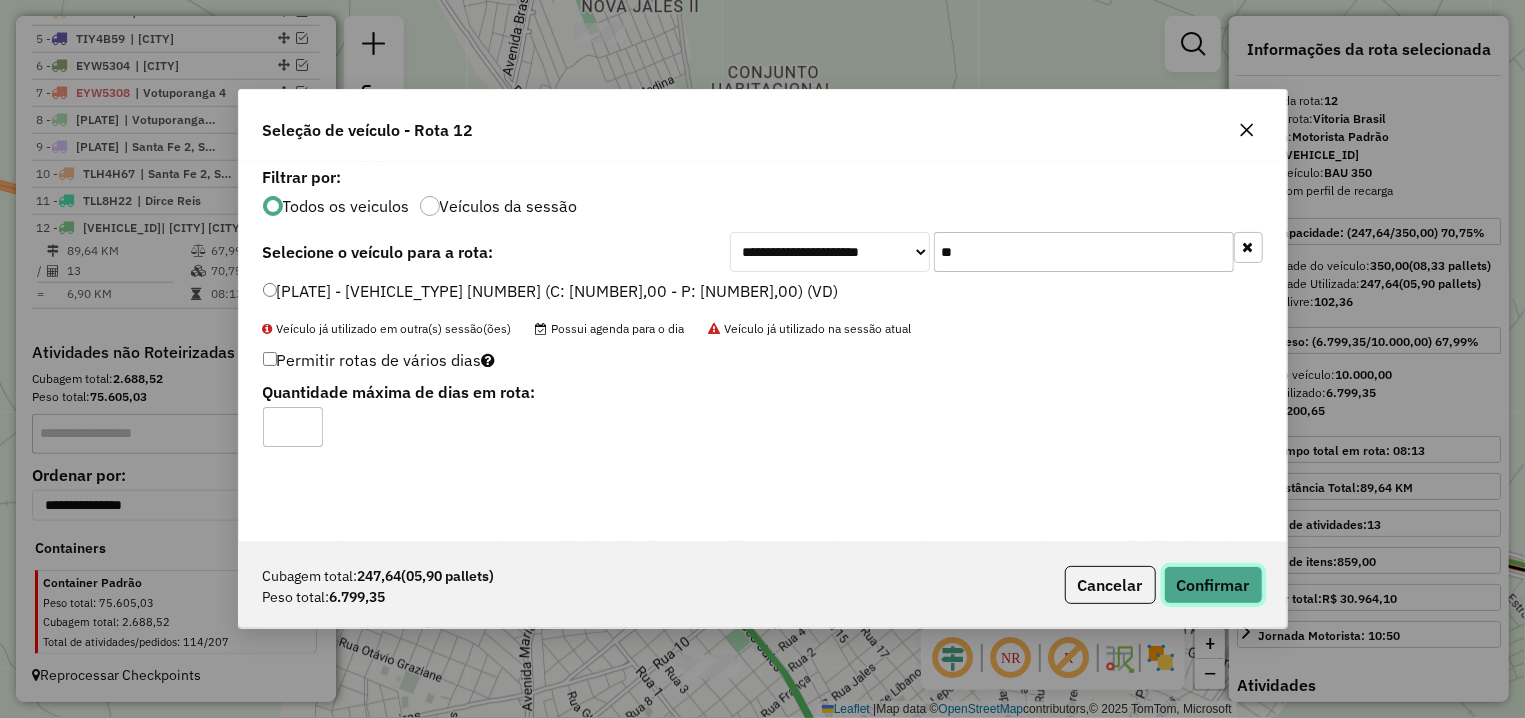 click on "Confirmar" 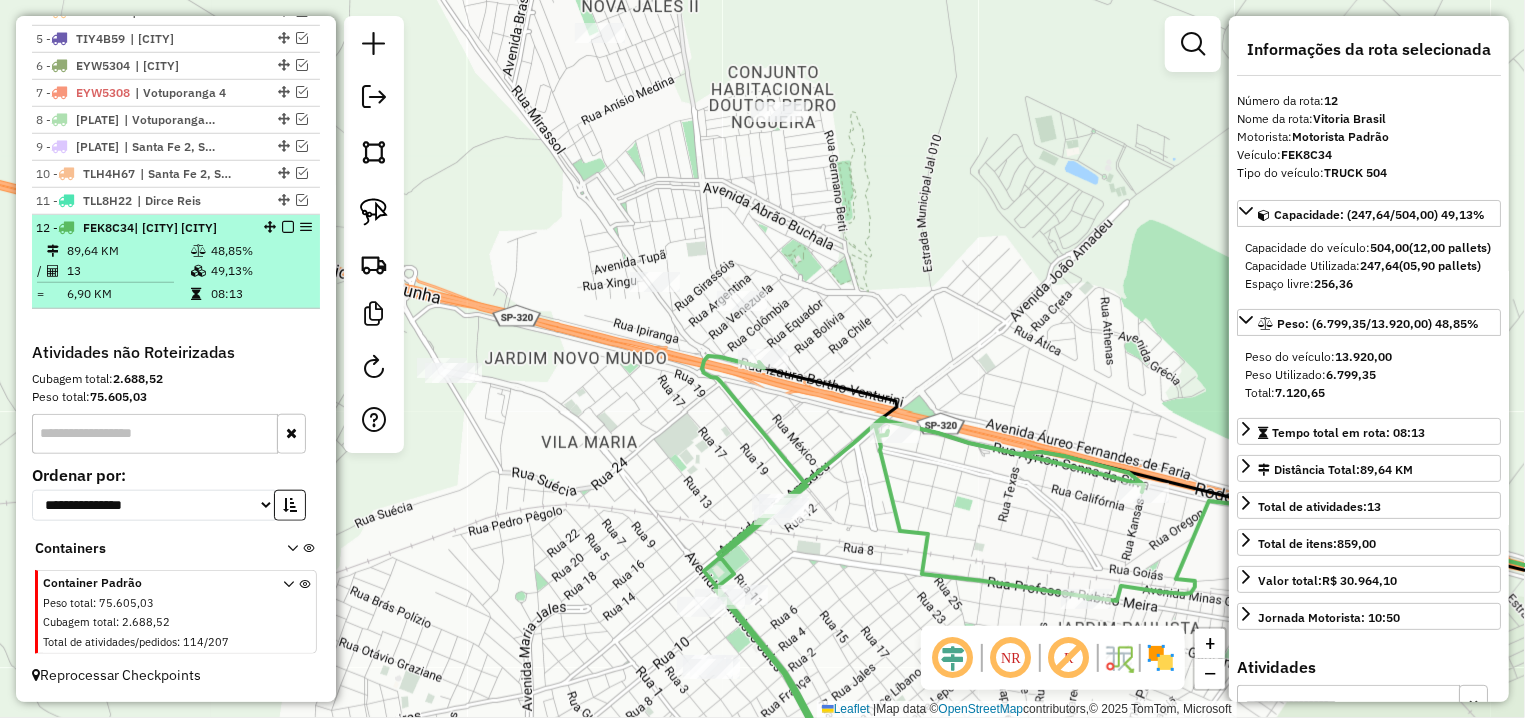 click at bounding box center (288, 227) 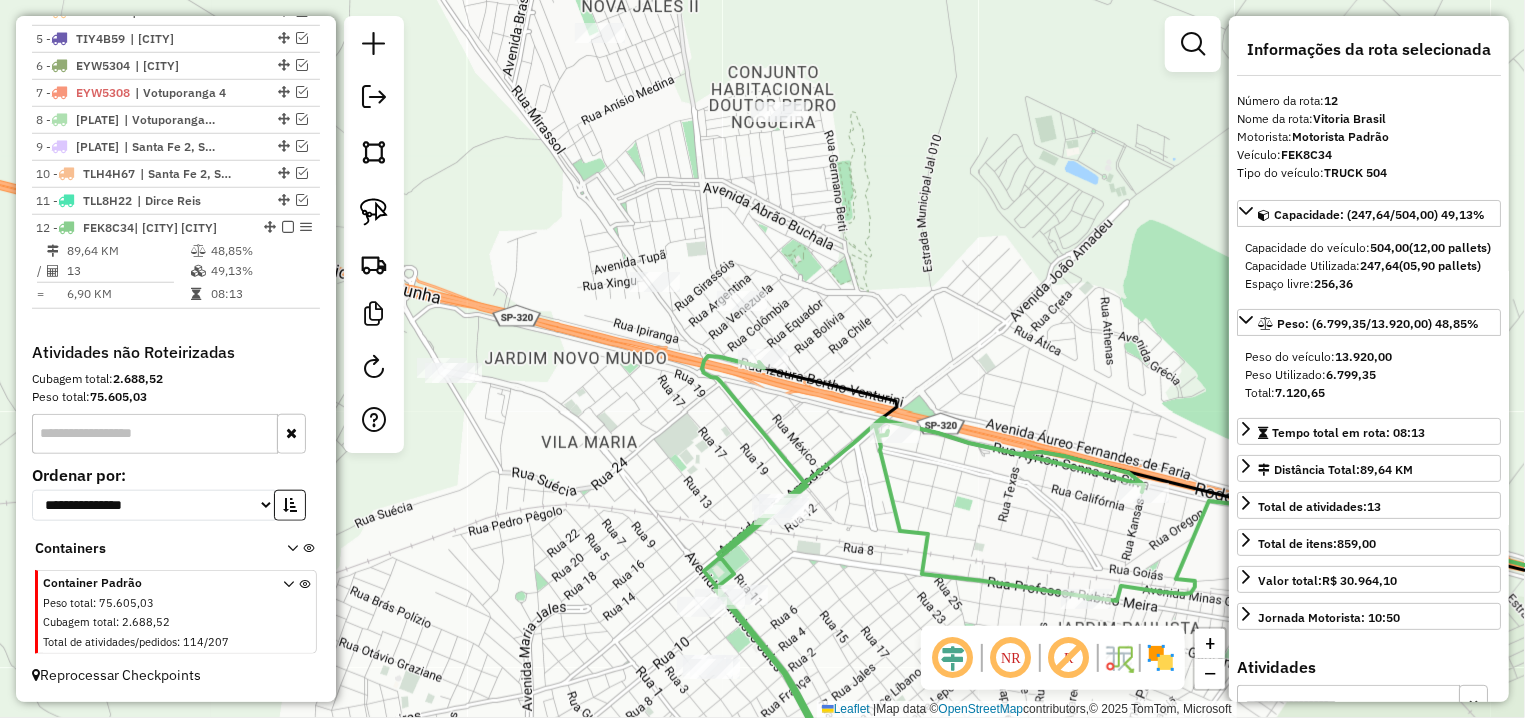 scroll, scrollTop: 782, scrollLeft: 0, axis: vertical 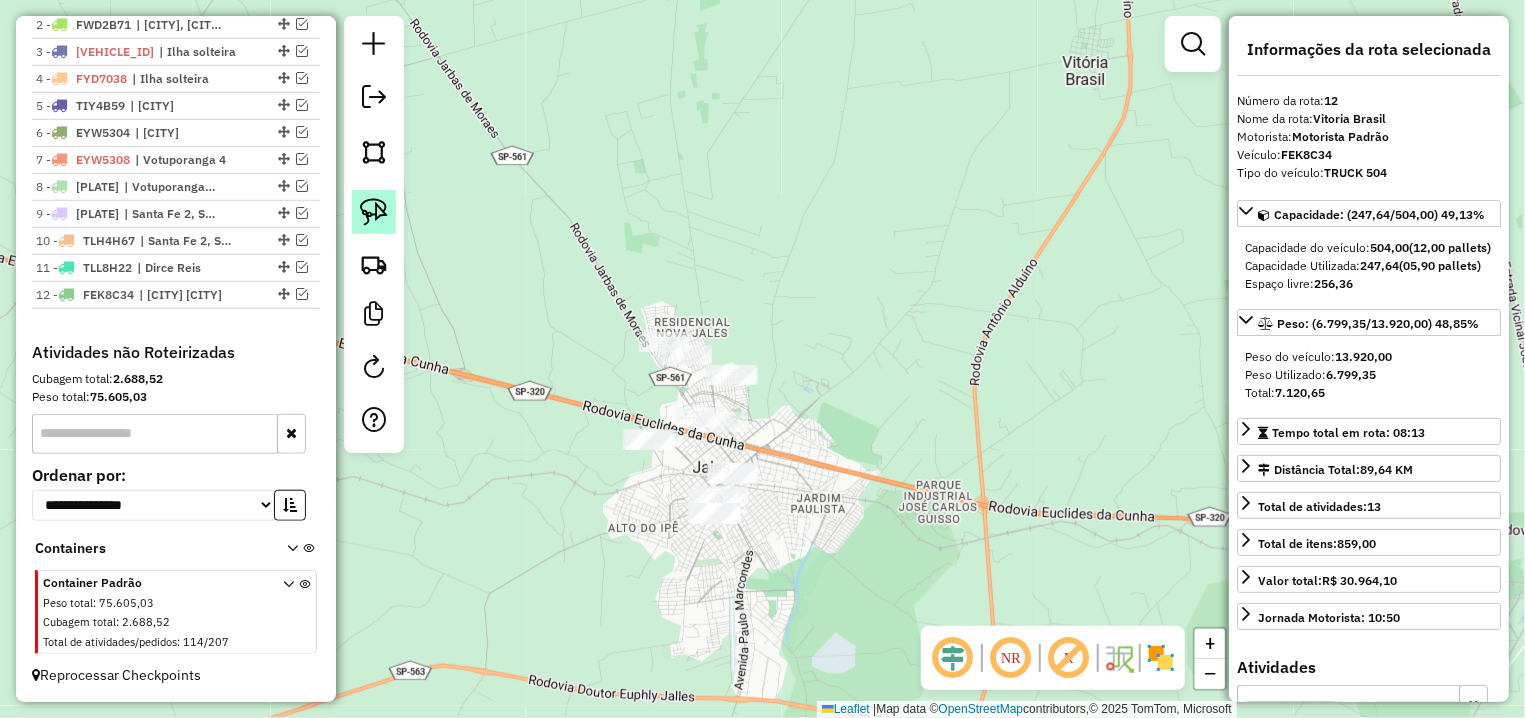 click 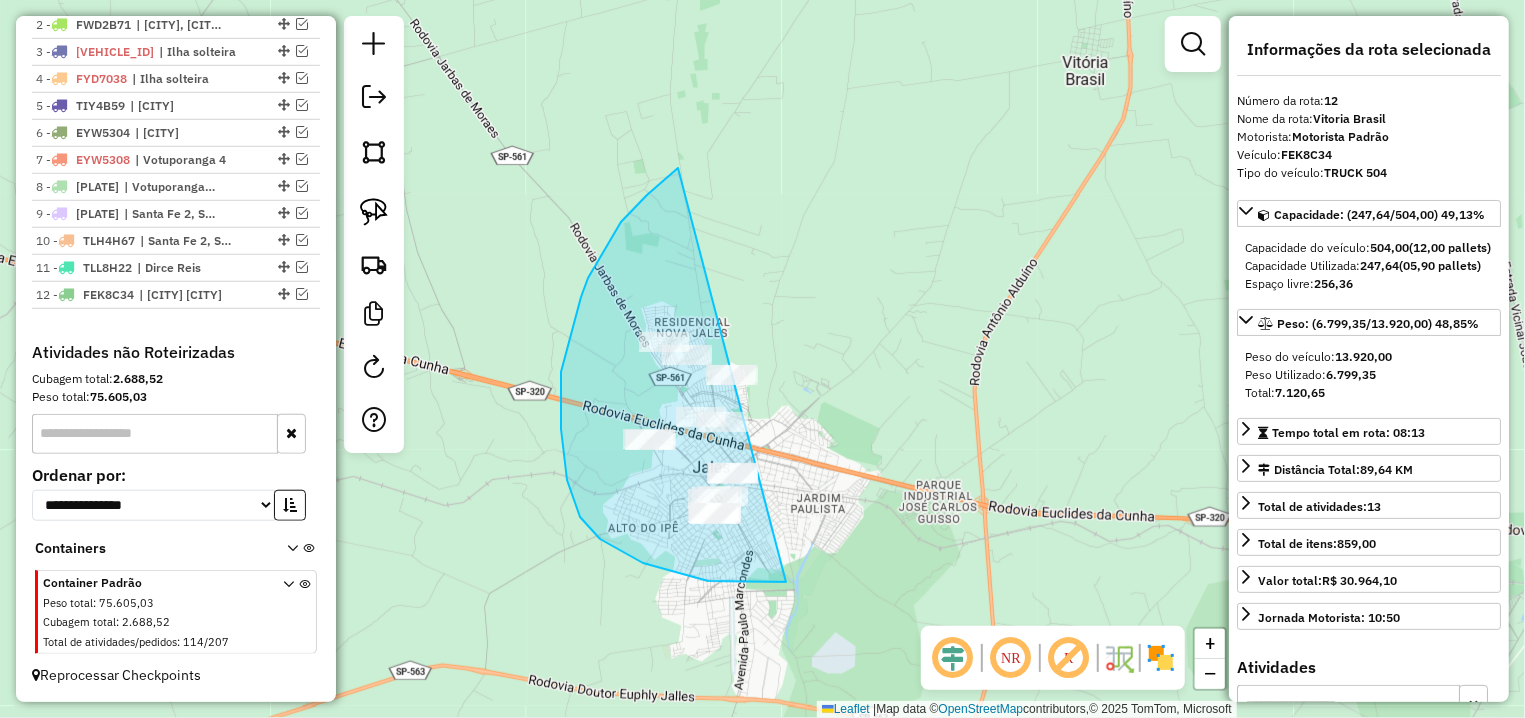 drag, startPoint x: 647, startPoint y: 195, endPoint x: 855, endPoint y: 564, distance: 423.58588 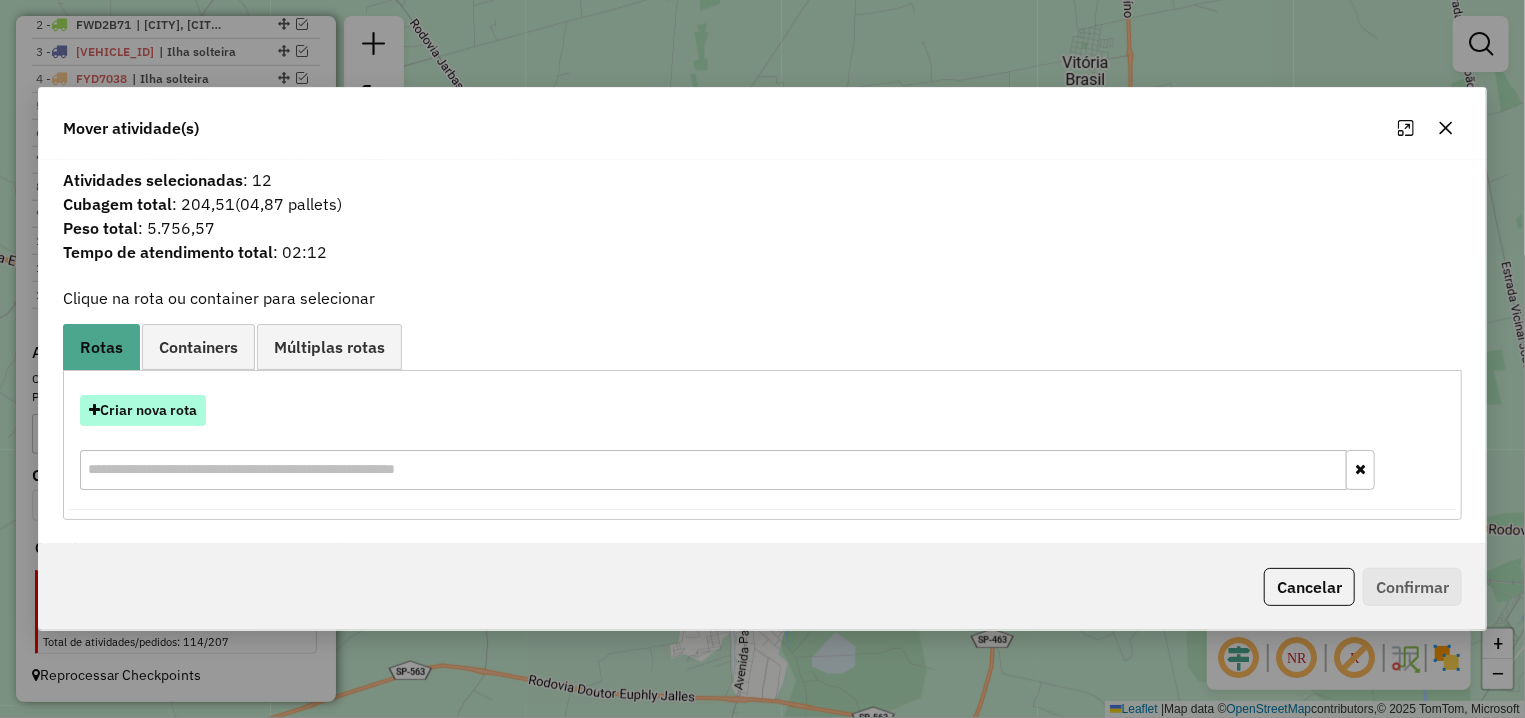 click on "Criar nova rota" at bounding box center [143, 410] 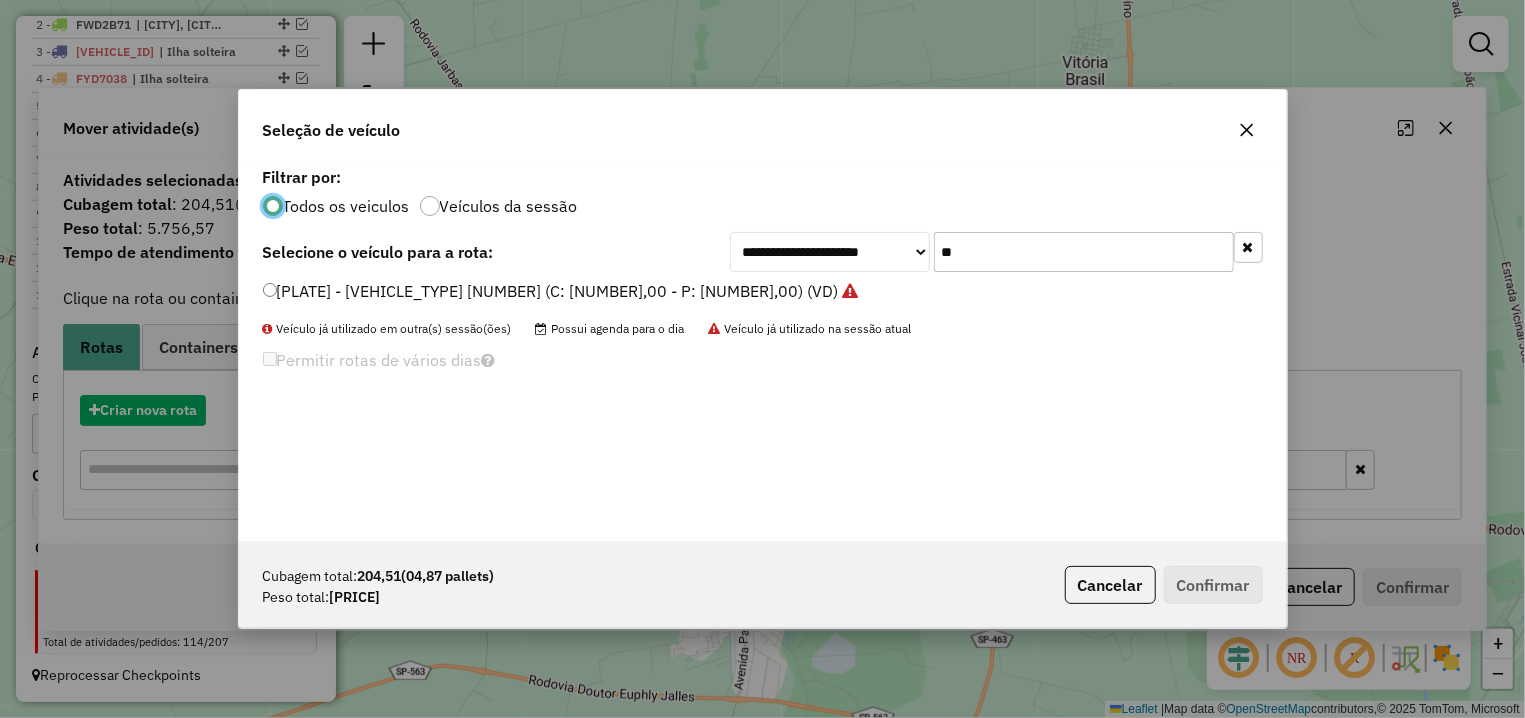 scroll, scrollTop: 11, scrollLeft: 6, axis: both 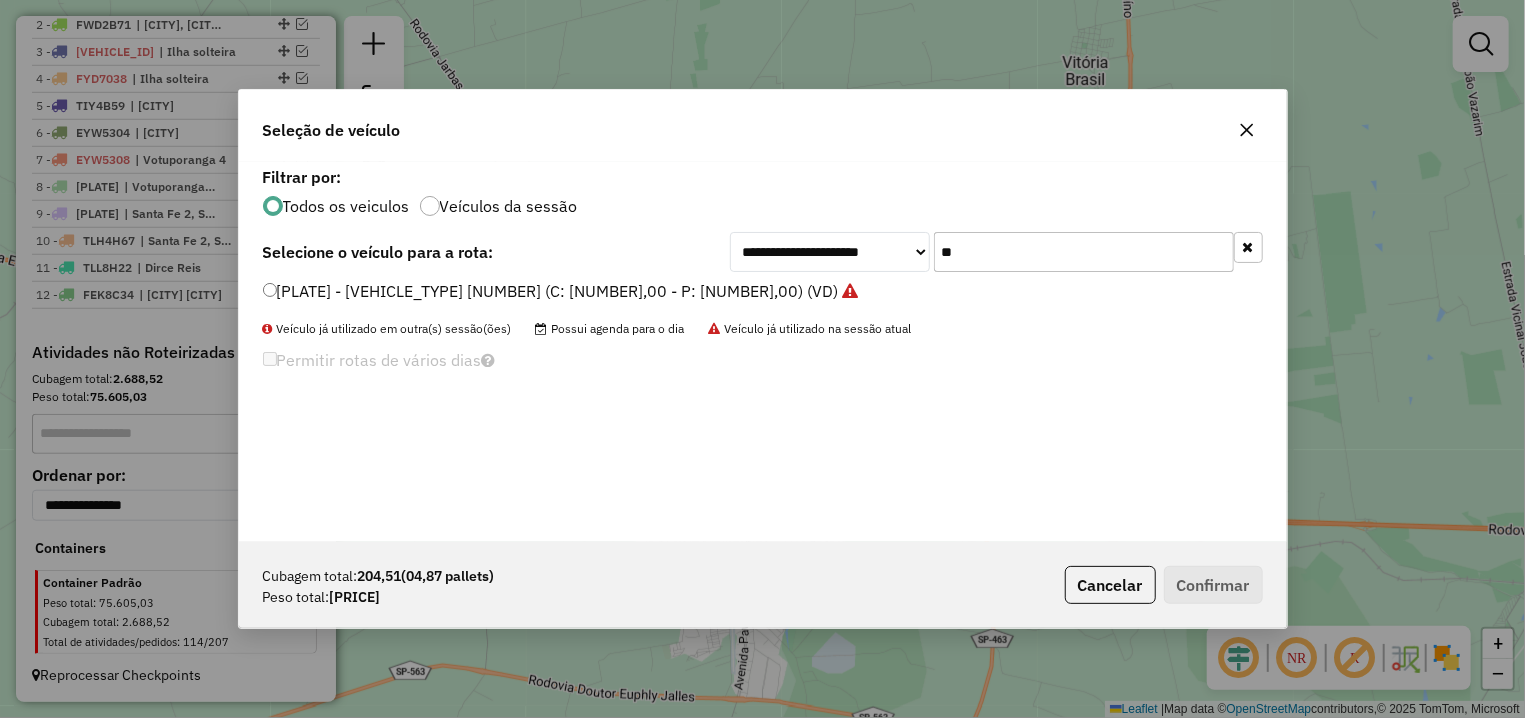 drag, startPoint x: 1013, startPoint y: 242, endPoint x: 931, endPoint y: 230, distance: 82.8734 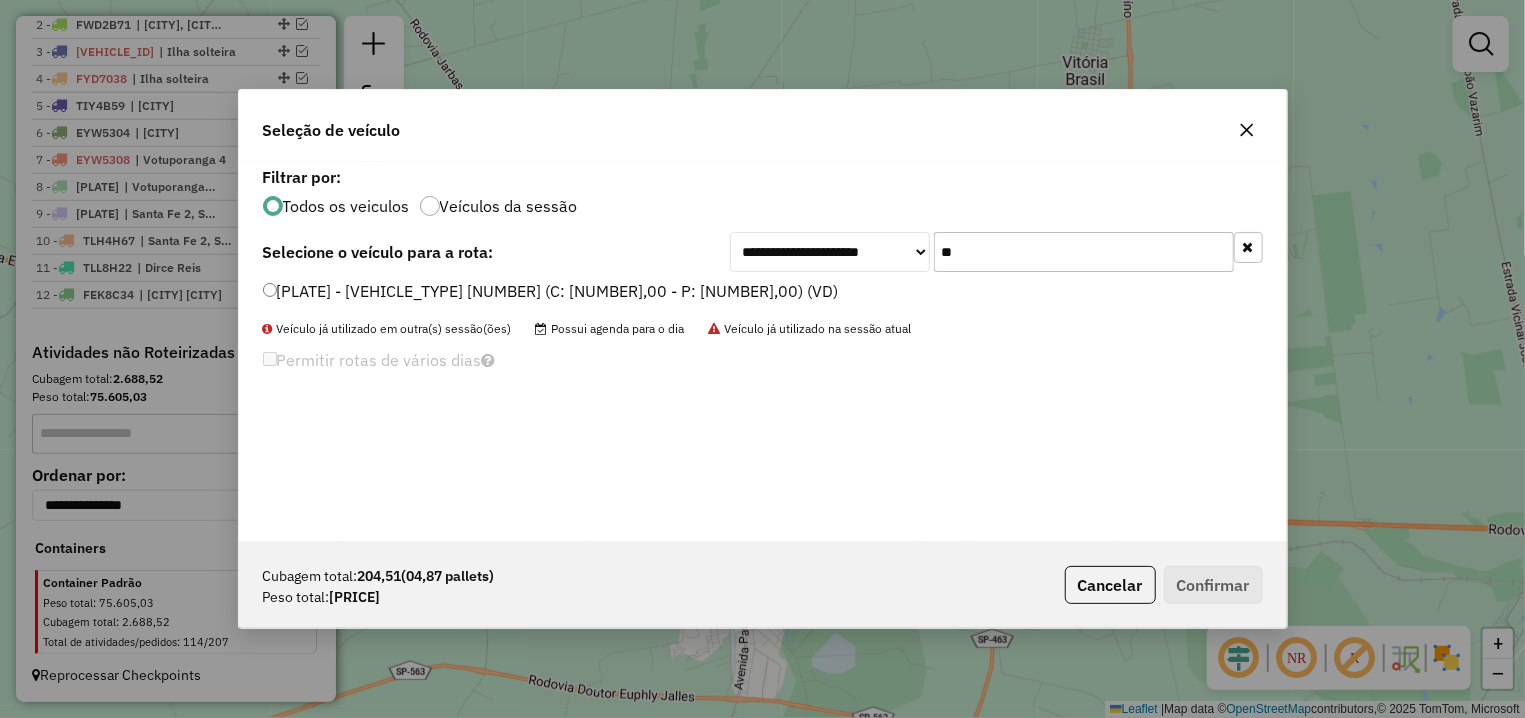 type on "**" 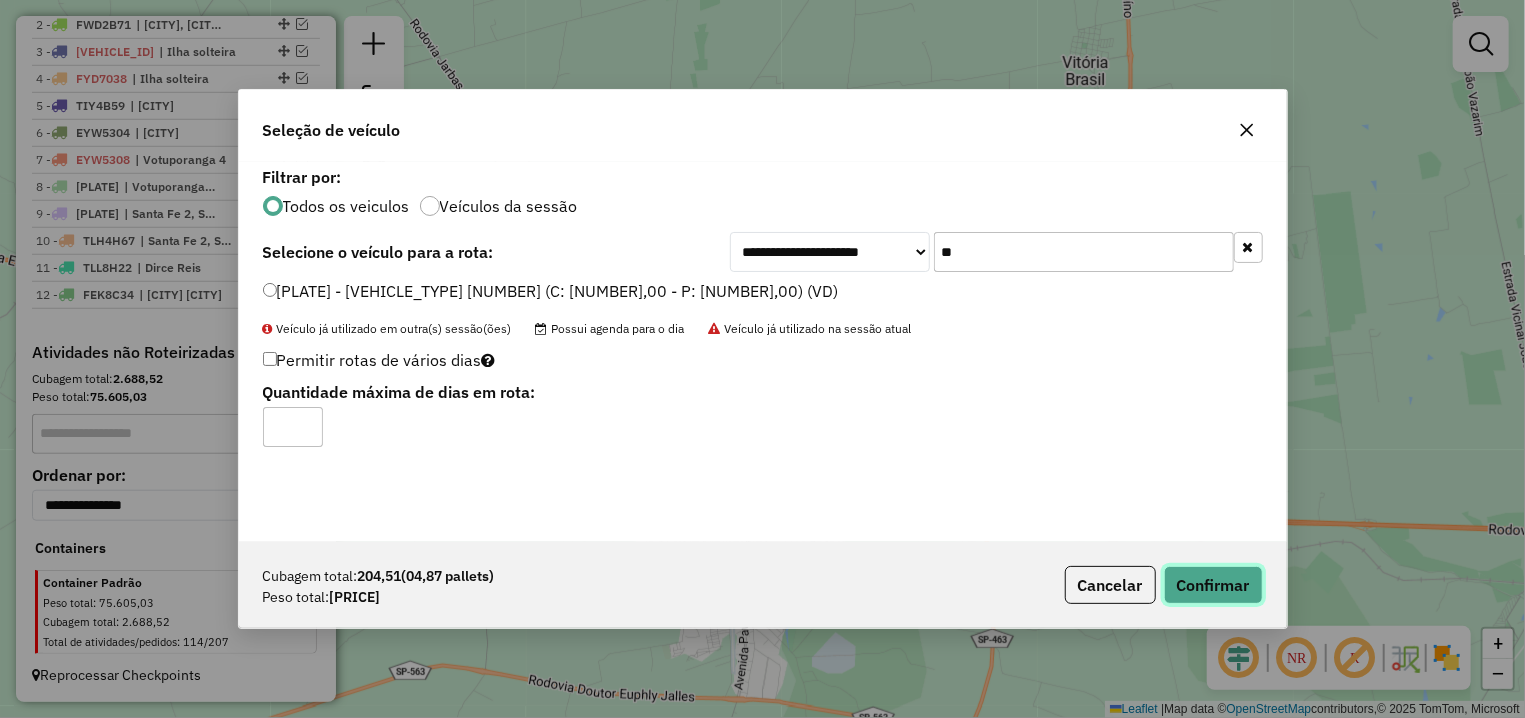 click on "Confirmar" 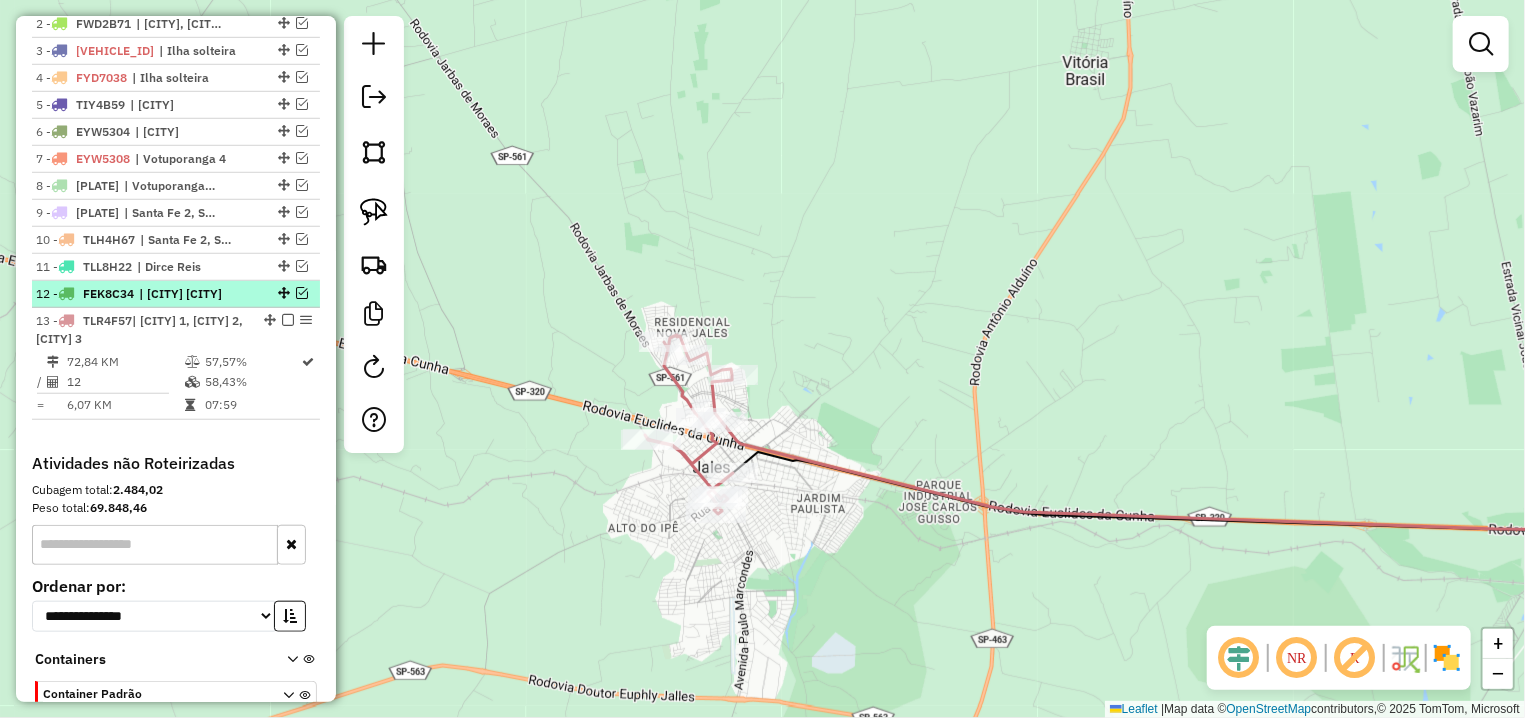 scroll, scrollTop: 313, scrollLeft: 0, axis: vertical 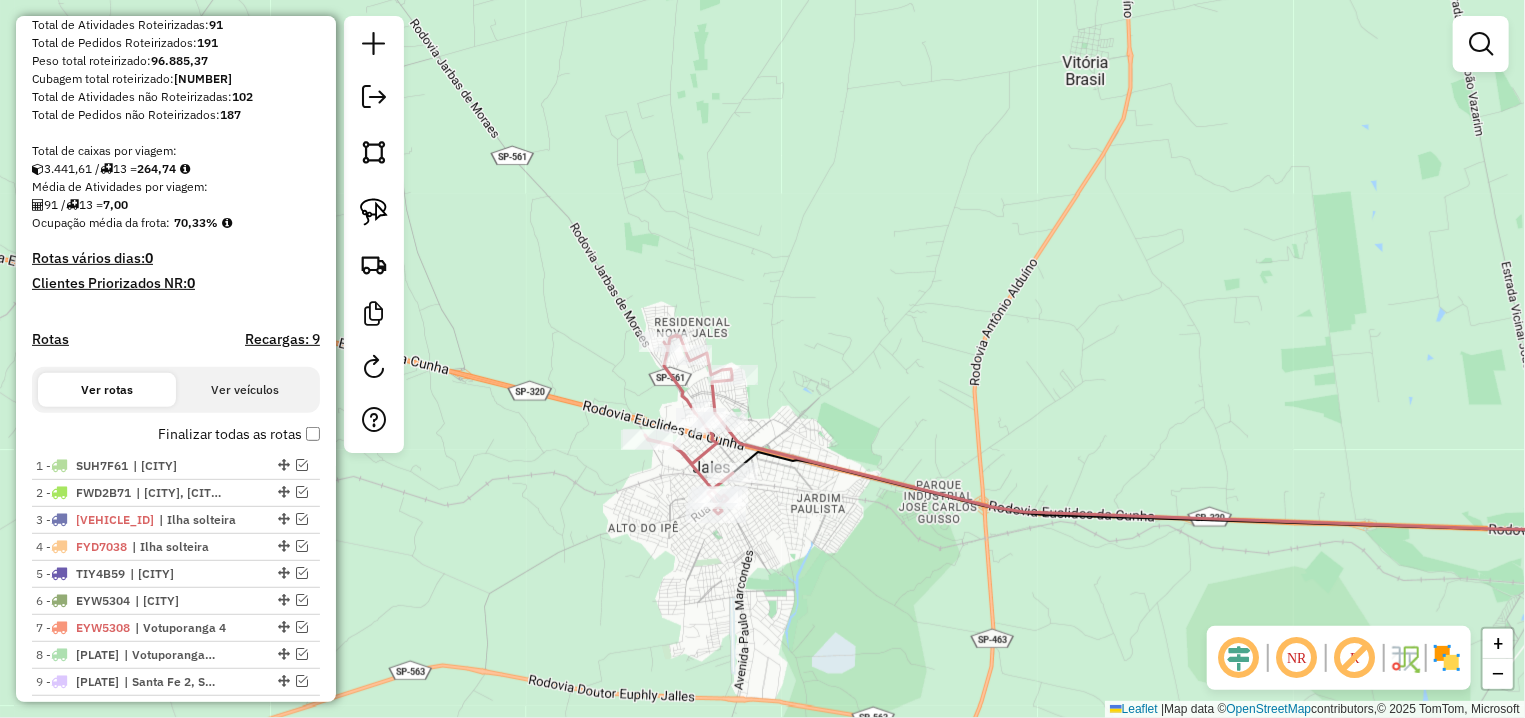 click on "Rotas" at bounding box center [50, 339] 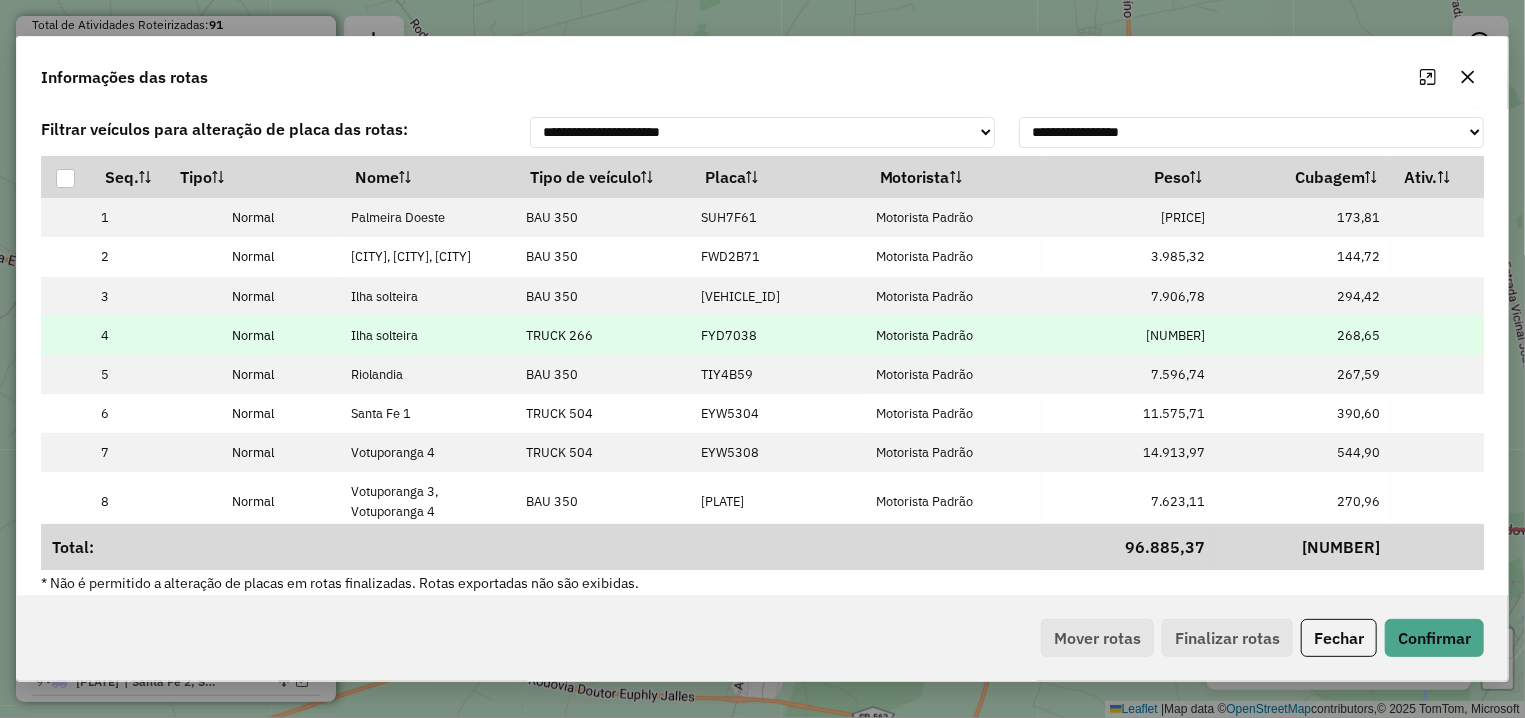scroll, scrollTop: 266, scrollLeft: 0, axis: vertical 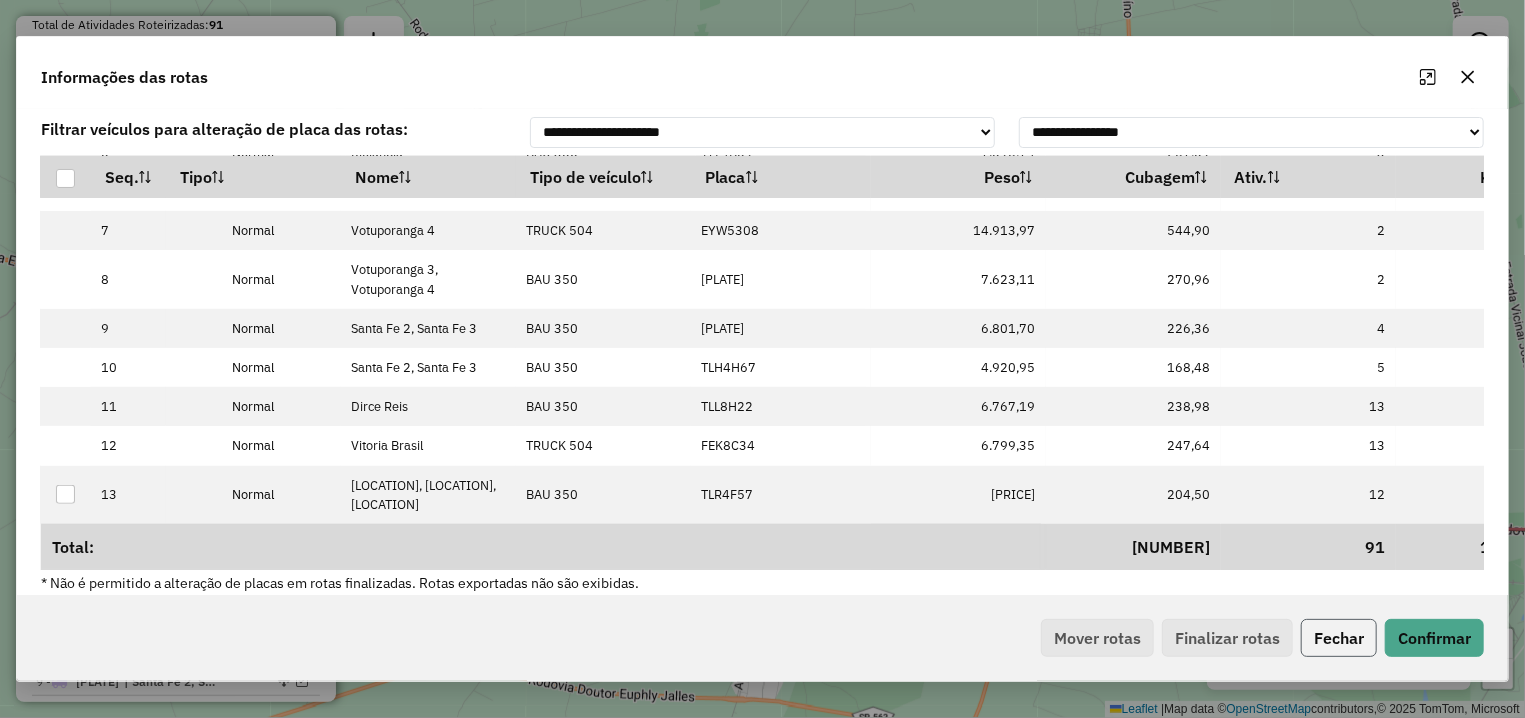 click on "Fechar" 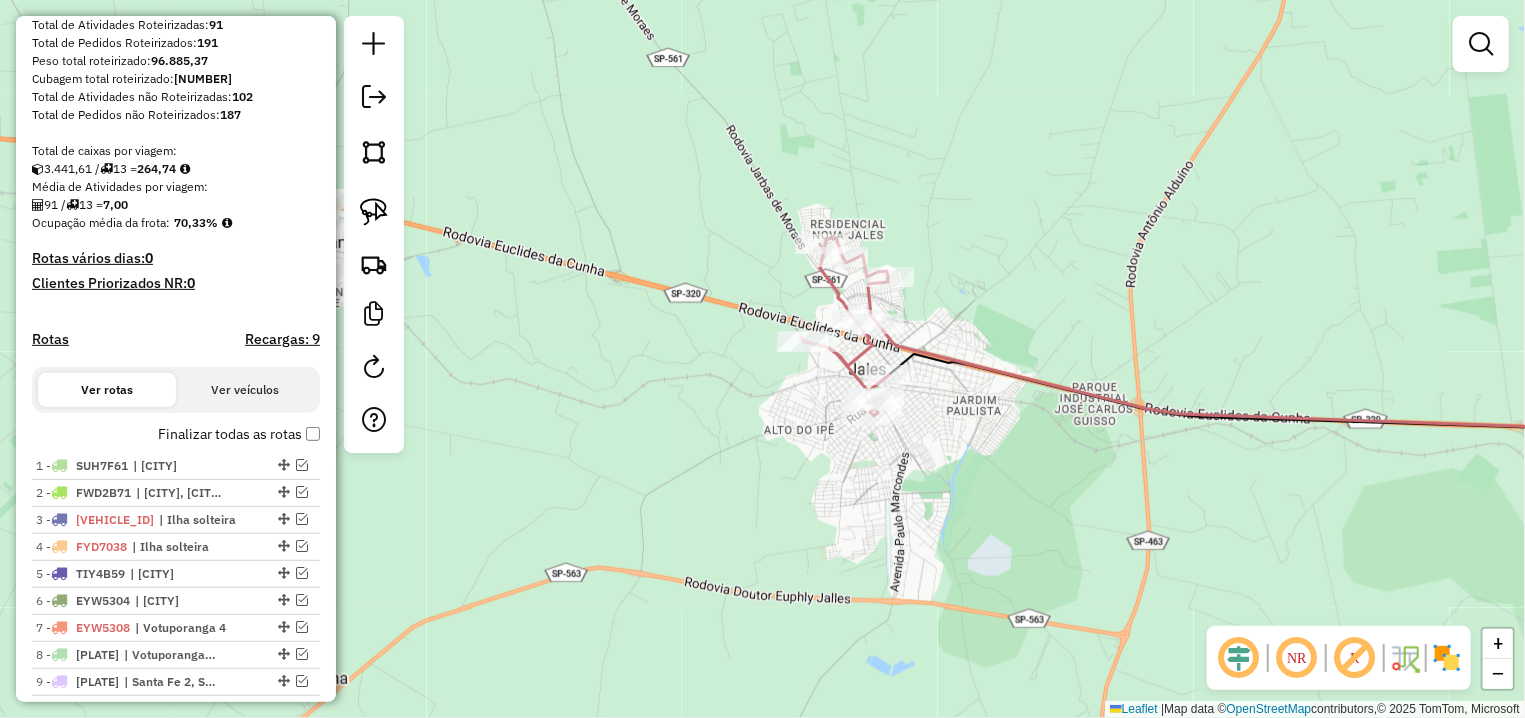 drag, startPoint x: 805, startPoint y: 529, endPoint x: 961, endPoint y: 431, distance: 184.22812 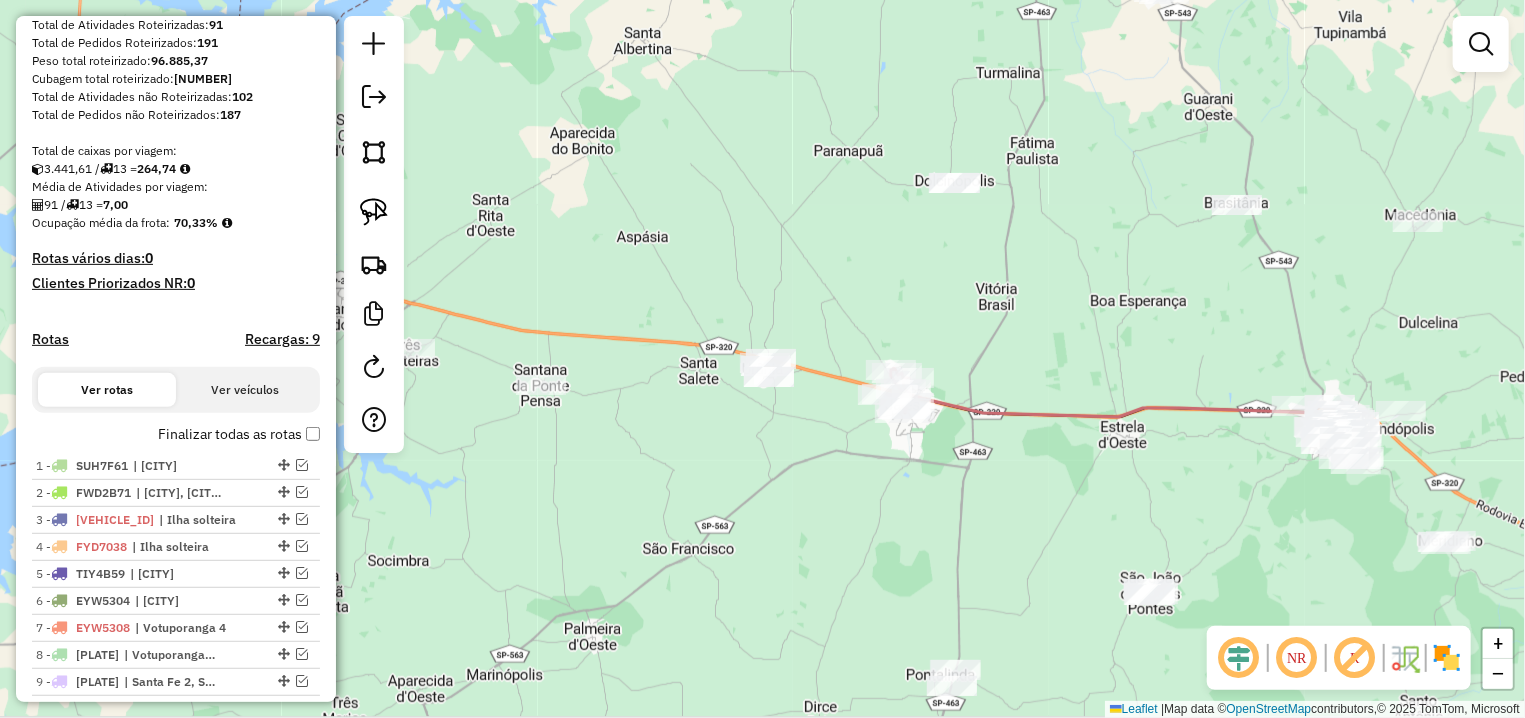 drag, startPoint x: 978, startPoint y: 454, endPoint x: 949, endPoint y: 440, distance: 32.202484 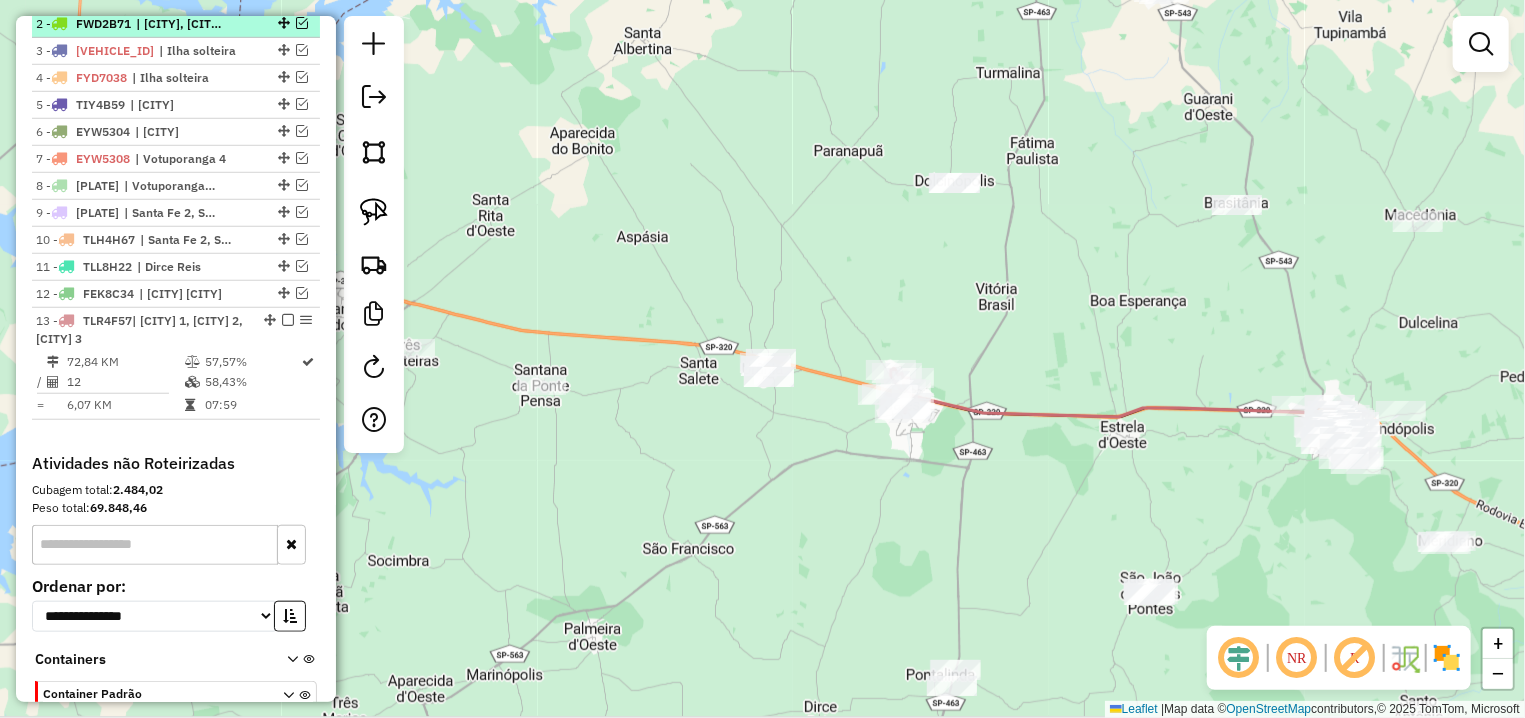 scroll, scrollTop: 894, scrollLeft: 0, axis: vertical 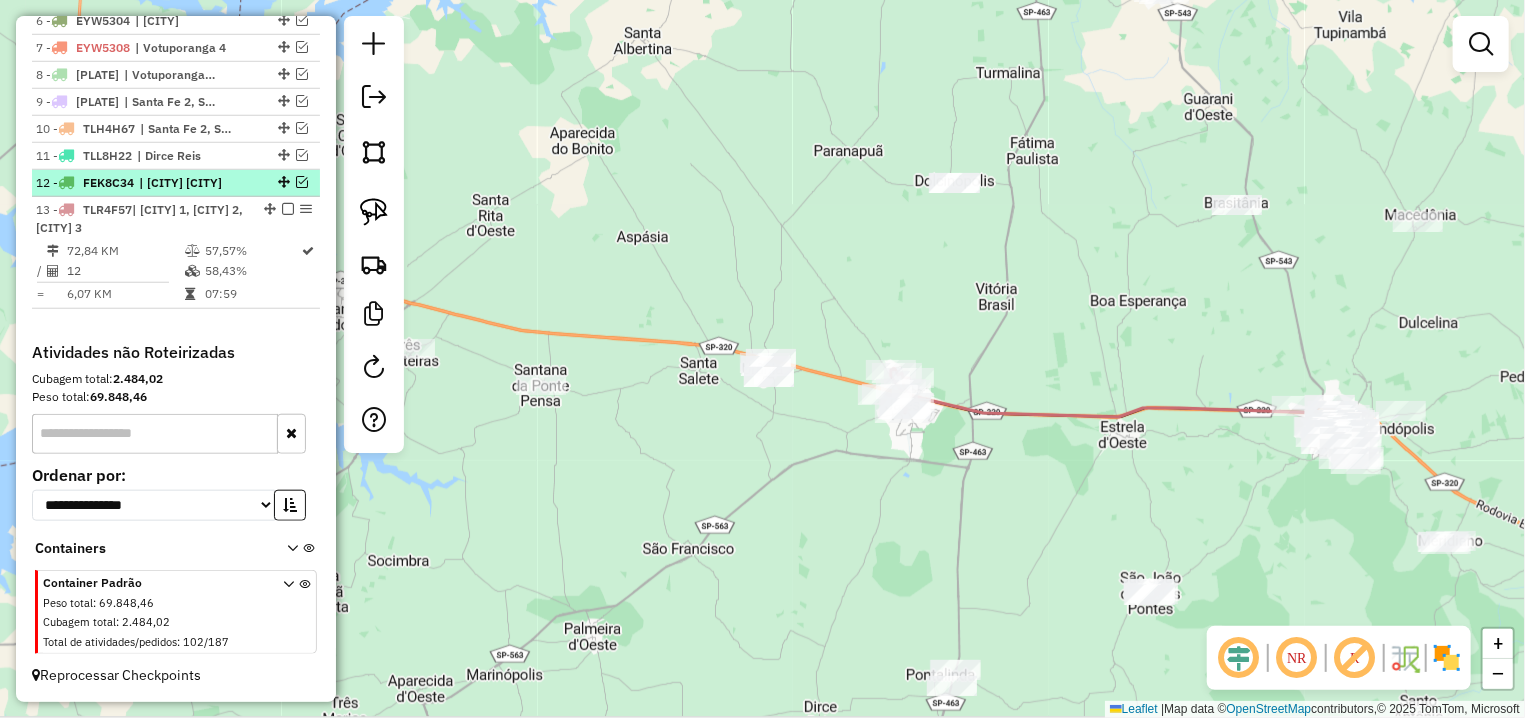 click at bounding box center (302, 182) 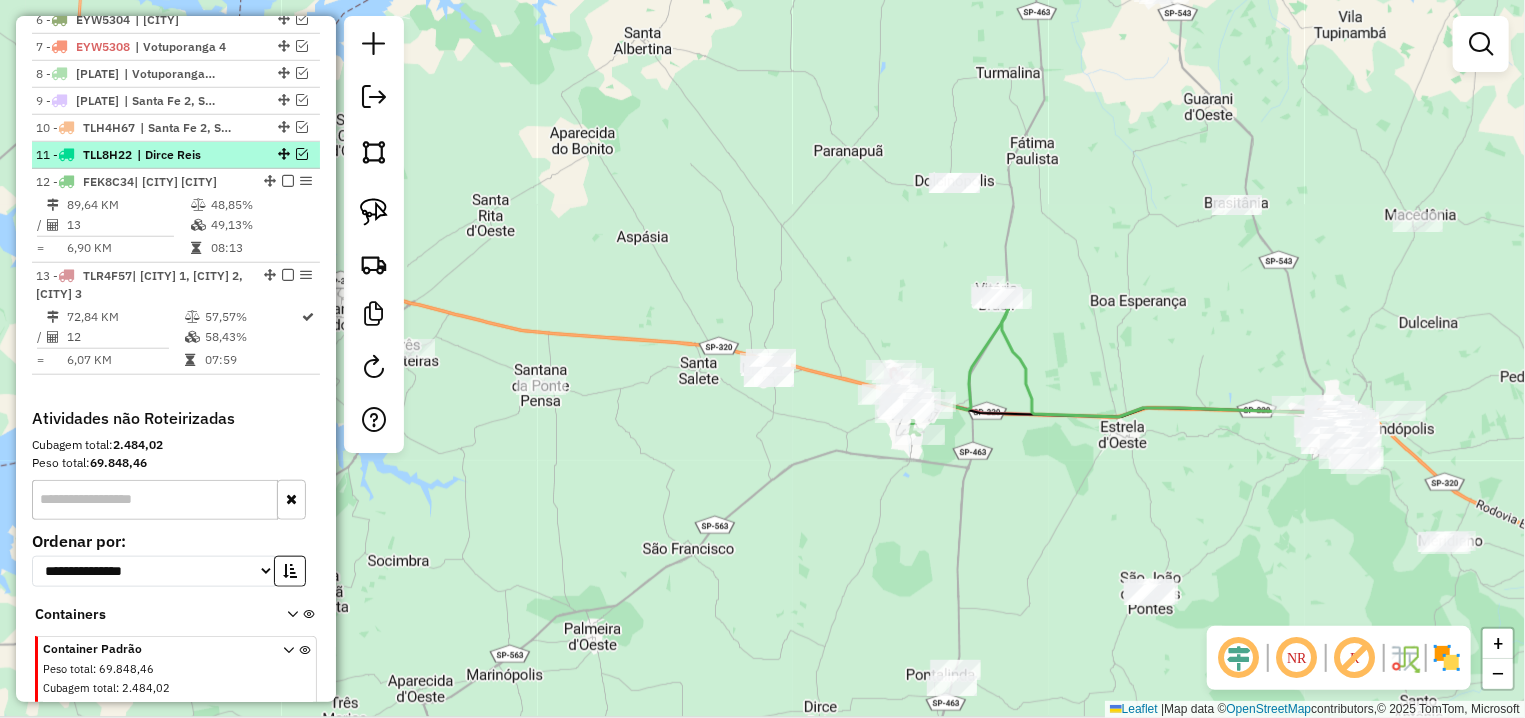 click at bounding box center (302, 154) 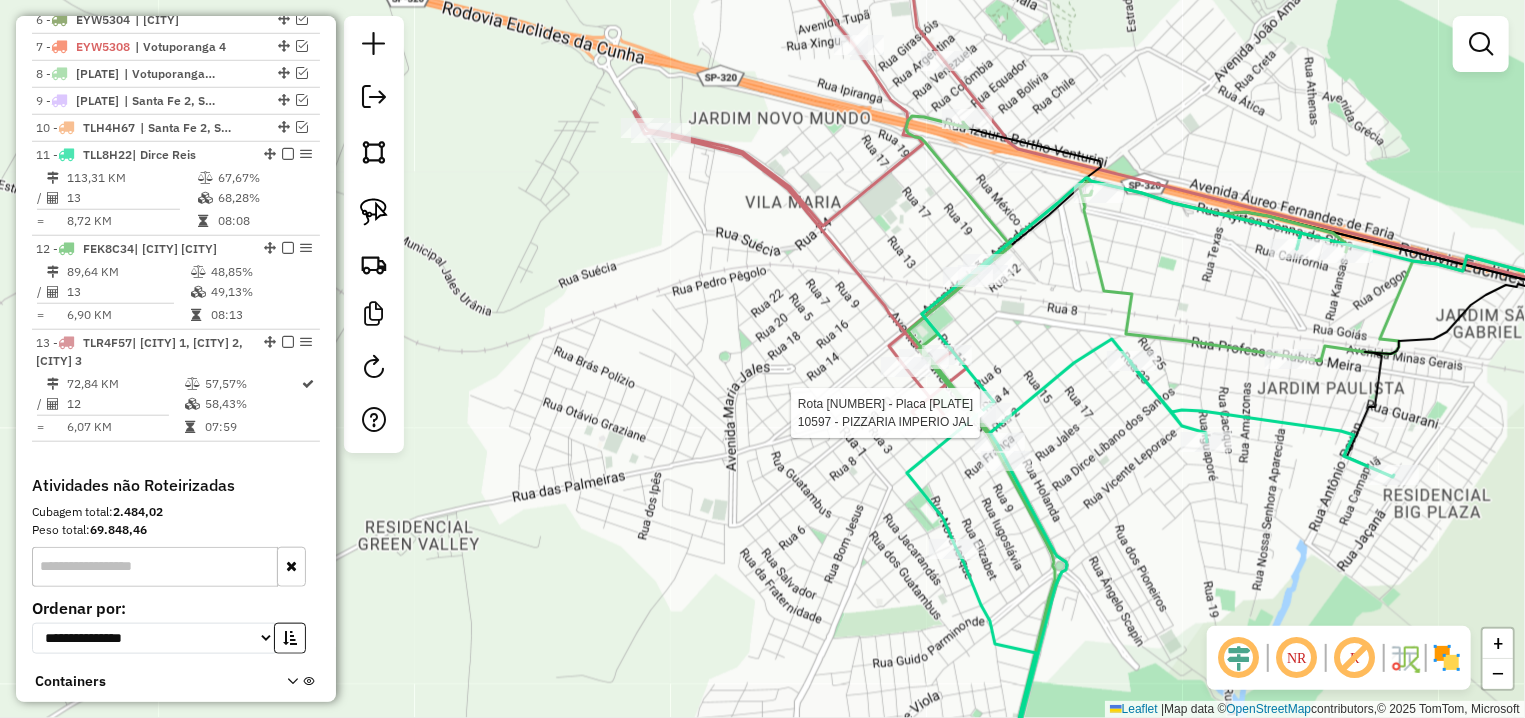 select on "**********" 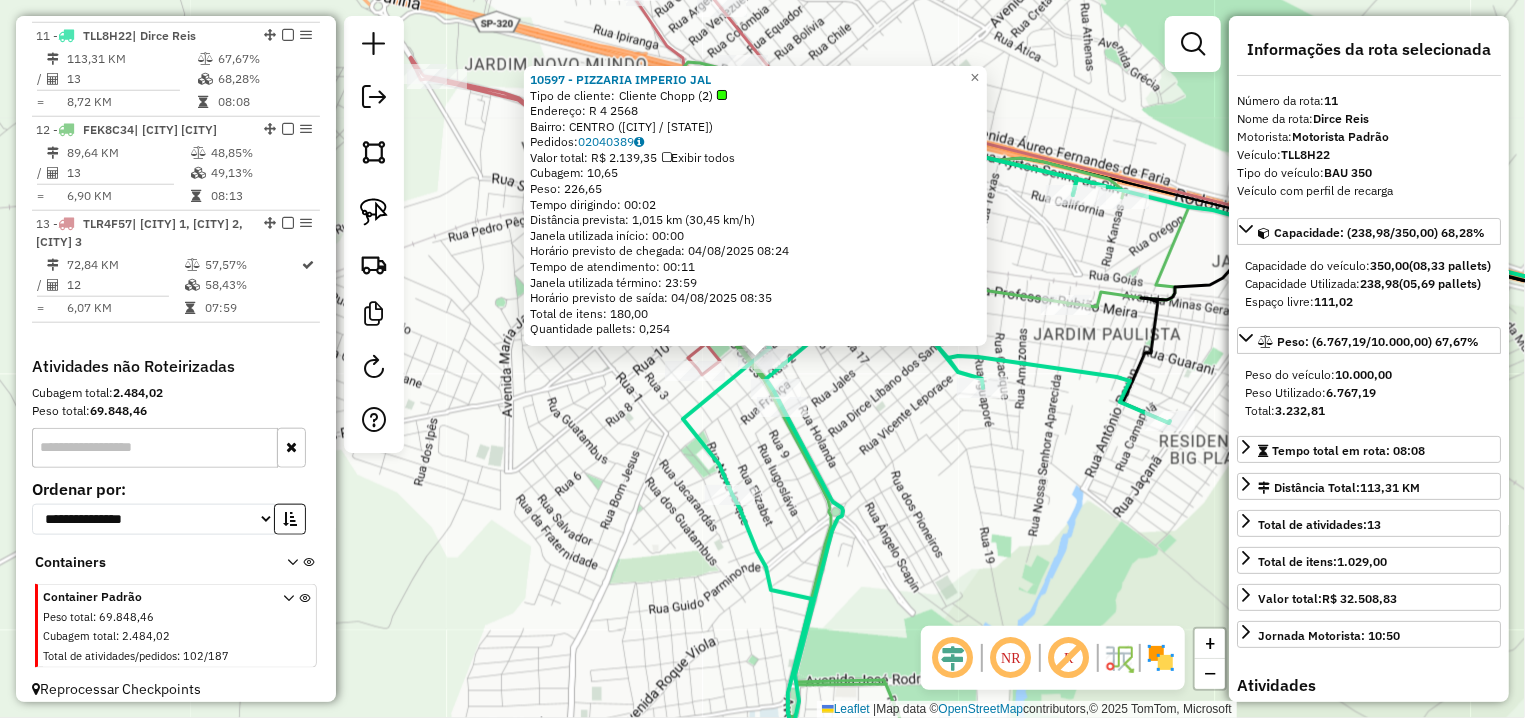 scroll, scrollTop: 1020, scrollLeft: 0, axis: vertical 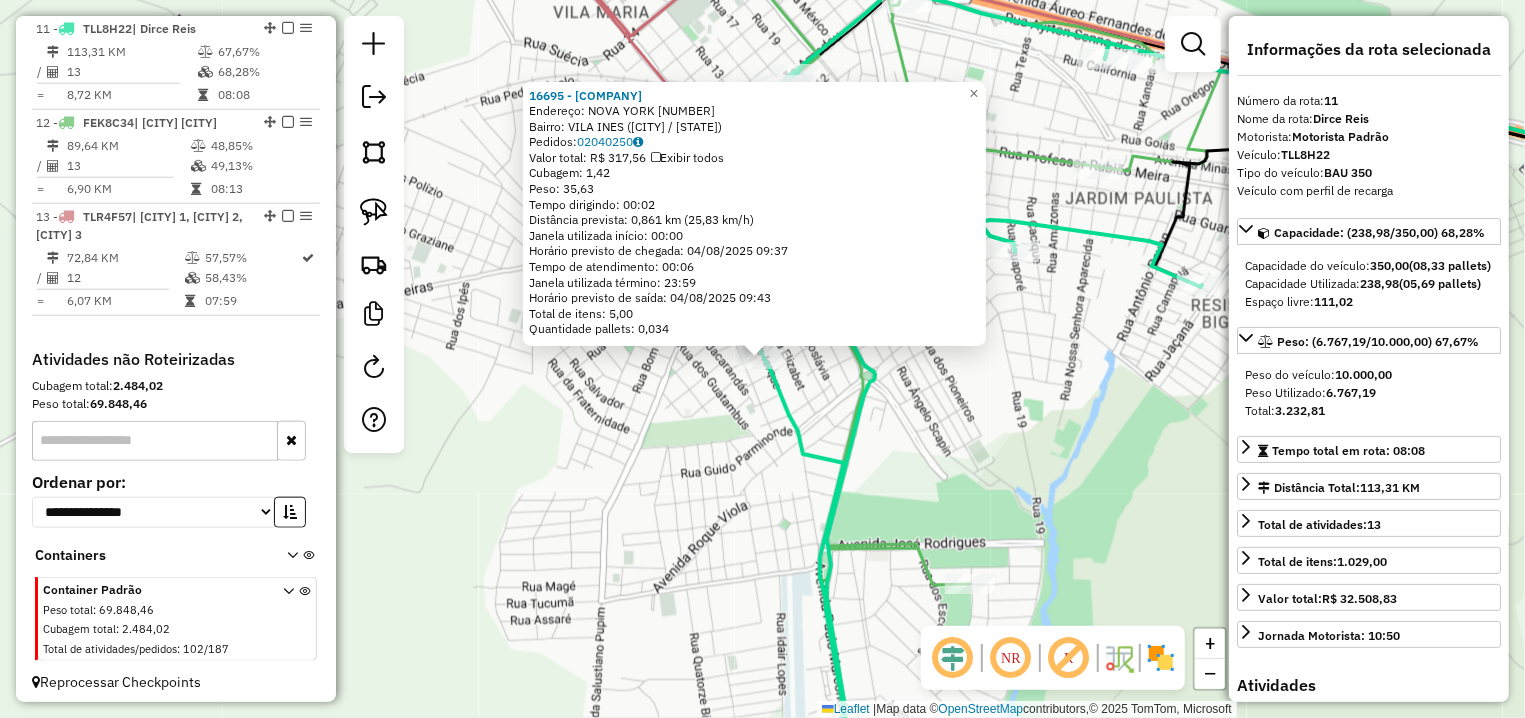 click on "[NUMBER] - QUITANDA BOM PASTOR Endereço: NOVA YORK [NUMBER] Bairro: [NEIGHBORHOOD] ([CITY] / [STATE]) Pedidos: [NUMBER] Valor total: R$ [PRICE] Exibir todos Cubagem: [NUMBER] Peso: [NUMBER] Tempo dirigindo: 00:02 Distância prevista: [NUMBER] km ([NUMBER] km/h) Janela utilizada início: 00:00 Horário previsto de chegada: 04/08/2025 [TIME] Tempo de atendimento: 00:06 Janela utilizada término: 23:59 Horário previsto de saída: 04/08/2025 [TIME] Total de itens: [NUMBER],00 Quantidade pallets: [NUMBER] × Janela de atendimento Grade de atendimento Capacidade Transportadoras Veículos Cliente Pedidos Rotas Selecione os dias de semana para filtrar as janelas de atendimento Seg Ter Qua Qui Sex Sáb Dom Informe o período da janela de atendimento: De: Até: Filtrar exatamente a janela do cliente Considerar janela de atendimento padrão Selecione os dias de semana para filtrar as grades de atendimento Seg Ter Qua Qui Sex Sáb Dom Considerar clientes sem dia de atendimento cadastrado De: De:" 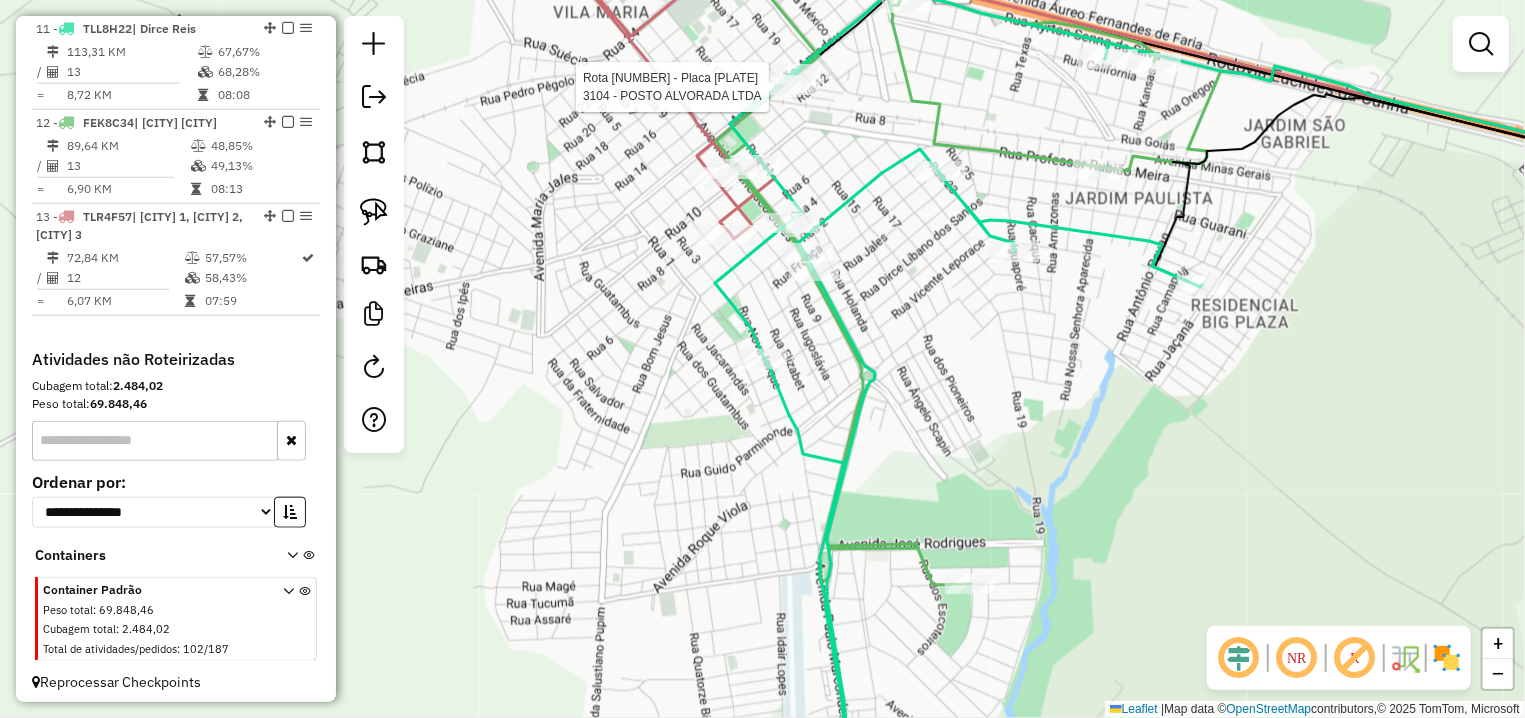 select on "**********" 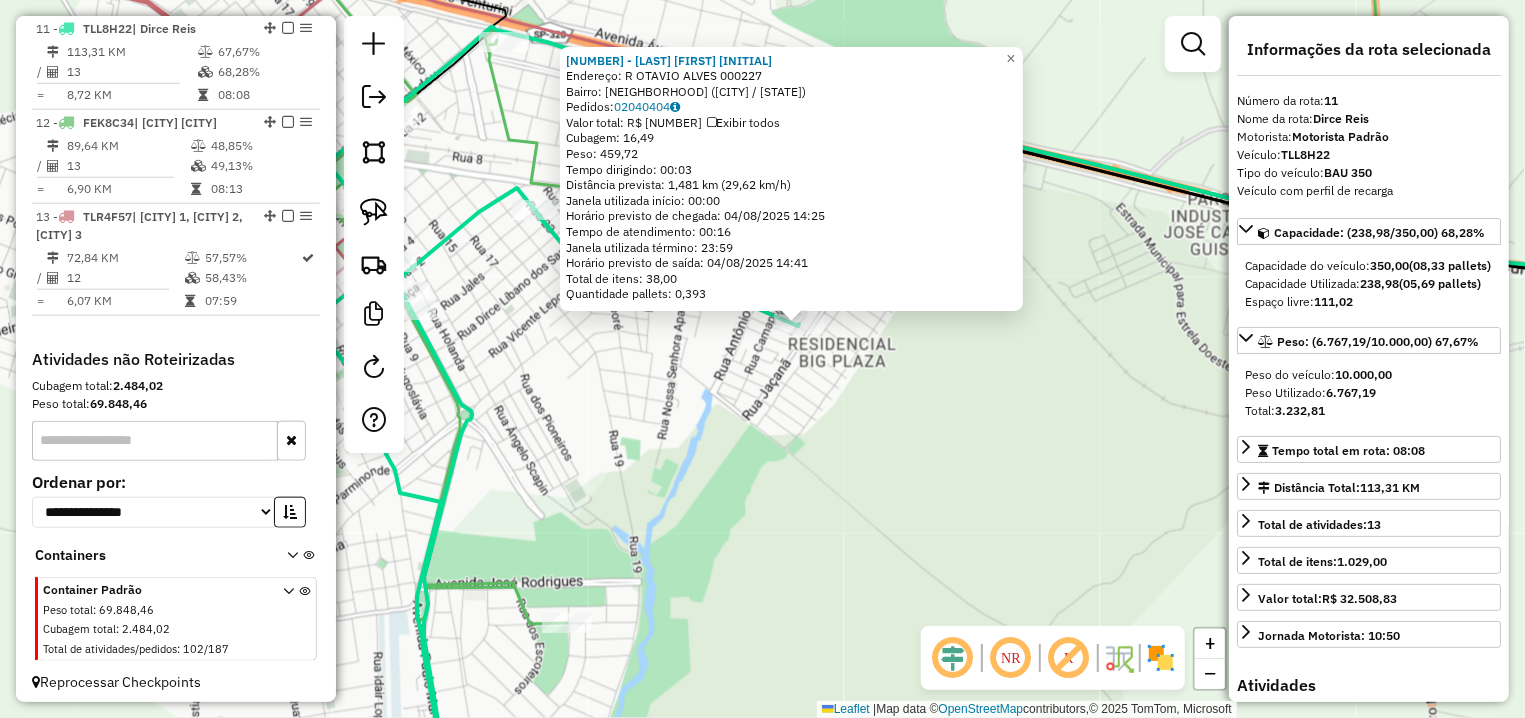 drag, startPoint x: 593, startPoint y: 434, endPoint x: 721, endPoint y: 304, distance: 182.43903 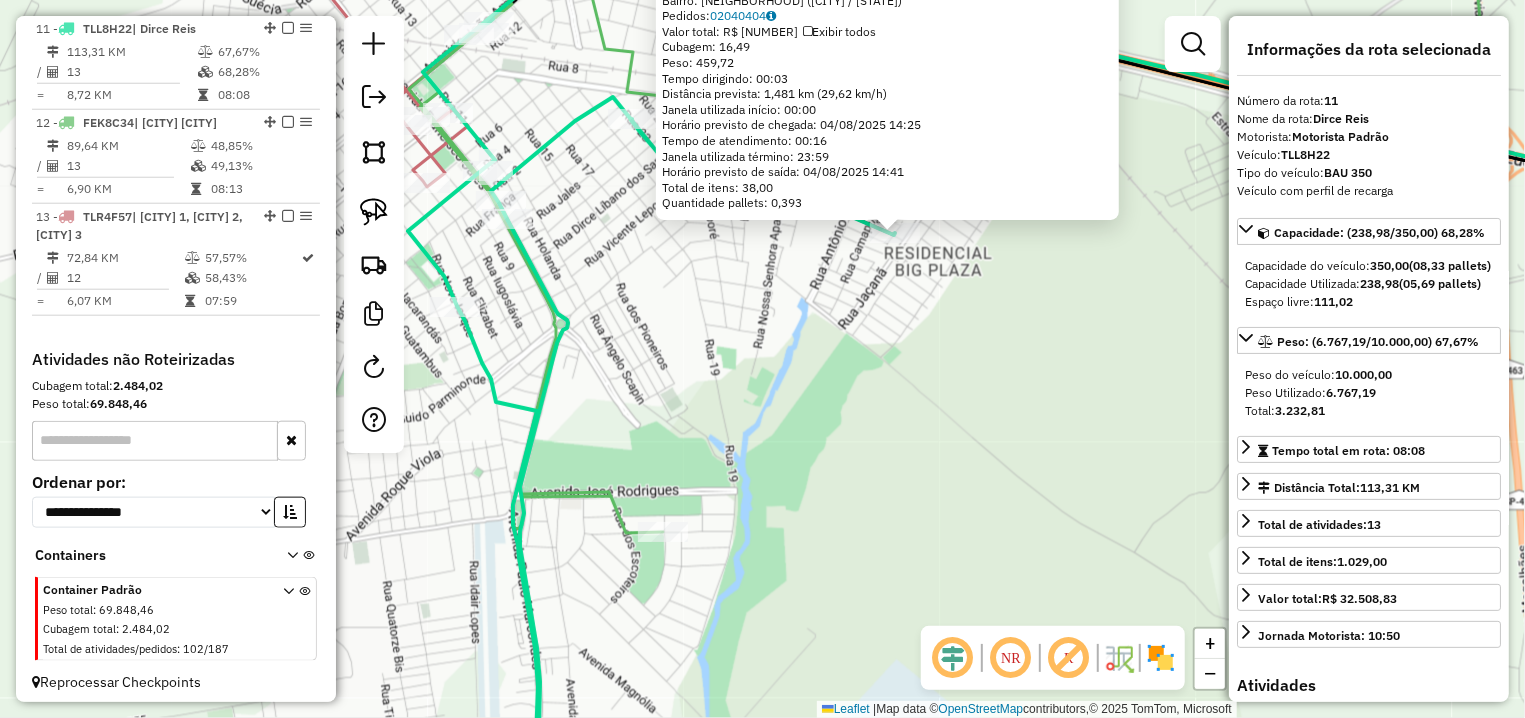 drag, startPoint x: 662, startPoint y: 370, endPoint x: 814, endPoint y: 434, distance: 164.92422 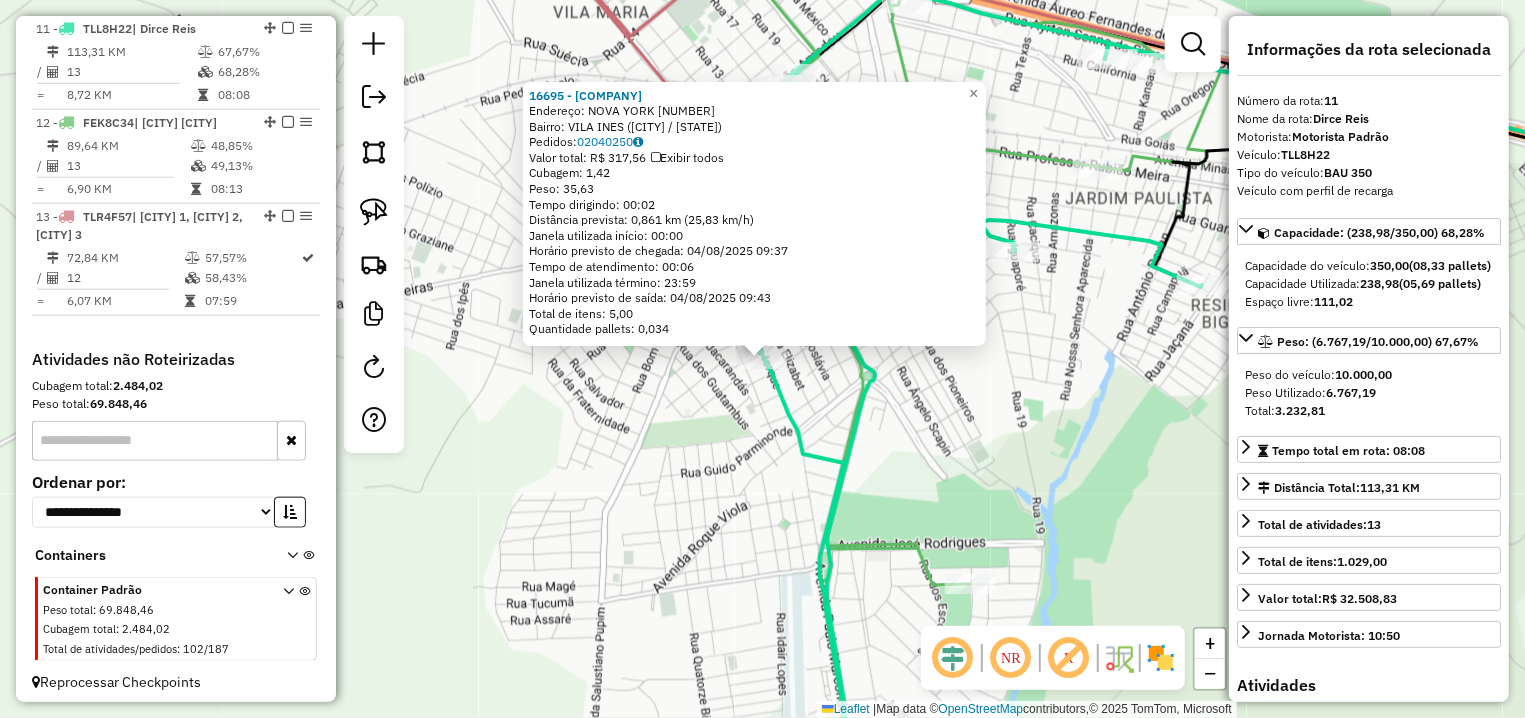click on "[NUMBER] - QUITANDA BOM PASTOR Endereço: NOVA YORK [NUMBER] Bairro: [NEIGHBORHOOD] ([CITY] / [STATE]) Pedidos: [NUMBER] Valor total: R$ [PRICE] Exibir todos Cubagem: [NUMBER] Peso: [NUMBER] Tempo dirigindo: 00:02 Distância prevista: [NUMBER] km ([NUMBER] km/h) Janela utilizada início: 00:00 Horário previsto de chegada: 04/08/2025 [TIME] Tempo de atendimento: 00:06 Janela utilizada término: 23:59 Horário previsto de saída: 04/08/2025 [TIME] Total de itens: [NUMBER],00 Quantidade pallets: [NUMBER] × Janela de atendimento Grade de atendimento Capacidade Transportadoras Veículos Cliente Pedidos Rotas Selecione os dias de semana para filtrar as janelas de atendimento Seg Ter Qua Qui Sex Sáb Dom Informe o período da janela de atendimento: De: Até: Filtrar exatamente a janela do cliente Considerar janela de atendimento padrão Selecione os dias de semana para filtrar as grades de atendimento Seg Ter Qua Qui Sex Sáb Dom Considerar clientes sem dia de atendimento cadastrado De: De:" 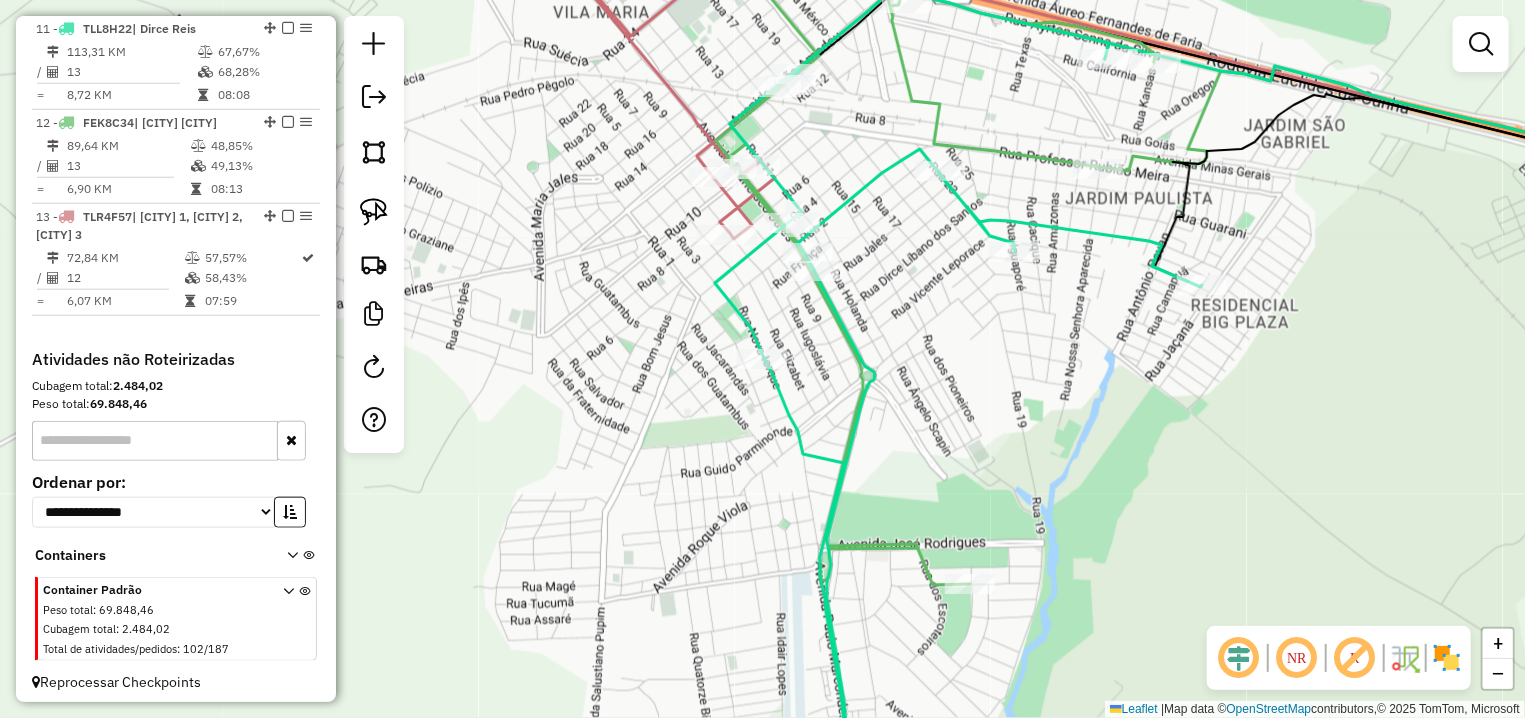 select on "**********" 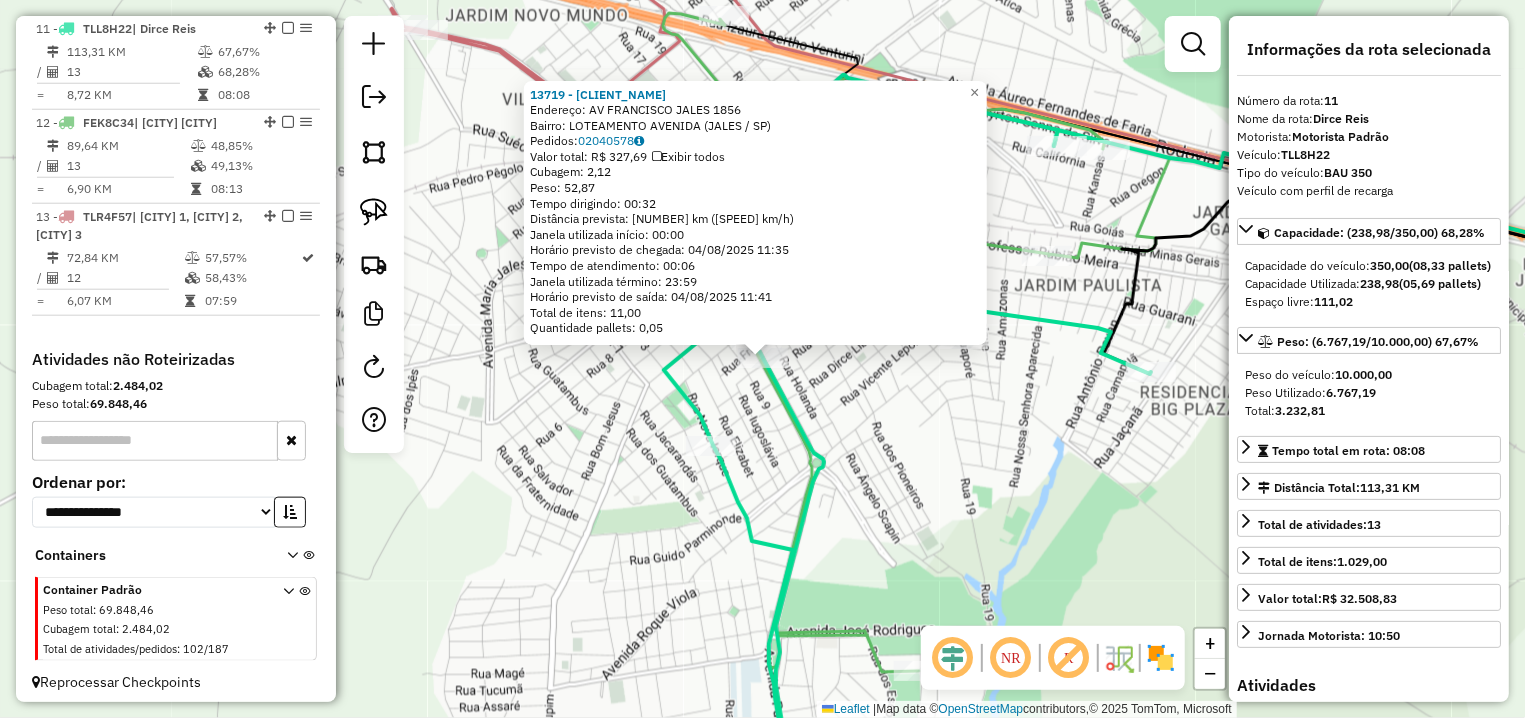 click on "[NUMBER] - [FIRST] [LAST]  Endereço: [STREET]               [NUMBER]   Bairro: [NEIGHBORHOOD] ([CITY] / [STATE])   Pedidos:  [ORDER_NUMBER]   Valor total: R$ [PRICE]   Exibir todos   Cubagem: [CUBAGE]  Peso: [WEIGHT]  Tempo dirigindo: [TIME]   Distância prevista: [DISTANCE] km ([SPEED] km/h)   Janela utilizada início: [TIME]   Horário previsto de chegada: [DATE] [TIME]   Tempo de atendimento: [TIME]   Janela utilizada término: [TIME]   Total de itens: [ITEMS]   Quantidade pallets: [PALLETS]  × Janela de atendimento Grade de atendimento Capacidade Transportadoras Veículos Cliente Pedidos  Rotas Selecione os dias de semana para filtrar as janelas de atendimento  Seg   Ter   Qua   Qui   Sex   Sáb   Dom  Informe o período da janela de atendimento: De: Até:  Filtrar exatamente a janela do cliente  Considerar janela de atendimento padrão  Selecione os dias de semana para filtrar as grades de atendimento  Seg   Ter   Qua   Qui   Sex   Sáb   Dom   Peso mínimo:   Peso máximo:" 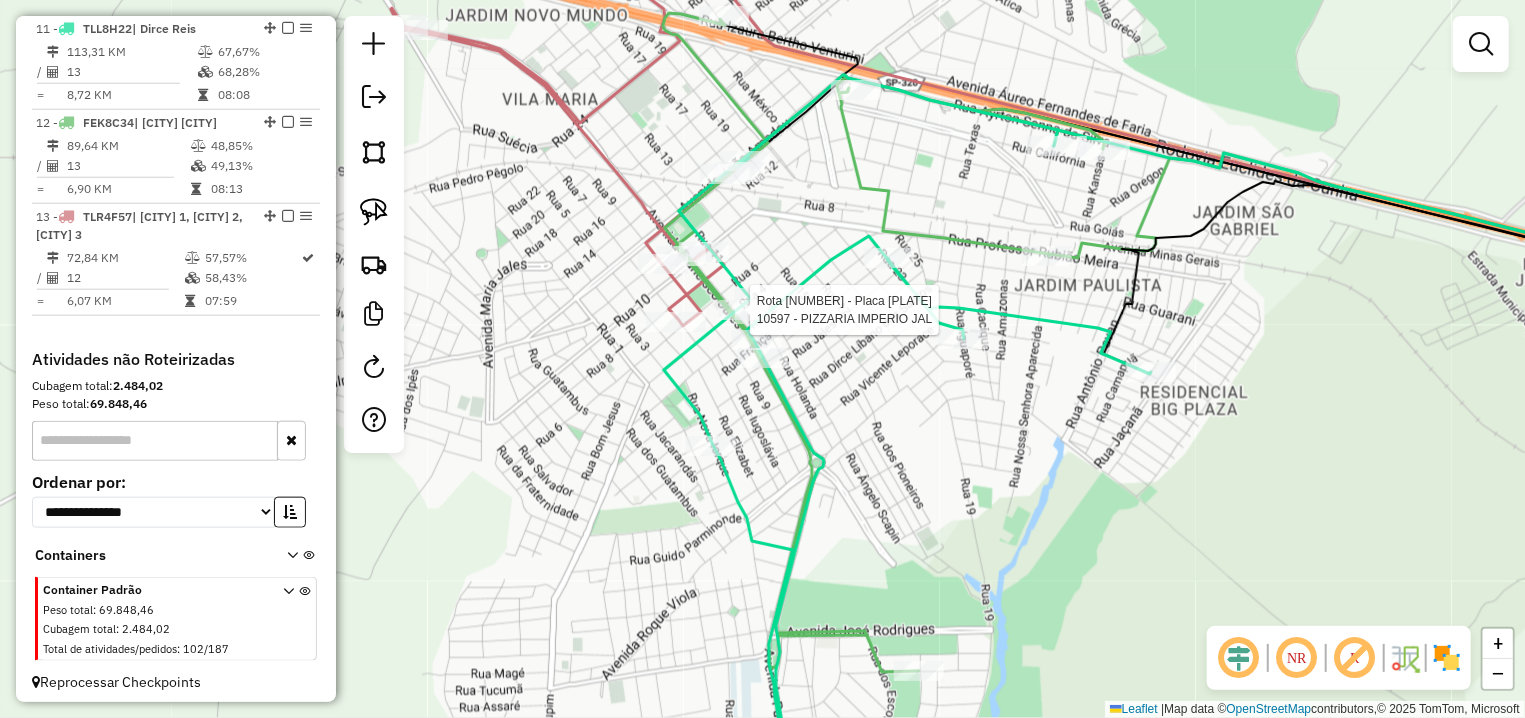 select on "**********" 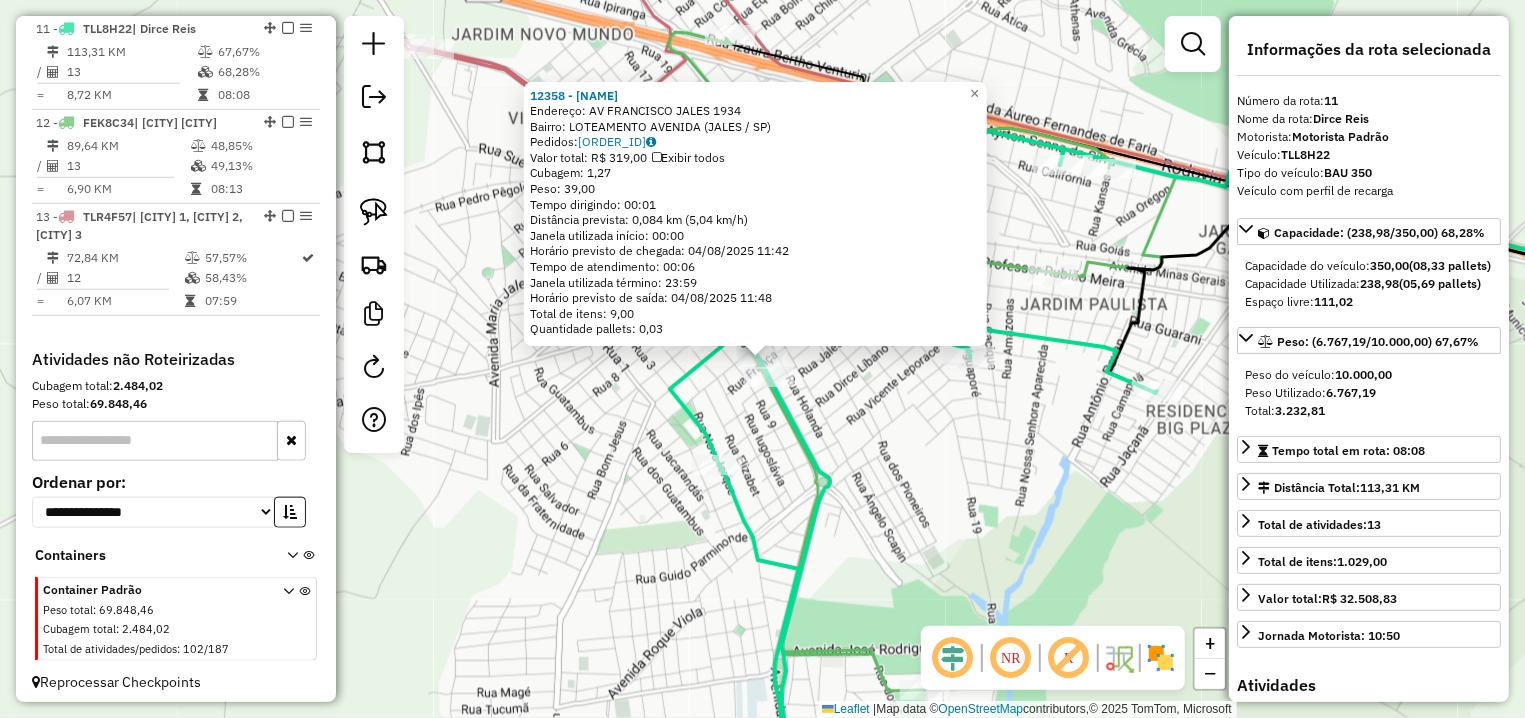 click on "Rota 11 - Placa TLL8H22 13719 - [FIRST] [LAST] 12358 - [FIRST] [LAST] Endereço: AV FRANCISCO JALES 1934 Bairro: [CITY] ([CITY] / [STATE]) Pedidos: 02040297 Valor total: R$ 319,00 Exibir todos Cubagem: 1,27 Peso: 39,00 Tempo dirigindo: 00:01 Distância prevista: 0,084 km (5,04 km/h) Janela utilizada início: 00:00 Horário previsto de chegada: 04/08/2025 11:42 Tempo de atendimento: 00:06 Janela utilizada término: 23:59 Horário previsto de saída: 04/08/2025 11:48 Total de itens: 9,00 Quantidade pallets: 0,03 × Janela de atendimento Grade de atendimento Capacidade Transportadoras Veículos Cliente Pedidos Rotas Selecione os dias de semana para filtrar as janelas de atendimento Seg Ter Qua Qui Sex Sáb Dom Informe o período da janela de atendimento: De: Até: Filtrar exatamente a janela do cliente Considerar janela de atendimento padrão Selecione os dias de semana para filtrar as grades de atendimento Seg Ter Qua Qui" 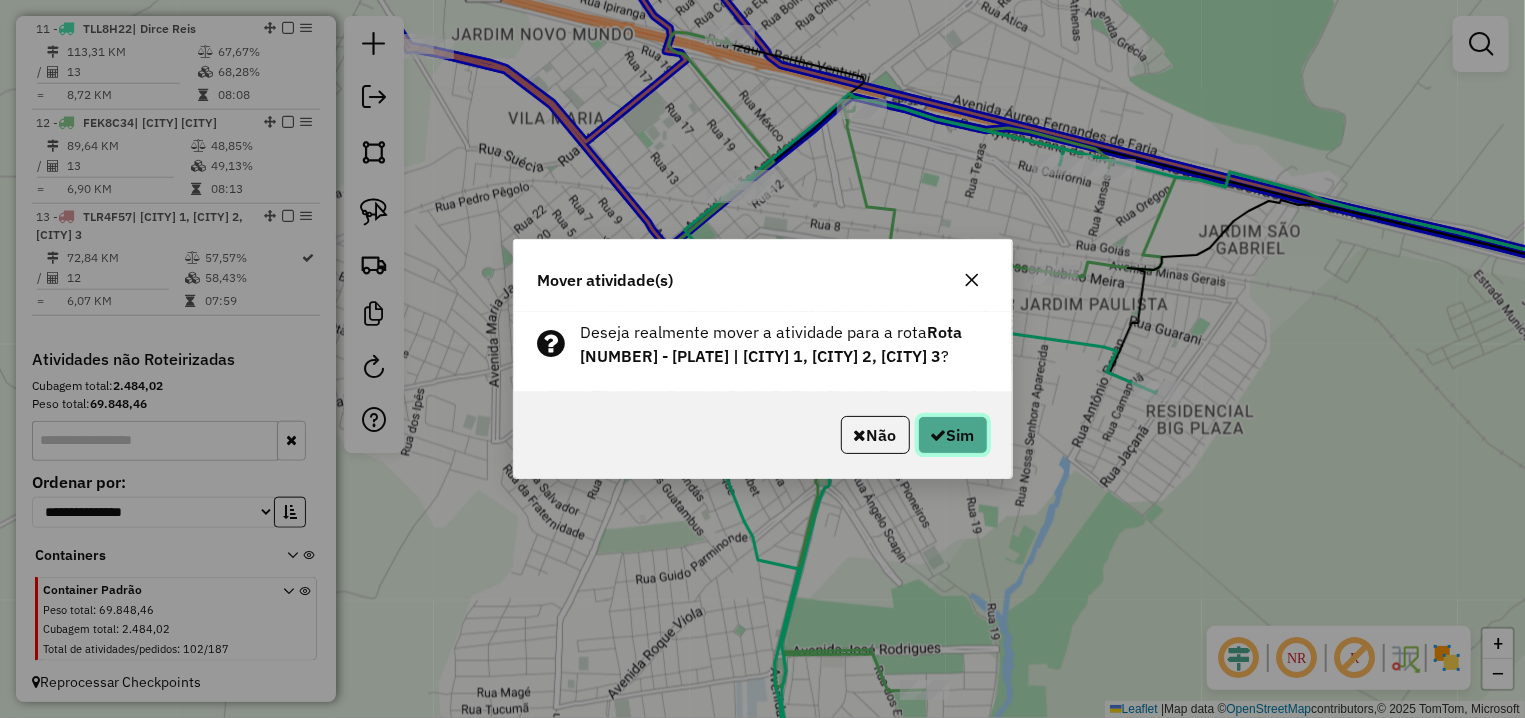click on "Sim" 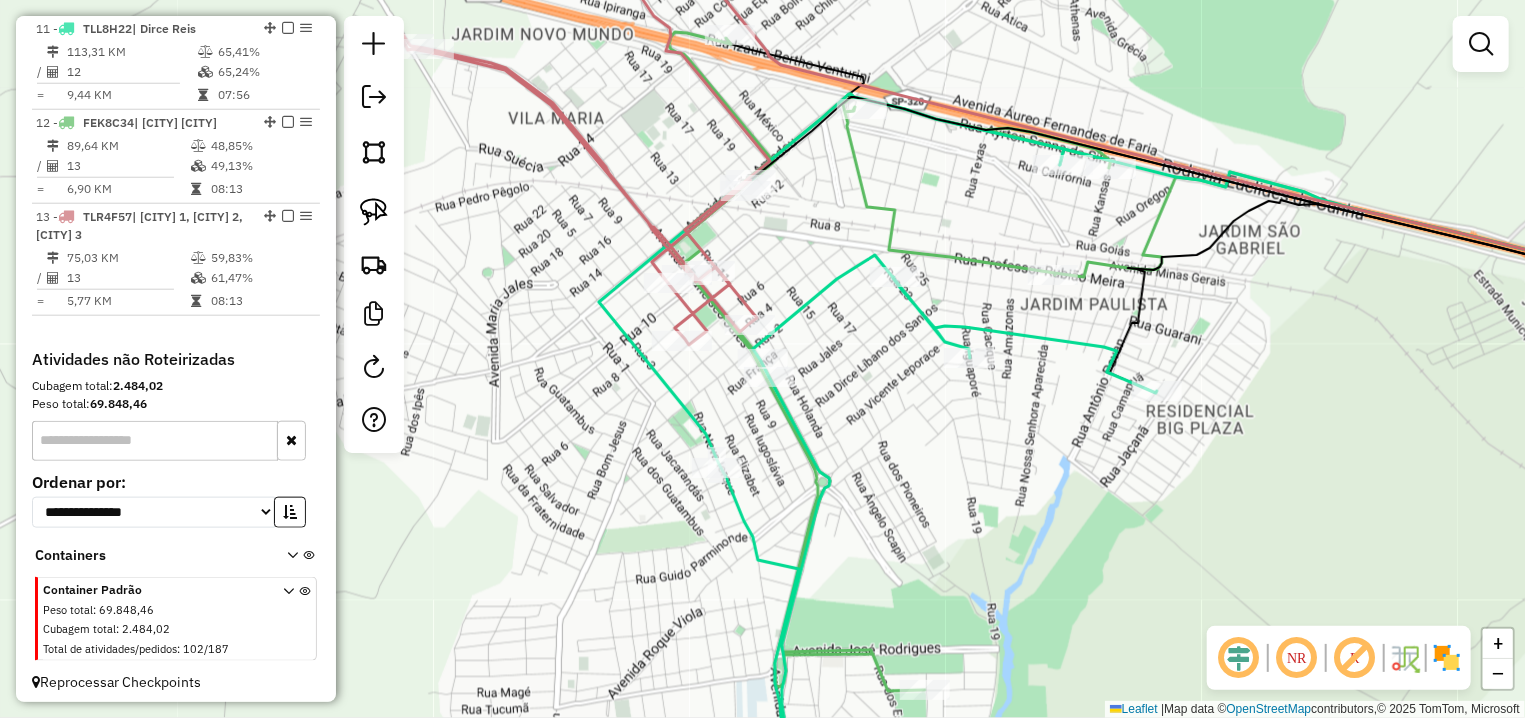 click at bounding box center (288, 28) 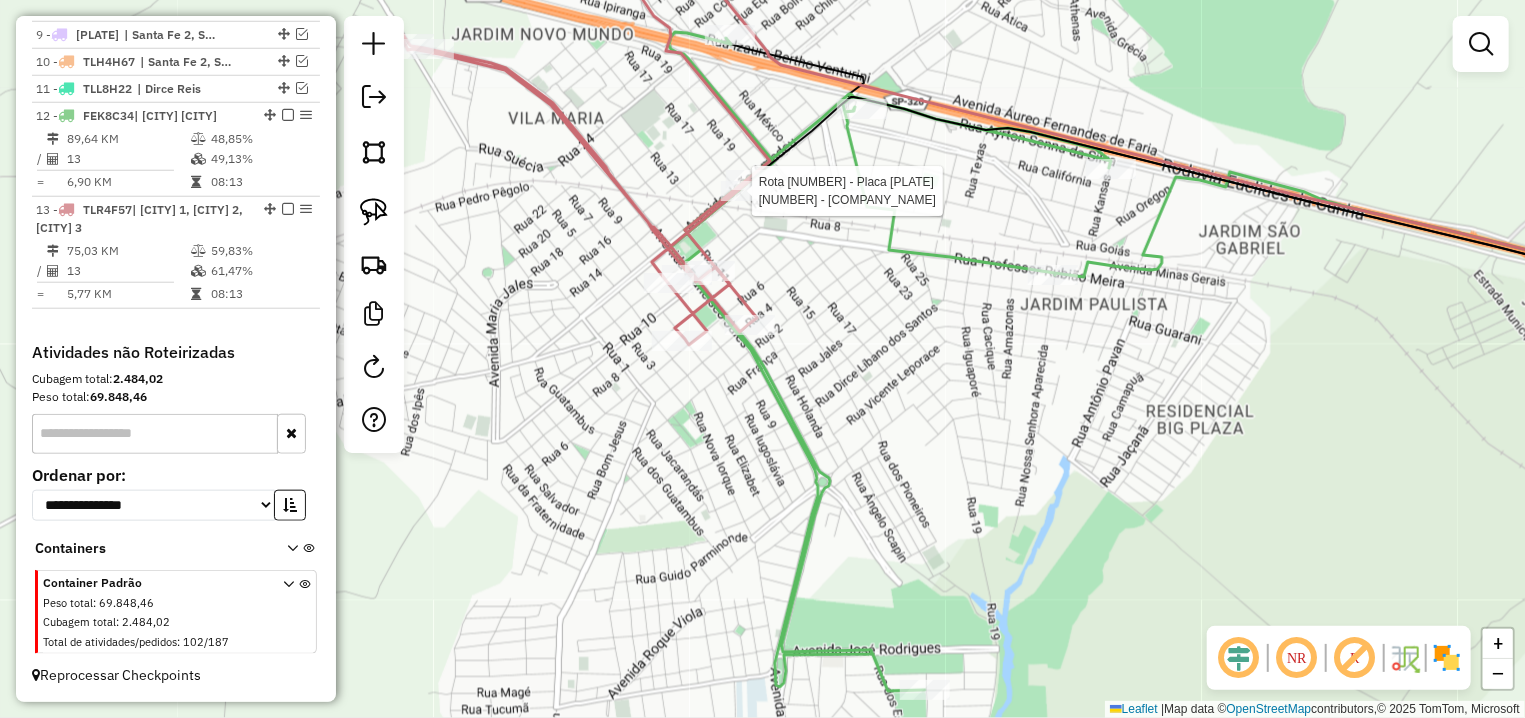 select on "**********" 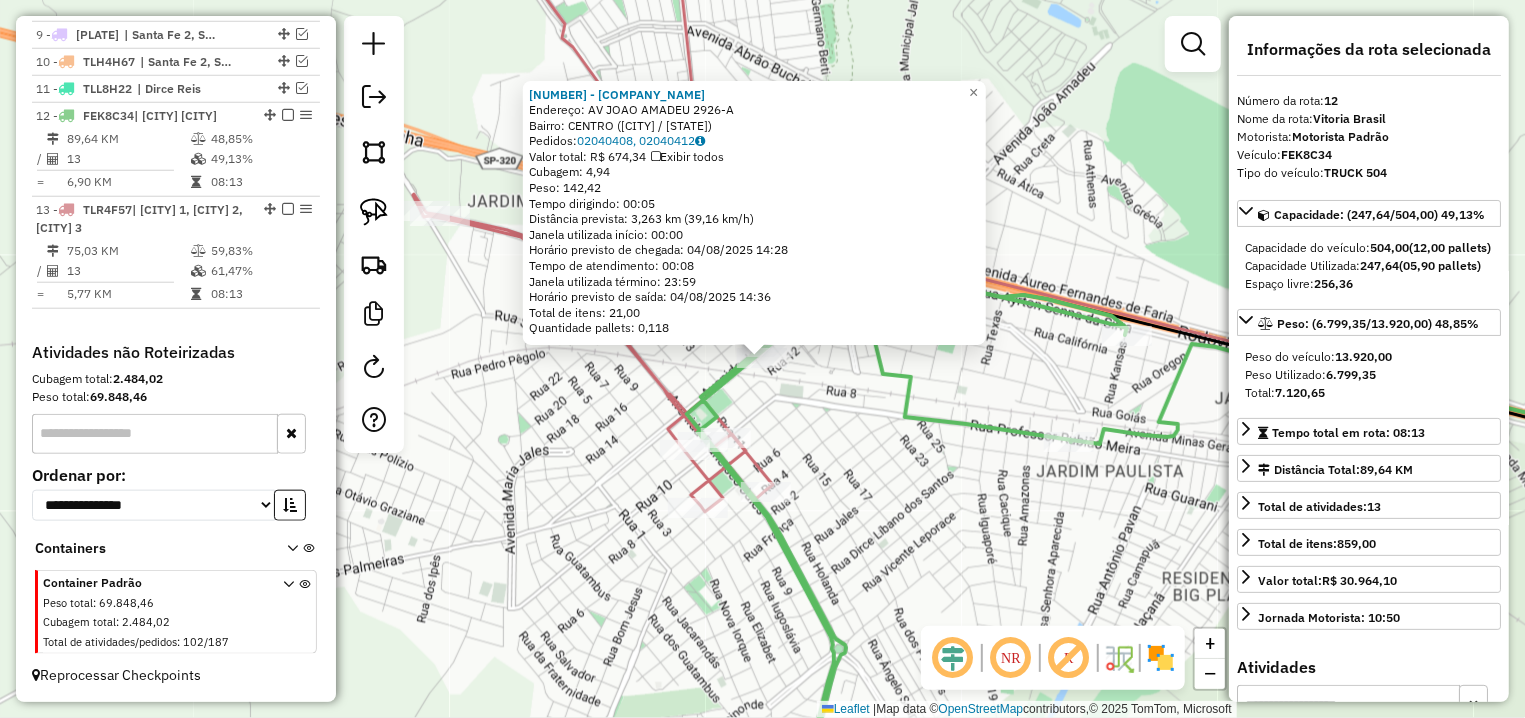 click on "12776 - [CLIENT_NAME] Endereço: AV [STREET_NAME] 2926-A Bairro: CENTRO ([CITY] / [STATE]) Pedidos: 02040408, 02040412 Valor total: R$ 674,34 Exibir todos Cubagem: 4,94 Peso: 142,42 Tempo dirigindo: 00:05 Distância prevista: 3,263 km (39,16 km/h) Janela utilizada início: 00:00 Horário previsto de chegada: 04/08/2025 14:28 Tempo de atendimento: 00:08 Janela utilizada término: 23:59 Horário previsto de saída: 04/08/2025 14:36 Total de itens: 21,00 Quantidade pallets: 0,118 × Janela de atendimento Grade de atendimento Capacidade Transportadoras Veículos Cliente Pedidos Rotas Selecione os dias de semana para filtrar as janelas de atendimento Seg Ter Qua Qui Sex Sáb Dom Informe o período da janela de atendimento: De: Até: Filtrar exatamente a janela do cliente Considerar janela de atendimento padrão Selecione os dias de semana para filtrar as grades de atendimento Seg Ter Qua Qui Sex Sáb Dom Peso mínimo: Peso máximo:" 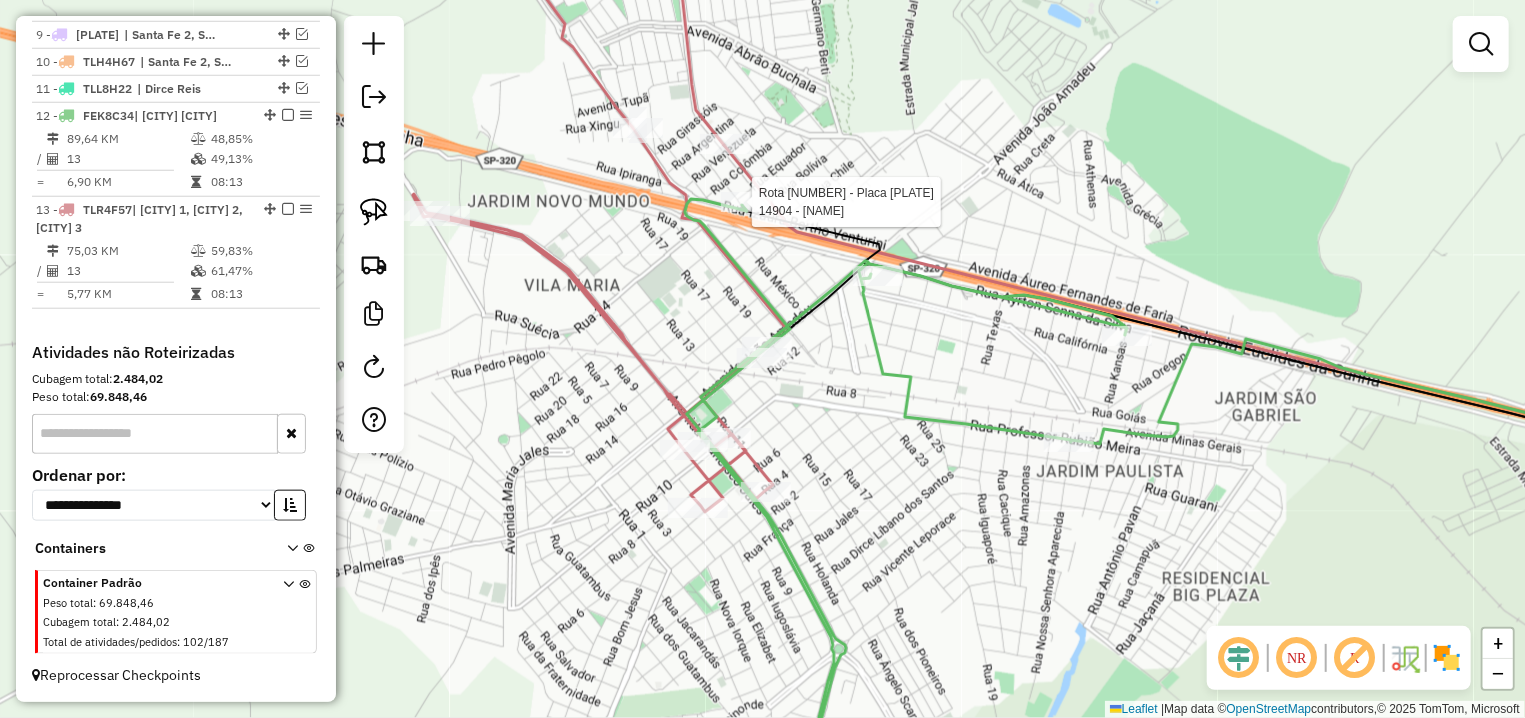 select on "**********" 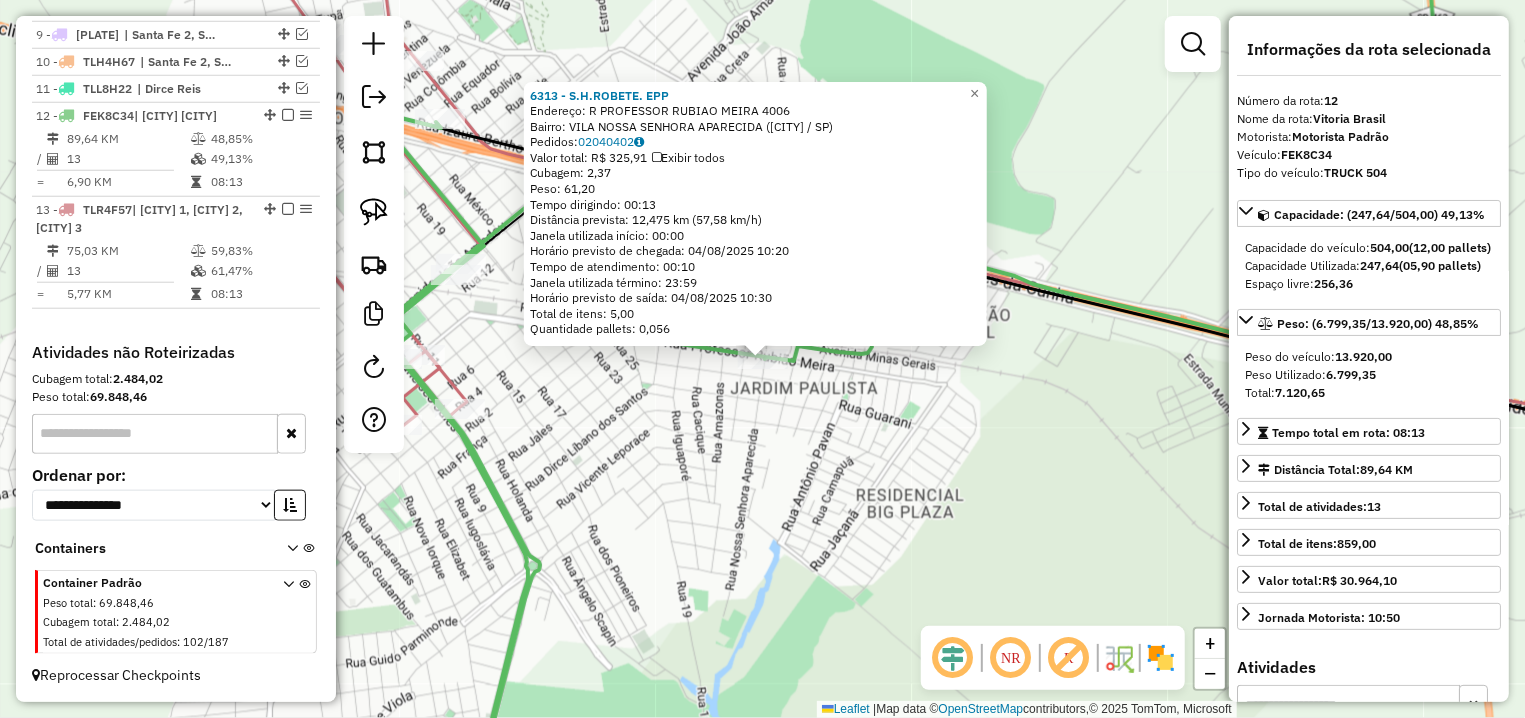 click on "6313 - S.H.ROBETE. EPP Endereço: R PROFESSOR RUBIAO MEIRA 4006 Bairro: VILA NOSSA SENHORA APARECIDA ([CITY] / [STATE]) Pedidos: 02040402 Valor total: R$ 325,91 Exibir todos Cubagem: 2,37 Peso: 61,20 Tempo dirigindo: 00:13 Distância prevista: 12,475 km (57,58 km/h) Janela utilizada início: 00:00 Horário previsto de chegada: 04/08/2025 10:20 Tempo de atendimento: 00:10 Janela utilizada término: 23:59 Horário previsto de saída: 04/08/2025 10:30 Total de itens: 5,00 Quantidade pallets: 0,056 × Janela de atendimento Grade de atendimento Capacidade Transportadoras Veículos Cliente Pedidos Rotas Selecione os dias de semana para filtrar as janelas de atendimento Seg Ter Qua Qui Sex Sáb Dom Informe o período da janela de atendimento: De: Até: Filtrar exatamente a janela do cliente Considerar janela de atendimento padrão Selecione os dias de semana para filtrar as grades de atendimento Seg Ter Qua Qui Sex Sáb Dom Peso mínimo: De: De:" 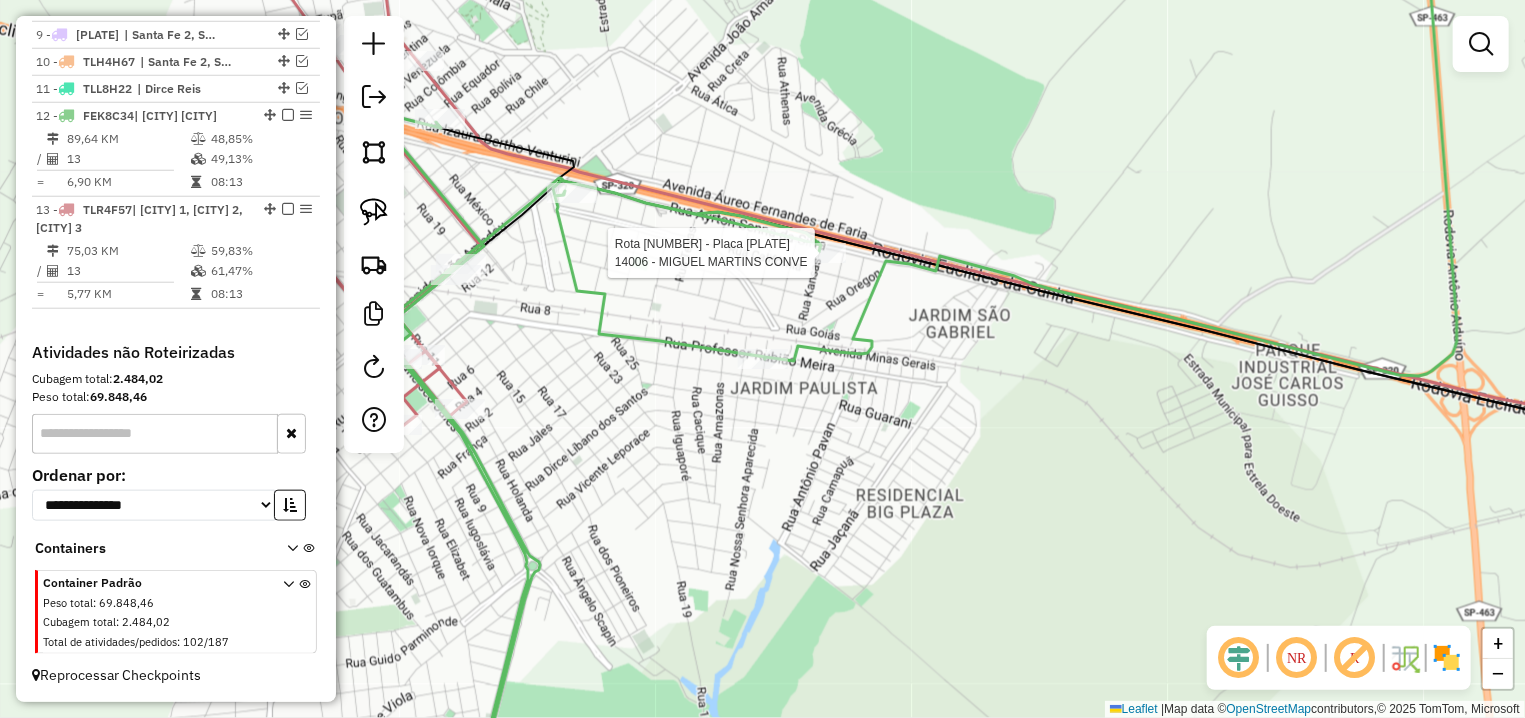 select on "**********" 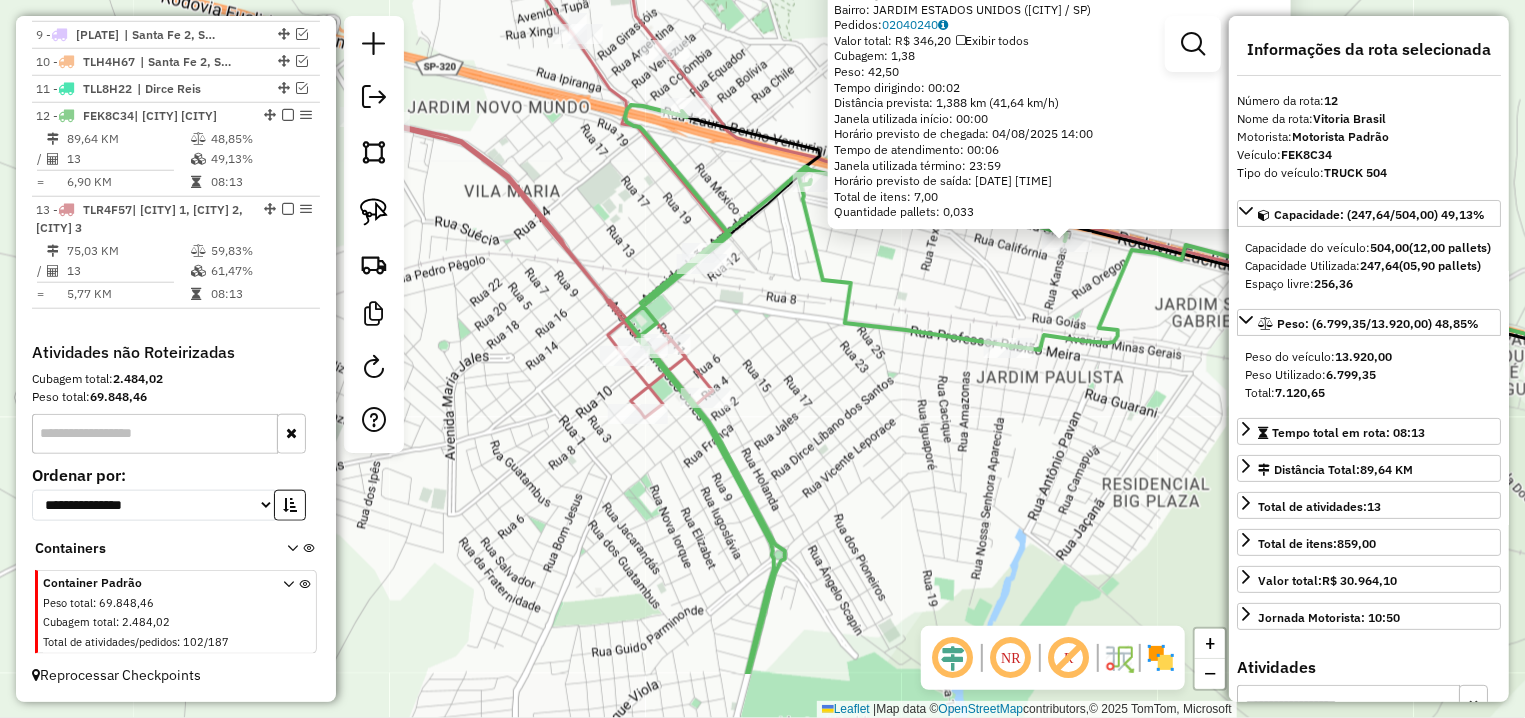 drag, startPoint x: 558, startPoint y: 450, endPoint x: 858, endPoint y: 335, distance: 321.28647 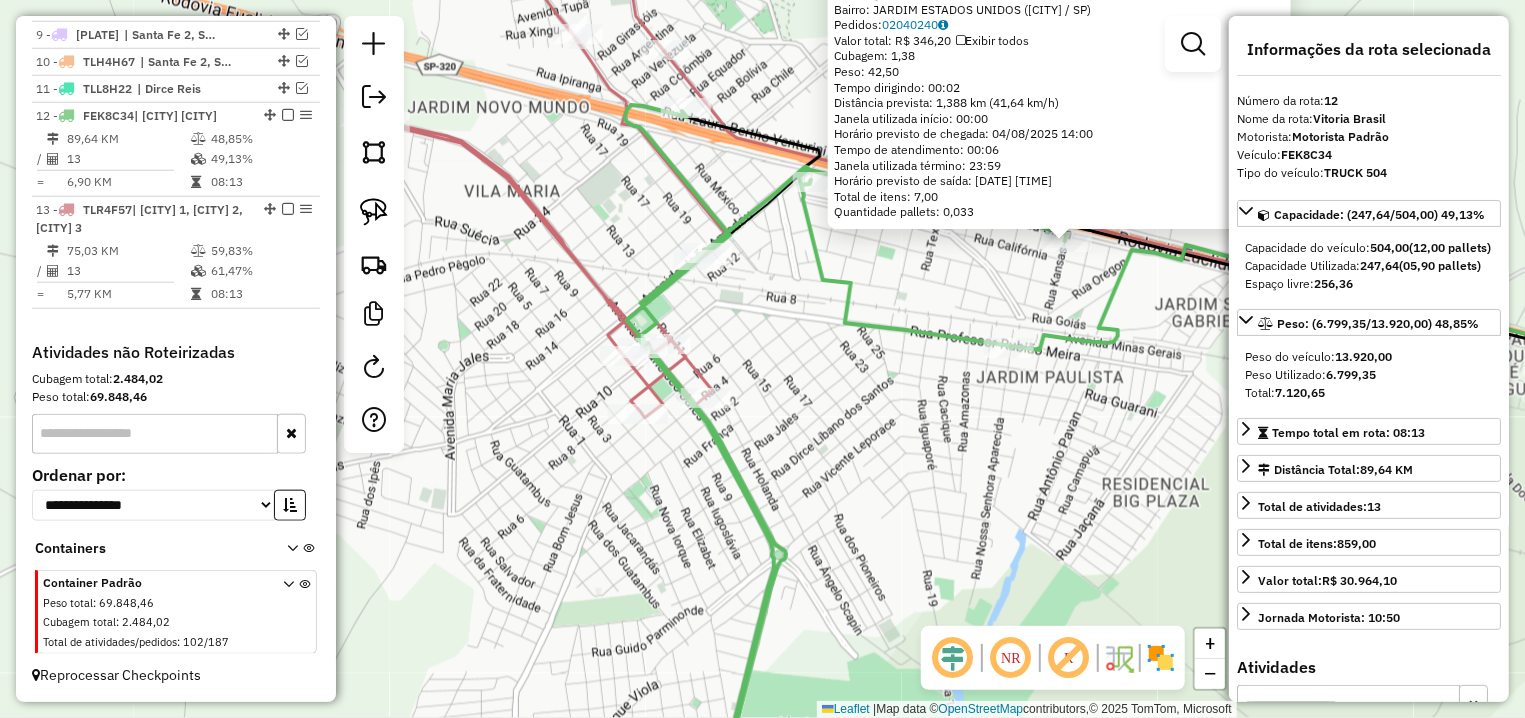 drag, startPoint x: 784, startPoint y: 366, endPoint x: 737, endPoint y: 145, distance: 225.94247 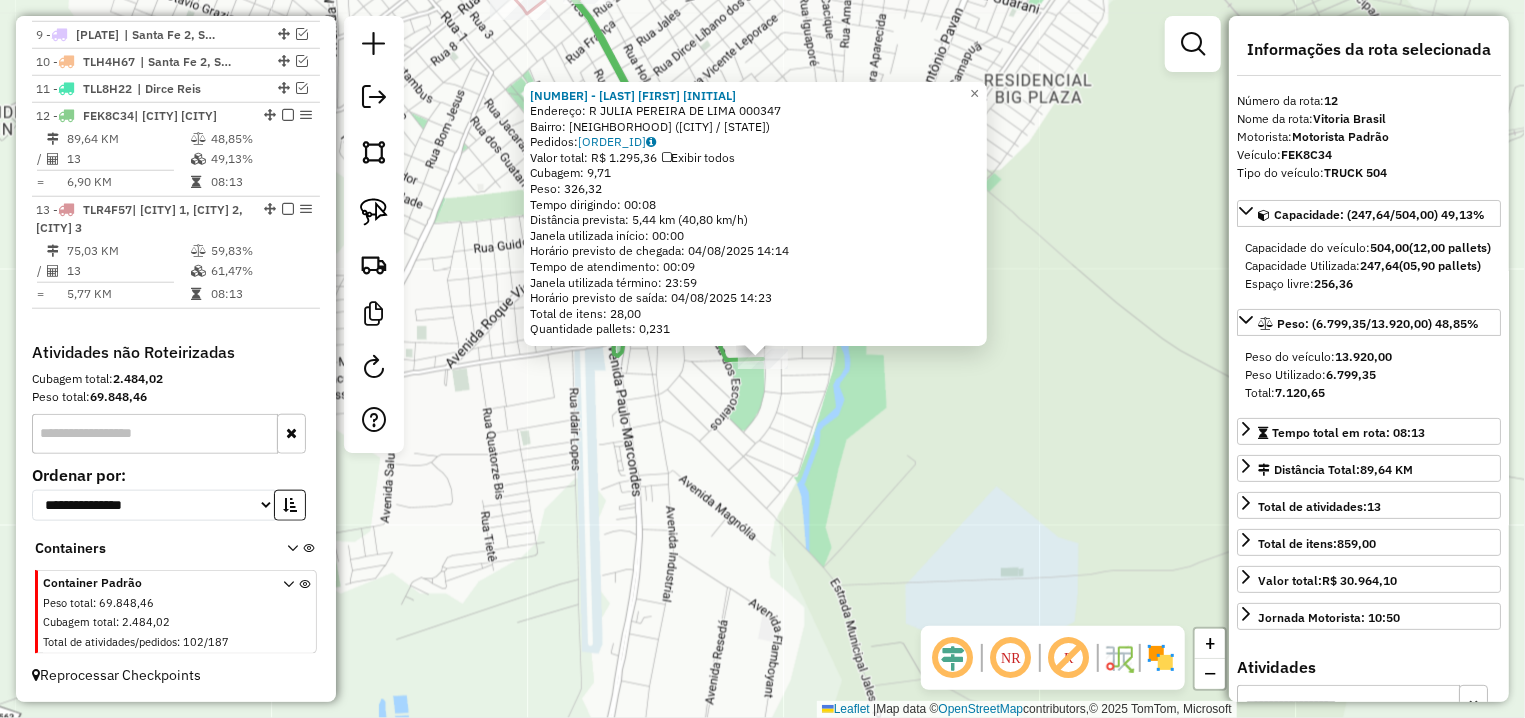 click on "3550 - [NAME]  Endereço: R   JULIA PEREIRA DE LIMA         000347   Bairro: JARDIM DO BOSQUE ([CITY] / [STATE])   Pedidos:  02040279   Valor total: R$ 1.295,36   Exibir todos   Cubagem: 9,71  Peso: 326,32  Tempo dirigindo: 00:08   Distância prevista: 5,44 km (40,80 km/h)   Janela utilizada início: 00:00   Horário previsto de chegada: 04/08/2025 14:14   Tempo de atendimento: 00:09   Janela utilizada término: 23:59   Horário previsto de saída: 04/08/2025 14:23   Total de itens: 28,00   Quantidade pallets: 0,231  × Janela de atendimento Grade de atendimento Capacidade Transportadoras Veículos Cliente Pedidos  Rotas Selecione os dias de semana para filtrar as janelas de atendimento  Seg   Ter   Qua   Qui   Sex   Sáb   Dom  Informe o período da janela de atendimento: De: Até:  Filtrar exatamente a janela do cliente  Considerar janela de atendimento padrão  Selecione os dias de semana para filtrar as grades de atendimento  Seg   Ter   Qua   Qui   Sex   Sáb   Dom   Peso mínimo:   De:   Até:" 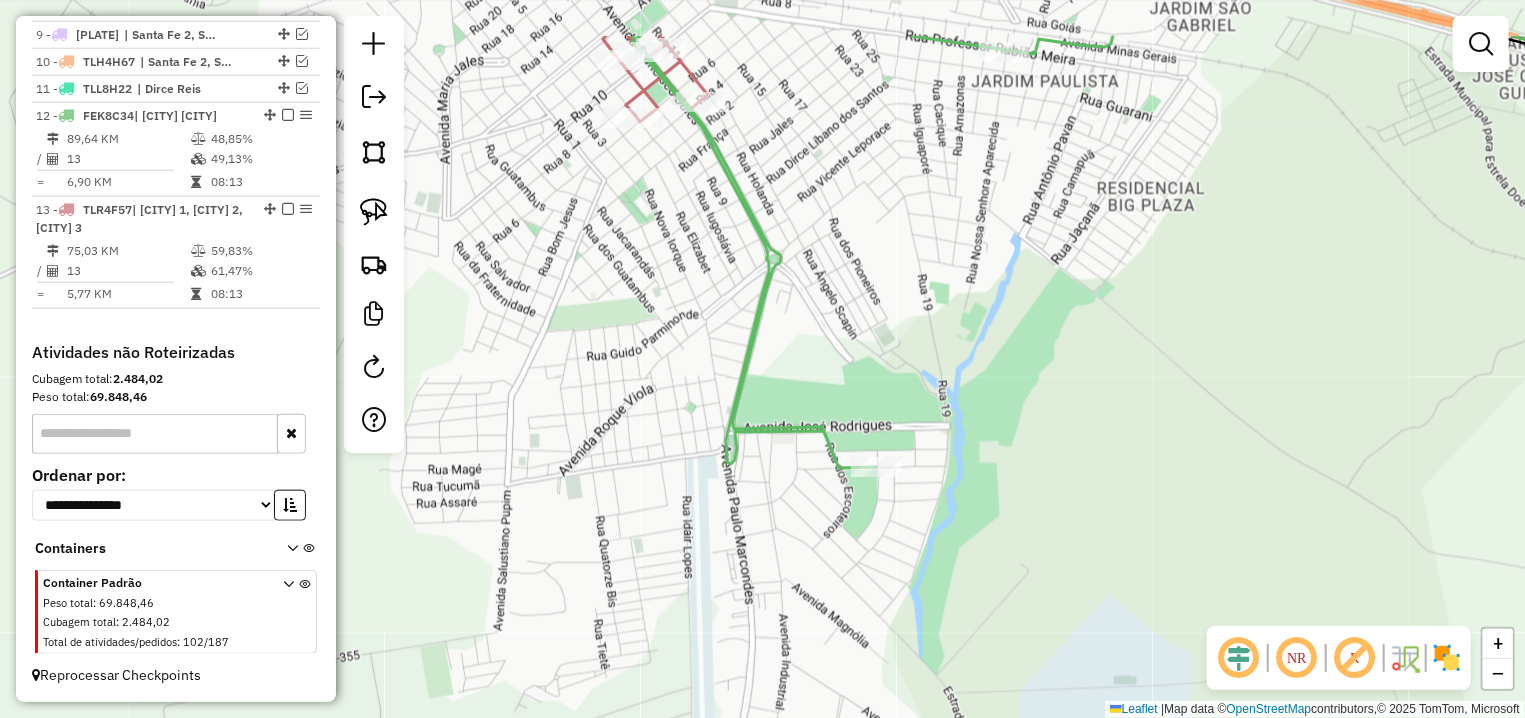 drag, startPoint x: 687, startPoint y: 402, endPoint x: 848, endPoint y: 574, distance: 235.59499 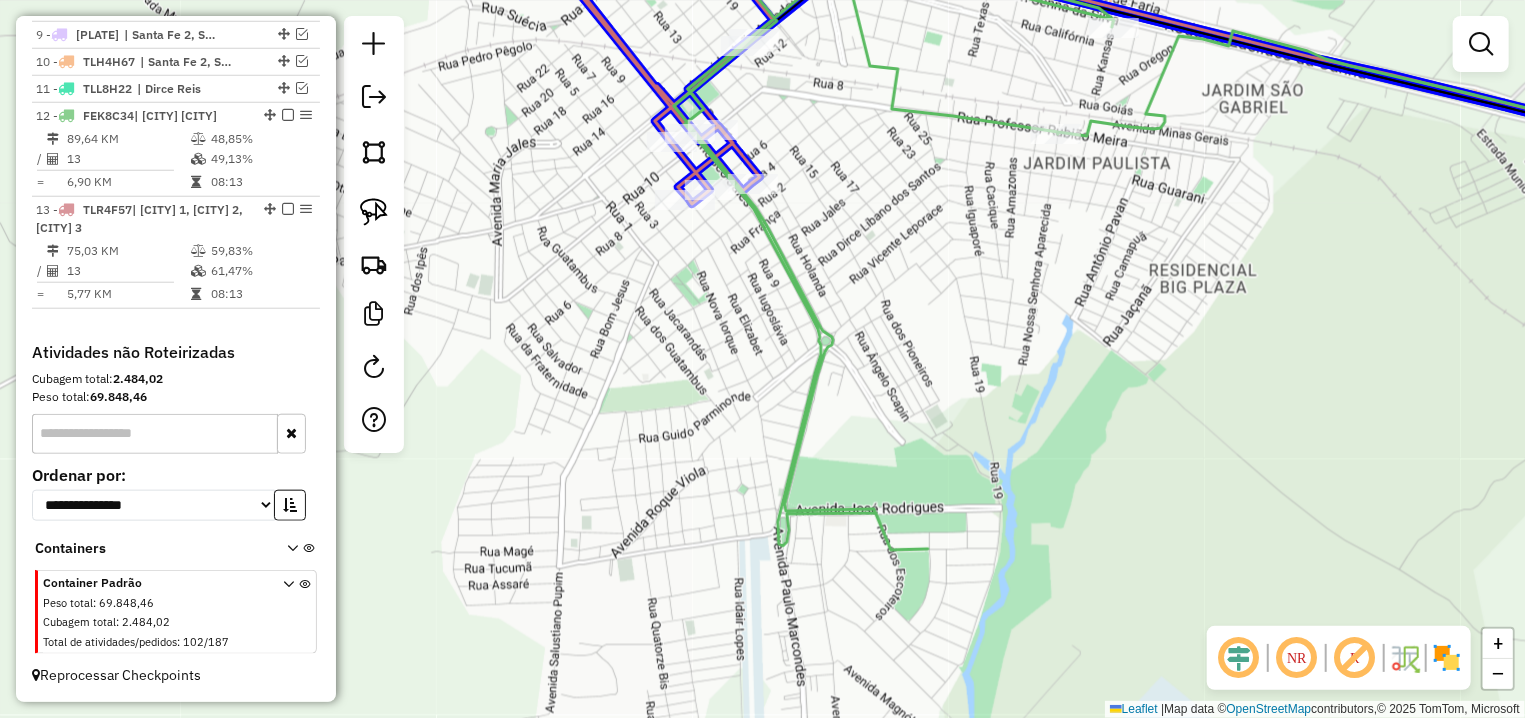 click 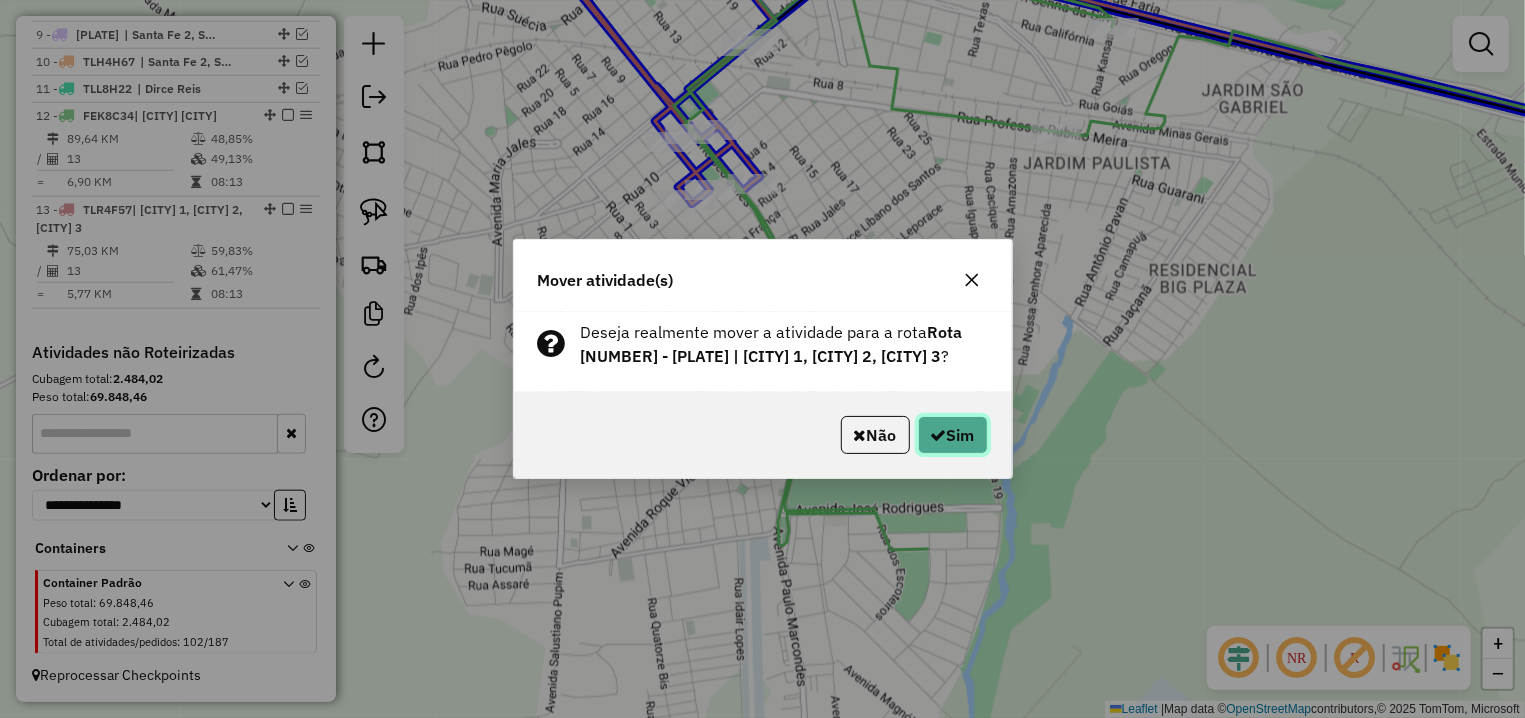 click on "Sim" 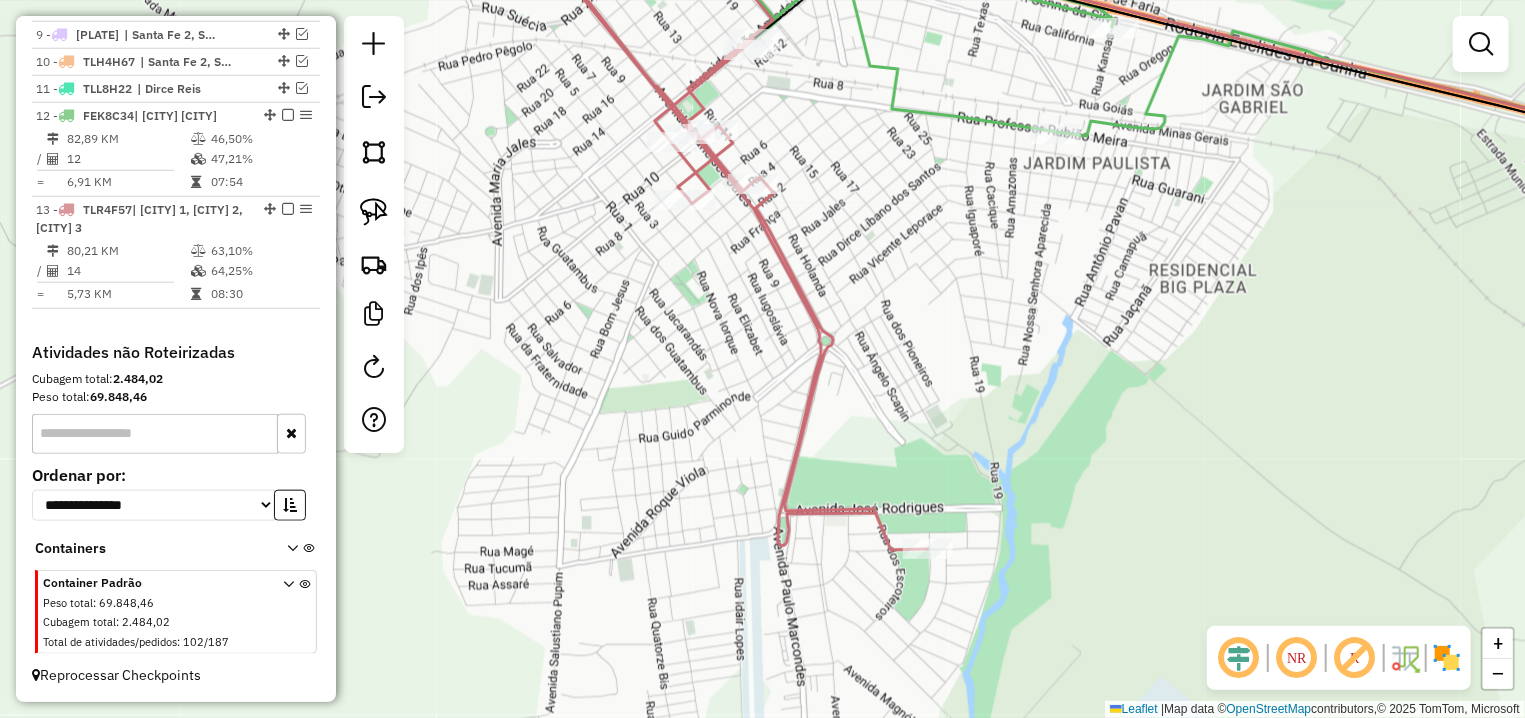 click at bounding box center (288, 209) 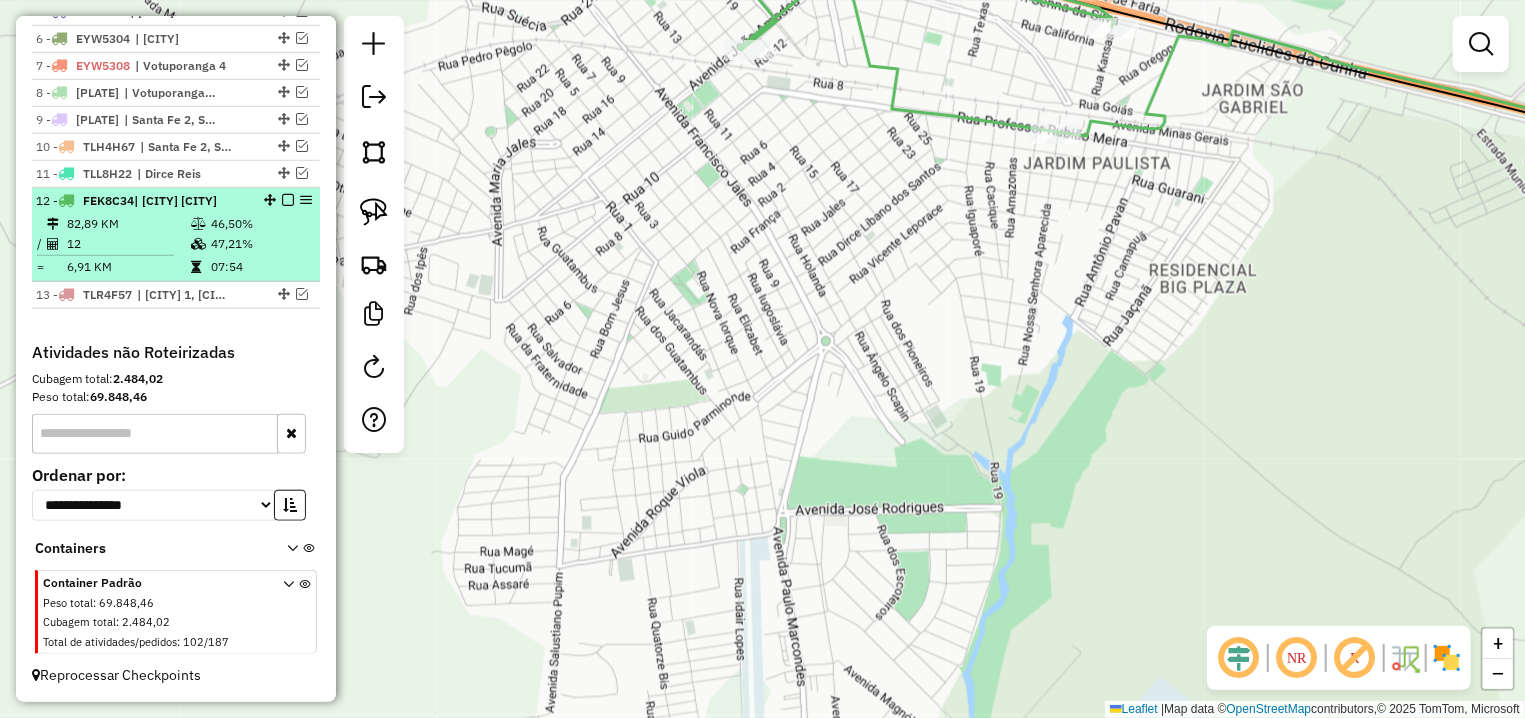 click at bounding box center [288, 200] 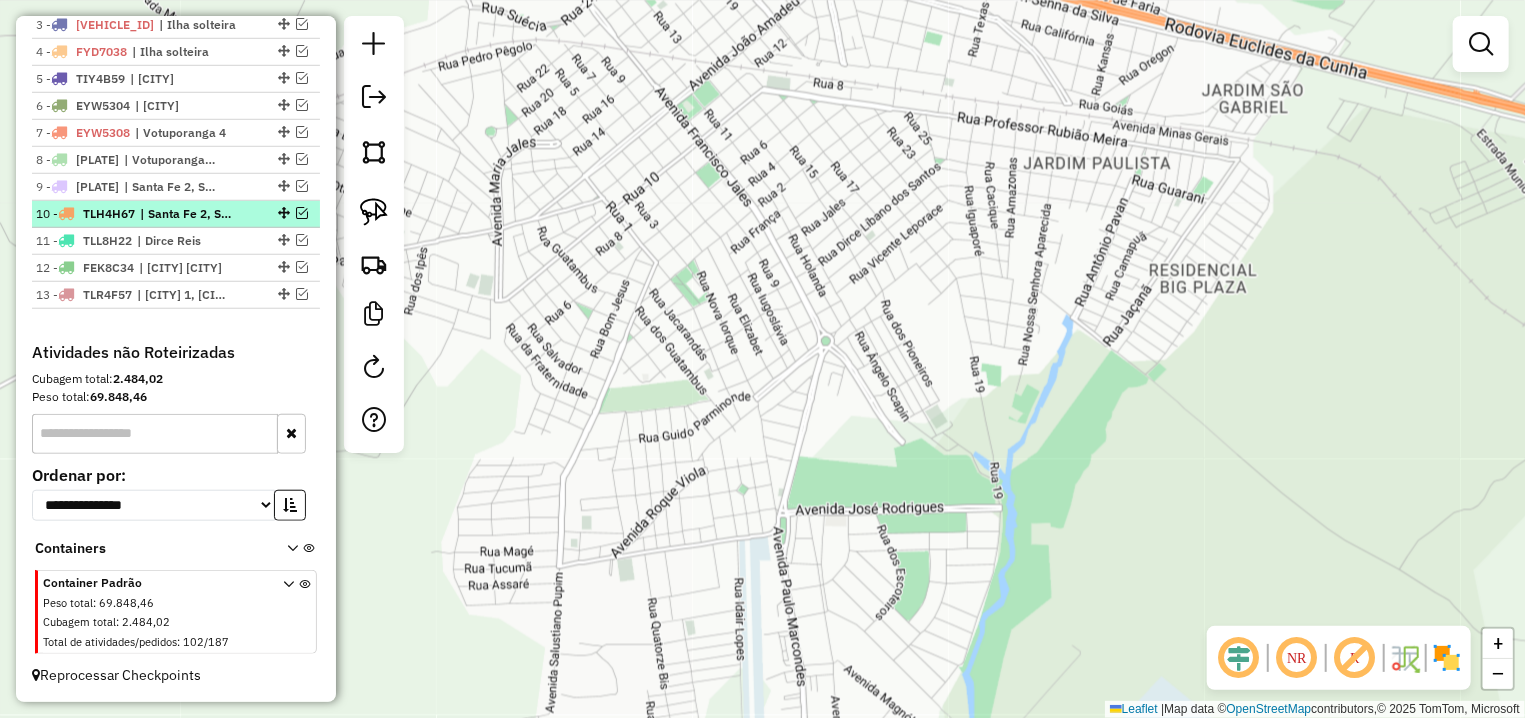 scroll, scrollTop: 434, scrollLeft: 0, axis: vertical 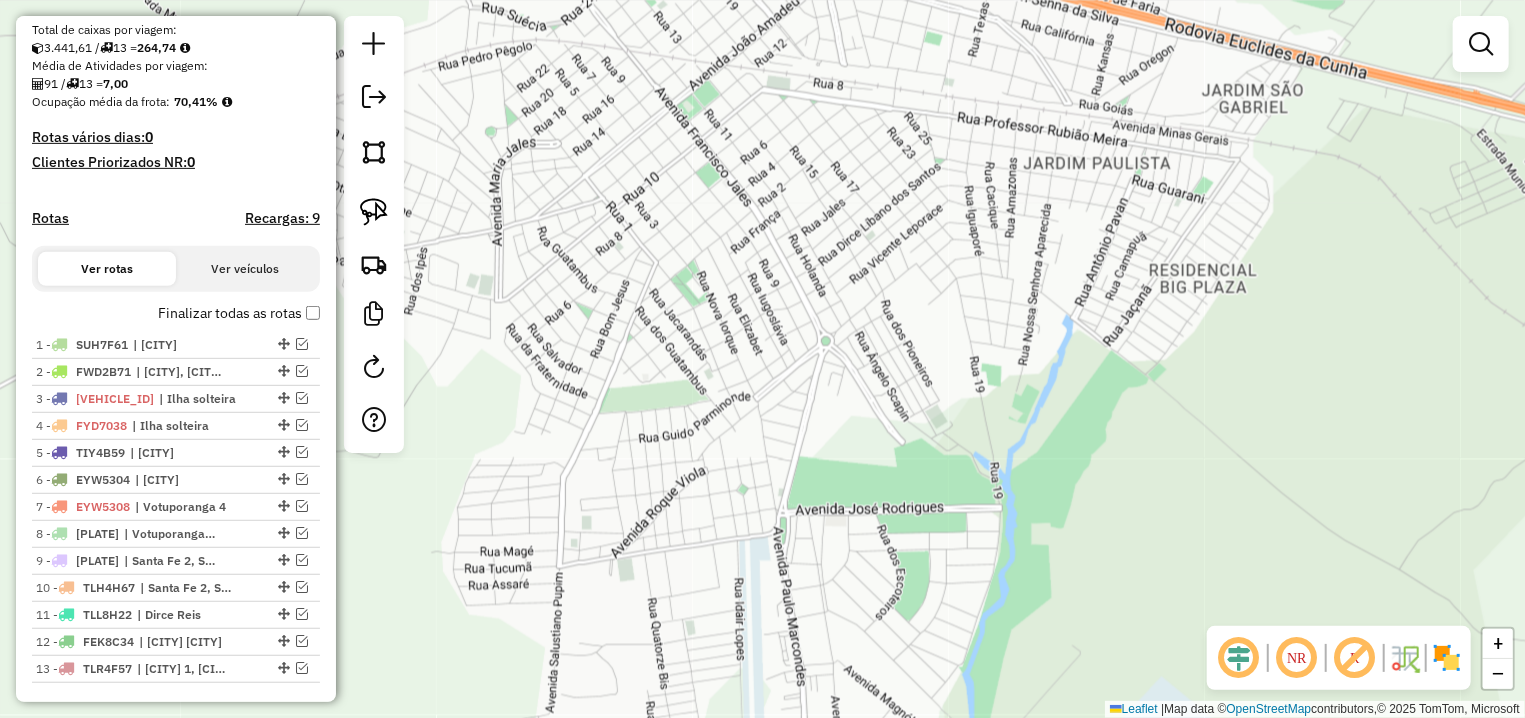click on "Rotas" at bounding box center (50, 218) 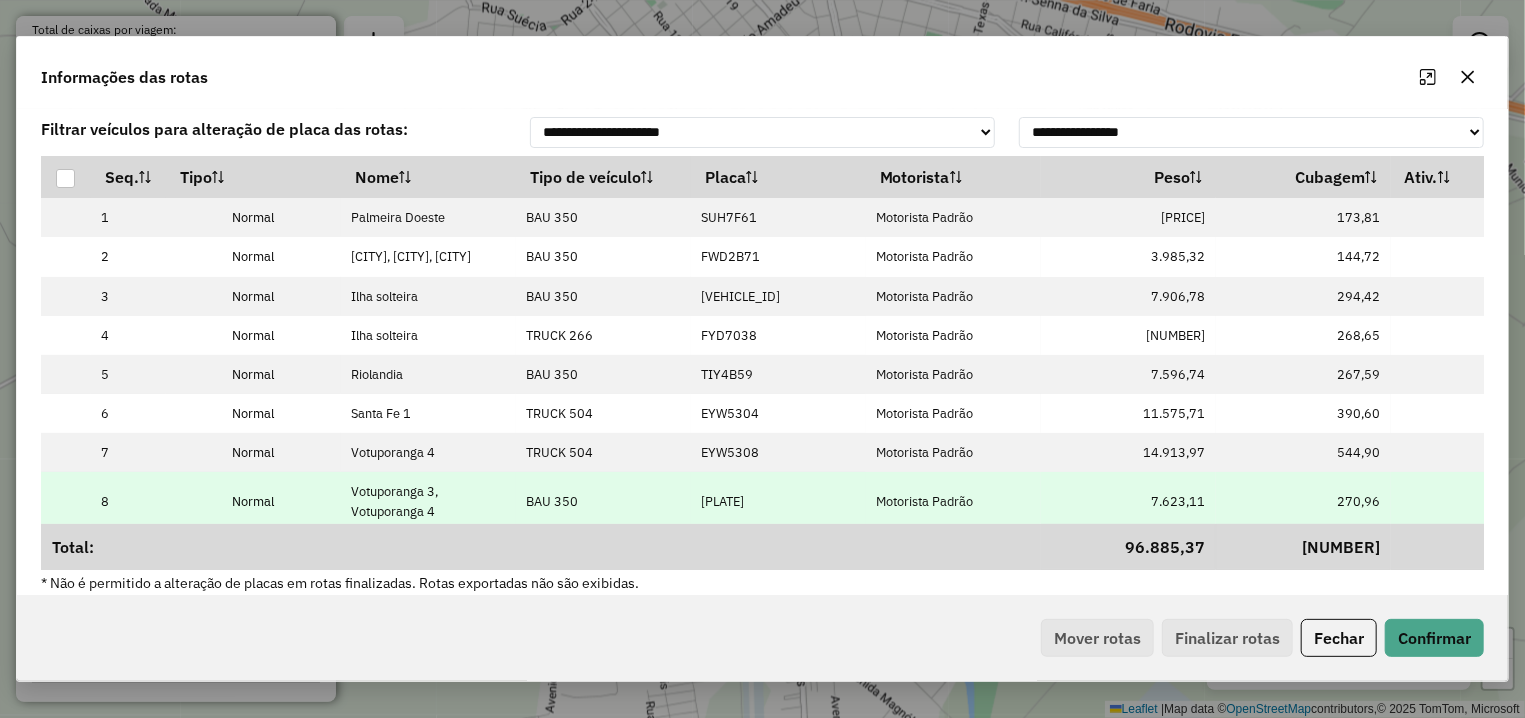 scroll, scrollTop: 265, scrollLeft: 0, axis: vertical 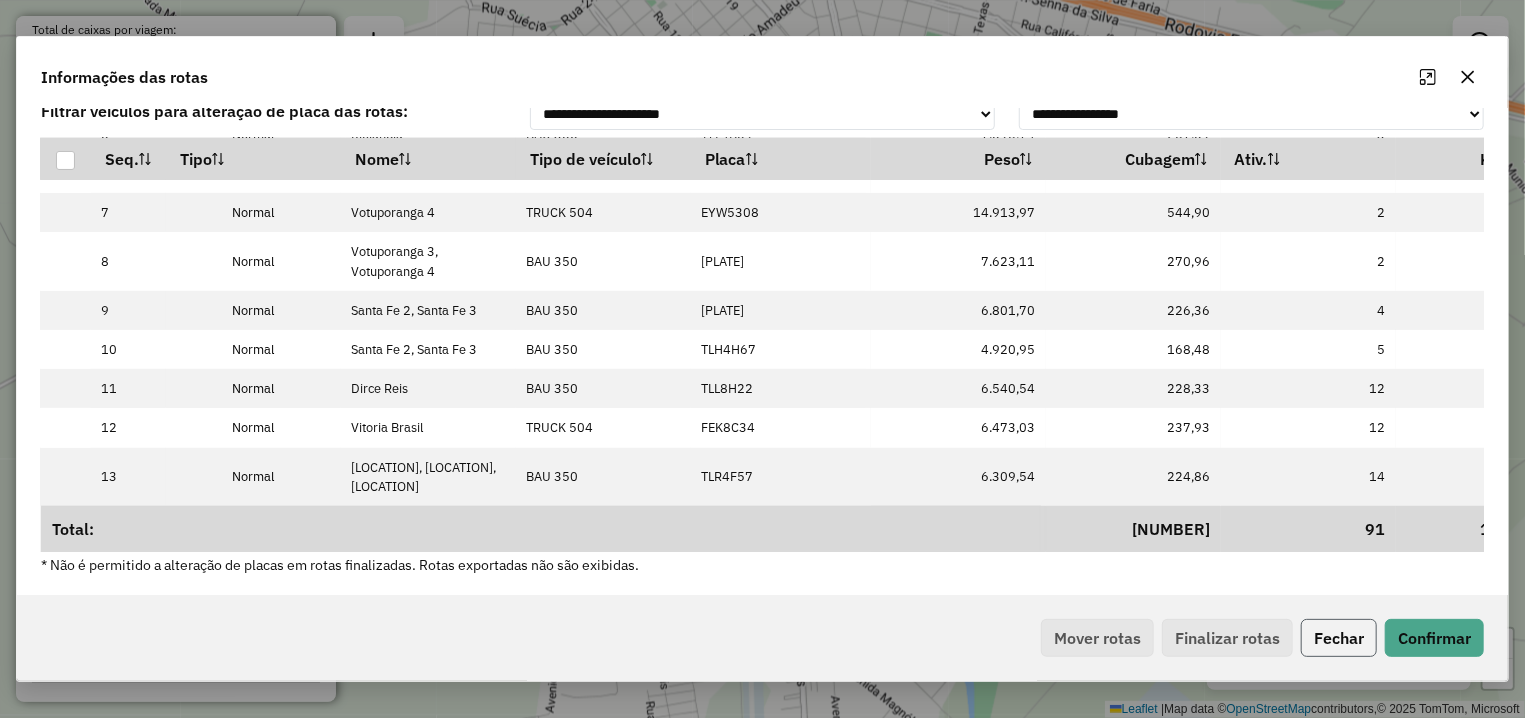 click on "Fechar" 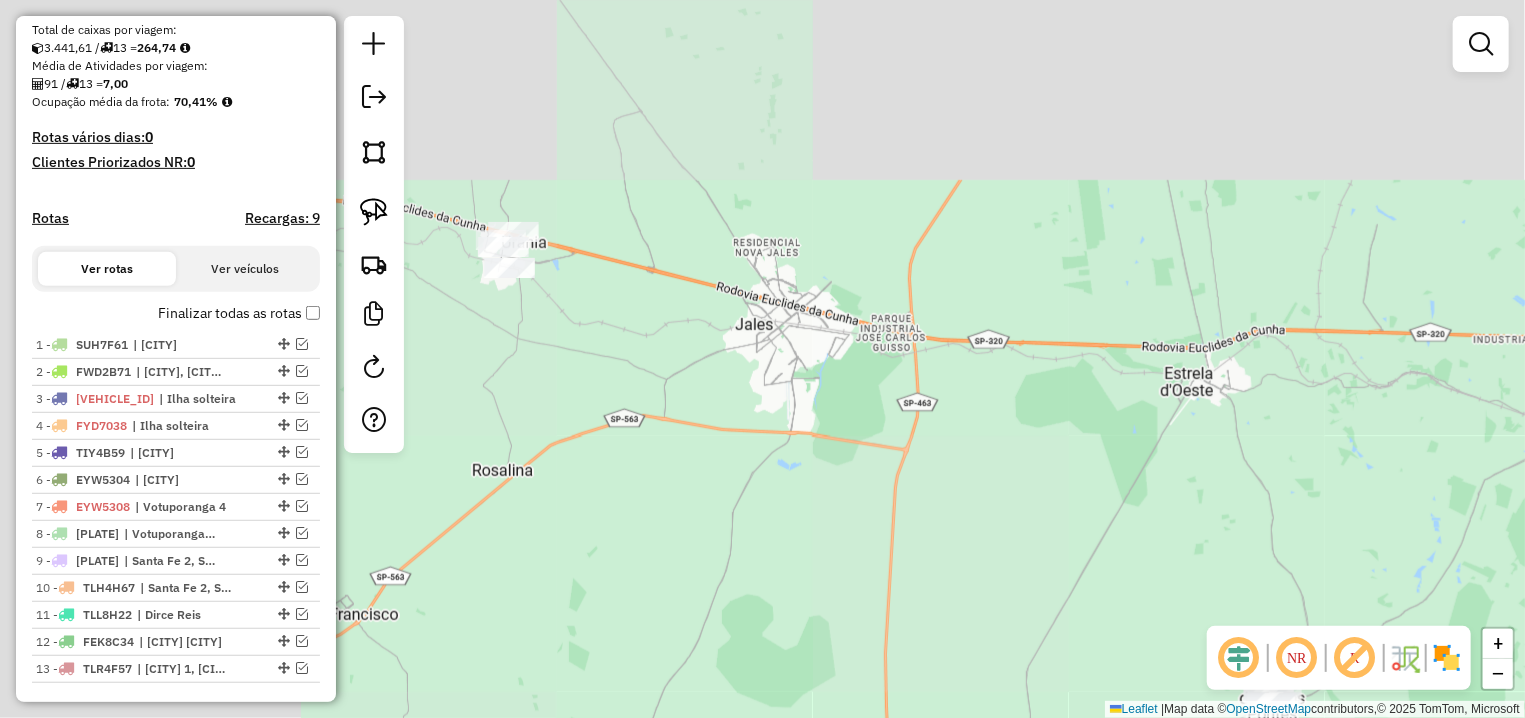 click on "Janela de atendimento Grade de atendimento Capacidade Transportadoras Veículos Cliente Pedidos  Rotas Selecione os dias de semana para filtrar as janelas de atendimento  Seg   Ter   Qua   Qui   Sex   Sáb   Dom  Informe o período da janela de atendimento: De: Até:  Filtrar exatamente a janela do cliente  Considerar janela de atendimento padrão  Selecione os dias de semana para filtrar as grades de atendimento  Seg   Ter   Qua   Qui   Sex   Sáb   Dom   Considerar clientes sem dia de atendimento cadastrado  Clientes fora do dia de atendimento selecionado Filtrar as atividades entre os valores definidos abaixo:  Peso mínimo:   Peso máximo:   Cubagem mínima:   Cubagem máxima:   De:   Até:  Filtrar as atividades entre o tempo de atendimento definido abaixo:  De:   Até:   Considerar capacidade total dos clientes não roteirizados Transportadora: Selecione um ou mais itens Tipo de veículo: Selecione um ou mais itens Veículo: Selecione um ou mais itens Motorista: Selecione um ou mais itens Nome: Rótulo:" 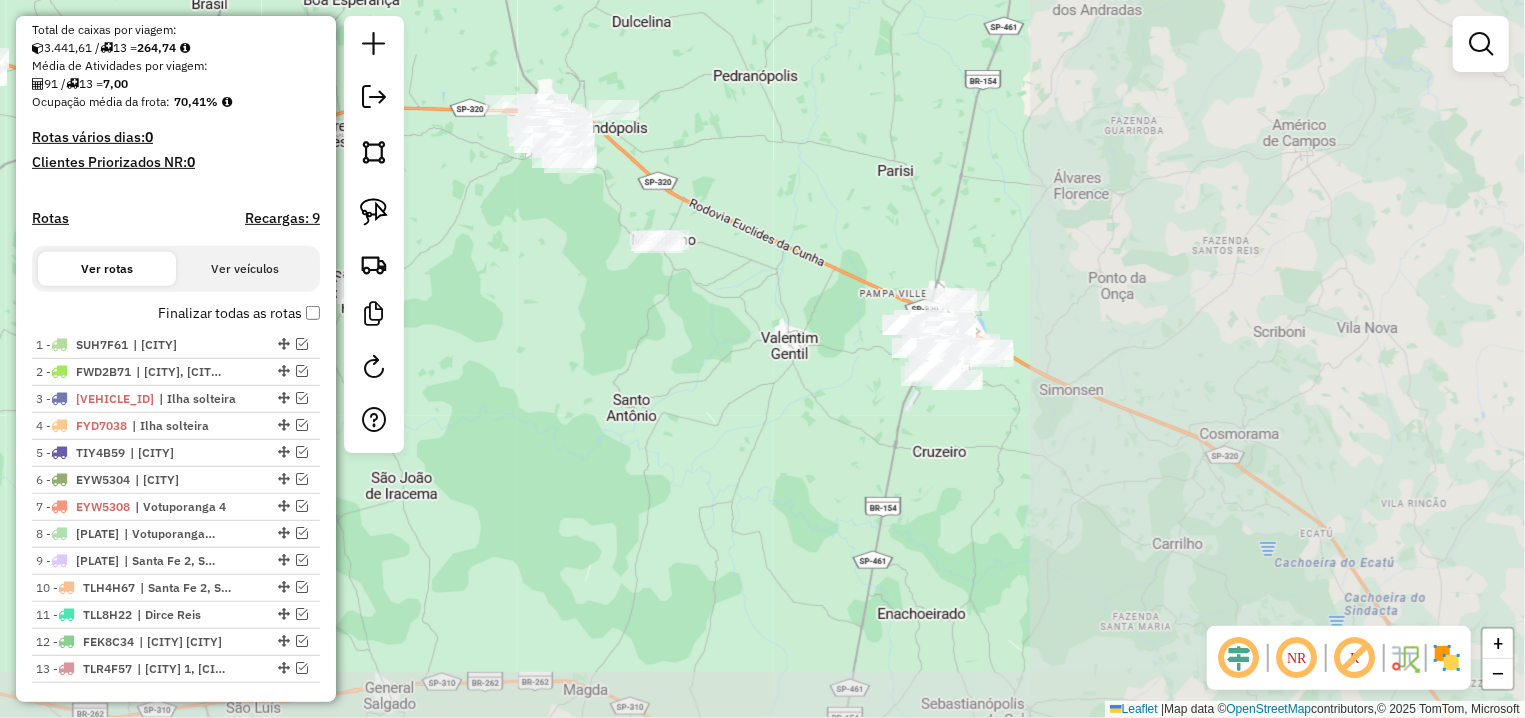 drag, startPoint x: 1293, startPoint y: 476, endPoint x: 782, endPoint y: 323, distance: 533.4135 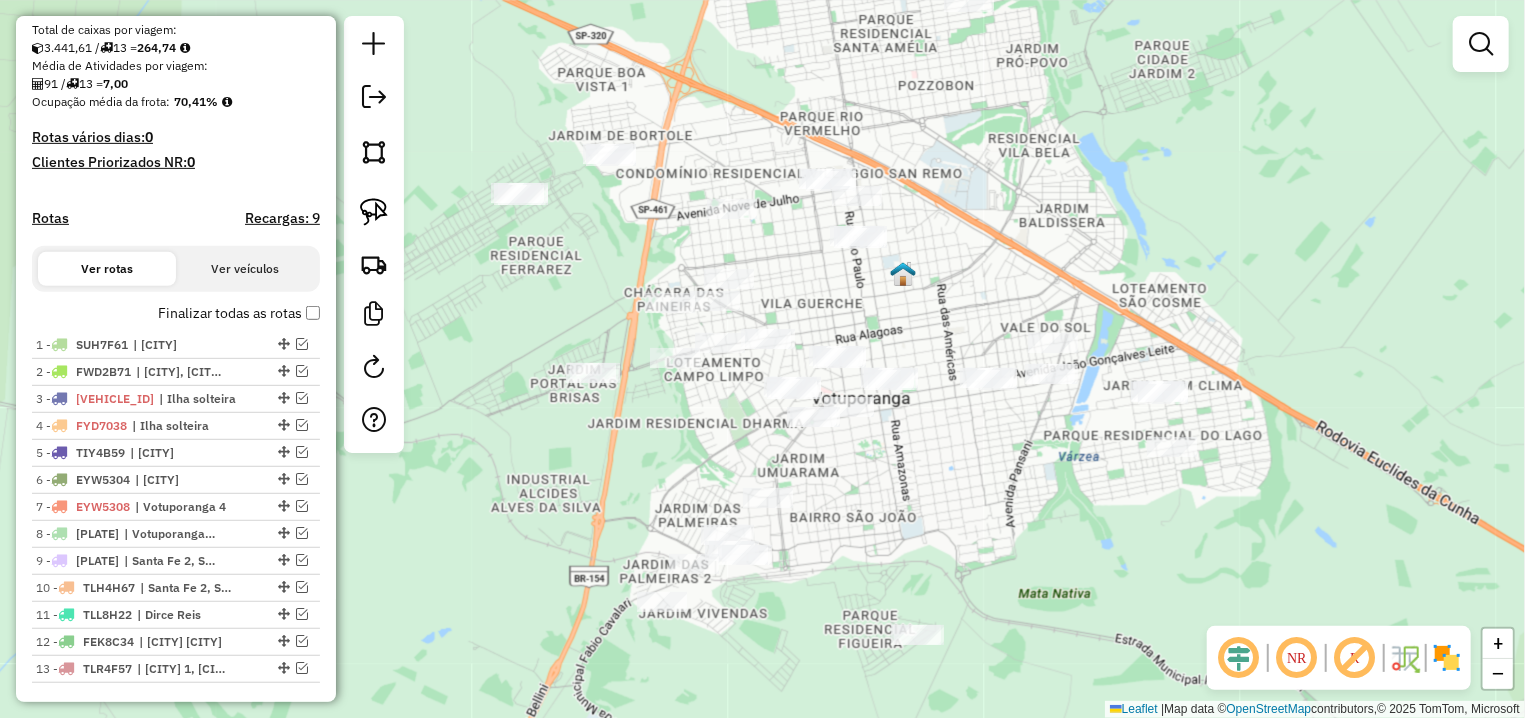 drag, startPoint x: 865, startPoint y: 302, endPoint x: 863, endPoint y: 495, distance: 193.01036 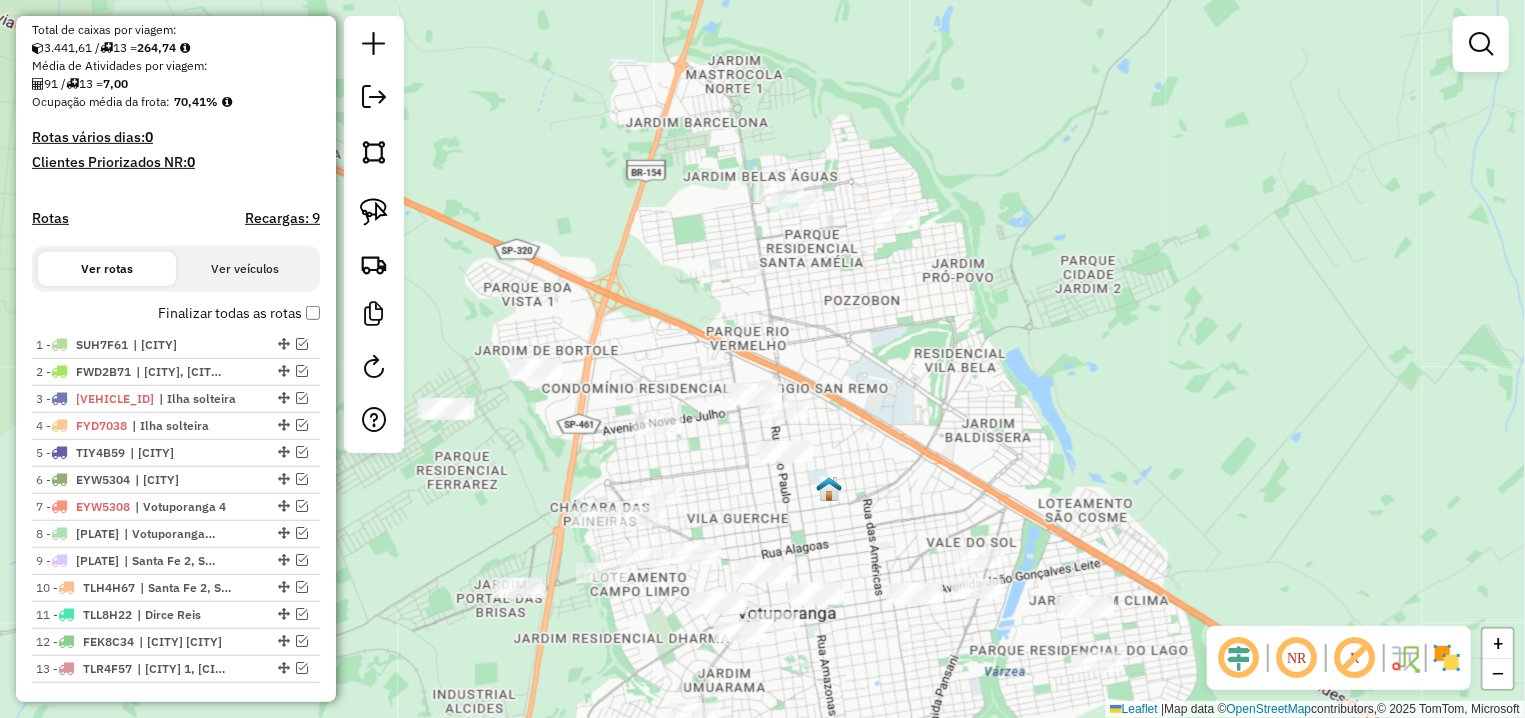 drag, startPoint x: 779, startPoint y: 325, endPoint x: 708, endPoint y: 518, distance: 205.64532 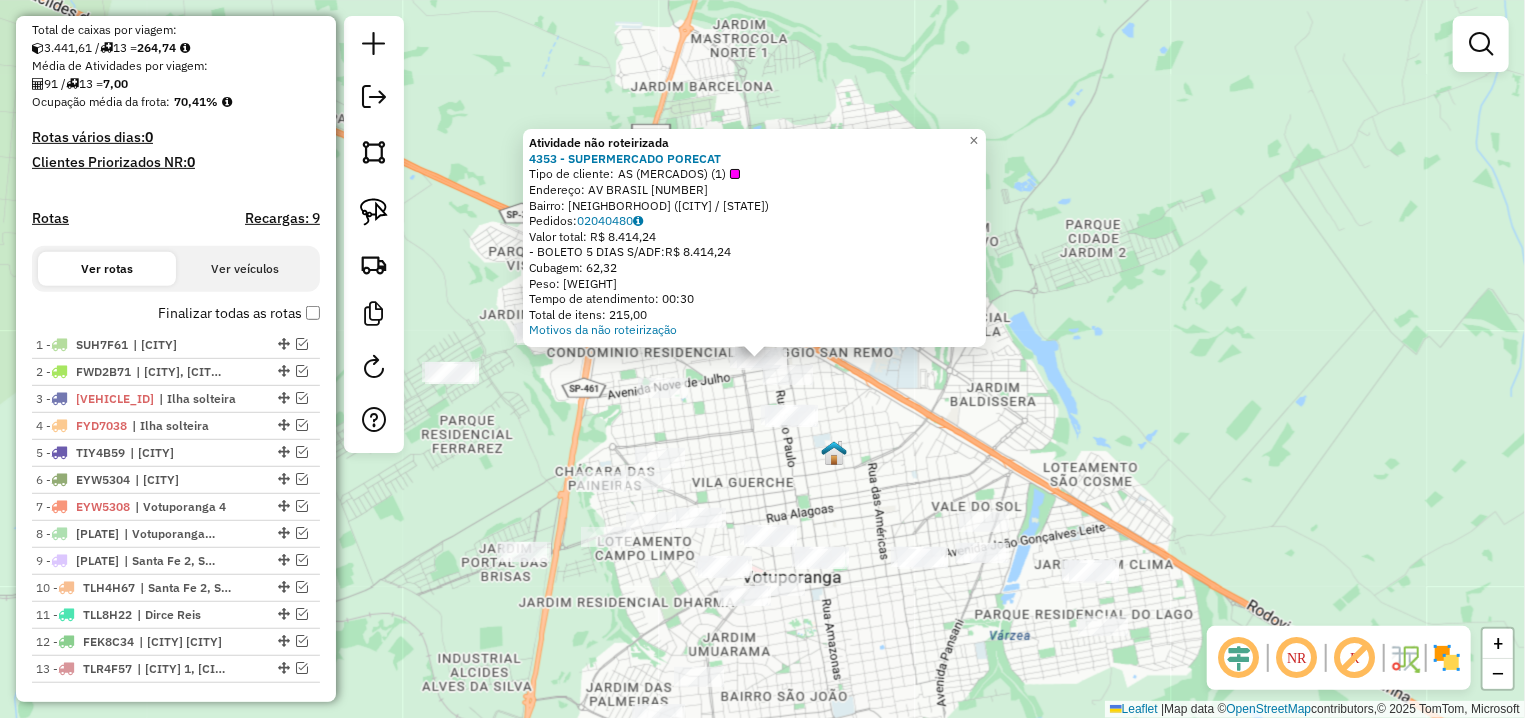 click on "Atividade não roteirizada [NUMBER] - [COMPANY_NAME]  Tipo de cliente:   AS (MERCADOS) (1)   Endereço: AV  BRASIL                        [NUMBER]   Bairro: JARDIM SAO JUDAS TADEU ([CITY] / [STATE])   Pedidos:  [ORDER_ID]   Valor total: R$ [PRICE]   - BOLETO 5 DIAS S/ADF:  R$ [PRICE]   Cubagem: [CUBAGE]   Peso: [WEIGHT]   Tempo de atendimento: [TIME]   Total de itens: [ITEMS]  Motivos da não roteirização × Janela de atendimento Grade de atendimento Capacidade Transportadoras Veículos Cliente Pedidos  Rotas Selecione os dias de semana para filtrar as janelas de atendimento  Seg   Ter   Qua   Qui   Sex   Sáb   Dom  Informe o período da janela de atendimento: De: Até:  Filtrar exatamente a janela do cliente  Considerar janela de atendimento padrão  Selecione os dias de semana para filtrar as grades de atendimento  Seg   Ter   Qua   Qui   Sex   Sáb   Dom   Considerar clientes sem dia de atendimento cadastrado  Clientes fora do dia de atendimento selecionado  Peso mínimo:   Peso máximo:   Cubagem mínima:  +" 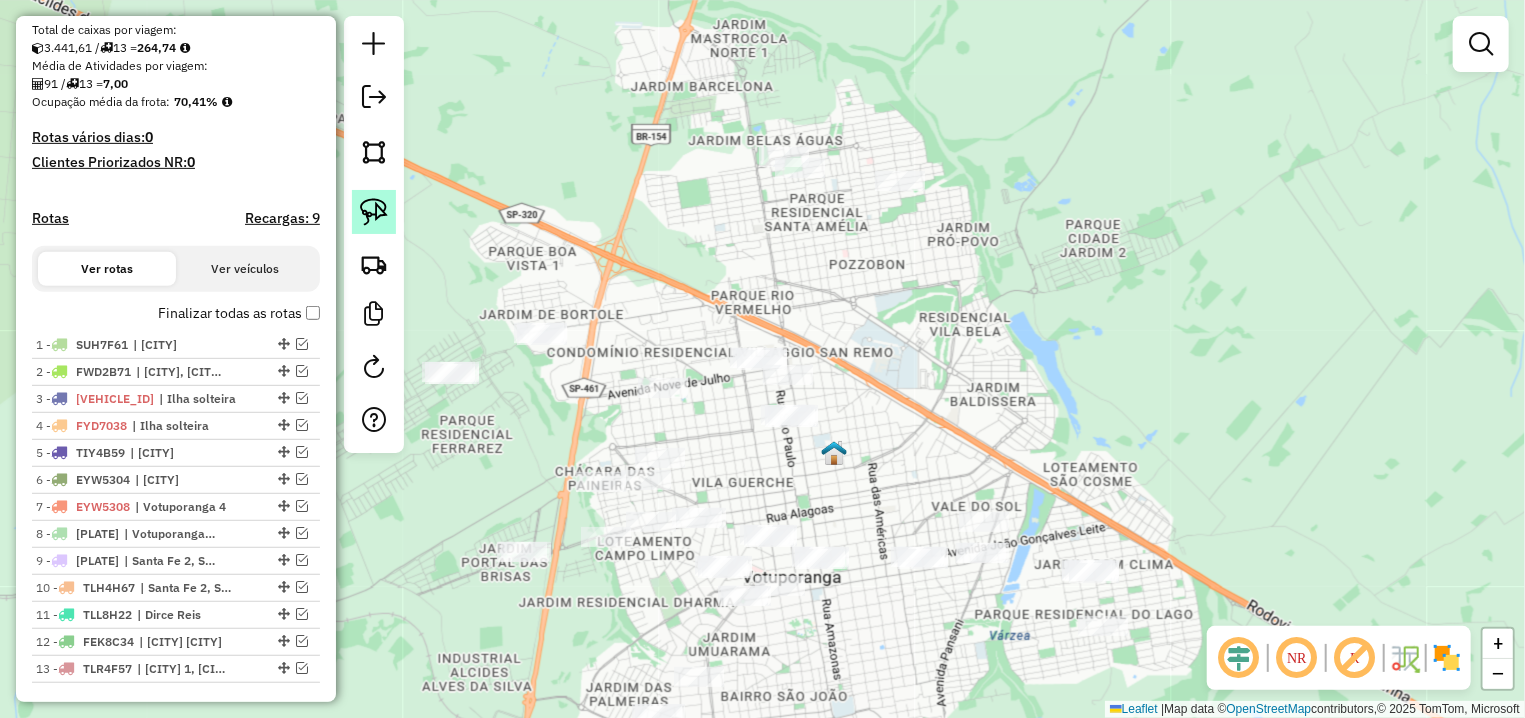 click 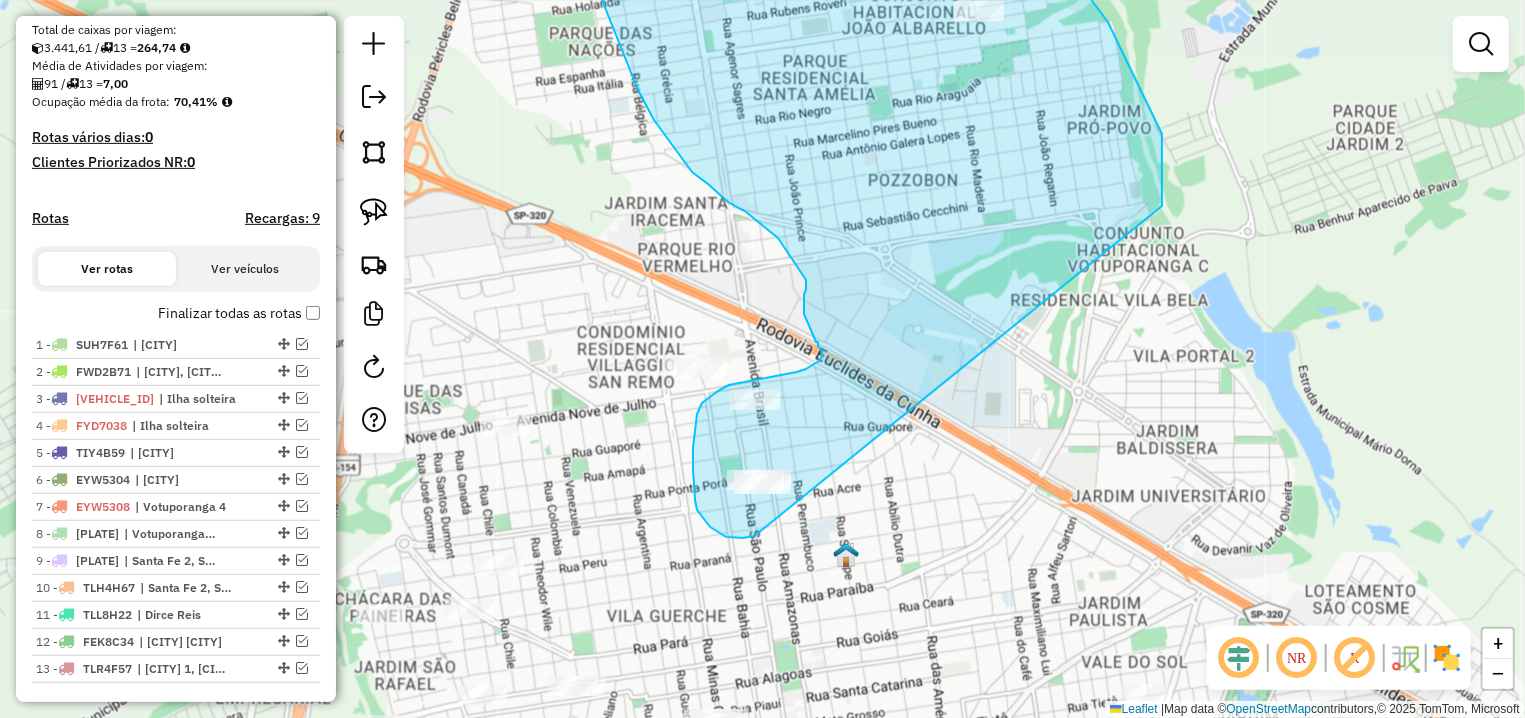 drag, startPoint x: 992, startPoint y: 265, endPoint x: 768, endPoint y: 534, distance: 350.05286 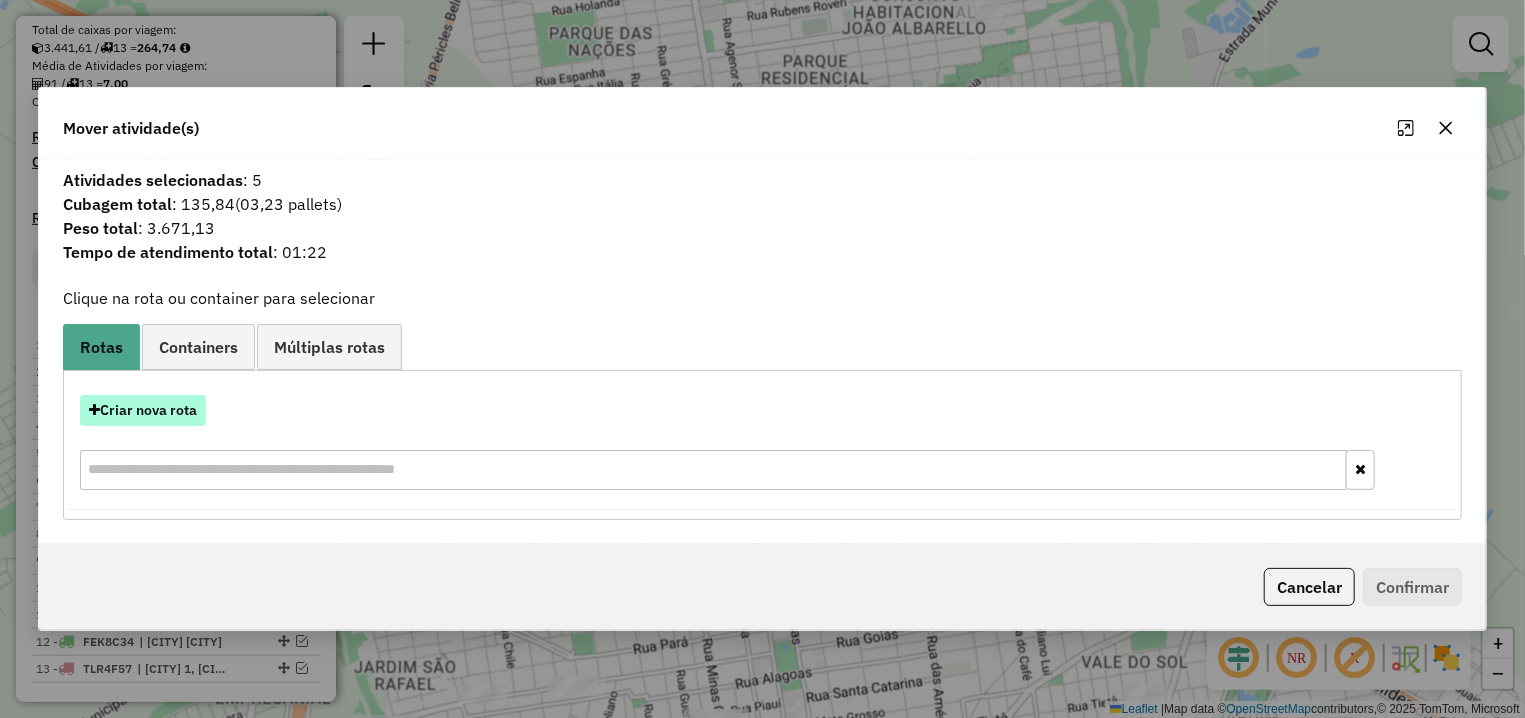 click on "Criar nova rota" at bounding box center [143, 410] 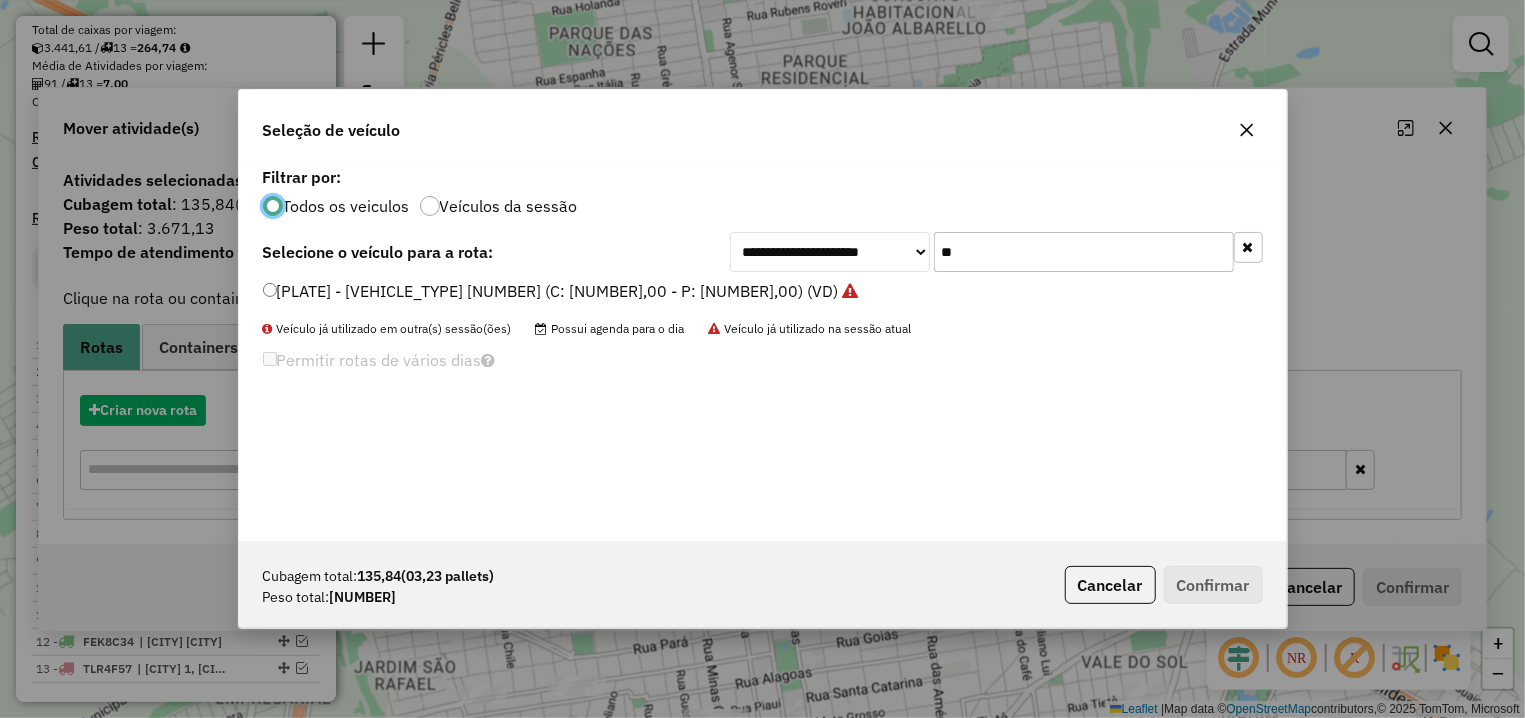 scroll, scrollTop: 11, scrollLeft: 6, axis: both 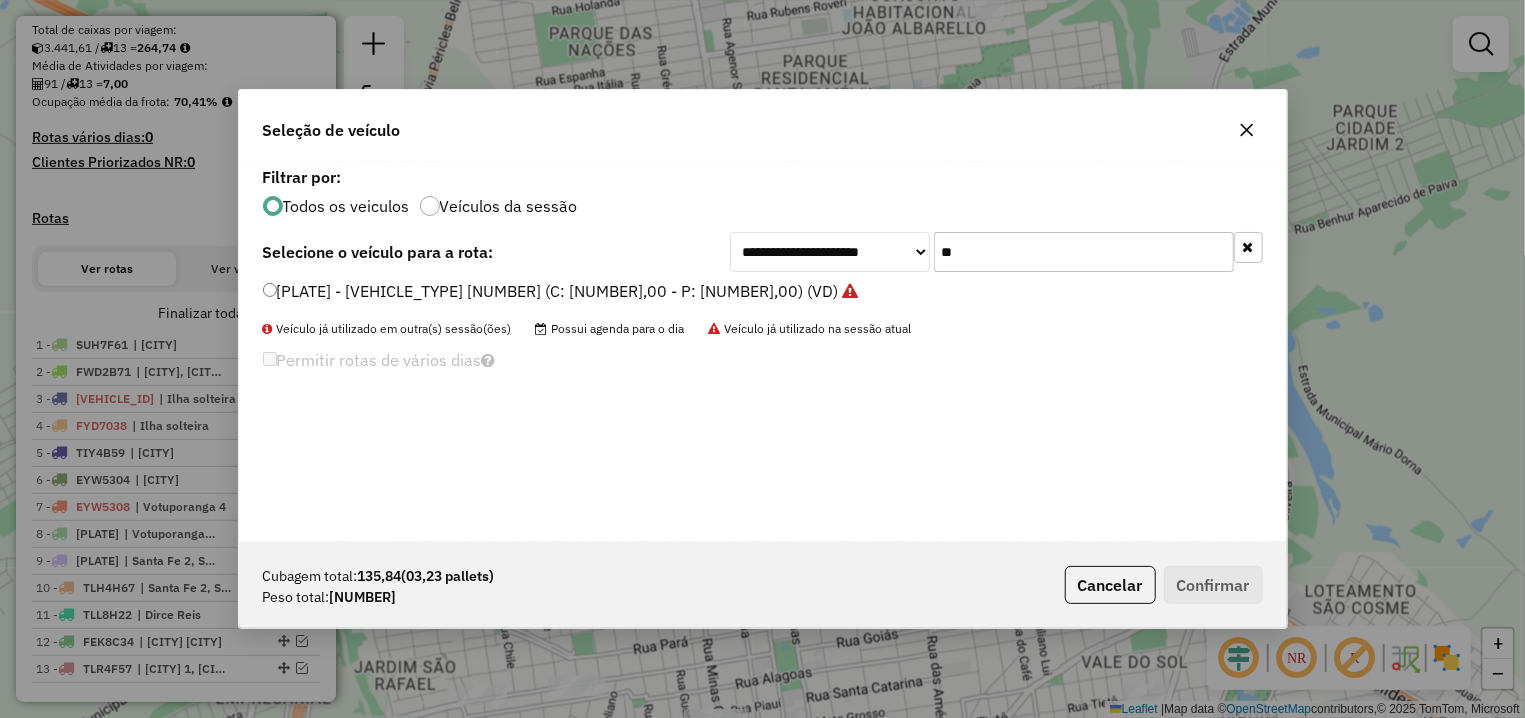 drag, startPoint x: 978, startPoint y: 238, endPoint x: 889, endPoint y: 251, distance: 89.94443 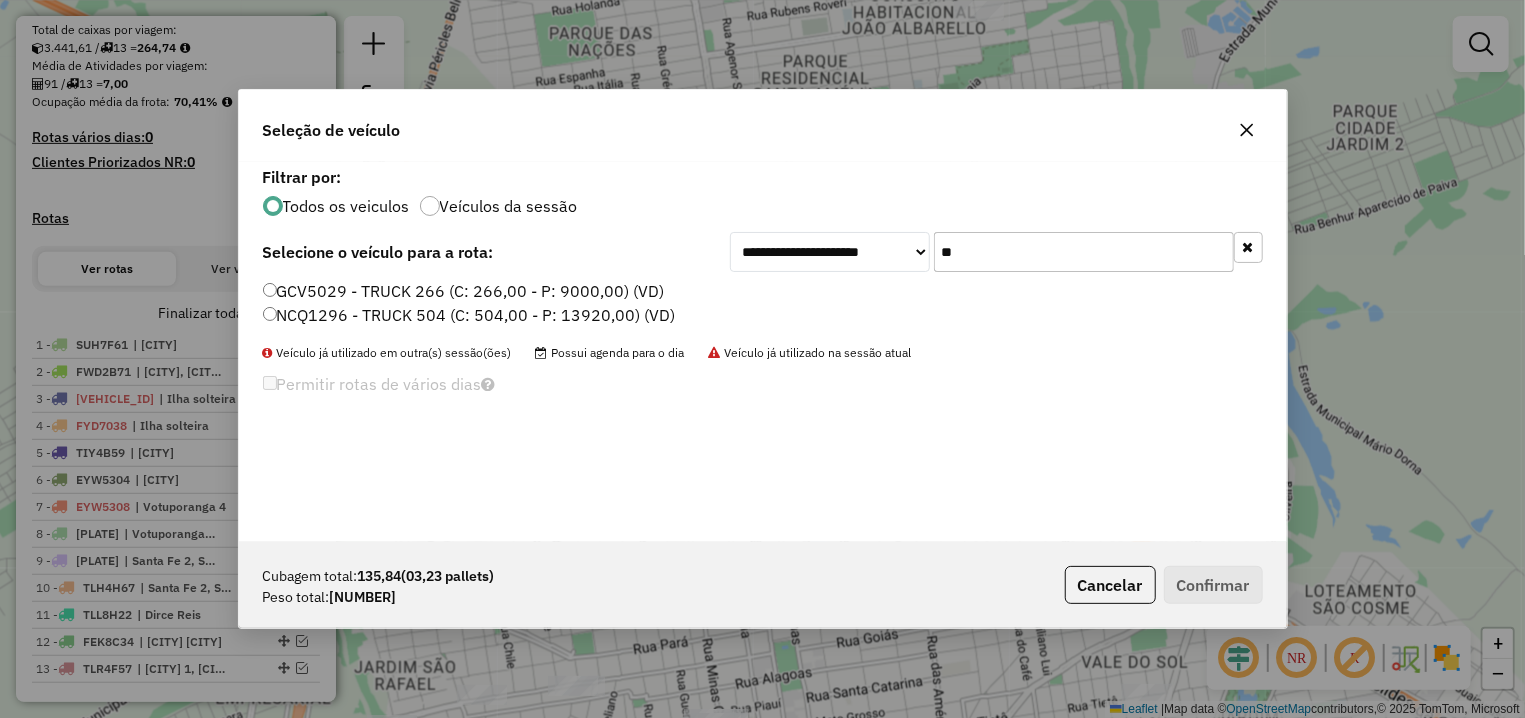 type on "**" 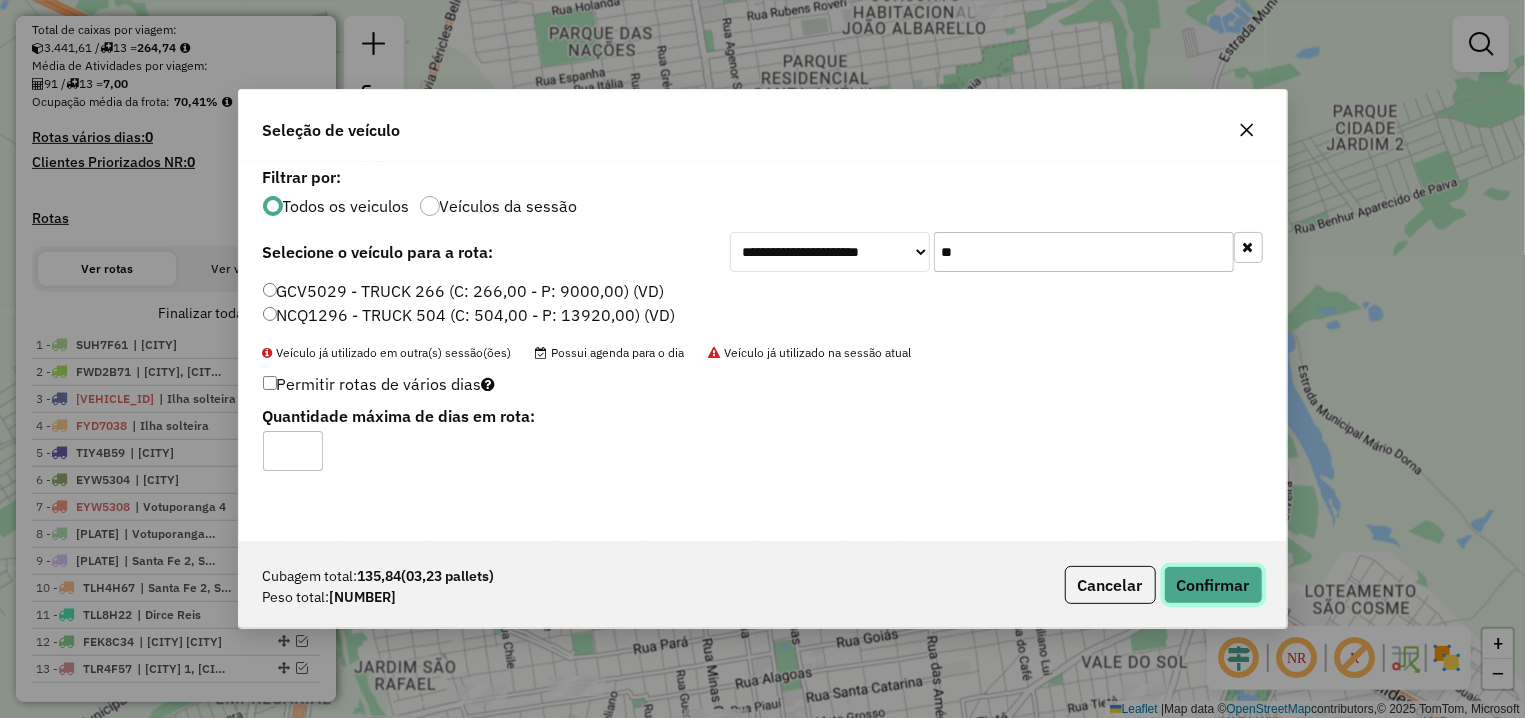 click on "Confirmar" 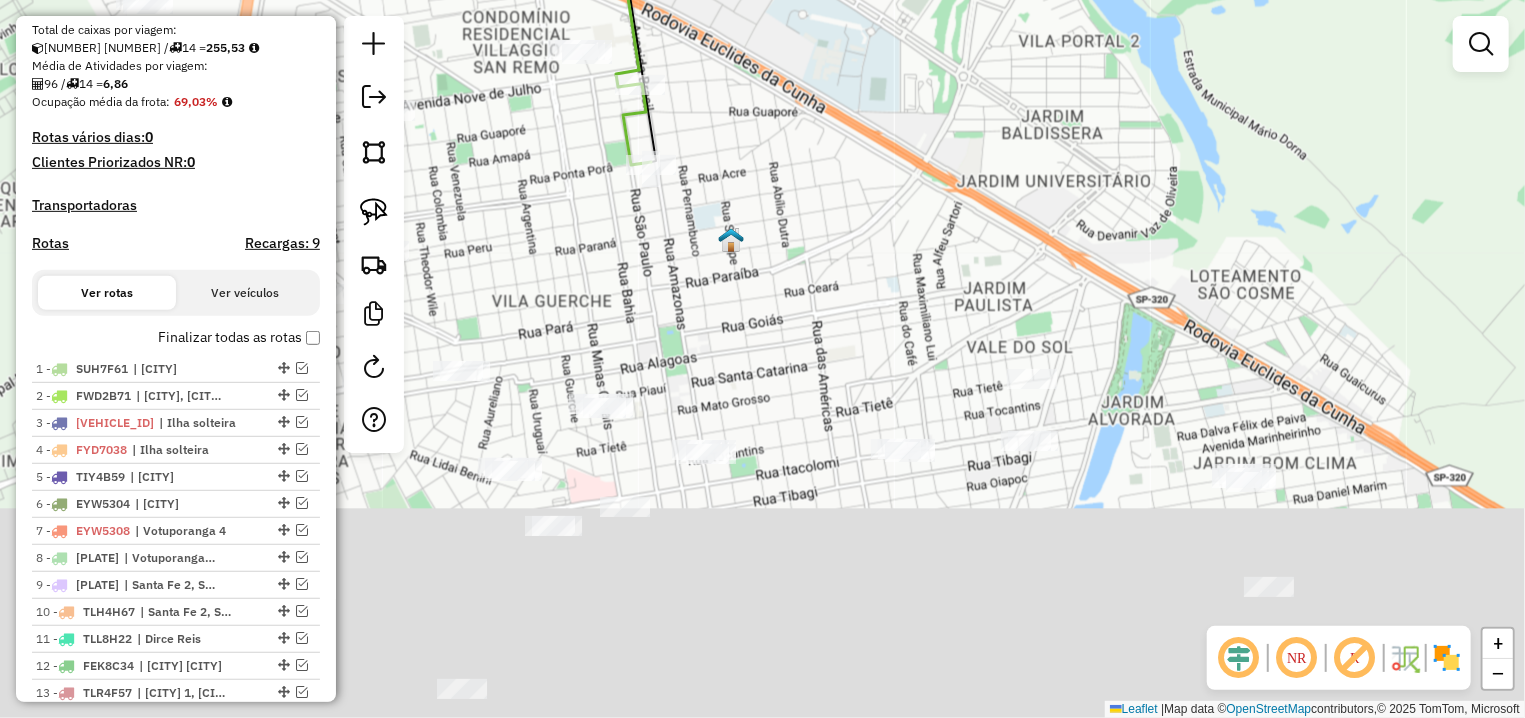 drag, startPoint x: 872, startPoint y: 555, endPoint x: 772, endPoint y: 304, distance: 270.18698 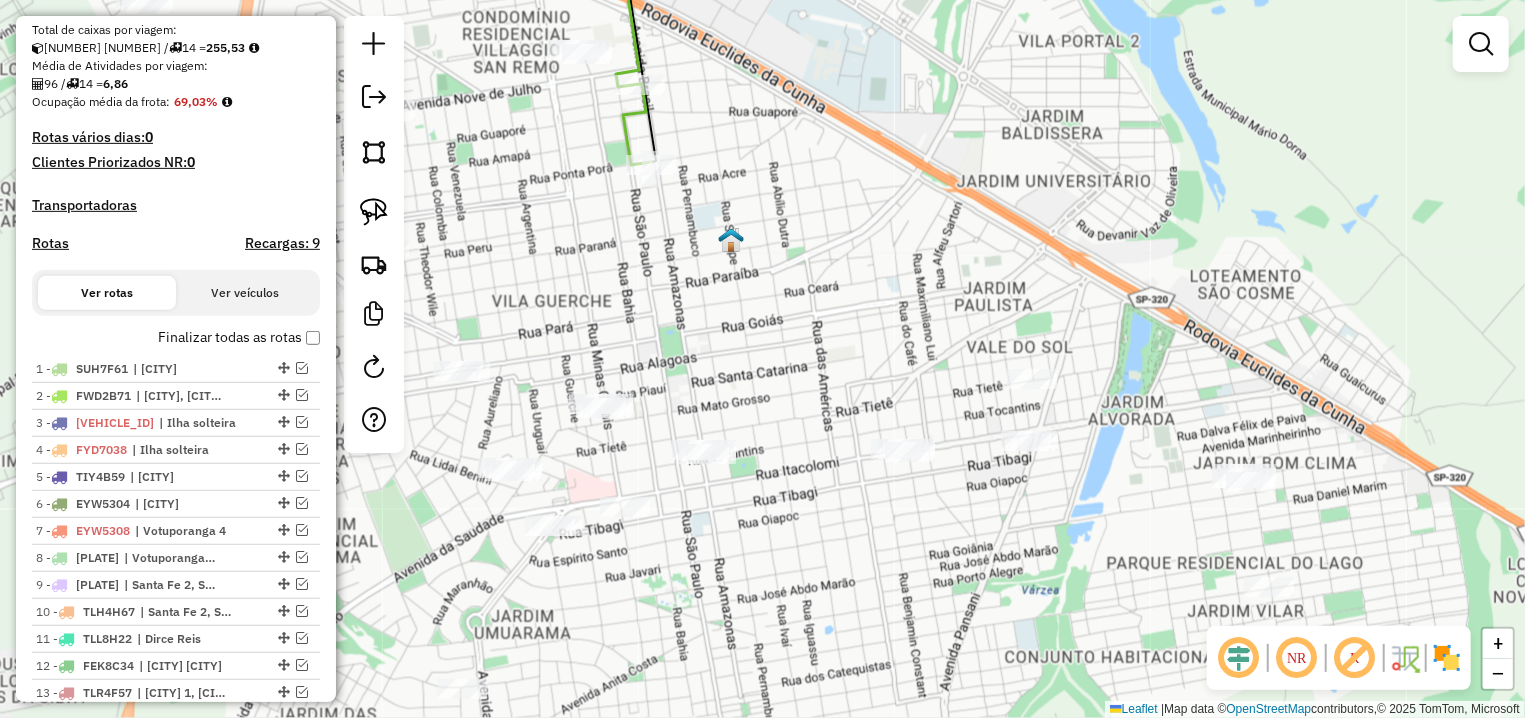 select on "**********" 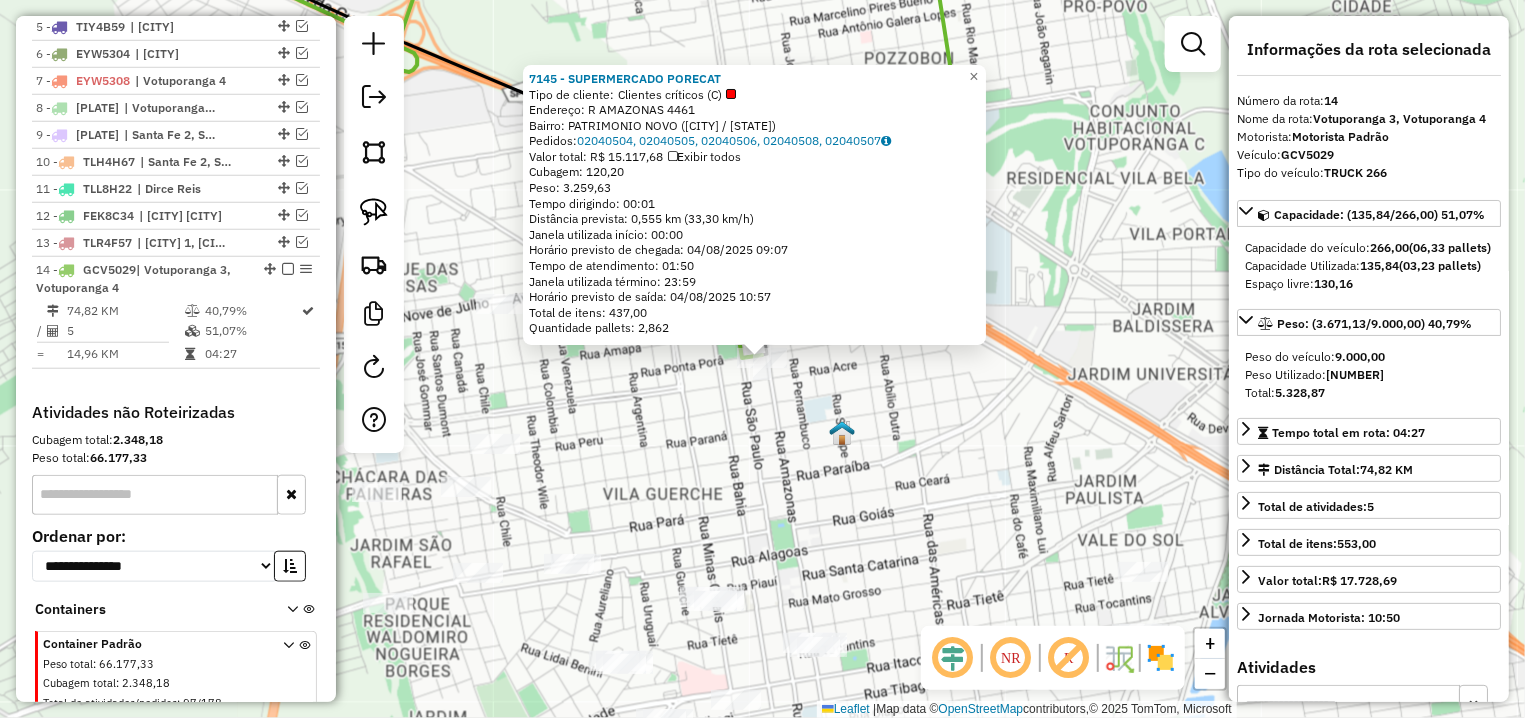 scroll, scrollTop: 945, scrollLeft: 0, axis: vertical 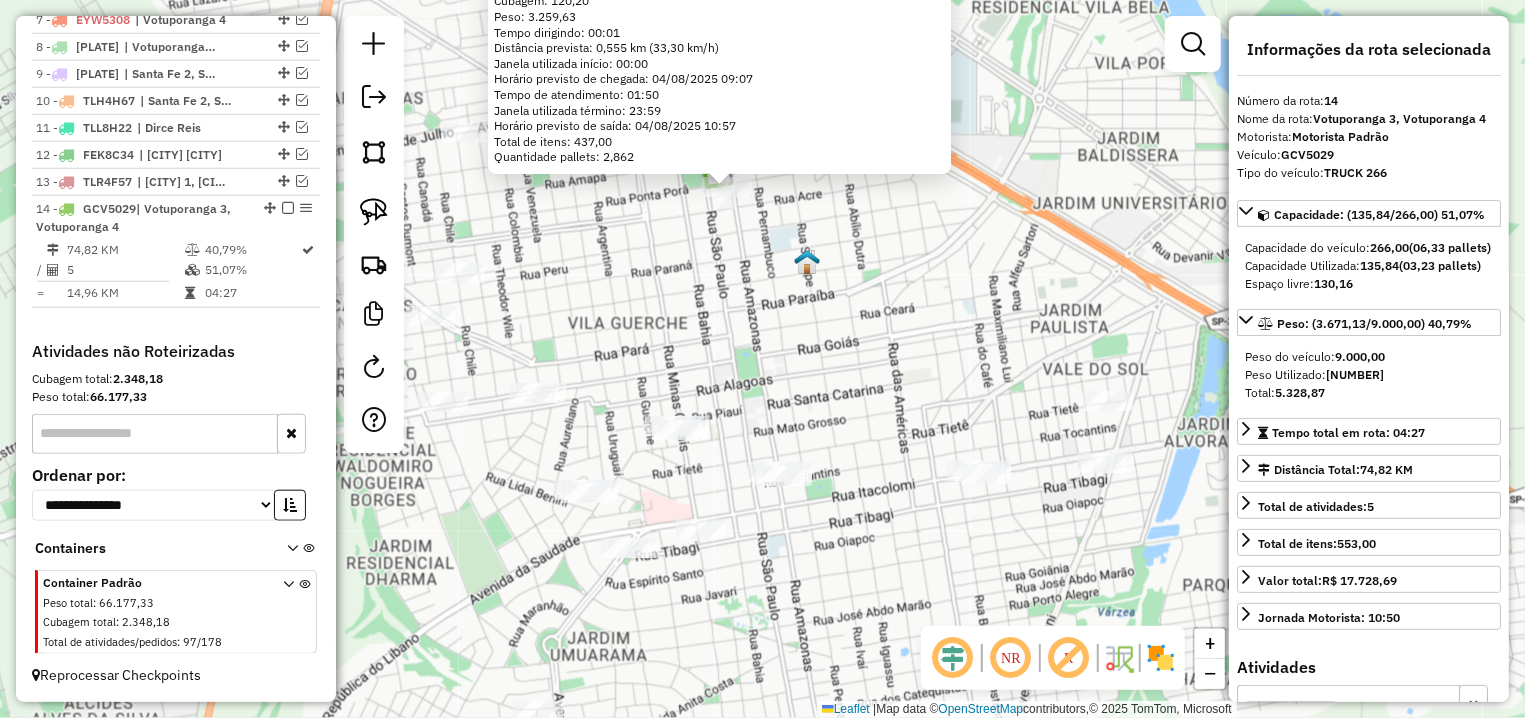 drag, startPoint x: 720, startPoint y: 422, endPoint x: 704, endPoint y: 356, distance: 67.911705 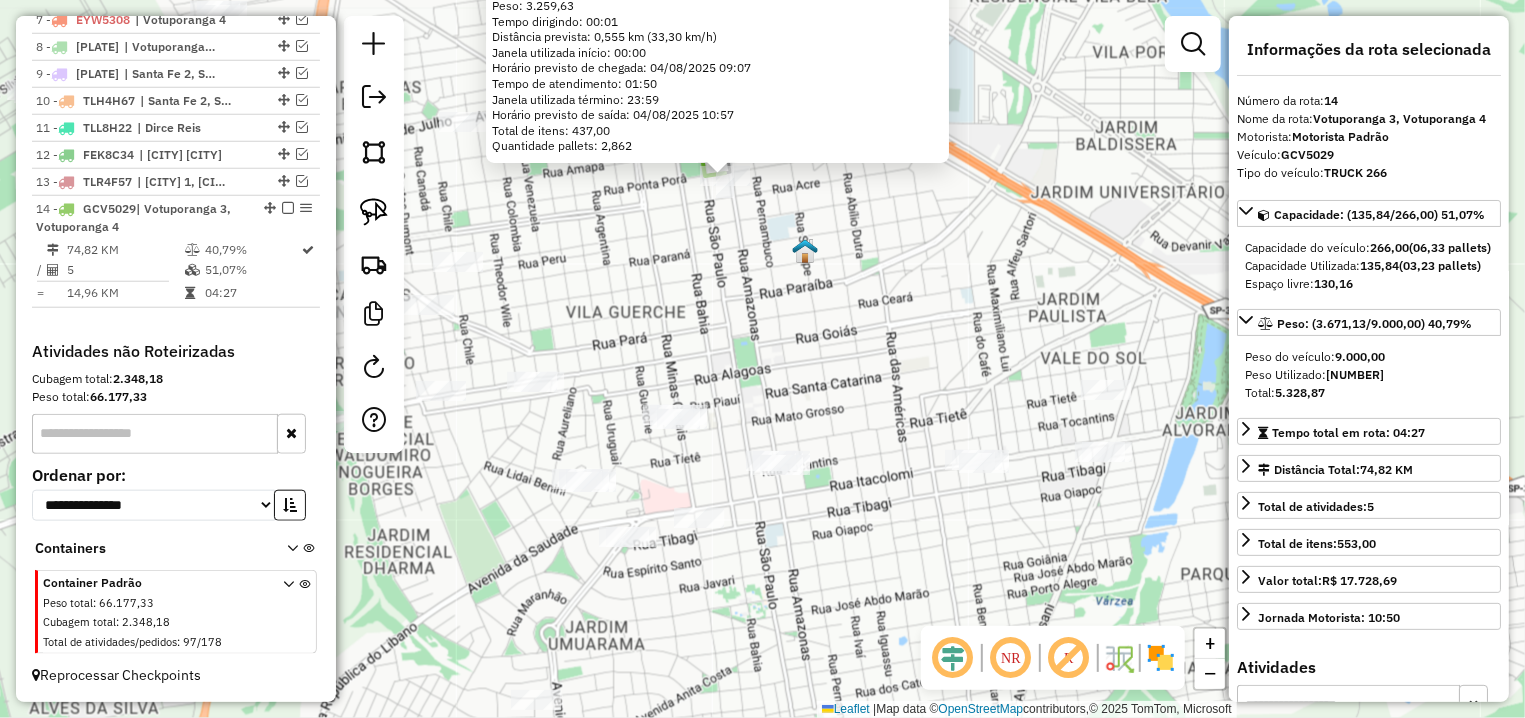 click 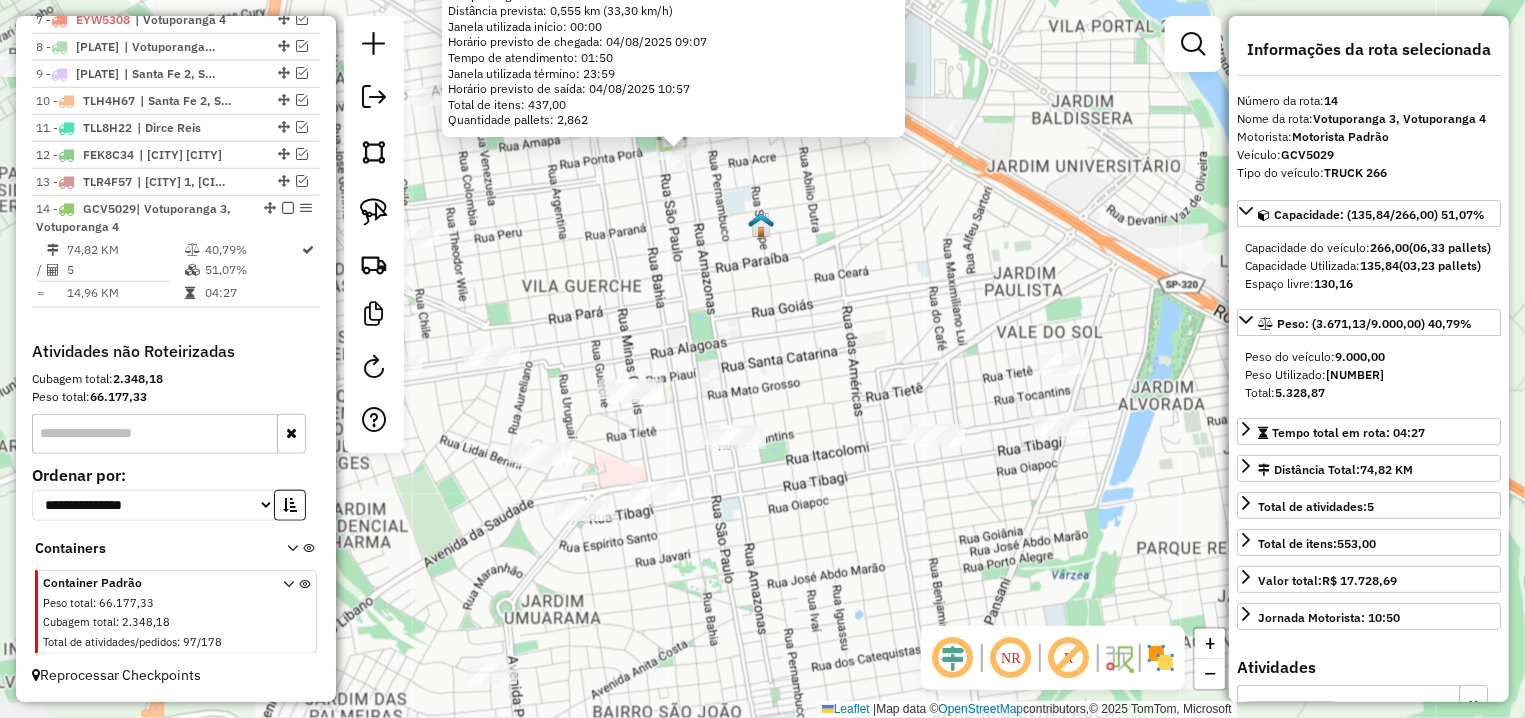 drag, startPoint x: 786, startPoint y: 428, endPoint x: 779, endPoint y: 398, distance: 30.805843 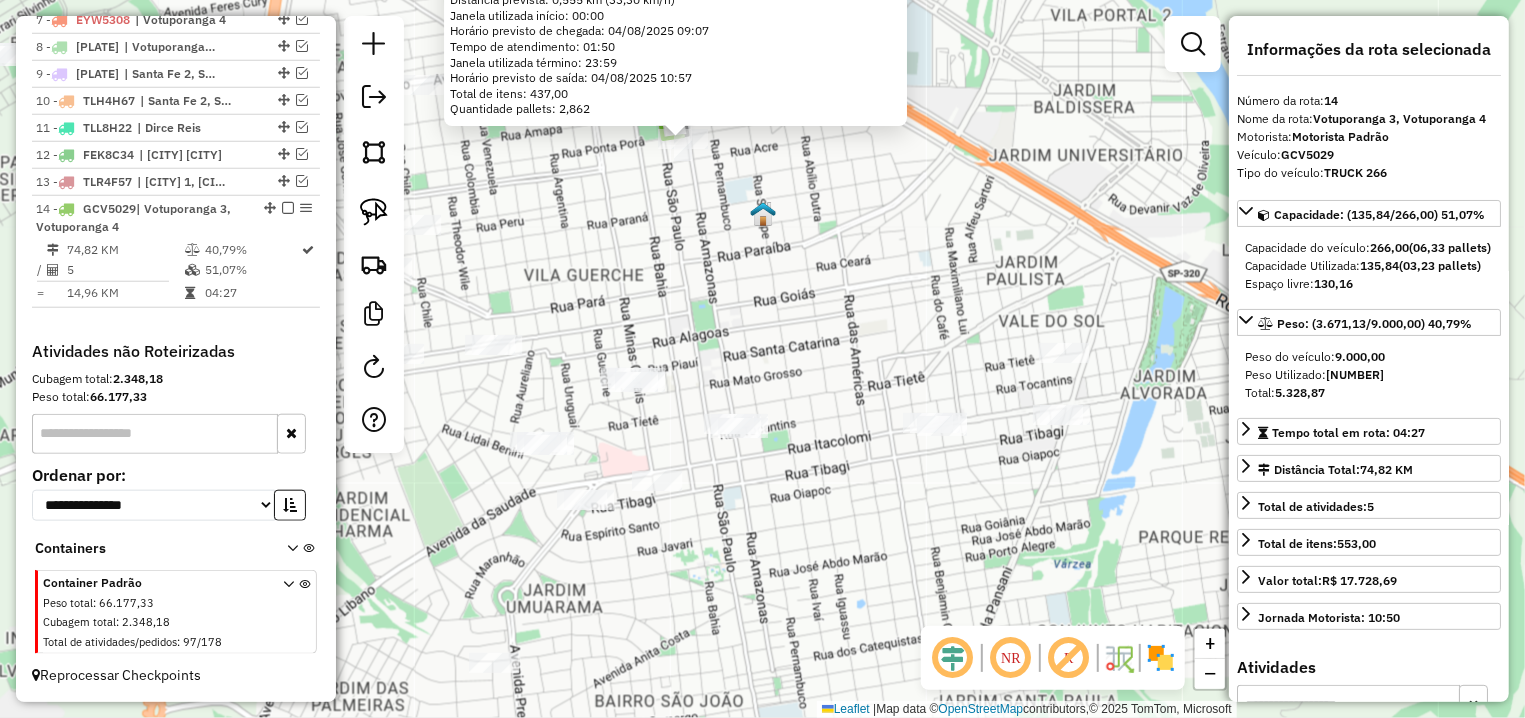 drag, startPoint x: 366, startPoint y: 203, endPoint x: 679, endPoint y: 293, distance: 325.68237 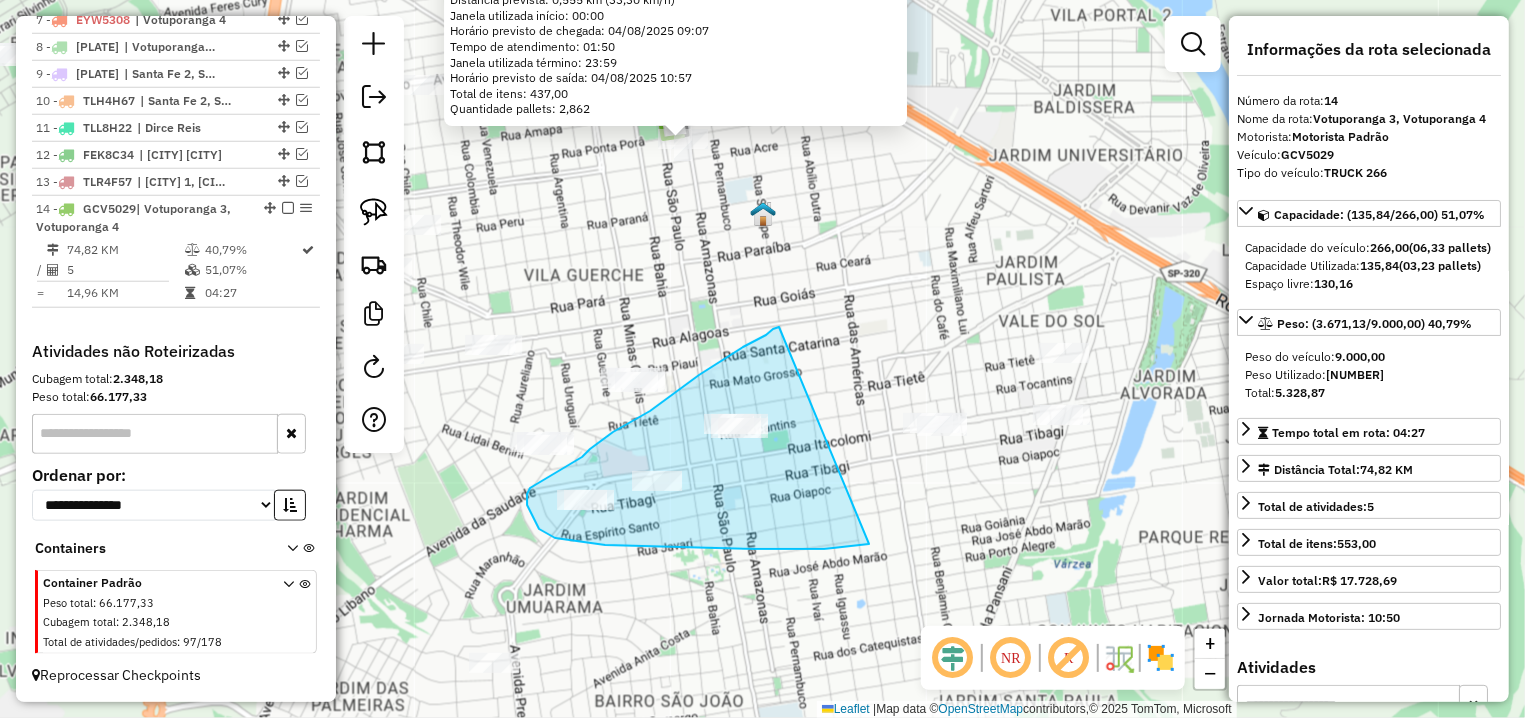 drag, startPoint x: 779, startPoint y: 327, endPoint x: 868, endPoint y: 544, distance: 234.54211 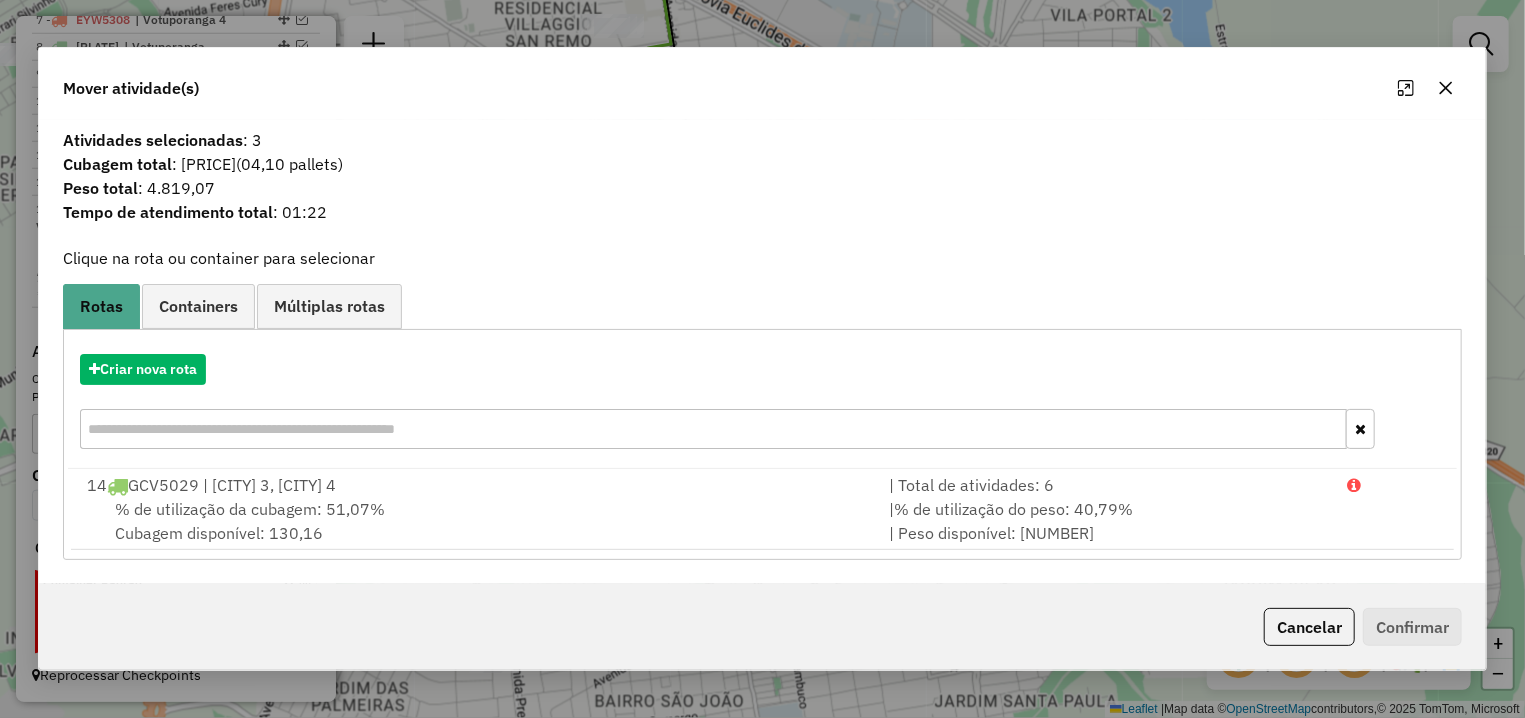 click on "% de utilização da cubagem: 51,07% Cubagem disponível: 130,16" at bounding box center (476, 521) 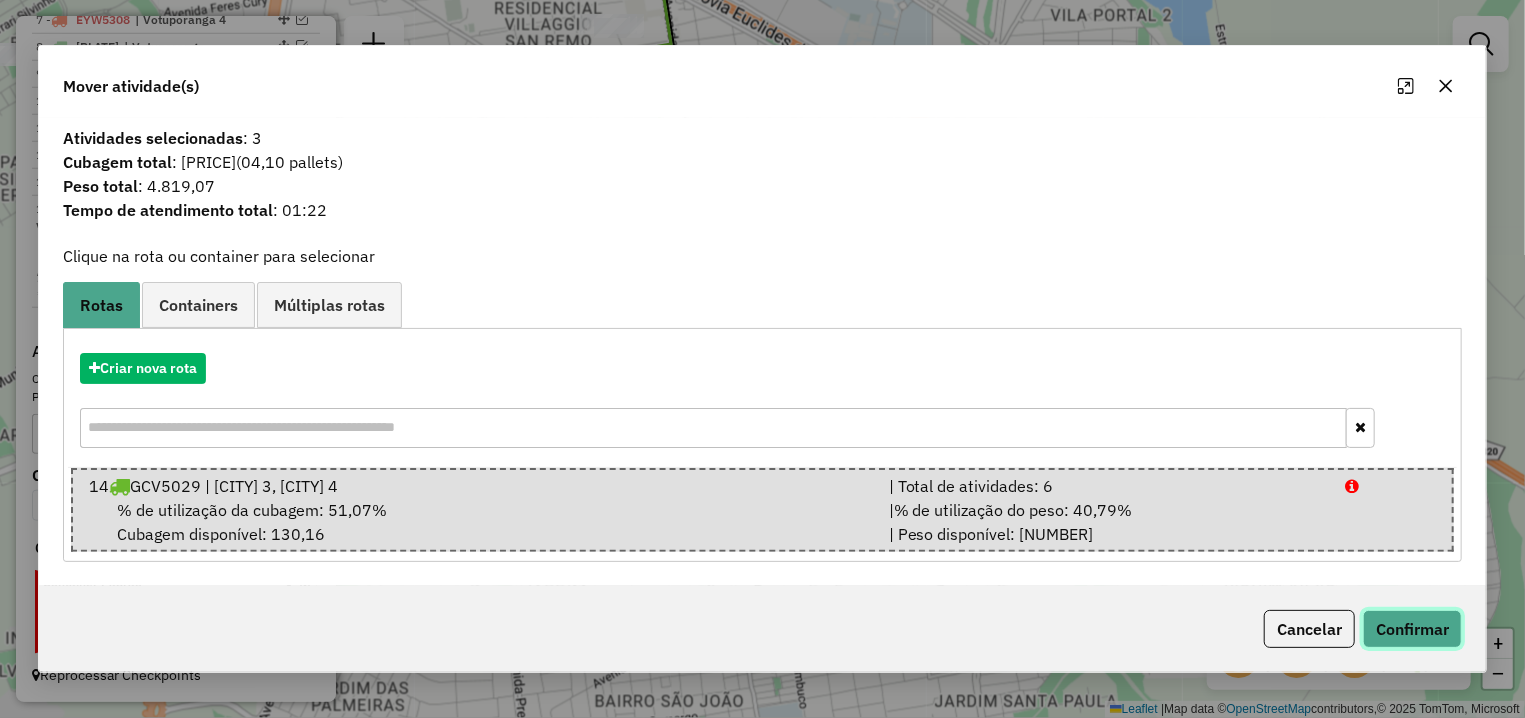 click on "Confirmar" 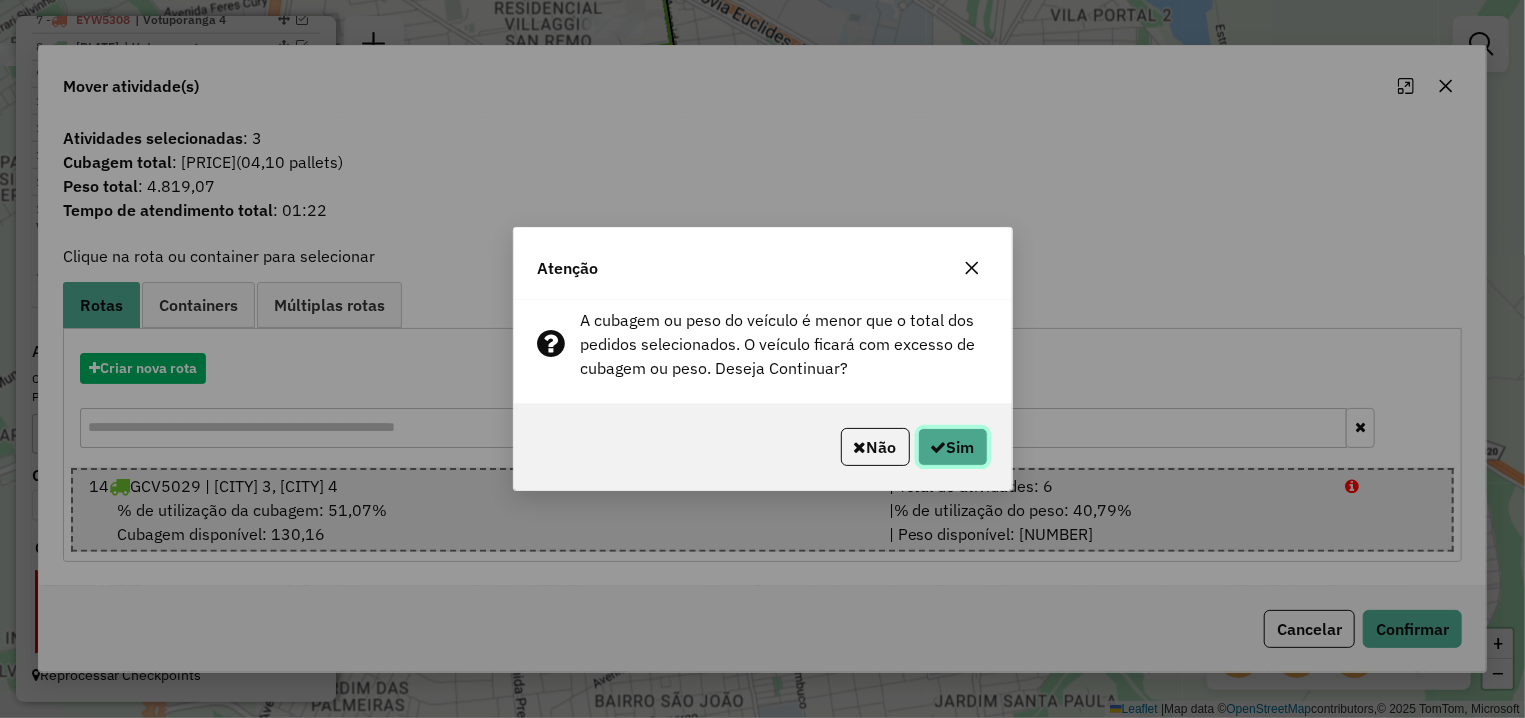 click on "Sim" 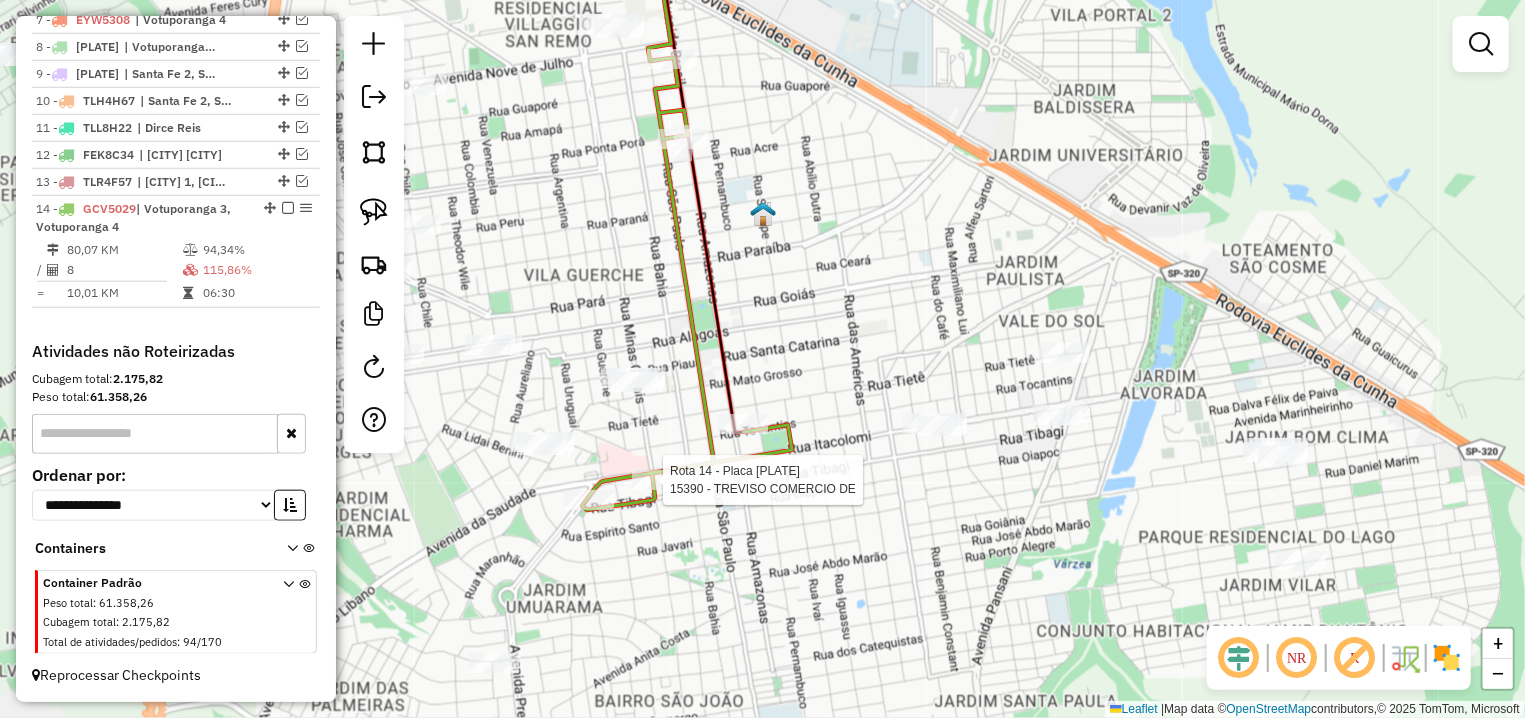 select on "**********" 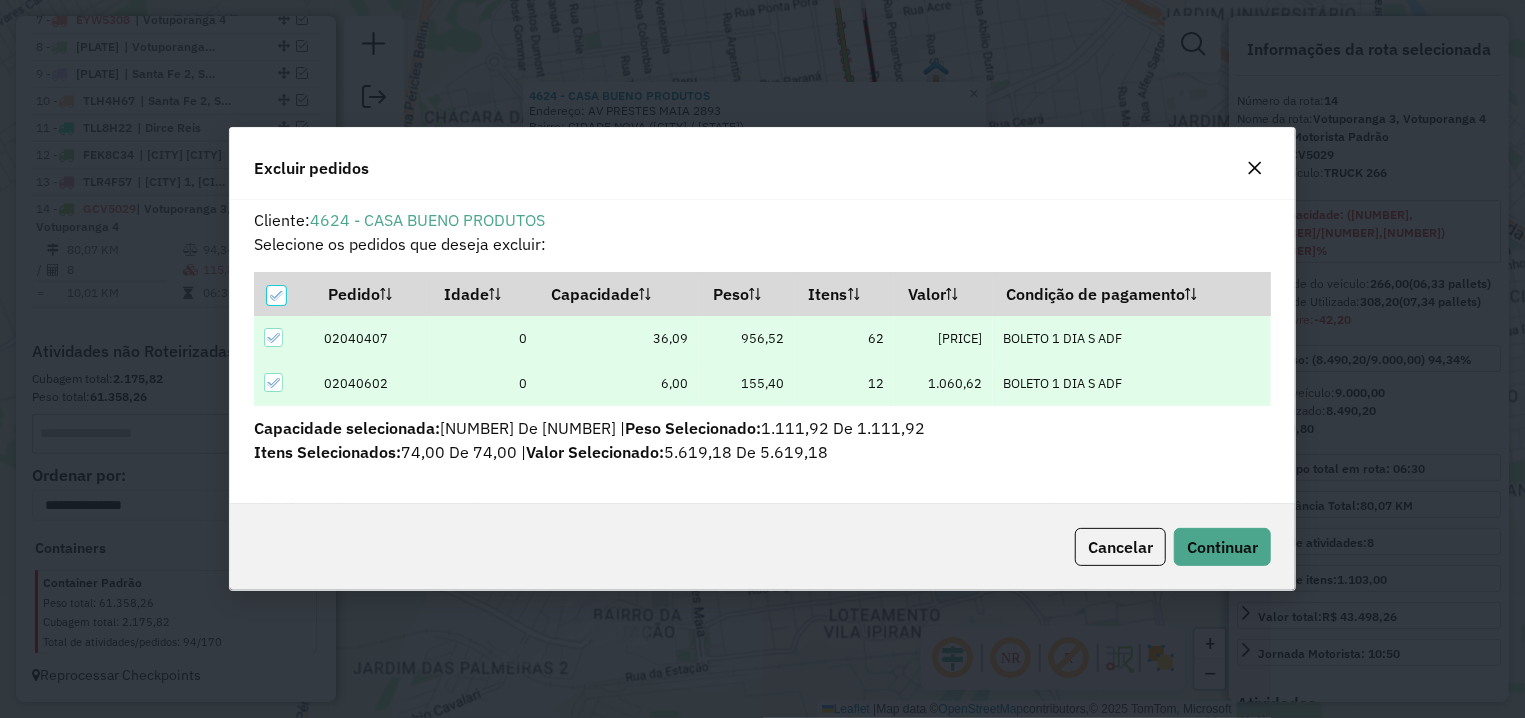 scroll, scrollTop: 11, scrollLeft: 6, axis: both 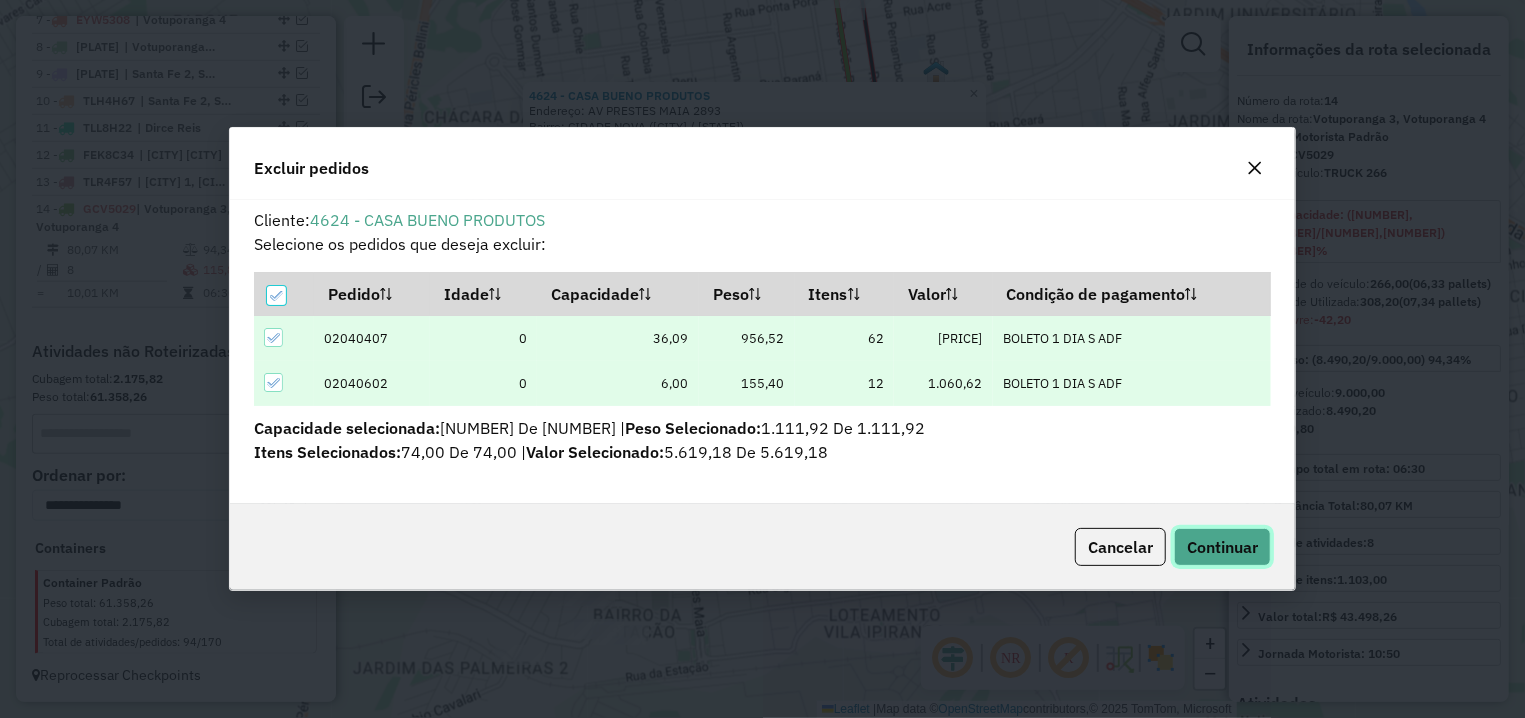 click on "Continuar" 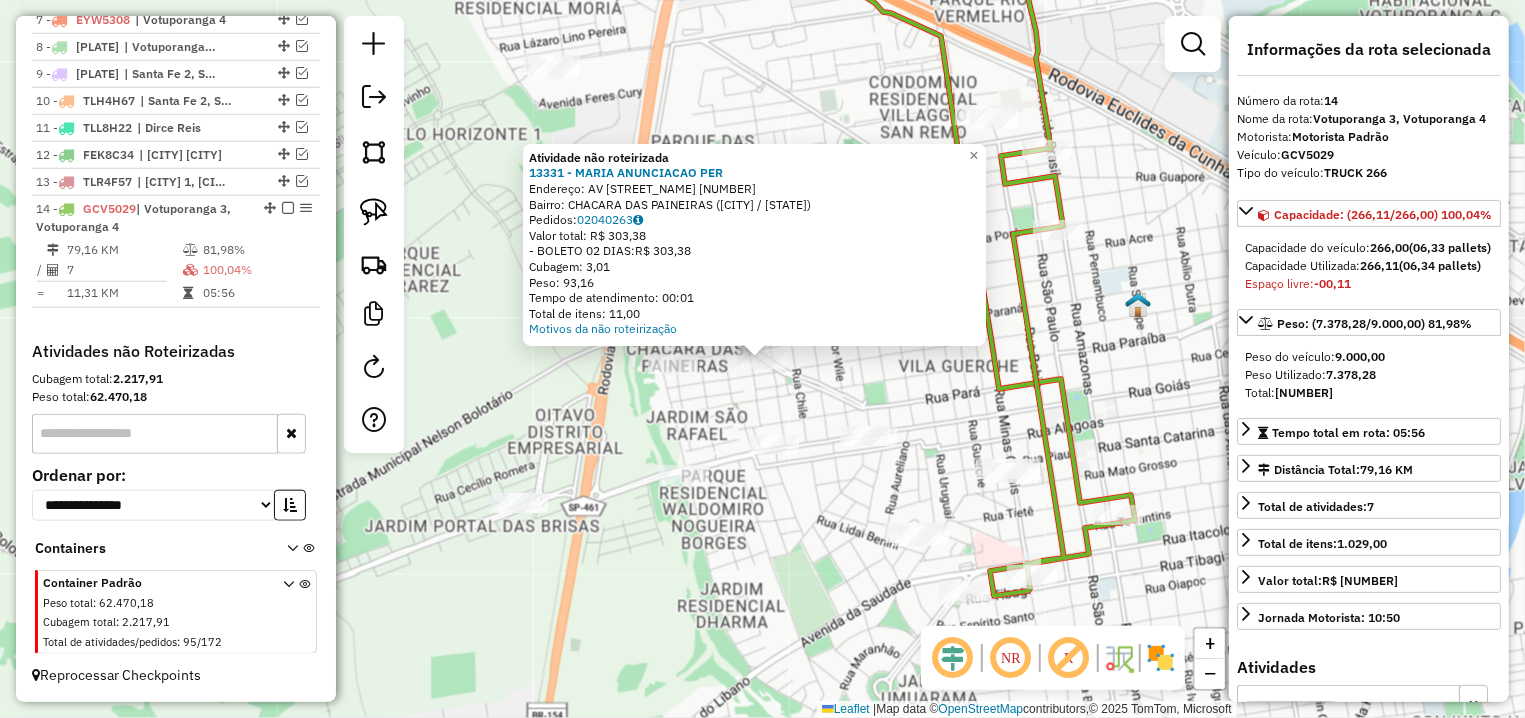 click 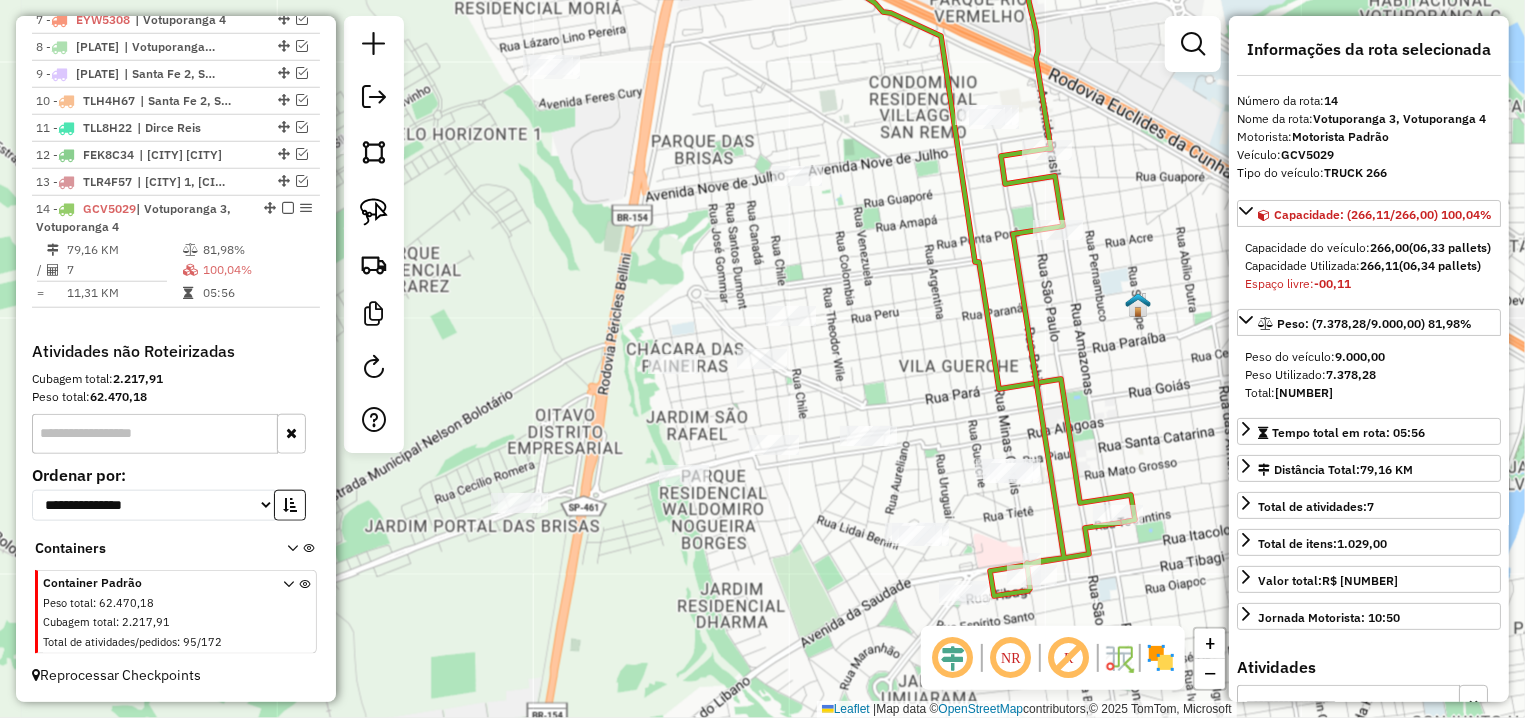 click 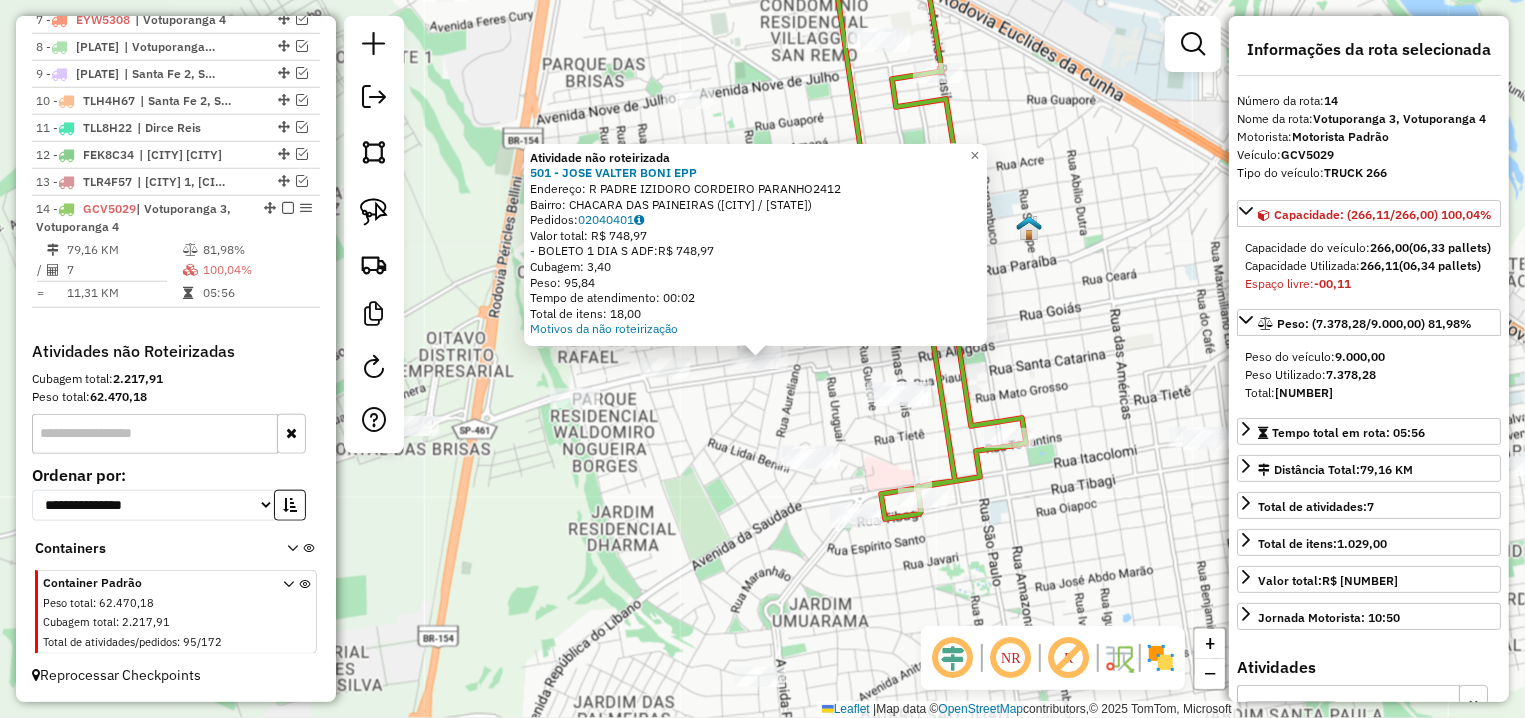 click on "Atividade não roteirizada 501 - JOSE VALTER BONI EPP Endereço: R PADRE IZIDORO CORDEIRO PARANHO2412 Bairro: CHACARA DAS PAINEIRAS ([CITY] / [STATE]) Pedidos: 02040401 Valor total: R$ 748,97 - BOLETO 1 DIA S ADF: R$ 748,97 Cubagem: 3,40 Peso: 95,84 Tempo de atendimento: 00:02 Total de itens: 18,00 Motivos da não roteirização × Janela de atendimento Grade de atendimento Capacidade Transportadoras Veículos Cliente Pedidos Rotas Selecione os dias de semana para filtrar as janelas de atendimento Seg Ter Qua Qui Sex Sáb Dom Informe o período da janela de atendimento: De: Até: Filtrar exatamente a janela do cliente Considerar janela de atendimento padrão Selecione os dias de semana para filtrar as grades de atendimento Seg Ter Qua Qui Sex Sáb Dom Peso mínimo: Peso máximo: De: Até: +" 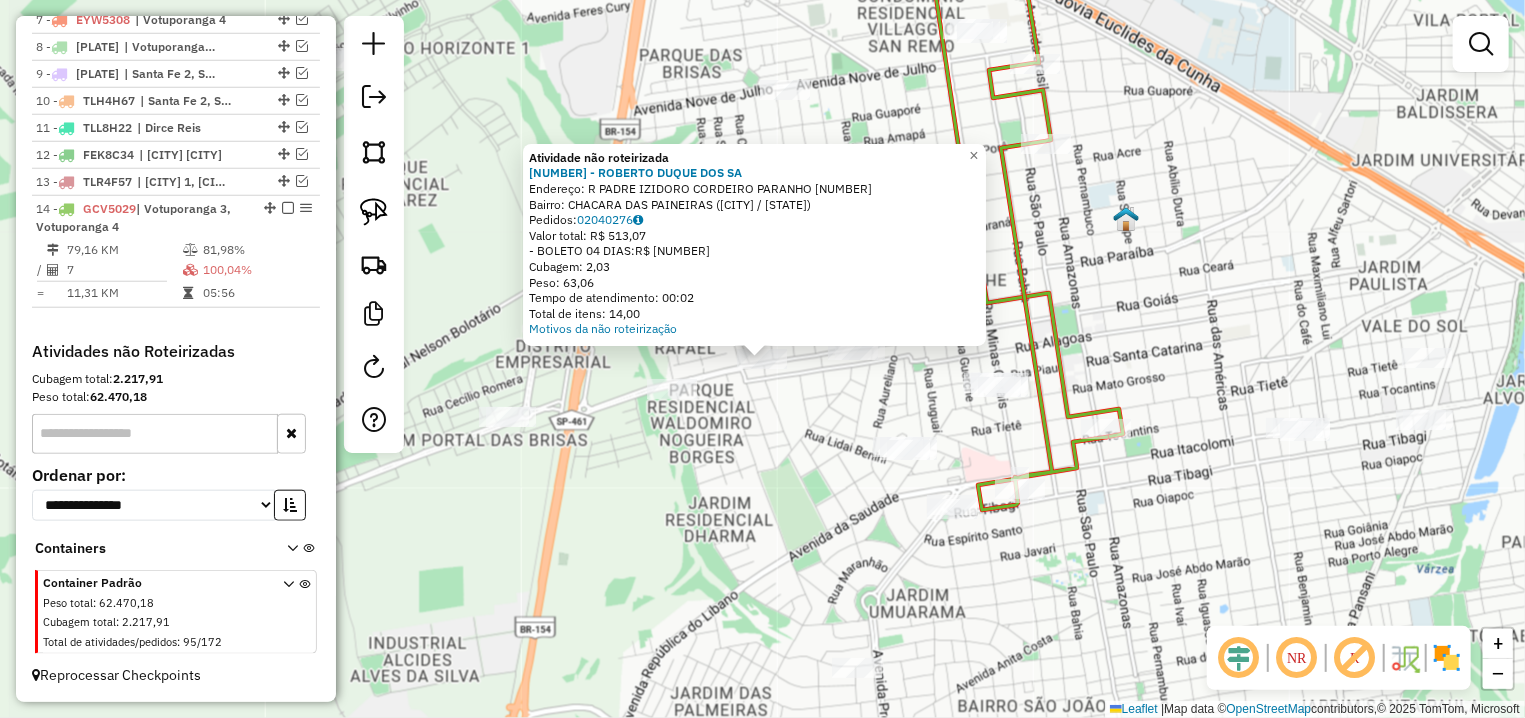 click on "Atividade não roteirizada 7664 - [CLIENT_NAME] Endereço: R [STREET_NAME] 1967 Bairro: CHACARA DAS PAINEIRAS ([CITY] / [STATE]) Pedidos: 02040276 Valor total: R$ 513,07 - BOLETO 04 DIAS: R$ 513,07 Cubagem: 2,03 Peso: 63,06 Tempo de atendimento: 00:02 Total de itens: 14,00 Motivos da não roteirização × Janela de atendimento Grade de atendimento Capacidade Transportadoras Veículos Cliente Pedidos Rotas Selecione os dias de semana para filtrar as janelas de atendimento Seg Ter Qua Qui Sex Sáb Dom Informe o período da janela de atendimento: De: Até: Filtrar exatamente a janela do cliente Considerar janela de atendimento padrão Selecione os dias de semana para filtrar as grades de atendimento Seg Ter Qua Qui Sex Sáb Dom Considerar clientes sem dia de atendimento cadastrado Clientes fora do dia de atendimento selecionado Filtrar as atividades entre os valores definidos abaixo: Peso mínimo: Peso máximo: Cubagem mínima:" 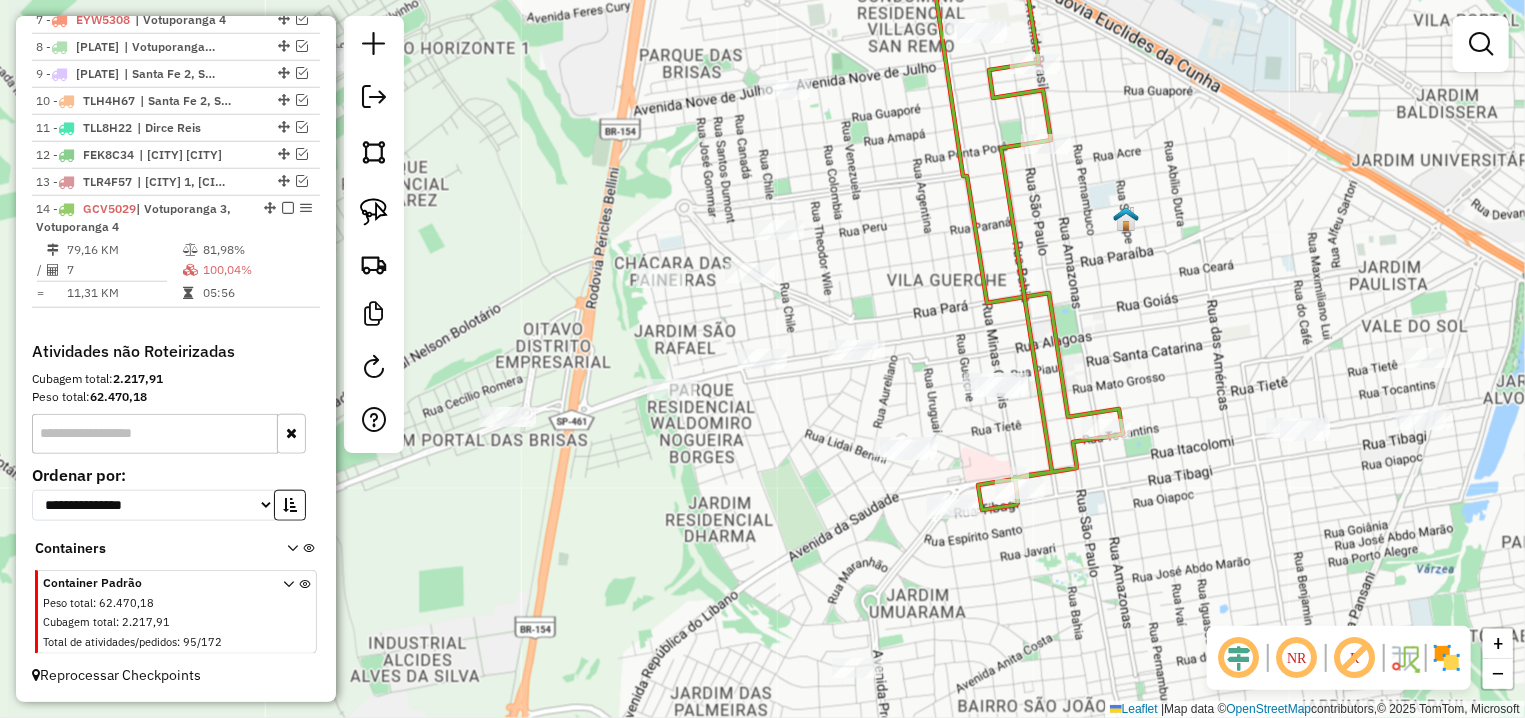 drag, startPoint x: 381, startPoint y: 210, endPoint x: 409, endPoint y: 220, distance: 29.732138 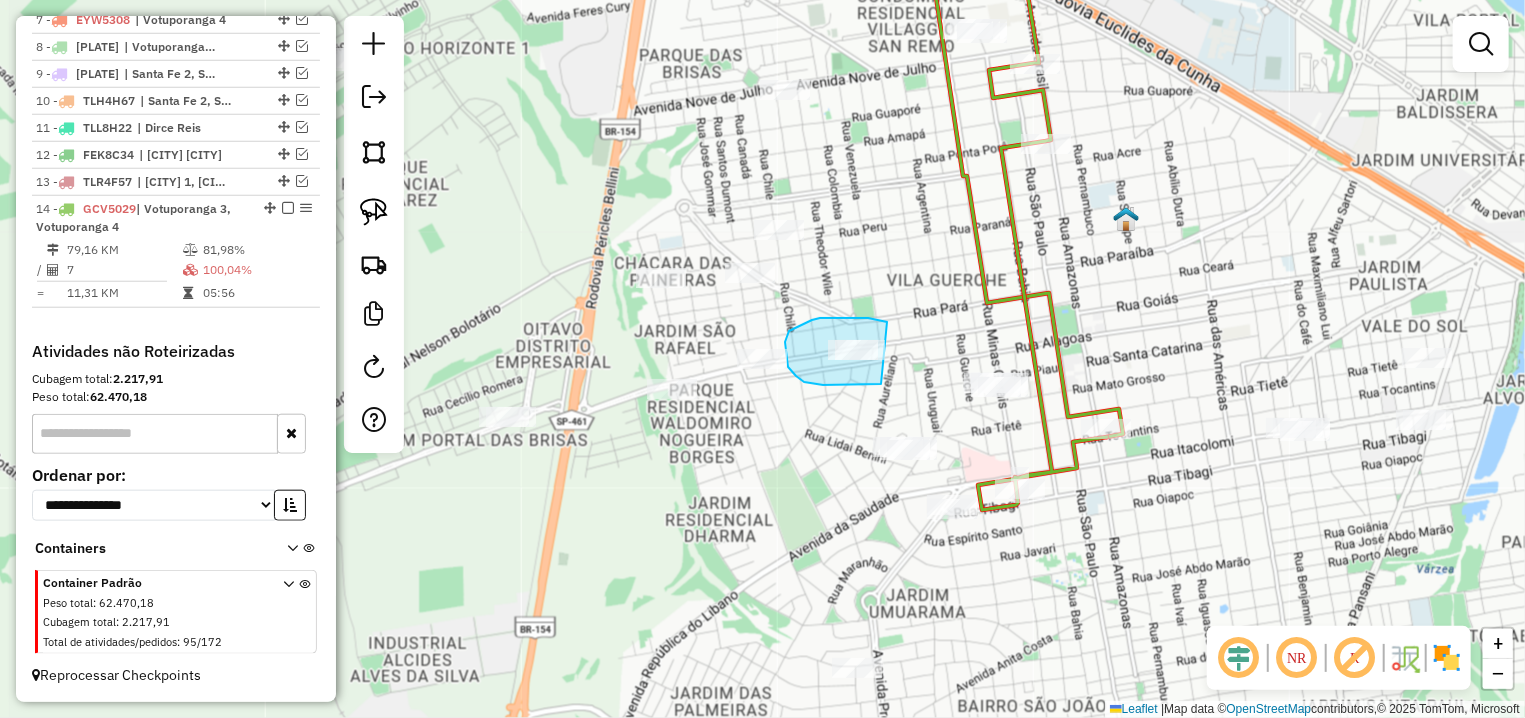 drag, startPoint x: 812, startPoint y: 320, endPoint x: 881, endPoint y: 384, distance: 94.11163 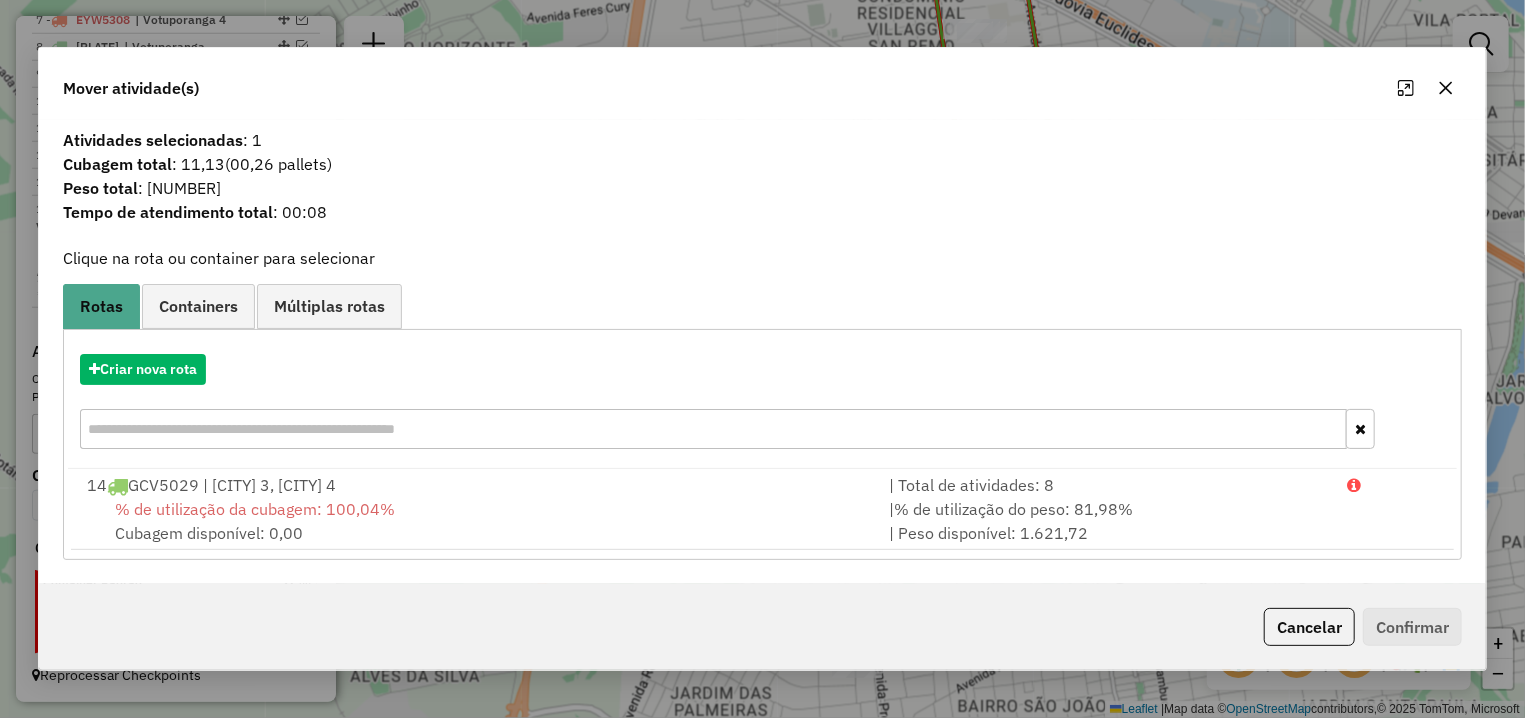 click on "% de utilização da cubagem: [PERCENTAGE]%  Cubagem disponível: [CUBAGE]" at bounding box center (476, 521) 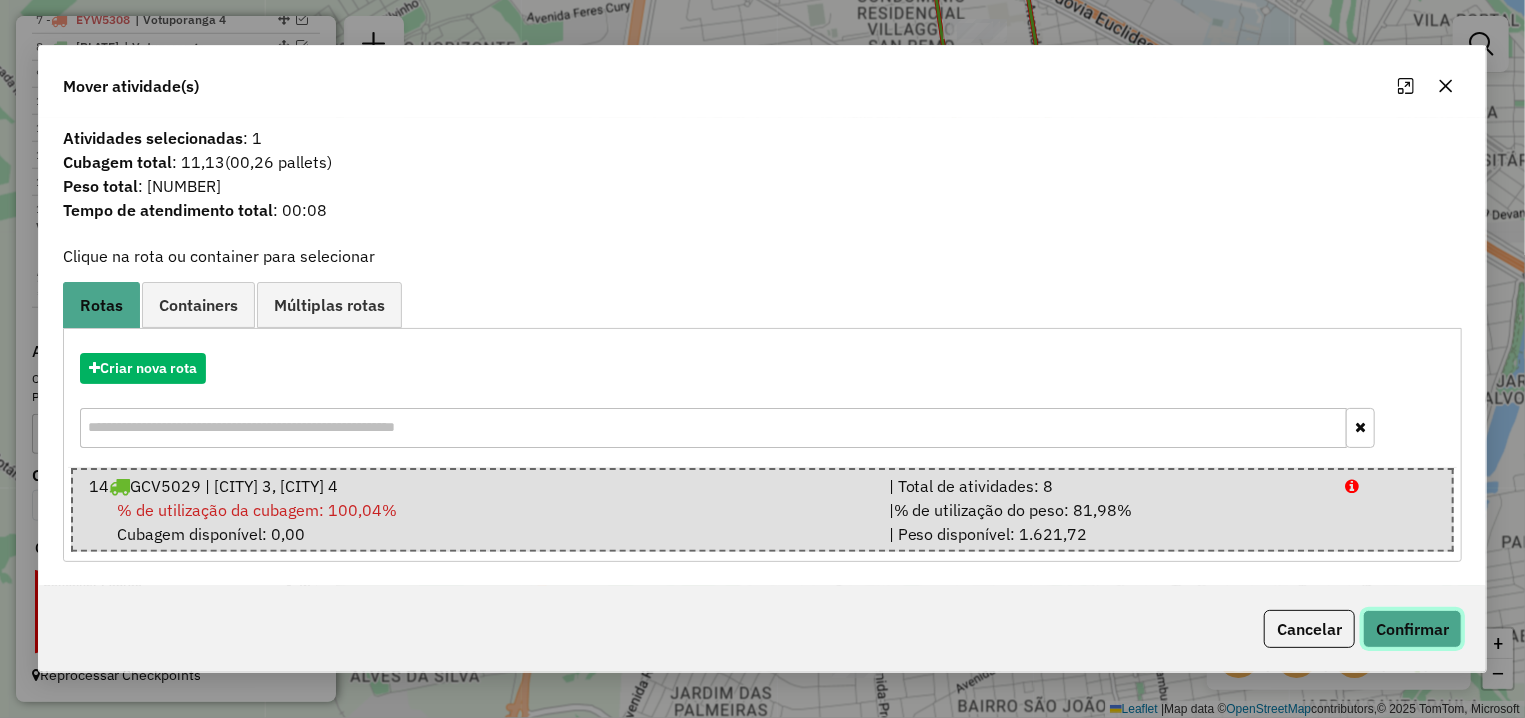 click on "Confirmar" 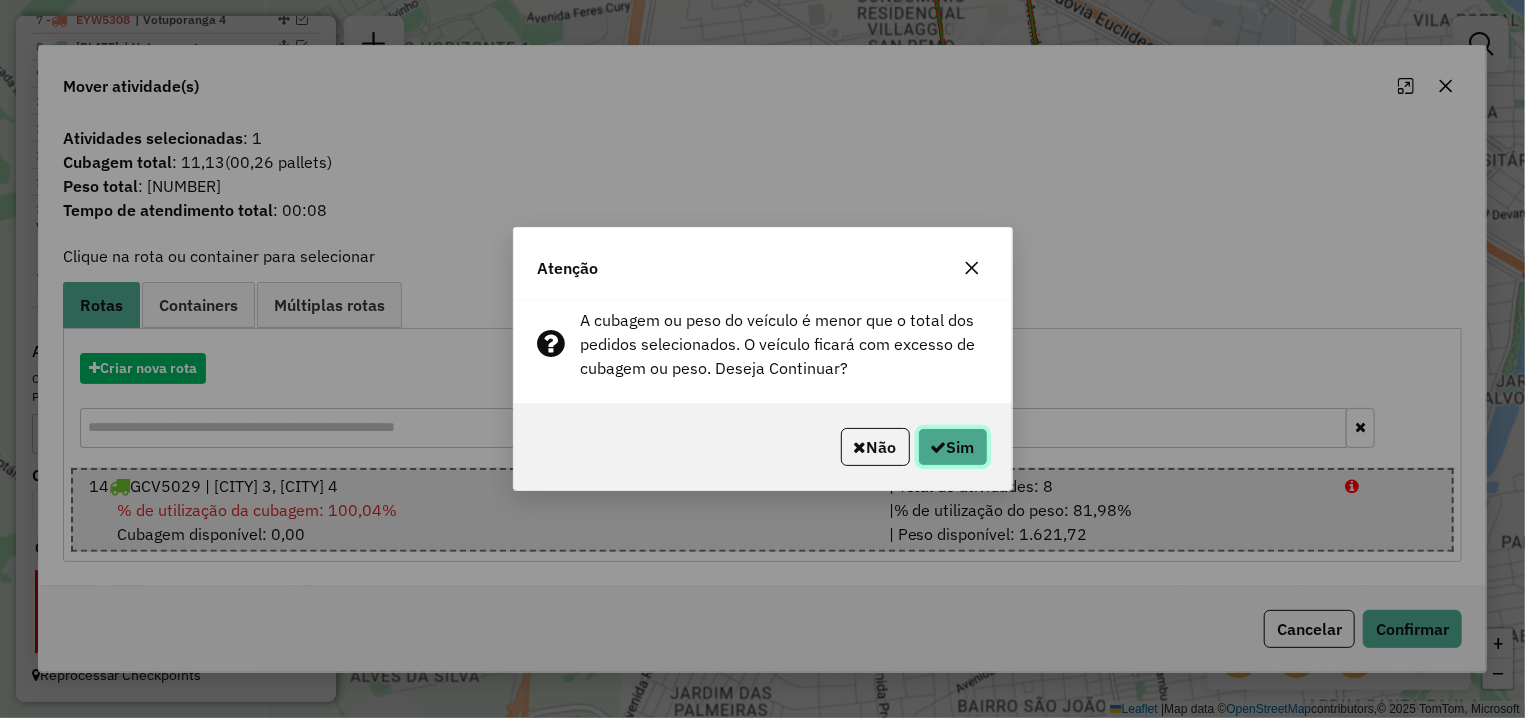 click on "Sim" 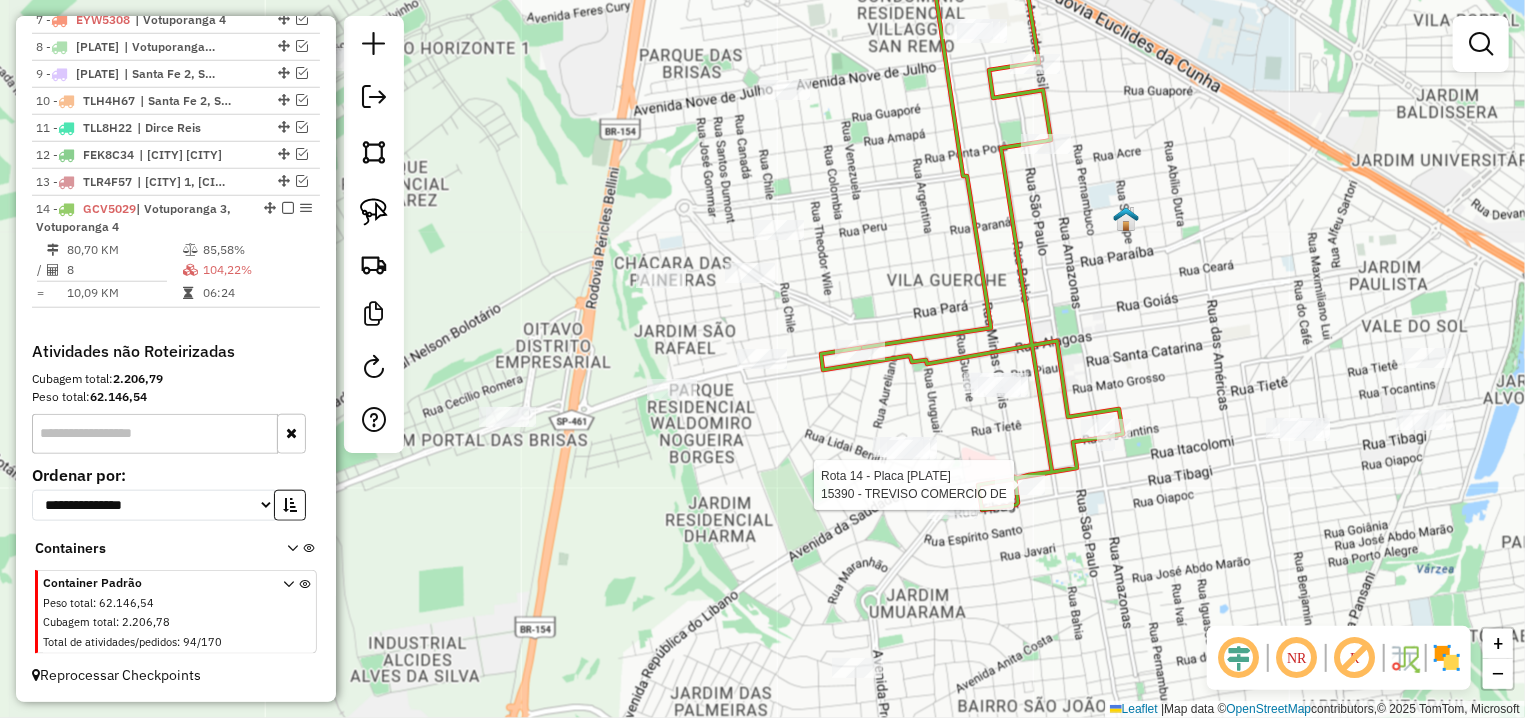 select on "**********" 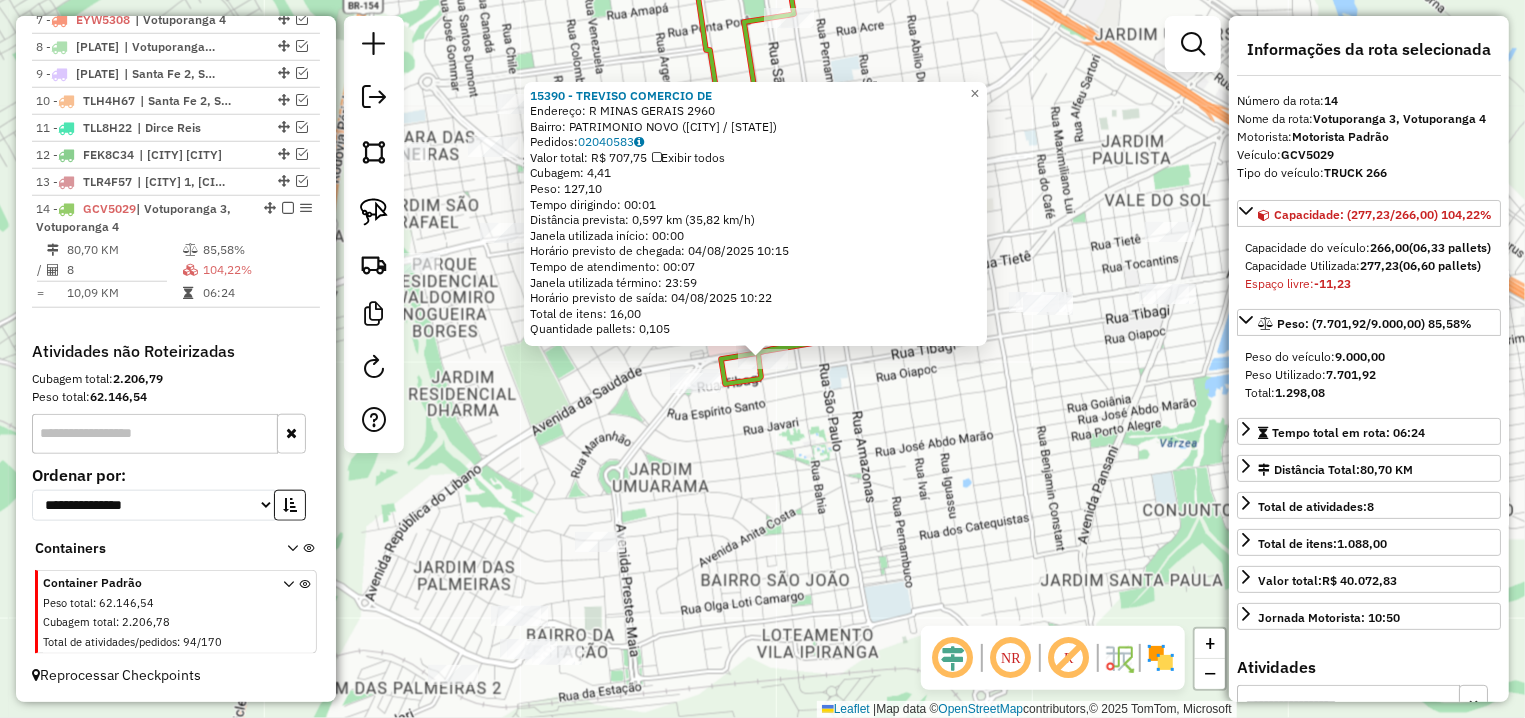 click on "[NUMBER] - TREVISO COMERCIO DE Endereço: R MINAS GERAIS [NUMBER] Bairro: [NEIGHBORHOOD] ([CITY] / [STATE]) Pedidos: [NUMBER] Valor total: R$ [PRICE] Exibir todos Cubagem: [NUMBER] Peso: [NUMBER] Tempo dirigindo: 00:01 Distância prevista: [NUMBER] km ([NUMBER] km/h) Janela utilizada início: 00:00 Horário previsto de chegada: 04/08/2025 [TIME] Tempo de atendimento: 00:07 Janela utilizada término: 23:59 Horário previsto de saída: 04/08/2025 [TIME] Total de itens: [NUMBER],00 Quantidade pallets: [NUMBER] × Janela de atendimento Grade de atendimento Capacidade Transportadoras Veículos Cliente Pedidos Rotas Selecione os dias de semana para filtrar as janelas de atendimento Seg Ter Qua Qui Sex Sáb Dom Informe o período da janela de atendimento: De: Até: Filtrar exatamente a janela do cliente Considerar janela de atendimento padrão Selecione os dias de semana para filtrar as grades de atendimento Seg Ter Qua Qui Sex Sáb Dom Peso mínimo: De: De:" 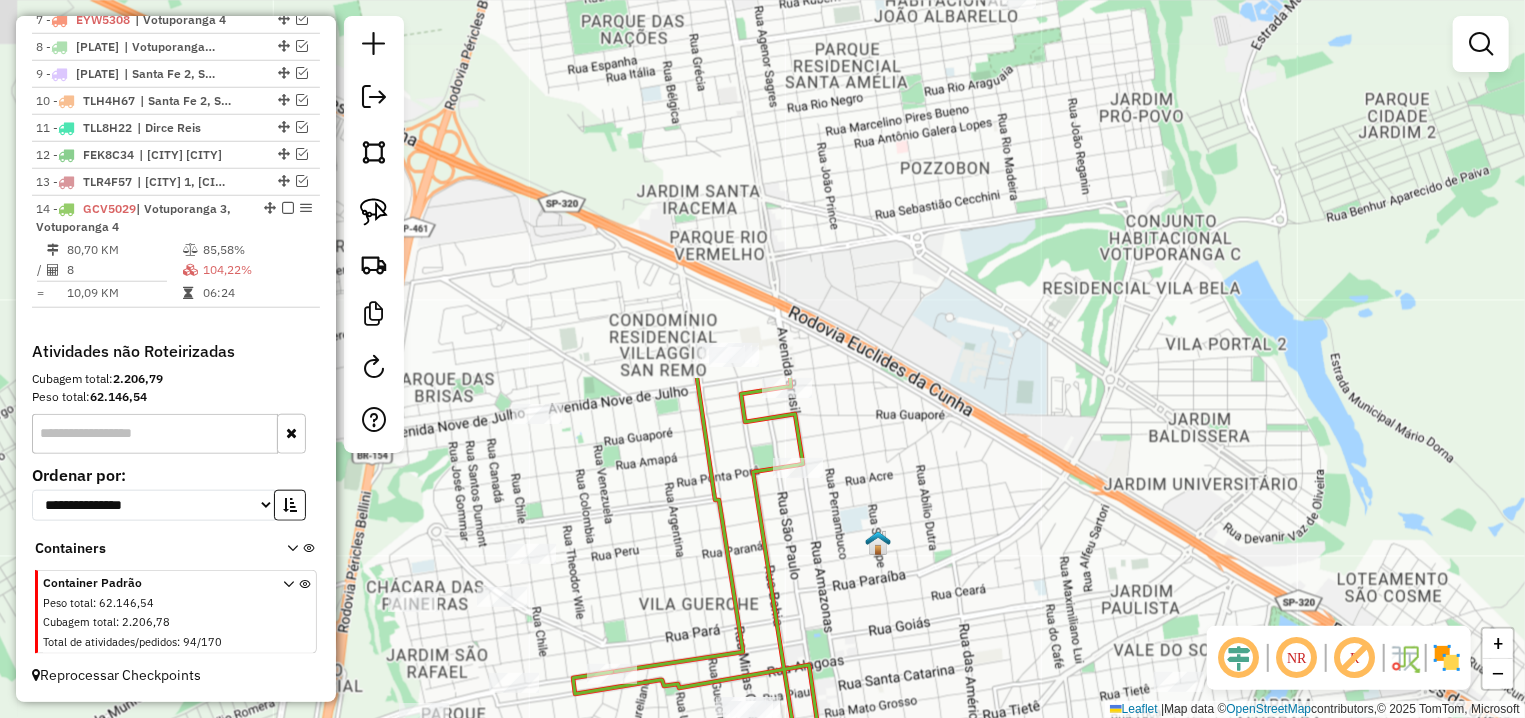 drag, startPoint x: 990, startPoint y: 156, endPoint x: 1003, endPoint y: 620, distance: 464.18207 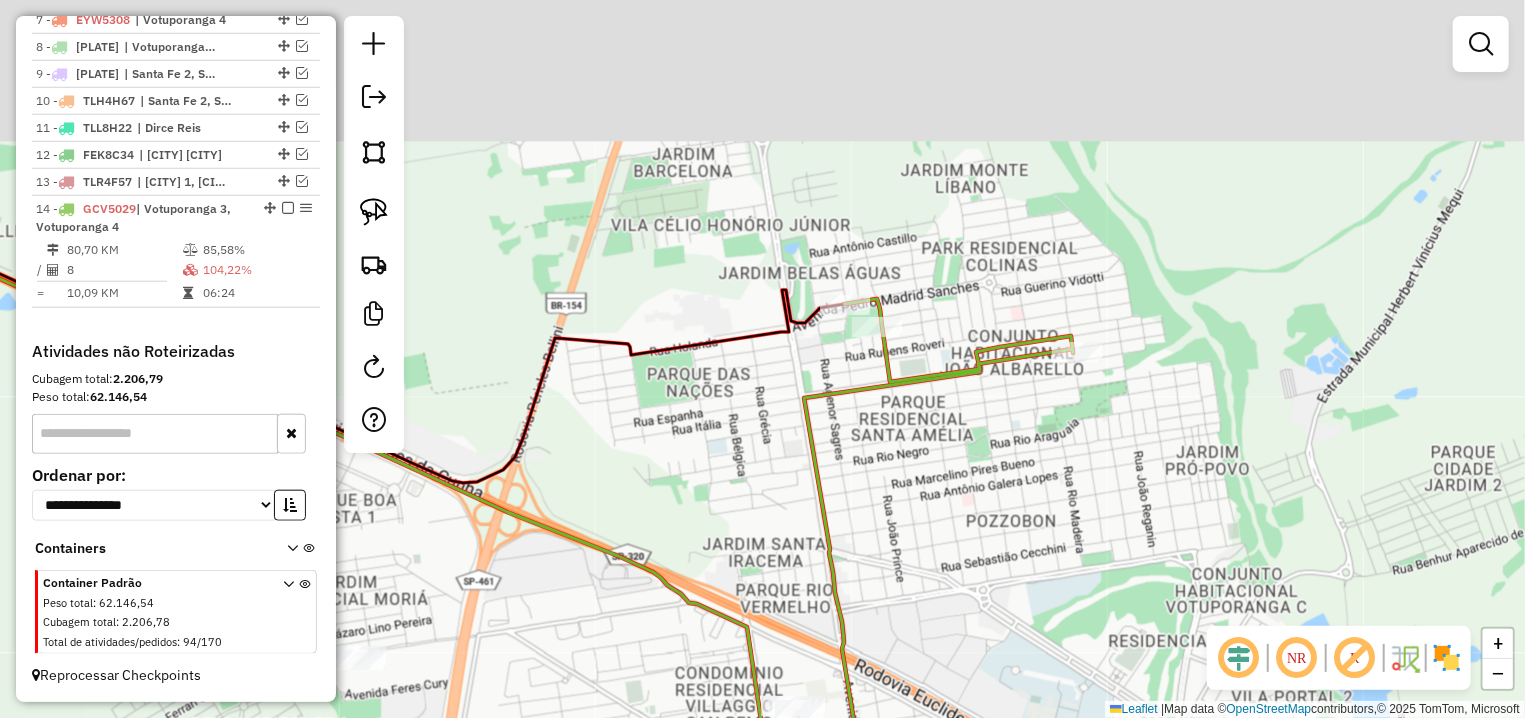 drag, startPoint x: 908, startPoint y: 276, endPoint x: 969, endPoint y: 595, distance: 324.77994 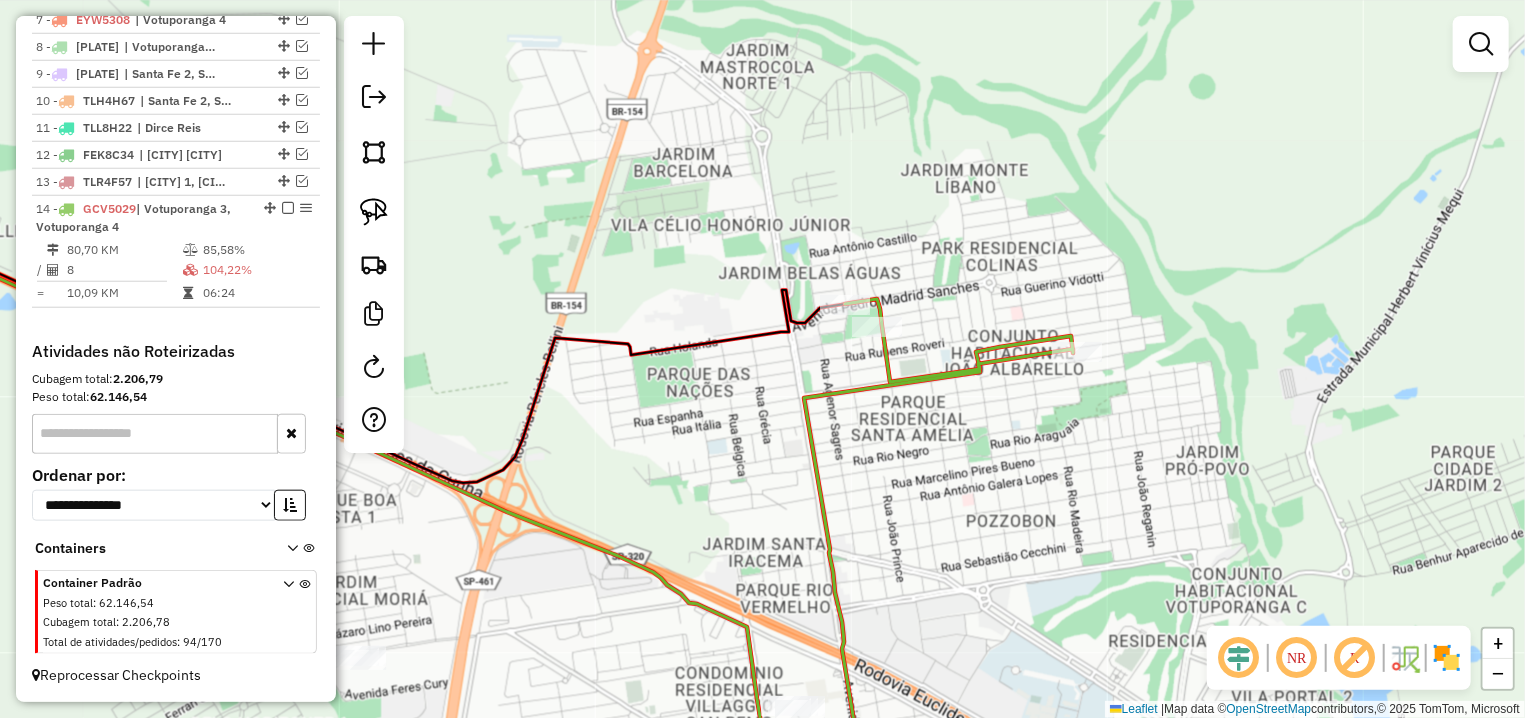 select on "**********" 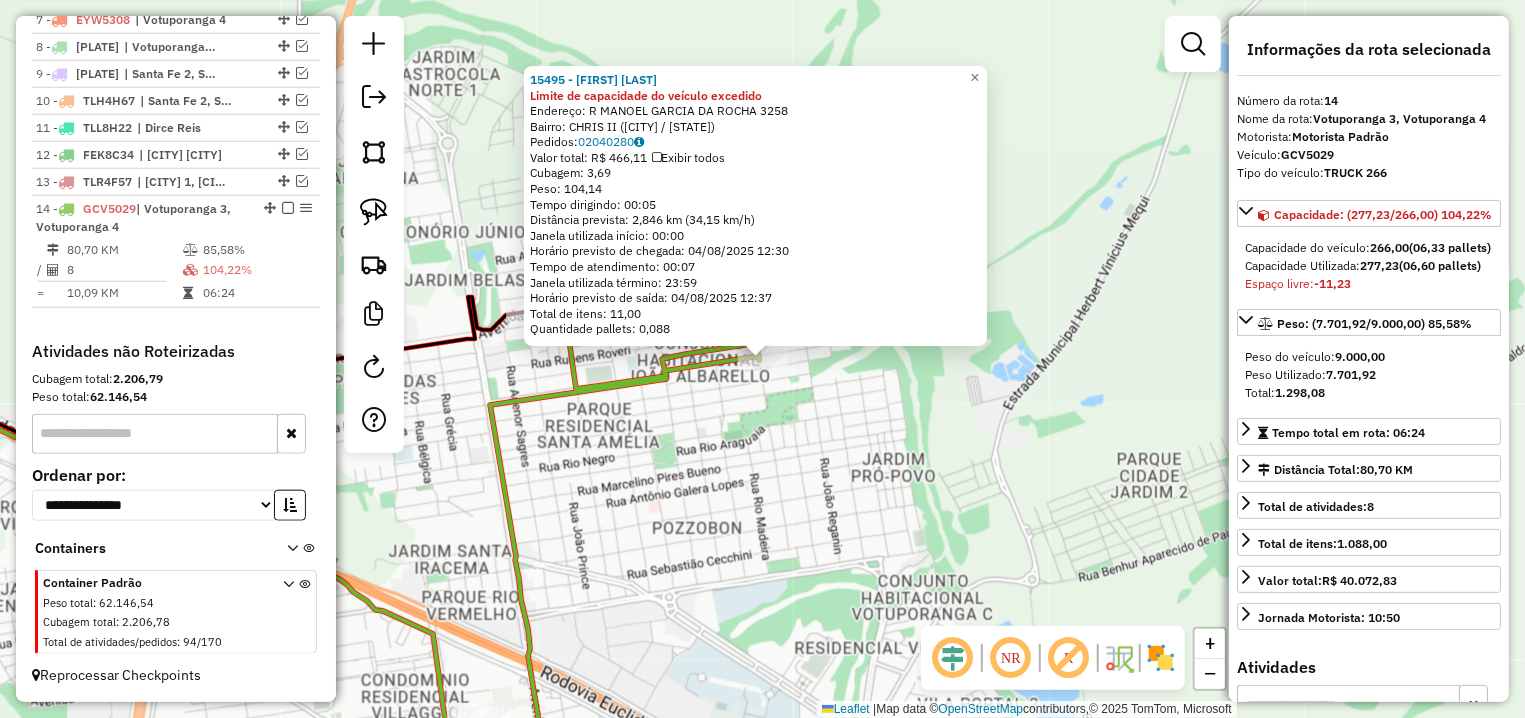 click 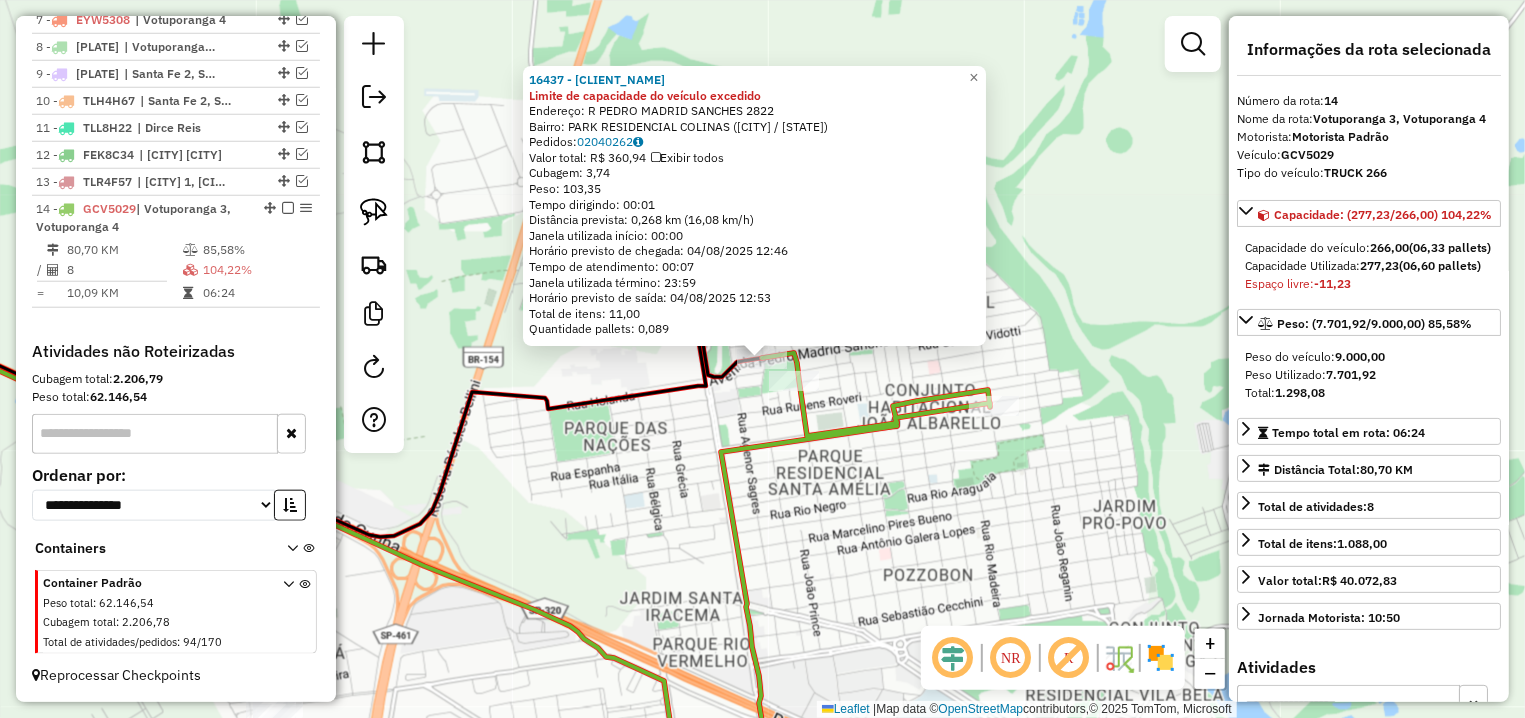 click 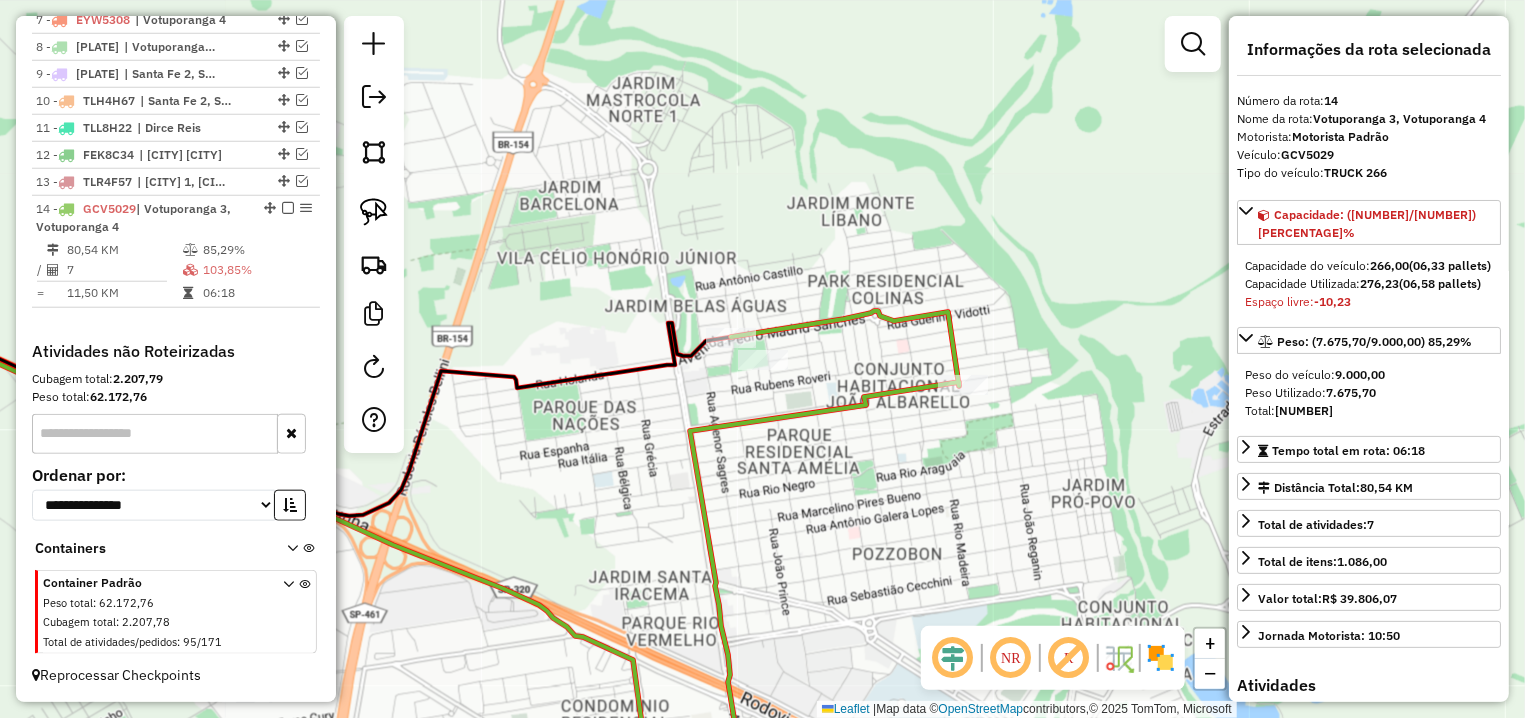 click at bounding box center (288, 208) 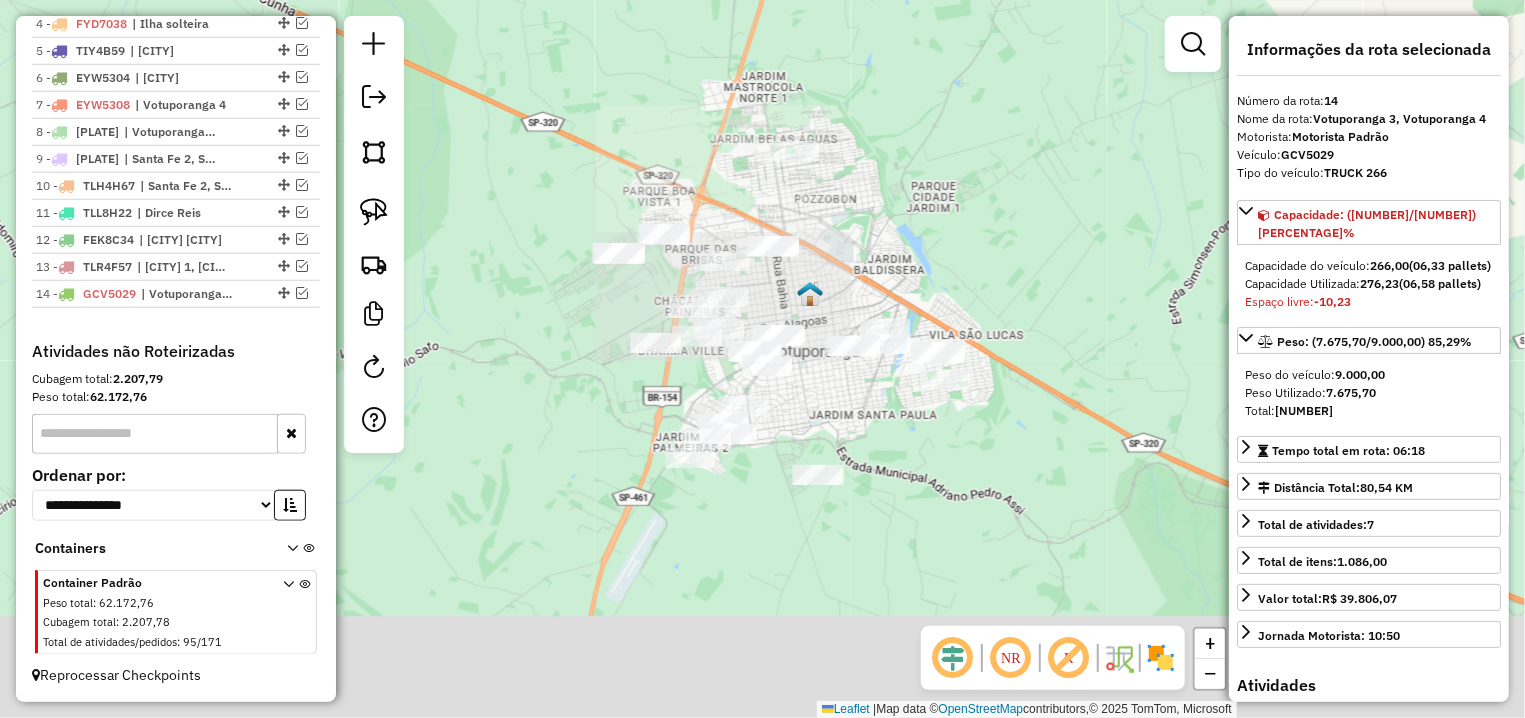drag, startPoint x: 871, startPoint y: 259, endPoint x: 867, endPoint y: 226, distance: 33.24154 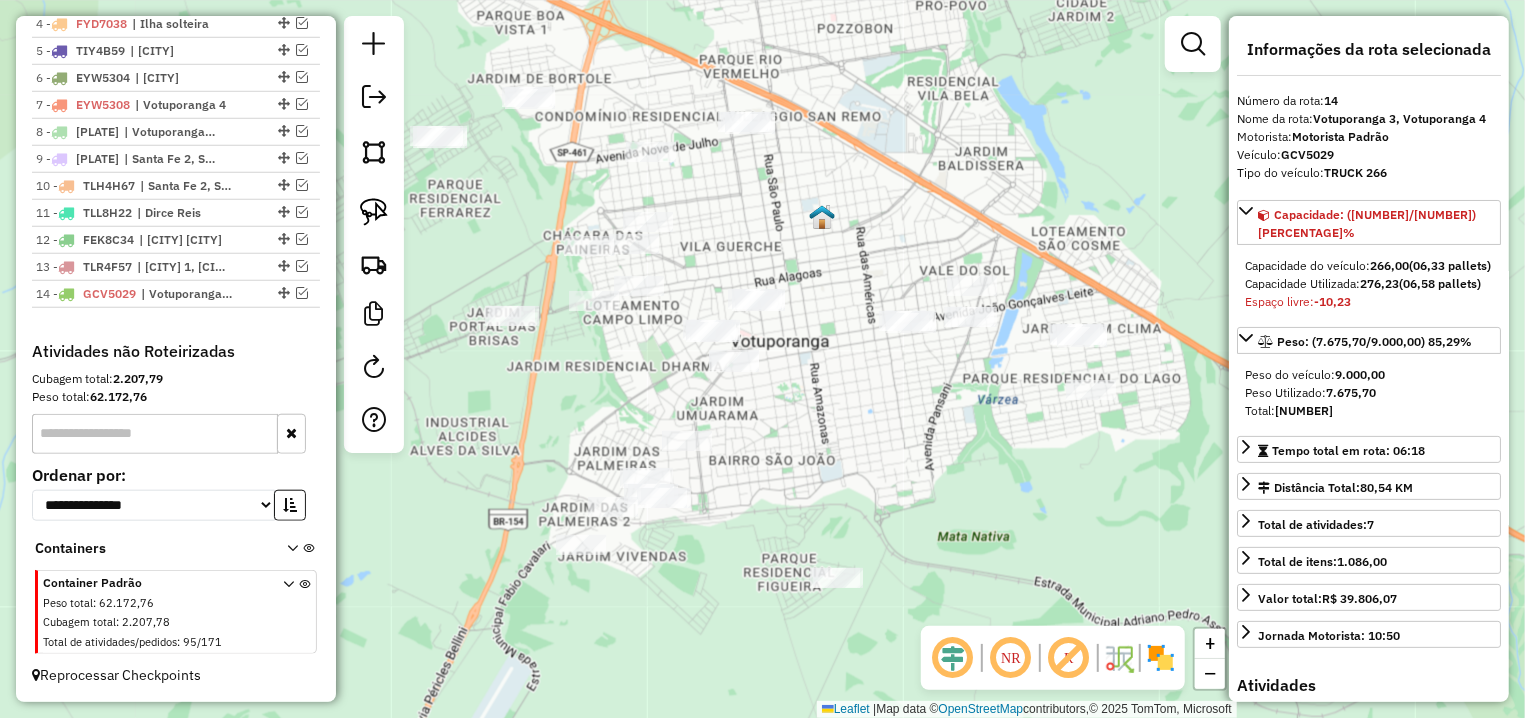 drag, startPoint x: 377, startPoint y: 201, endPoint x: 724, endPoint y: 298, distance: 360.30264 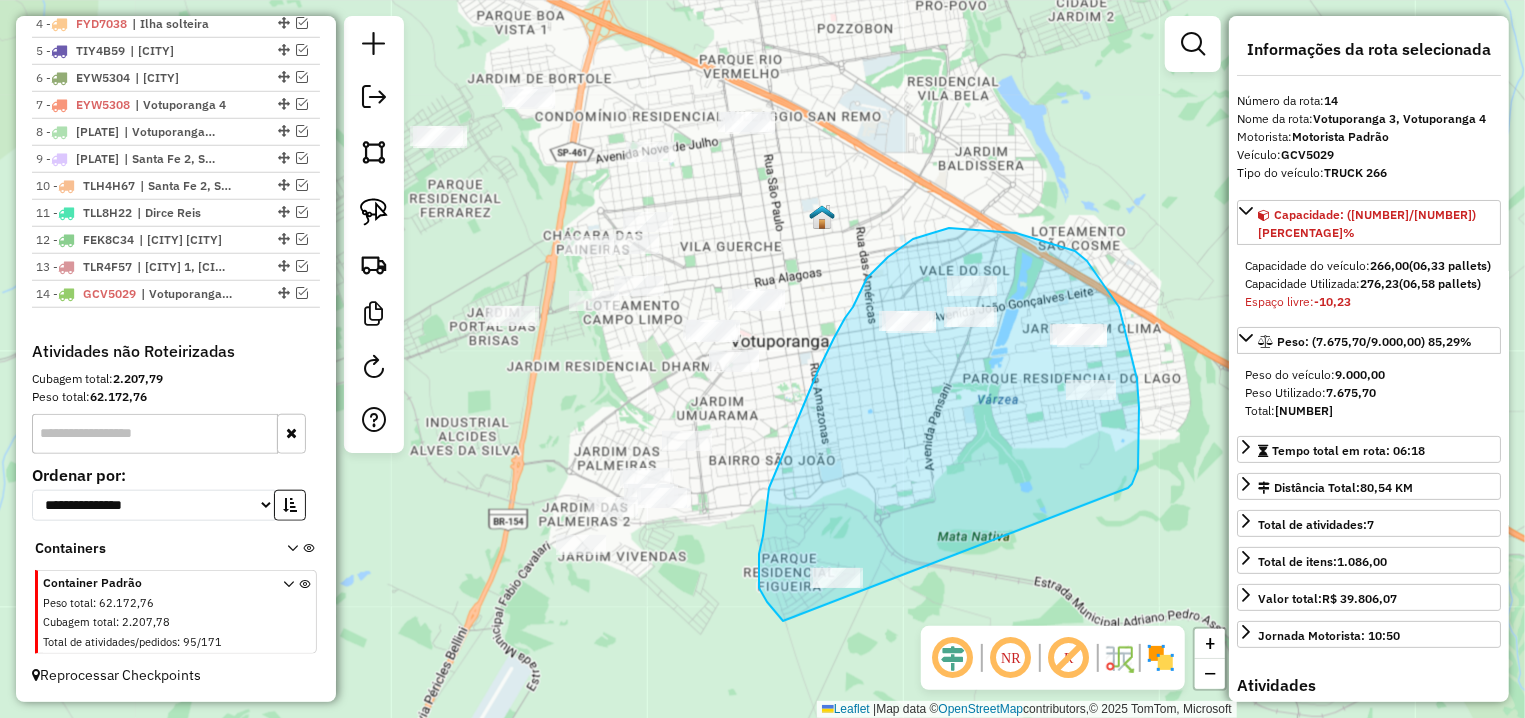 drag, startPoint x: 1139, startPoint y: 446, endPoint x: 797, endPoint y: 635, distance: 390.74927 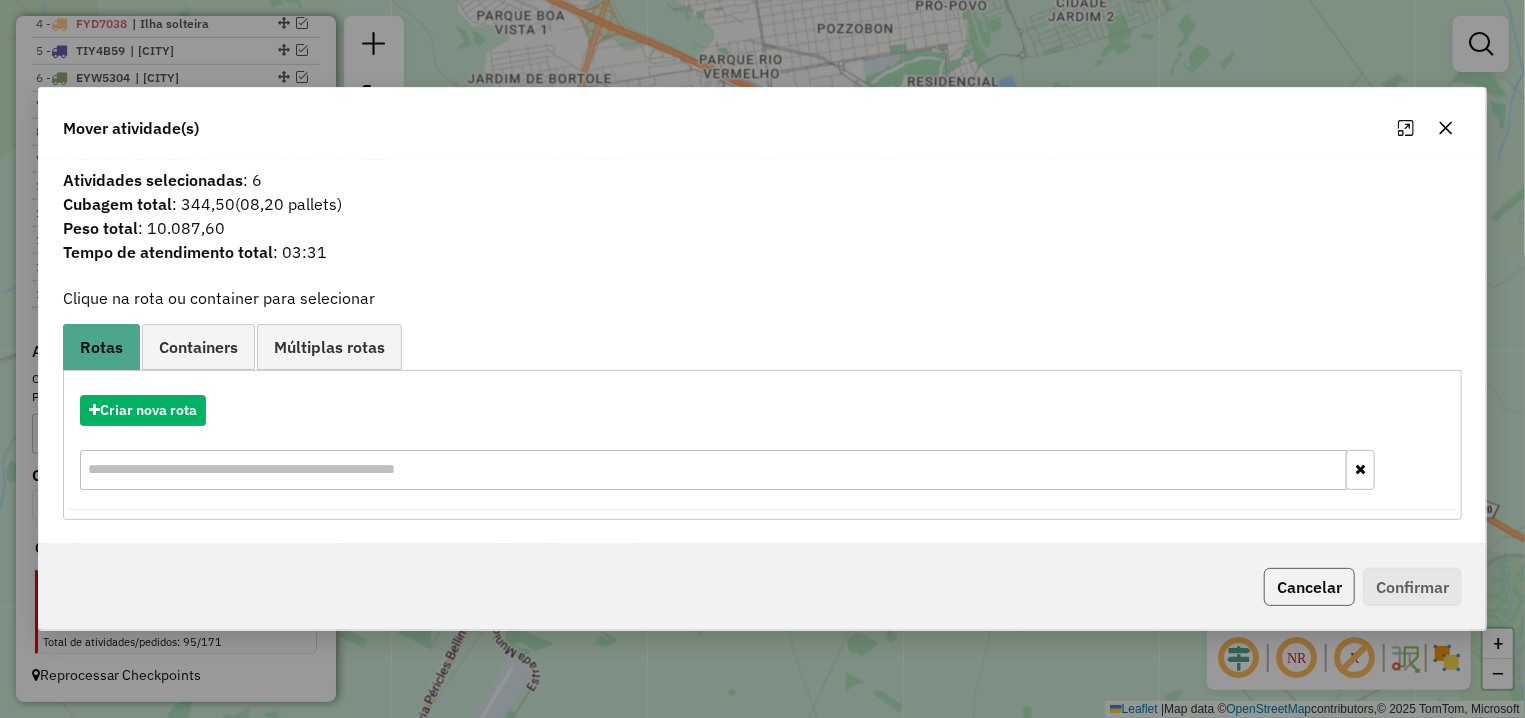 click on "Cancelar" 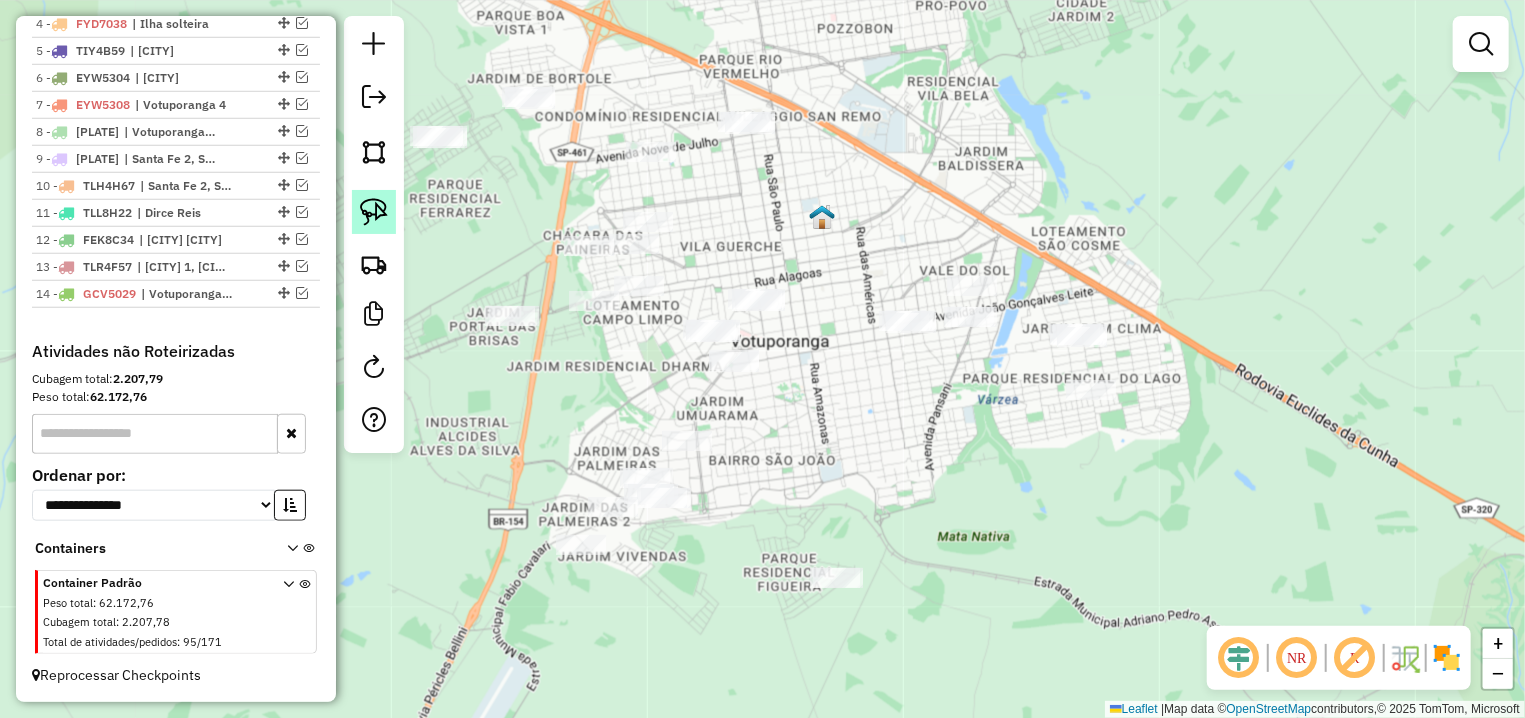 click 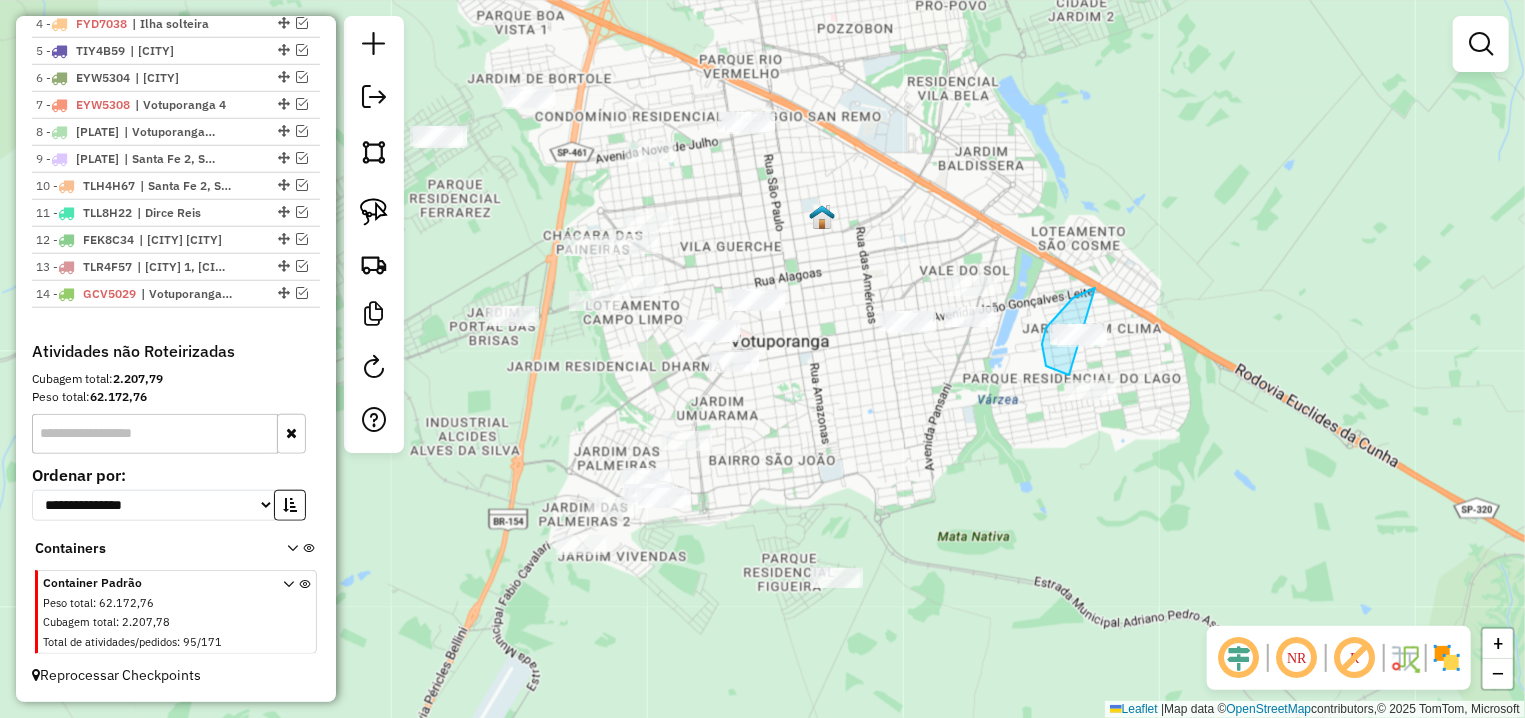 drag, startPoint x: 1095, startPoint y: 288, endPoint x: 1122, endPoint y: 370, distance: 86.33076 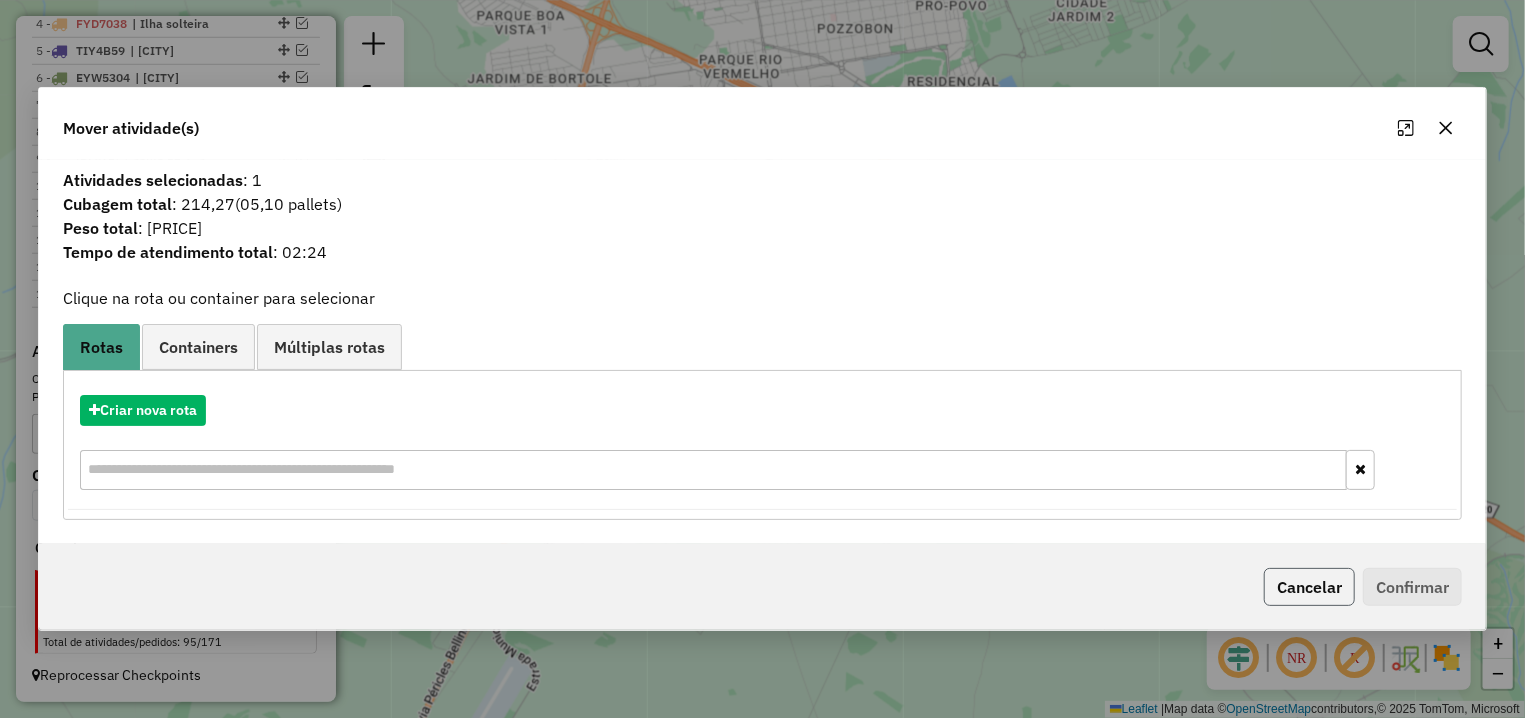 click on "Cancelar" 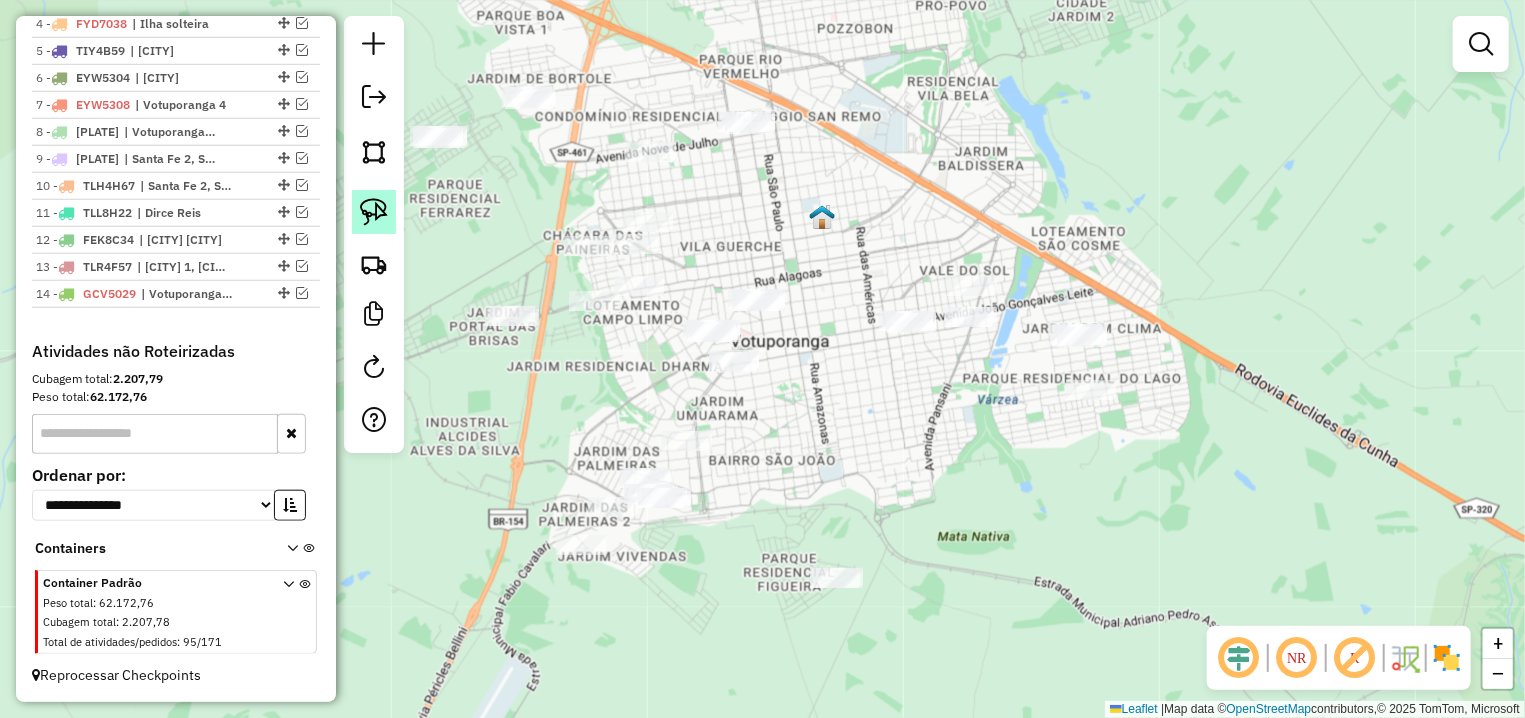 click 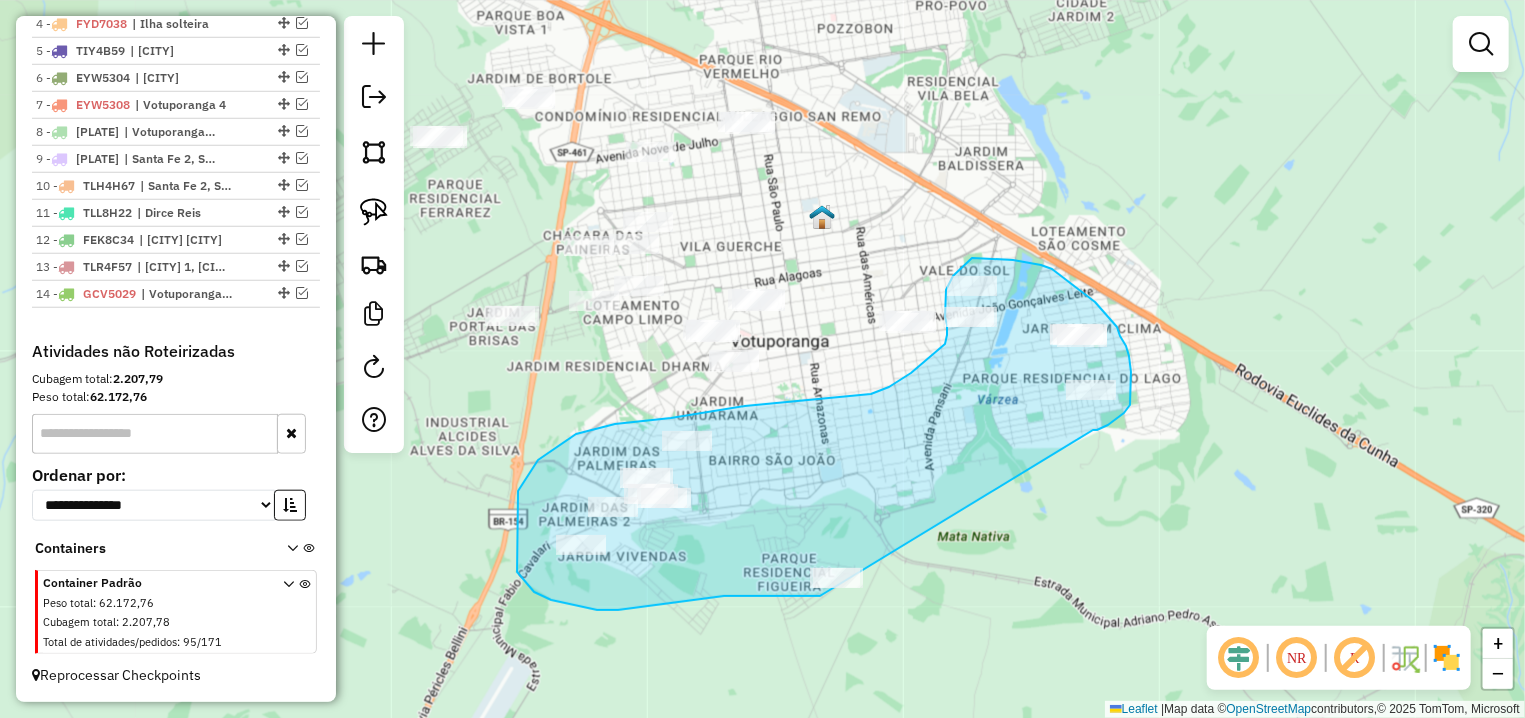 drag, startPoint x: 1124, startPoint y: 413, endPoint x: 849, endPoint y: 596, distance: 330.3241 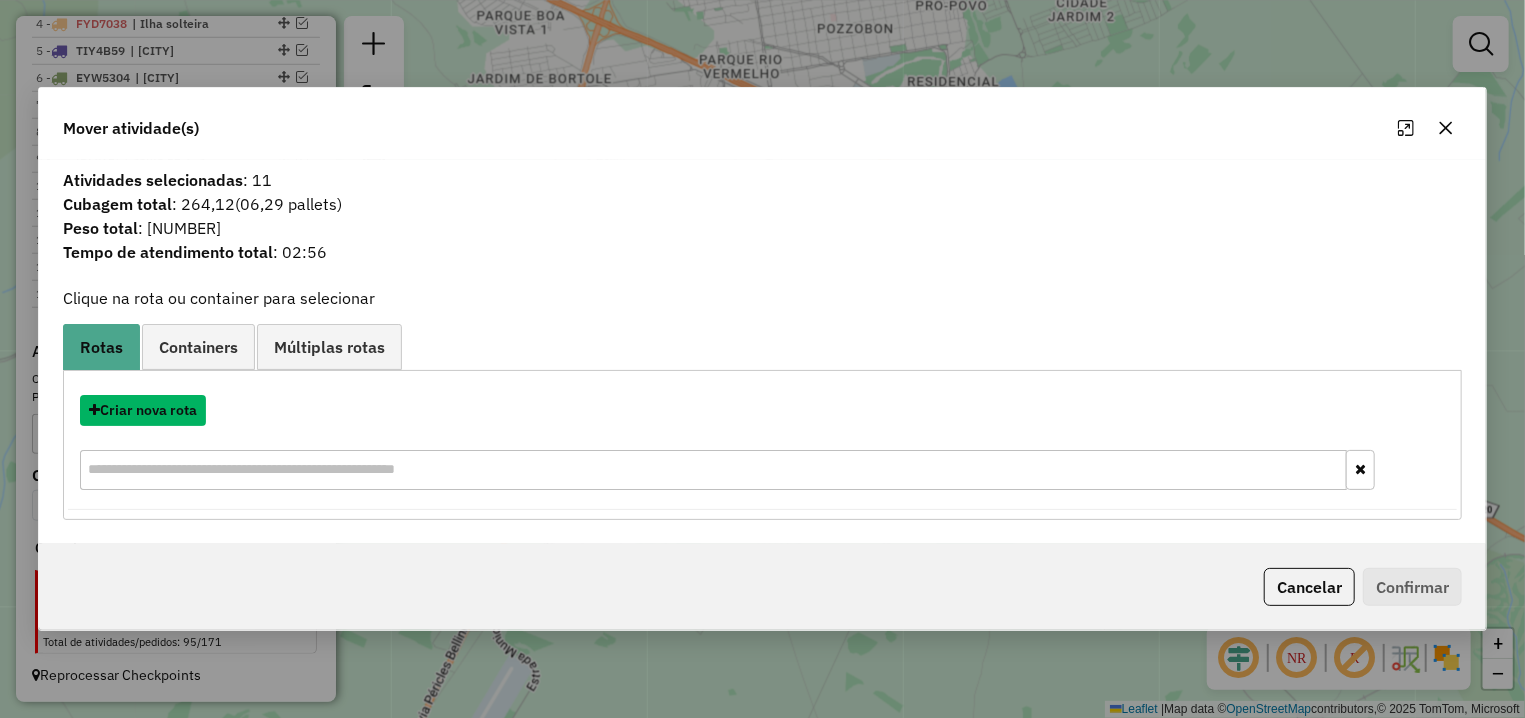 click on "Criar nova rota" at bounding box center [143, 410] 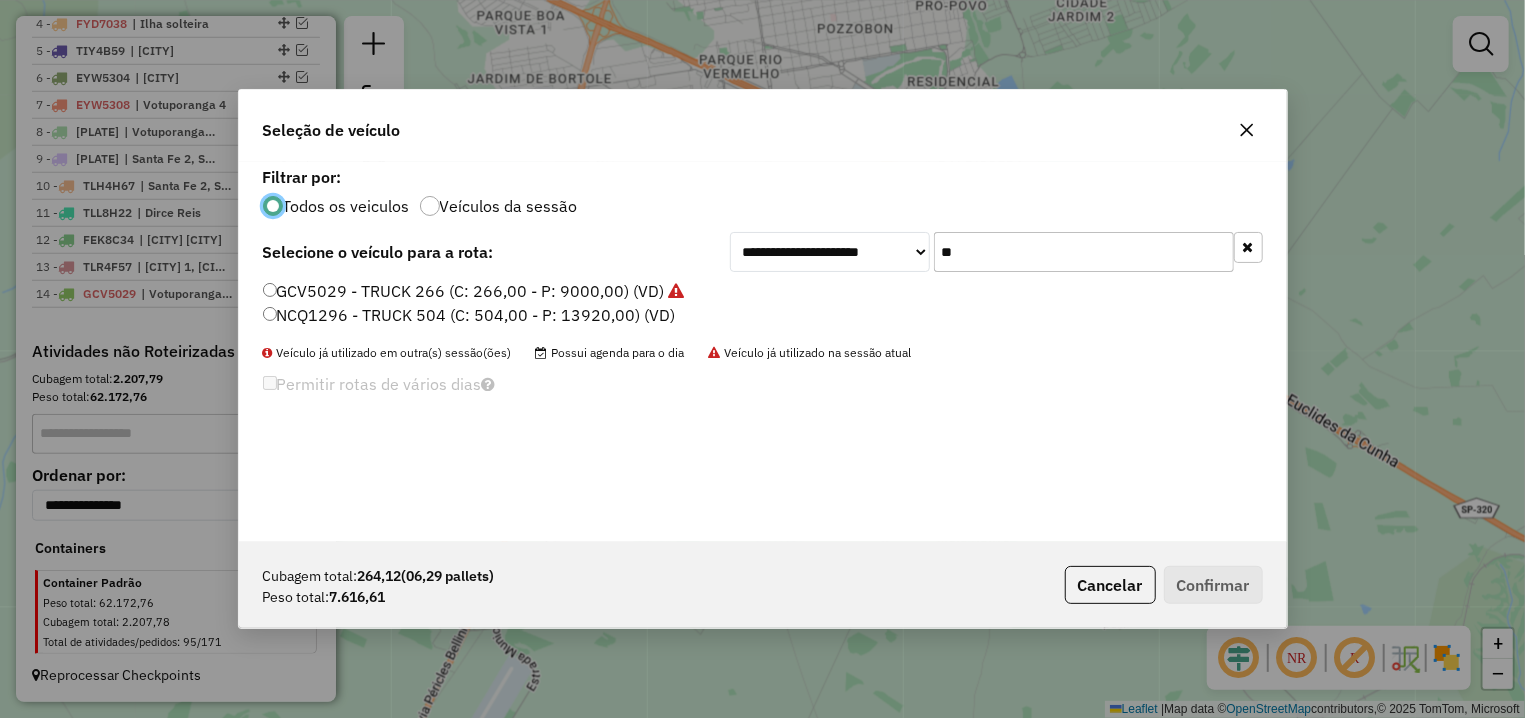 scroll, scrollTop: 11, scrollLeft: 6, axis: both 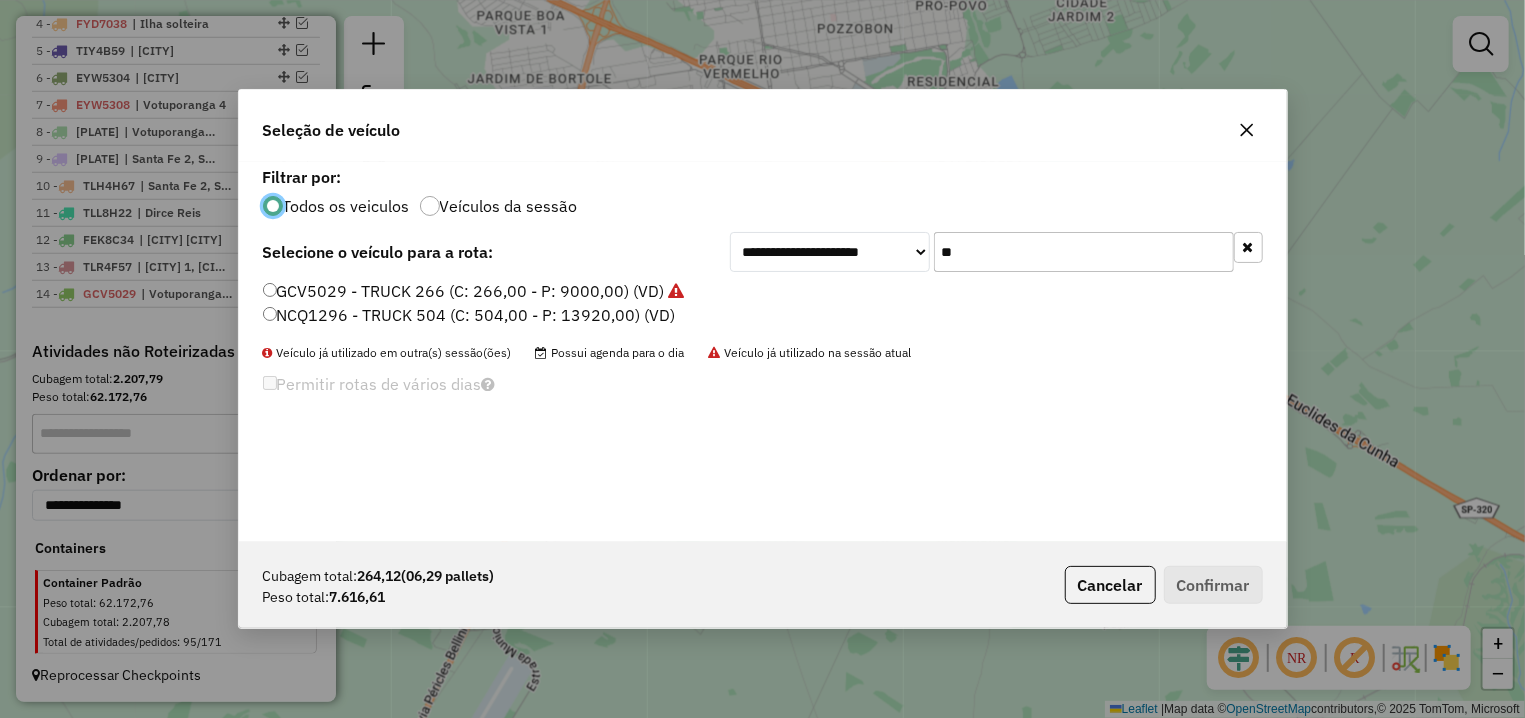 drag, startPoint x: 977, startPoint y: 248, endPoint x: 922, endPoint y: 248, distance: 55 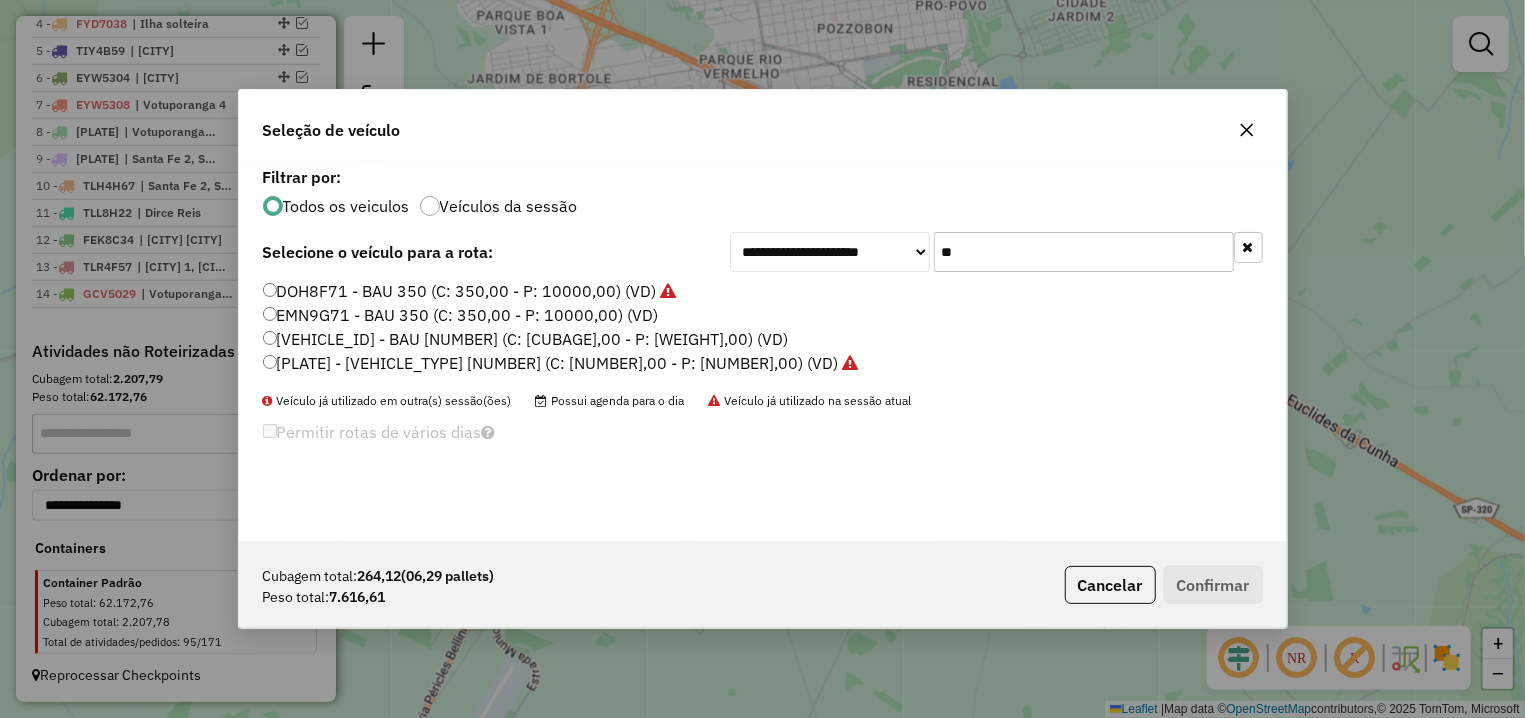 type on "**" 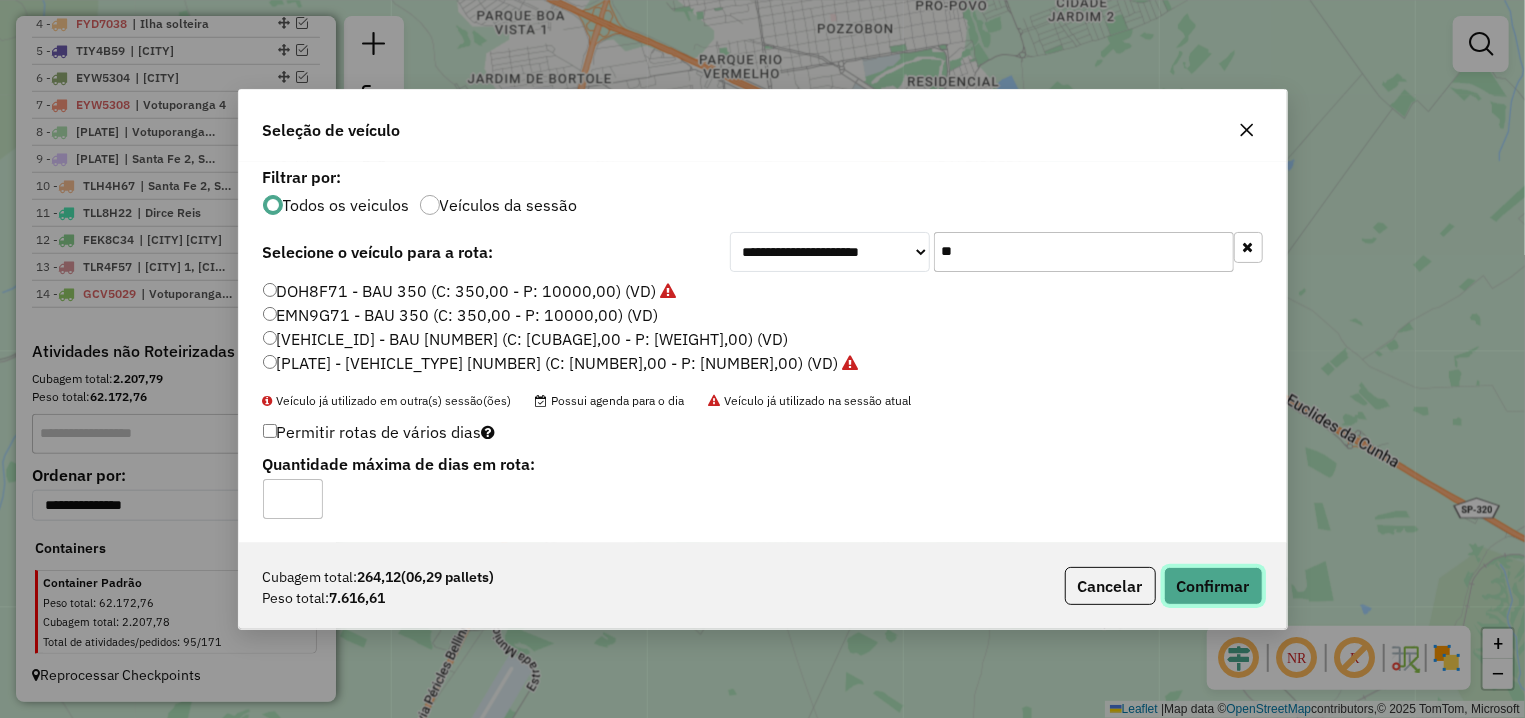 click on "Confirmar" 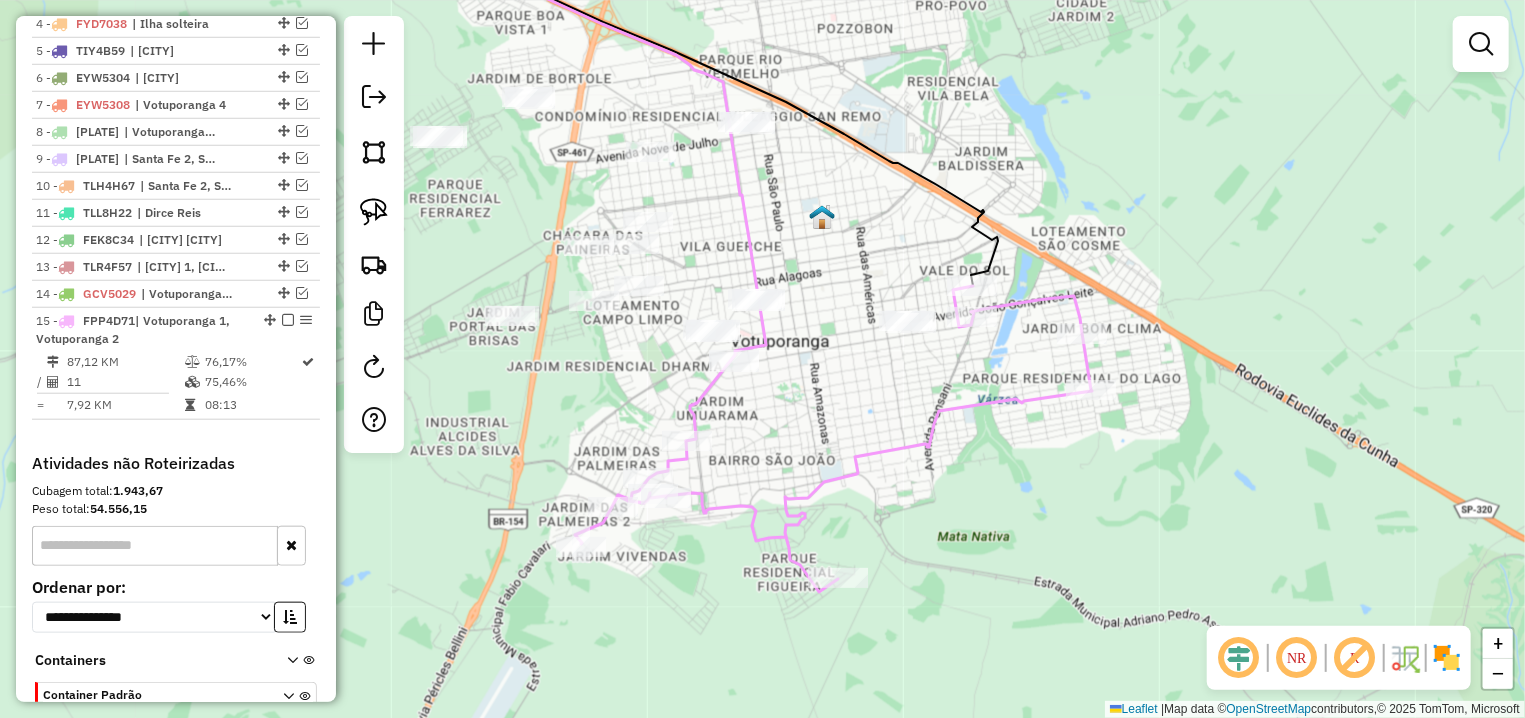 click 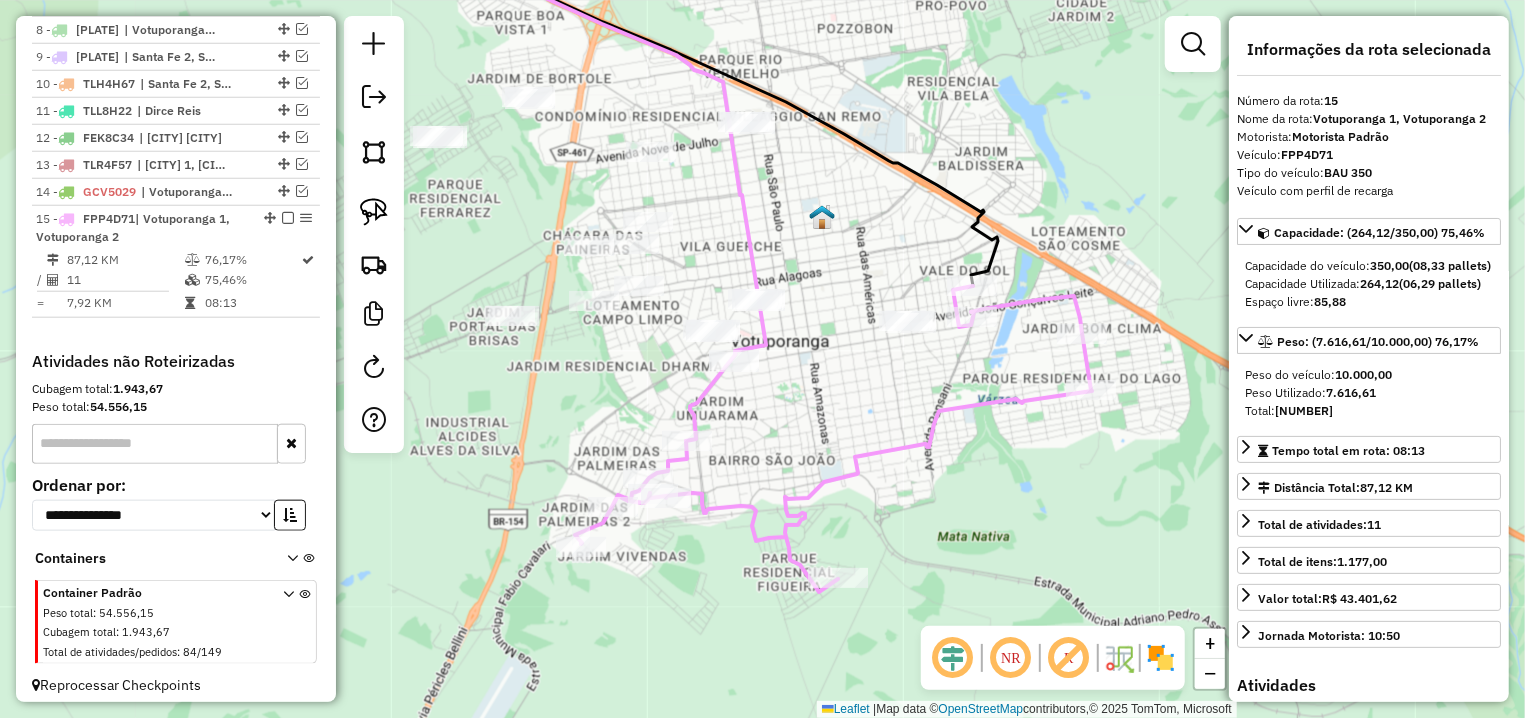 scroll, scrollTop: 973, scrollLeft: 0, axis: vertical 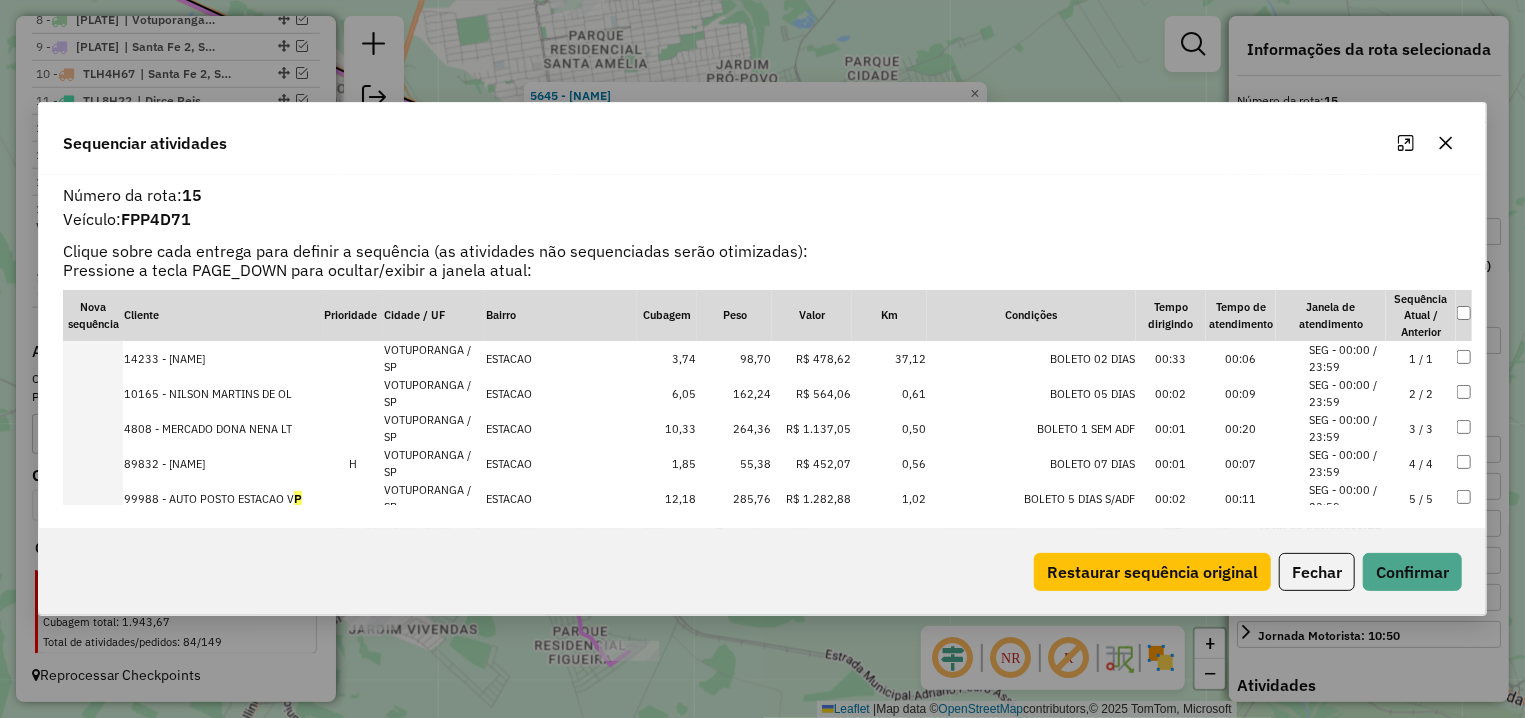 click on "Fechar" 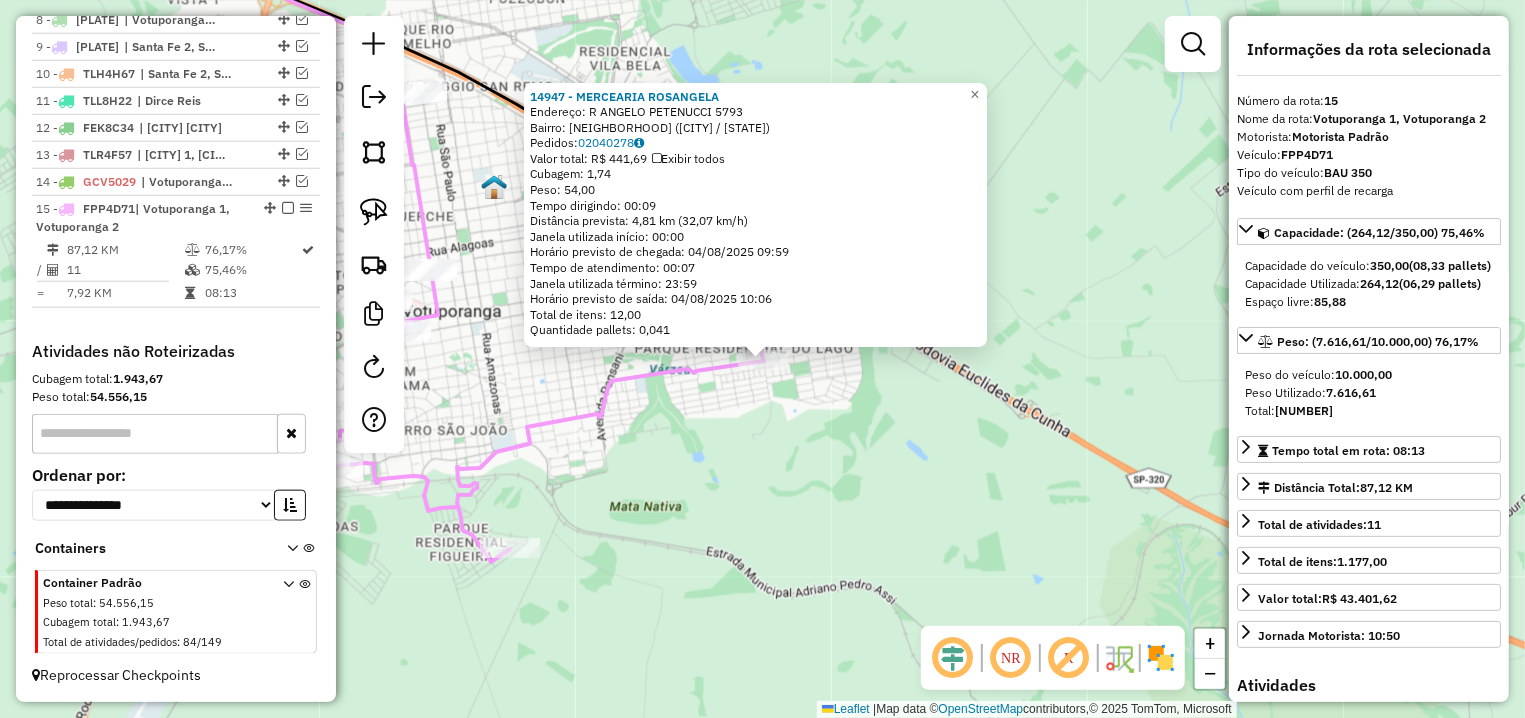 click on "14947 - MERCEARIA ROSANGELA  Endereço: R   ANGELO PETENUCCI              5793   Bairro: PARQUE SANTA FELICIA ([CITY] / [STATE])   Pedidos:  02040278   Valor total: R$ 441,69   Exibir todos   Cubagem: 1,74  Peso: 54,00  Tempo dirigindo: 00:09   Distância prevista: 4,81 km (32,07 km/h)   Janela utilizada início: 00:00   Horário previsto de chegada: 04/08/2025 09:59   Tempo de atendimento: 00:07   Janela utilizada término: 23:59   Horário previsto de saída: 04/08/2025 10:06   Total de itens: 12,00   Quantidade pallets: 0,041  × Janela de atendimento Grade de atendimento Capacidade Transportadoras Veículos Cliente Pedidos  Rotas Selecione os dias de semana para filtrar as janelas de atendimento  Seg   Ter   Qua   Qui   Sex   Sáb   Dom  Informe o período da janela de atendimento: De: Até:  Filtrar exatamente a janela do cliente  Considerar janela de atendimento padrão  Selecione os dias de semana para filtrar as grades de atendimento  Seg   Ter   Qua   Qui   Sex   Sáb   Dom   Peso mínimo:   De:  De:" 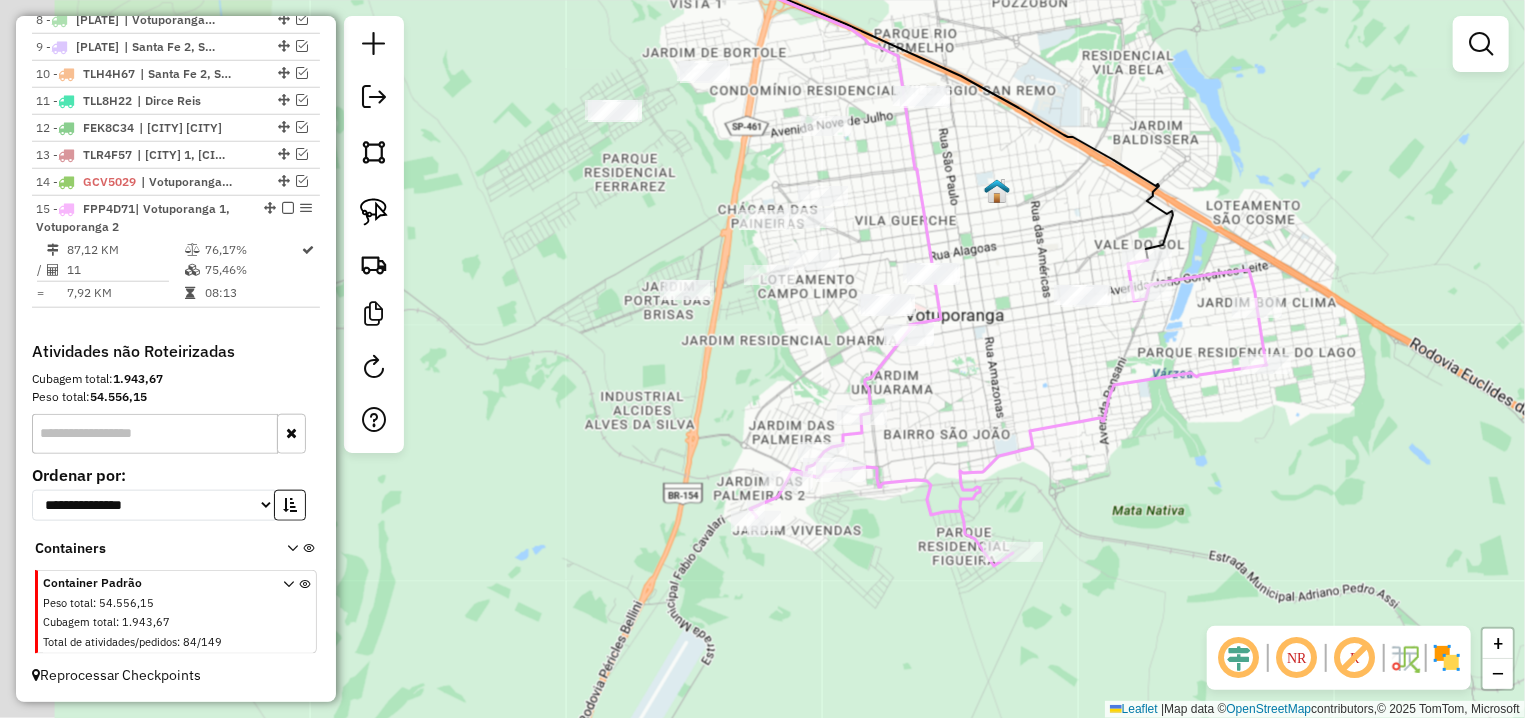 drag, startPoint x: 628, startPoint y: 430, endPoint x: 1131, endPoint y: 434, distance: 503.0159 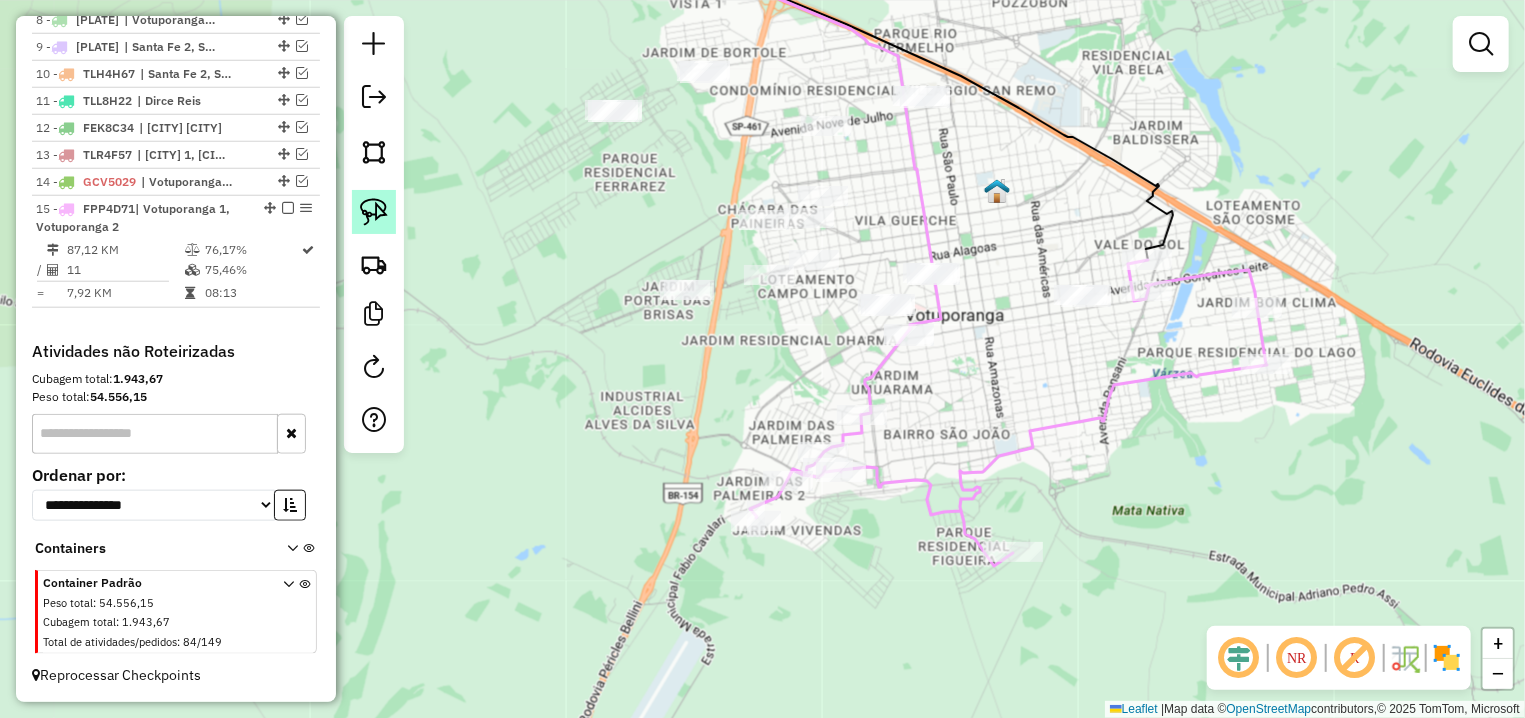 click 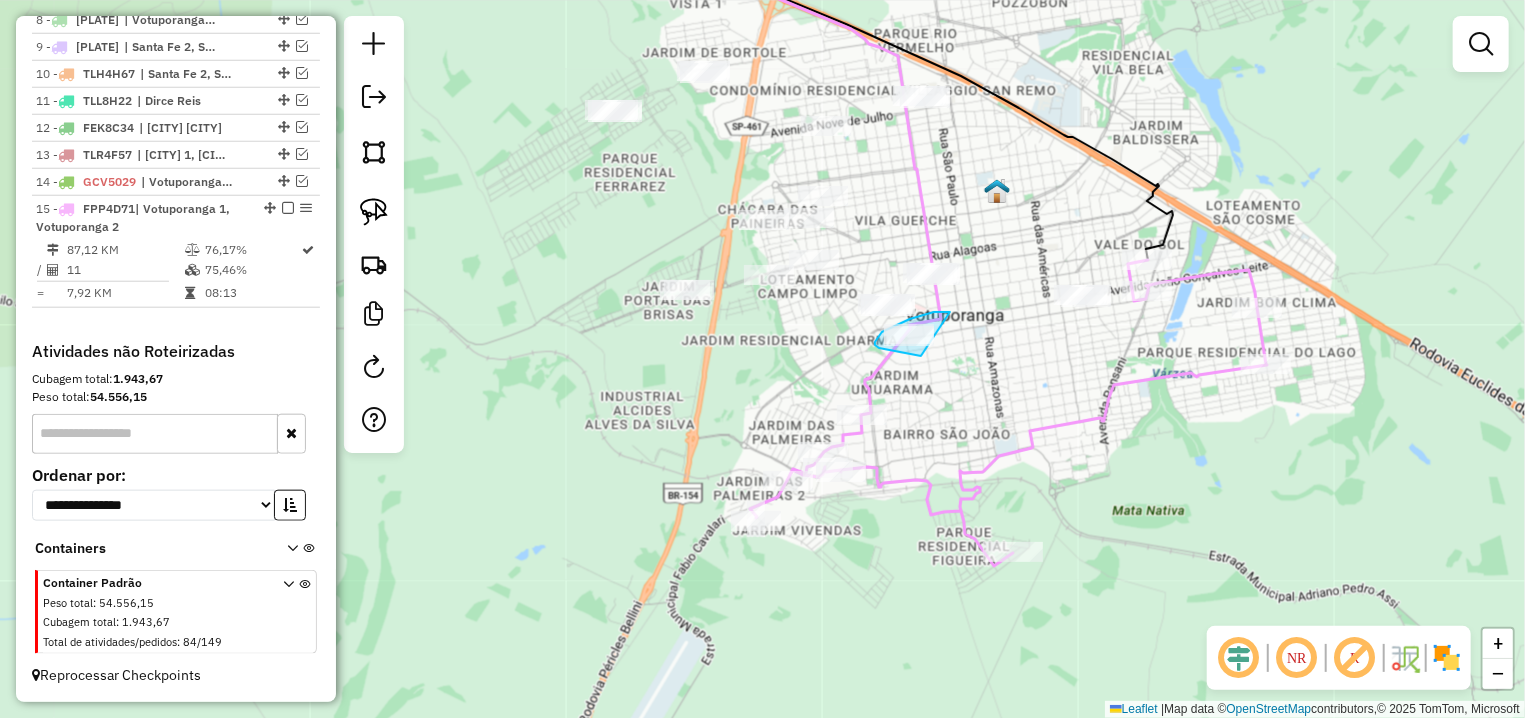 drag, startPoint x: 950, startPoint y: 312, endPoint x: 921, endPoint y: 356, distance: 52.69725 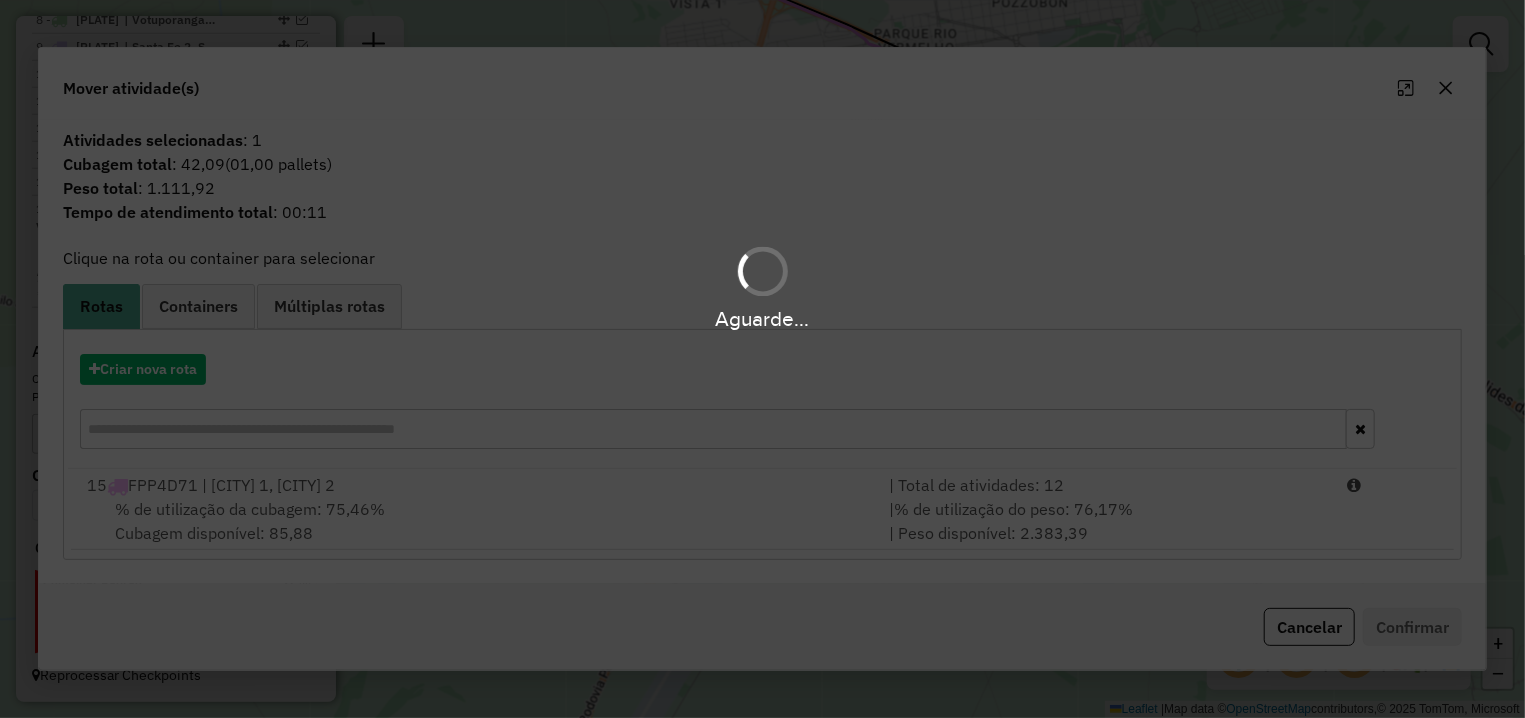 click on "Aguarde..." at bounding box center (762, 359) 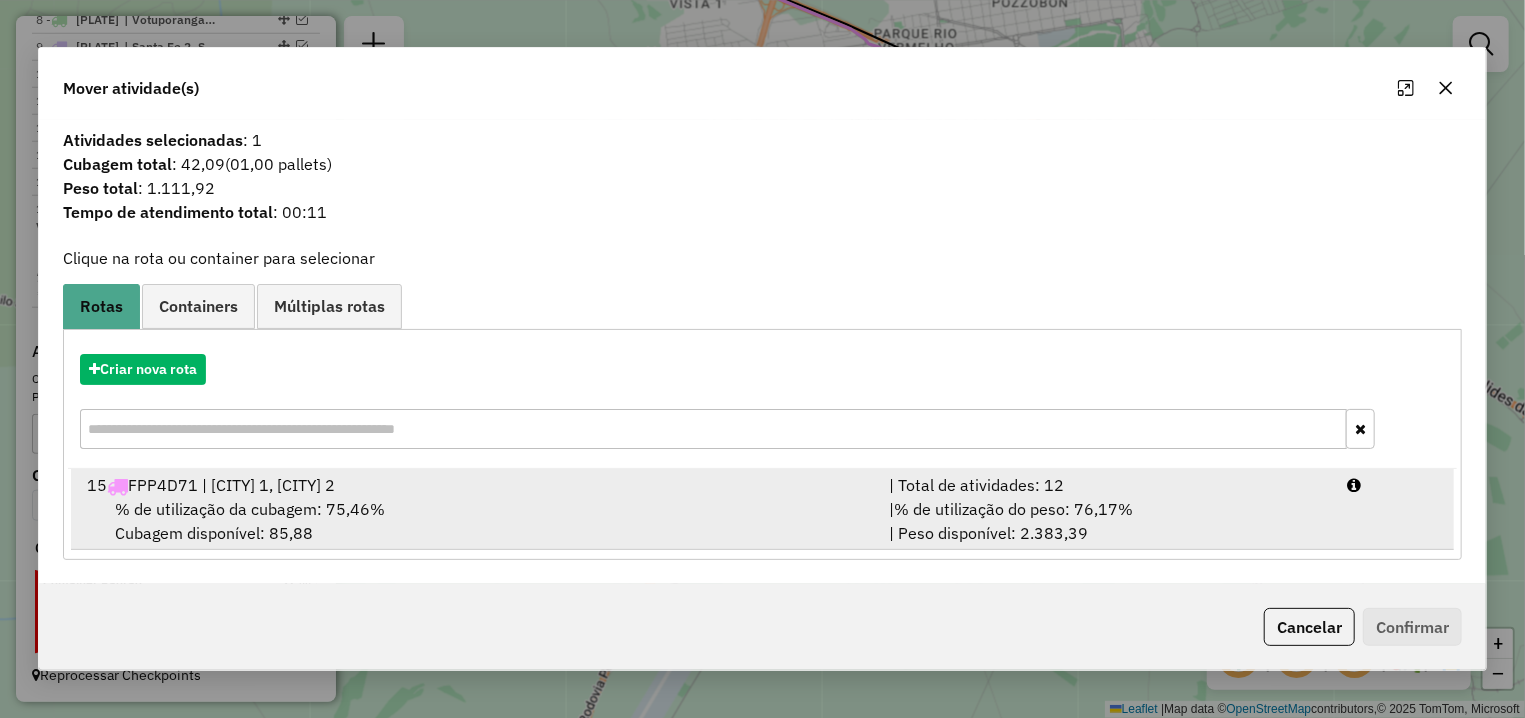 click on "% de utilização da cubagem: 75,46%  Cubagem disponível: 85,88" at bounding box center (476, 521) 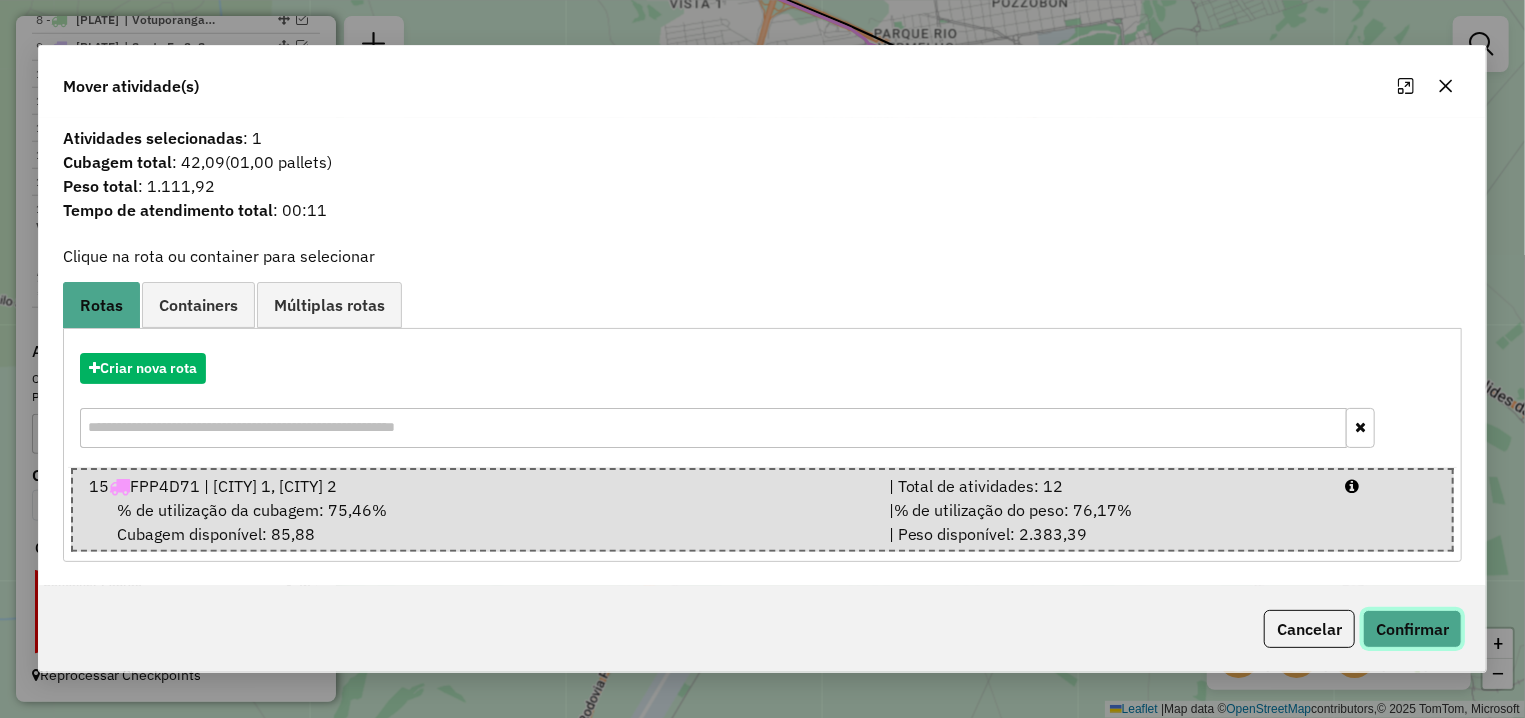 click on "Confirmar" 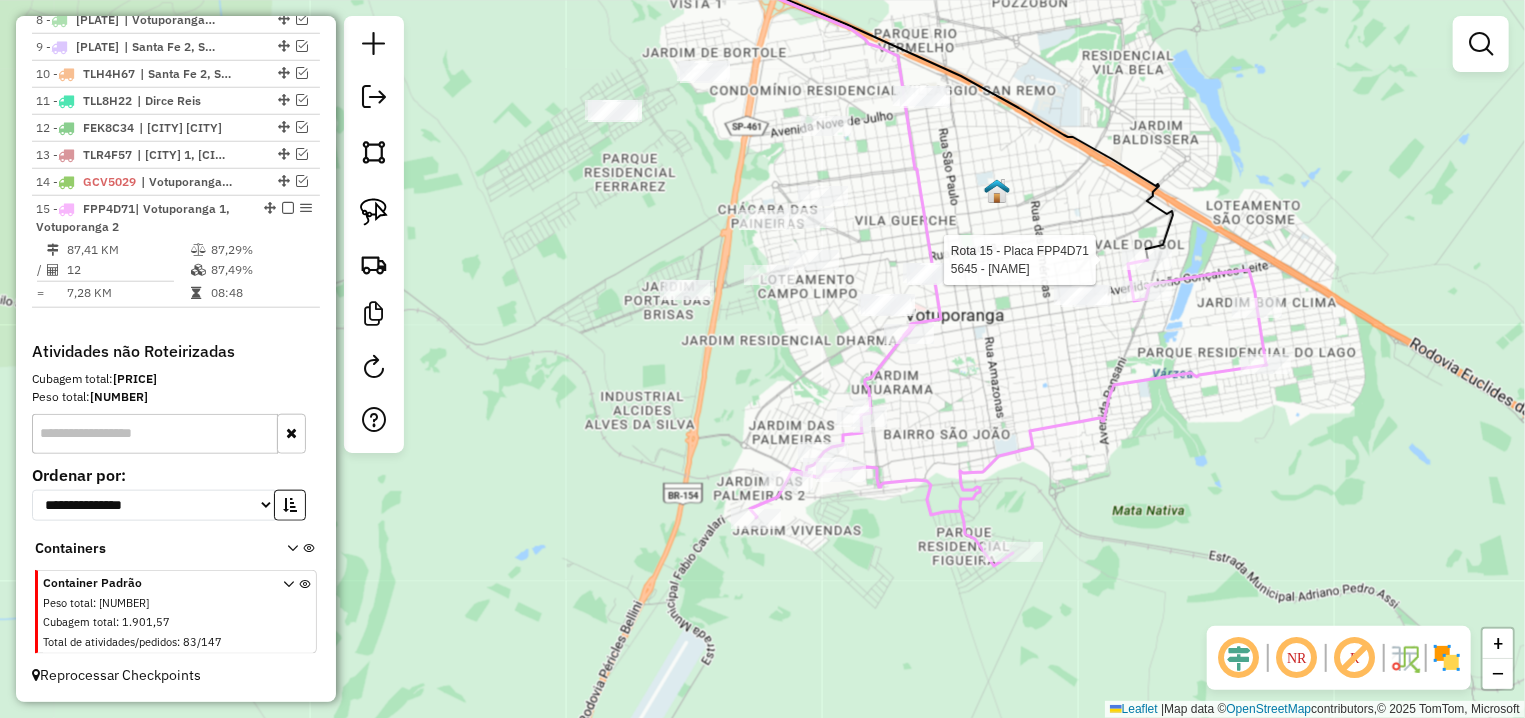 select on "**********" 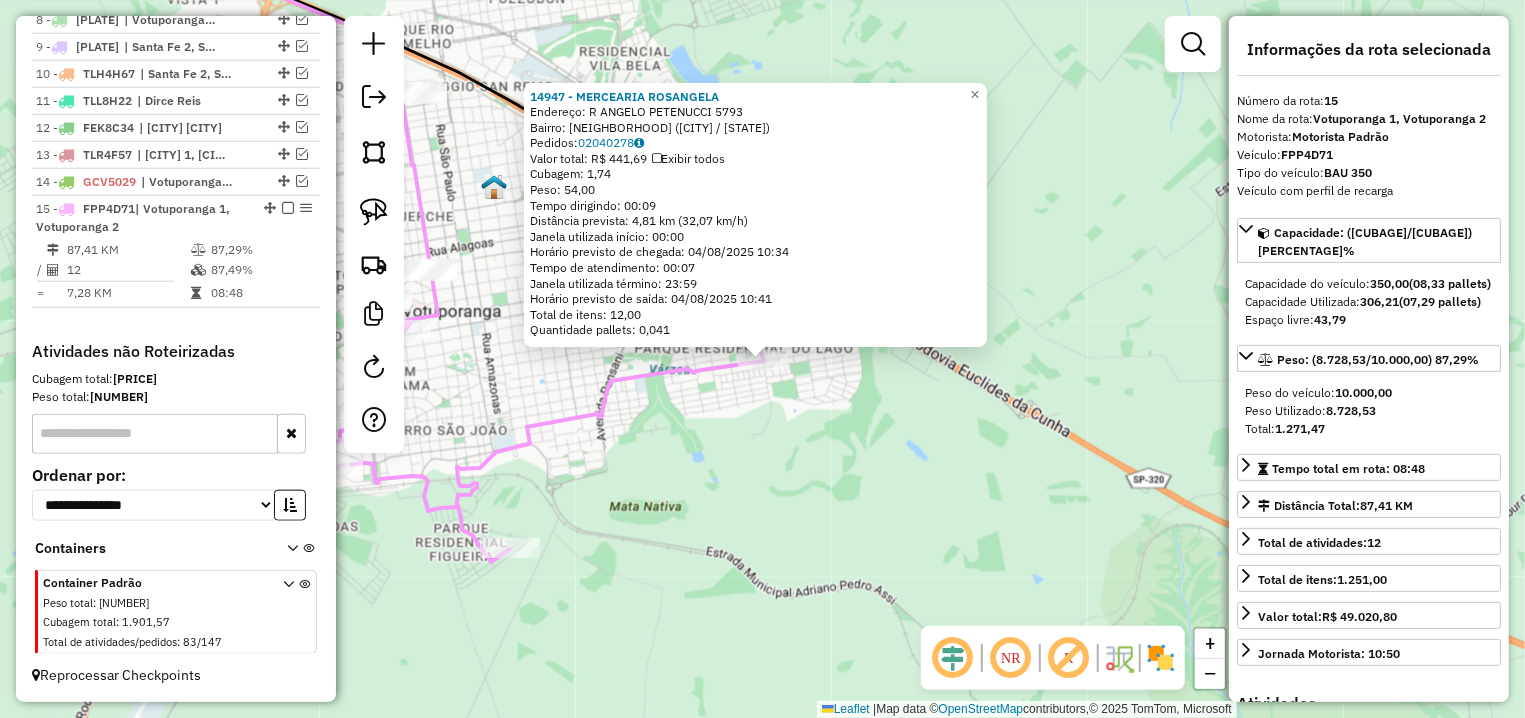click on "[NUMBER] - [COMPANY_NAME]  Endereço: R   ANGELO PETENUCCI              [NUMBER]   Bairro: PARQUE SANTA FELICIA ([CITY] / [STATE])   Pedidos:  [ORDER_ID]   Valor total: R$ [PRICE]   Exibir todos   Cubagem: [CUBAGE]  Peso: [WEIGHT]  Tempo dirigindo: [TIME]   Distância prevista: [DISTANCE] ([SPEED])   Janela utilizada início: [TIME]   Horário previsto de chegada: [DATE] [TIME]   Tempo de atendimento: [TIME]   Janela utilizada término: [TIME]   Horário previsto de saída: [DATE] [TIME]   Total de itens: [ITEMS]   Quantidade pallets: [PALLETS]  × Janela de atendimento Grade de atendimento Capacidade Transportadoras Veículos Cliente Pedidos  Rotas Selecione os dias de semana para filtrar as janelas de atendimento  Seg   Ter   Qua   Qui   Sex   Sáb   Dom  Informe o período da janela de atendimento: De: Até:  Filtrar exatamente a janela do cliente  Considerar janela de atendimento padrão  Selecione os dias de semana para filtrar as grades de atendimento  Seg   Ter   Qua   Qui   Sex   Sáb   Dom   Peso mínimo:   De:  De:" 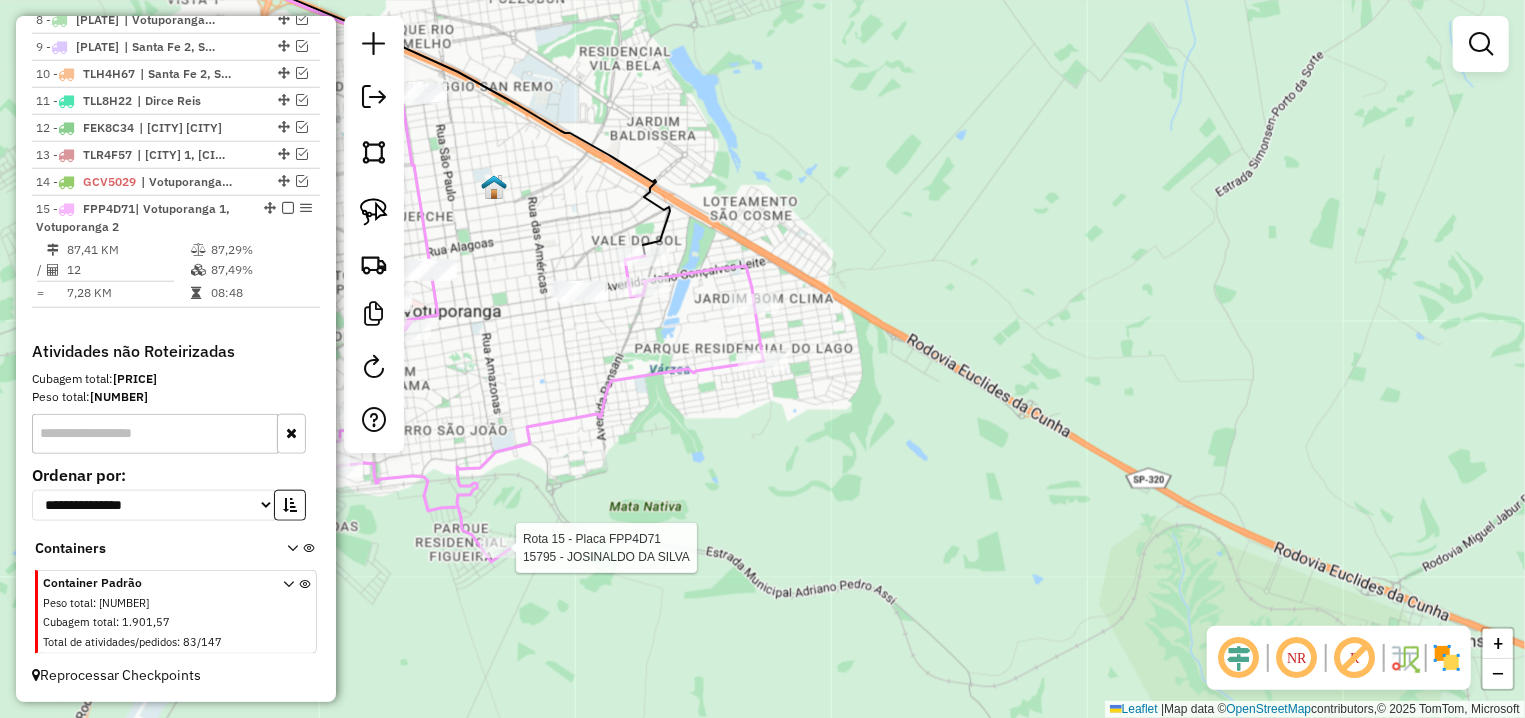 select on "**********" 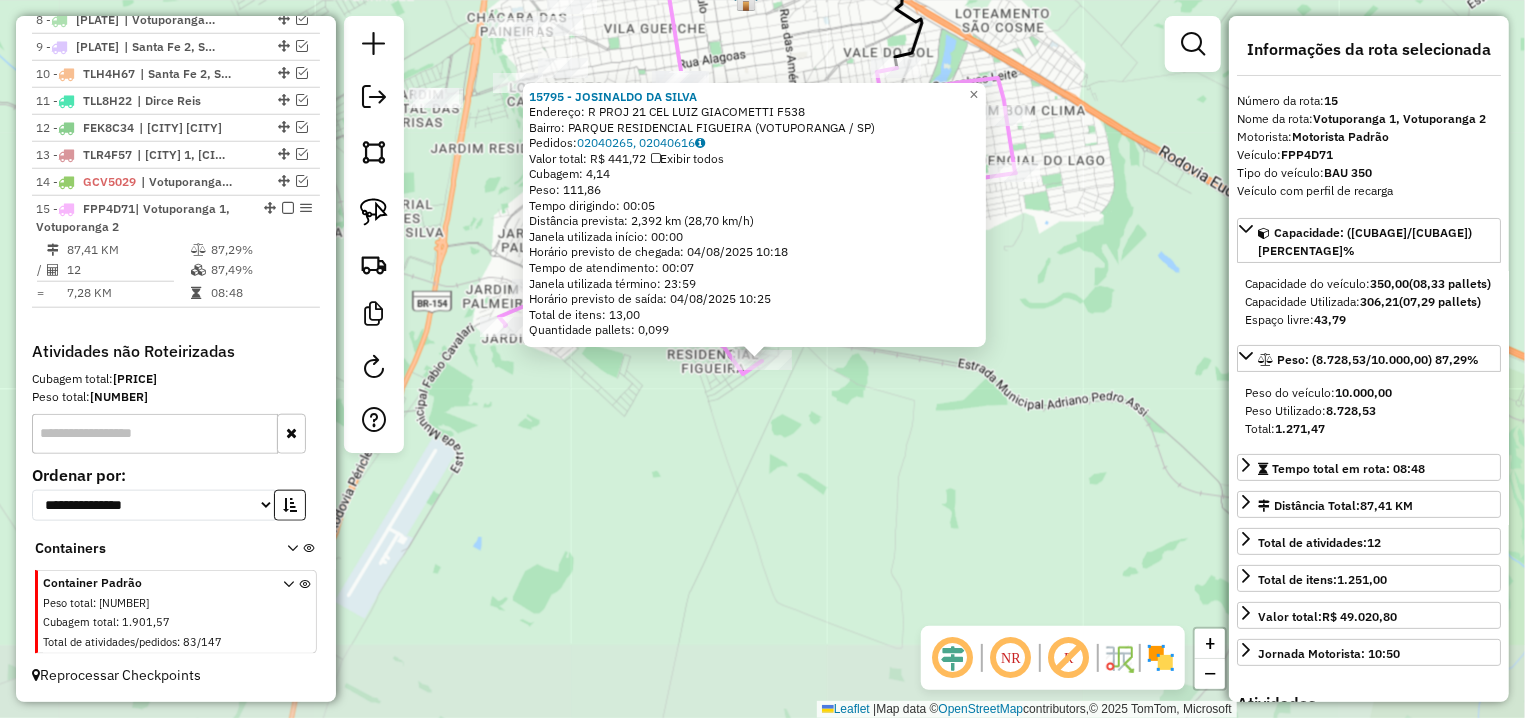 click on "15795 - [FIRST] [LAST] Endereço: R PROJ 21 CEL LUIZ GIACOMETTI F538 Bairro: [CITY] ([CITY] / [STATE]) Pedidos: 02040265, 02040616 Valor total: R$ 441,72 Exibir todos Cubagem: 4,14 Peso: 111,86 Tempo dirigindo: 00:05 Distância prevista: 2,392 km (28,70 km/h) Janela utilizada início: 00:00 Horário previsto de chegada: 04/08/2025 10:18 Tempo de atendimento: 00:07 Janela utilizada término: 23:59 Horário previsto de saída: 04/08/2025 10:25 Total de itens: 13,00 Quantidade pallets: 0,099 × Janela de atendimento Grade de atendimento Capacidade Transportadoras Veículos Cliente Pedidos Rotas Selecione os dias de semana para filtrar as janelas de atendimento Seg Ter Qua Qui Sex Sáb Dom Informe o período da janela de atendimento: De: Até: Filtrar exatamente a janela do cliente Considerar janela de atendimento padrão Selecione os dias de semana para filtrar as grades de atendimento Seg Ter Qua Qui Sex Sáb Dom De: +" 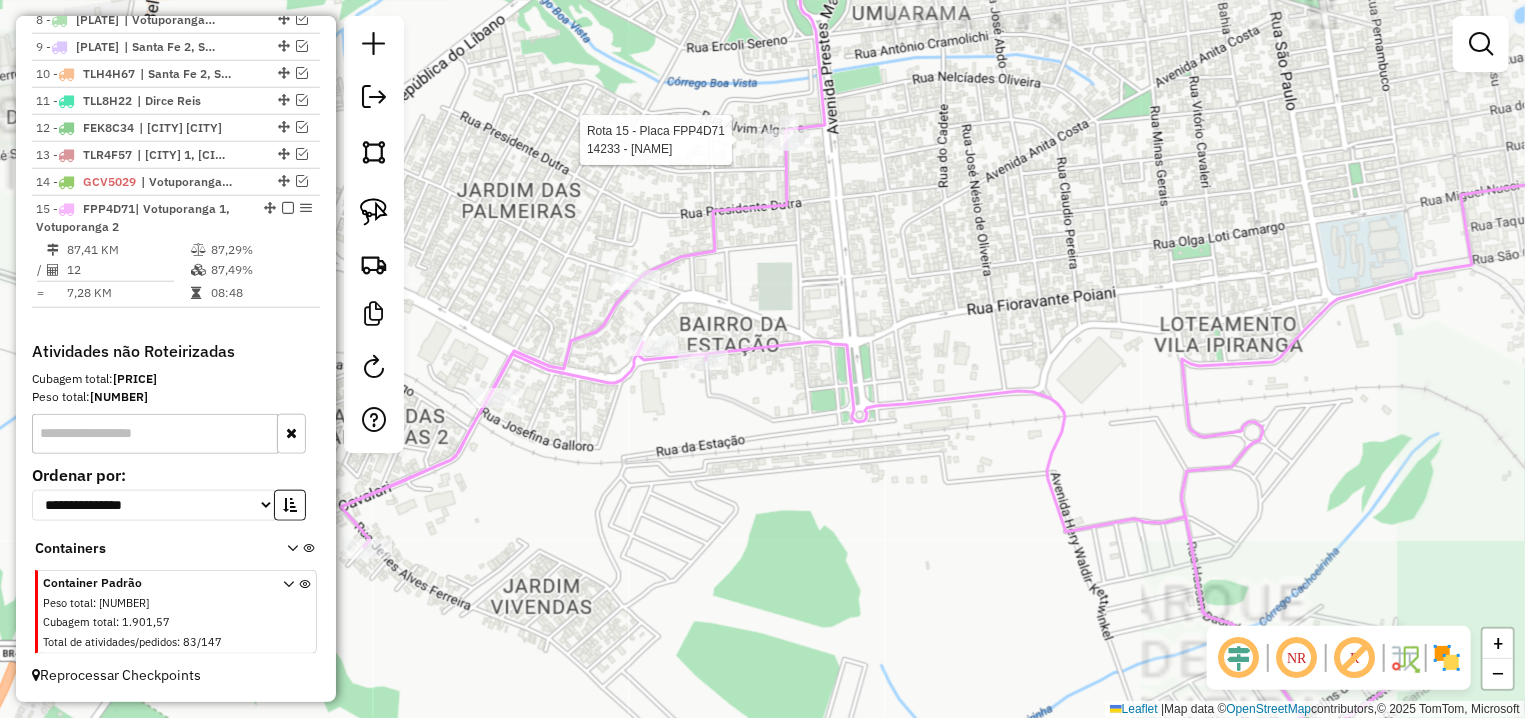 select on "**********" 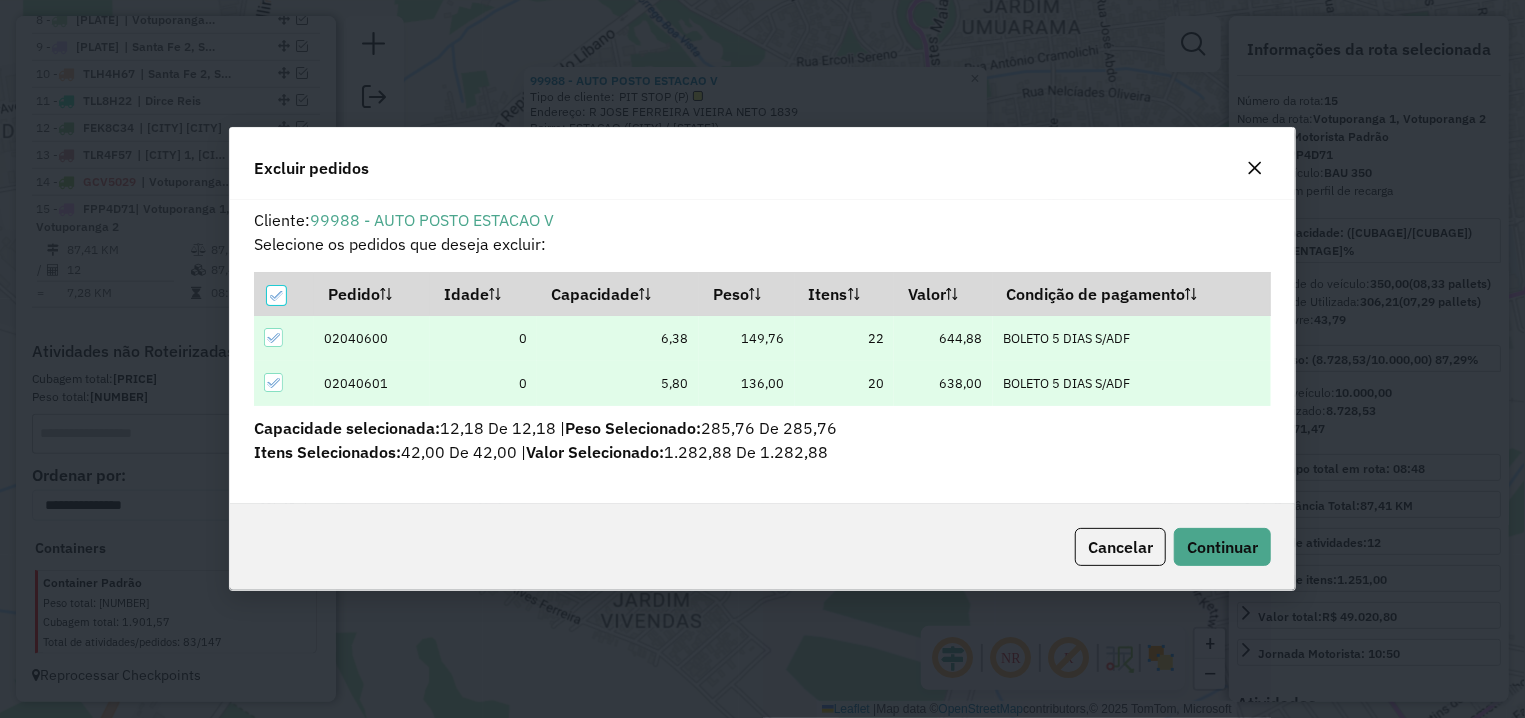 scroll, scrollTop: 11, scrollLeft: 6, axis: both 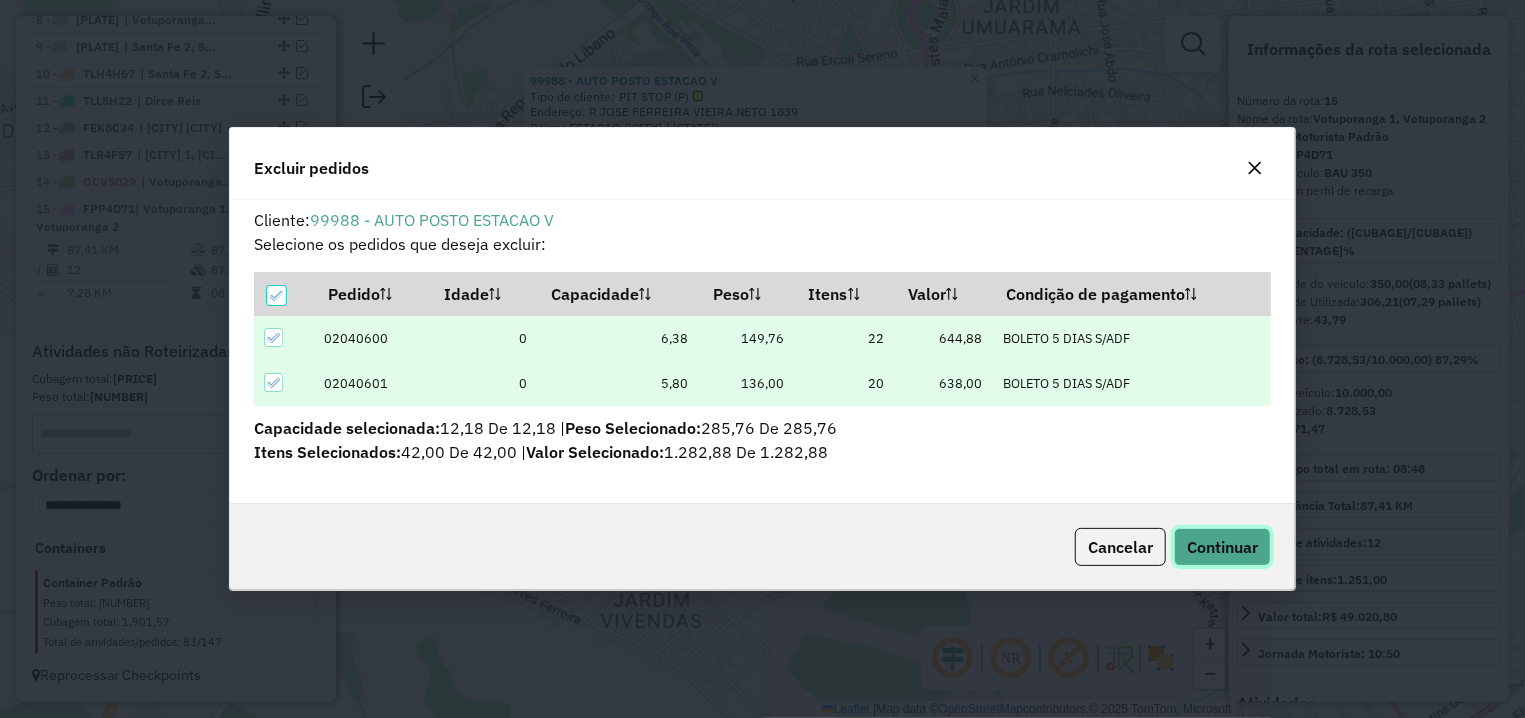 click on "Continuar" 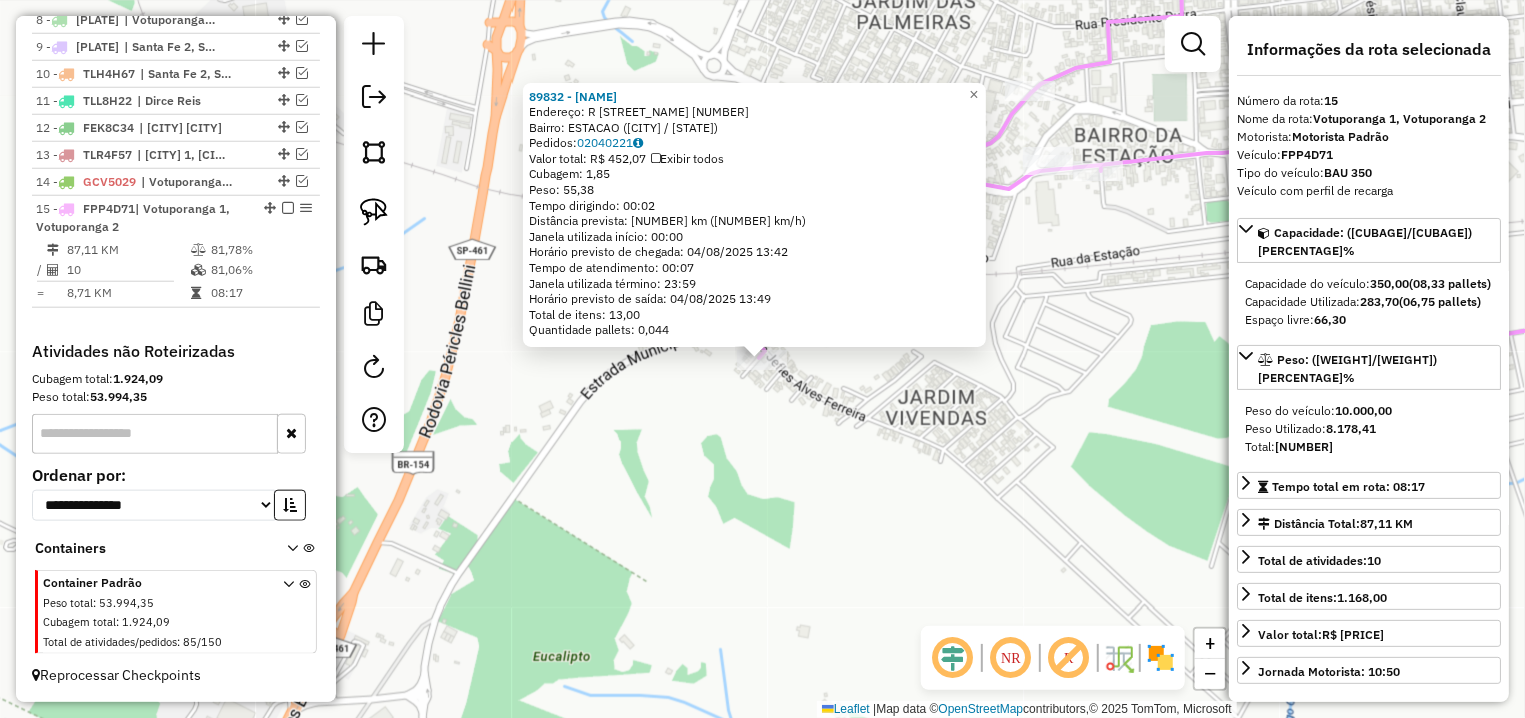 click on "89832 - [NAME] Endereço: R JEFLES ALVES FERREIRA 583 Bairro: ESTACAO ([CITY] / [STATE]) Pedidos: 02040221 Valor total: R$ 452,07 Exibir todos Cubagem: 1,85 Peso: 55,38 Tempo dirigindo: 00:02 Distância prevista: 1,132 km (33,96 km/h) Janela utilizada início: 00:00 Horário previsto de chegada: 04/08/2025 13:42 Tempo de atendimento: 00:07 Janela utilizada término: 23:59 Horário previsto de saída: 04/08/2025 13:49 Total de itens: 13,00 Quantidade pallets: 0,044 × Janela de atendimento Grade de atendimento Capacidade Transportadoras Veículos Cliente Pedidos Rotas Selecione os dias de semana para filtrar as janelas de atendimento Seg Ter Qua Qui Sex Sáb Dom Informe o período da janela de atendimento: De: Até: Filtrar exatamente a janela do cliente Considerar janela de atendimento padrão Selecione os dias de semana para filtrar as grades de atendimento Seg Ter Qua Qui Sex Sáb Dom Peso mínimo: Peso máximo: De:" 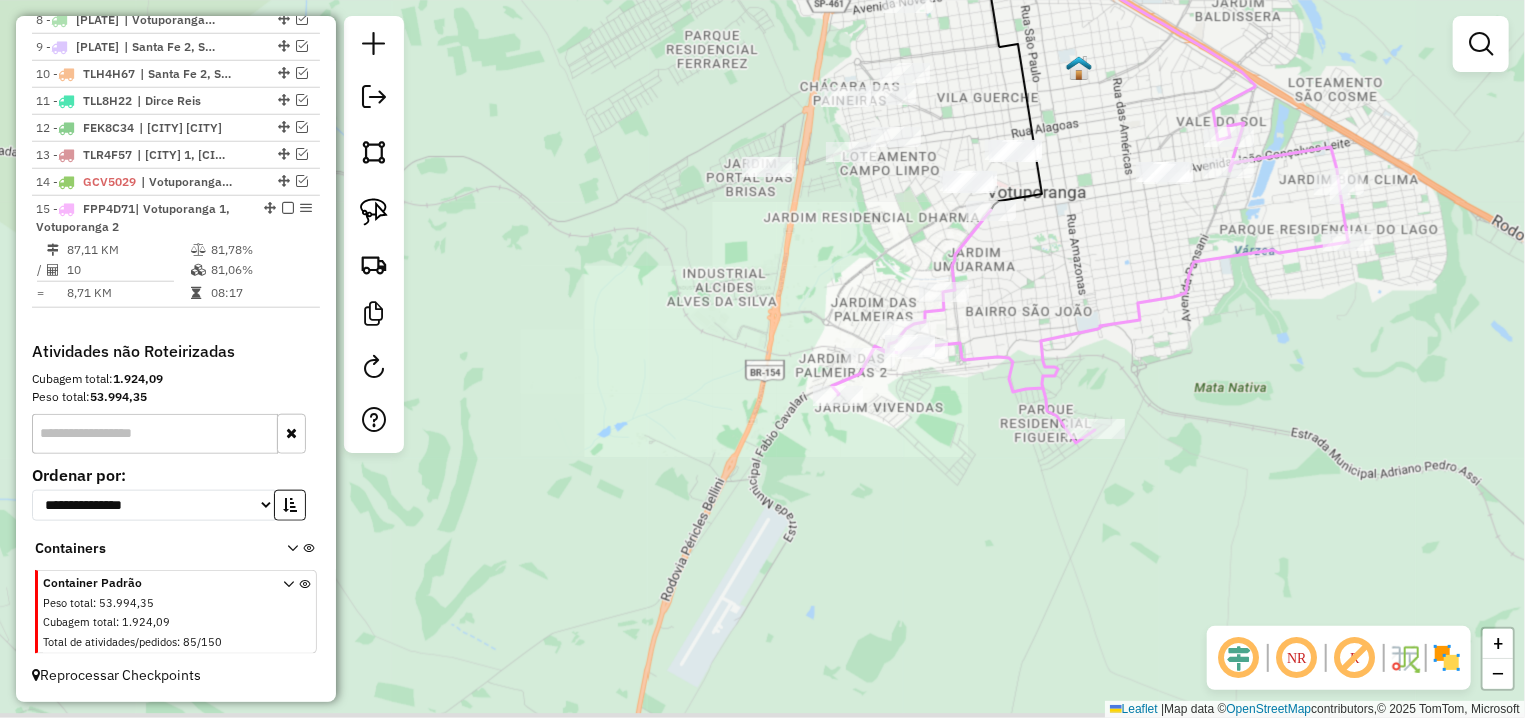 drag, startPoint x: 1177, startPoint y: 440, endPoint x: 1106, endPoint y: 420, distance: 73.76314 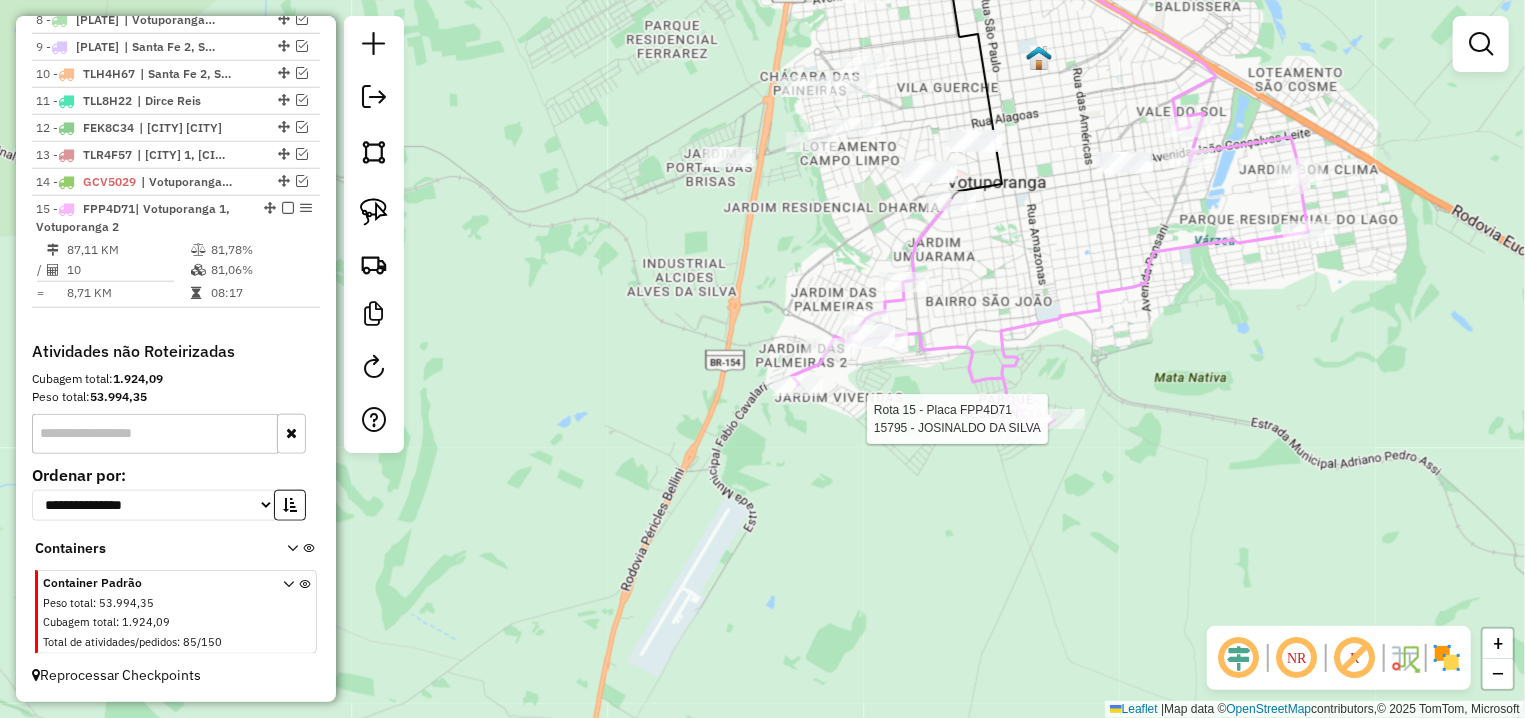 select on "**********" 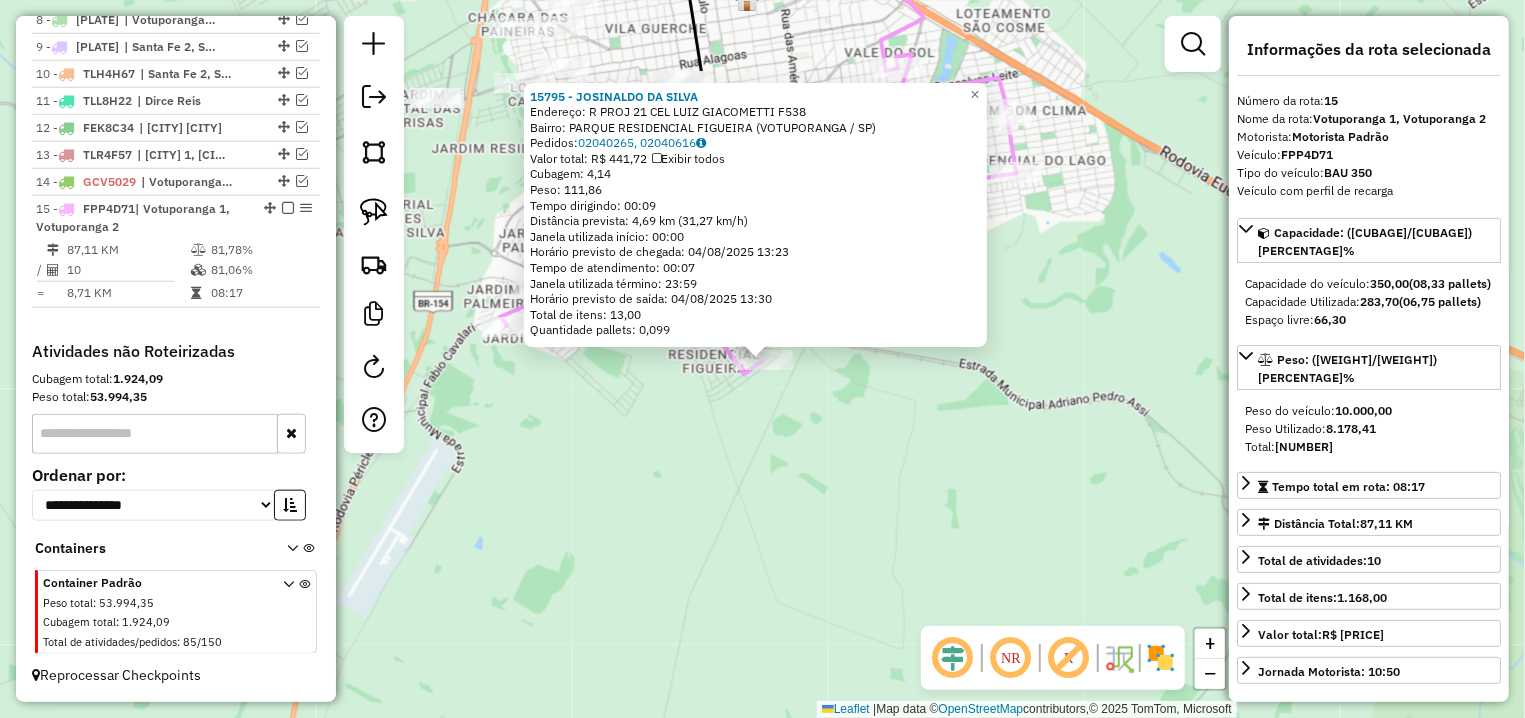 click on "15795 - [NAME]  Endereço: R   PROJ 21  CEL LUIZ GIACOMETTI F538   Bairro: PARQUE RESIDENCIAL FIGUEIRA ([CITY] / [STATE])   Pedidos:  02040265, 02040616   Valor total: R$ 441,72   Exibir todos   Cubagem: 4,14  Peso: 111,86  Tempo dirigindo: 00:09   Distância prevista: 4,69 km (31,27 km/h)   Janela utilizada início: 00:00   Horário previsto de chegada: 04/08/2025 13:23   Tempo de atendimento: 00:07   Janela utilizada término: 23:59   Horário previsto de saída: 04/08/2025 13:30   Total de itens: 13,00   Quantidade pallets: 0,099  × Janela de atendimento Grade de atendimento Capacidade Transportadoras Veículos Cliente Pedidos  Rotas Selecione os dias de semana para filtrar as janelas de atendimento  Seg   Ter   Qua   Qui   Sex   Sáb   Dom  Informe o período da janela de atendimento: De: Até:  Filtrar exatamente a janela do cliente  Considerar janela de atendimento padrão  Selecione os dias de semana para filtrar as grades de atendimento  Seg   Ter   Qua   Qui   Sex   Sáb   Dom   De:  De:" 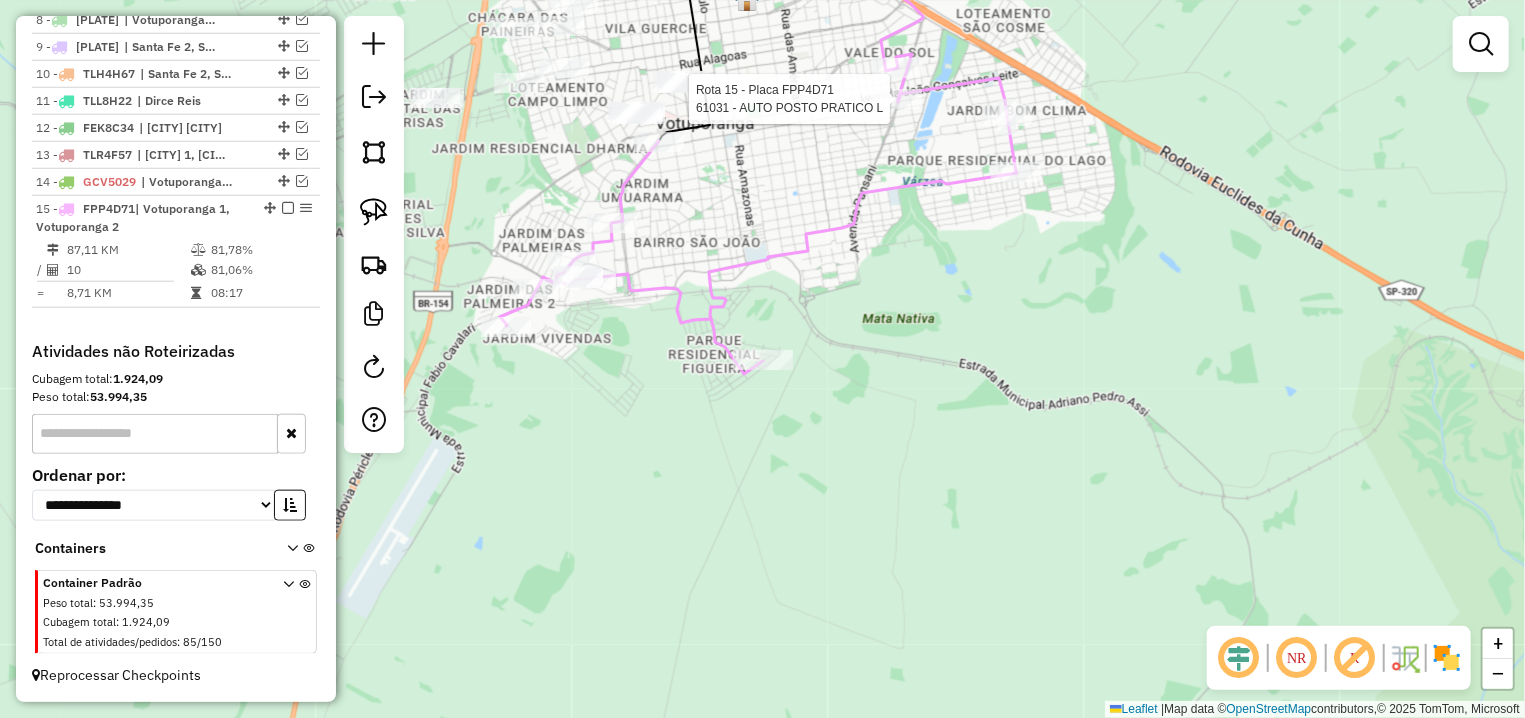 select on "**********" 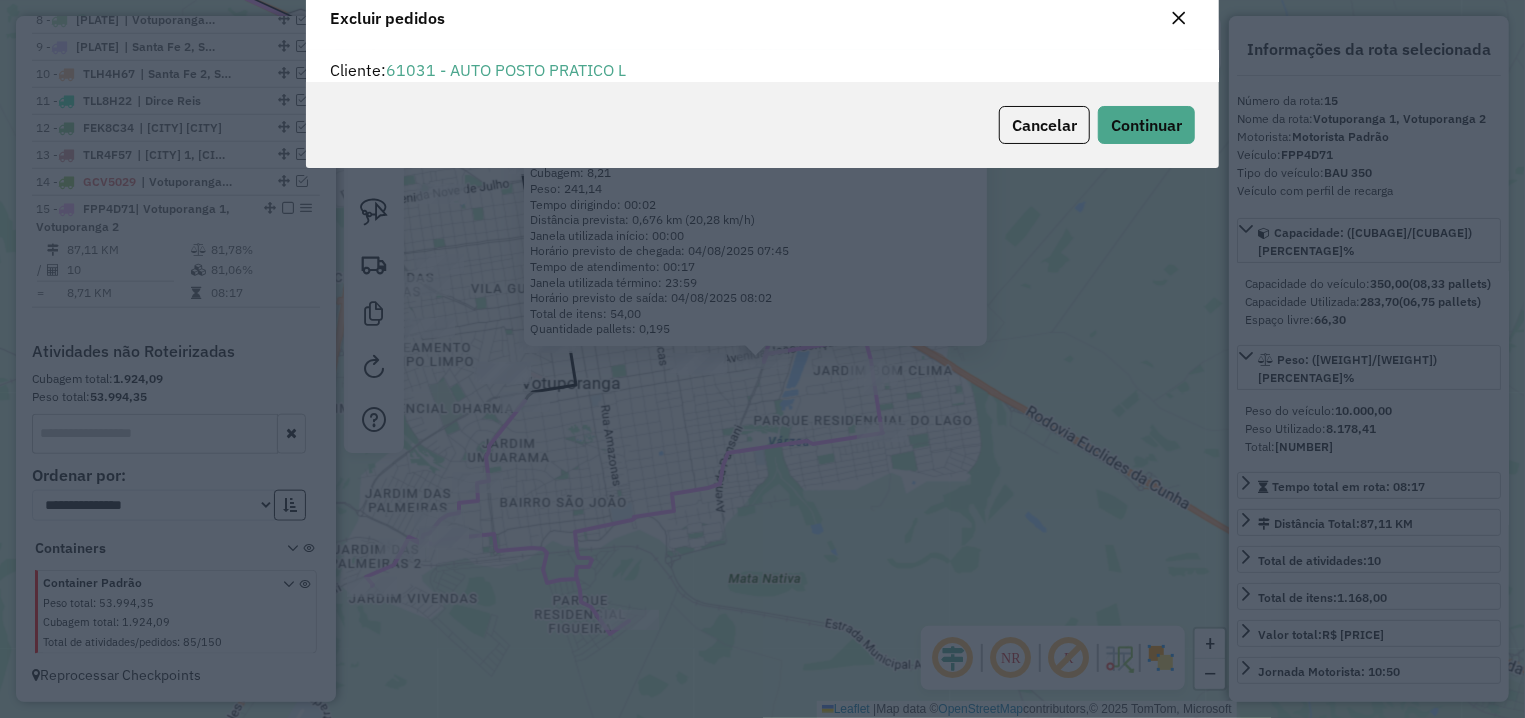 scroll, scrollTop: 11, scrollLeft: 6, axis: both 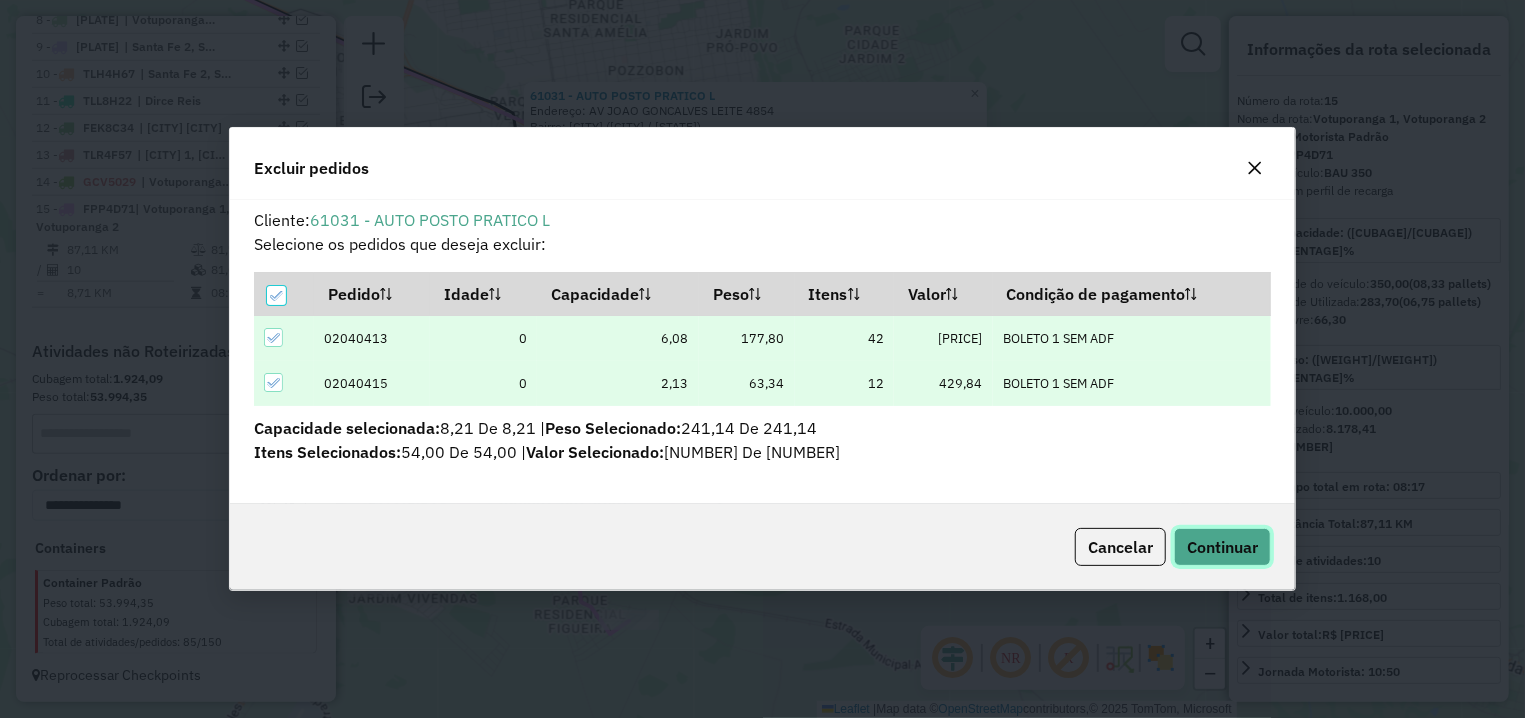 click on "Continuar" 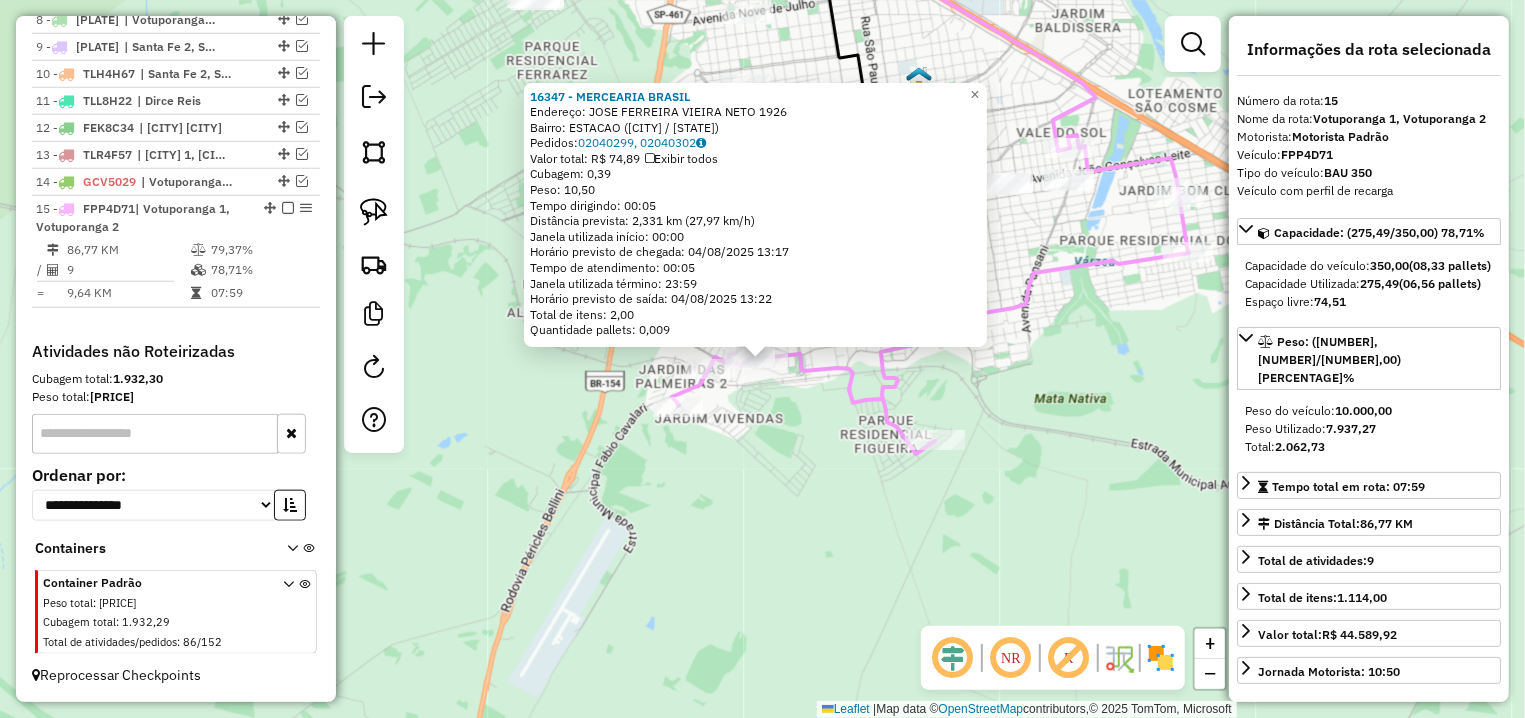 click on "16347 - [NAME] Endereço: [STREET_NAME] [NUMBER] Bairro: [NEIGHBORHOOD] ([CITY] / [STATE]) Pedidos: 02040299, 02040302 Valor total: R$ 74,89 Exibir todos Cubagem: 0,39 Peso: 10,50 Tempo dirigindo: 00:05 Distância prevista: 2,331 km (27,97 km/h) Janela utilizada início: 00:00 Horário previsto de chegada: 04/08/2025 13:17 Tempo de atendimento: 00:05 Janela utilizada término: 23:59 Horário previsto de saída: 04/08/2025 13:22 Total de itens: 2,00 Quantidade pallets: 0,009 × Janela de atendimento Grade de atendimento Capacidade Transportadoras Veículos Cliente Pedidos Rotas Selecione os dias de semana para filtrar as janelas de atendimento Seg Ter Qua Qui Sex Sáb Dom Informe o período da janela de atendimento: De: Até: Filtrar exatamente a janela do cliente Considerar janela de atendimento padrão Selecione os dias de semana para filtrar as grades de atendimento Seg Ter Qua Qui Sex Sáb Dom Peso mínimo: Peso máximo: De: +" 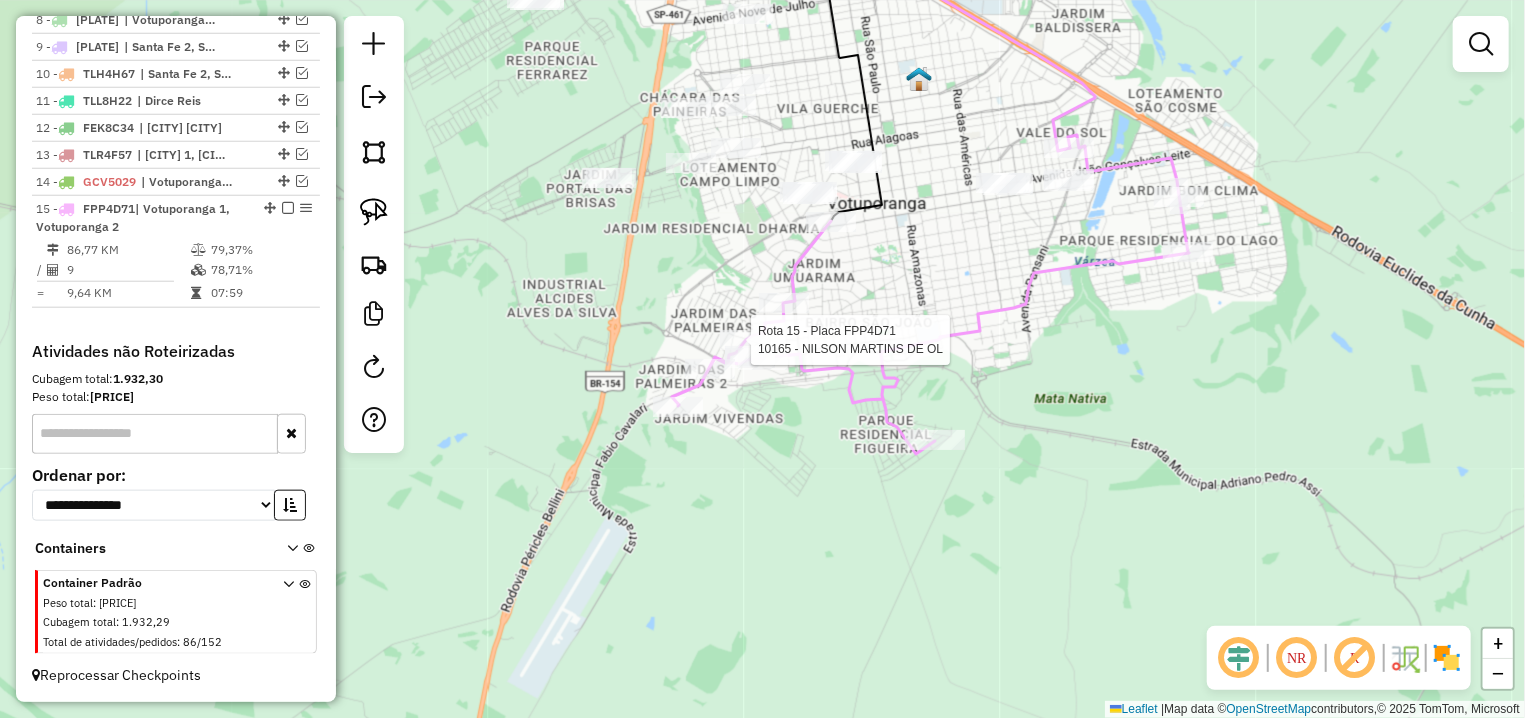 select on "**********" 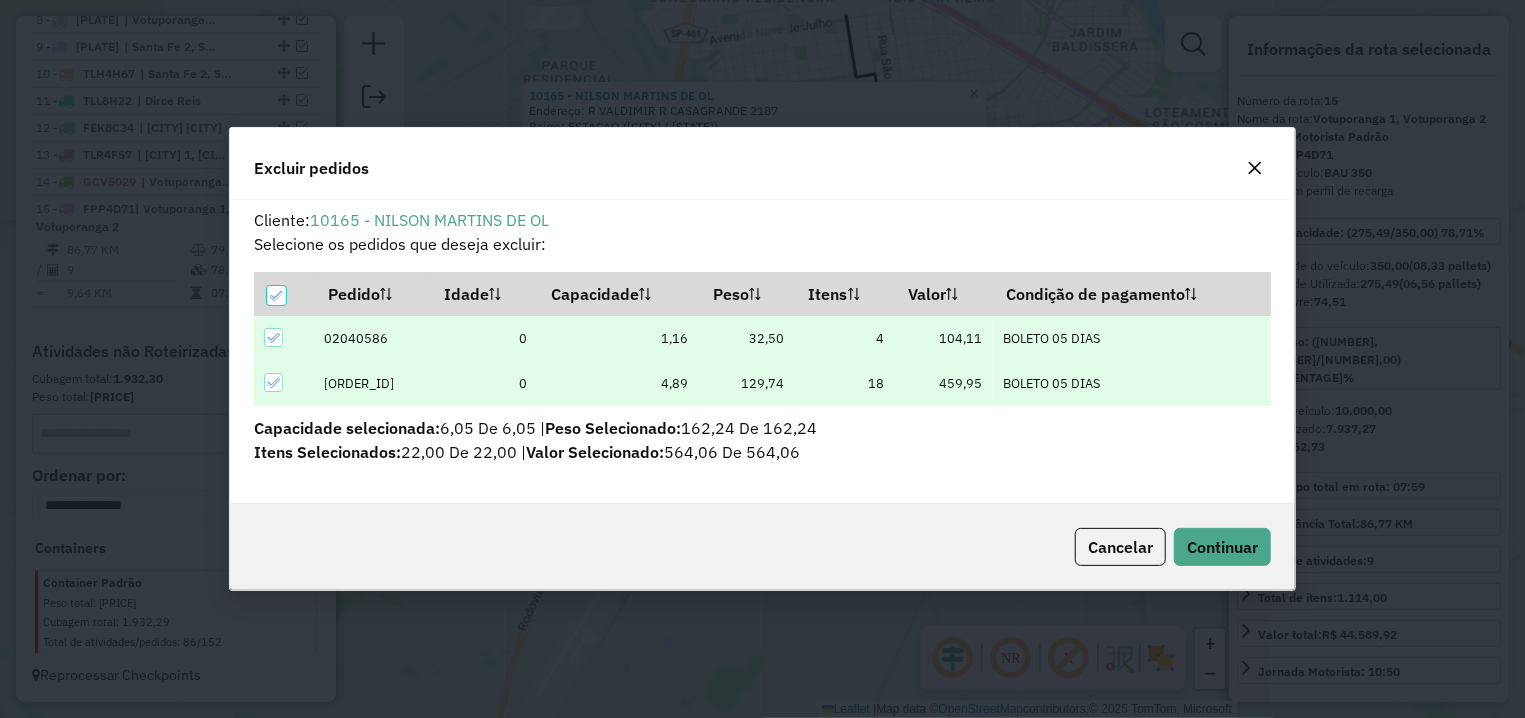 scroll, scrollTop: 11, scrollLeft: 6, axis: both 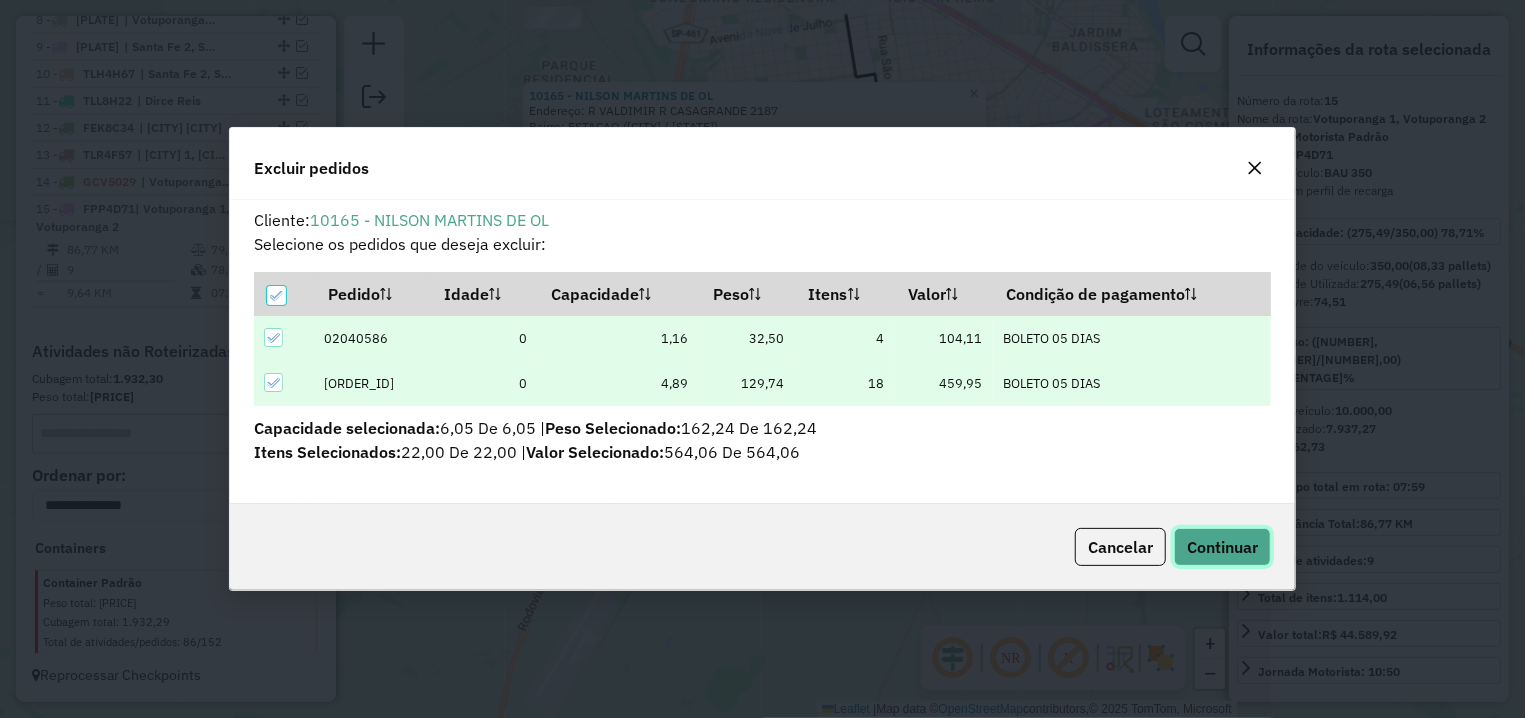 click on "Continuar" 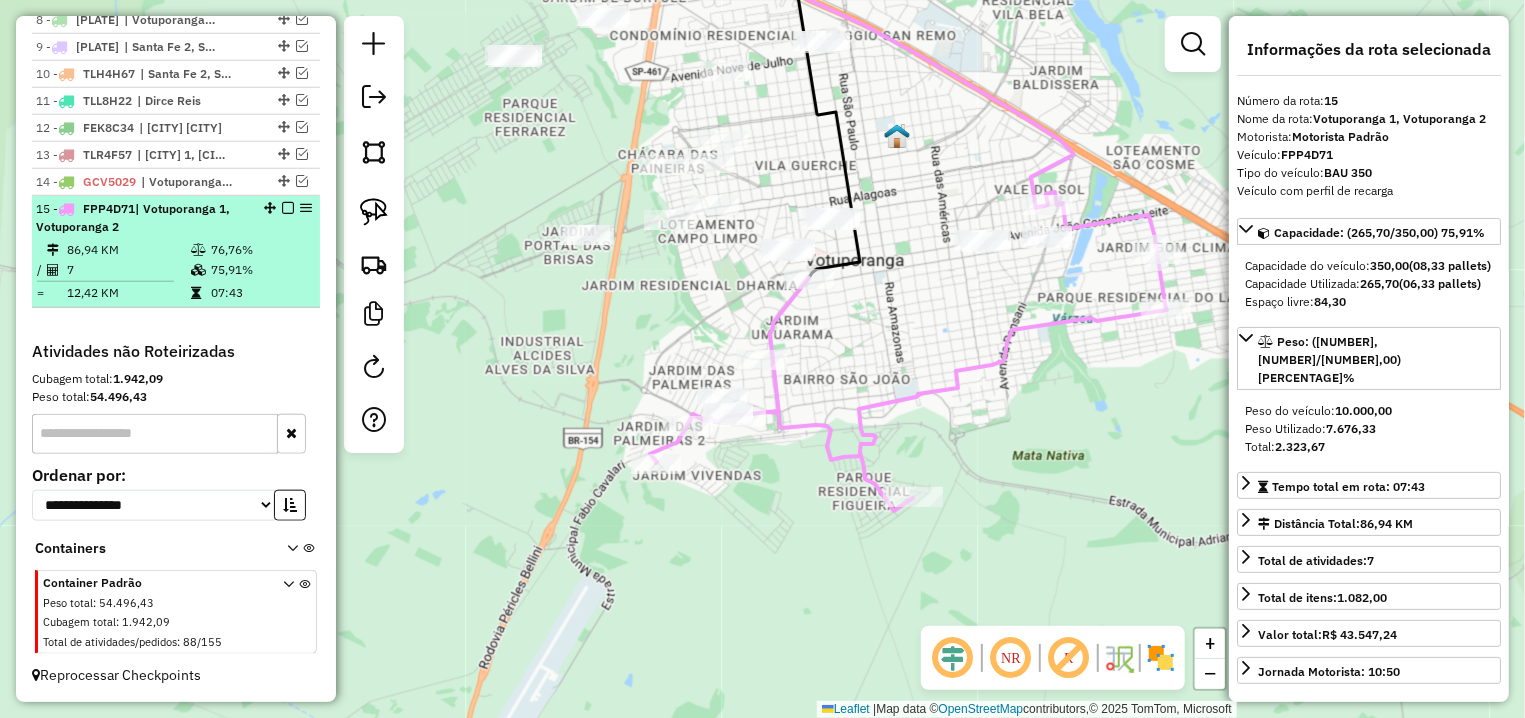click at bounding box center [288, 208] 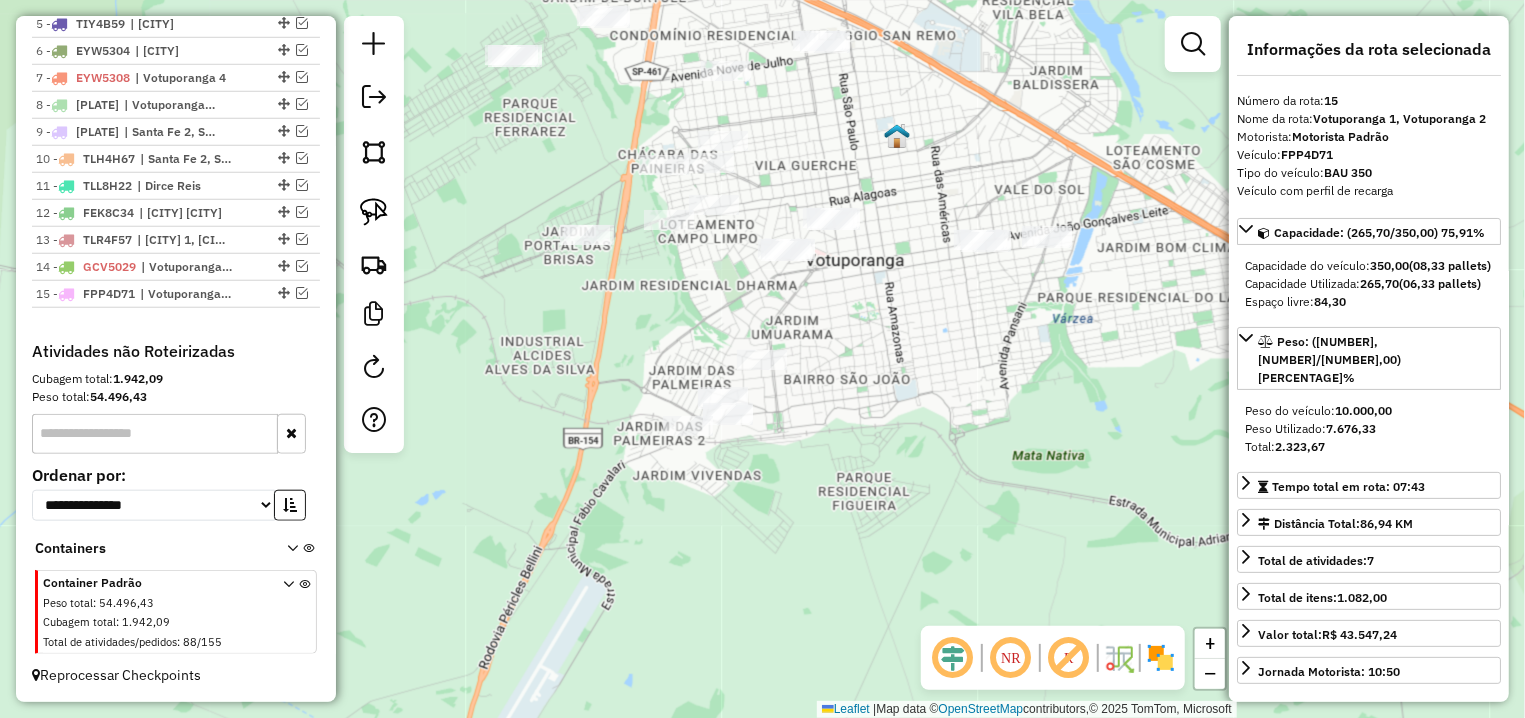 scroll, scrollTop: 888, scrollLeft: 0, axis: vertical 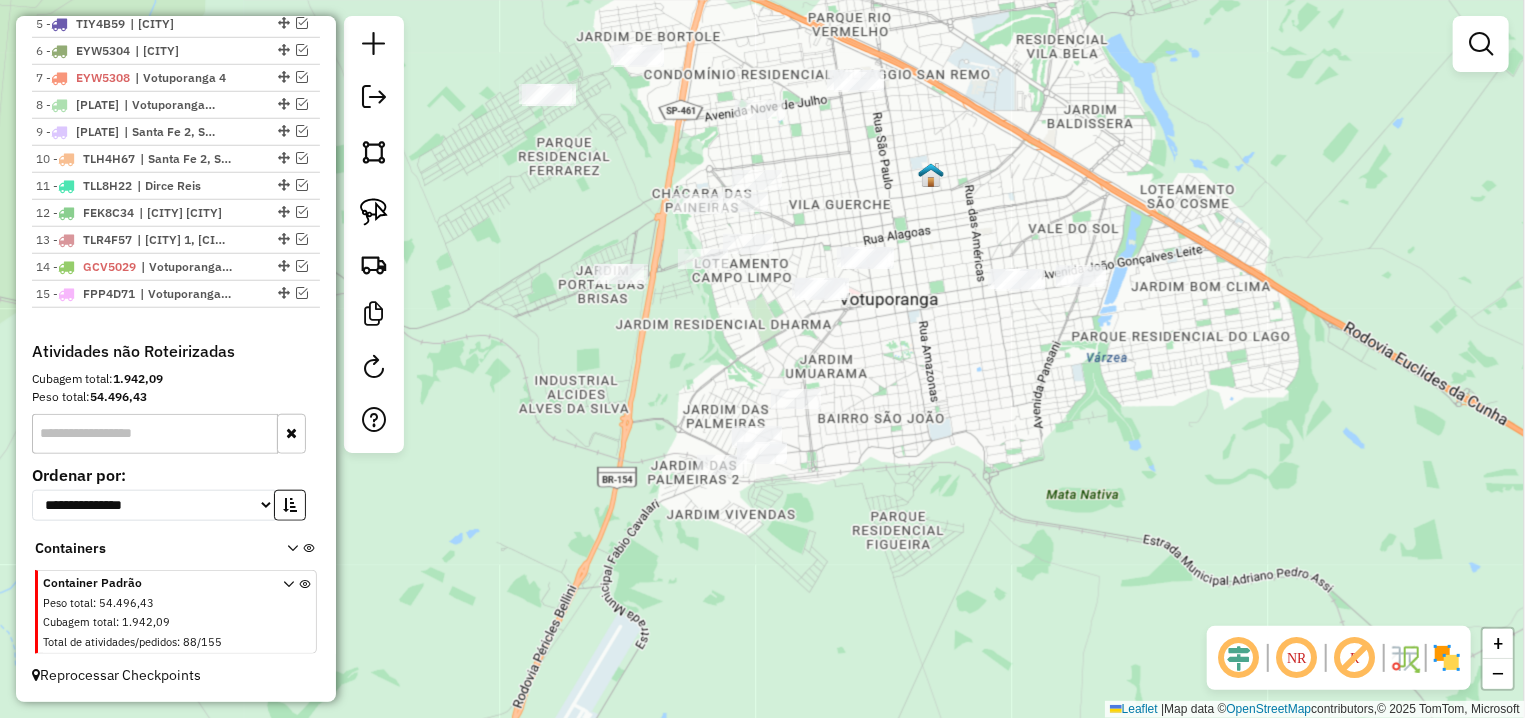 drag, startPoint x: 811, startPoint y: 335, endPoint x: 846, endPoint y: 380, distance: 57.00877 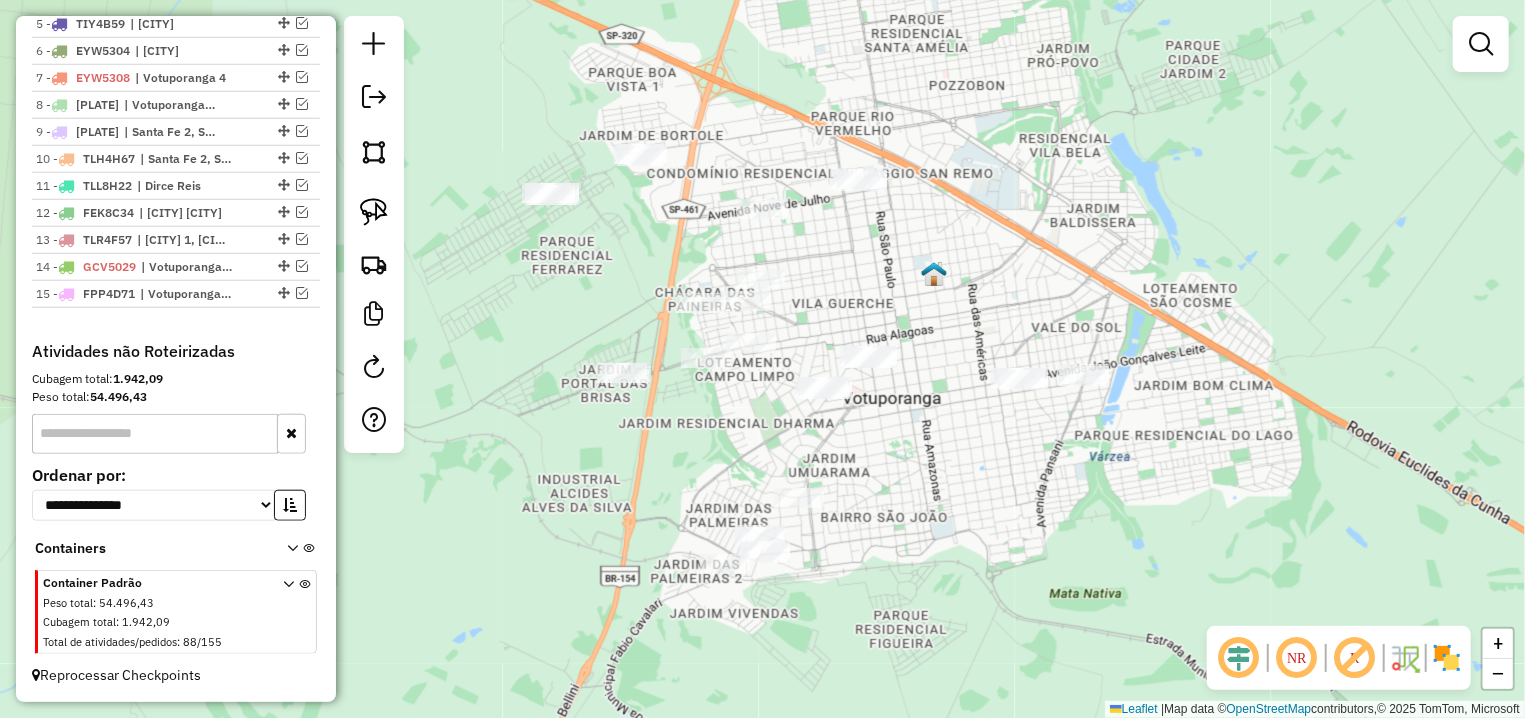 drag, startPoint x: 867, startPoint y: 374, endPoint x: 869, endPoint y: 467, distance: 93.0215 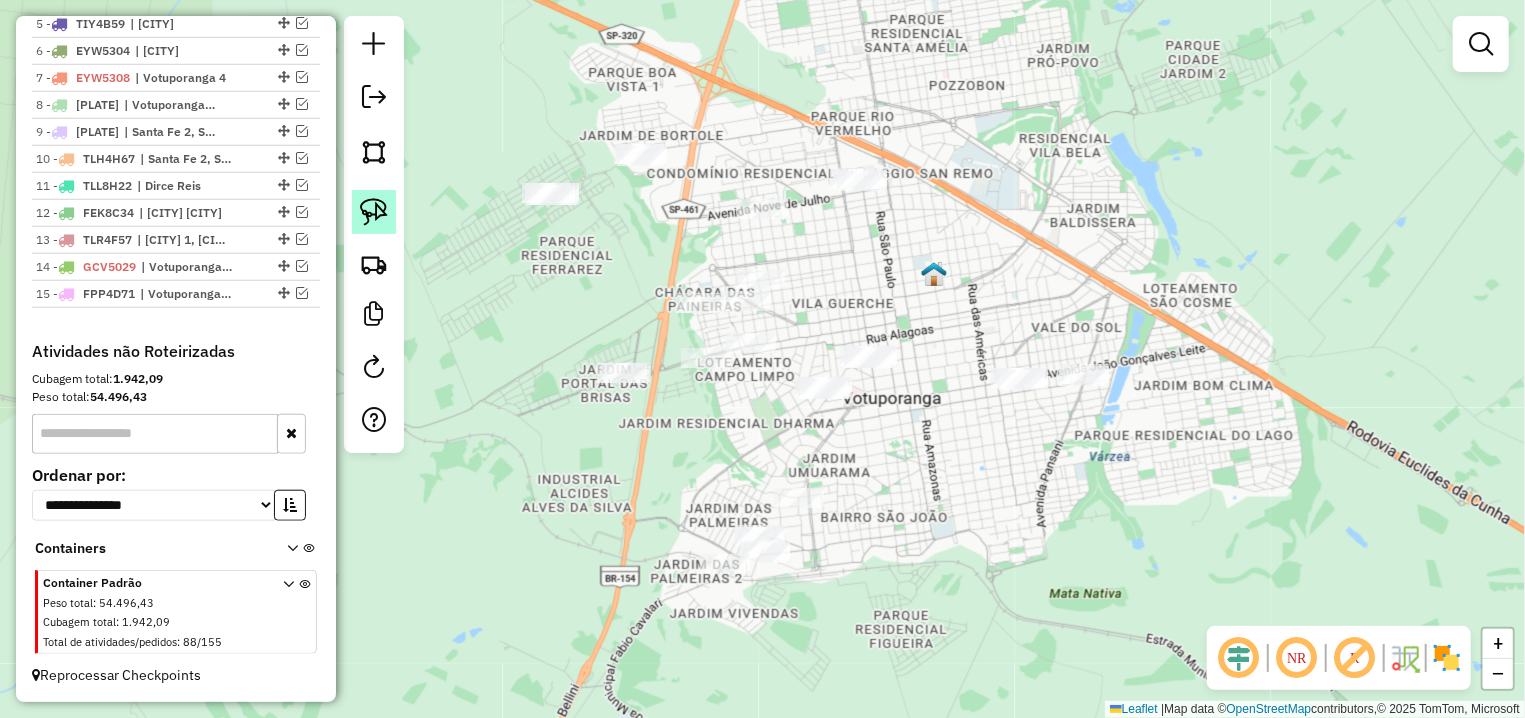click 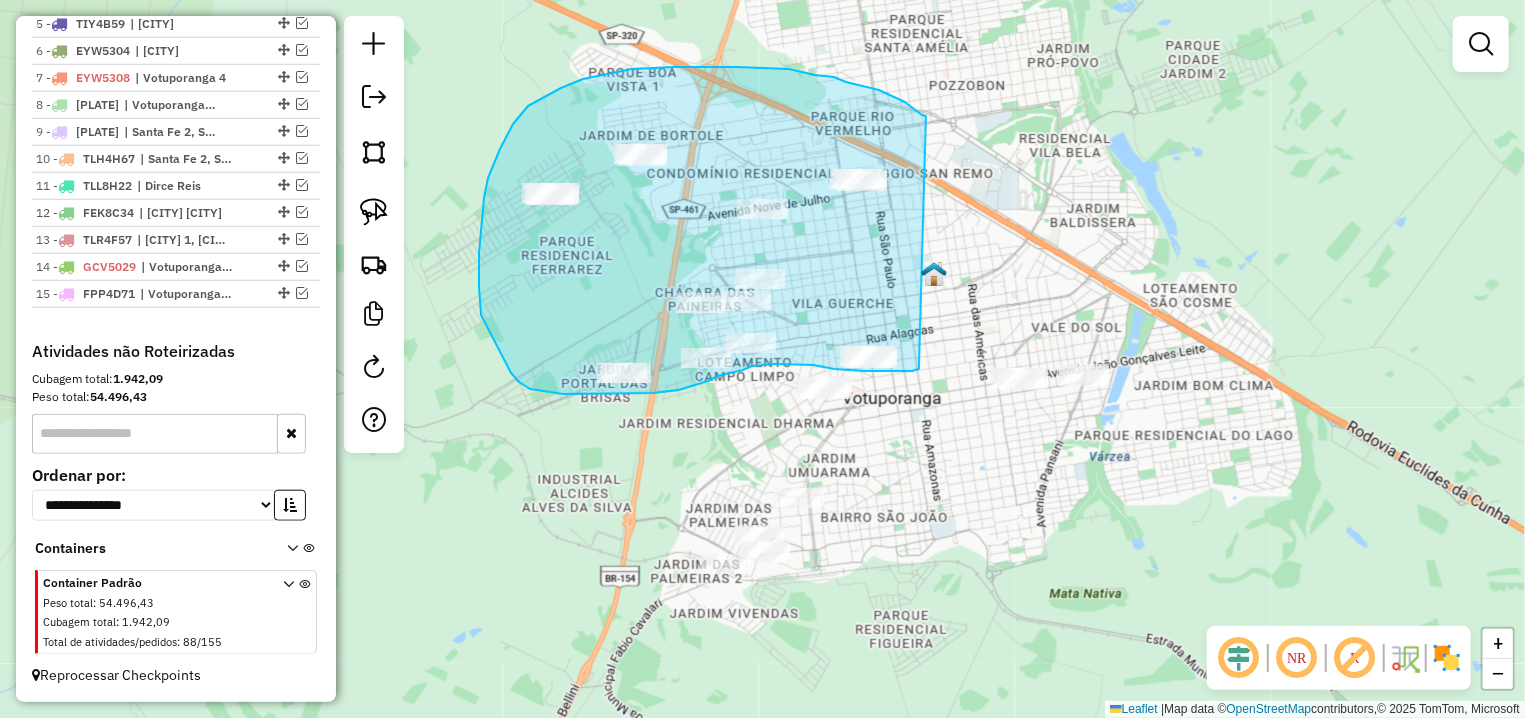 drag, startPoint x: 919, startPoint y: 367, endPoint x: 926, endPoint y: 116, distance: 251.0976 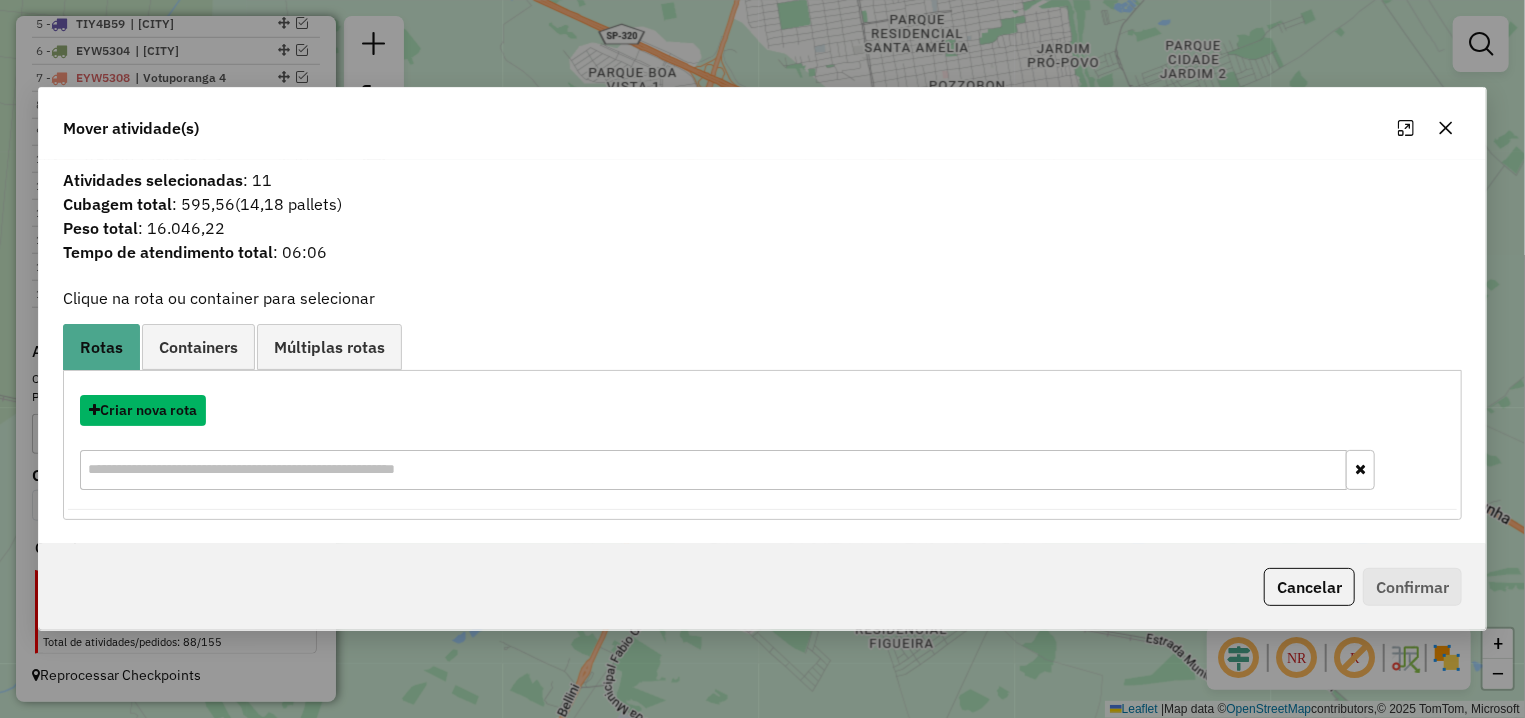 click on "Criar nova rota" at bounding box center (143, 410) 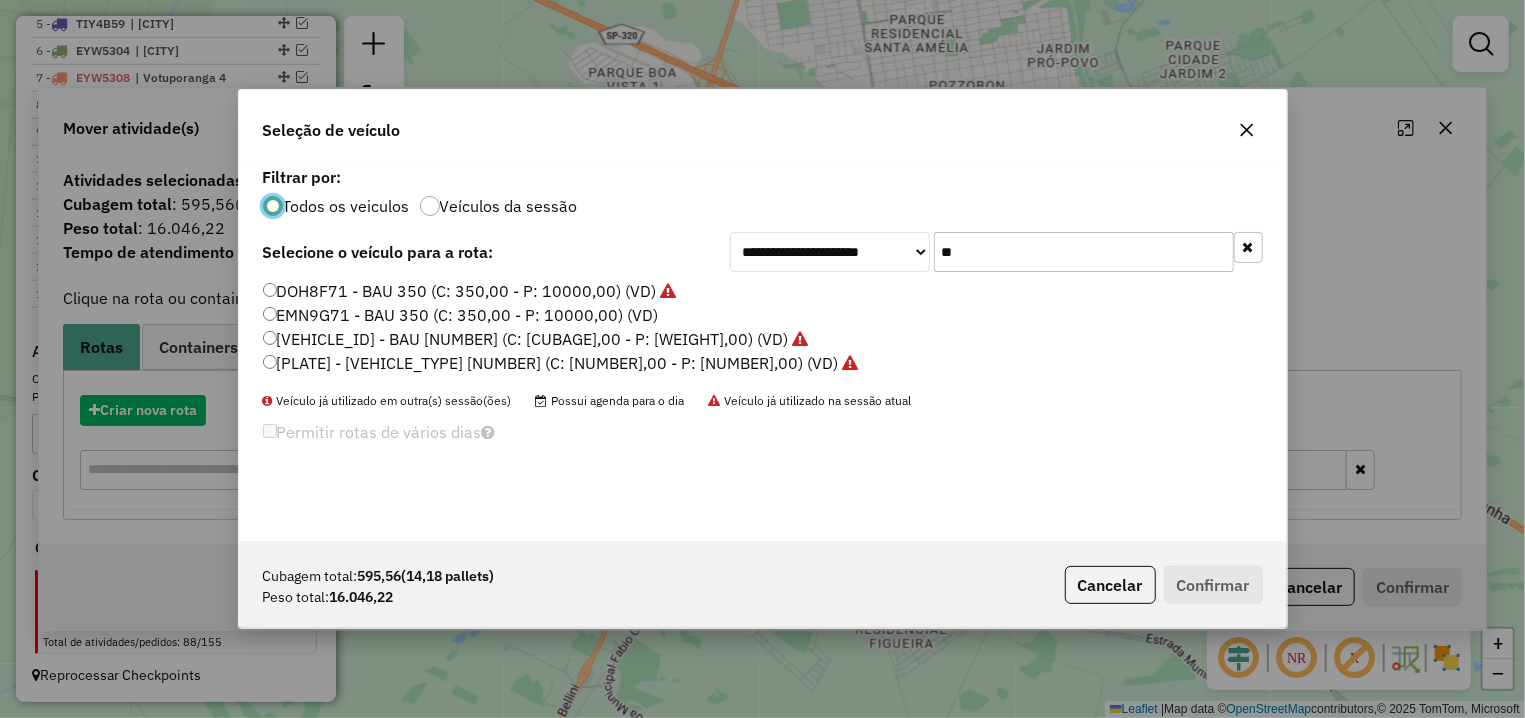 scroll, scrollTop: 11, scrollLeft: 6, axis: both 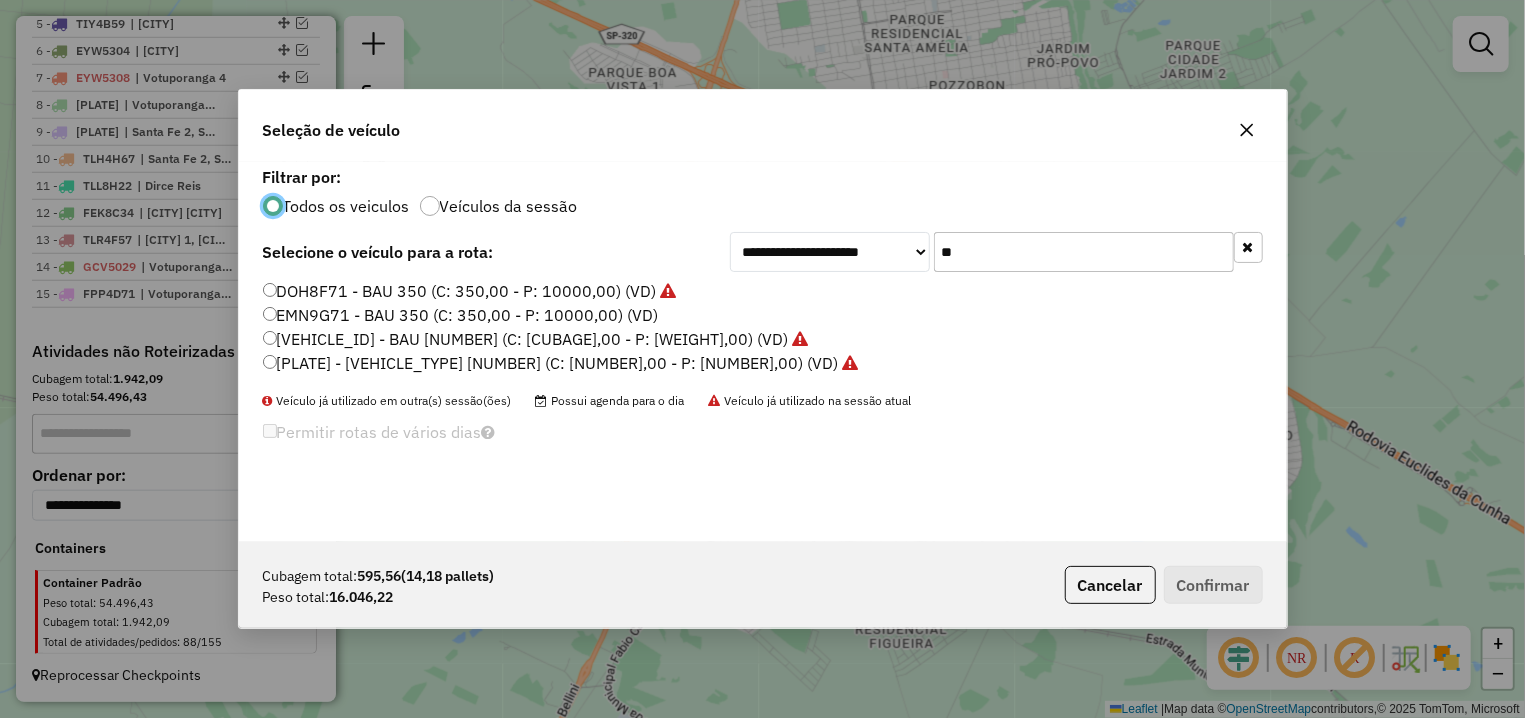 drag, startPoint x: 970, startPoint y: 255, endPoint x: 920, endPoint y: 255, distance: 50 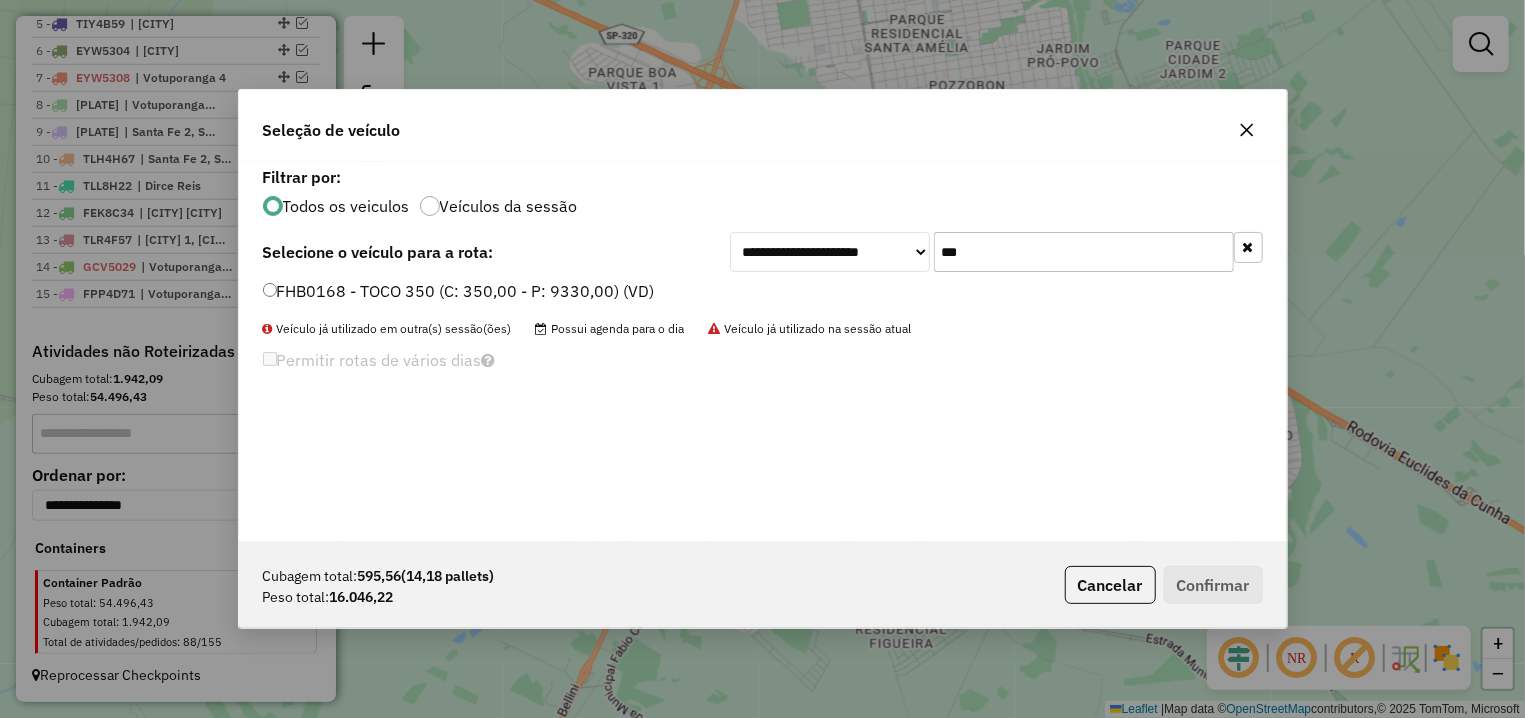 type on "***" 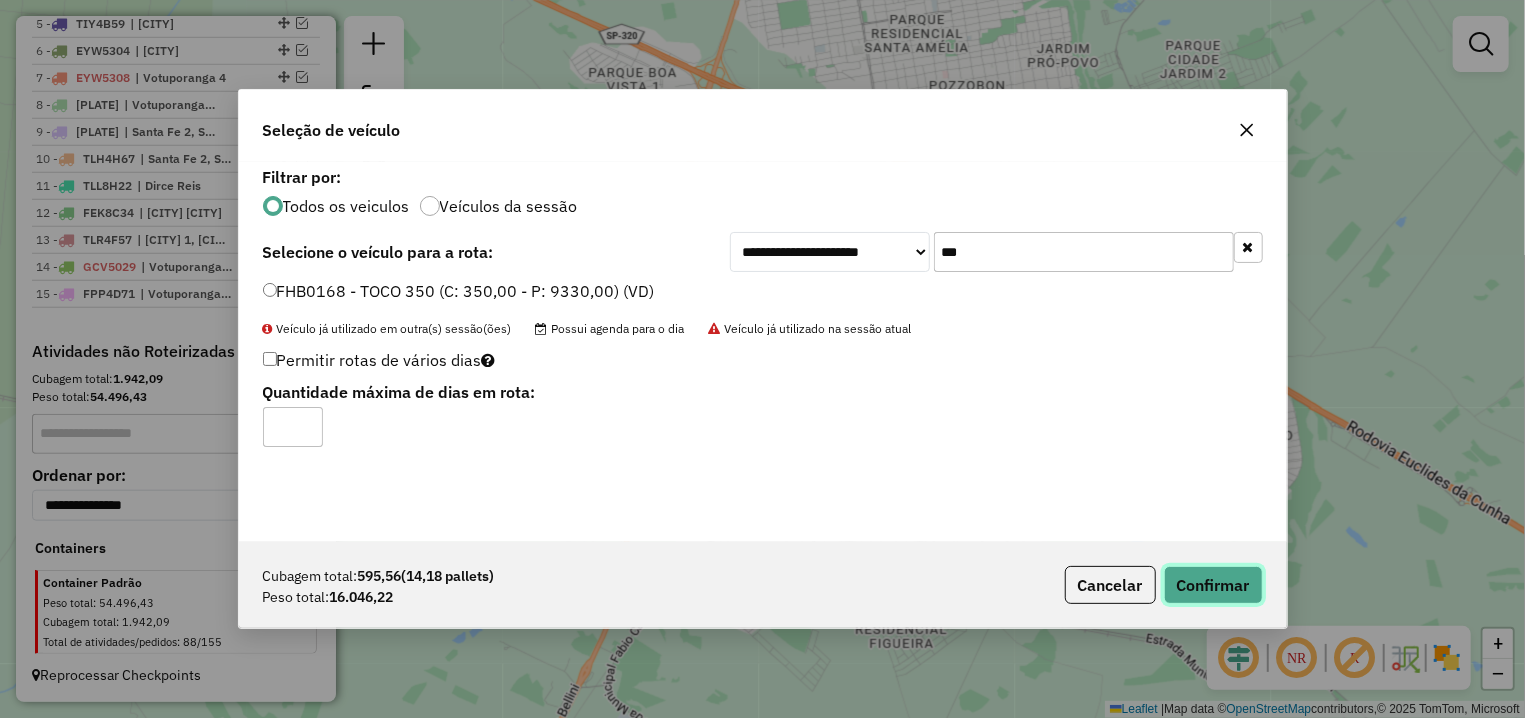 click on "Confirmar" 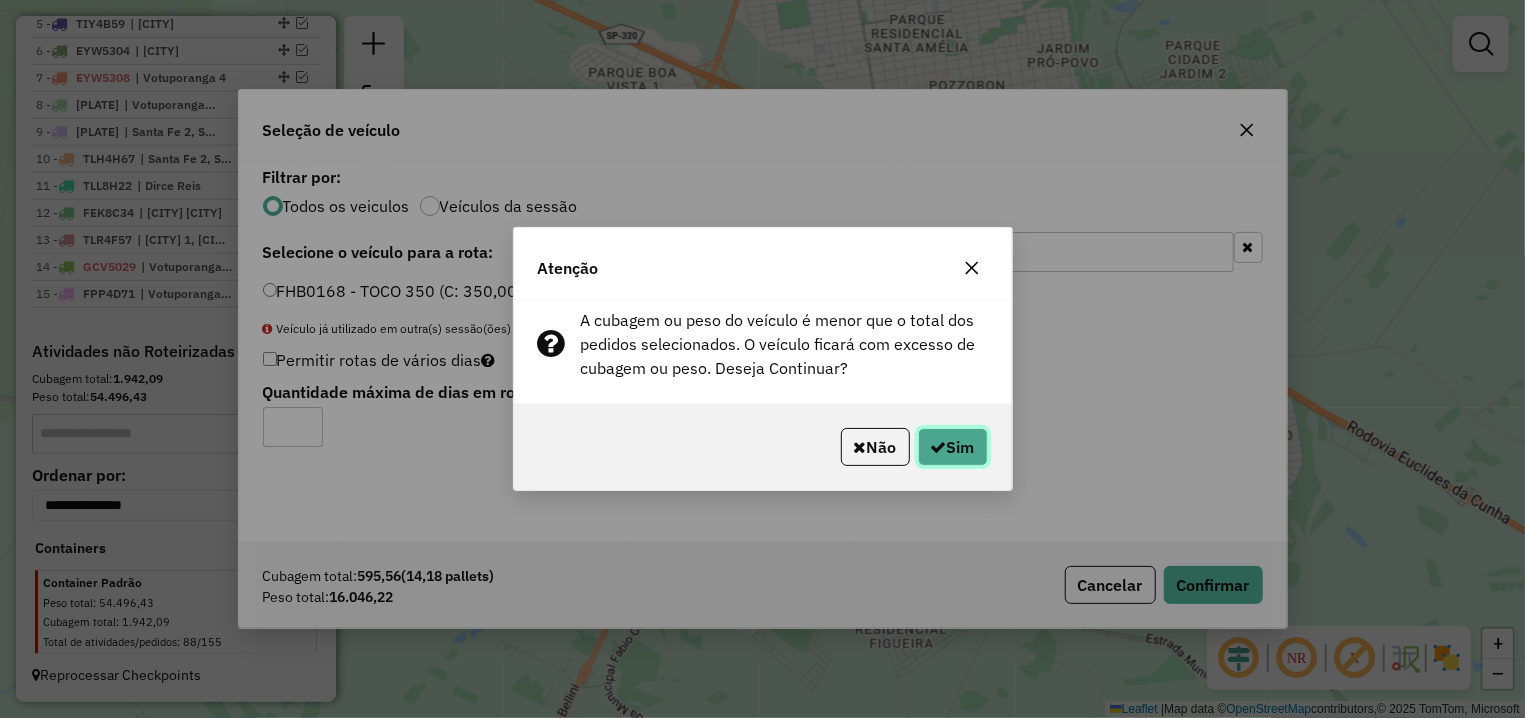 click 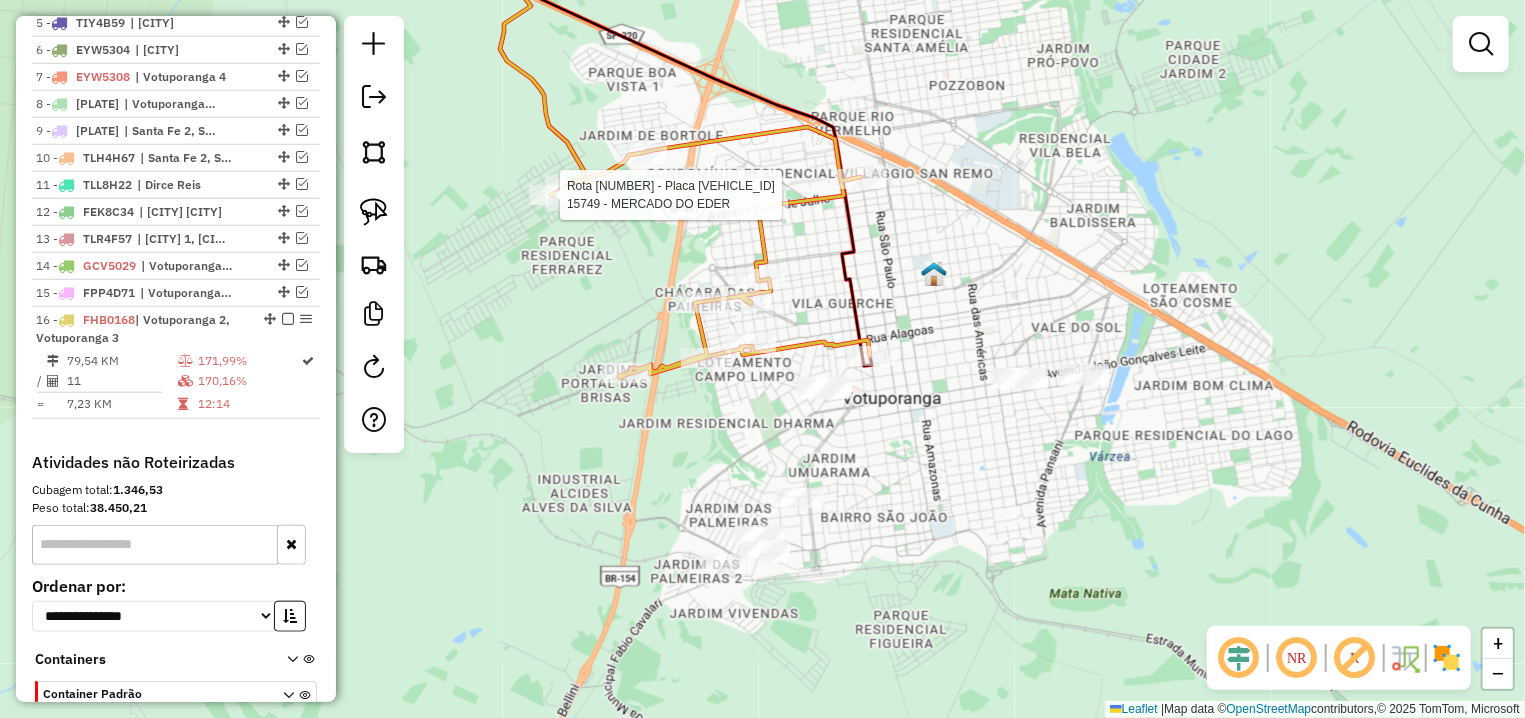 select on "**********" 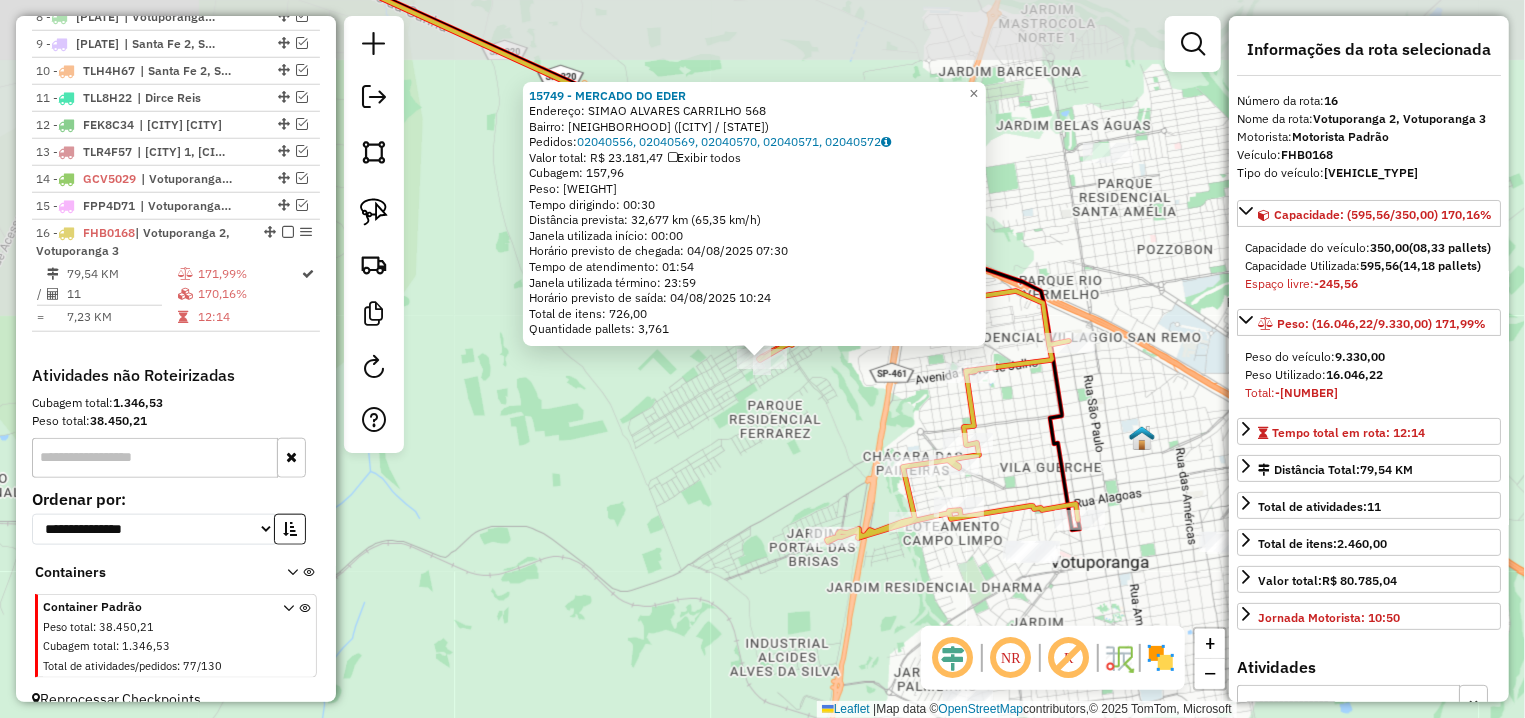 scroll, scrollTop: 1000, scrollLeft: 0, axis: vertical 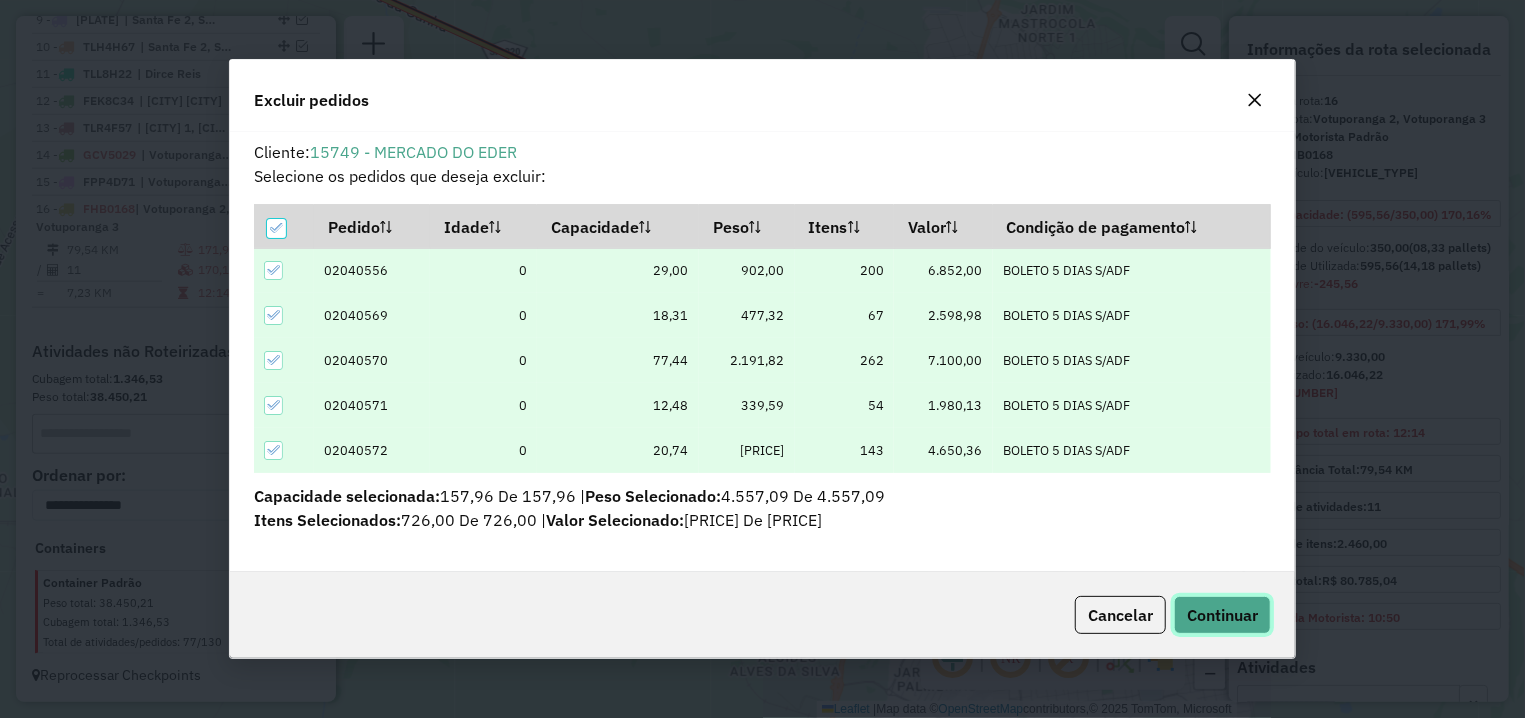click on "Continuar" 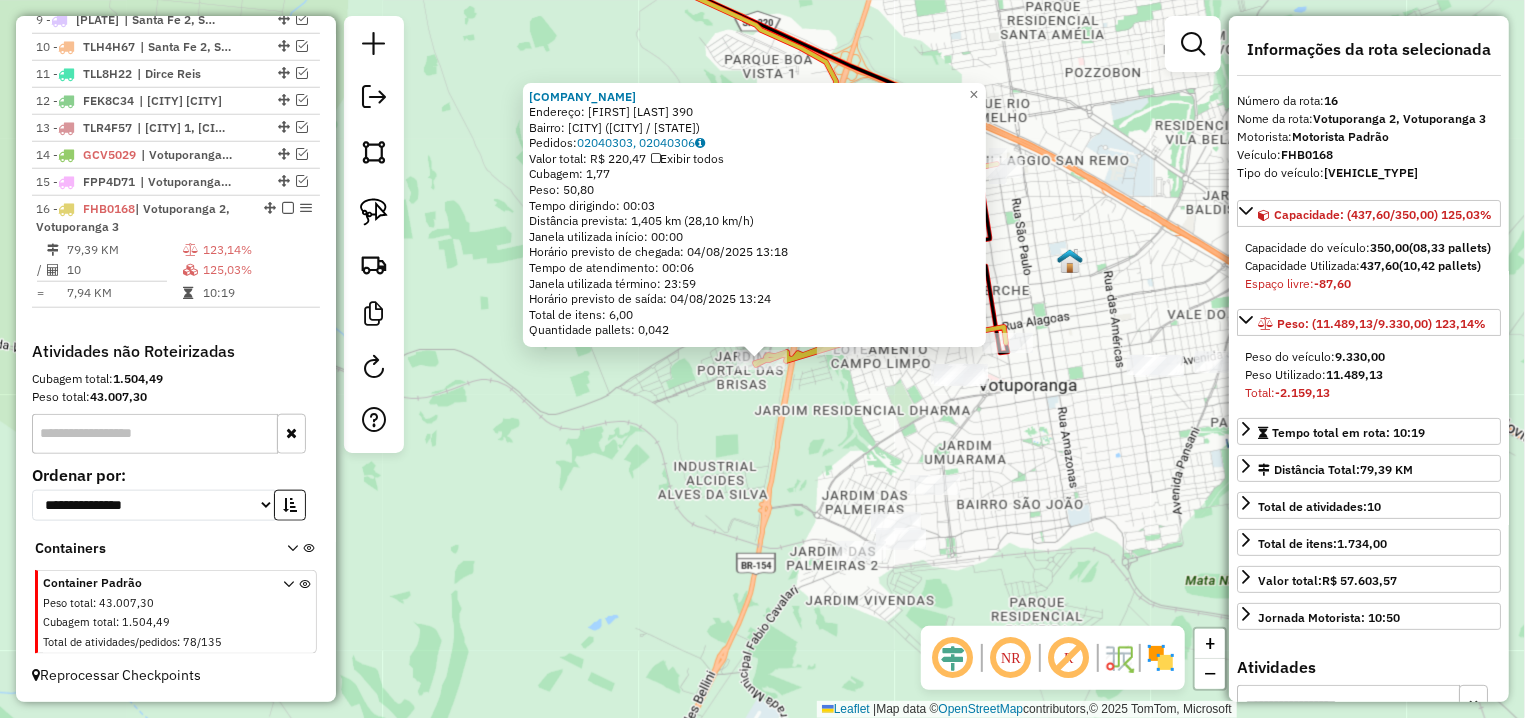 click on "16422 - [NAME] Endereço: JOSE CAMPOS LARIO 390 Bairro: JARDIM RESIDENCIAL NOROESTE ([CITY] / [STATE]) Pedidos: 02040303, 02040306 Valor total: R$ 220,47 Exibir todos Cubagem: 1,77 Peso: 50,80 Tempo dirigindo: 00:03 Distância prevista: 1,405 km (28,10 km/h) Janela utilizada início: 00:00 Horário previsto de chegada: 04/08/2025 13:18 Tempo de atendimento: 00:06 Janela utilizada término: 23:59 Horário previsto de saída: 04/08/2025 13:24 Total de itens: 6,00 Quantidade pallets: 0,042 × Janela de atendimento Grade de atendimento Capacidade Transportadoras Veículos Cliente Pedidos Rotas Selecione os dias de semana para filtrar as janelas de atendimento Seg Ter Qua Qui Sex Sáb Dom Informe o período da janela de atendimento: De: Até: Filtrar exatamente a janela do cliente Considerar janela de atendimento padrão Selecione os dias de semana para filtrar as grades de atendimento Seg Ter Qua Qui Sex Sáb Dom Peso mínimo: De: De:" 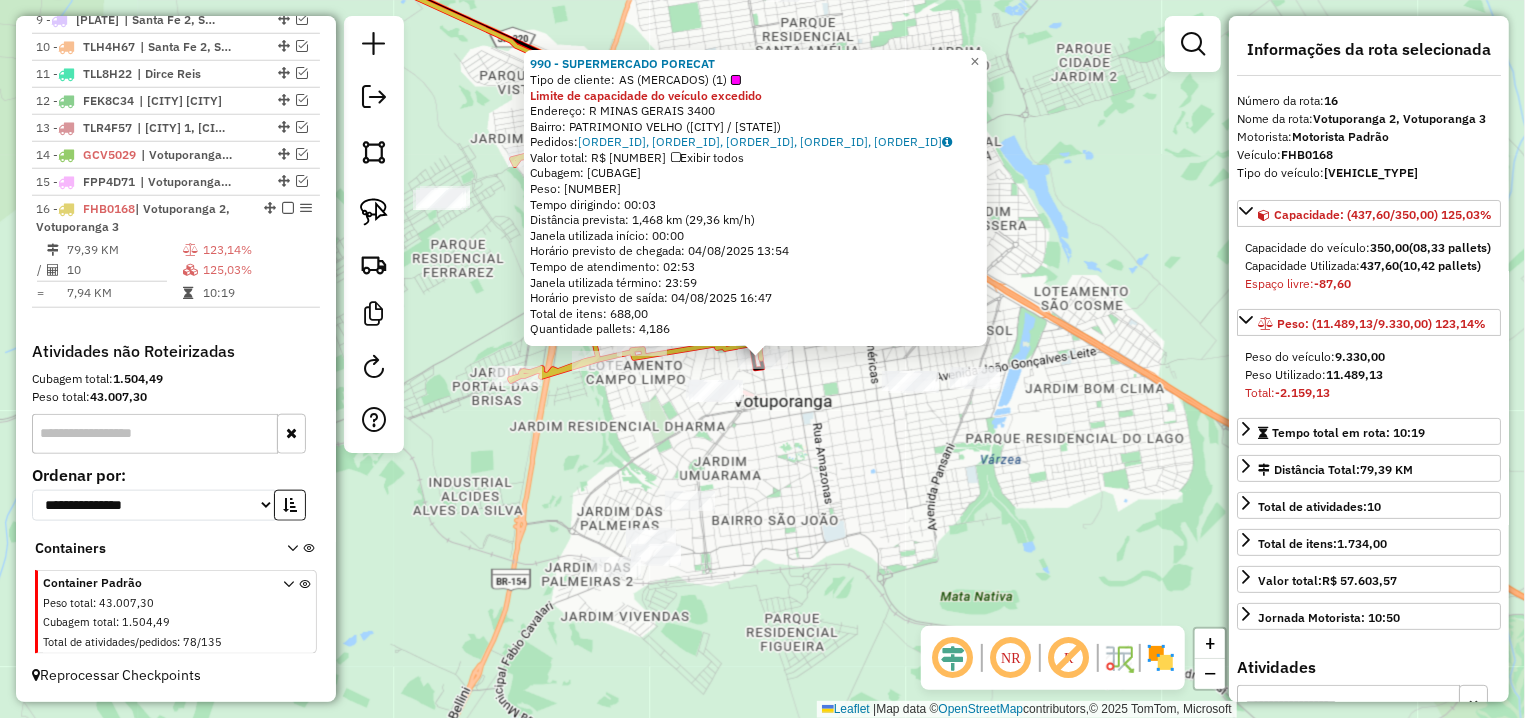 click on "[NUMBER] - SUPERMERCADO PORECAT Tipo de cliente: AS (MERCADOS) (1) Limite de capacidade do veículo excedido Endereço: R MINAS GERAIS [NUMBER] Bairro: PATRIMONIO VELHO ([CITY] / [STATE]) Pedidos: [NUMBER], [NUMBER], [NUMBER], [NUMBER], [NUMBER] Valor total: R$ 21.356,44 Exibir todos Cubagem: 175,83 Peso: 4.647,62 Tempo dirigindo: 00:03 Distância prevista: 1,468 km (29,36 km/h) Janela utilizada início: 00:00 Horário previsto de chegada: 04/08/2025 13:54 Tempo de atendimento: 02:53 Janela utilizada término: 23:59 Horário previsto de saída: 04/08/2025 16:47 Total de itens: 688,00 Quantidade pallets: 4,186 × Janela de atendimento Grade de atendimento Capacidade Transportadoras Veículos Cliente Pedidos Rotas Selecione os dias de semana para filtrar as janelas de atendimento Seg Ter Qua Qui Sex Sáb Dom Informe o período da janela de atendimento: De: Até: Filtrar exatamente a janela do cliente Considerar janela de atendimento padrão Seg +" 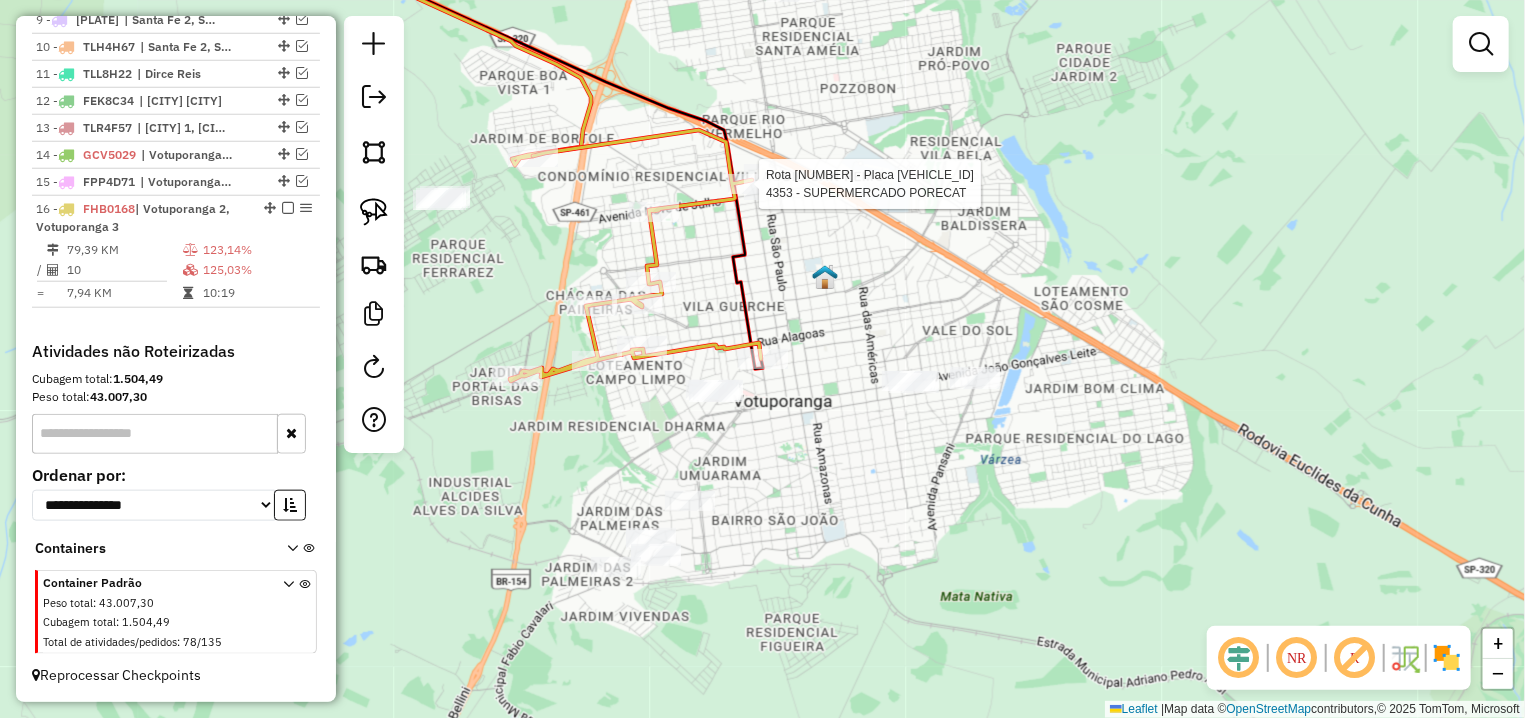 select on "**********" 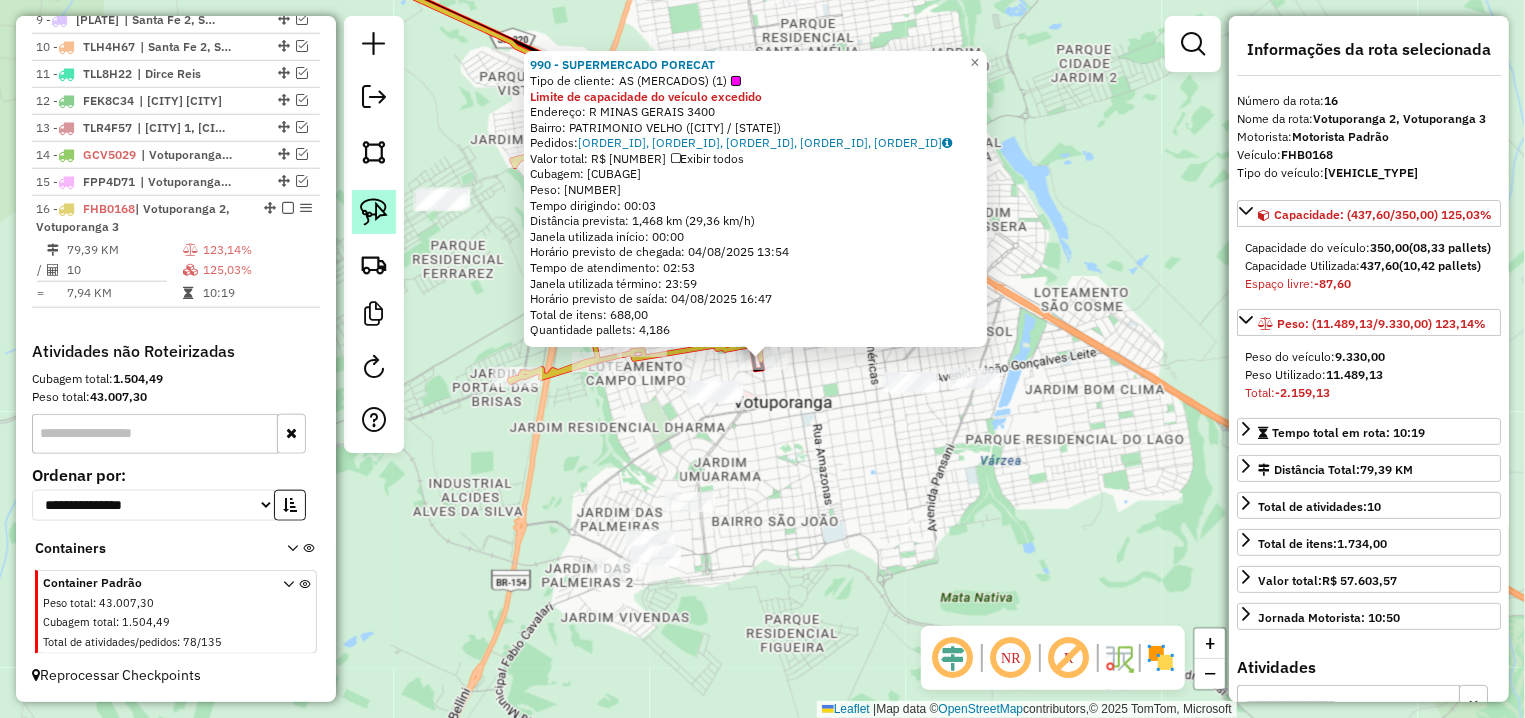 click 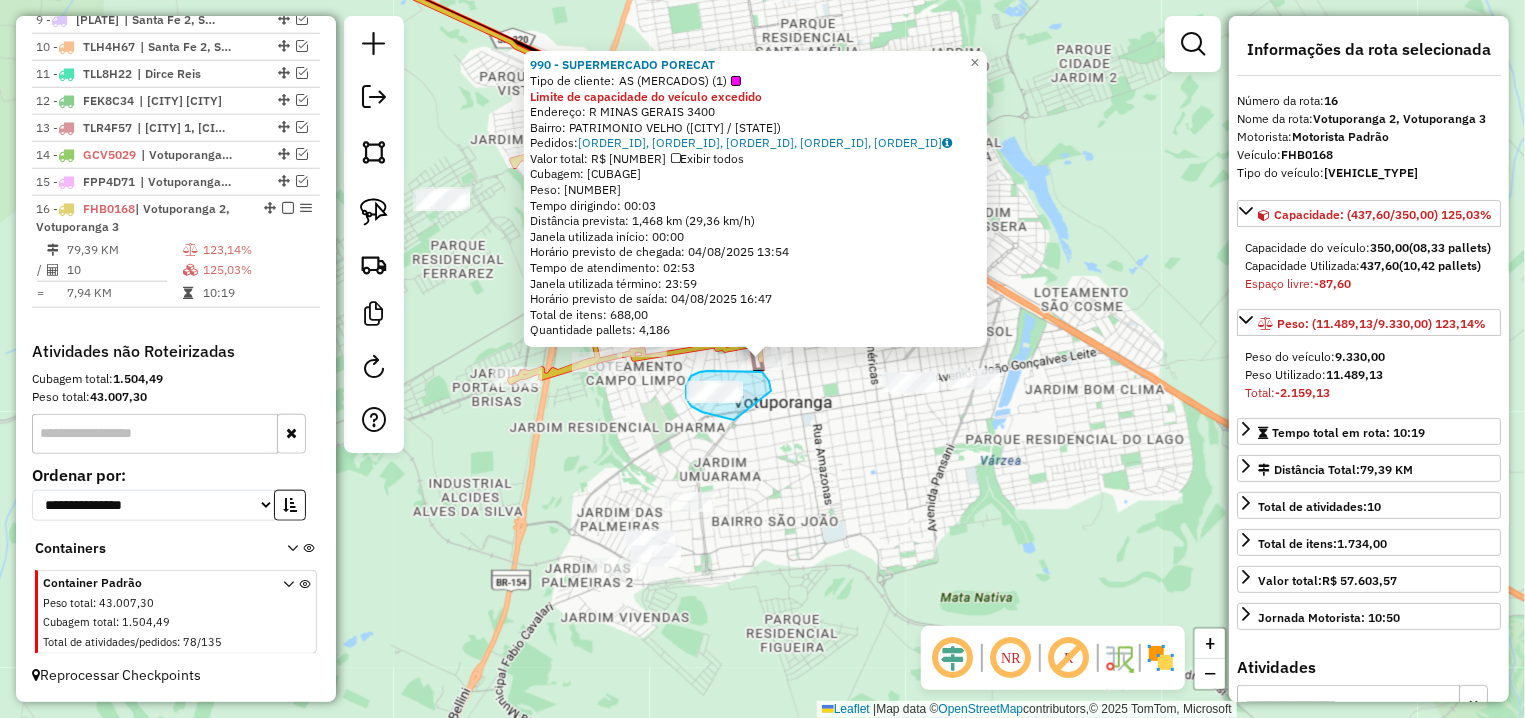 drag, startPoint x: 769, startPoint y: 381, endPoint x: 735, endPoint y: 420, distance: 51.739735 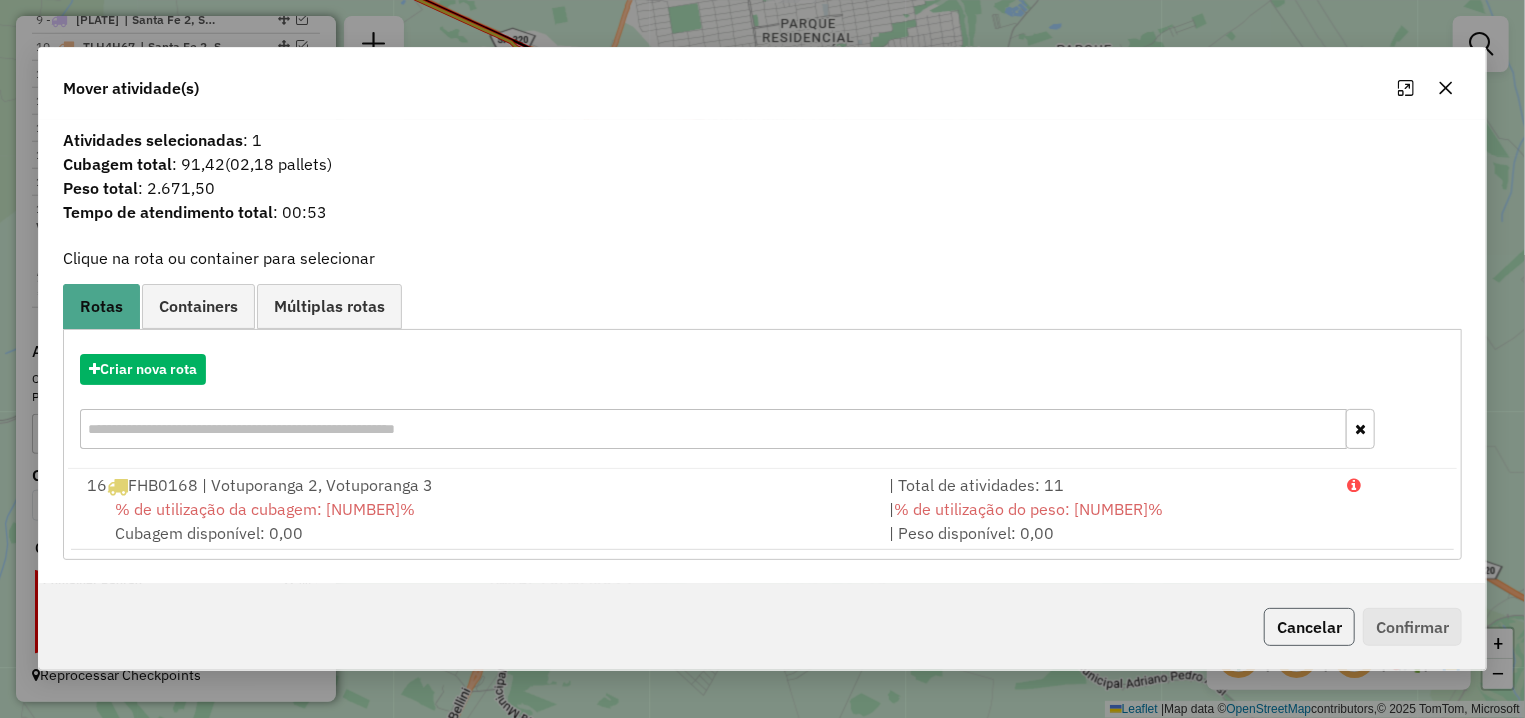 click on "Cancelar" 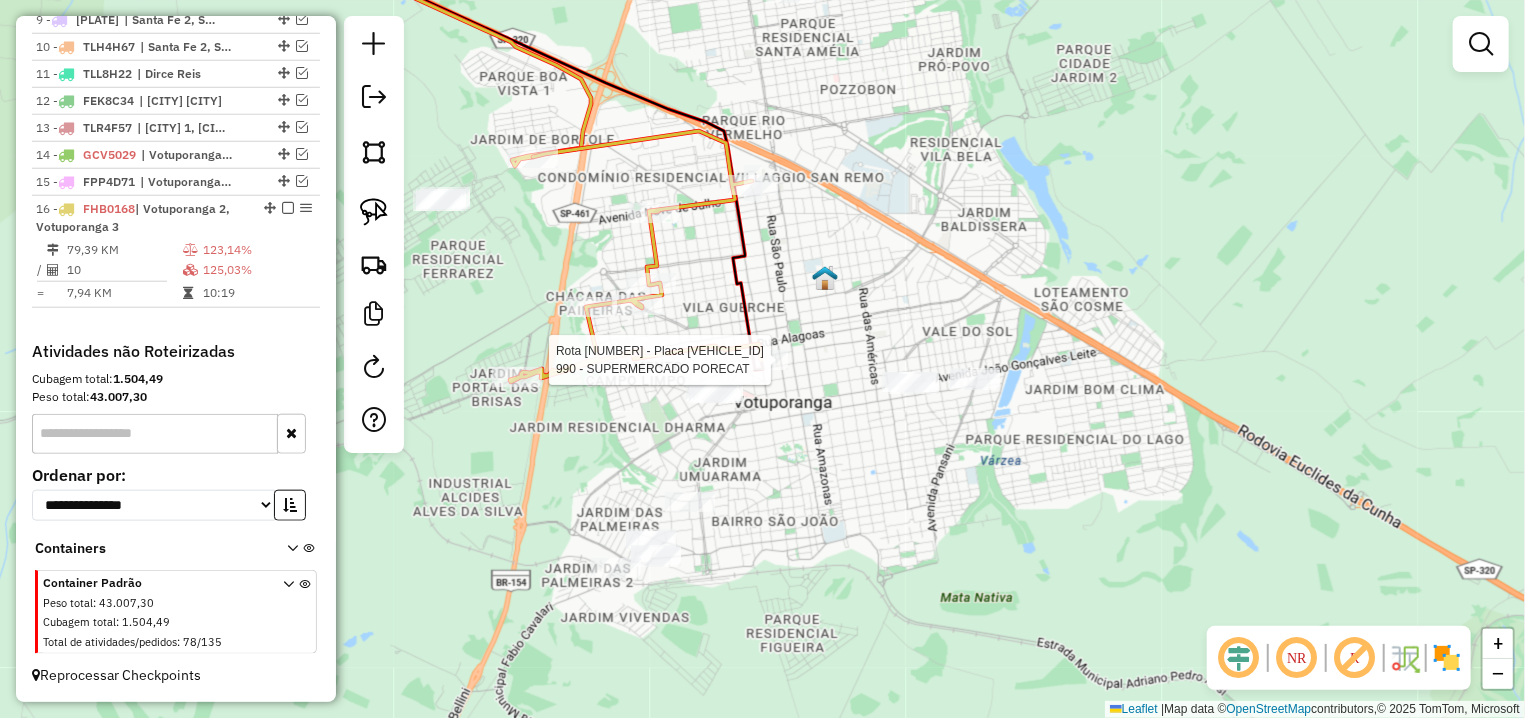 select on "**********" 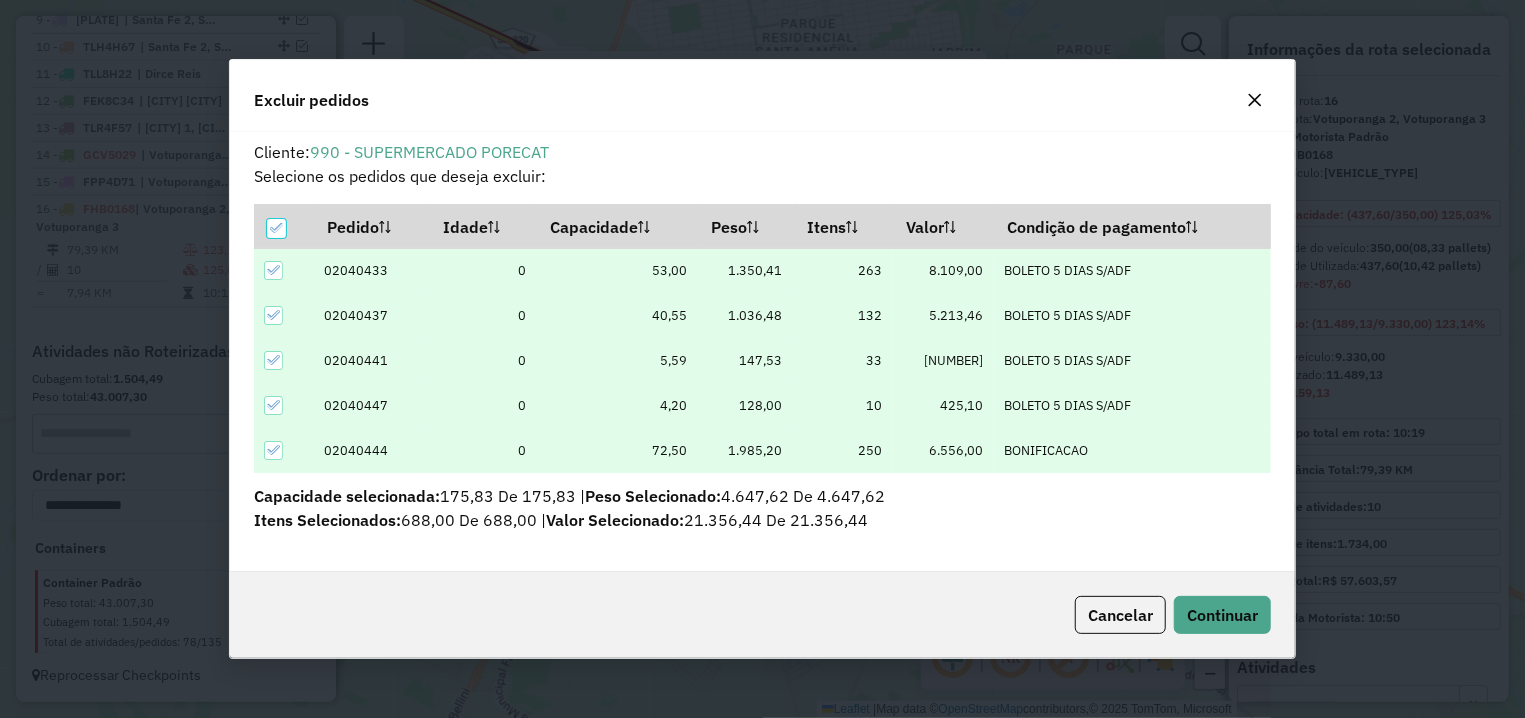 scroll, scrollTop: 11, scrollLeft: 6, axis: both 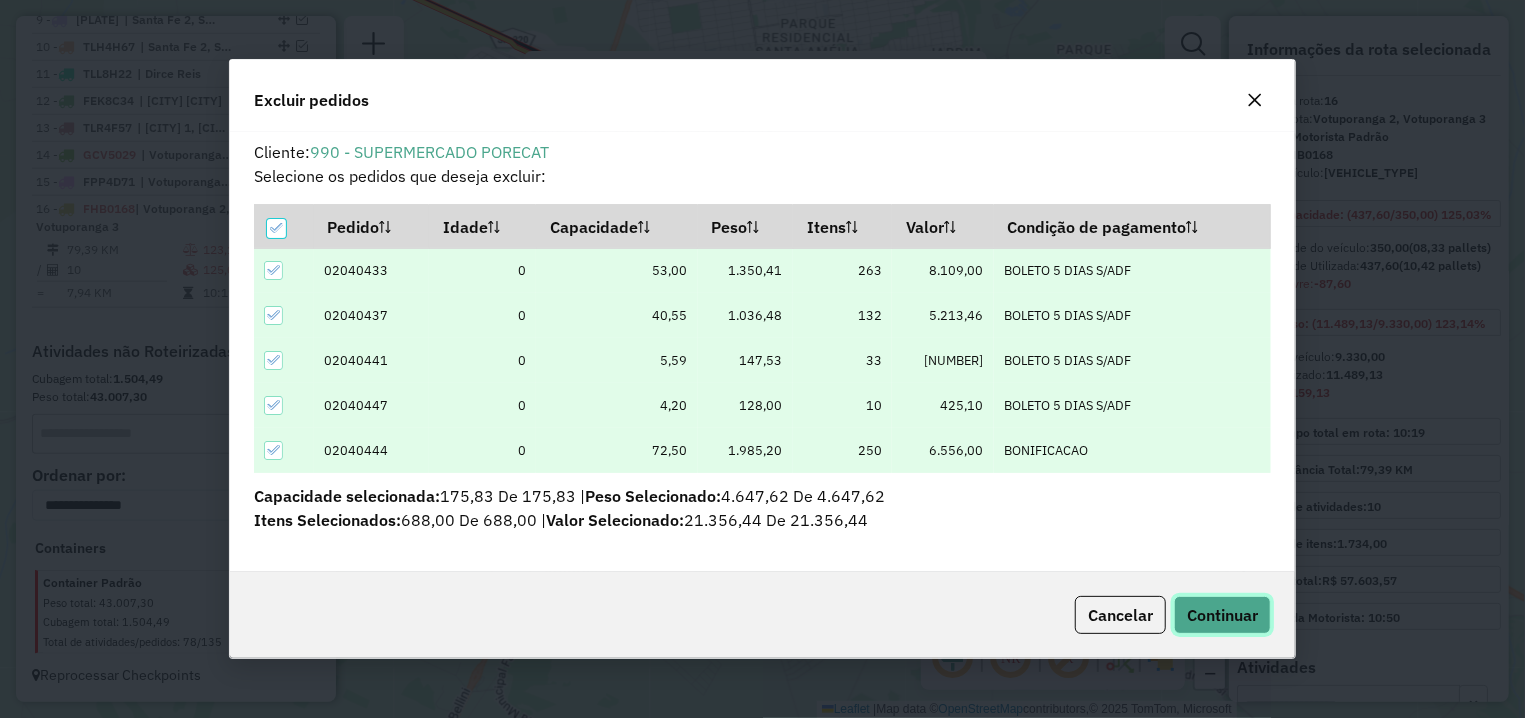 click on "Continuar" 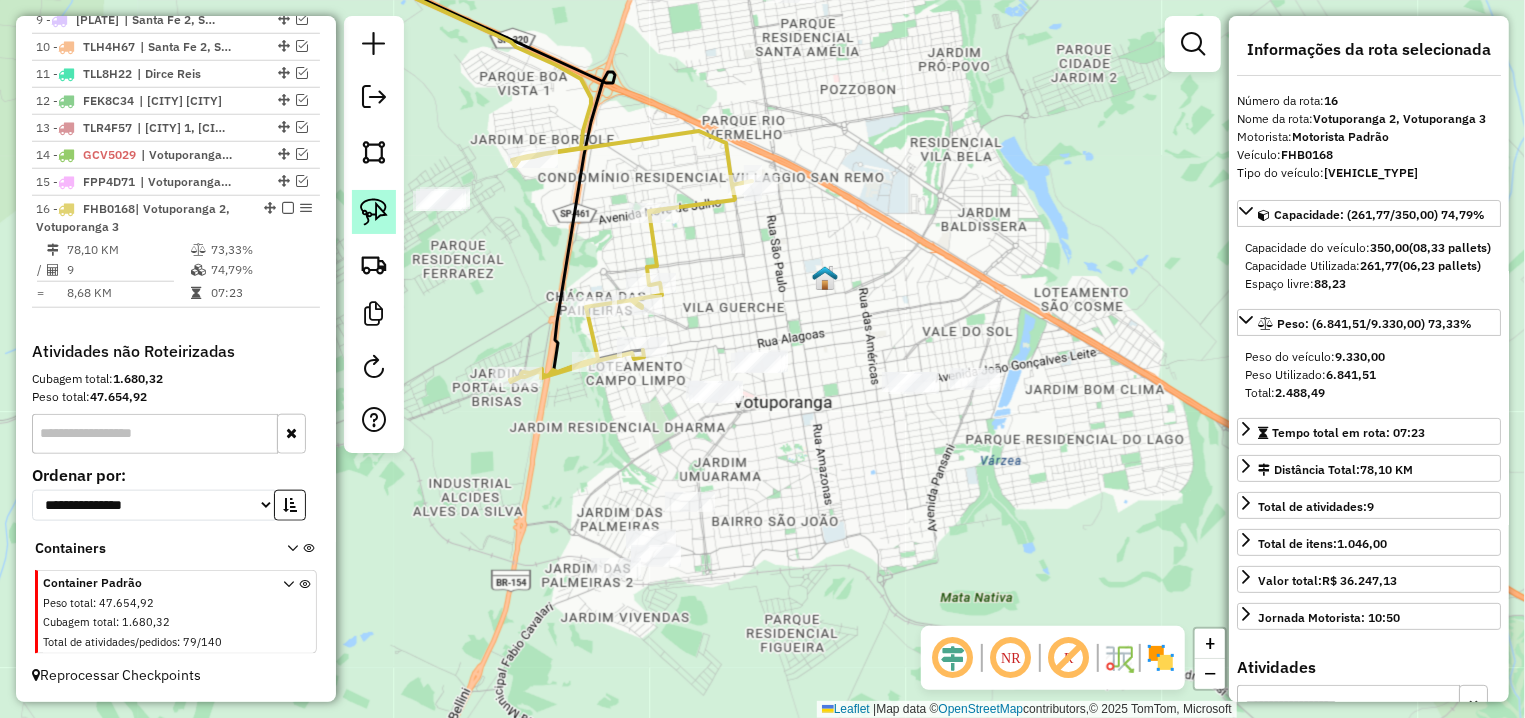 click 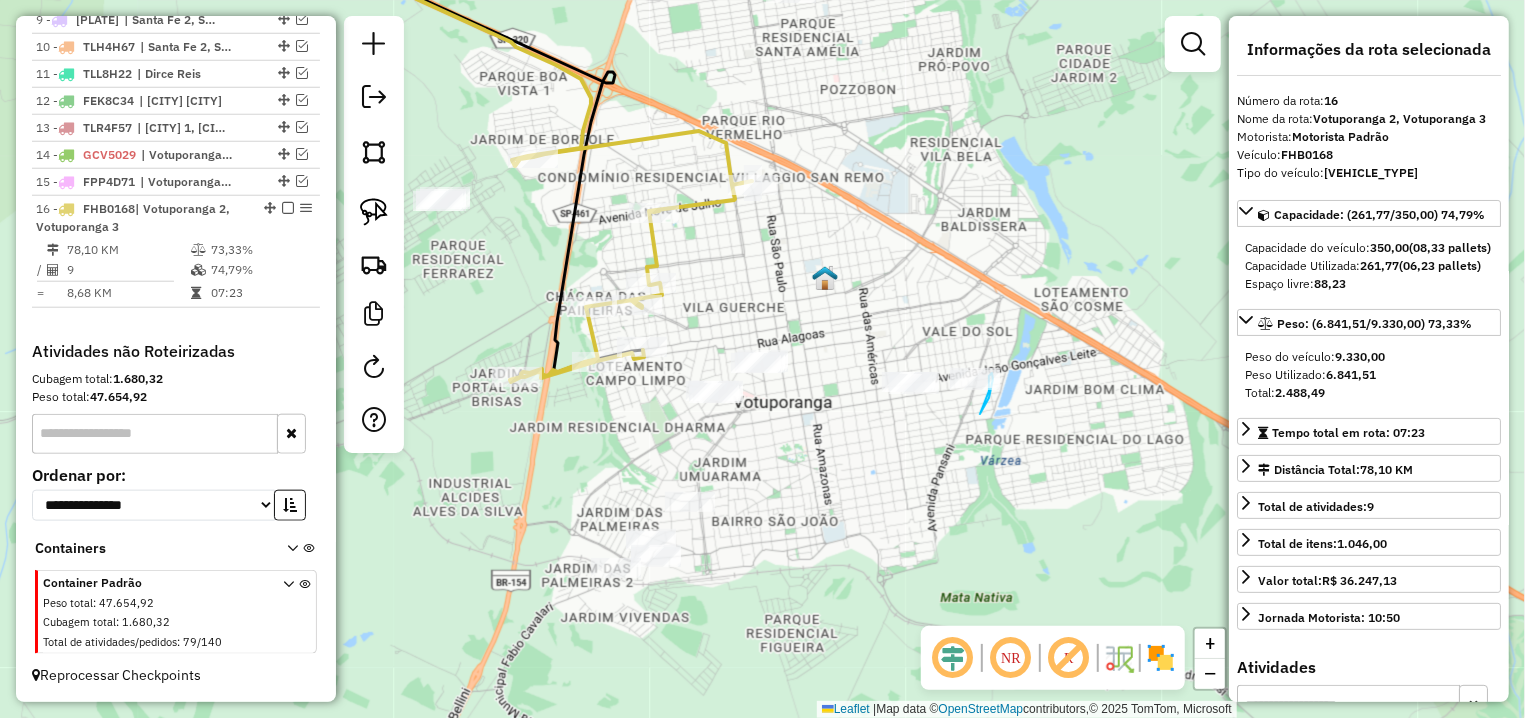 click on "Janela de atendimento Grade de atendimento Capacidade Transportadoras Veículos Cliente Pedidos  Rotas Selecione os dias de semana para filtrar as janelas de atendimento  Seg   Ter   Qua   Qui   Sex   Sáb   Dom  Informe o período da janela de atendimento: De: Até:  Filtrar exatamente a janela do cliente  Considerar janela de atendimento padrão  Selecione os dias de semana para filtrar as grades de atendimento  Seg   Ter   Qua   Qui   Sex   Sáb   Dom   Considerar clientes sem dia de atendimento cadastrado  Clientes fora do dia de atendimento selecionado Filtrar as atividades entre os valores definidos abaixo:  Peso mínimo:   Peso máximo:   Cubagem mínima:   Cubagem máxima:   De:   Até:  Filtrar as atividades entre o tempo de atendimento definido abaixo:  De:   Até:   Considerar capacidade total dos clientes não roteirizados Transportadora: Selecione um ou mais itens Tipo de veículo: Selecione um ou mais itens Veículo: Selecione um ou mais itens Motorista: Selecione um ou mais itens Nome: Rótulo:" 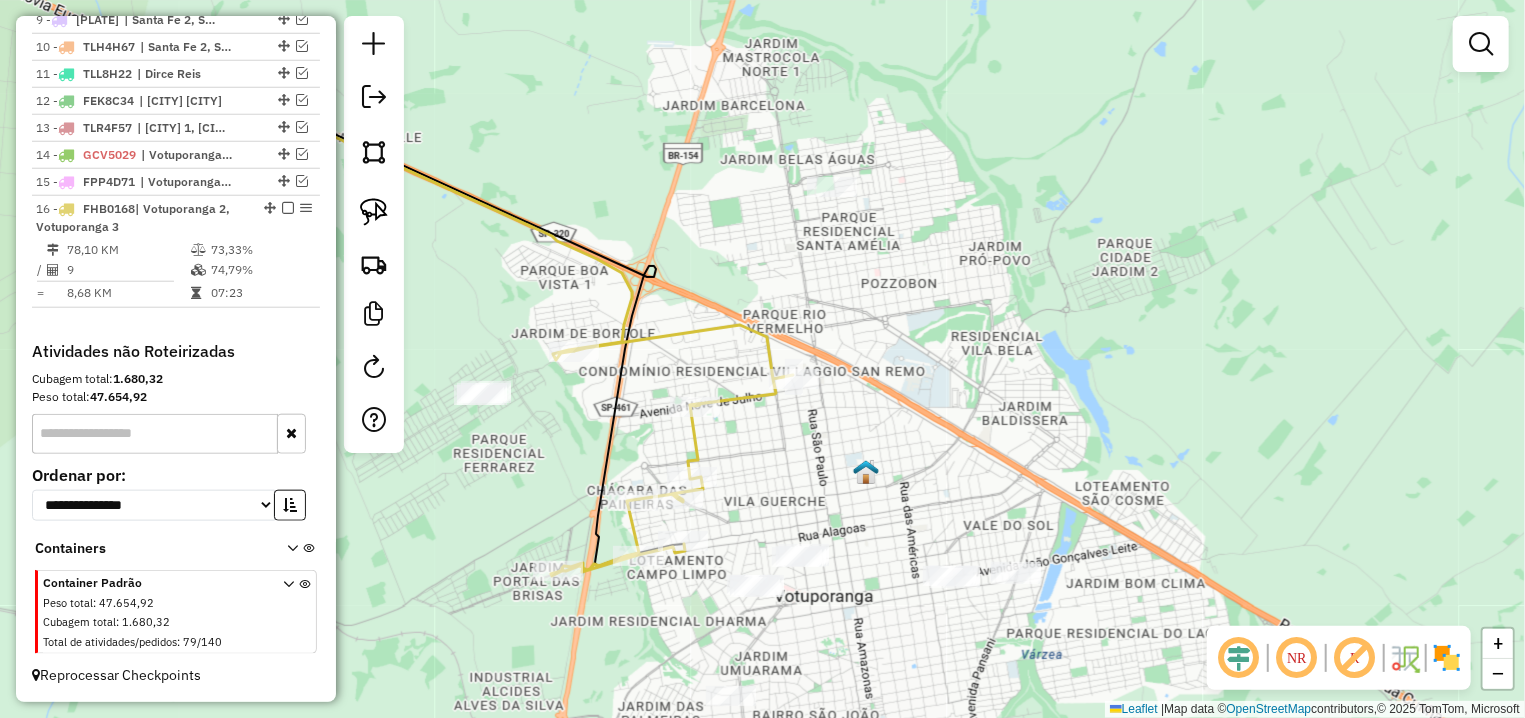 drag, startPoint x: 848, startPoint y: 285, endPoint x: 894, endPoint y: 392, distance: 116.46888 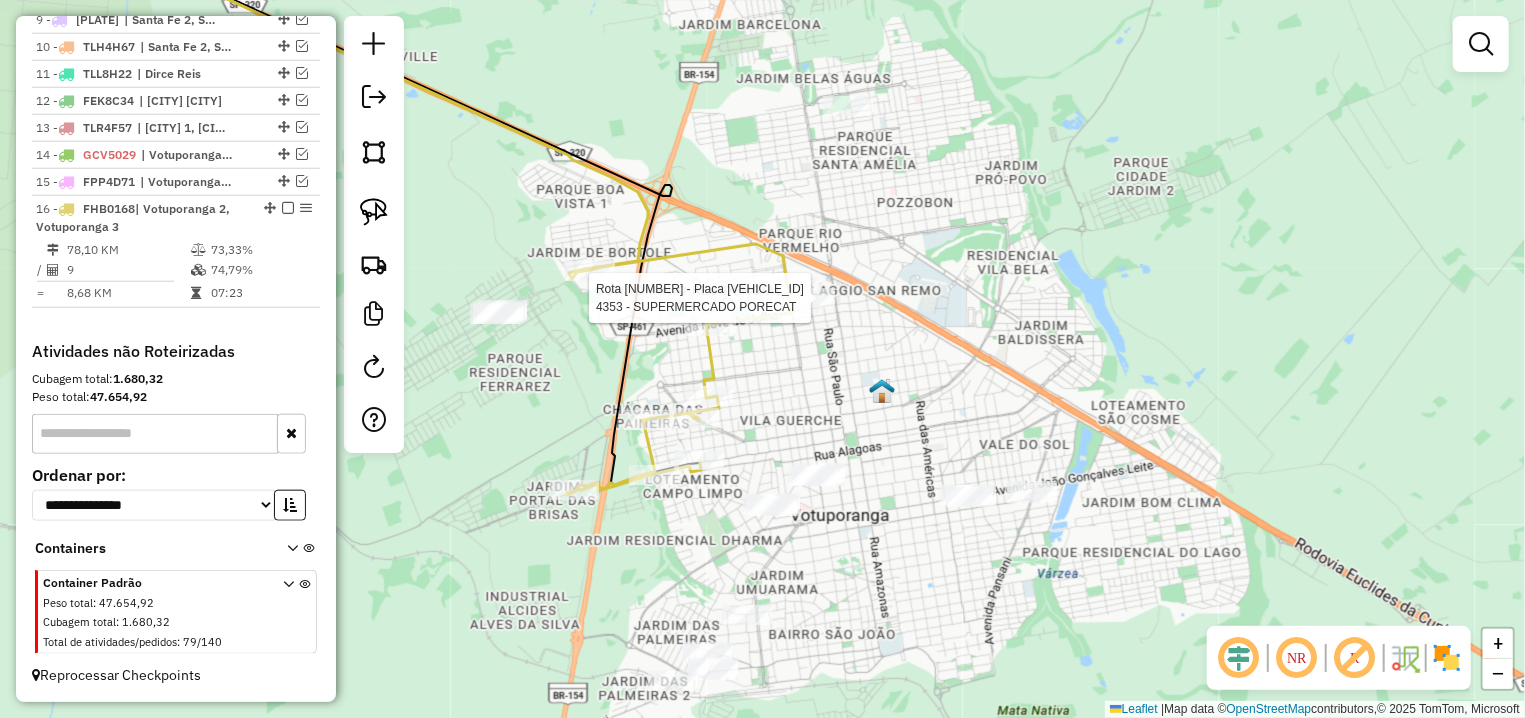 select on "**********" 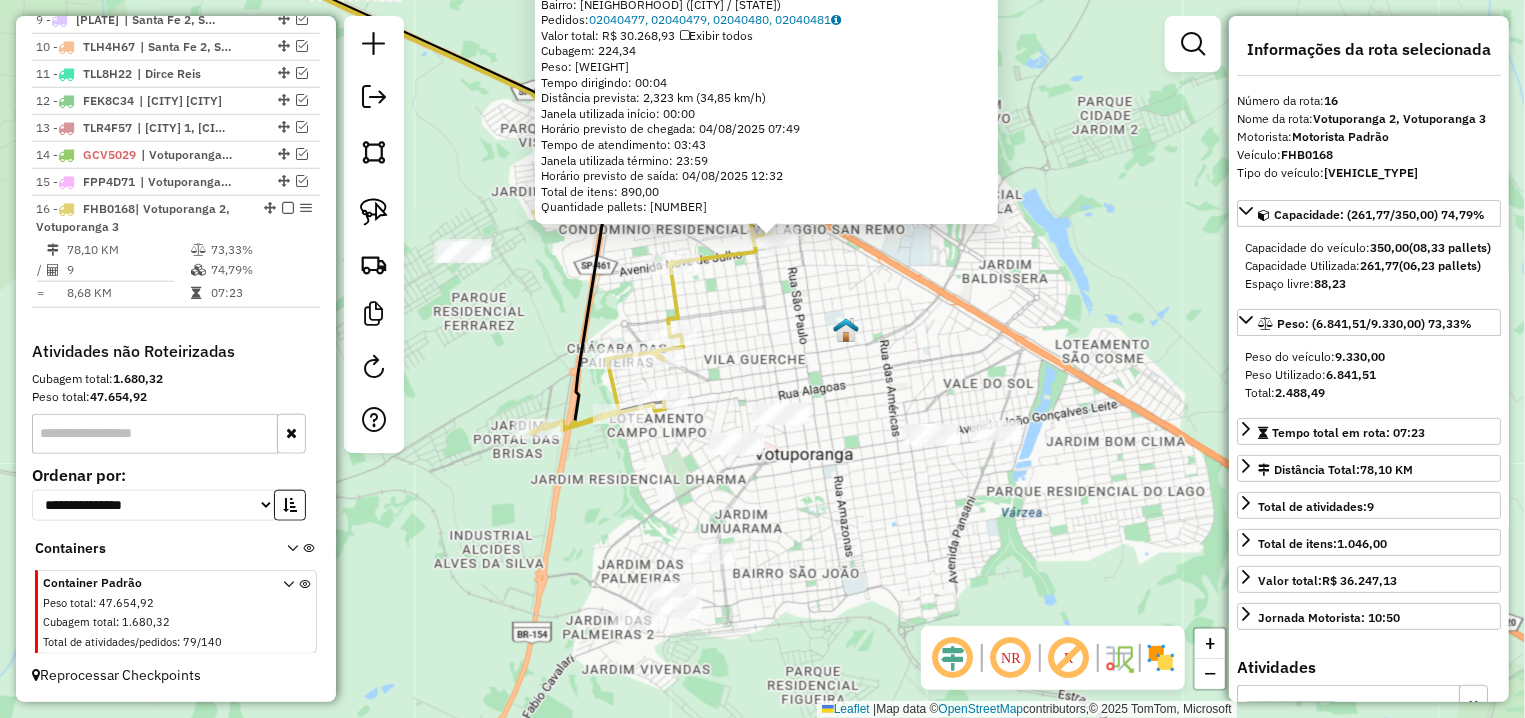 drag, startPoint x: 786, startPoint y: 367, endPoint x: 791, endPoint y: 339, distance: 28.442924 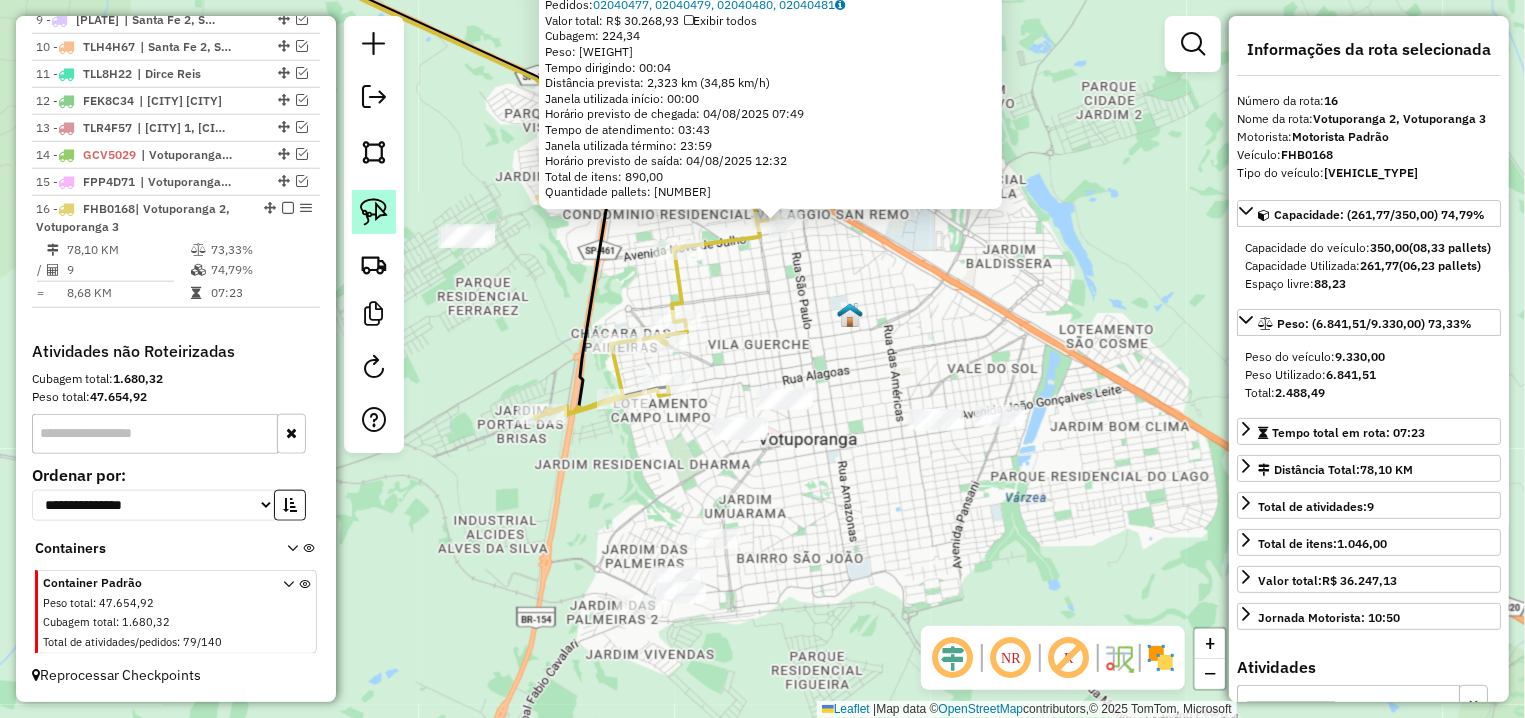 click 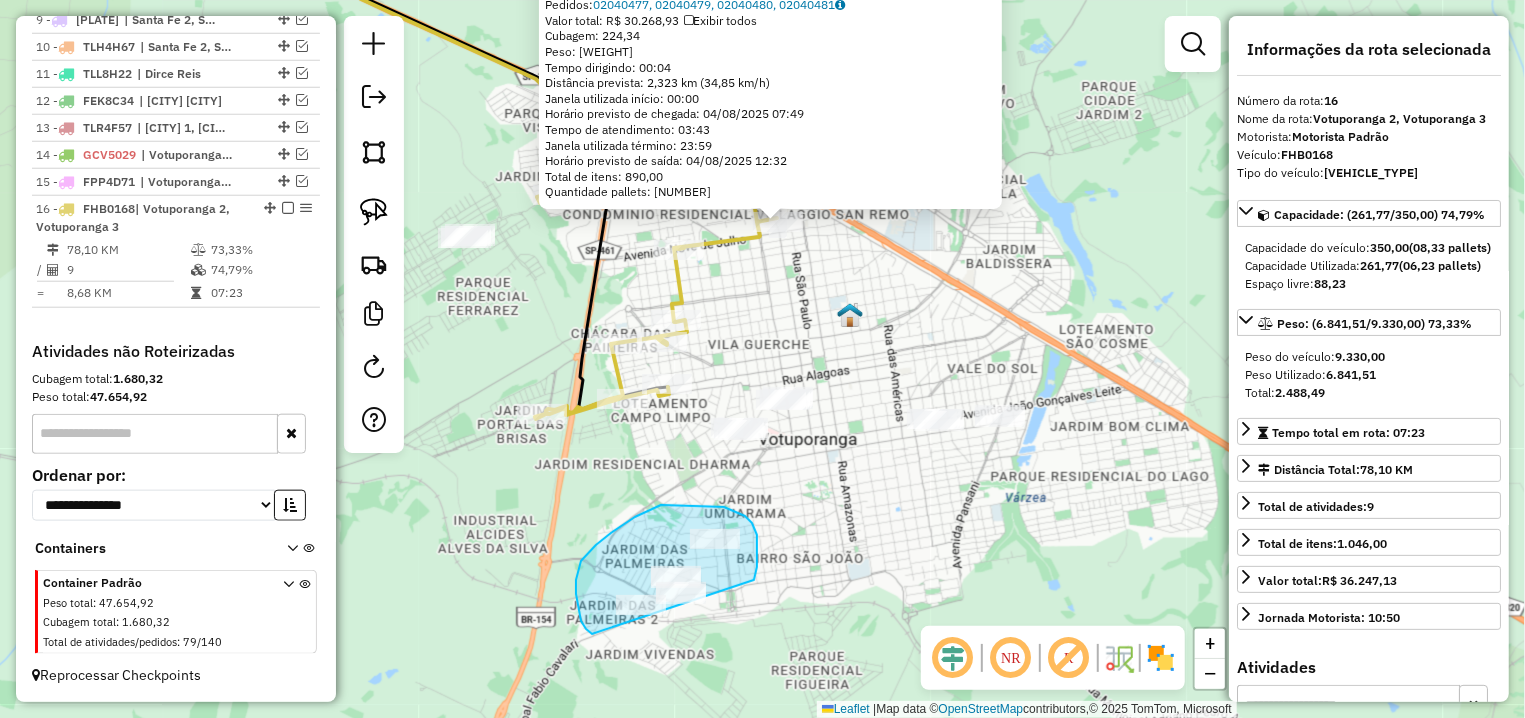 drag, startPoint x: 752, startPoint y: 523, endPoint x: 687, endPoint y: 669, distance: 159.81552 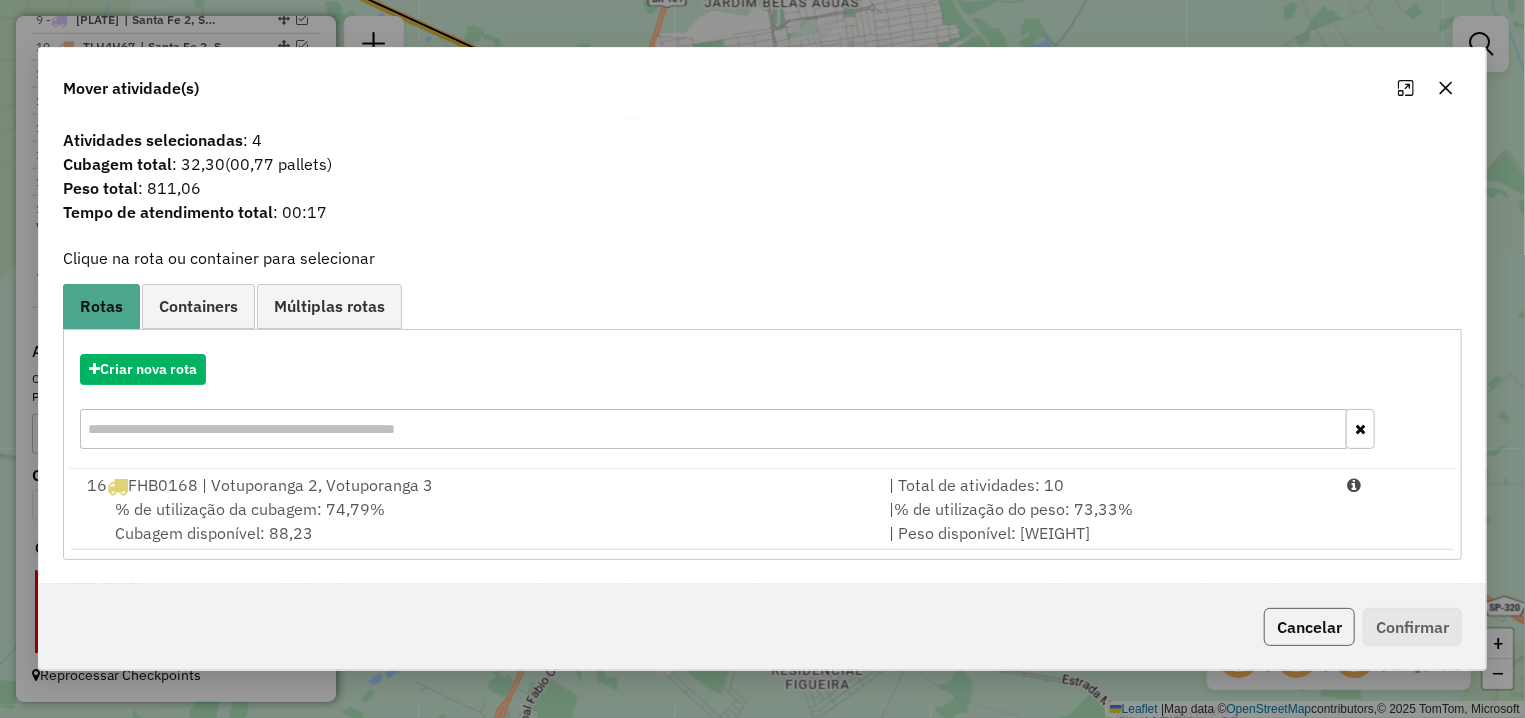 click on "Cancelar" 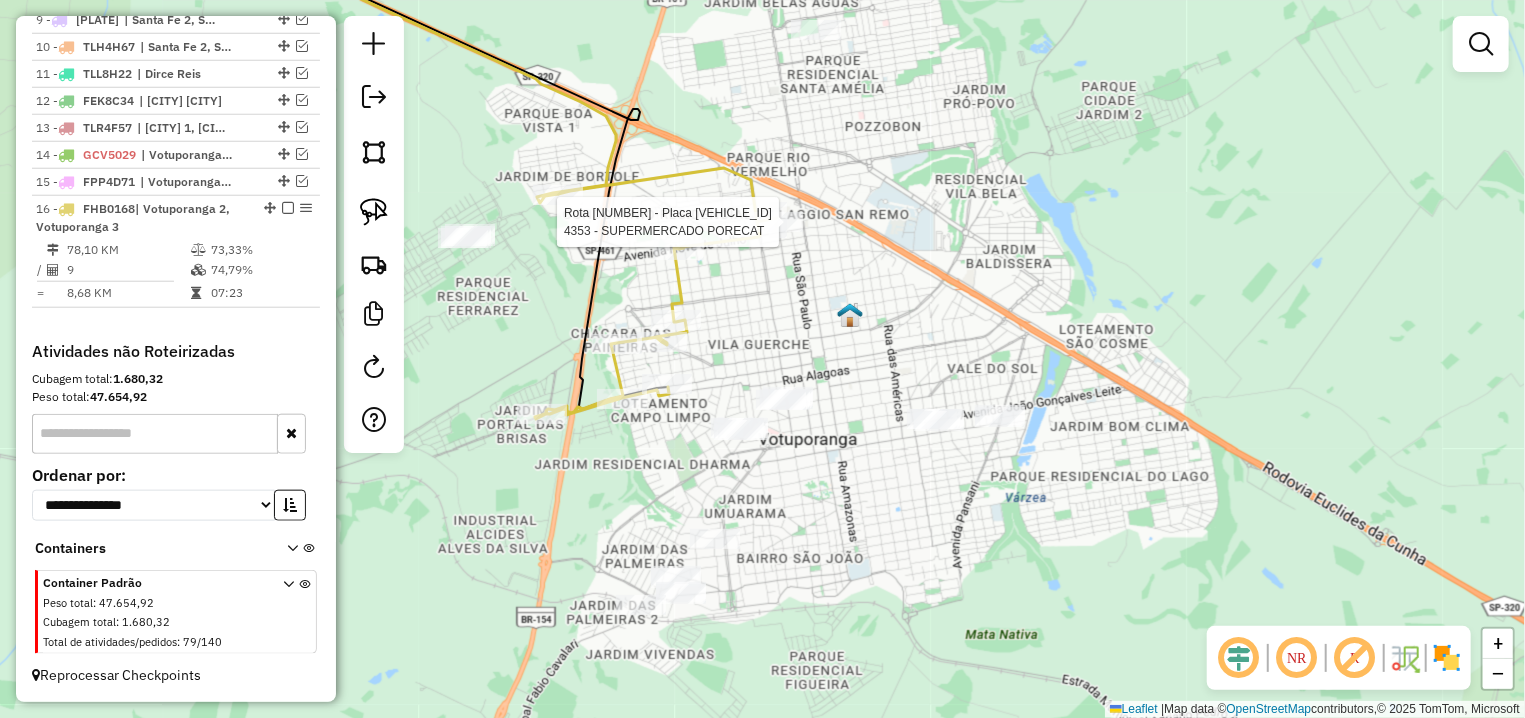 select on "**********" 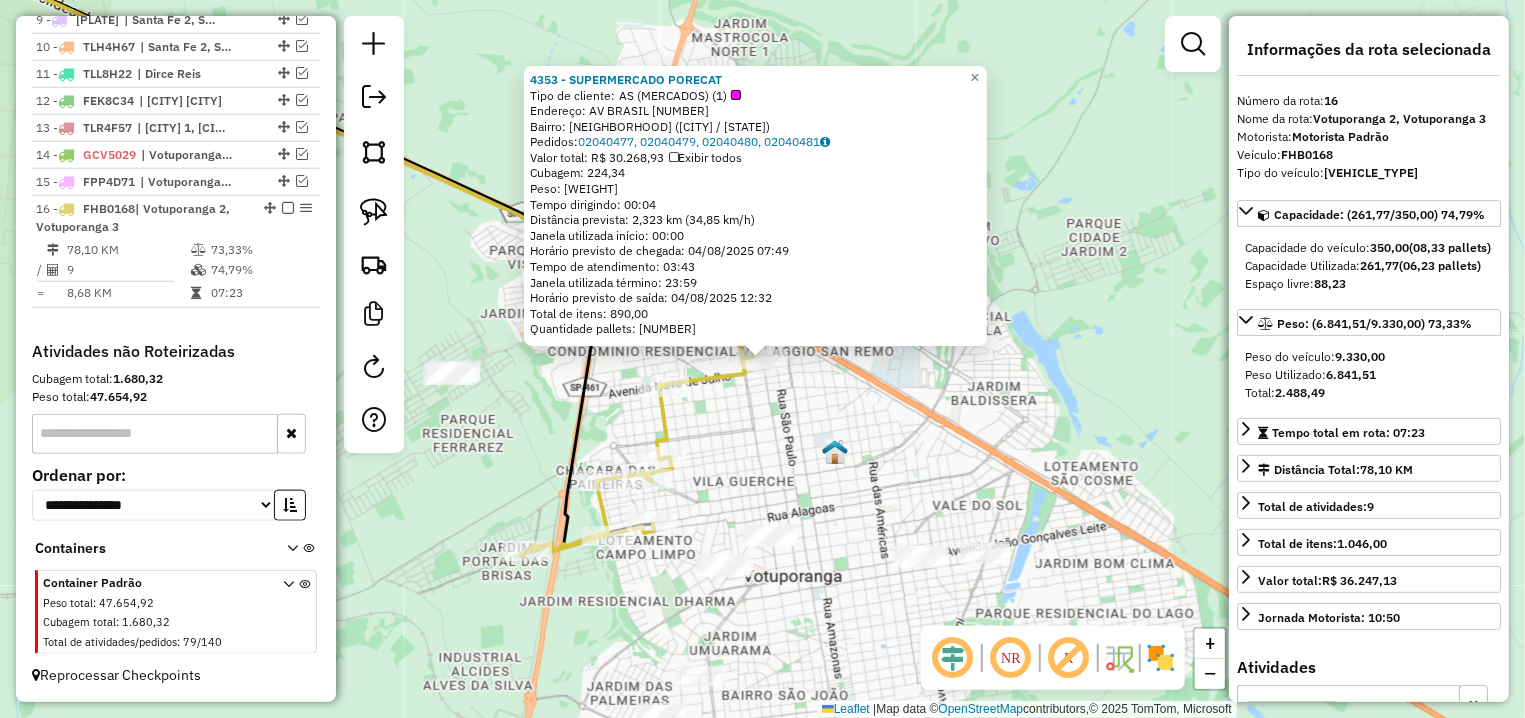 click on "4353 - SUPERMERCADO PORECAT Tipo de cliente: AS (MERCADOS) (1) Endereço: AV BRASIL 5087 Bairro: JARDIM SAO JUDAS TADEU ([CITY] / [STATE]) Pedidos: 02040477, 02040479, 02040480, 02040481 Valor total: R$ 30.268,93 Exibir todos Cubagem: 224,34 Peso: 5.738,15 Tempo dirigindo: 00:04 Distância prevista: 2,323 km (34,85 km/h) Janela utilizada início: 00:00 Horário previsto de chegada: 04/08/2025 07:49 Tempo de atendimento: 03:43 Janela utilizada término: 23:59 Horário previsto de saída: 04/08/2025 12:32 Total de itens: 890,00 Quantidade pallets: 5,342 × Janela de atendimento Grade de atendimento Capacidade Transportadoras Veículos Cliente Pedidos Rotas Selecione os dias de semana para filtrar as janelas de atendimento Seg Ter Qua Qui Sex Sáb Dom Informe o período da janela de atendimento: De: Até: Filtrar exatamente a janela do cliente Considerar janela de atendimento padrão Seg Ter Qua Qui Sex Sáb Dom De: De:" 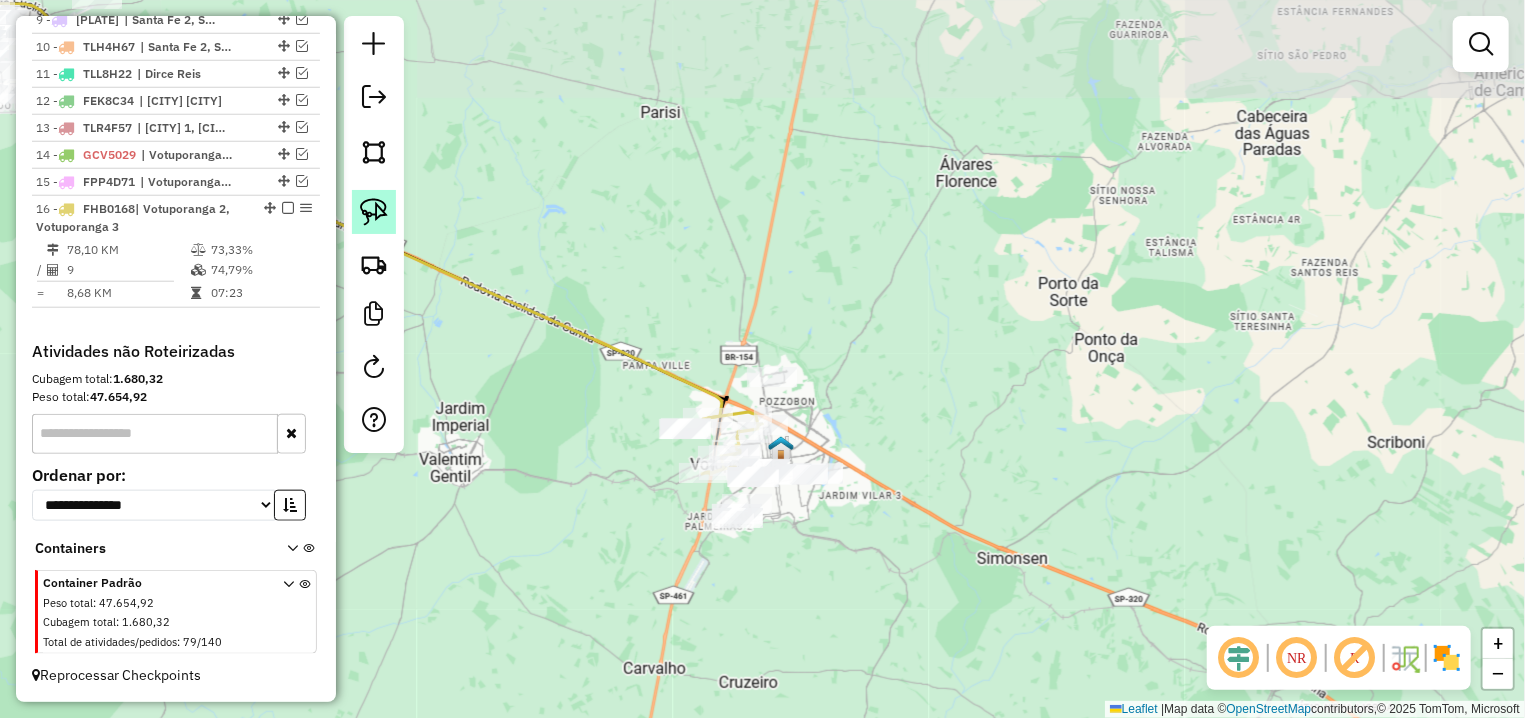 click 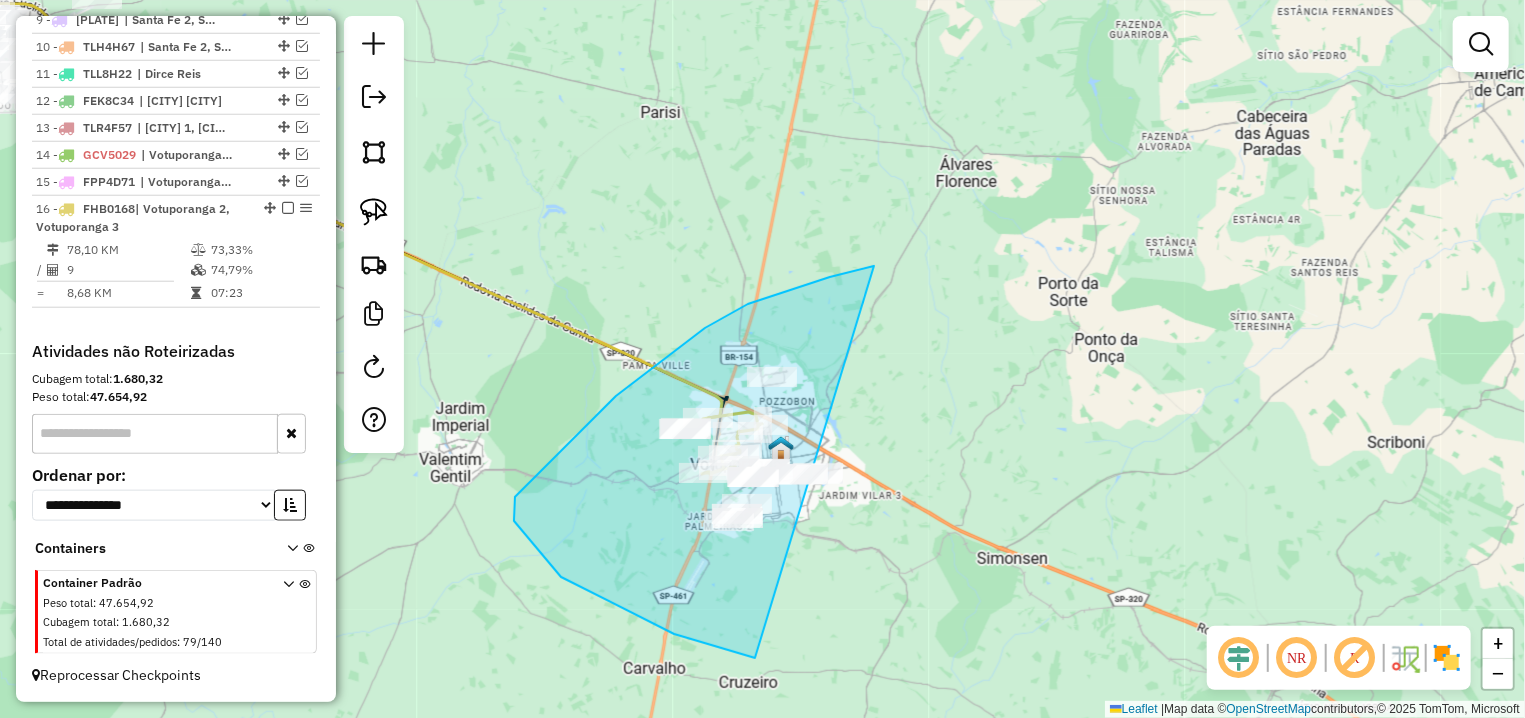 drag, startPoint x: 874, startPoint y: 266, endPoint x: 856, endPoint y: 639, distance: 373.43405 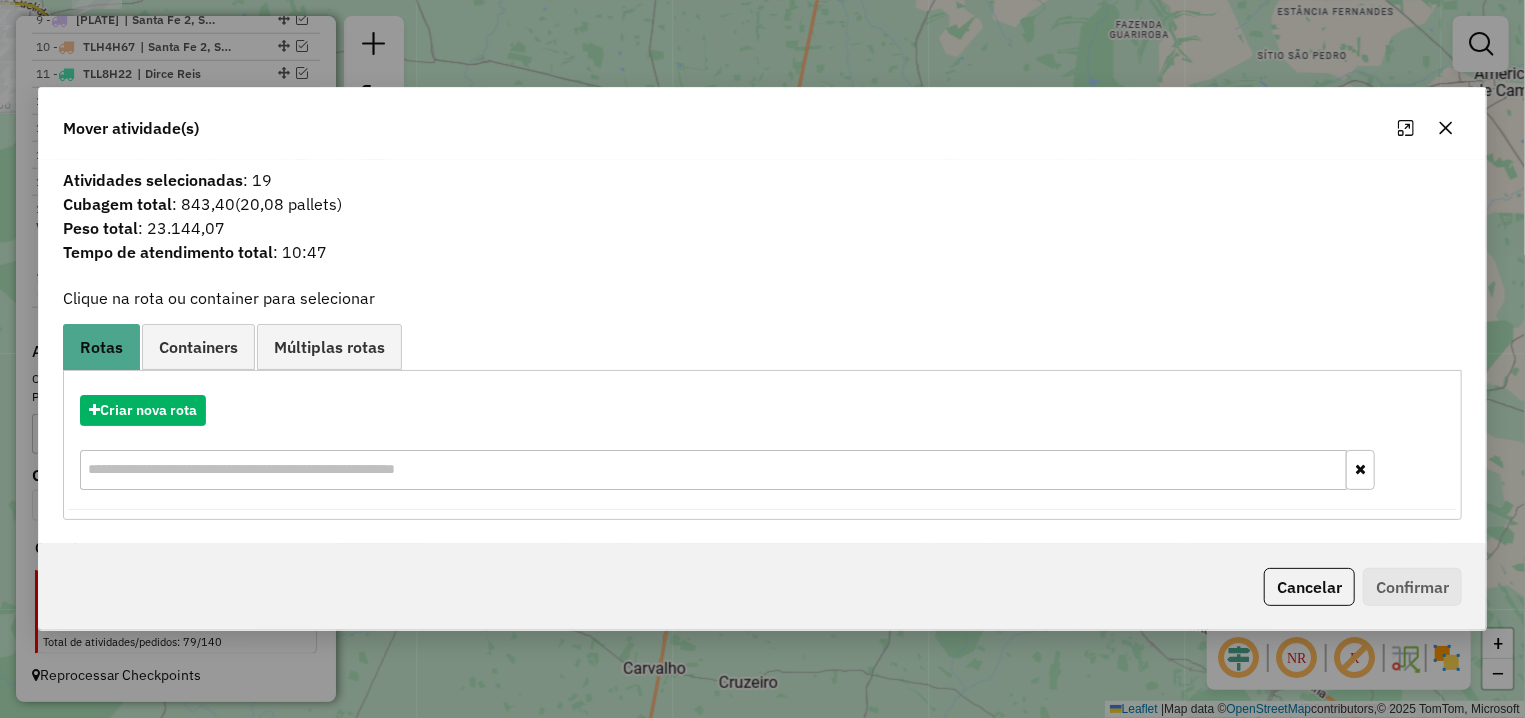 click 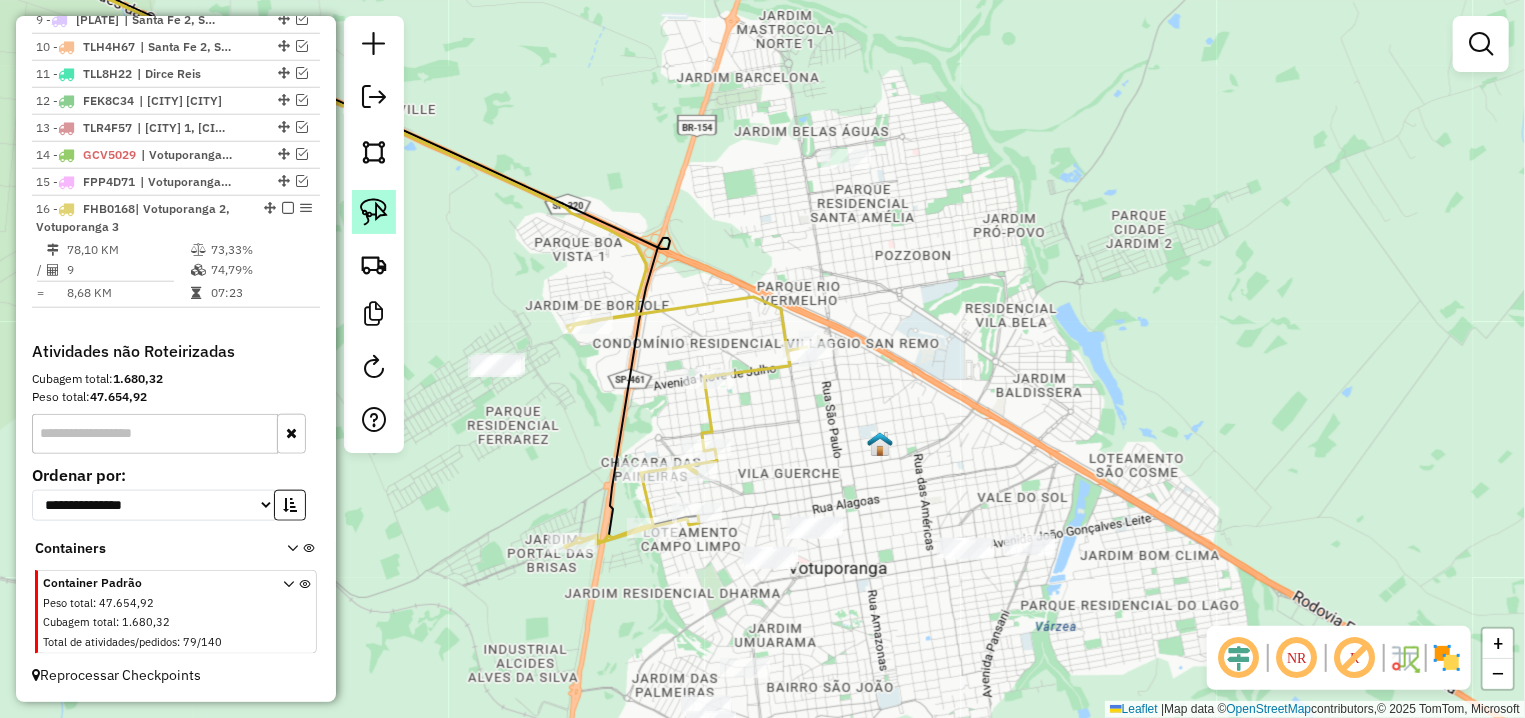 click 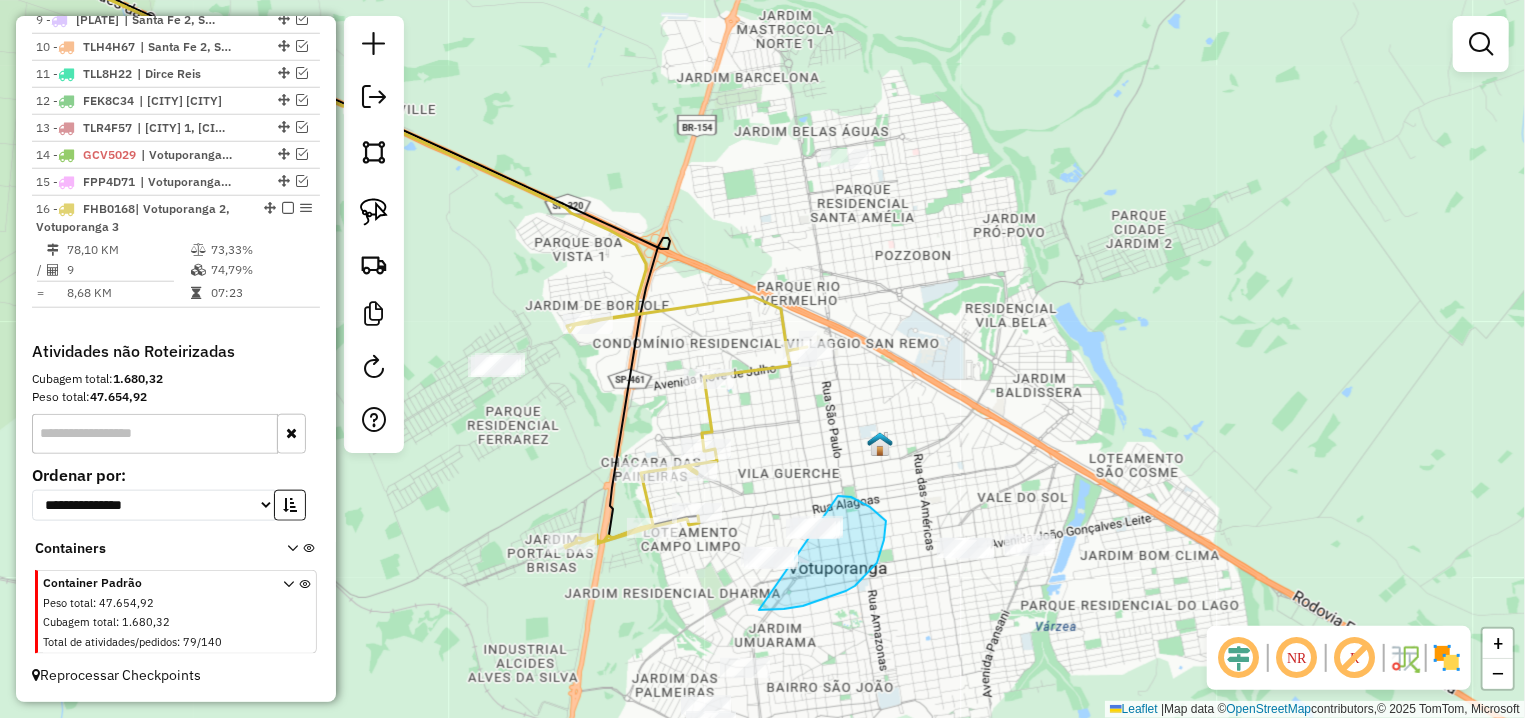 drag, startPoint x: 810, startPoint y: 604, endPoint x: 838, endPoint y: 496, distance: 111.5706 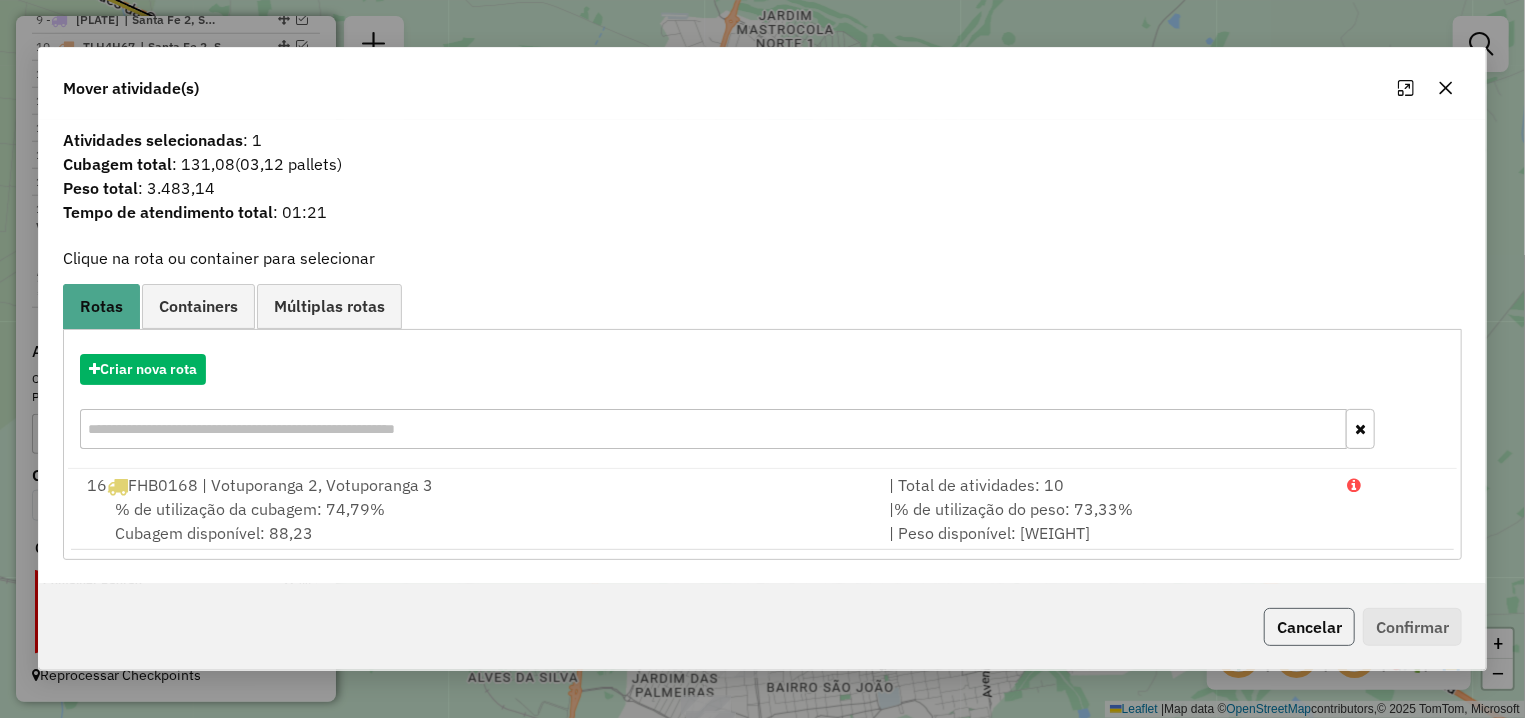 click on "Cancelar" 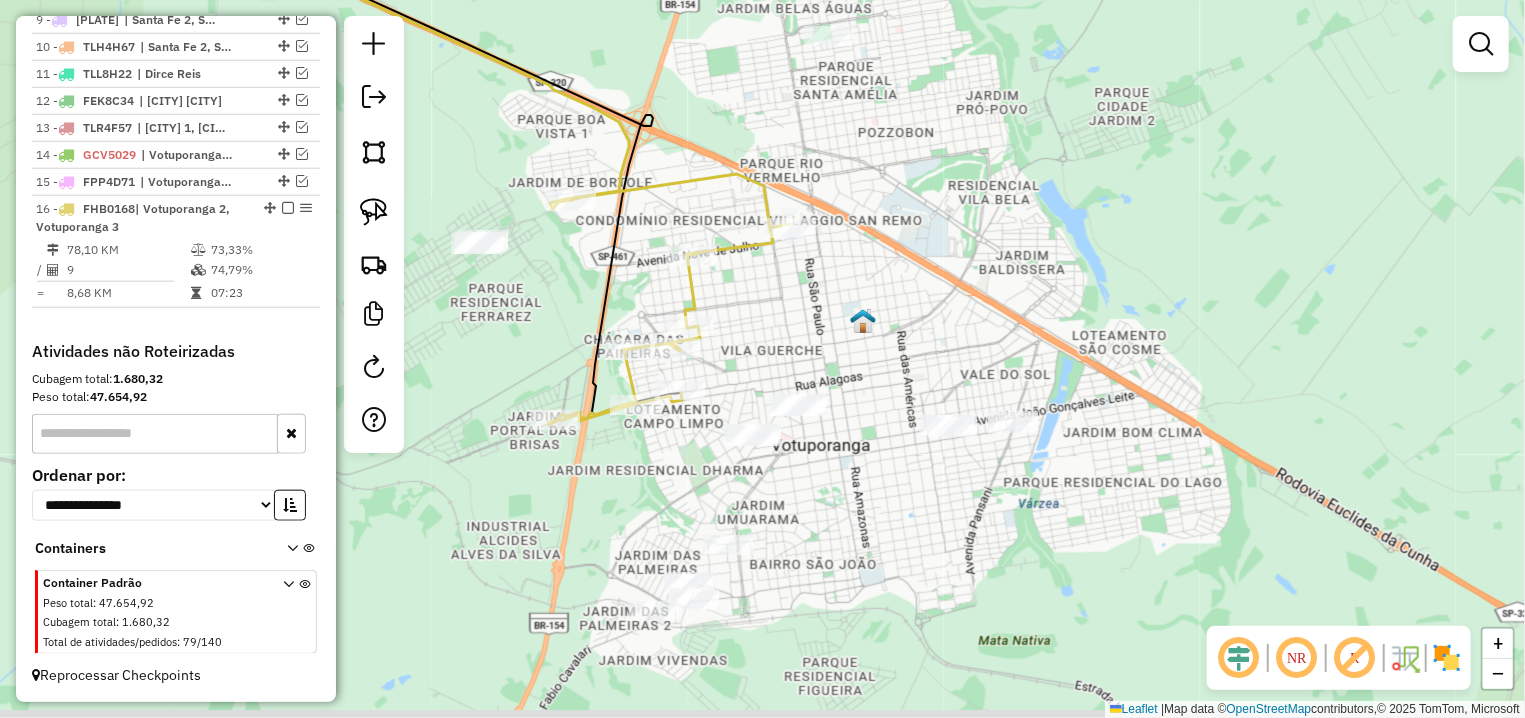 drag, startPoint x: 909, startPoint y: 601, endPoint x: 892, endPoint y: 410, distance: 191.75505 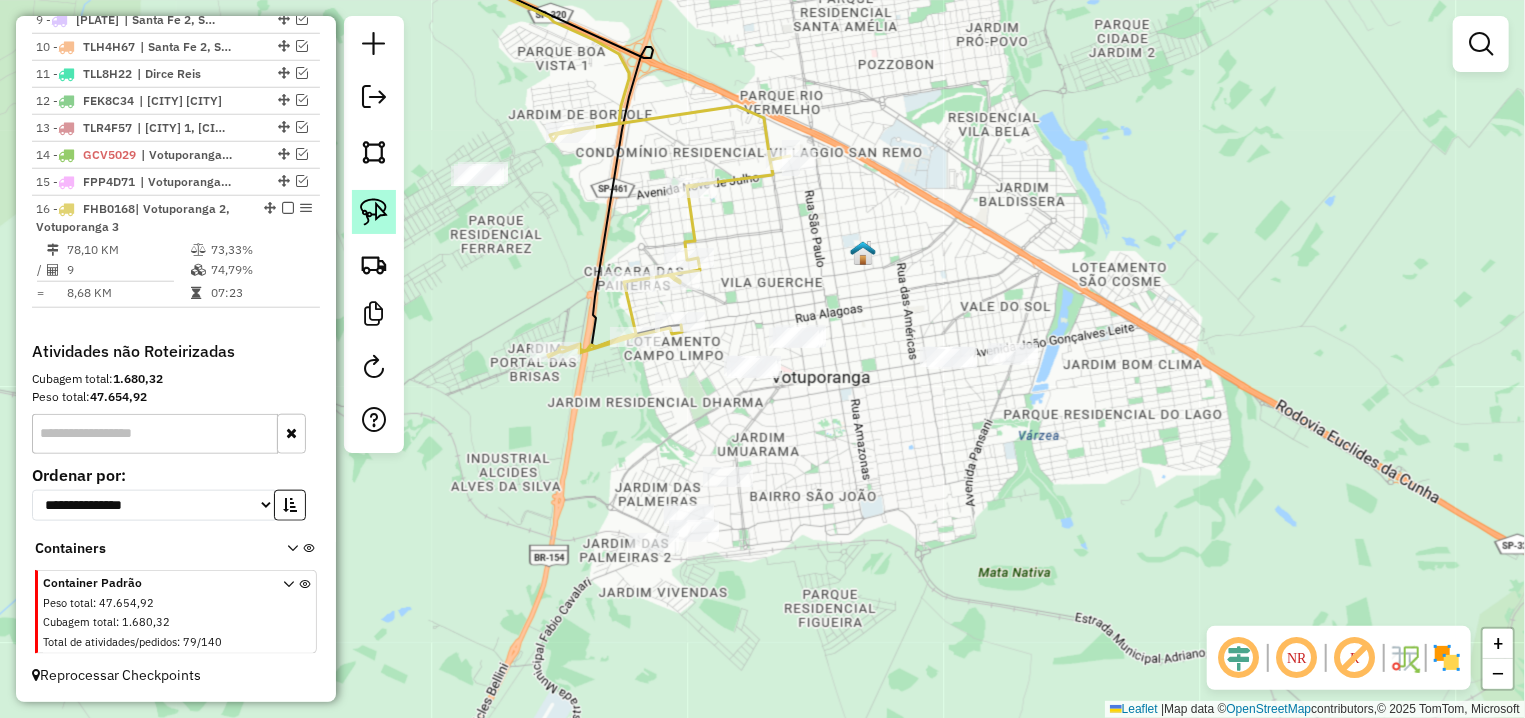 click 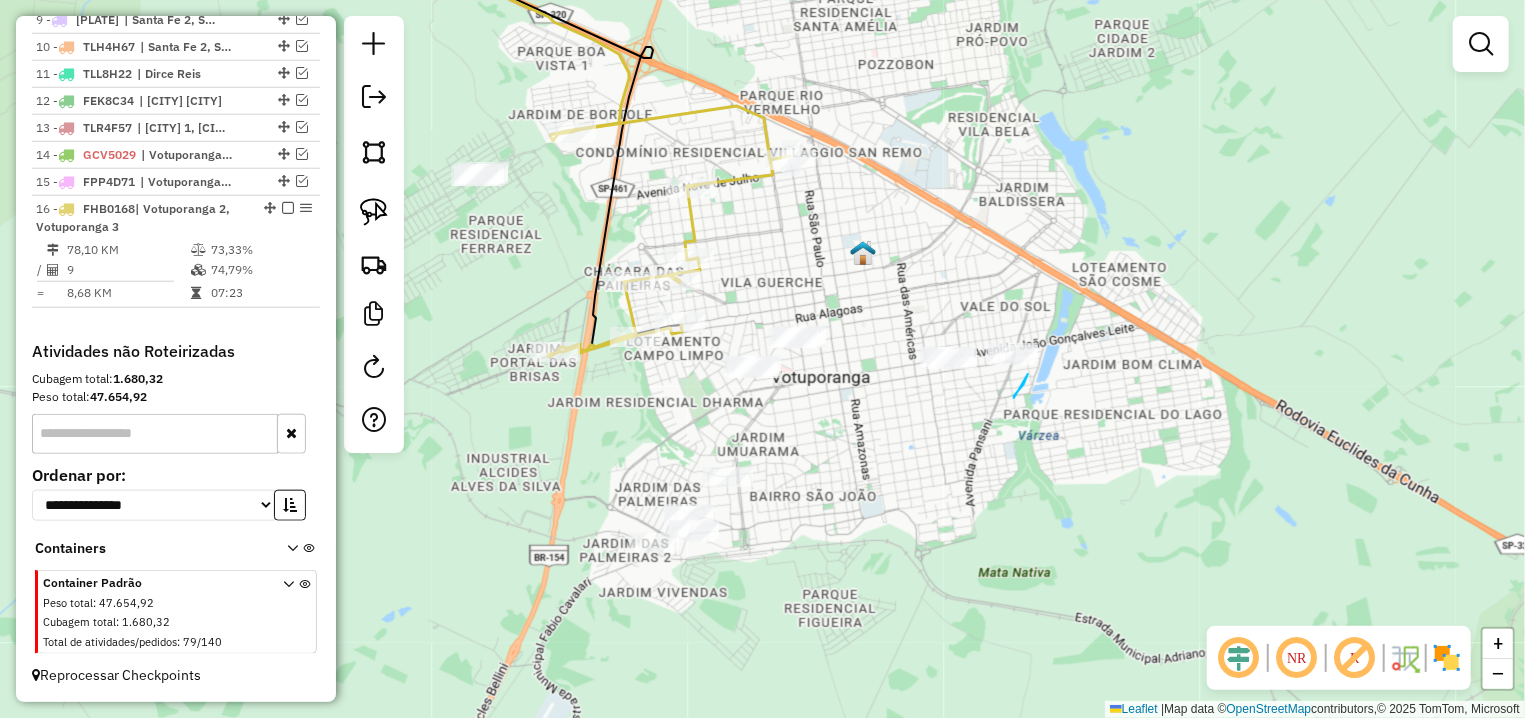 drag, startPoint x: 1015, startPoint y: 395, endPoint x: 1025, endPoint y: 382, distance: 16.40122 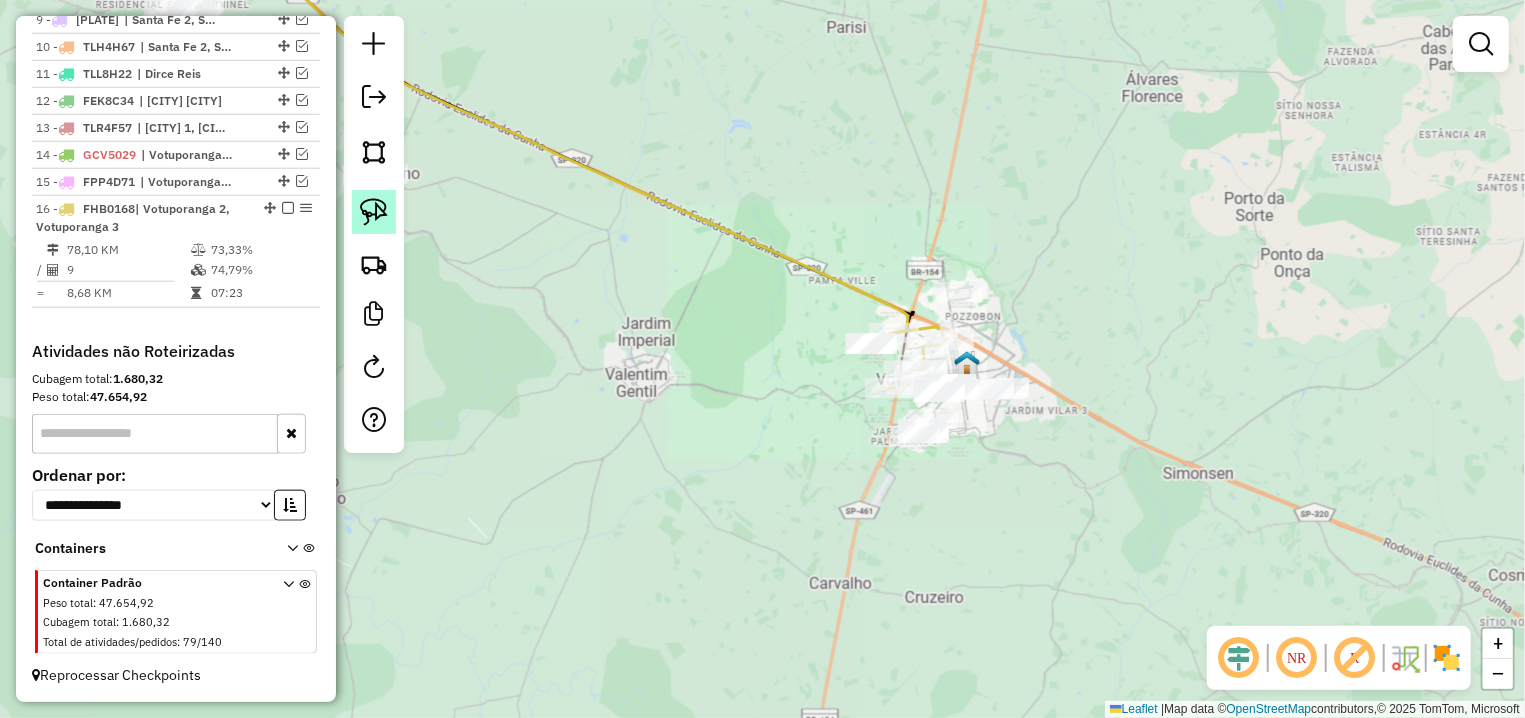 click 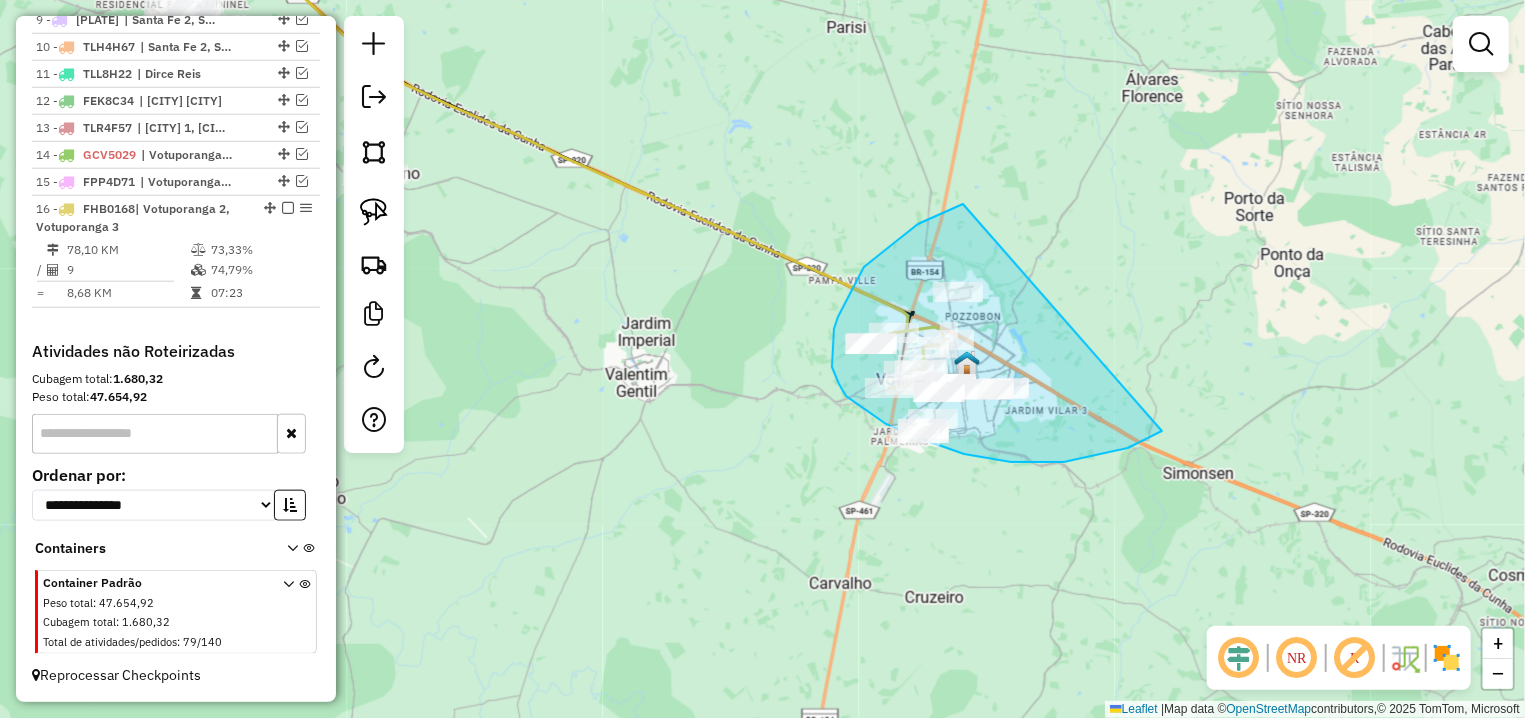 drag, startPoint x: 963, startPoint y: 204, endPoint x: 1162, endPoint y: 431, distance: 301.87747 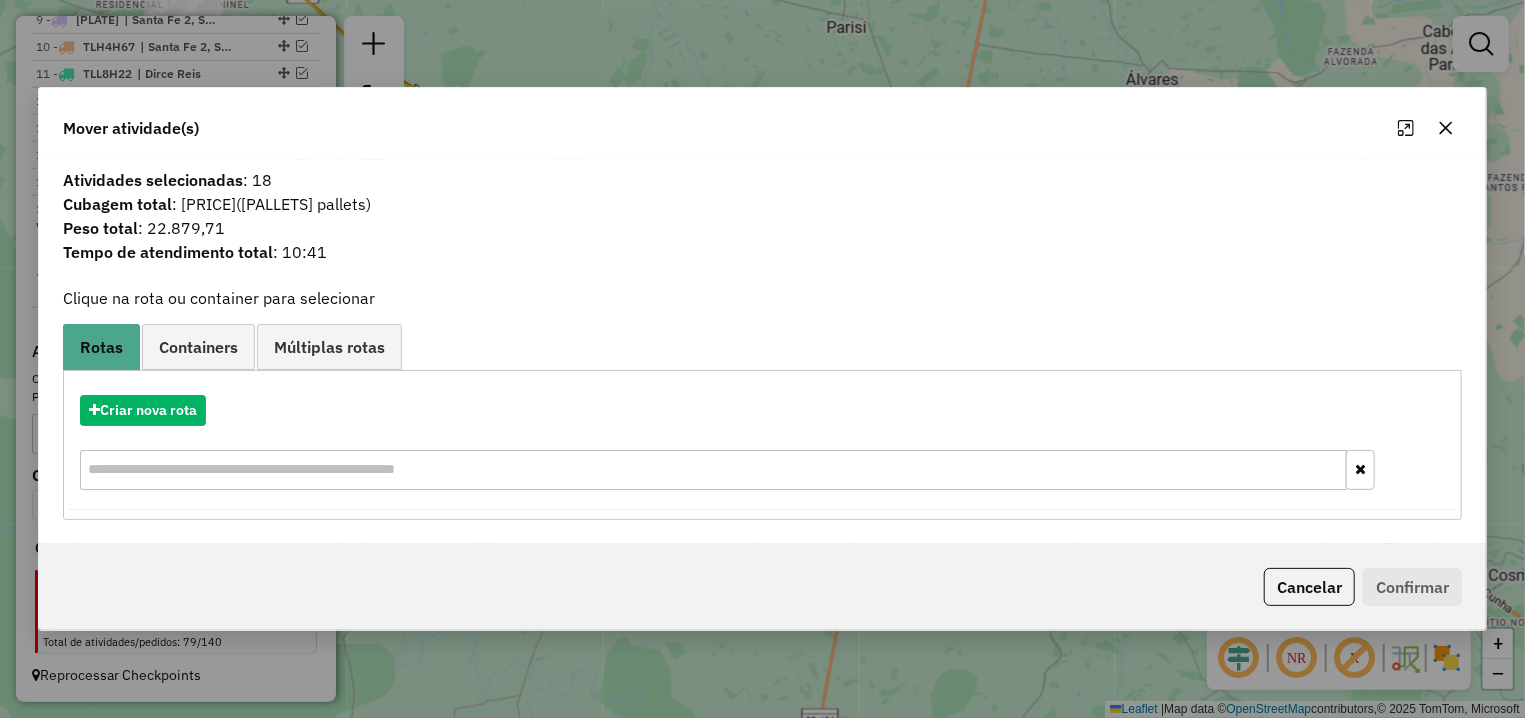 click 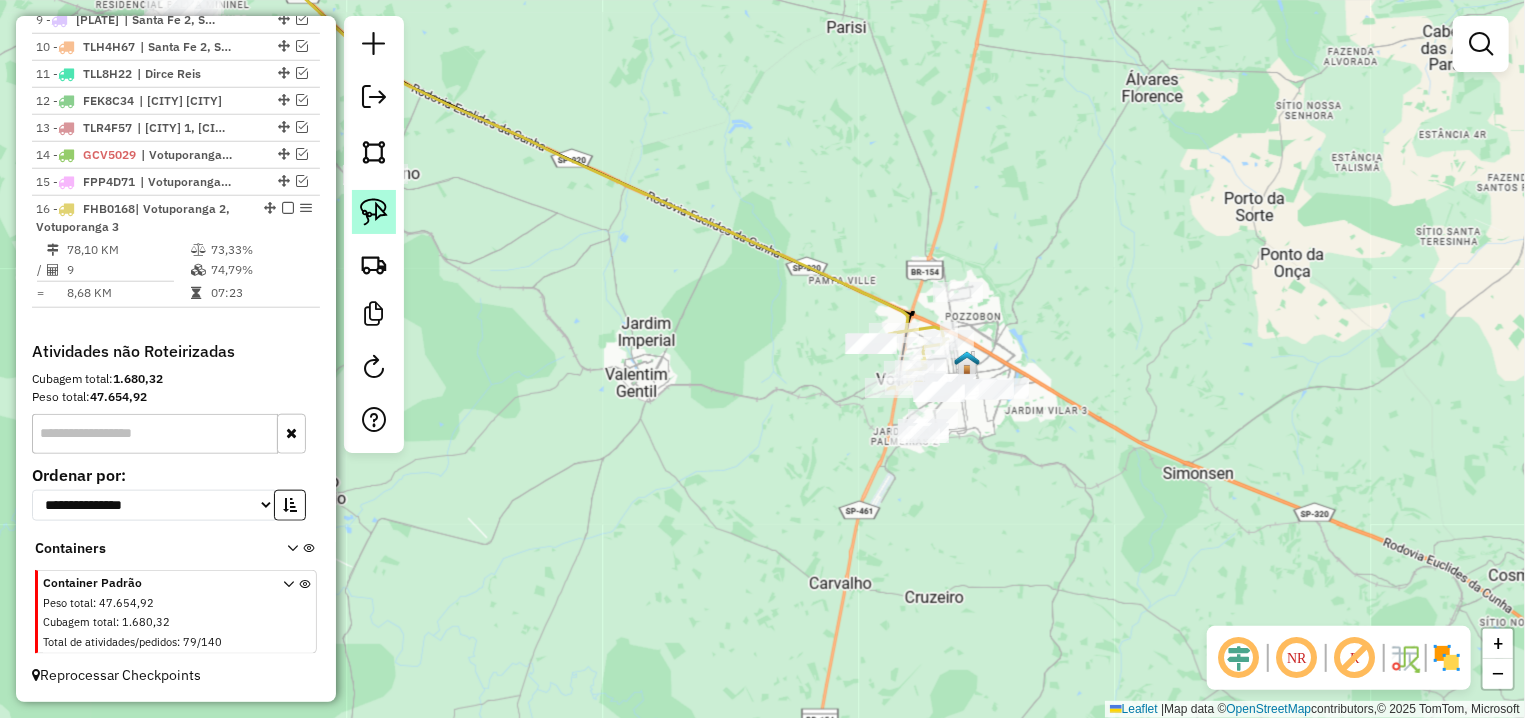 click 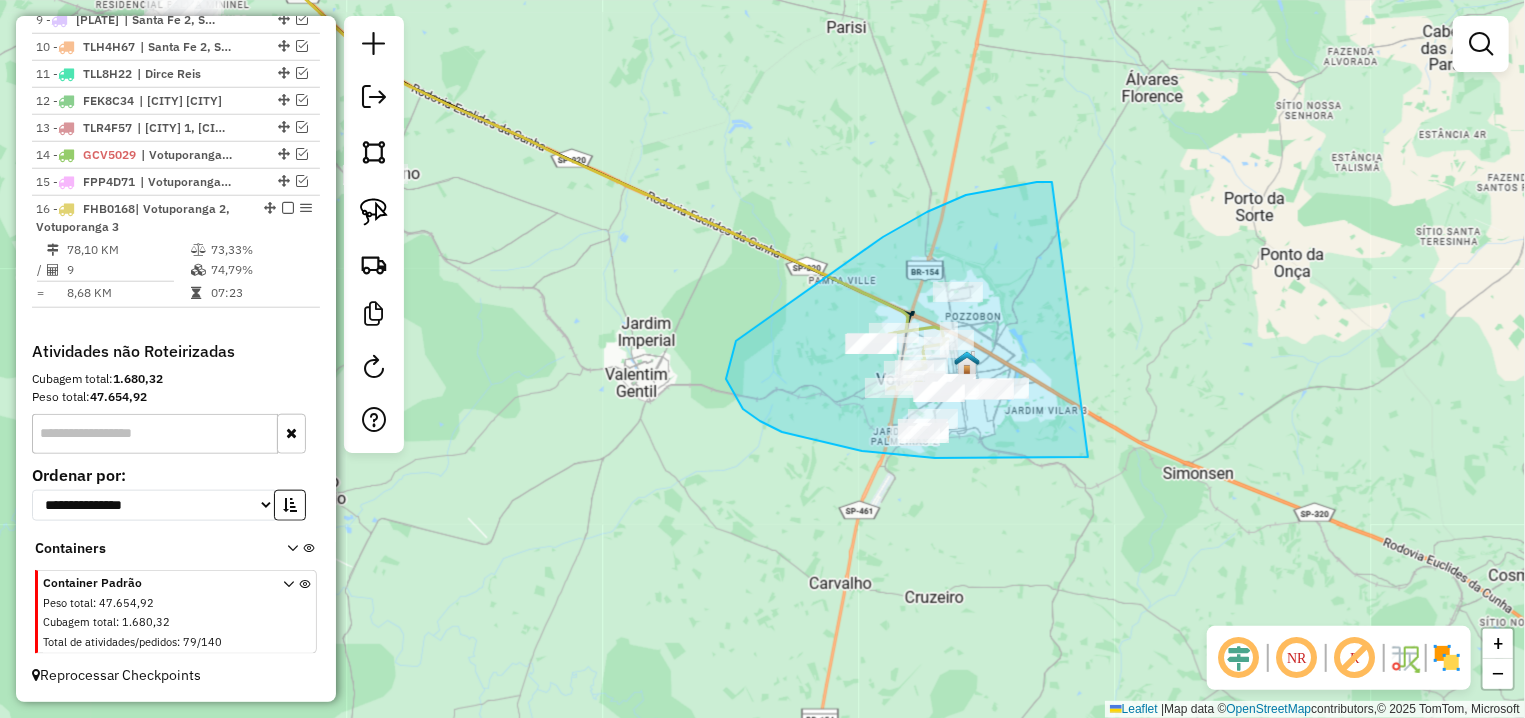 drag, startPoint x: 966, startPoint y: 195, endPoint x: 1088, endPoint y: 457, distance: 289.01212 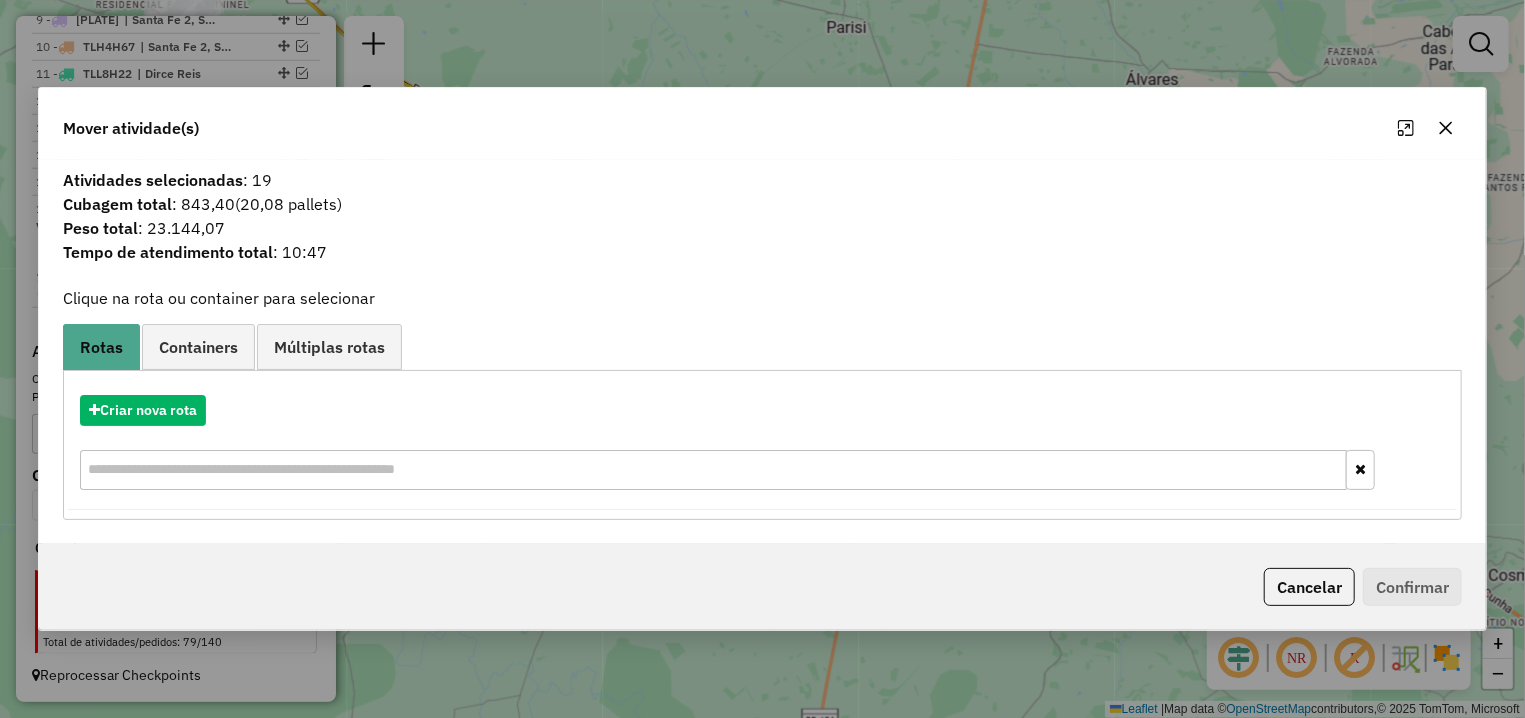 click 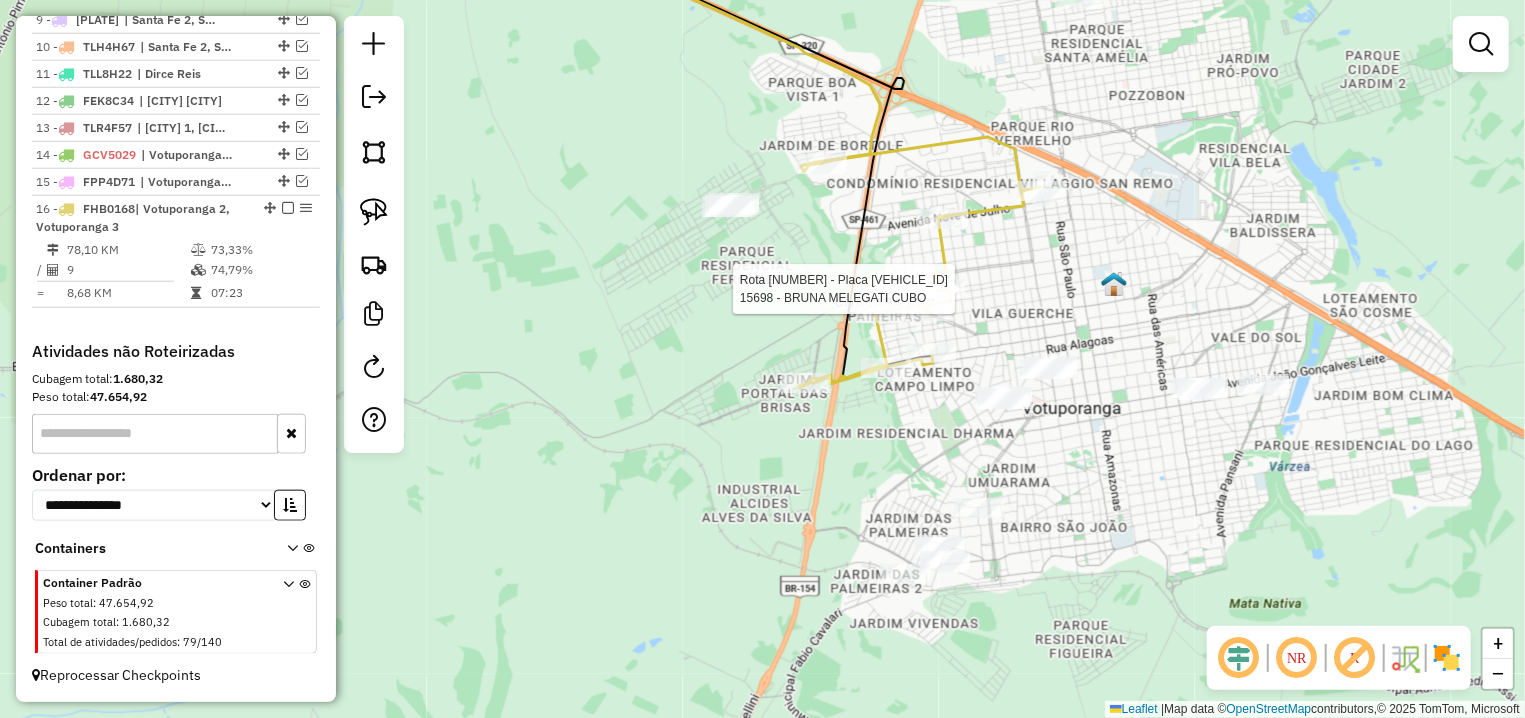 select on "**********" 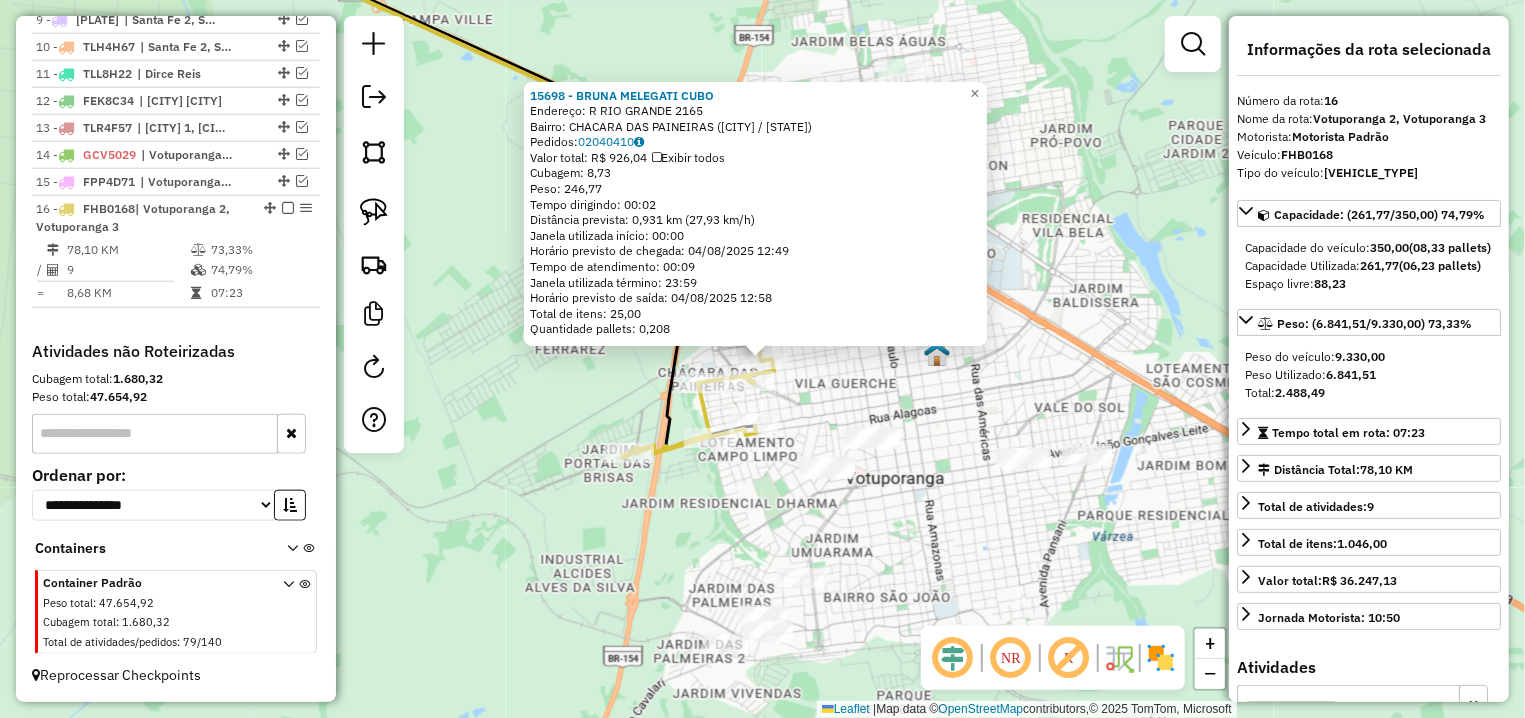 click on "15698 - BRUNA MELEGATI CUBO Endereço: R RIO GRANDE [NUMBER] Bairro: CHACARA DAS PAINEIRAS ([CITY] / SP) Pedidos: 02040410 Valor total: R$ [PRICE] Exibir todos Cubagem: [NUMBER] Peso: [NUMBER] Tempo dirigindo: [TIME] Distância prevista: [NUMBER] km ([NUMBER] km/h) Janela utilizada início: [TIME] Horário previsto de chegada: [DATE] [TIME] Tempo de atendimento: [TIME] Janela utilizada término: [TIME] Horário previsto de saída: [DATE] [TIME] Total de itens: [NUMBER] Quantidade pallets: [NUMBER] × Janela de atendimento Grade de atendimento Capacidade Transportadoras Veículos Cliente Pedidos Rotas Selecione os dias de semana para filtrar as janelas de atendimento Seg Ter Qua Qui Sex Sáb Dom Informe o período da janela de atendimento: De: [TIME] Até: [TIME] Filtrar exatamente a janela do cliente Considerar janela de atendimento padrão Selecione os dias de semana para filtrar as grades de atendimento Seg Ter Qua Qui Sex Sáb Dom Peso mínimo: De:" 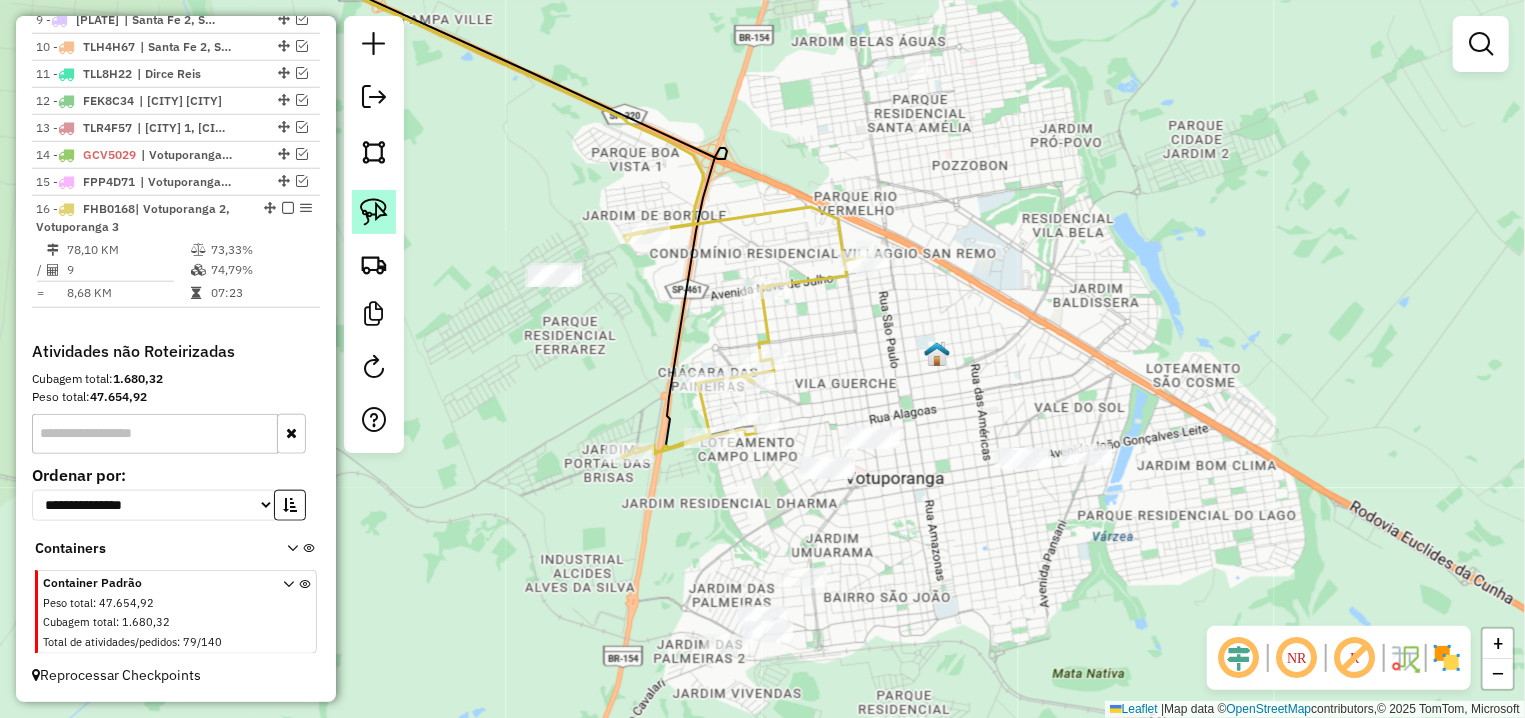 click 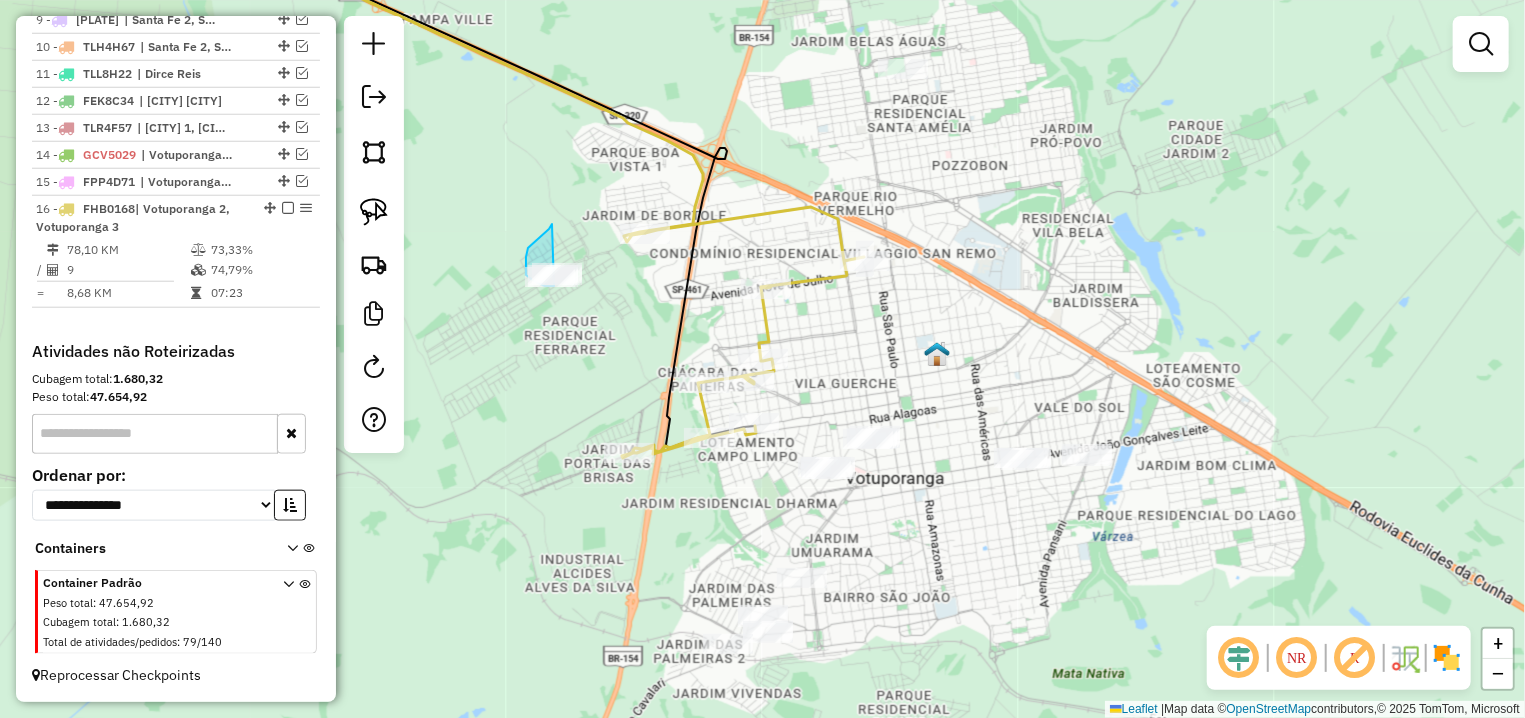 drag, startPoint x: 552, startPoint y: 224, endPoint x: 587, endPoint y: 286, distance: 71.19691 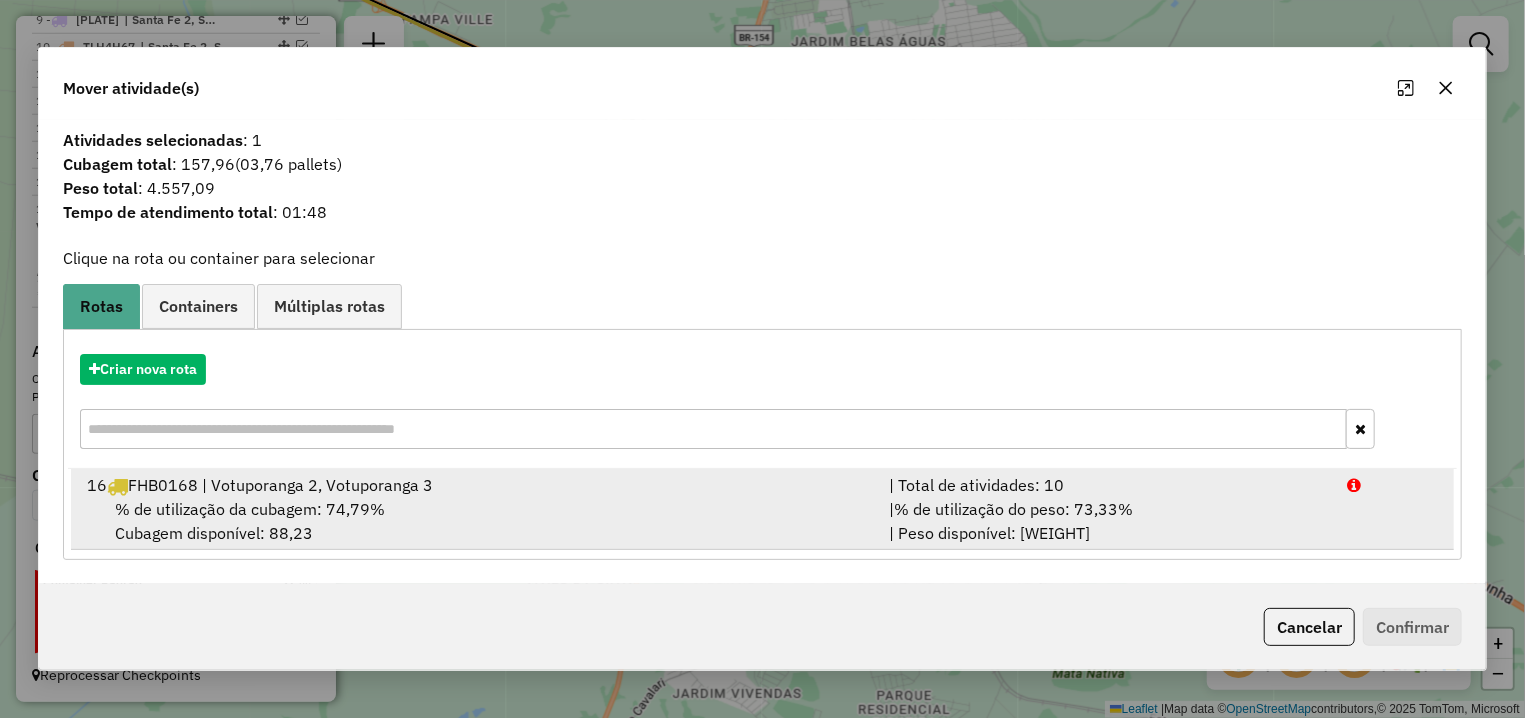 click on "% de utilização da cubagem: [NUMBER]%  Cubagem disponível: [NUMBER]" at bounding box center [476, 521] 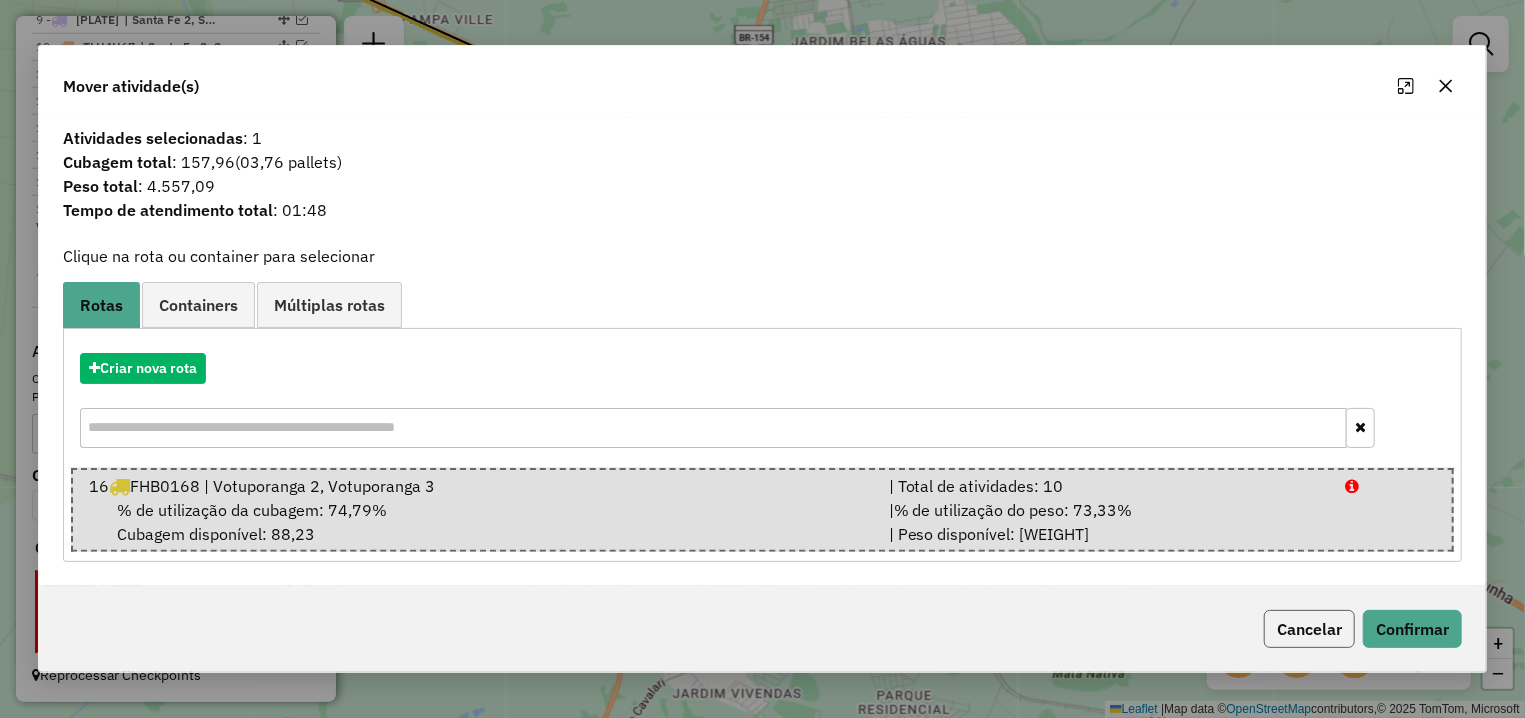 click on "Cancelar" 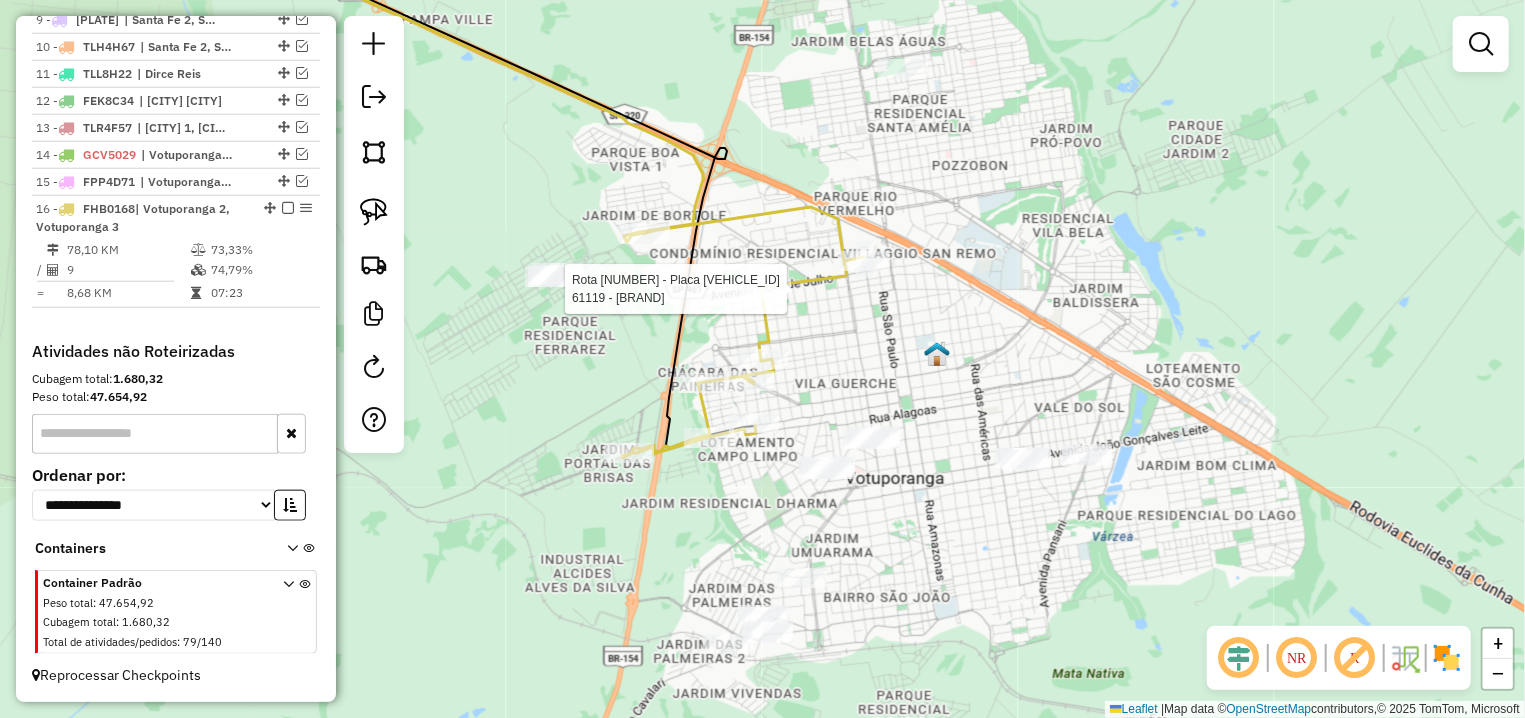 select on "**********" 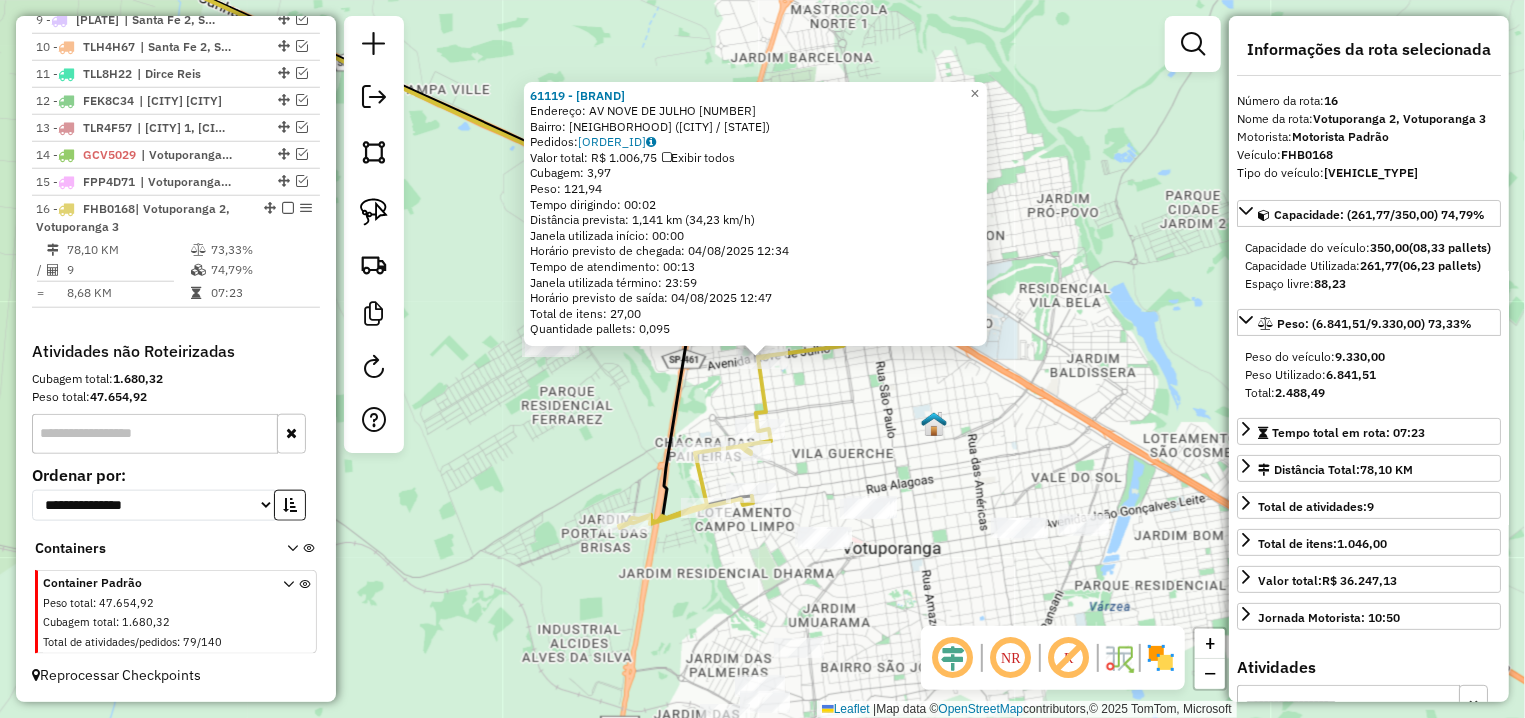 click on "[NUMBER] - R & R SILVA [CITY] Endereço: AV NOVE DE JULHO [NUMBER] Bairro: [NEIGHBORHOOD] ([CITY] / [STATE]) Pedidos: [NUMBER] Valor total: R$ [PRICE] Exibir todos Cubagem: [NUMBER] Peso: [NUMBER] Tempo dirigindo: 00:02 Distância prevista: [NUMBER] km ([NUMBER] km/h) Janela utilizada início: 00:00 Horário previsto de chegada: 04/08/2025 [TIME] Tempo de atendimento: 00:13 Janela utilizada término: 23:59 Horário previsto de saída: 04/08/2025 [TIME] Total de itens: [NUMBER],00 Quantidade pallets: [NUMBER] × Janela de atendimento Grade de atendimento Capacidade Transportadoras Veículos Cliente Pedidos Rotas Selecione os dias de semana para filtrar as janelas de atendimento Seg Ter Qua Qui Sex Sáb Dom Informe o período da janela de atendimento: De: Até: Filtrar exatamente a janela do cliente Considerar janela de atendimento padrão Selecione os dias de semana para filtrar as grades de atendimento Seg Ter Qua Qui Sex Sáb Dom Peso mínimo: Peso máximo:" 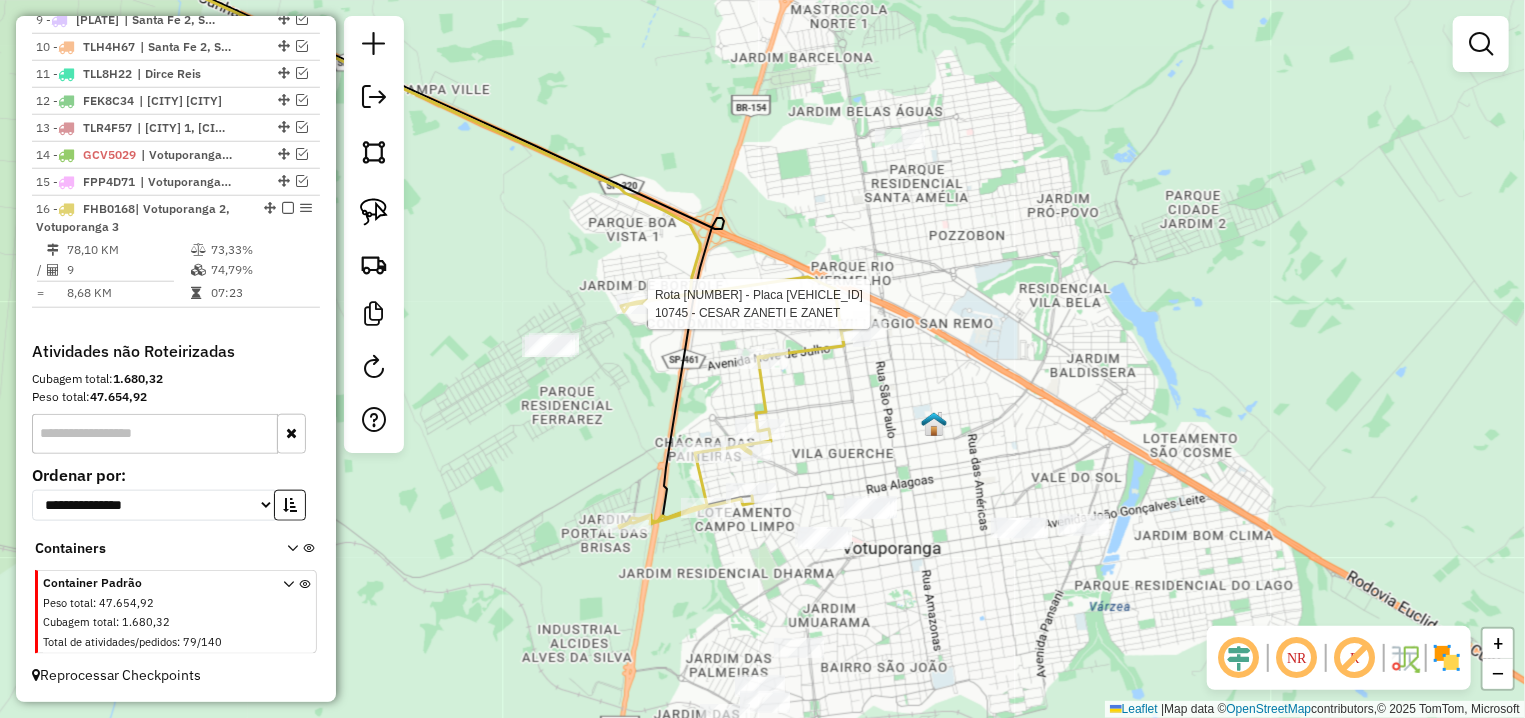 select on "**********" 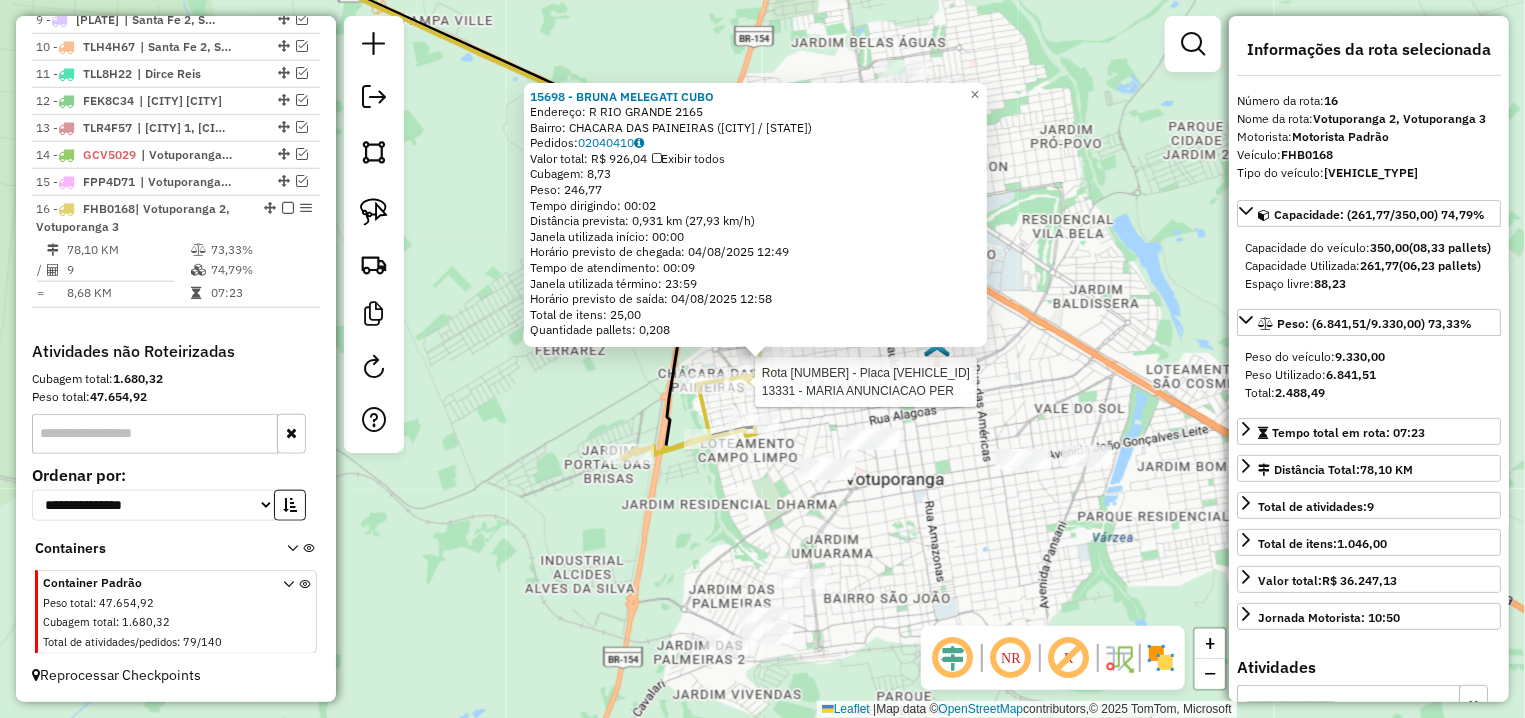 click 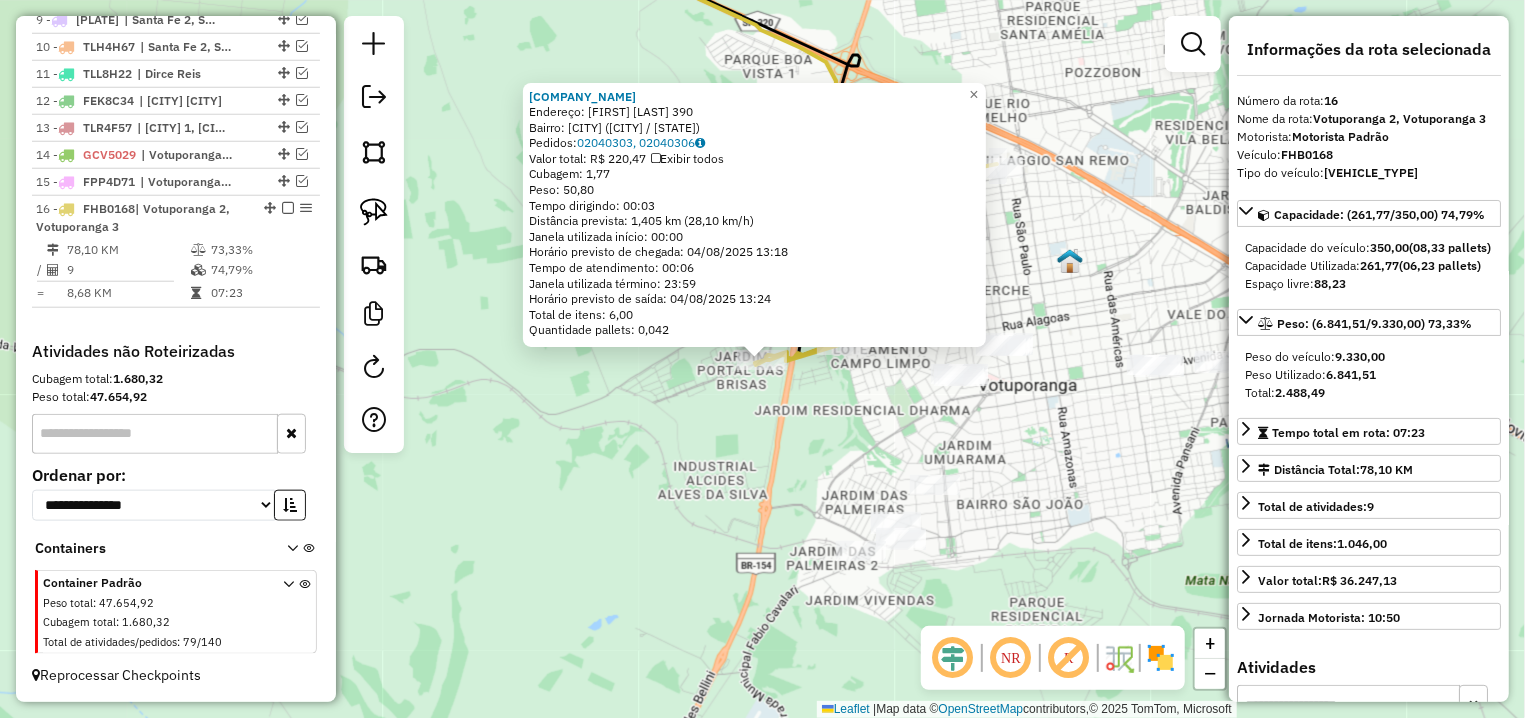 click on "16422 - [NAME] Endereço: JOSE CAMPOS LARIO 390 Bairro: JARDIM RESIDENCIAL NOROESTE ([CITY] / [STATE]) Pedidos: 02040303, 02040306 Valor total: R$ 220,47 Exibir todos Cubagem: 1,77 Peso: 50,80 Tempo dirigindo: 00:03 Distância prevista: 1,405 km (28,10 km/h) Janela utilizada início: 00:00 Horário previsto de chegada: 04/08/2025 13:18 Tempo de atendimento: 00:06 Janela utilizada término: 23:59 Horário previsto de saída: 04/08/2025 13:24 Total de itens: 6,00 Quantidade pallets: 0,042 × Janela de atendimento Grade de atendimento Capacidade Transportadoras Veículos Cliente Pedidos Rotas Selecione os dias de semana para filtrar as janelas de atendimento Seg Ter Qua Qui Sex Sáb Dom Informe o período da janela de atendimento: De: Até: Filtrar exatamente a janela do cliente Considerar janela de atendimento padrão Selecione os dias de semana para filtrar as grades de atendimento Seg Ter Qua Qui Sex Sáb Dom Peso mínimo: De: De:" 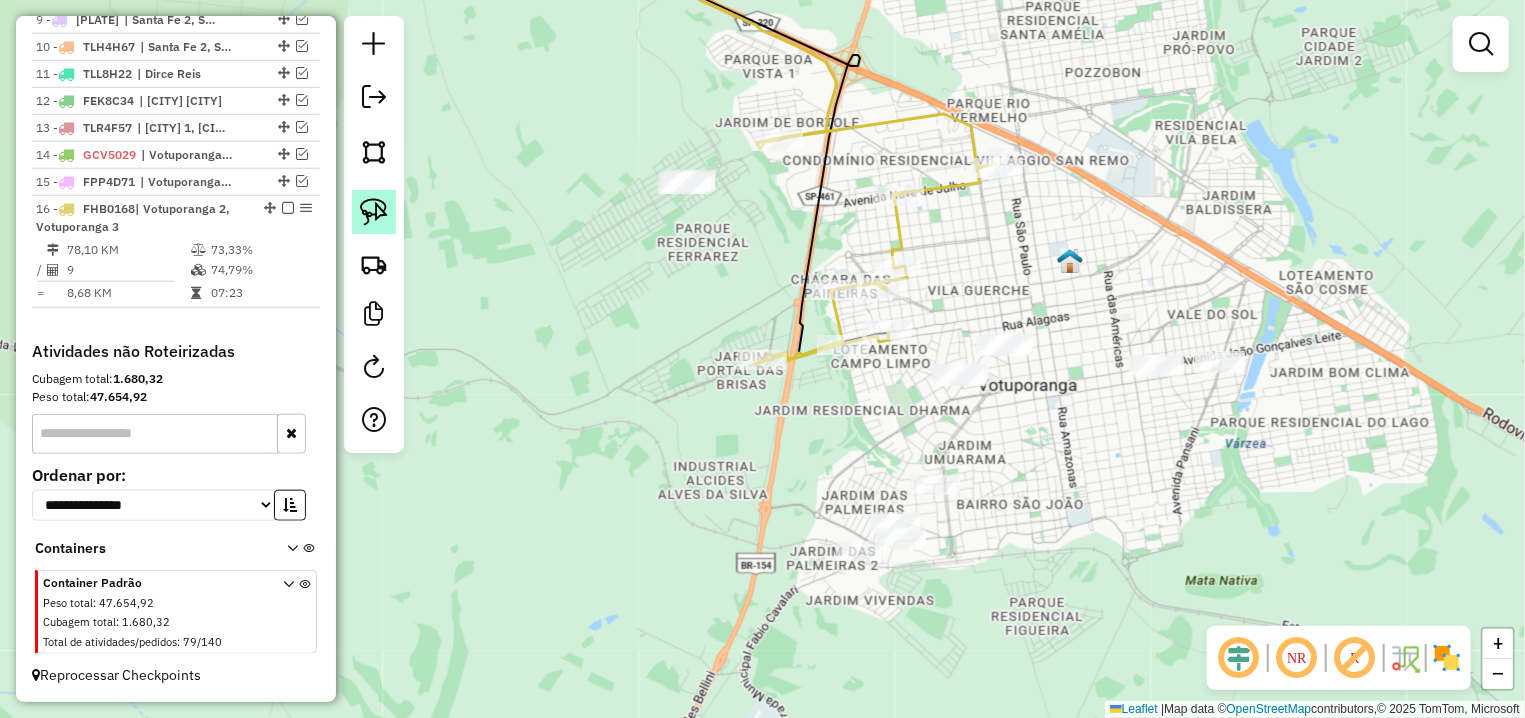 click 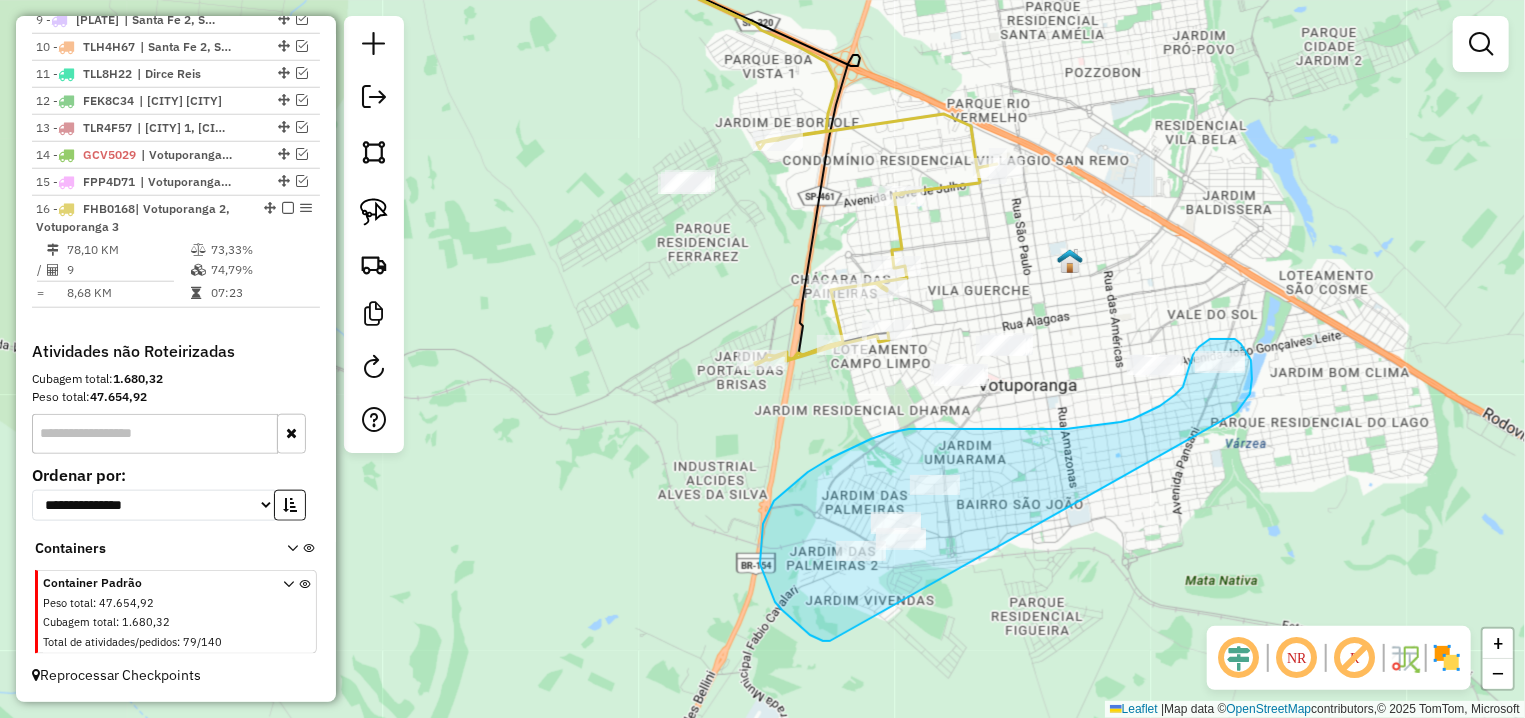 drag, startPoint x: 1237, startPoint y: 412, endPoint x: 830, endPoint y: 641, distance: 467.00107 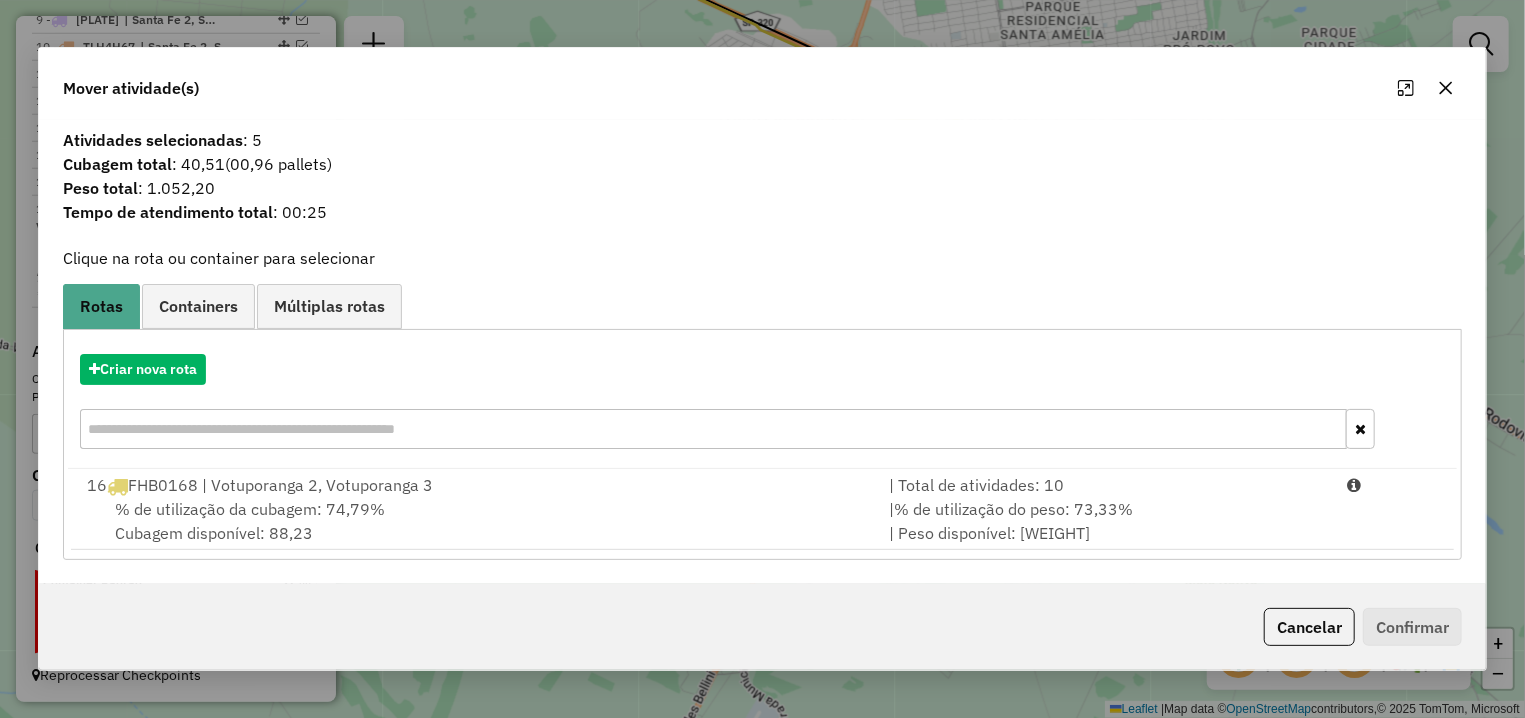 click on "% de utilização da cubagem: [NUMBER]%  Cubagem disponível: [NUMBER]" at bounding box center [476, 521] 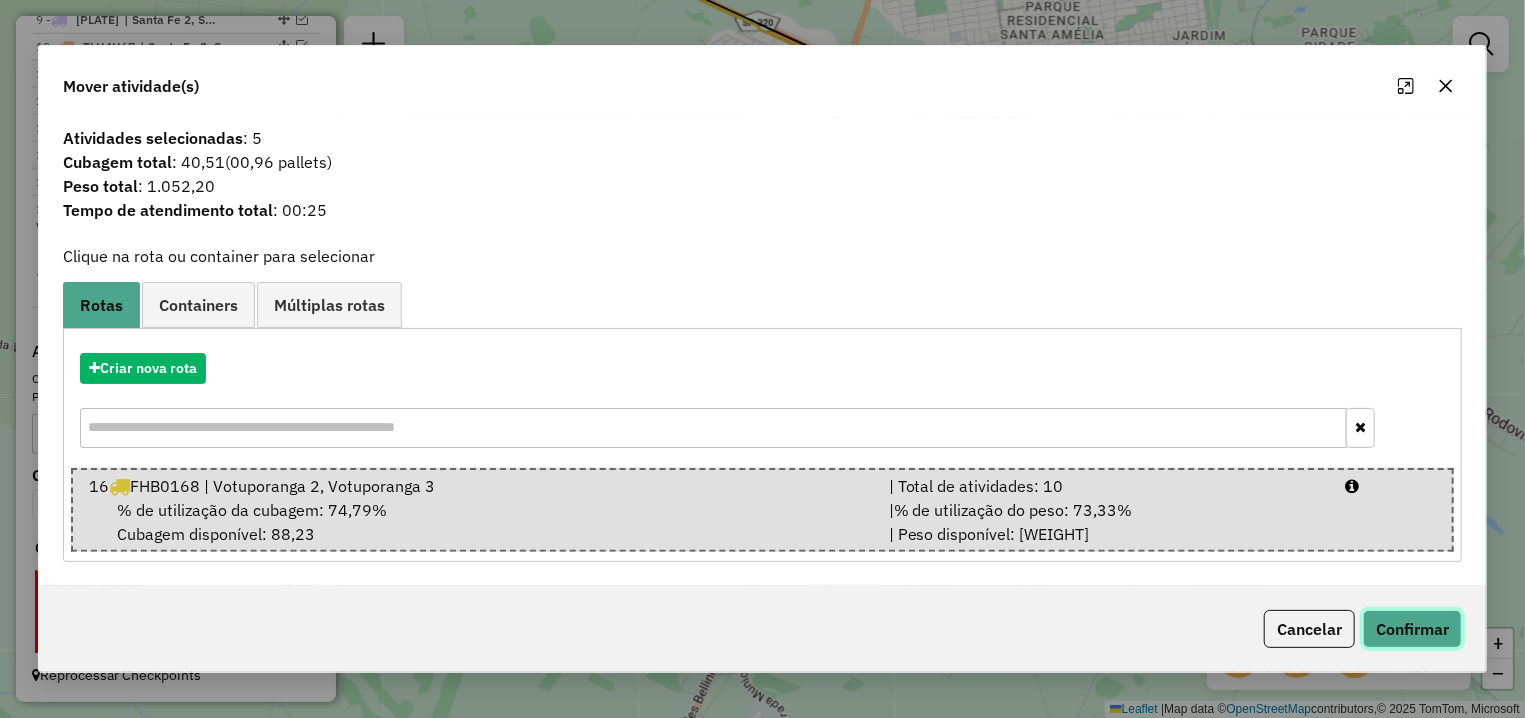 click on "Confirmar" 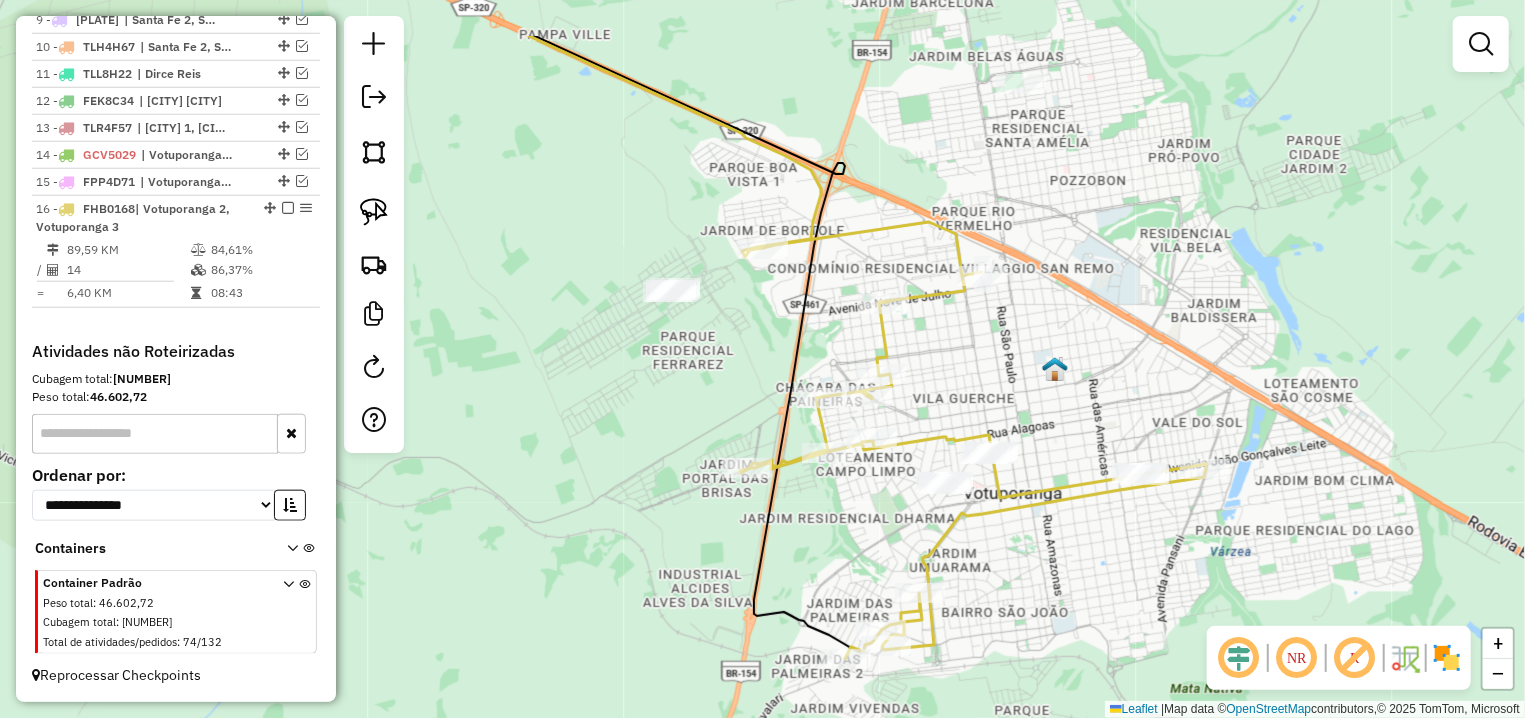 drag, startPoint x: 966, startPoint y: 25, endPoint x: 947, endPoint y: 159, distance: 135.34032 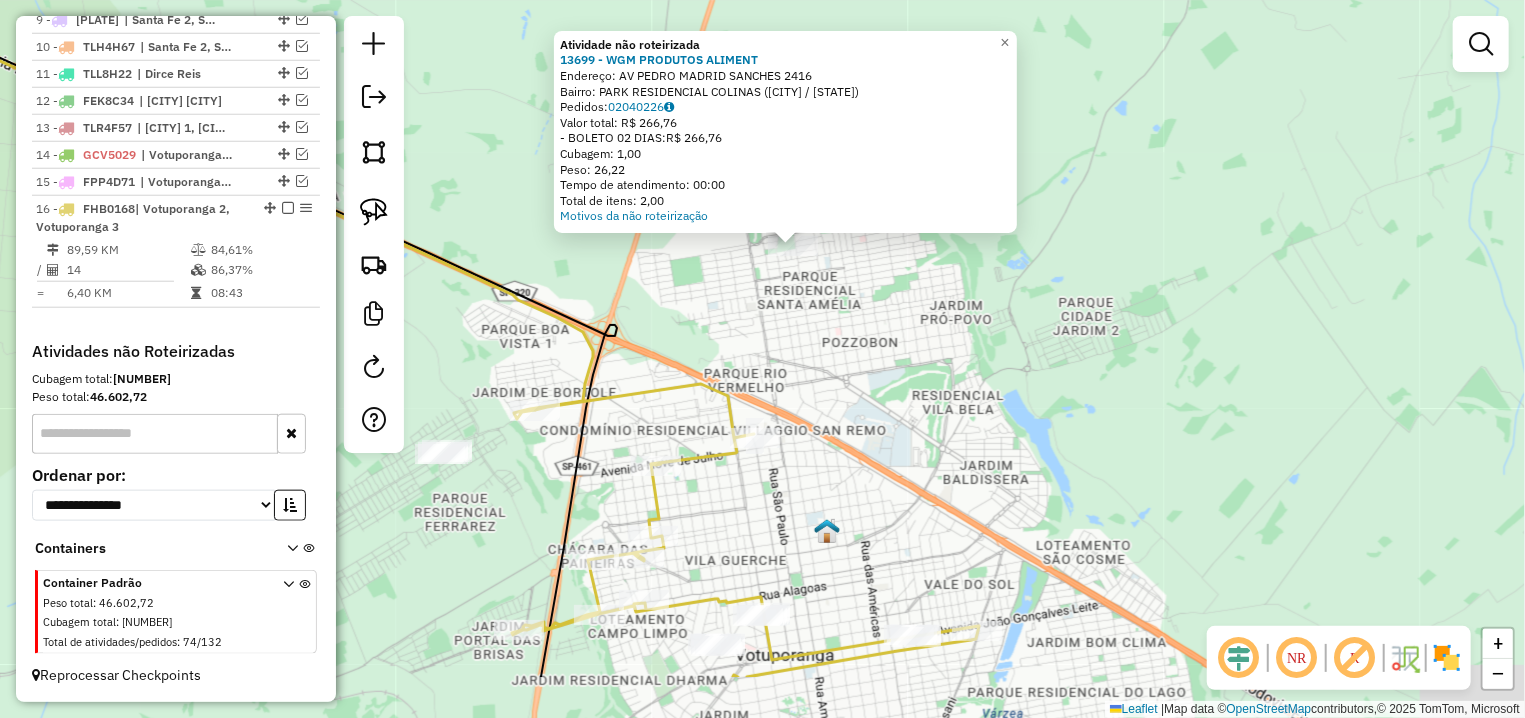 drag, startPoint x: 692, startPoint y: 444, endPoint x: 721, endPoint y: 302, distance: 144.93102 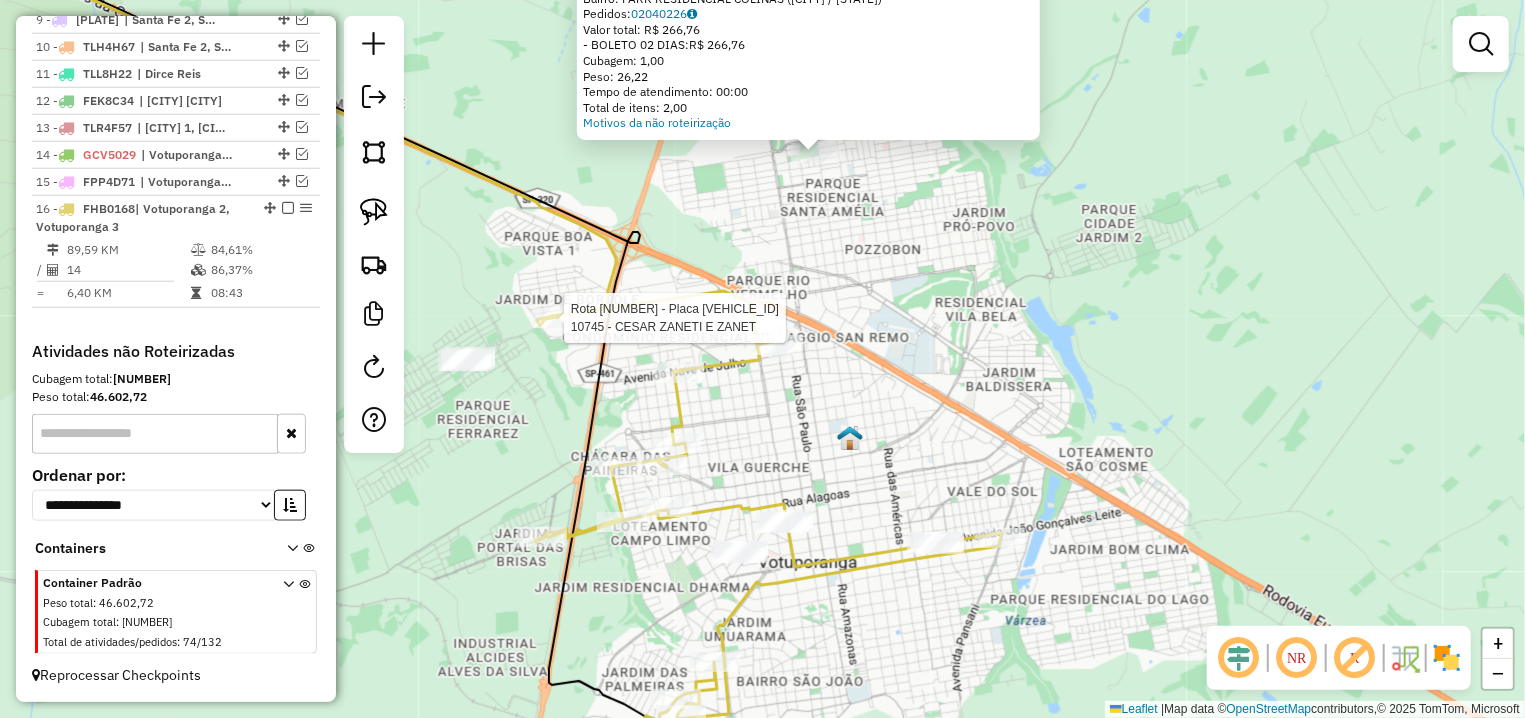 select on "**********" 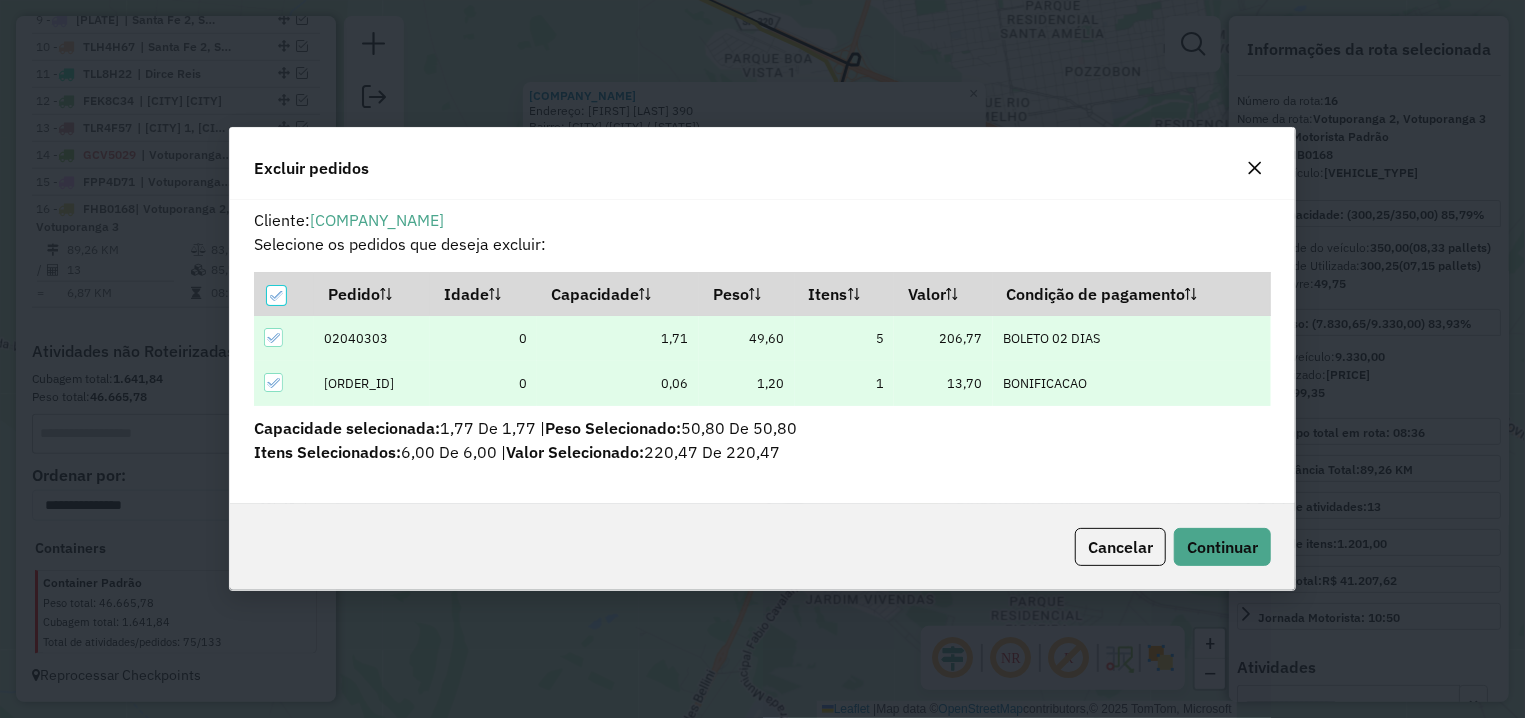scroll, scrollTop: 11, scrollLeft: 6, axis: both 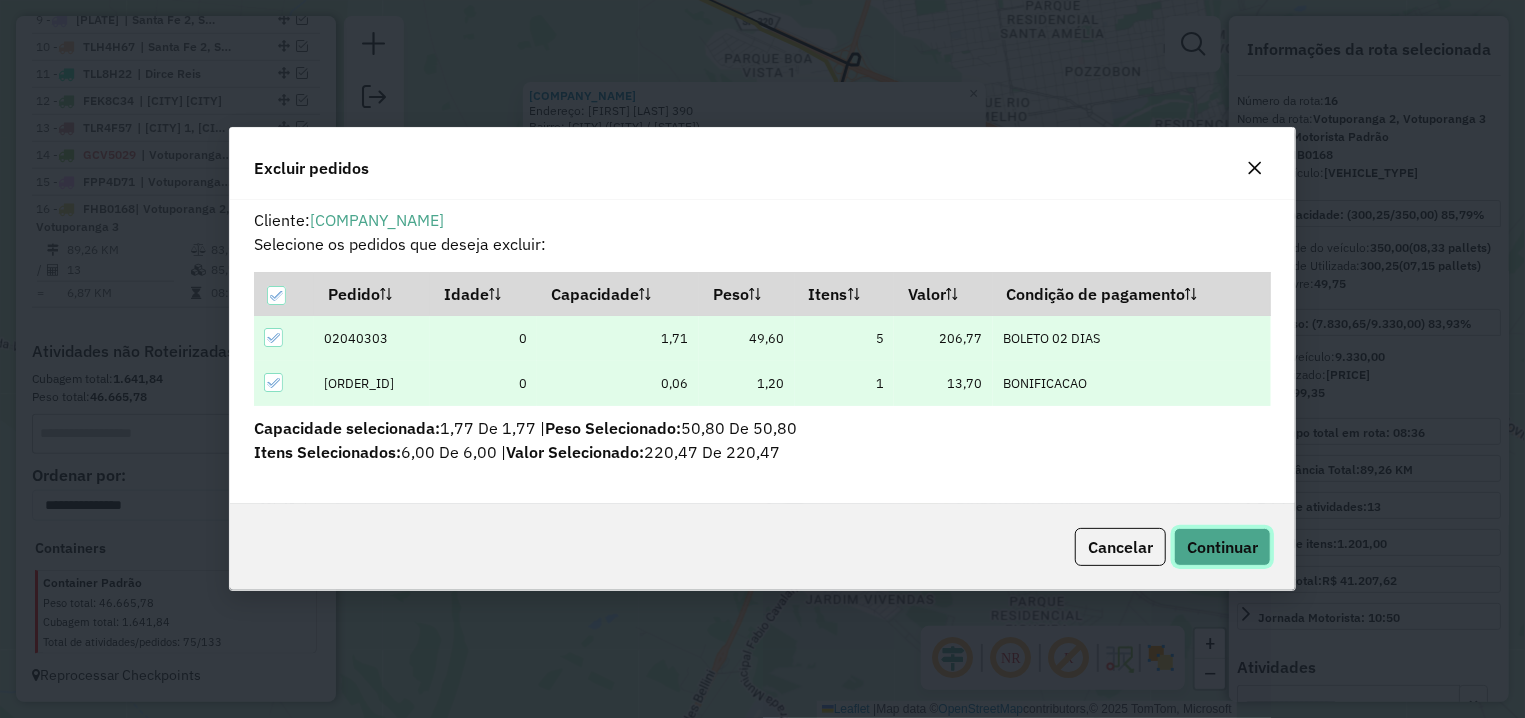 click on "Continuar" 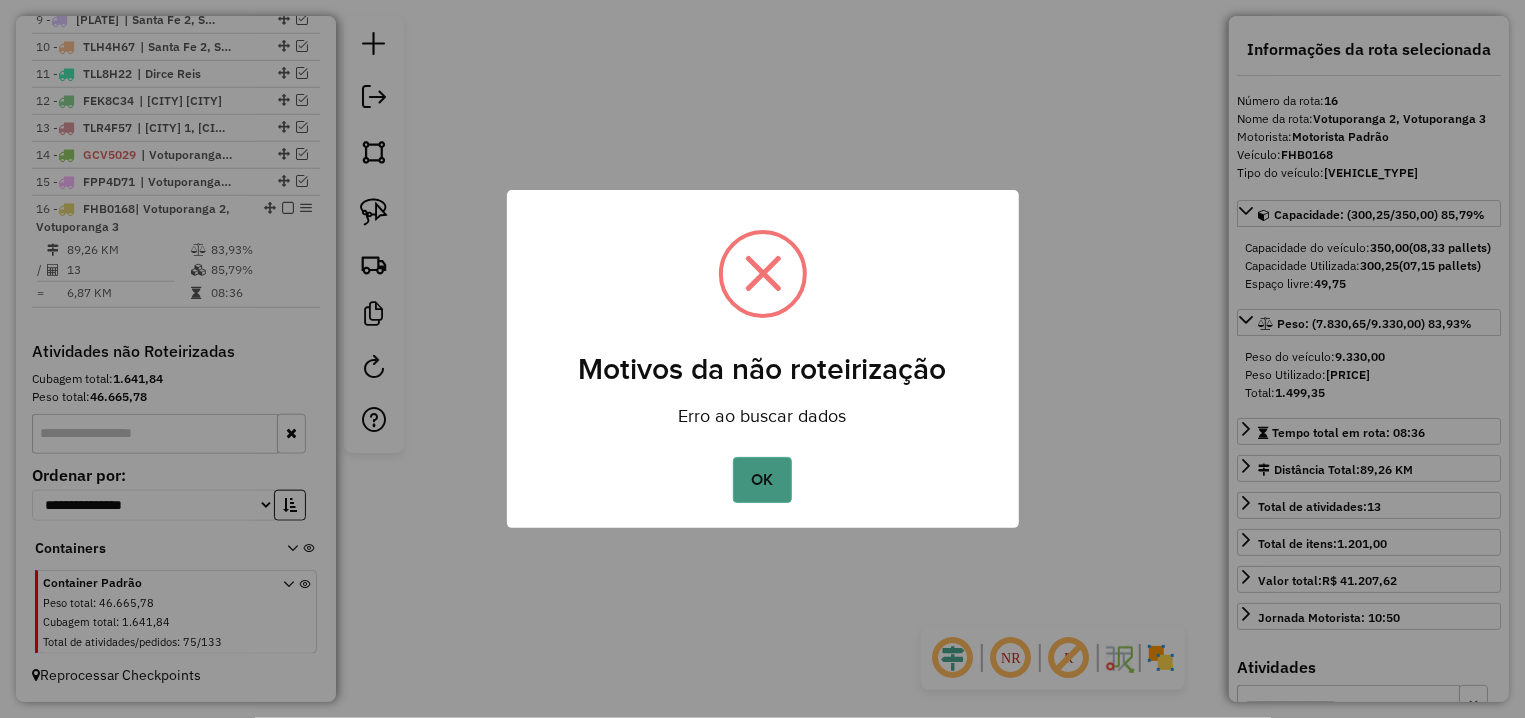 click on "OK" at bounding box center [762, 480] 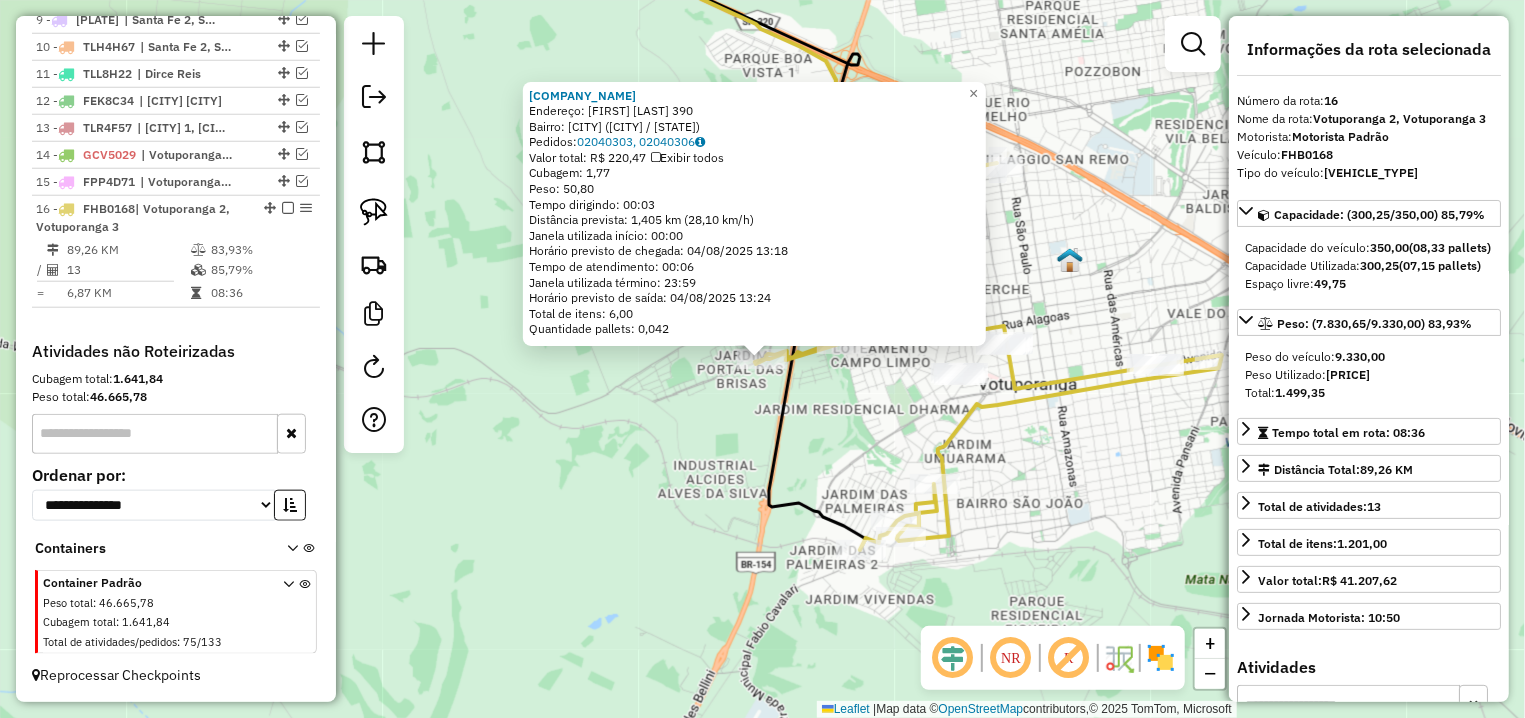 click on "16422 - [NAME] Endereço: JOSE CAMPOS LARIO 390 Bairro: JARDIM RESIDENCIAL NOROESTE ([CITY] / [STATE]) Pedidos: 02040303, 02040306 Valor total: R$ 220,47 Exibir todos Cubagem: 1,77 Peso: 50,80 Tempo dirigindo: 00:03 Distância prevista: 1,405 km (28,10 km/h) Janela utilizada início: 00:00 Horário previsto de chegada: 04/08/2025 13:18 Tempo de atendimento: 00:06 Janela utilizada término: 23:59 Horário previsto de saída: 04/08/2025 13:24 Total de itens: 6,00 Quantidade pallets: 0,042 × Janela de atendimento Grade de atendimento Capacidade Transportadoras Veículos Cliente Pedidos Rotas Selecione os dias de semana para filtrar as janelas de atendimento Seg Ter Qua Qui Sex Sáb Dom Informe o período da janela de atendimento: De: Até: Filtrar exatamente a janela do cliente Considerar janela de atendimento padrão Selecione os dias de semana para filtrar as grades de atendimento Seg Ter Qua Qui Sex Sáb Dom Peso mínimo: De: De:" 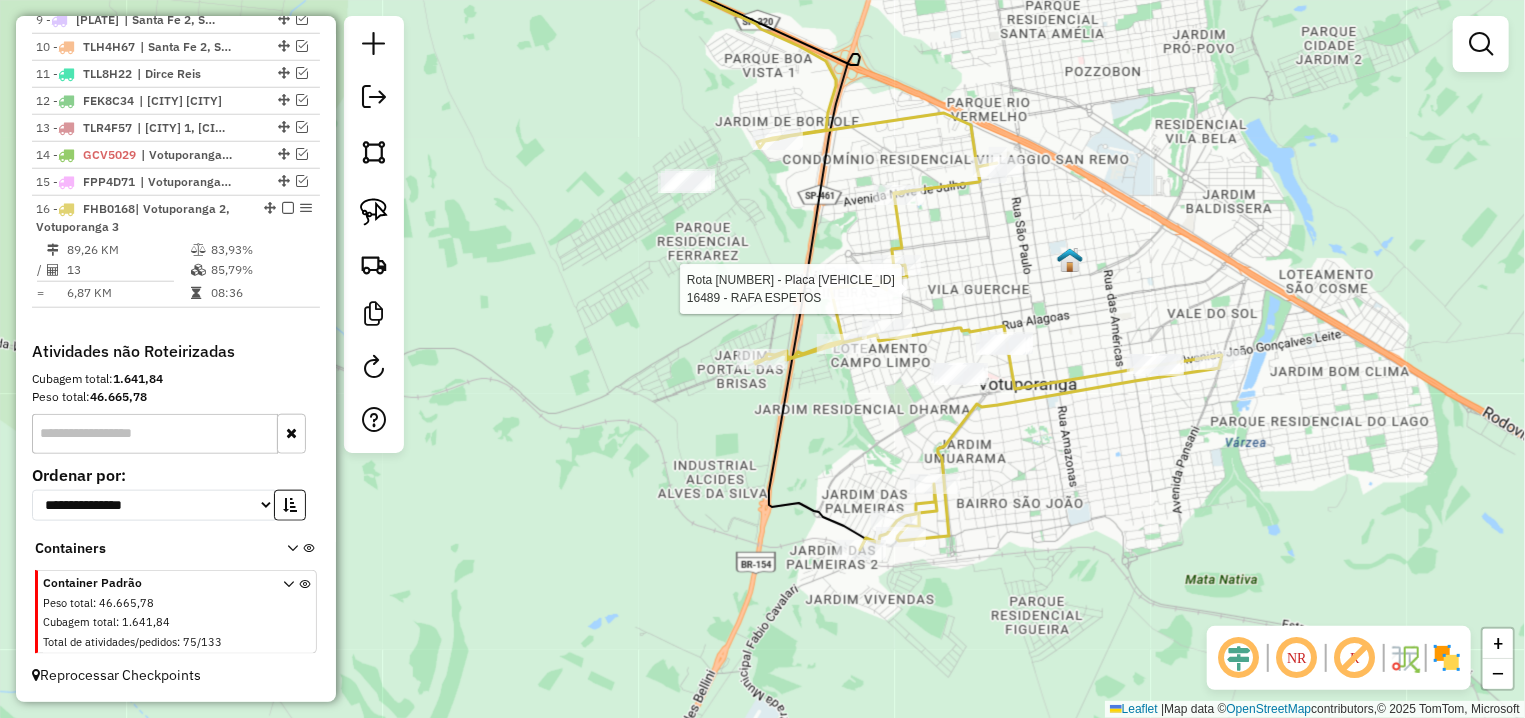 select on "**********" 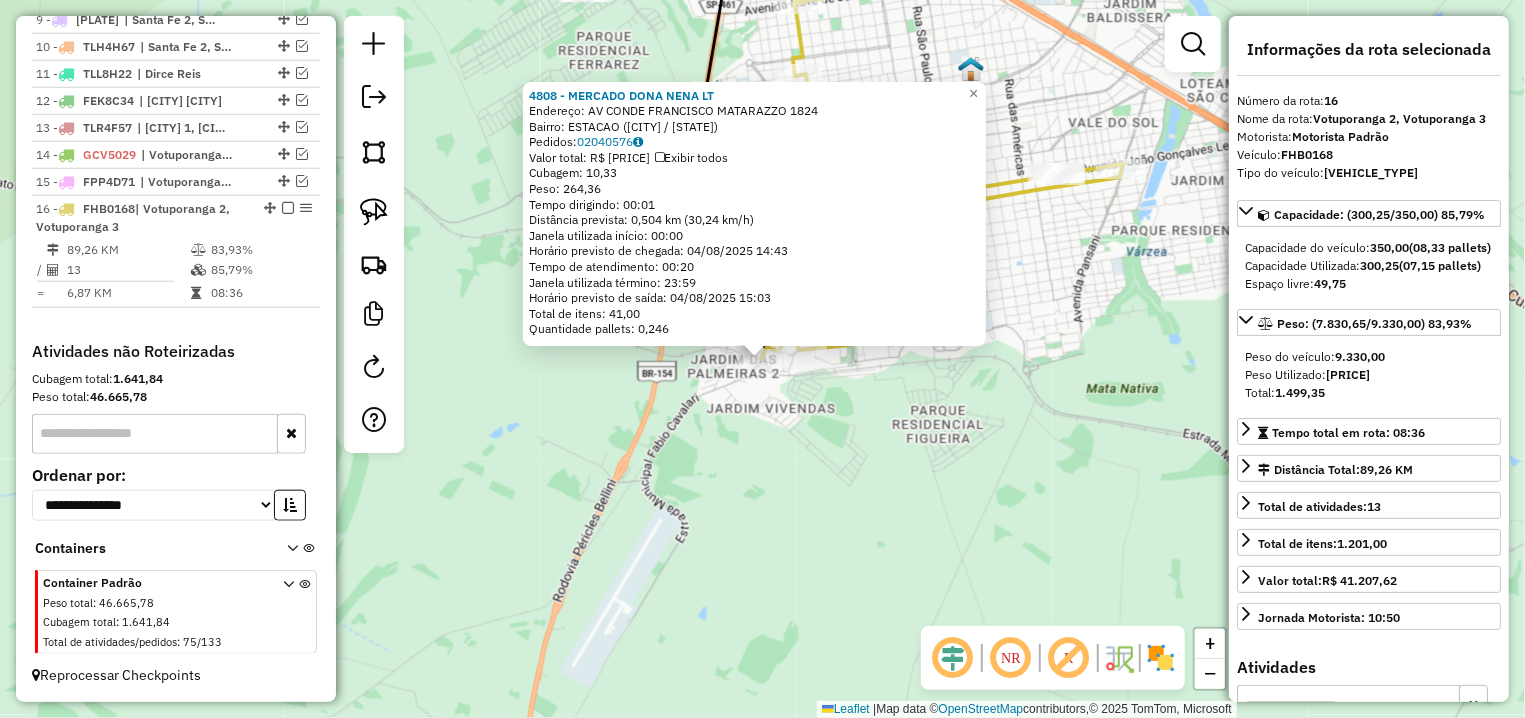 click on "[NUMBER] - MERCADO DONA NENA LT Endereço: AV CONDE FRANCISCO MATARAZZO [NUMBER] Bairro: [NEIGHBORHOOD] ([CITY] / [STATE]) Pedidos: [NUMBER] Valor total: R$ [PRICE] Exibir todos Cubagem: [NUMBER] Peso: [NUMBER] Tempo dirigindo: 00:01 Distância prevista: [NUMBER] km ([NUMBER] km/h) Janela utilizada início: 00:00 Horário previsto de chegada: 04/08/2025 [TIME] Tempo de atendimento: 00:20 Janela utilizada término: 23:59 Horário previsto de saída: 04/08/2025 [TIME] Total de itens: [NUMBER],00 Quantidade pallets: [NUMBER] × Janela de atendimento Grade de atendimento Capacidade Transportadoras Veículos Cliente Pedidos Rotas Selecione os dias de semana para filtrar as janelas de atendimento Seg Ter Qua Qui Sex Sáb Dom Informe o período da janela de atendimento: De: Até: Filtrar exatamente a janela do cliente Considerar janela de atendimento padrão Selecione os dias de semana para filtrar as grades de atendimento Seg Ter Qua Qui Sex Sáb Dom Peso mínimo: Peso máximo: +" 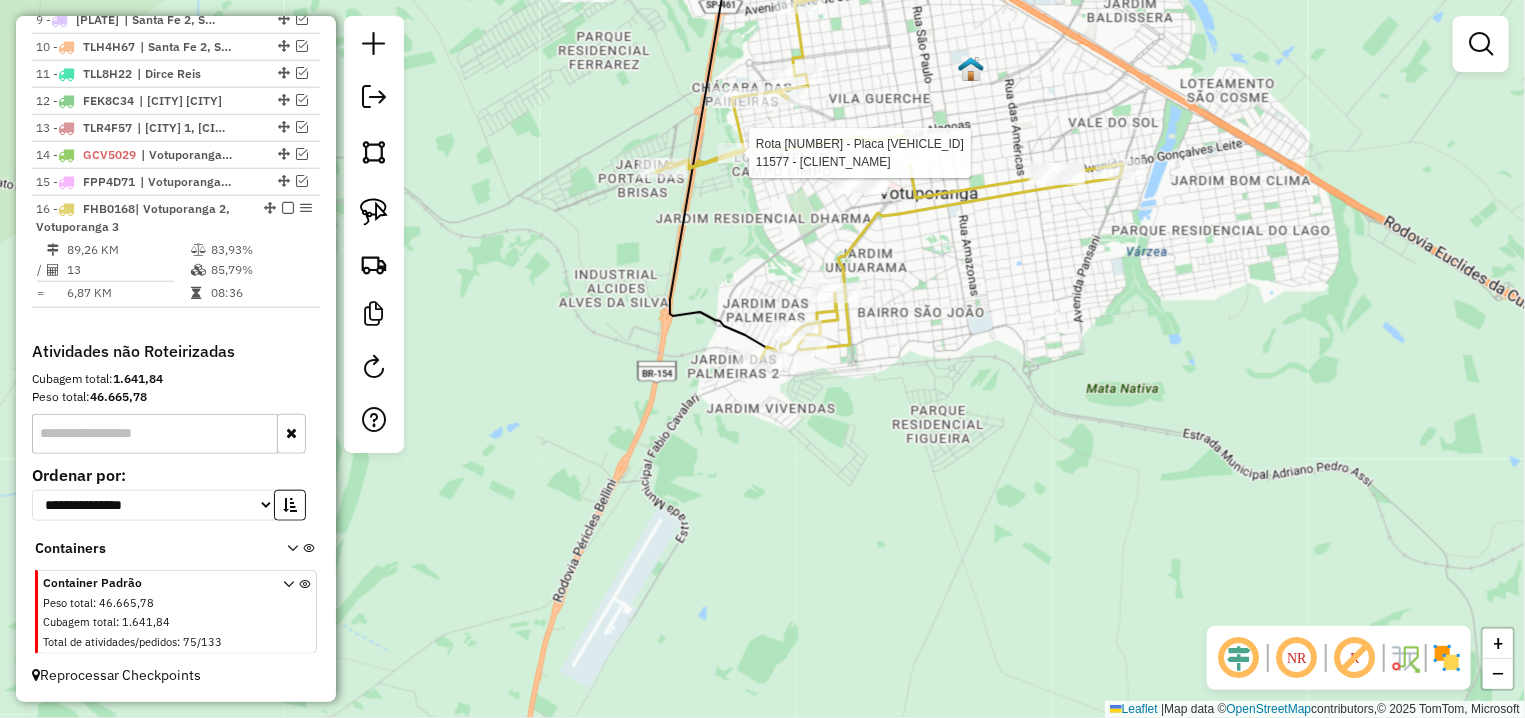 select on "**********" 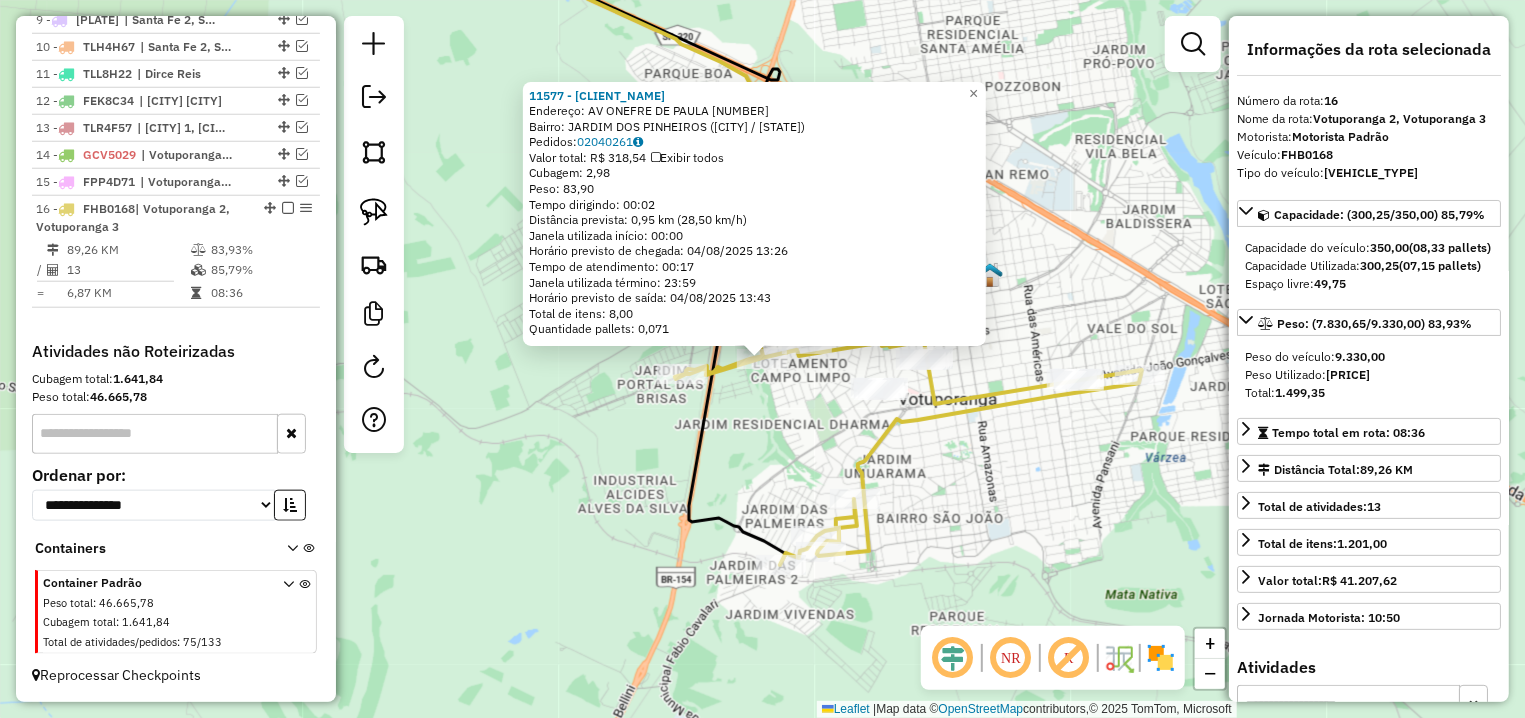 click on "[NUMBER] - [FIRST] [LAST]  Endereço: AV  ONEFRE DE PAULA               [NUMBER]   Bairro: JARDIM DOS PINHEIROS ([CITY] / [STATE])   Pedidos:  [ORDER_ID]   Valor total: R$ [PRICE]   Exibir todos   Cubagem: [CUBAGE]  Peso: [WEIGHT]  Tempo dirigindo: [TIME]   Distância prevista: [DISTANCE] ([SPEED])   Janela utilizada início: [TIME]   Horário previsto de chegada: [DATE] [TIME]   Tempo de atendimento: [TIME]   Janela utilizada término: [TIME]   Horário previsto de saída: [DATE] [TIME]   Total de itens: [ITEMS]   Quantidade pallets: [PALLETS]  × Janela de atendimento Grade de atendimento Capacidade Transportadoras Veículos Cliente Pedidos  Rotas Selecione os dias de semana para filtrar as janelas de atendimento  Seg   Ter   Qua   Qui   Sex   Sáb   Dom  Informe o período da janela de atendimento: De: Até:  Filtrar exatamente a janela do cliente  Considerar janela de atendimento padrão  Selecione os dias de semana para filtrar as grades de atendimento  Seg   Ter   Qua   Qui   Sex   Sáb   Dom   Peso mínimo:   De:  De:" 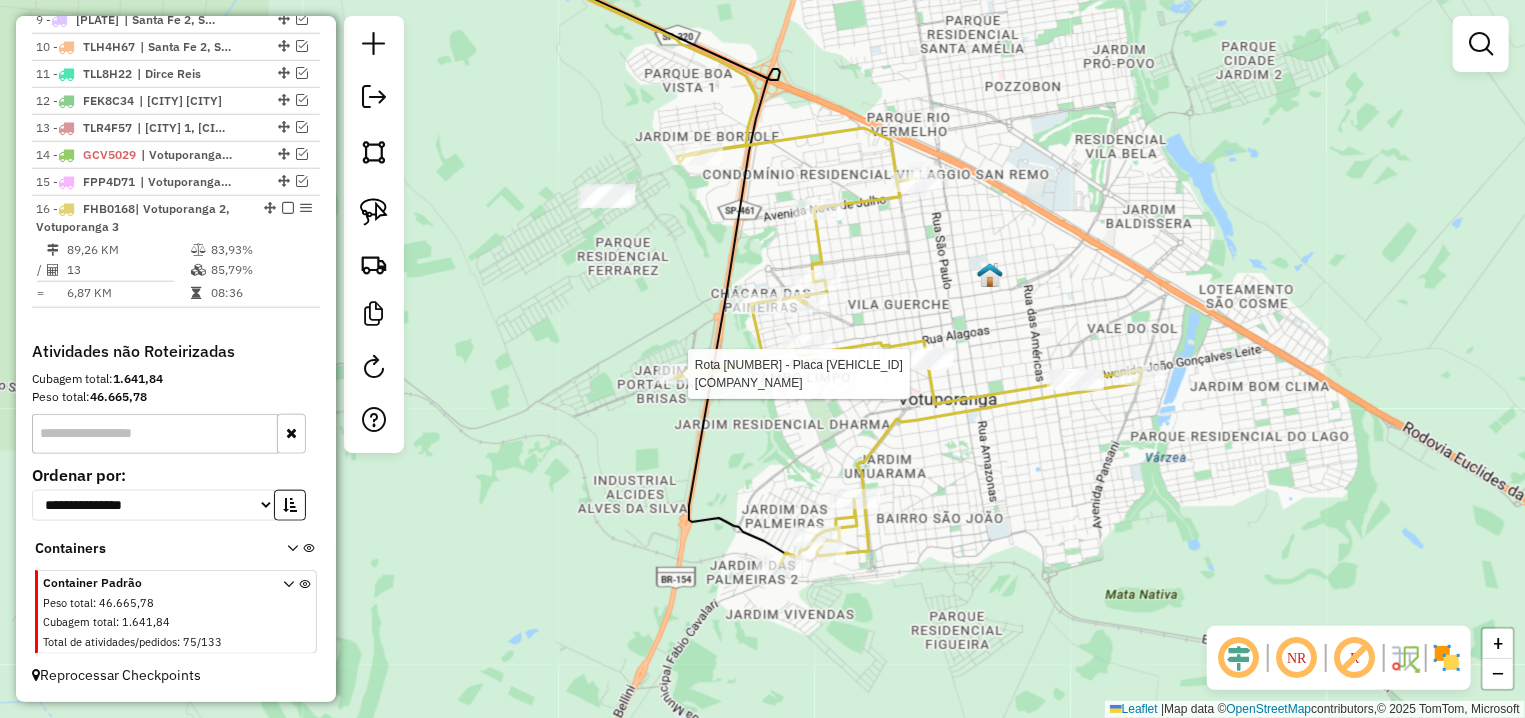 select on "**********" 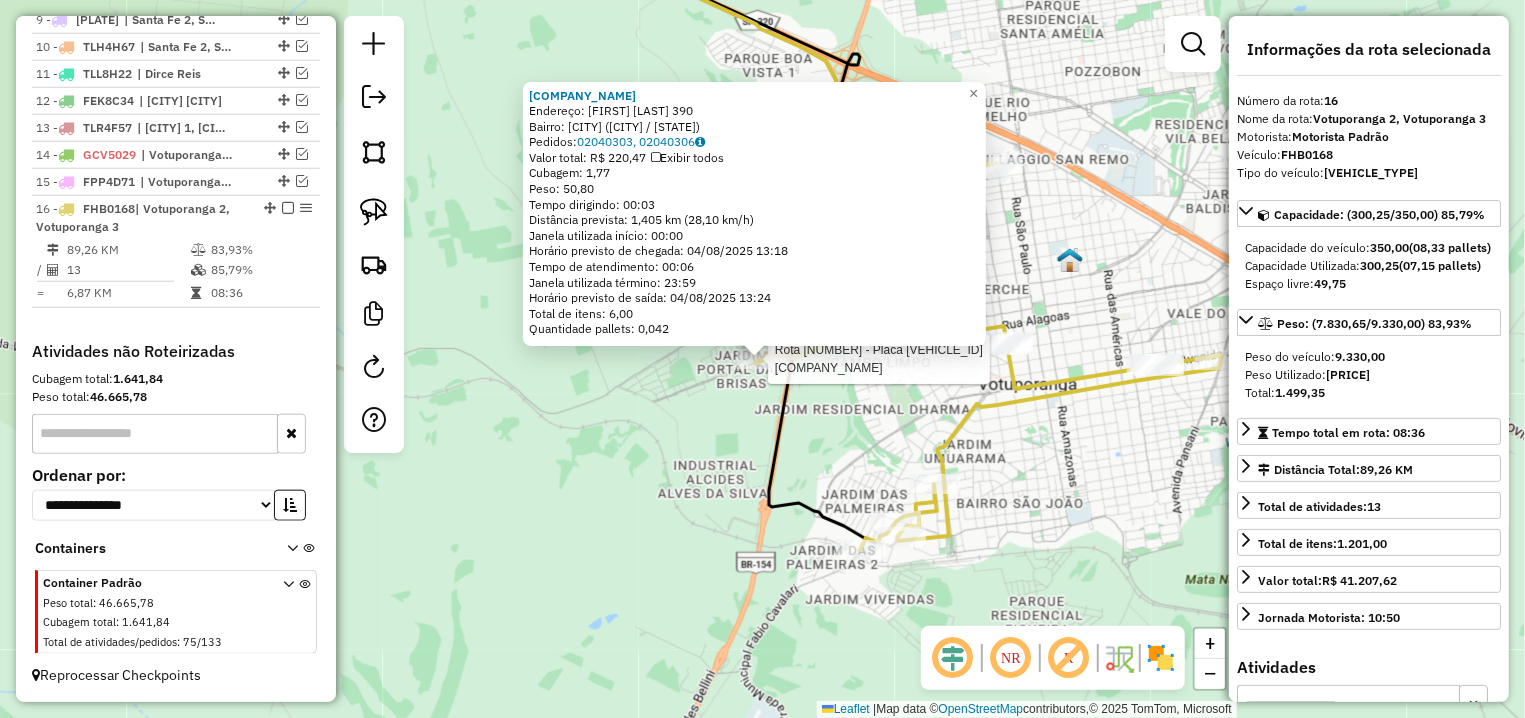 click on "Rota 16 - Placa FHB0168 16422 - BAR E MERC AVENIDA 16422 - BAR E MERC AVENIDA Endereço: JOSE CAMPOS LARIO [NUMBER] Bairro: JARDIM RESIDENCIAL NOROESTE ([CITY] / SP) Pedidos: 02040303, 02040306 Valor total: R$ [PRICE] Exibir todos Cubagem: [NUMBER] Peso: [NUMBER] Tempo dirigindo: [TIME] Distância prevista: [NUMBER] km ([NUMBER] km/h) Janela utilizada início: [TIME] Horário previsto de chegada: [DATE] [TIME] Tempo de atendimento: [TIME] Janela utilizada término: [TIME] Horário previsto de saída: [DATE] [TIME] Total de itens: [NUMBER] Quantidade pallets: [NUMBER] × Janela de atendimento Grade de atendimento Capacidade Transportadoras Veículos Cliente Pedidos Rotas Selecione os dias de semana para filtrar as janelas de atendimento Seg Ter Qua Qui Sex Sáb Dom Informe o período da janela de atendimento: De: [TIME] Até: [TIME] Filtrar exatamente a janela do cliente Considerar janela de atendimento padrão Selecione os dias de semana para filtrar as grades de atendimento Seg Ter De:" 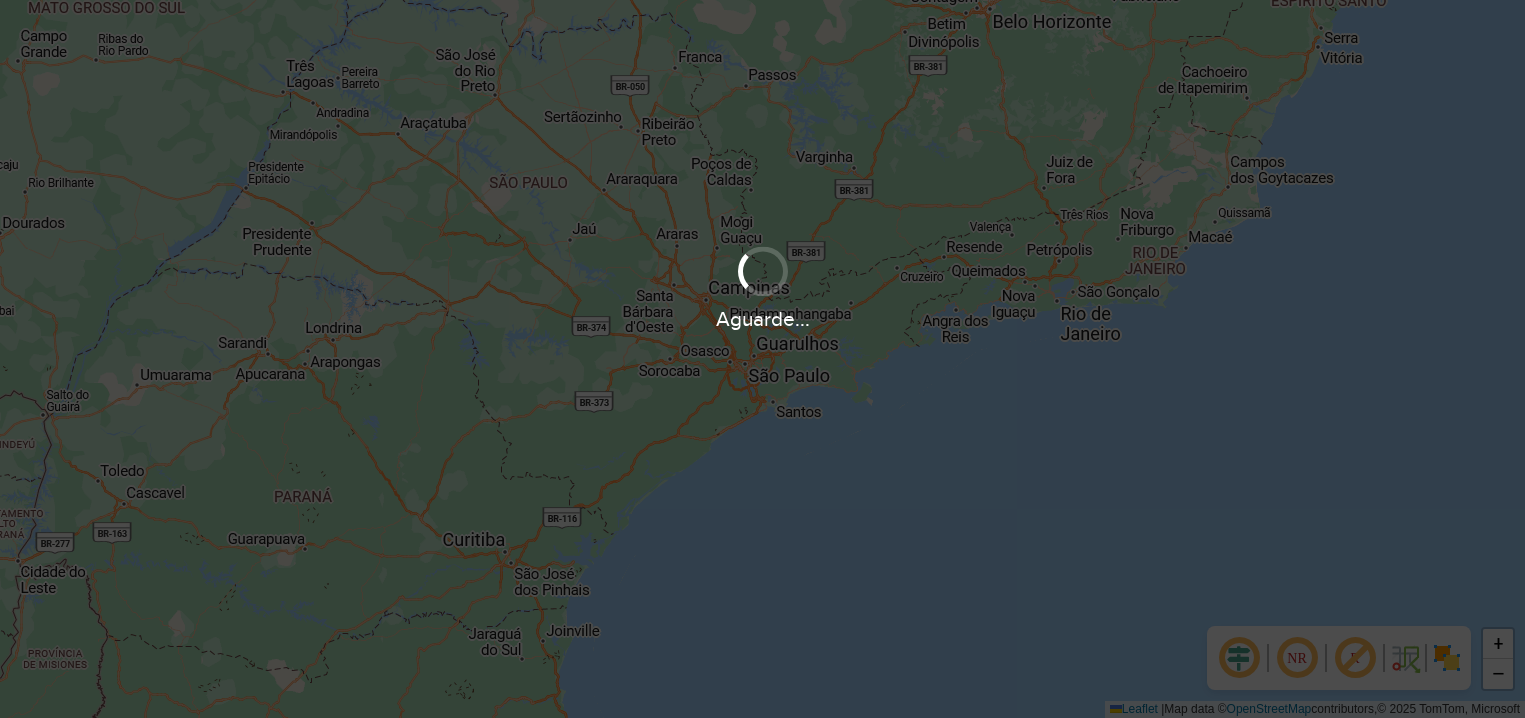 scroll, scrollTop: 0, scrollLeft: 0, axis: both 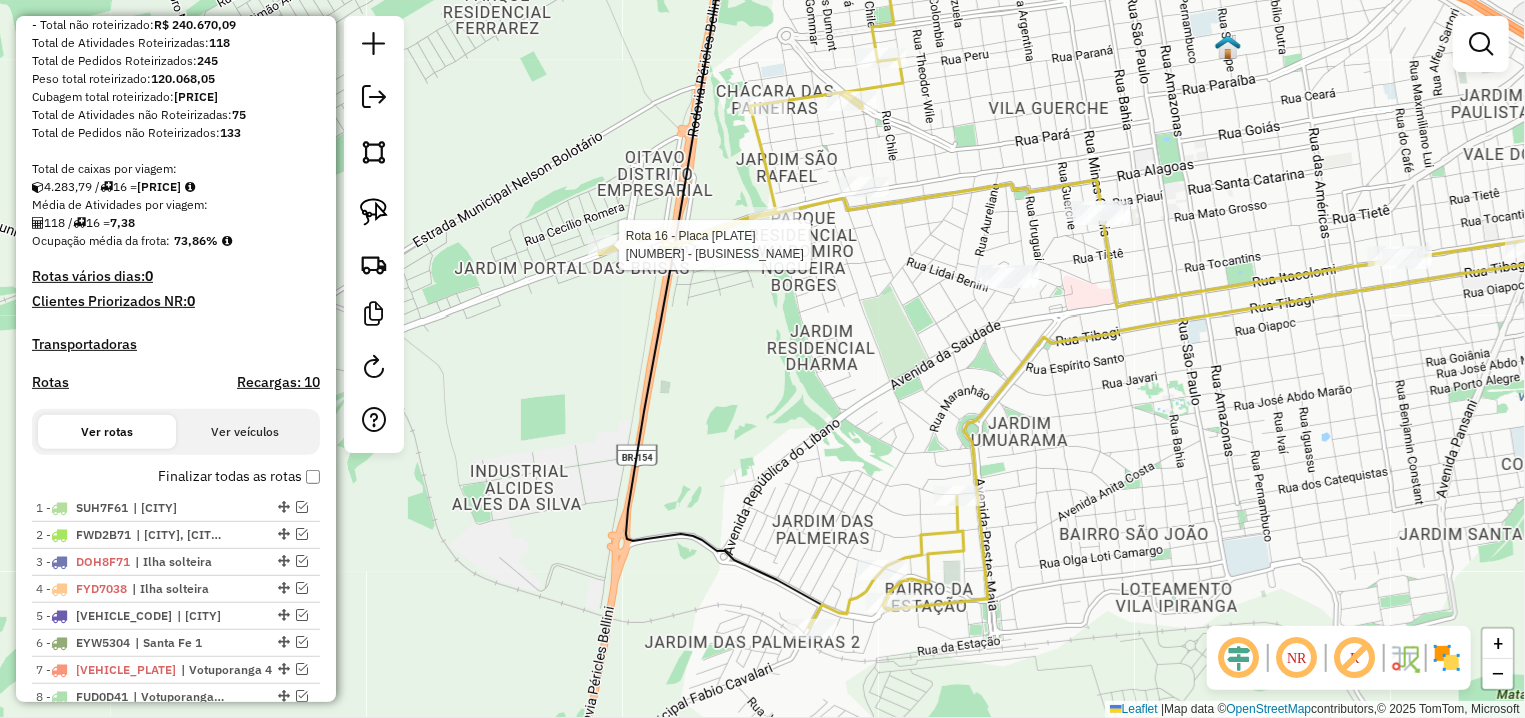 select on "**********" 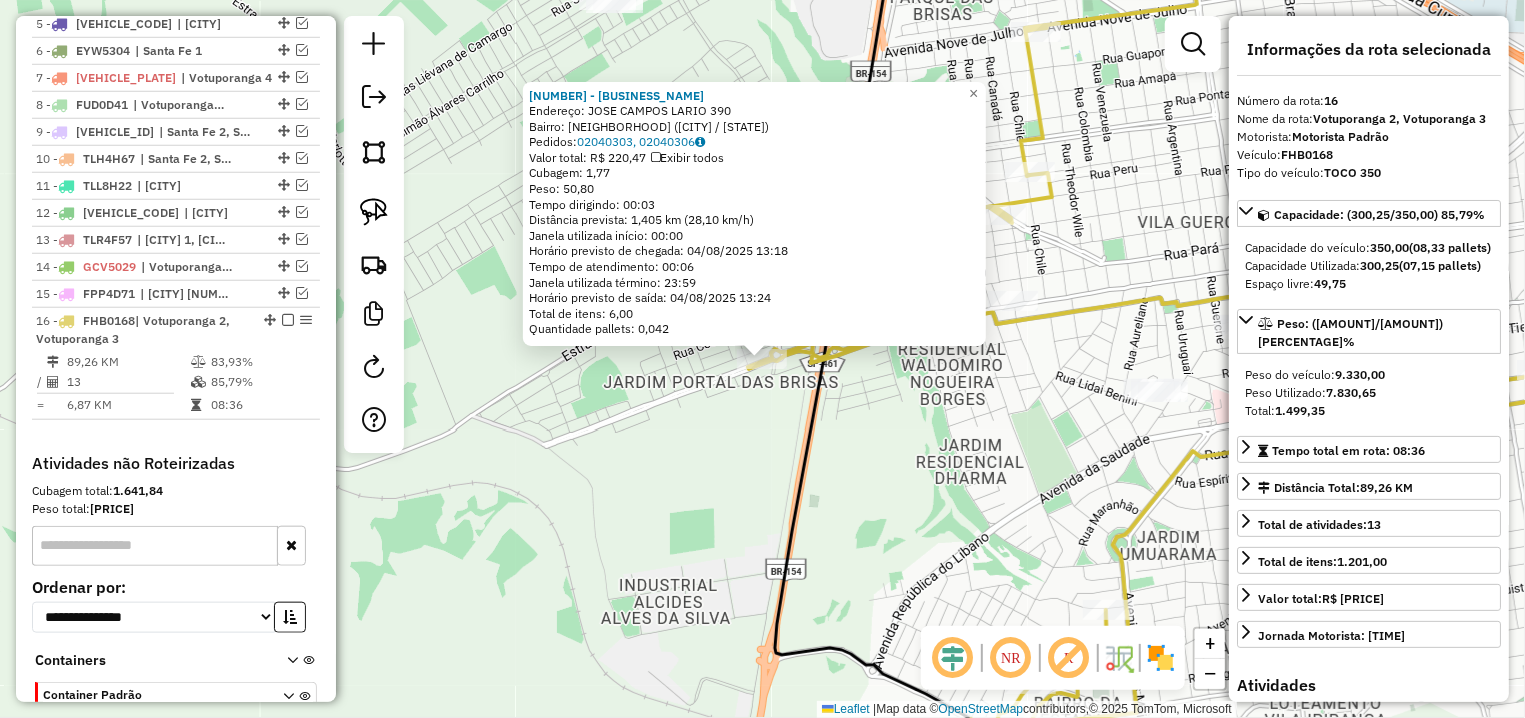 scroll, scrollTop: 1000, scrollLeft: 0, axis: vertical 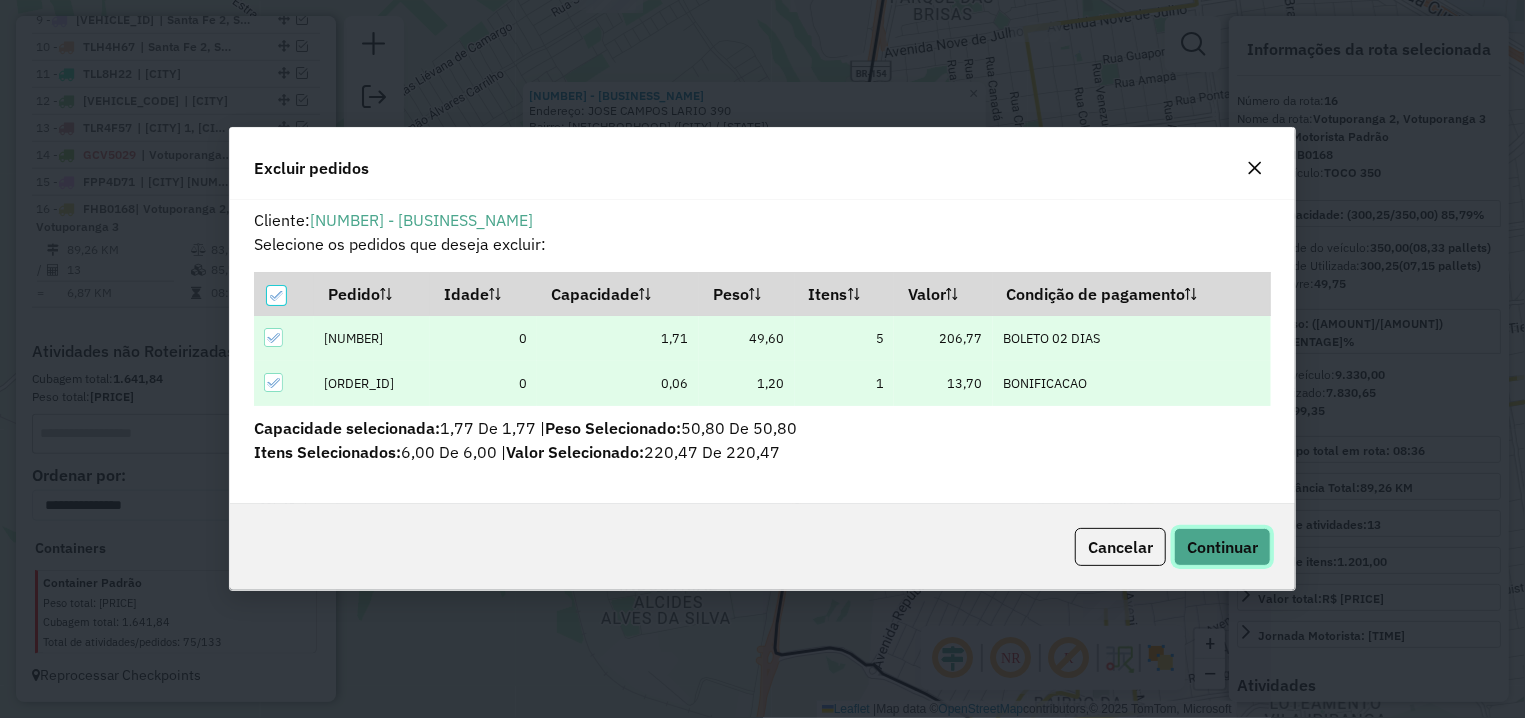 click on "Continuar" 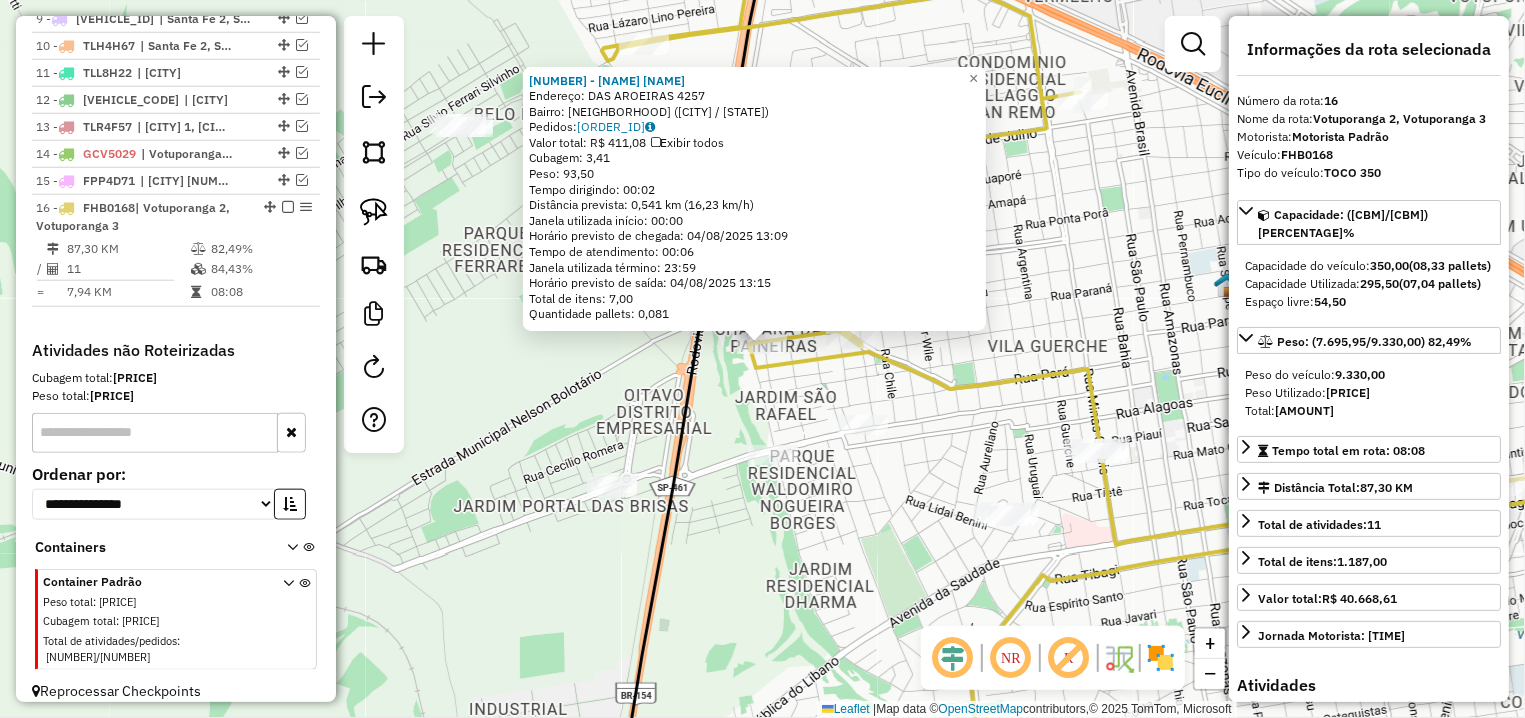 drag, startPoint x: 934, startPoint y: 544, endPoint x: 820, endPoint y: 255, distance: 310.67184 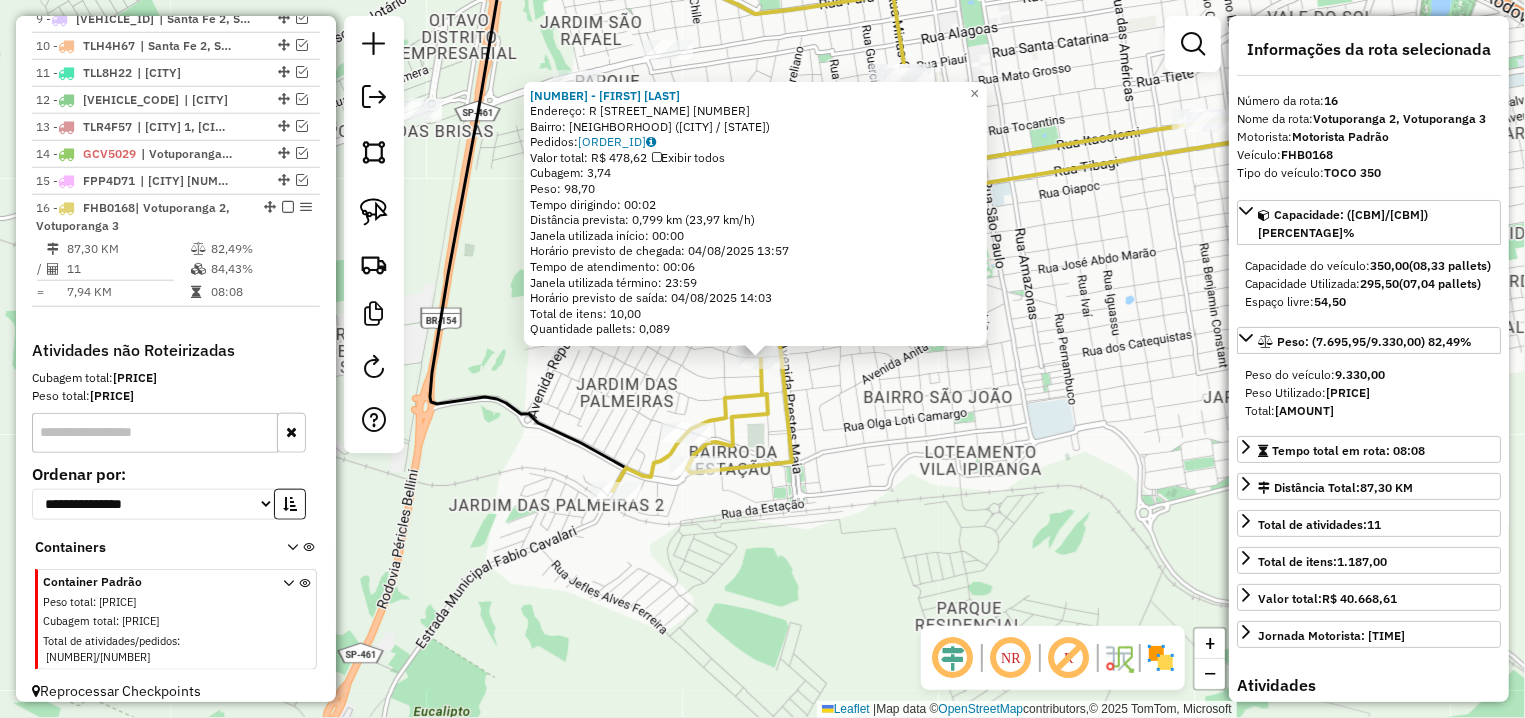 click on "14233 - ANDRESSA CRISTINA SA  Endereço: R   ALVIM ALGARVE                 2043   Bairro: ESTACAO (VOTUPORANGA / SP)   Pedidos:  02040298   Valor total: R$ 478,62   Exibir todos   Cubagem: 3,74  Peso: 98,70  Tempo dirigindo: 00:02   Distância prevista: 0,799 km (23,97 km/h)   Janela utilizada início: 00:00   Horário previsto de chegada: 04/08/2025 13:57   Tempo de atendimento: 00:06   Janela utilizada término: 23:59   Horário previsto de saída: 04/08/2025 14:03   Total de itens: 10,00   Quantidade pallets: 0,089  × Janela de atendimento Grade de atendimento Capacidade Transportadoras Veículos Cliente Pedidos  Rotas Selecione os dias de semana para filtrar as janelas de atendimento  Seg   Ter   Qua   Qui   Sex   Sáb   Dom  Informe o período da janela de atendimento: De: Até:  Filtrar exatamente a janela do cliente  Considerar janela de atendimento padrão  Selecione os dias de semana para filtrar as grades de atendimento  Seg   Ter   Qua   Qui   Sex   Sáb   Dom   Peso mínimo:   Peso máximo:  De:" 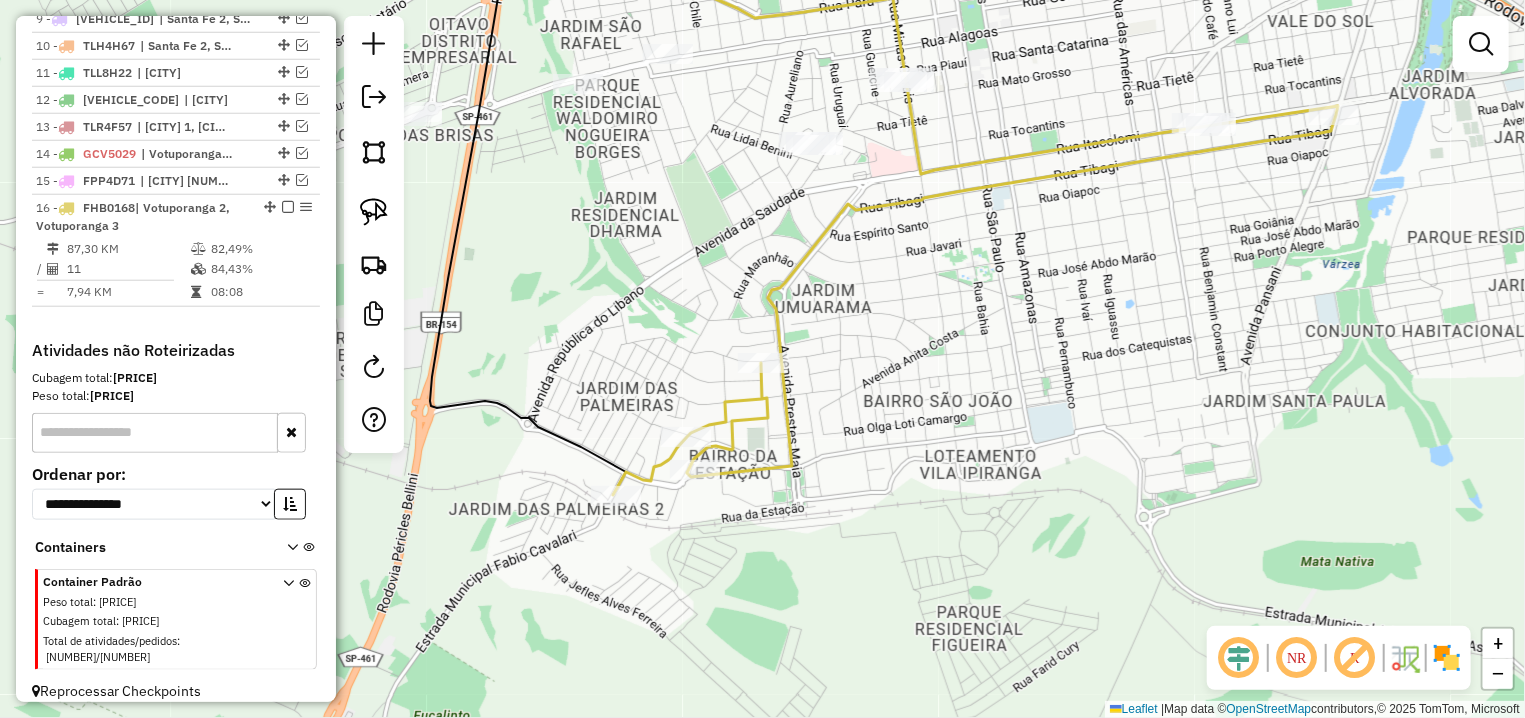 drag, startPoint x: 700, startPoint y: 145, endPoint x: 757, endPoint y: 304, distance: 168.90826 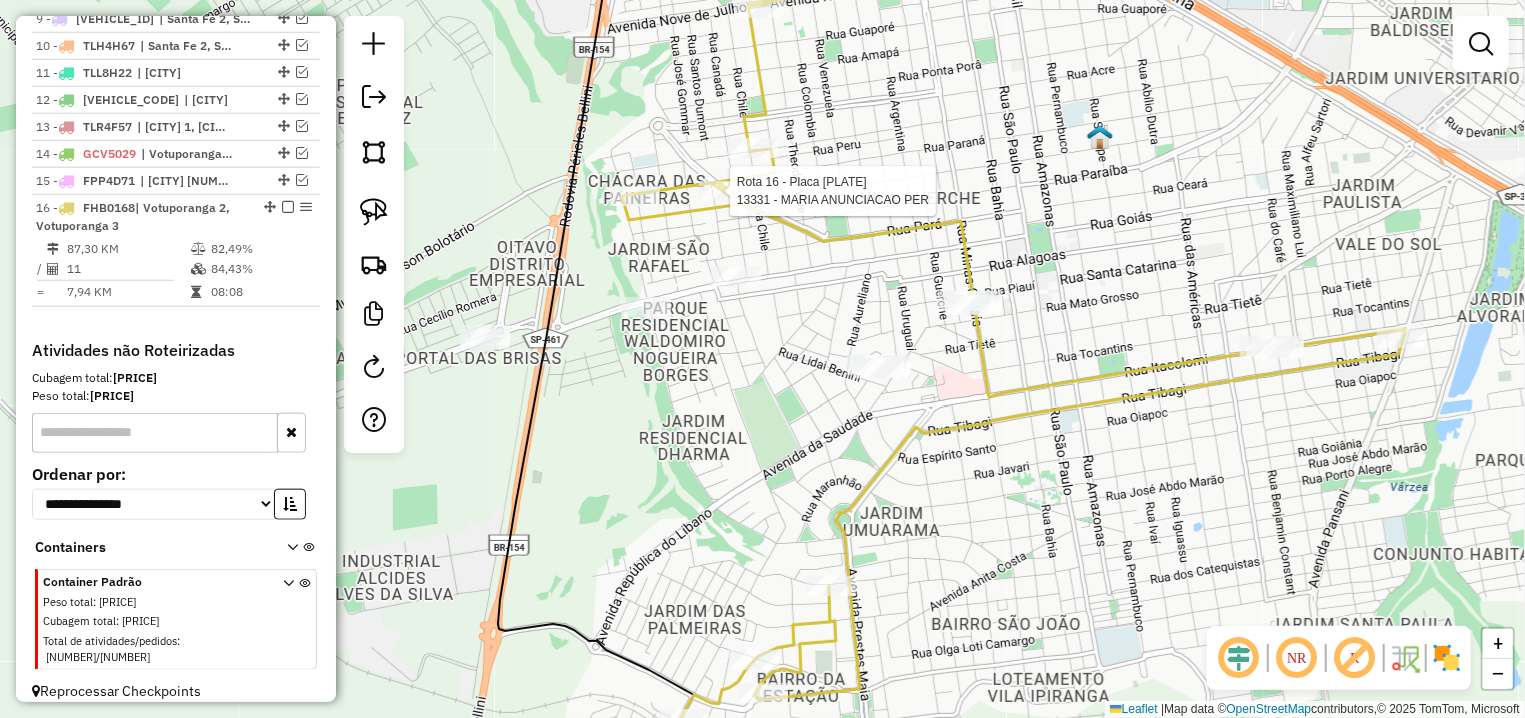 select on "**********" 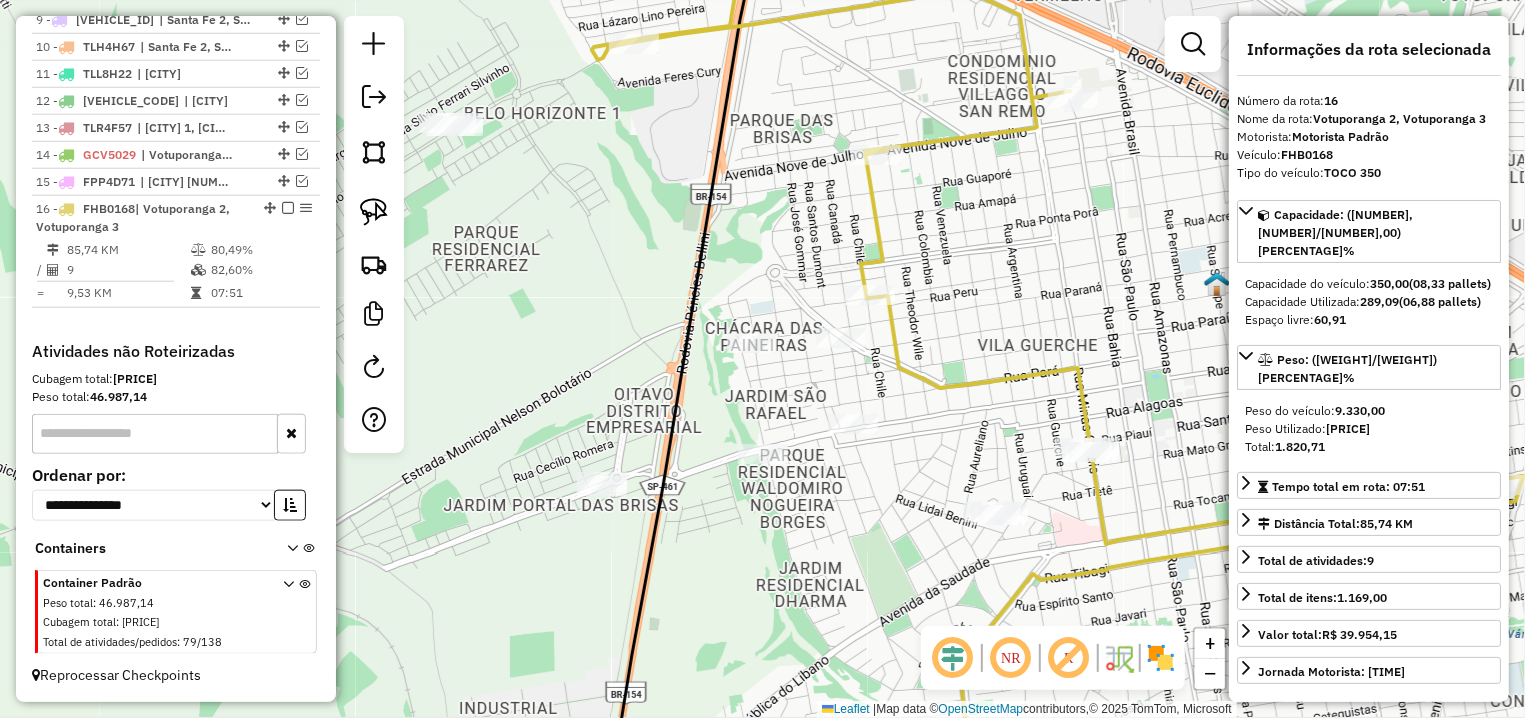 drag, startPoint x: 883, startPoint y: 564, endPoint x: 807, endPoint y: 457, distance: 131.24405 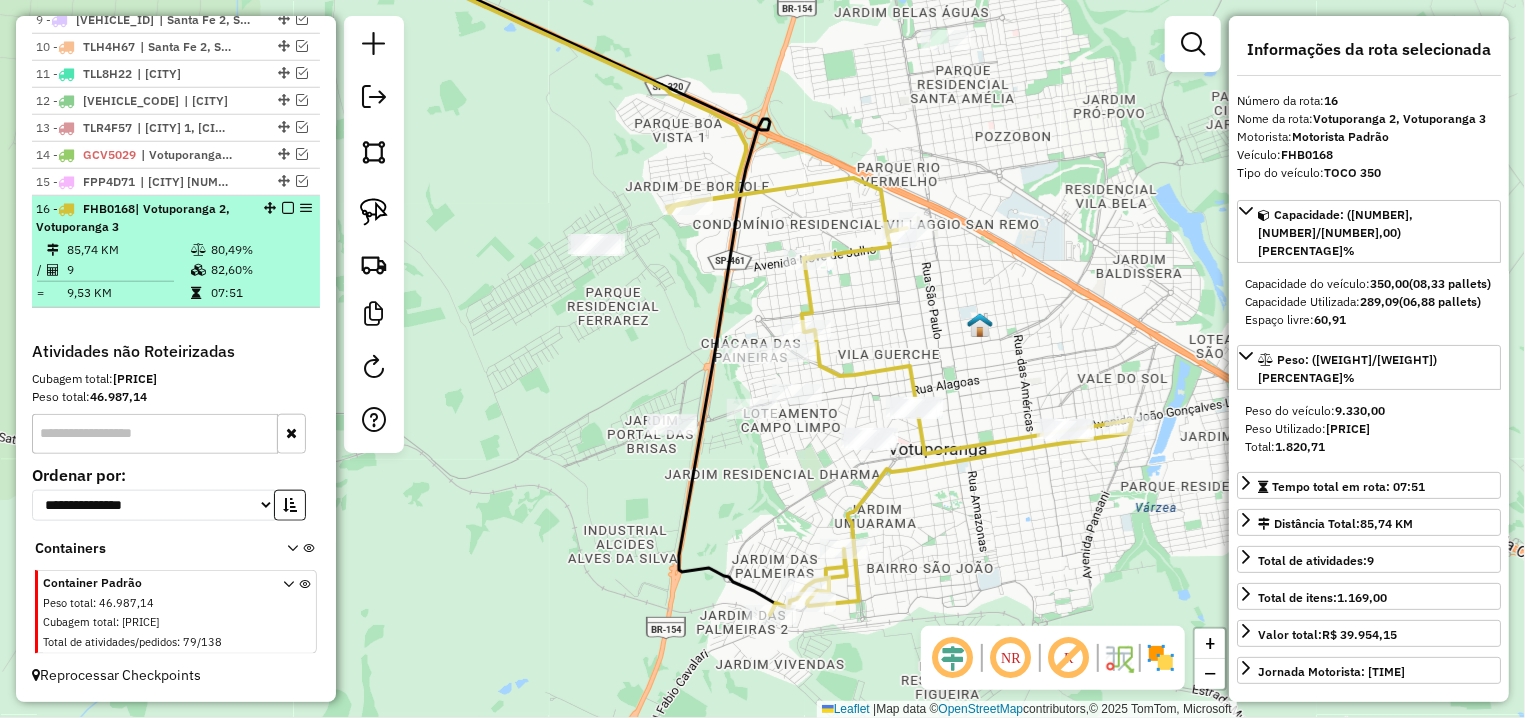 click at bounding box center (288, 208) 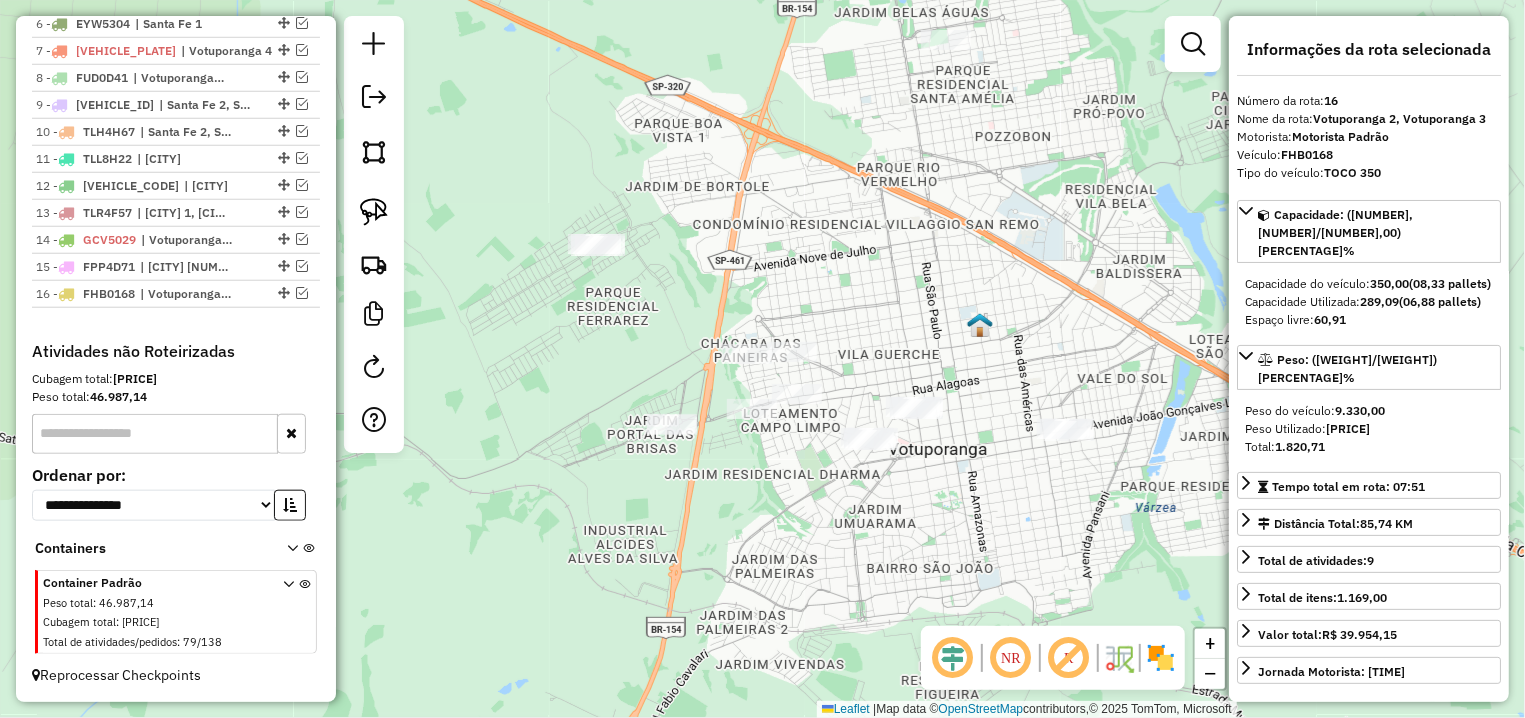 scroll, scrollTop: 915, scrollLeft: 0, axis: vertical 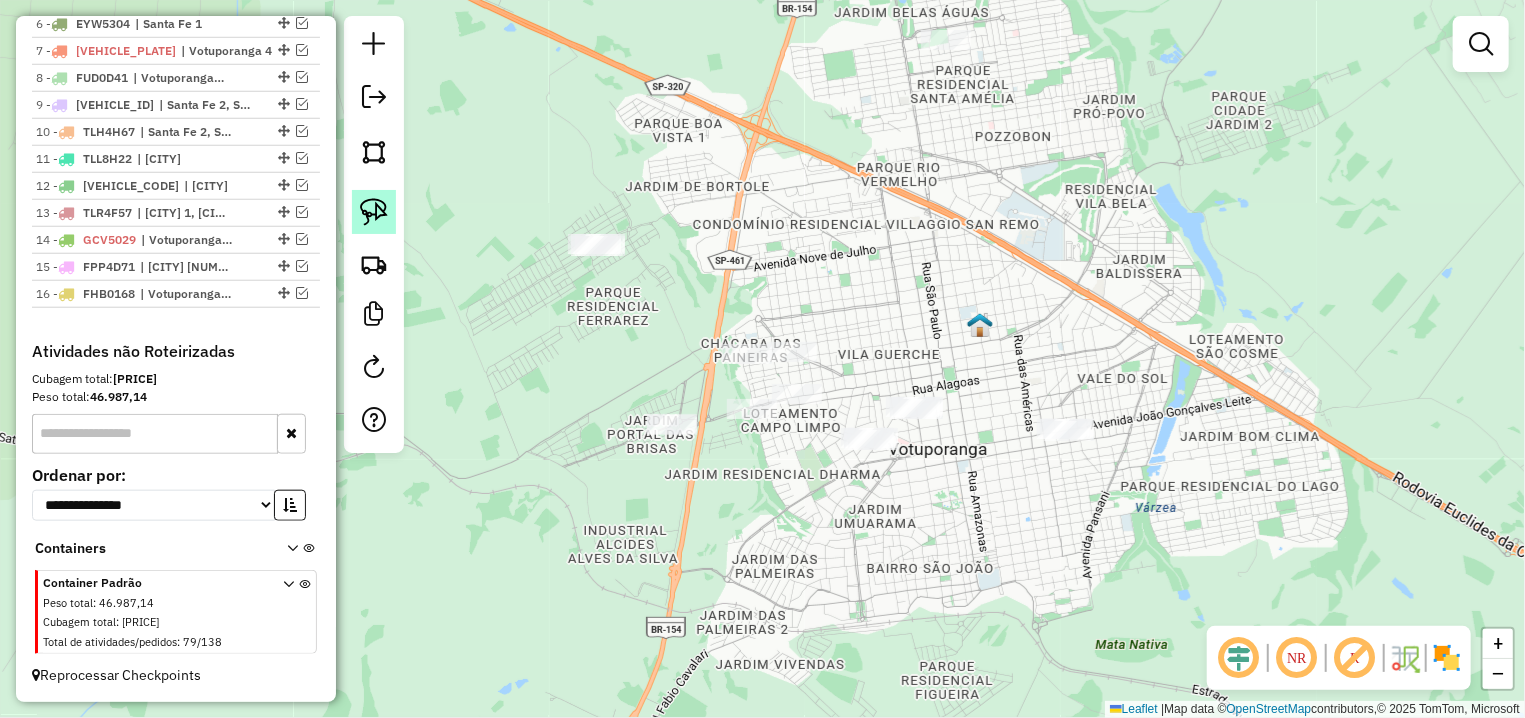 click 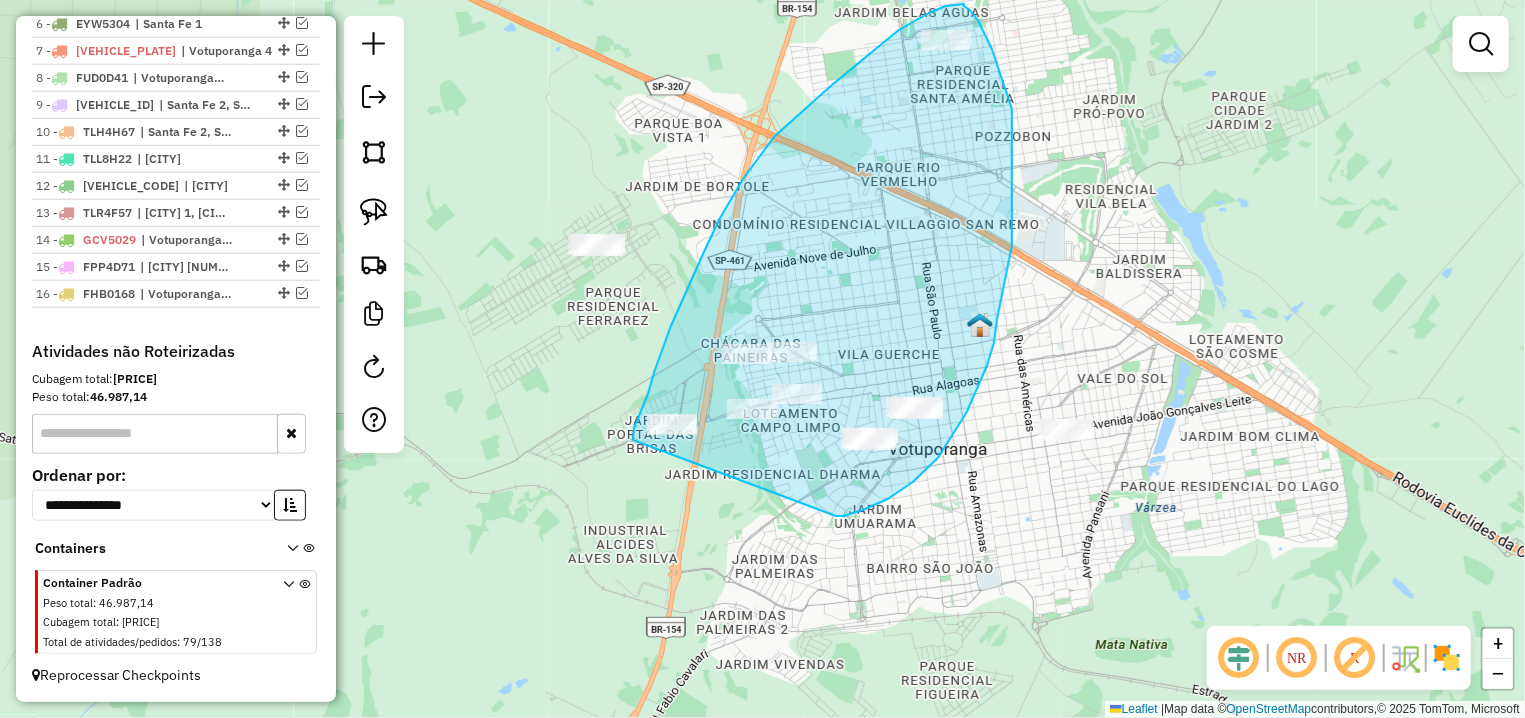 drag, startPoint x: 844, startPoint y: 516, endPoint x: 633, endPoint y: 443, distance: 223.27113 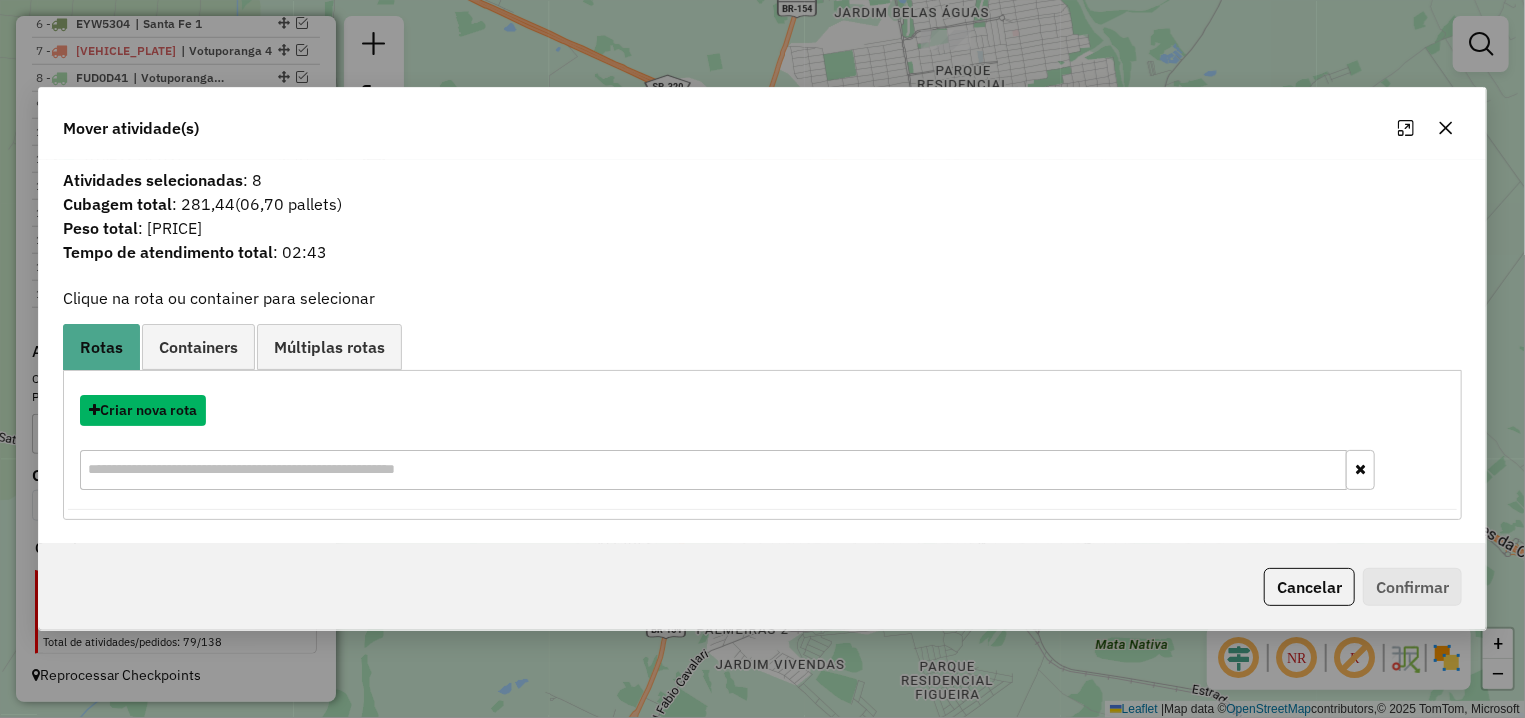 click on "Criar nova rota" at bounding box center [143, 410] 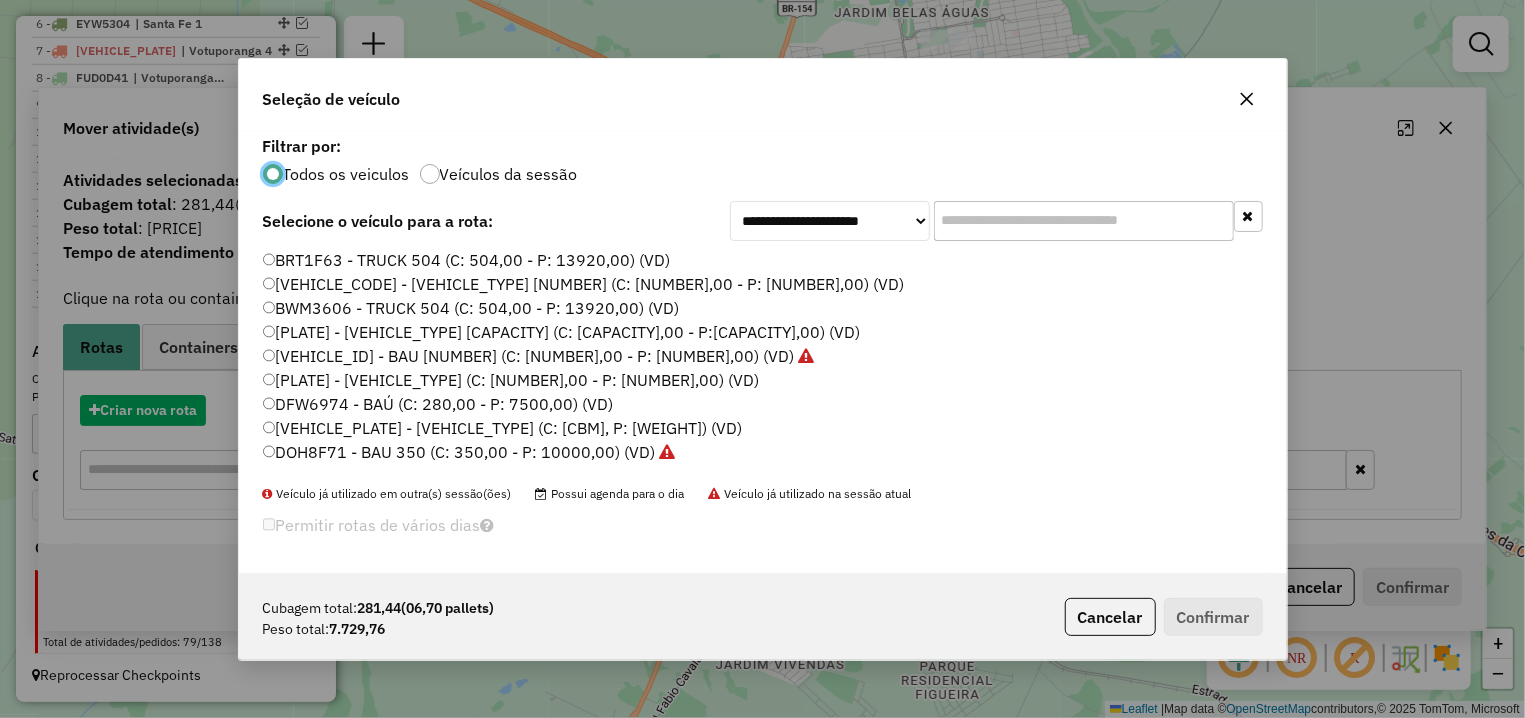 scroll, scrollTop: 11, scrollLeft: 6, axis: both 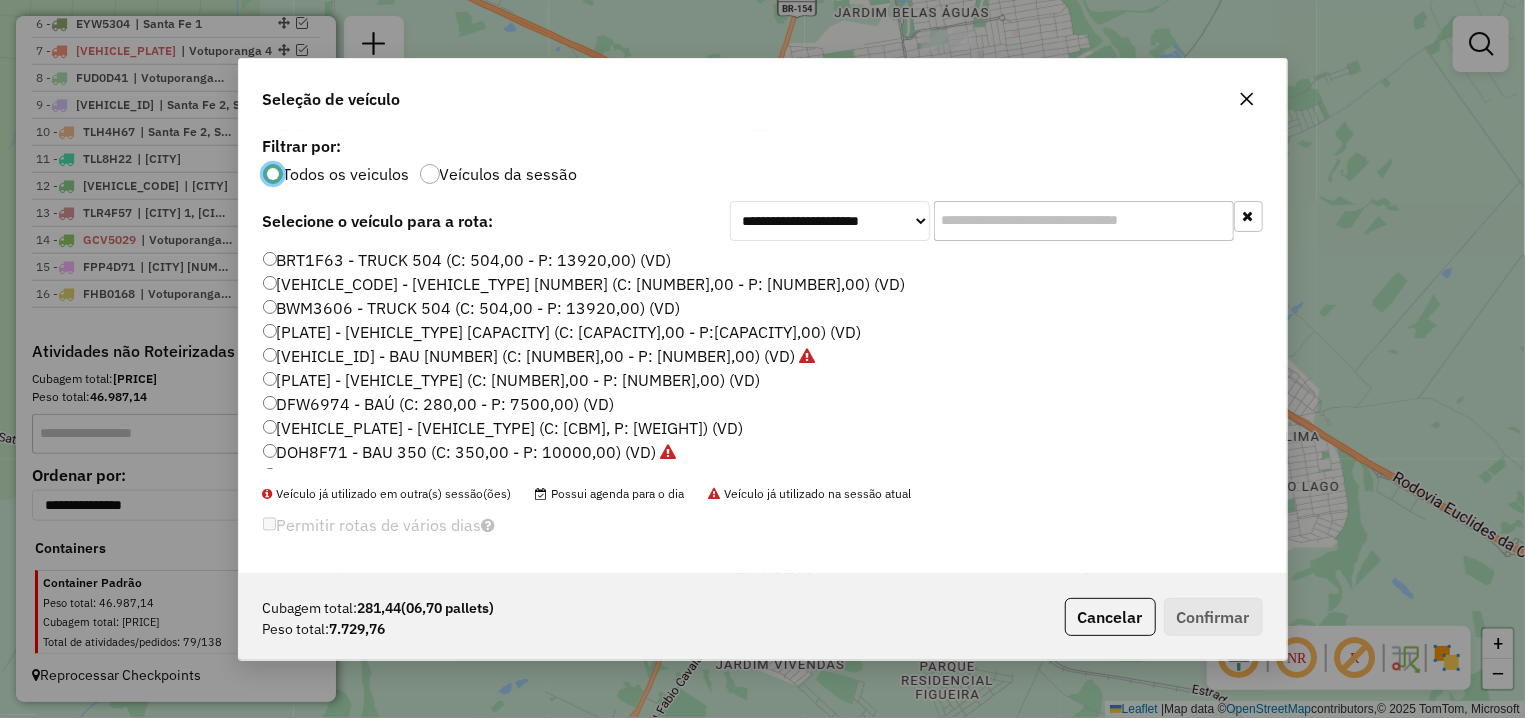 click 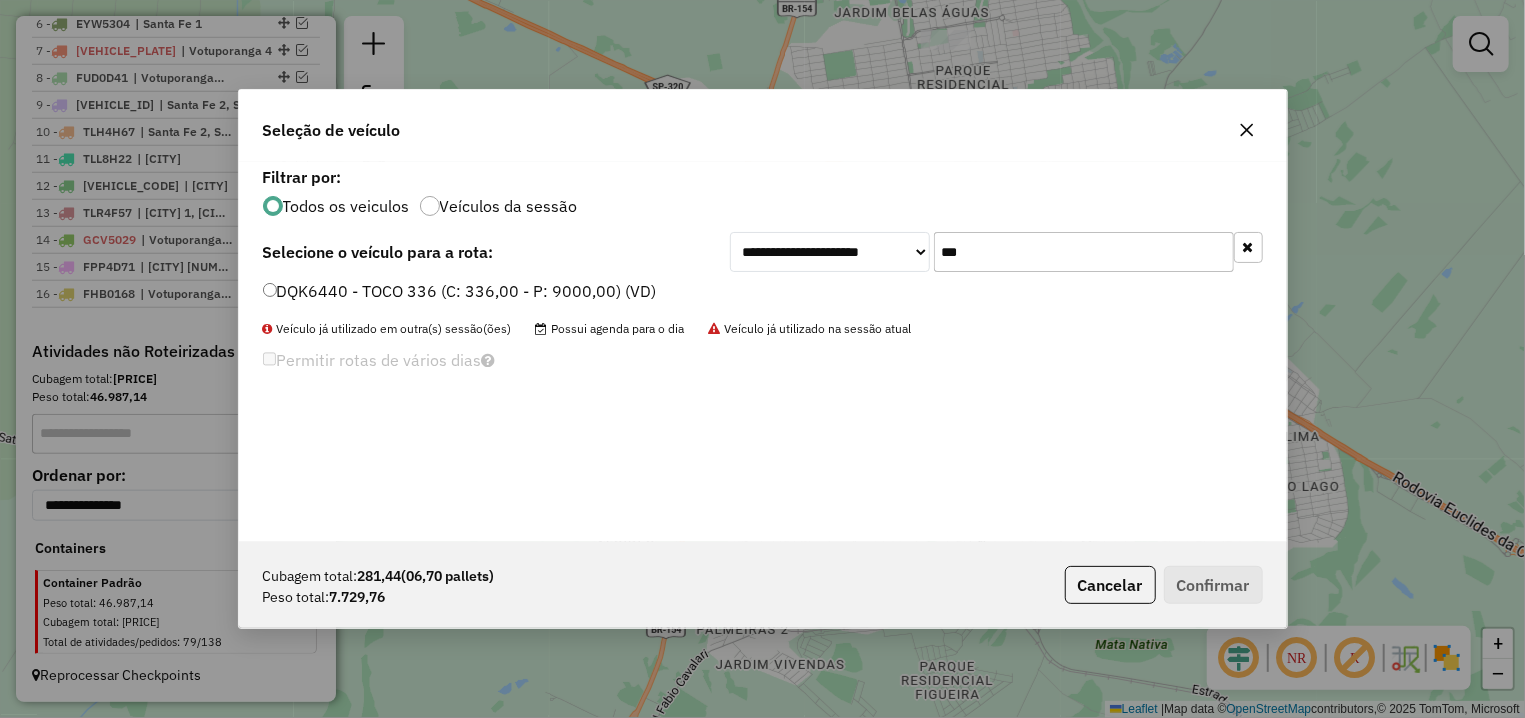 type on "***" 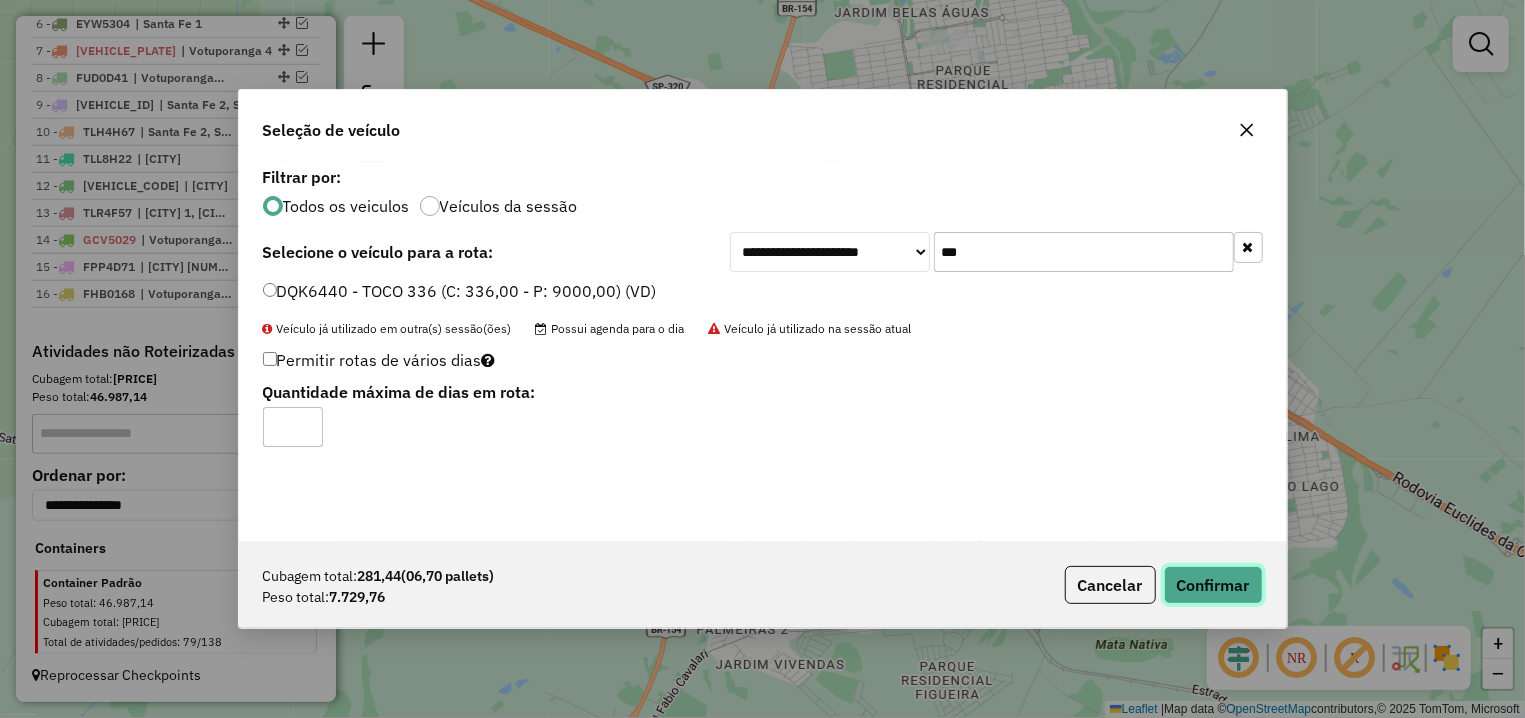 click on "Confirmar" 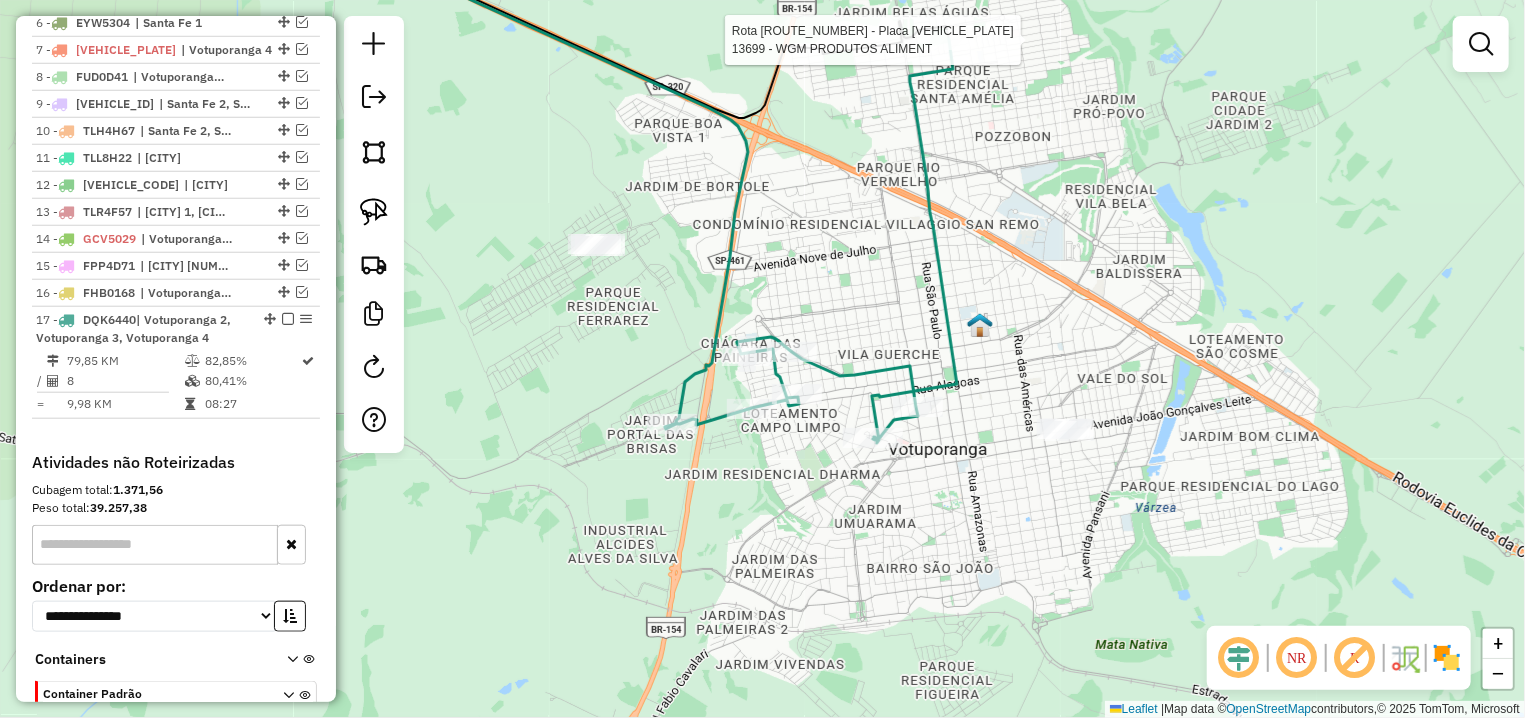 select on "**********" 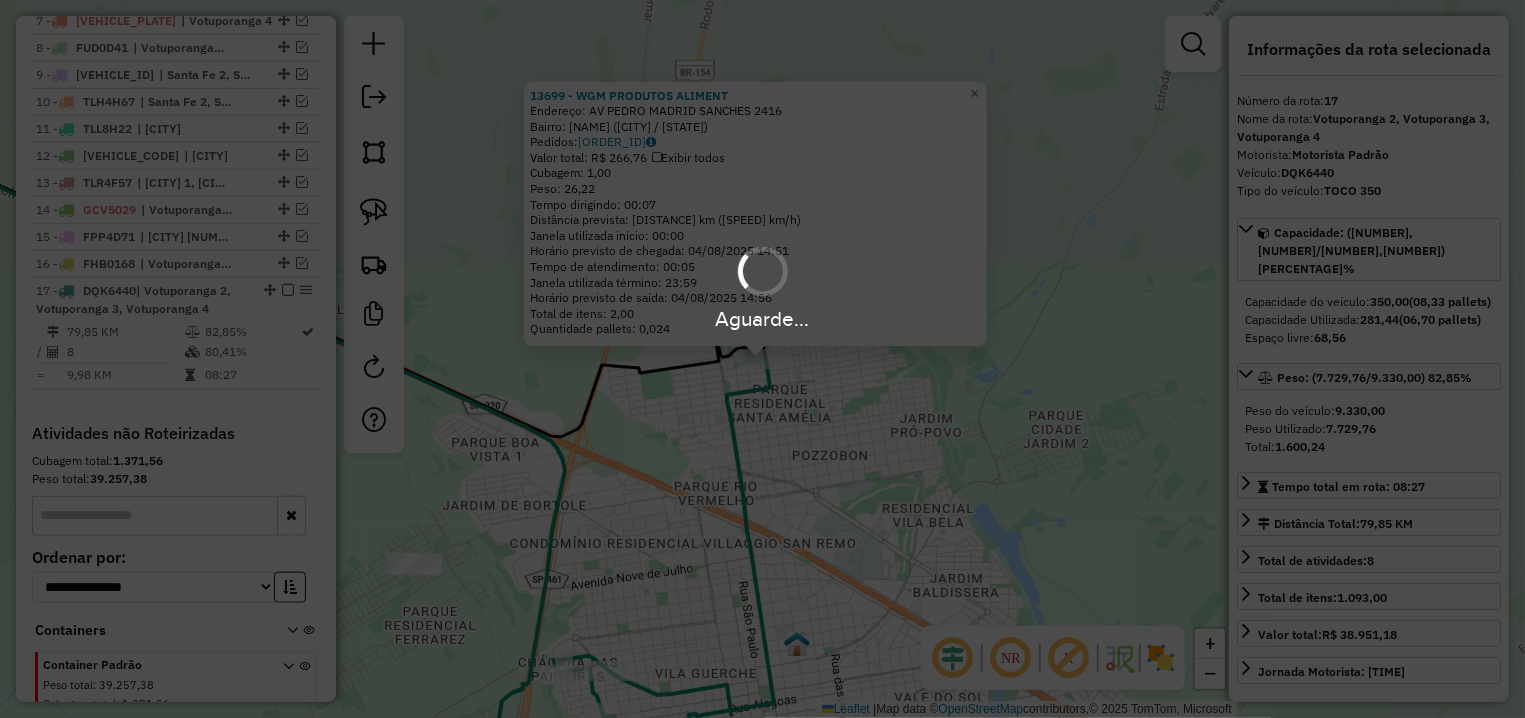 scroll, scrollTop: 1027, scrollLeft: 0, axis: vertical 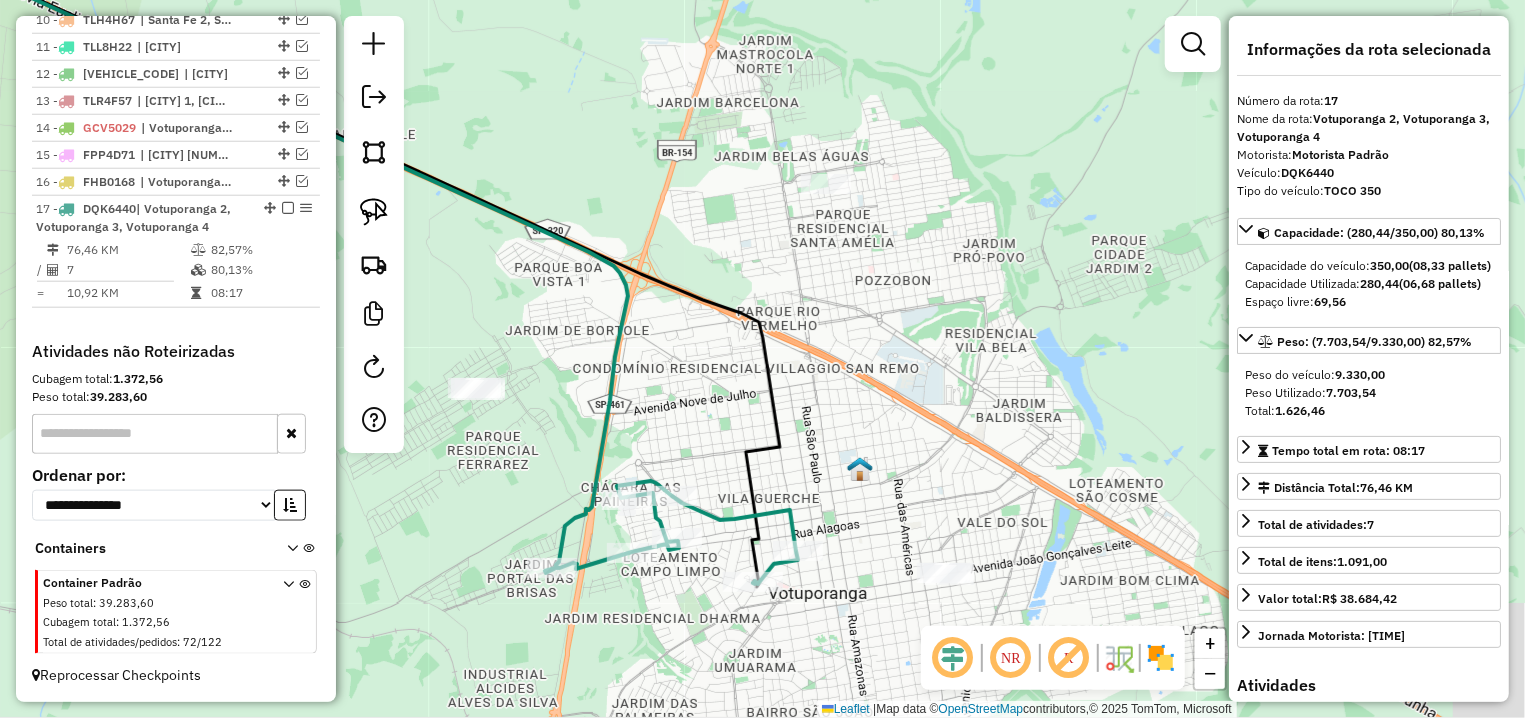 drag, startPoint x: 737, startPoint y: 417, endPoint x: 833, endPoint y: 242, distance: 199.60211 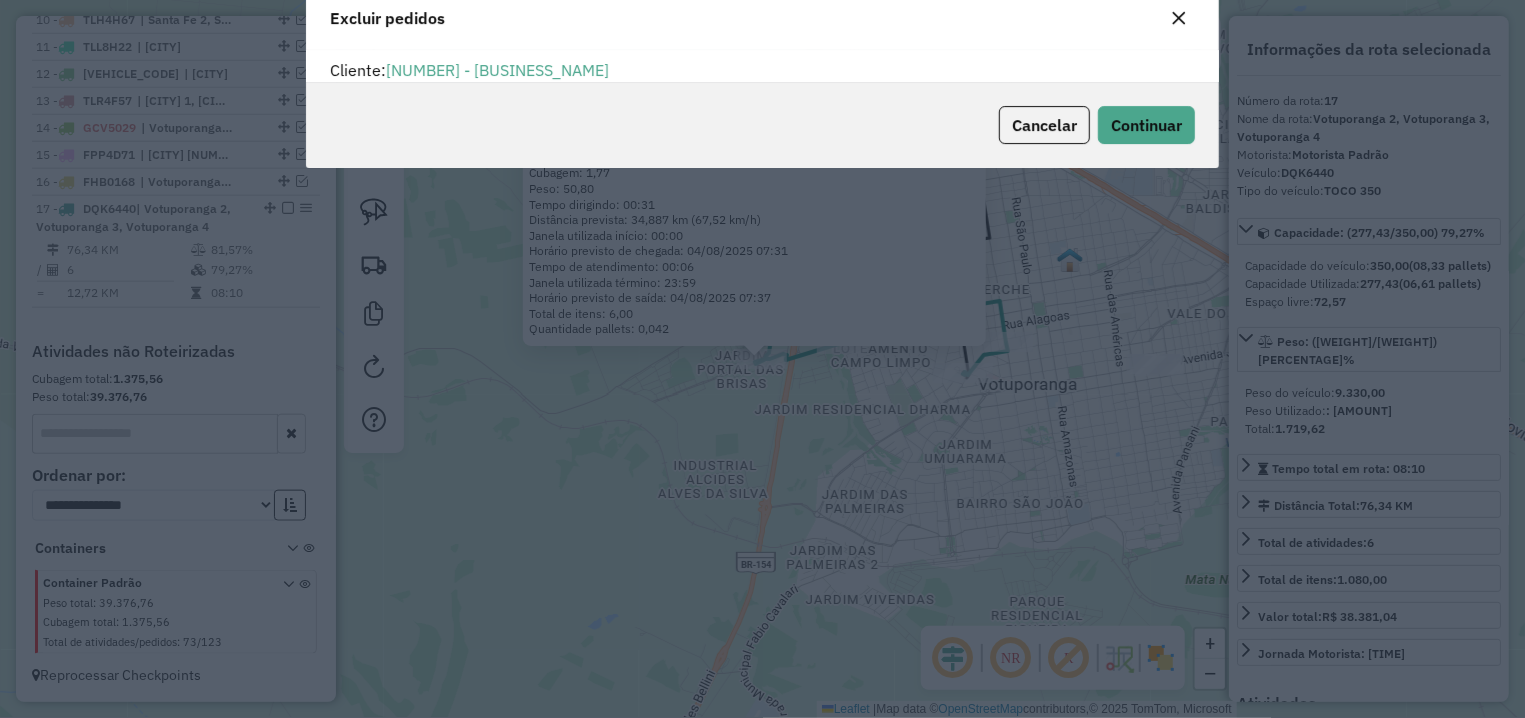 scroll, scrollTop: 11, scrollLeft: 6, axis: both 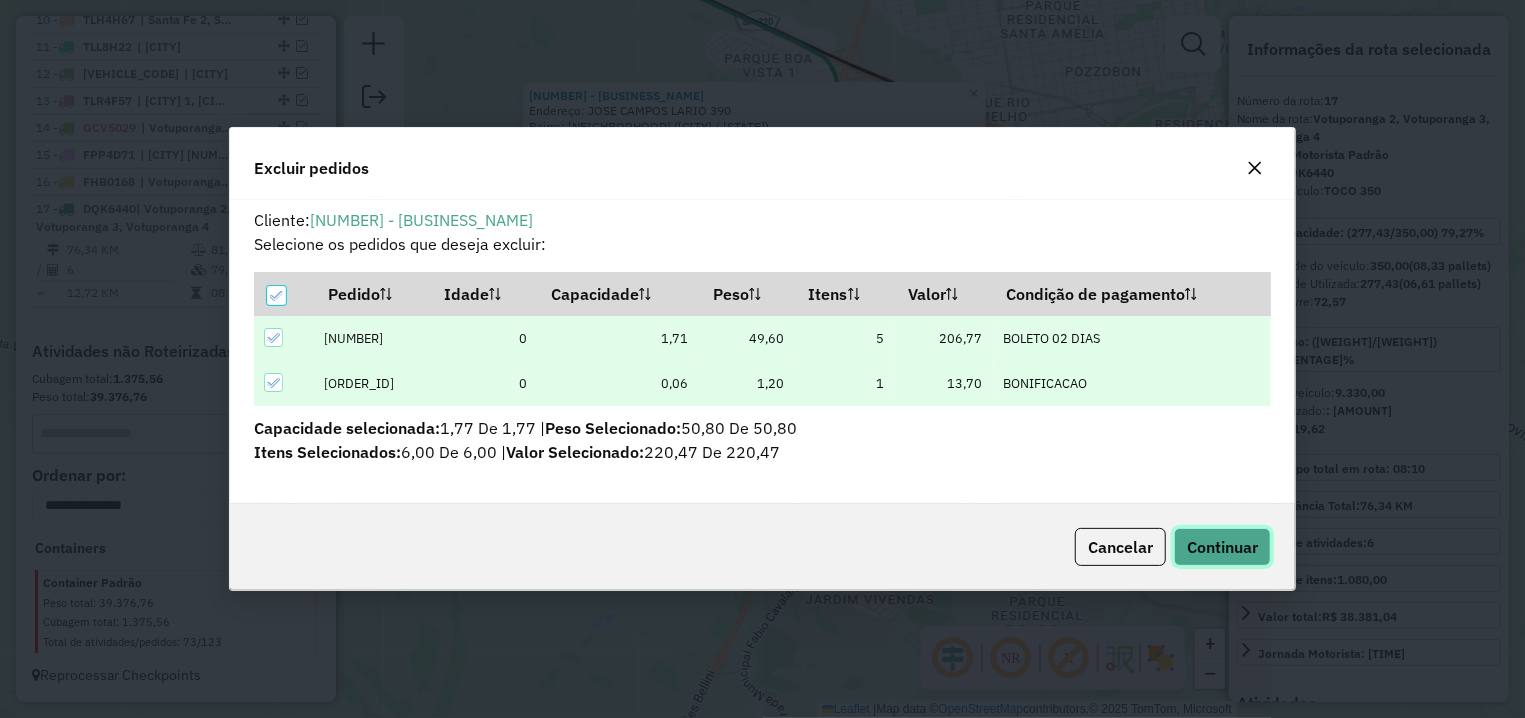 click on "Continuar" 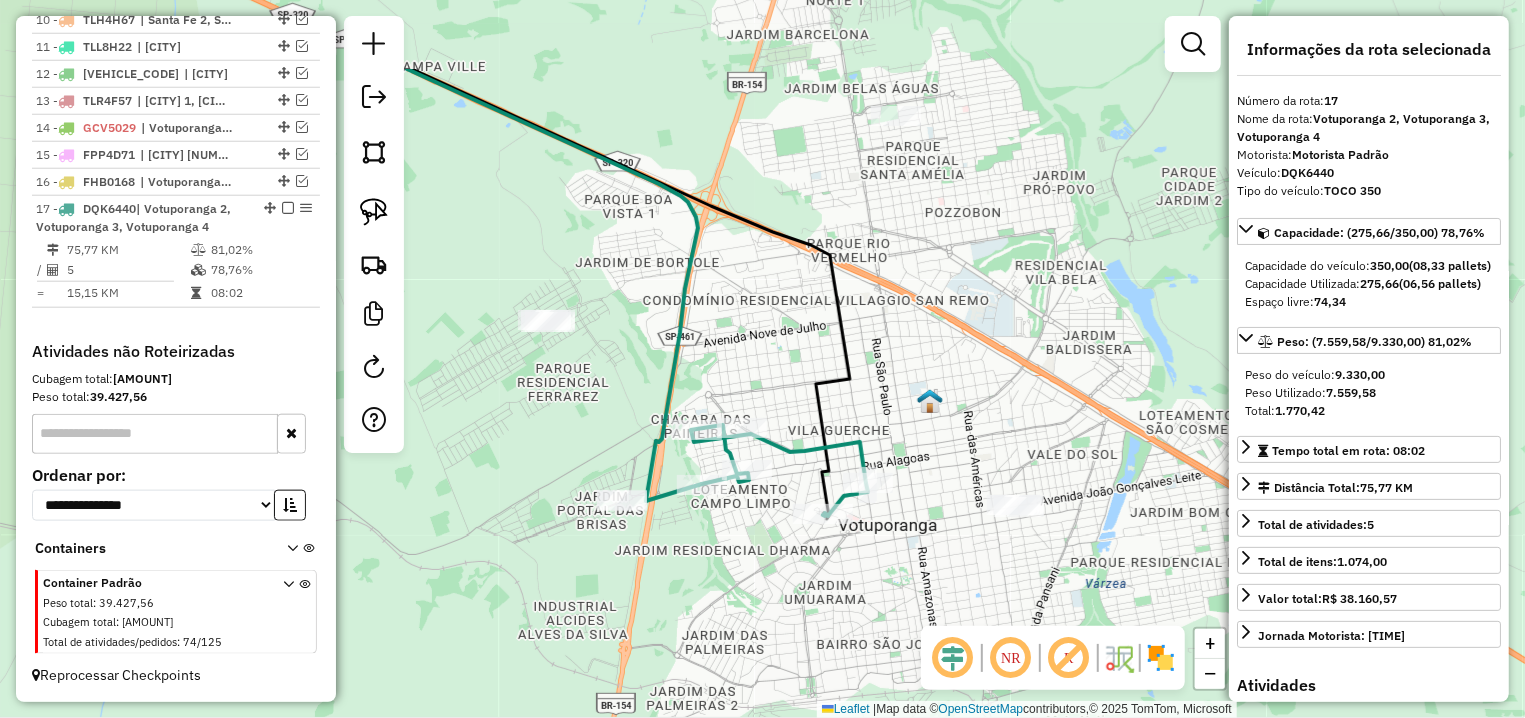 drag, startPoint x: 1109, startPoint y: 460, endPoint x: 969, endPoint y: 601, distance: 198.69826 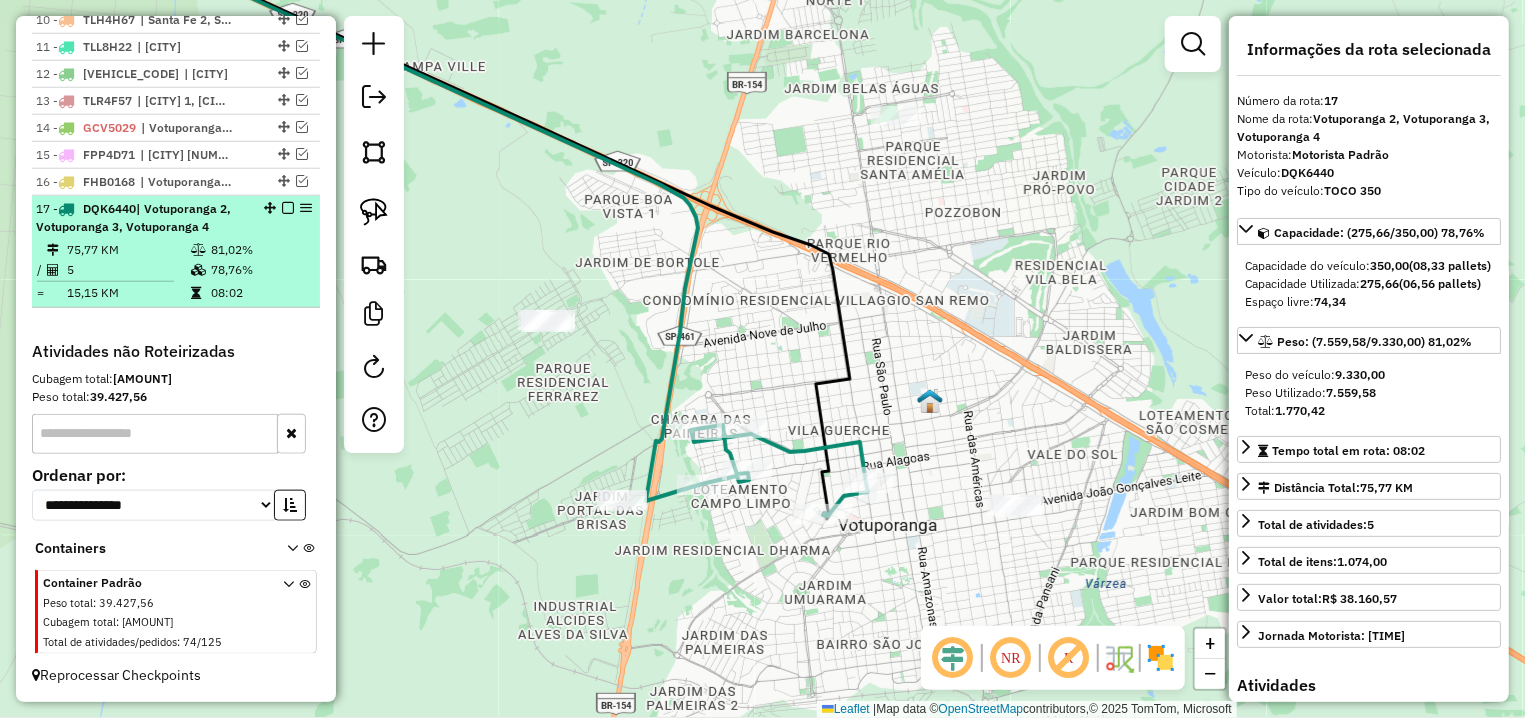 click at bounding box center [288, 208] 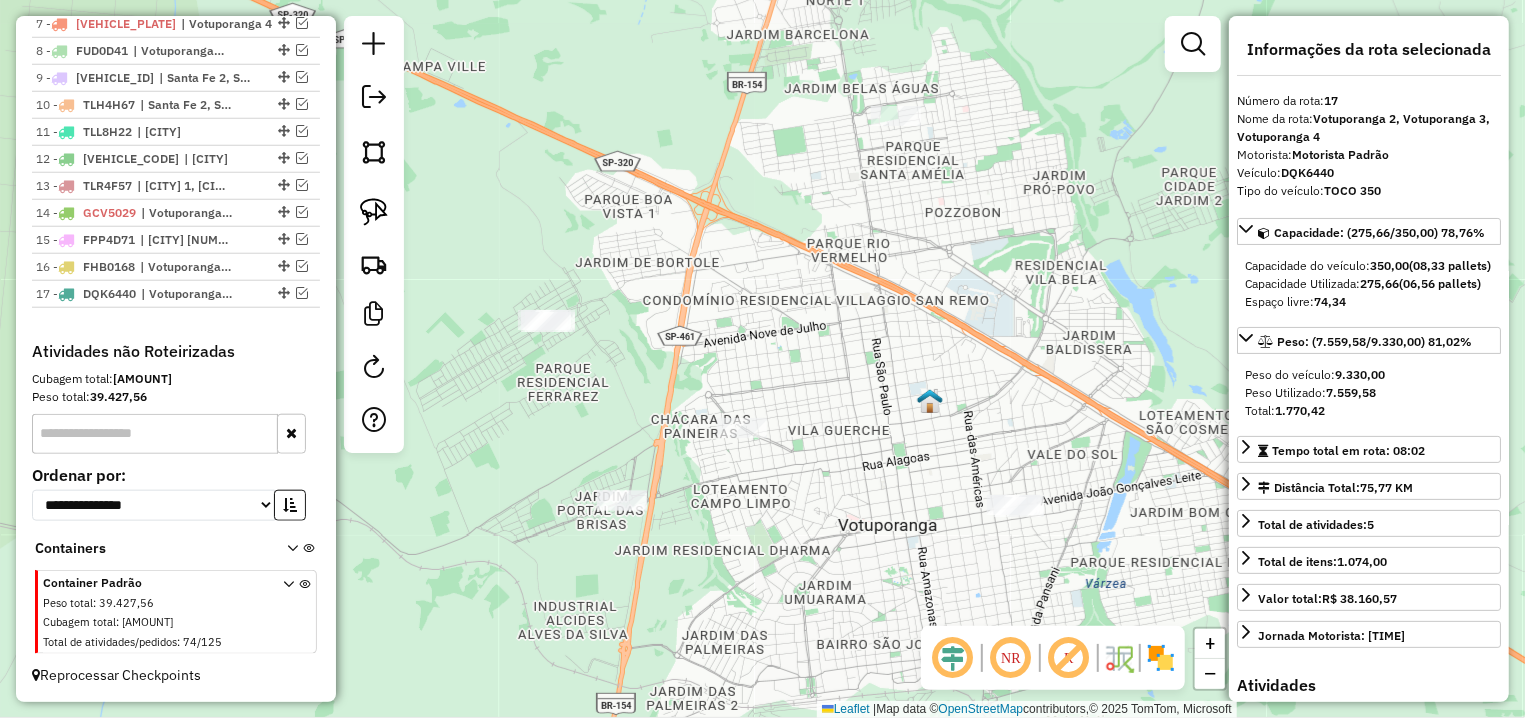 scroll, scrollTop: 942, scrollLeft: 0, axis: vertical 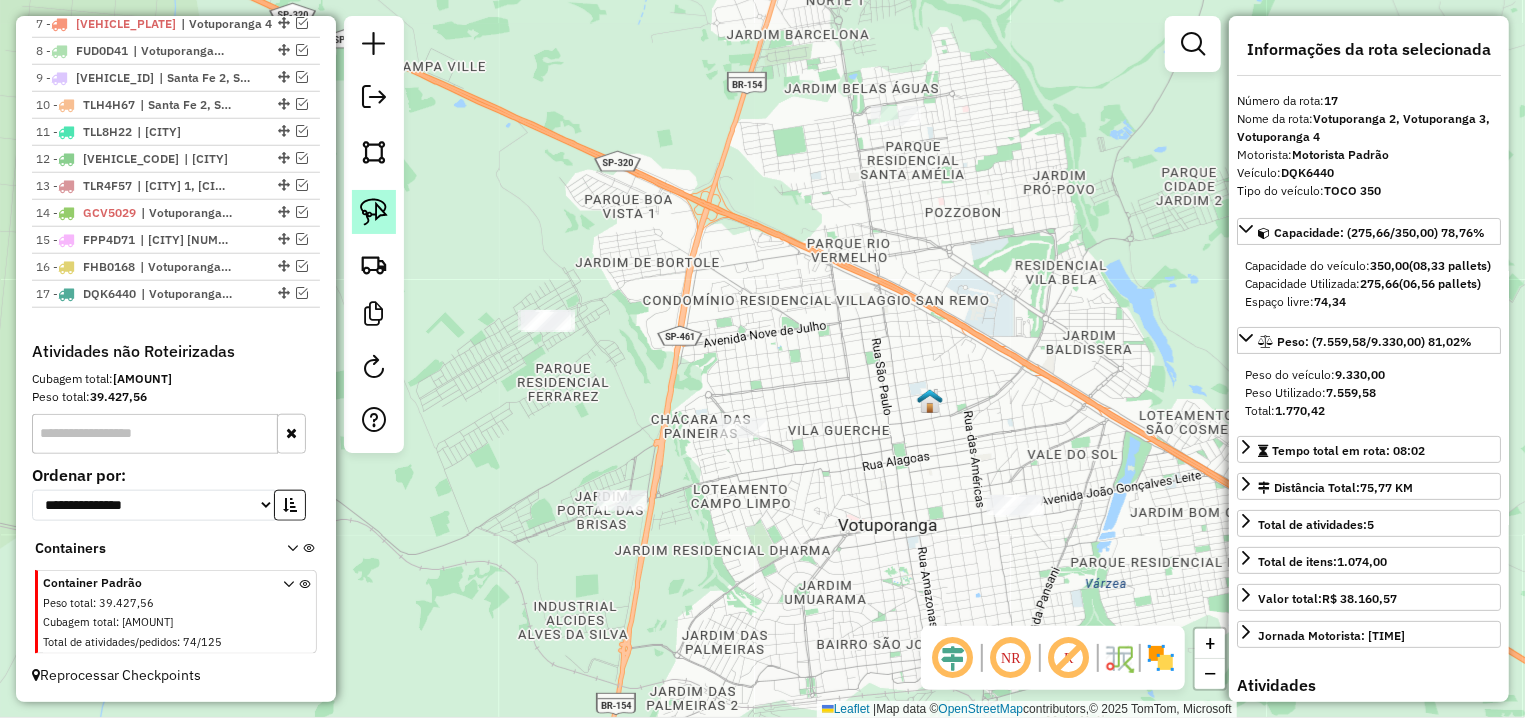 click 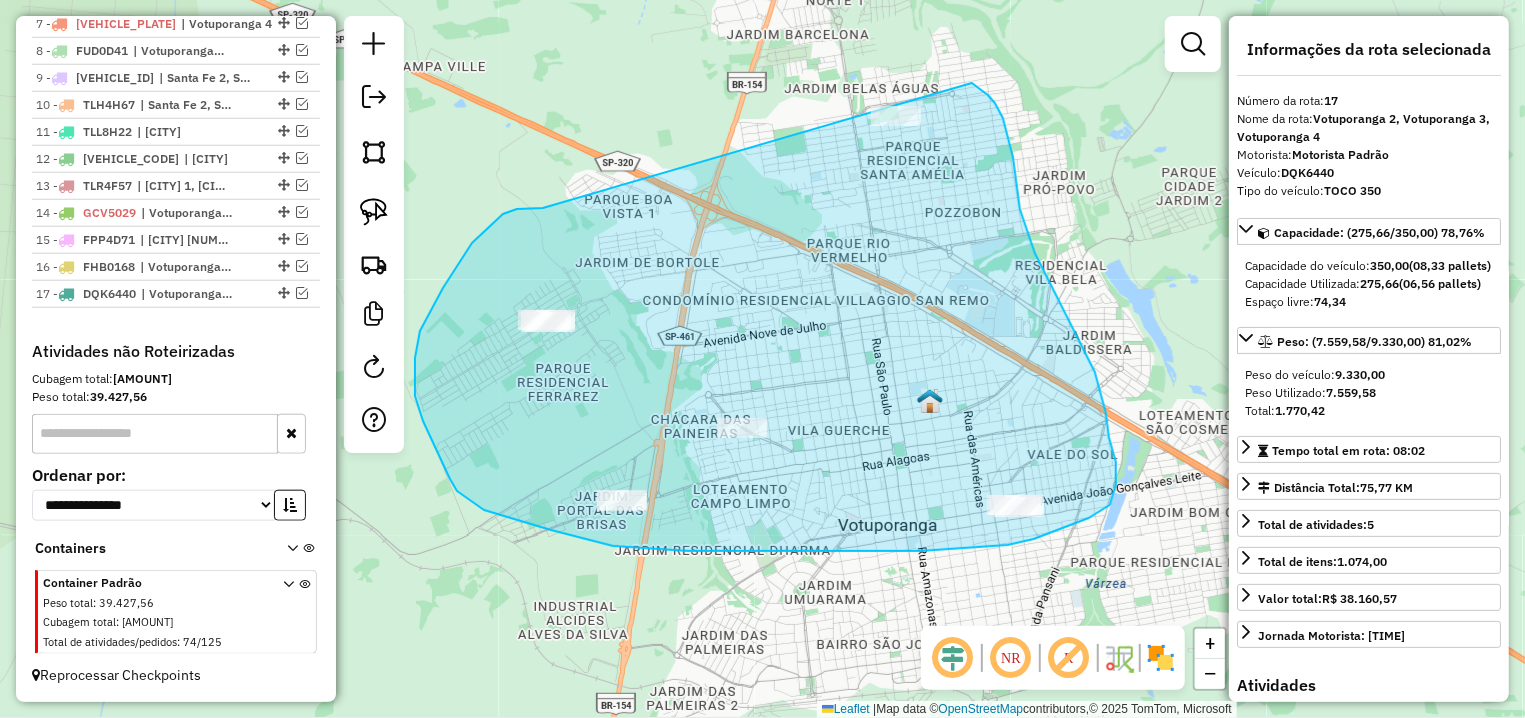 drag, startPoint x: 503, startPoint y: 214, endPoint x: 964, endPoint y: 76, distance: 481.212 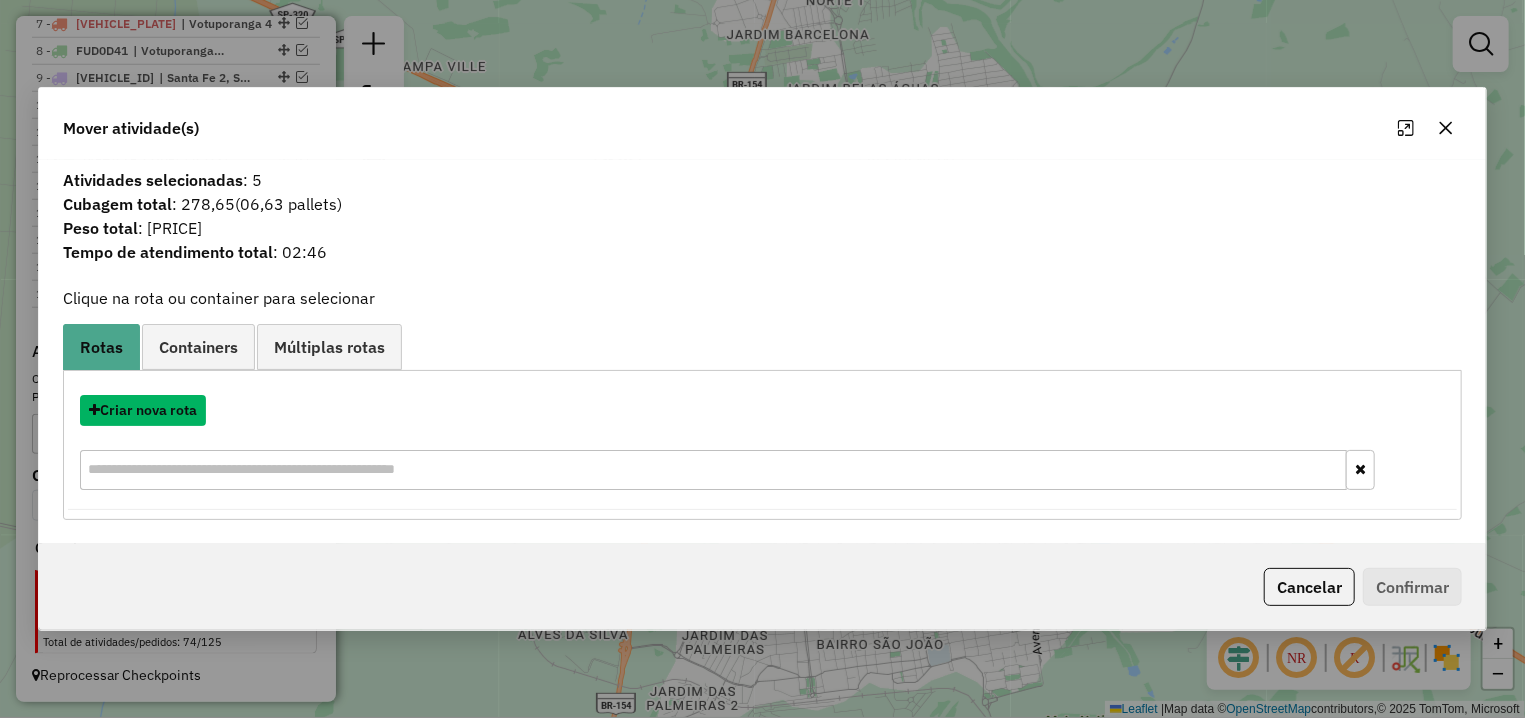 click on "Criar nova rota" at bounding box center [143, 410] 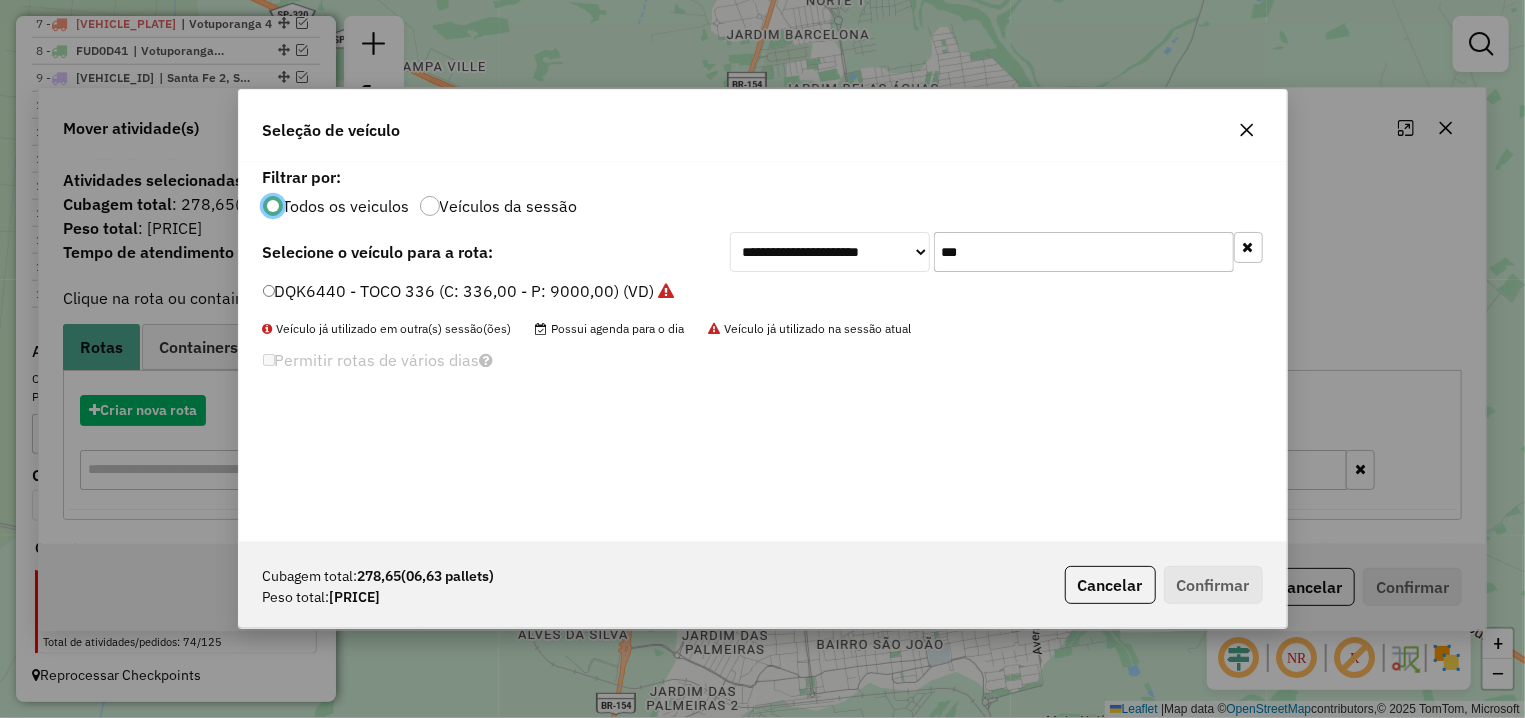 scroll, scrollTop: 11, scrollLeft: 6, axis: both 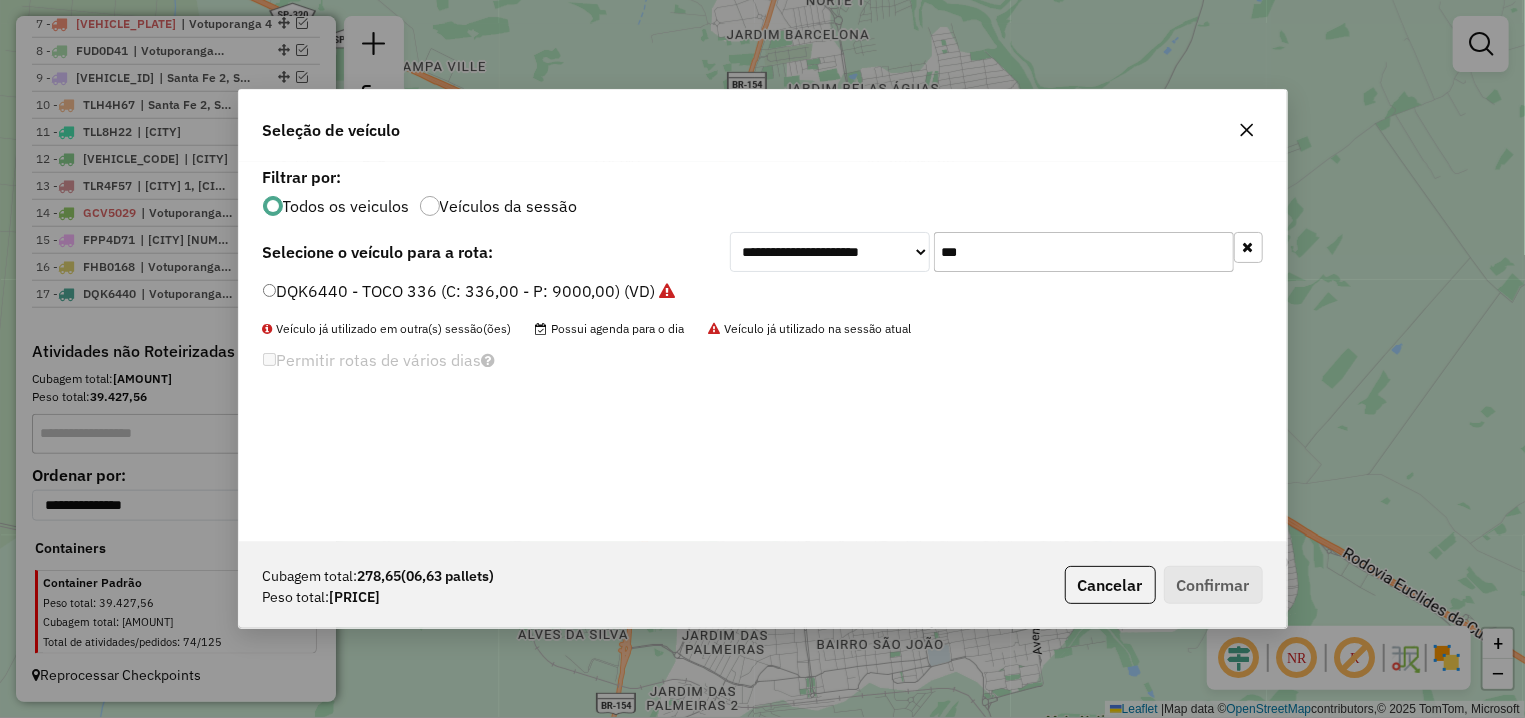 click on "***" 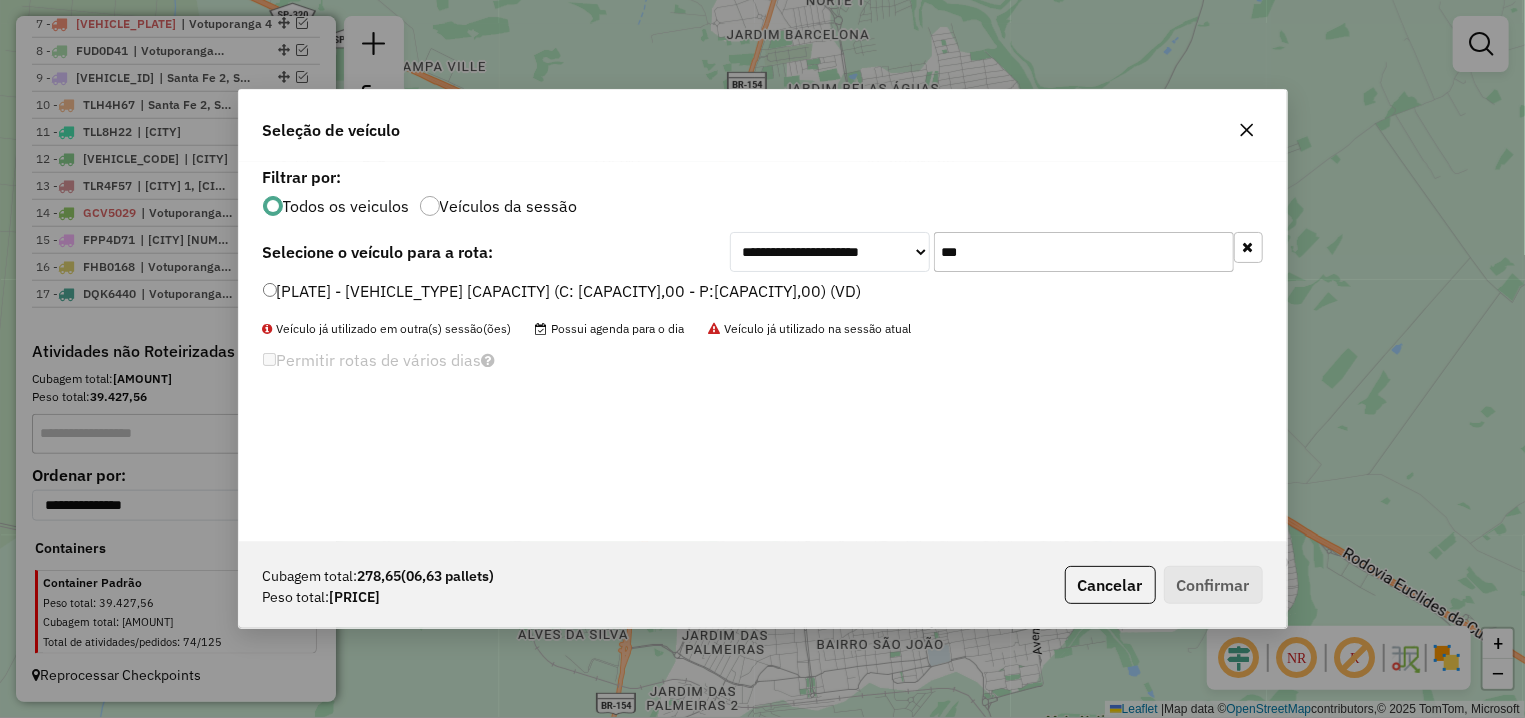 type on "***" 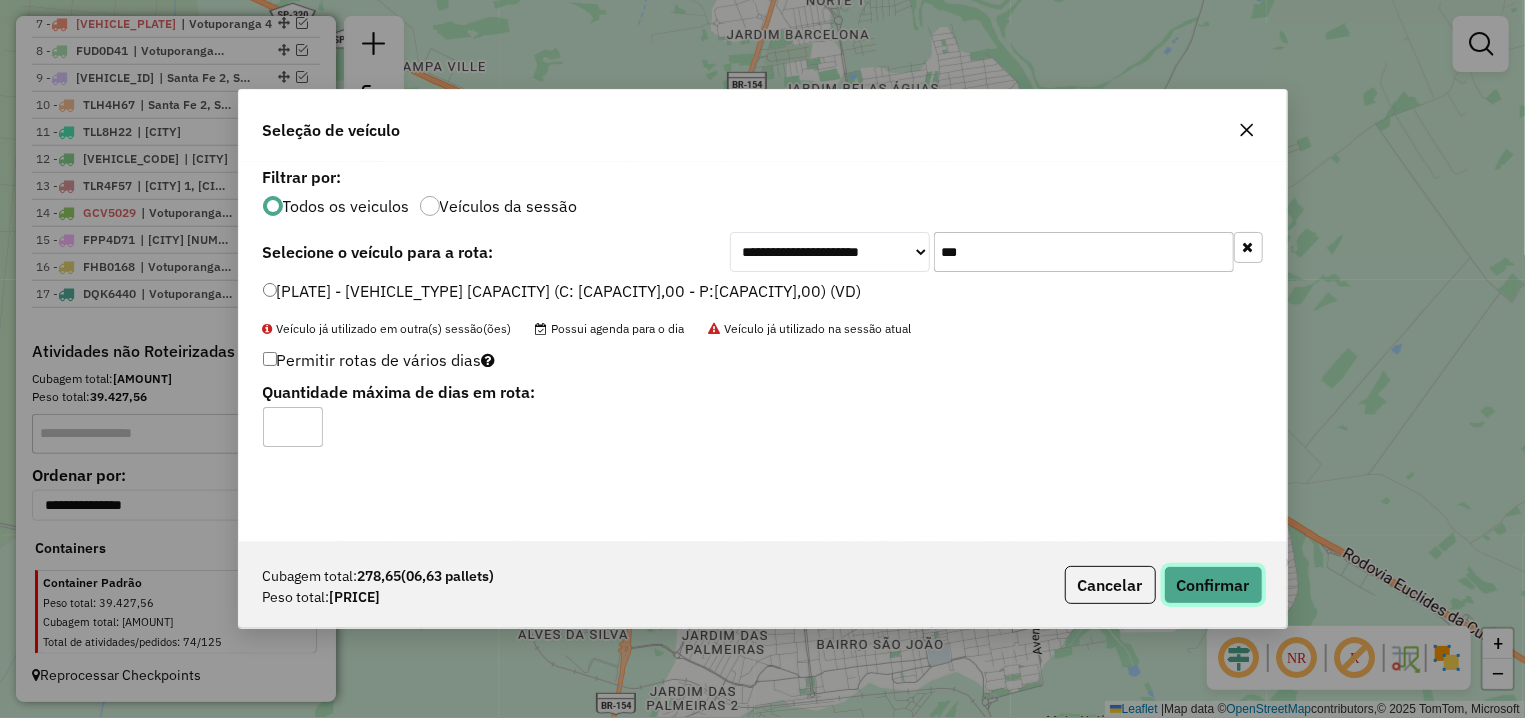 click on "Confirmar" 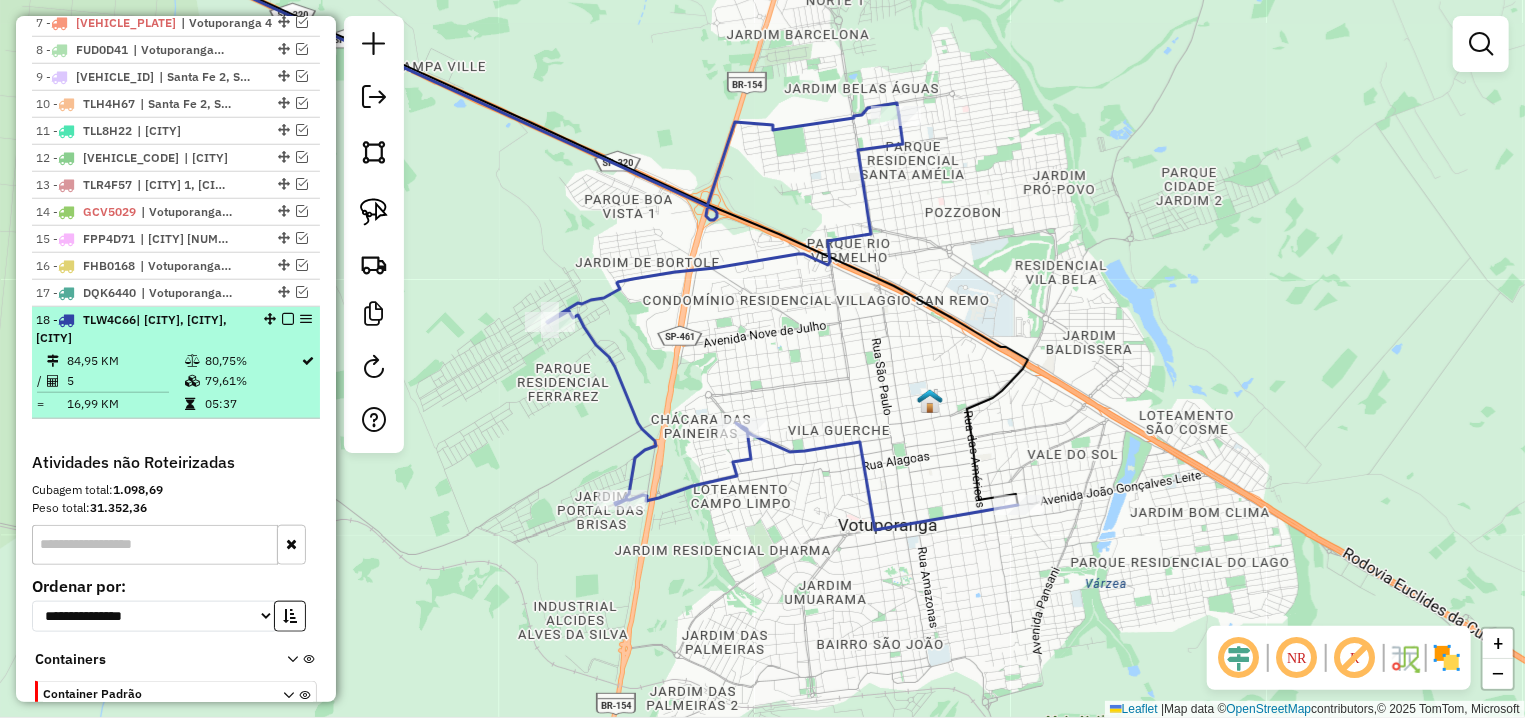 click at bounding box center (288, 319) 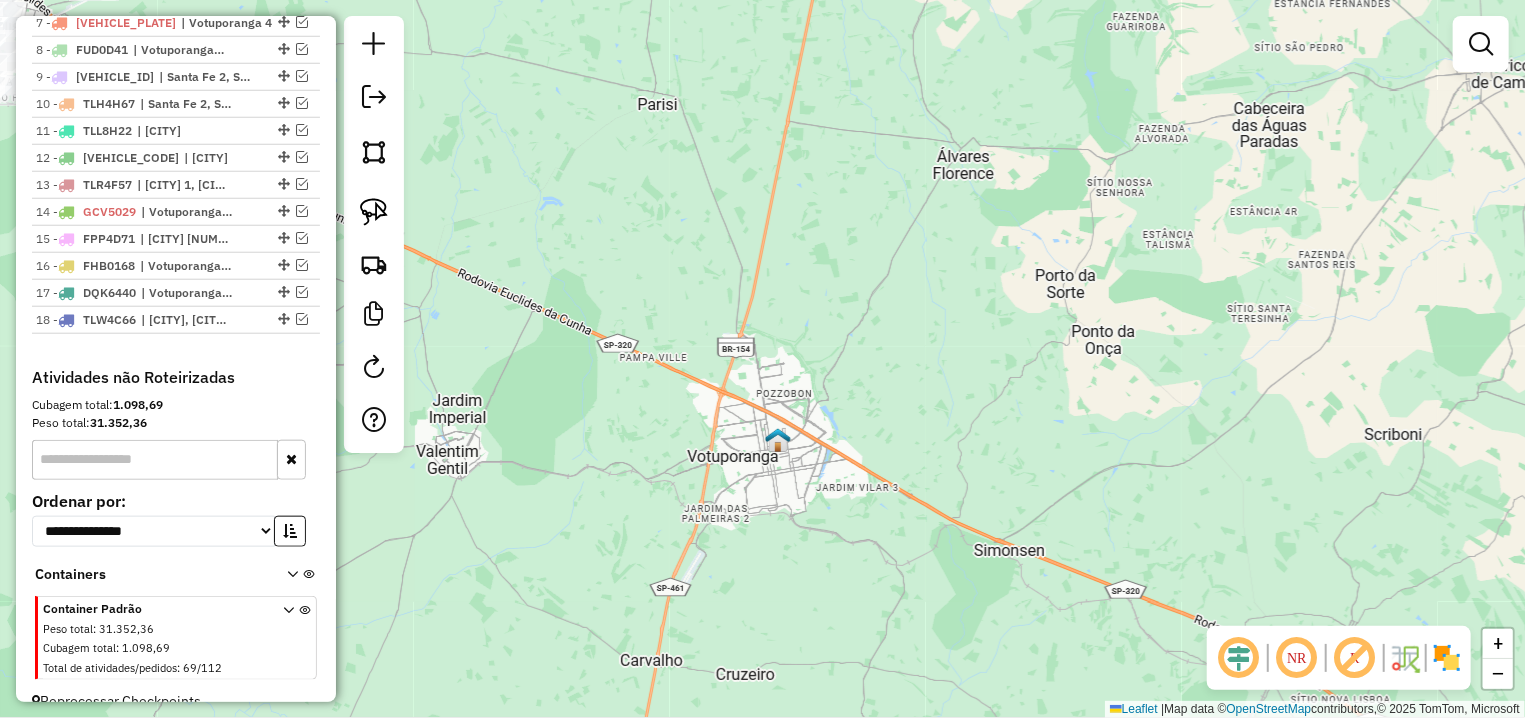 drag, startPoint x: 669, startPoint y: 424, endPoint x: 1219, endPoint y: 433, distance: 550.0736 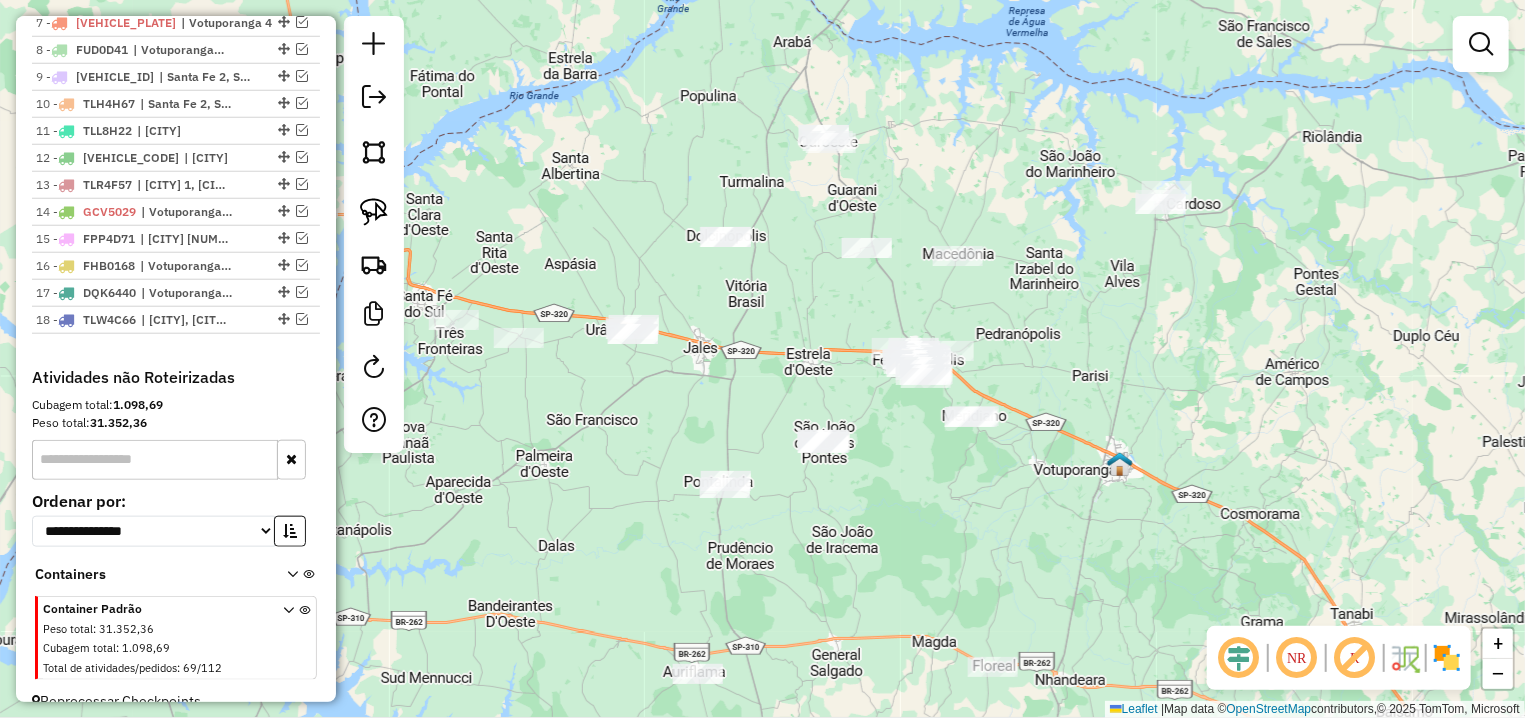 drag, startPoint x: 1064, startPoint y: 317, endPoint x: 1025, endPoint y: 332, distance: 41.785164 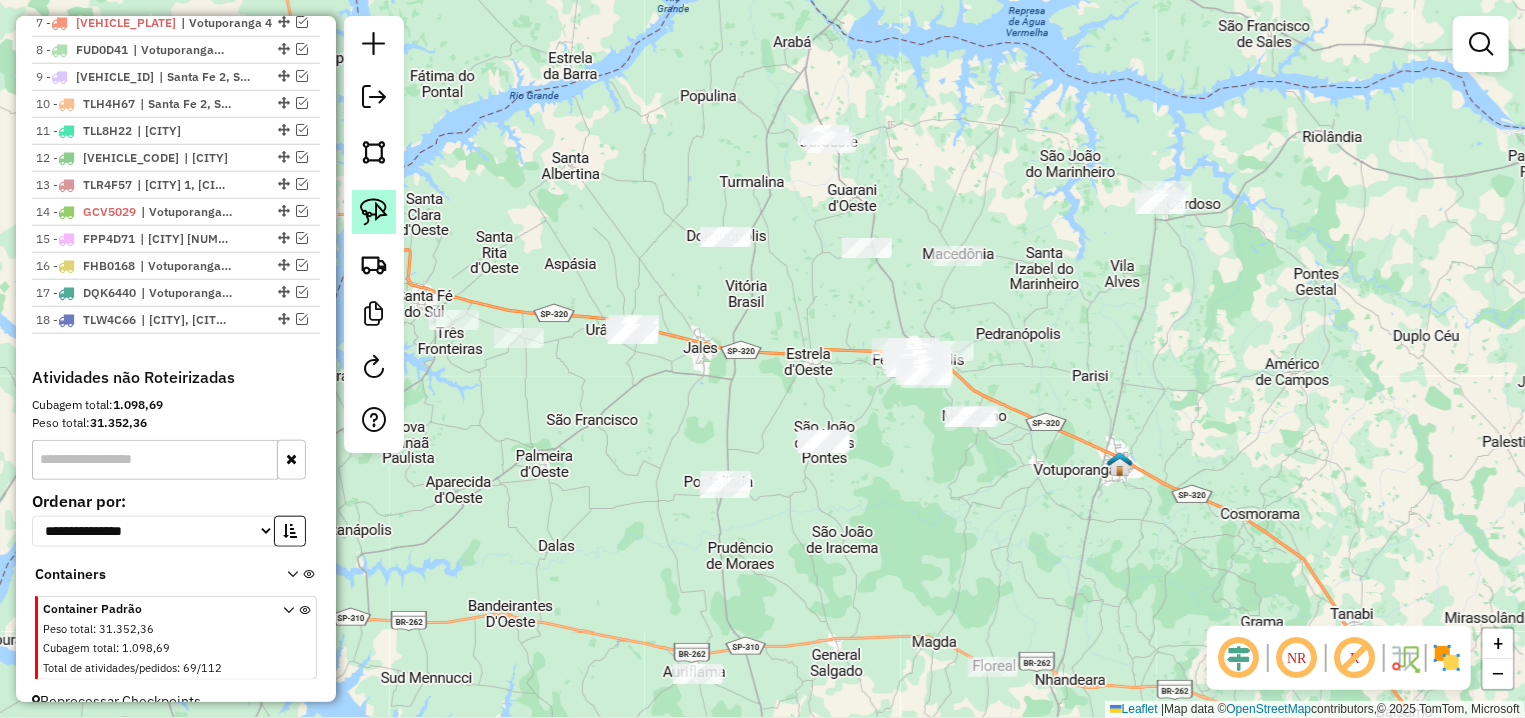 click 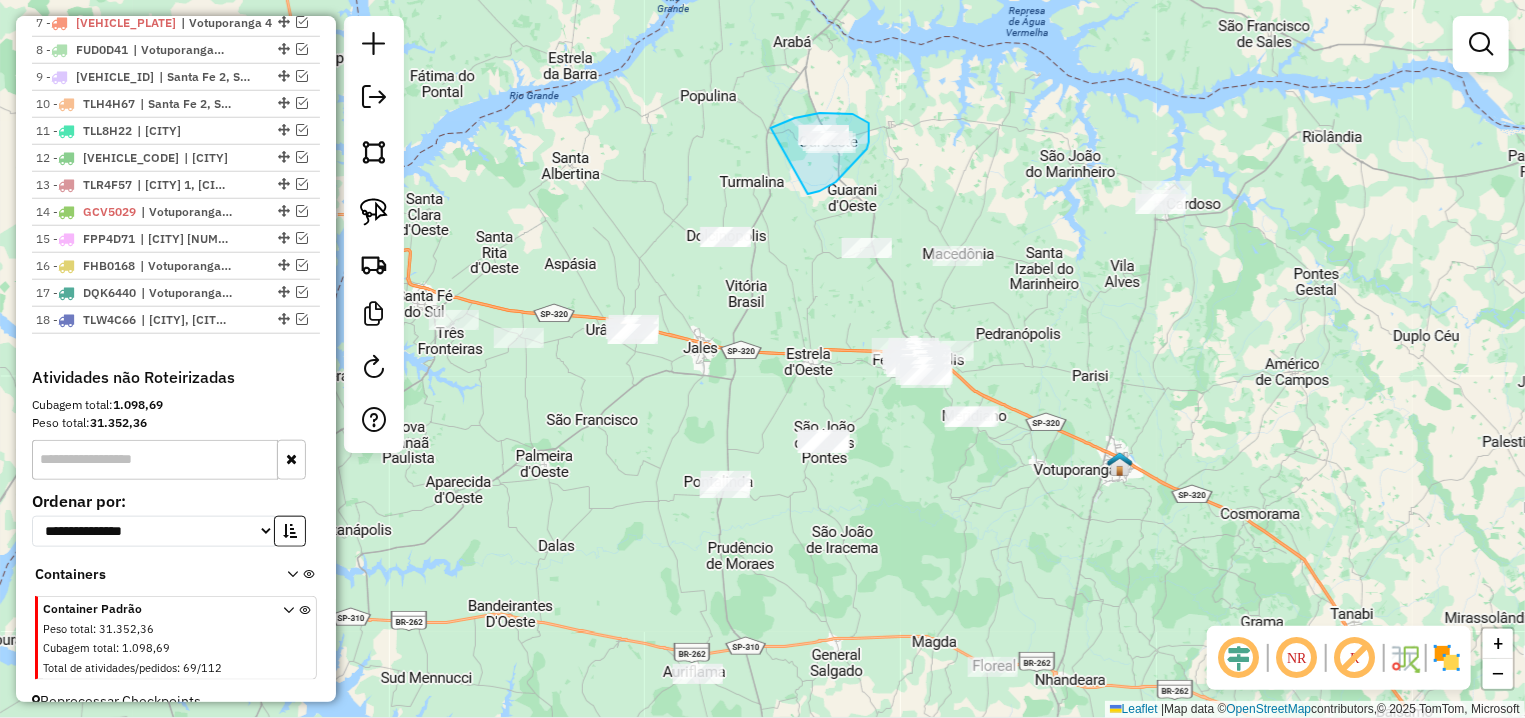 drag, startPoint x: 811, startPoint y: 194, endPoint x: 771, endPoint y: 128, distance: 77.175125 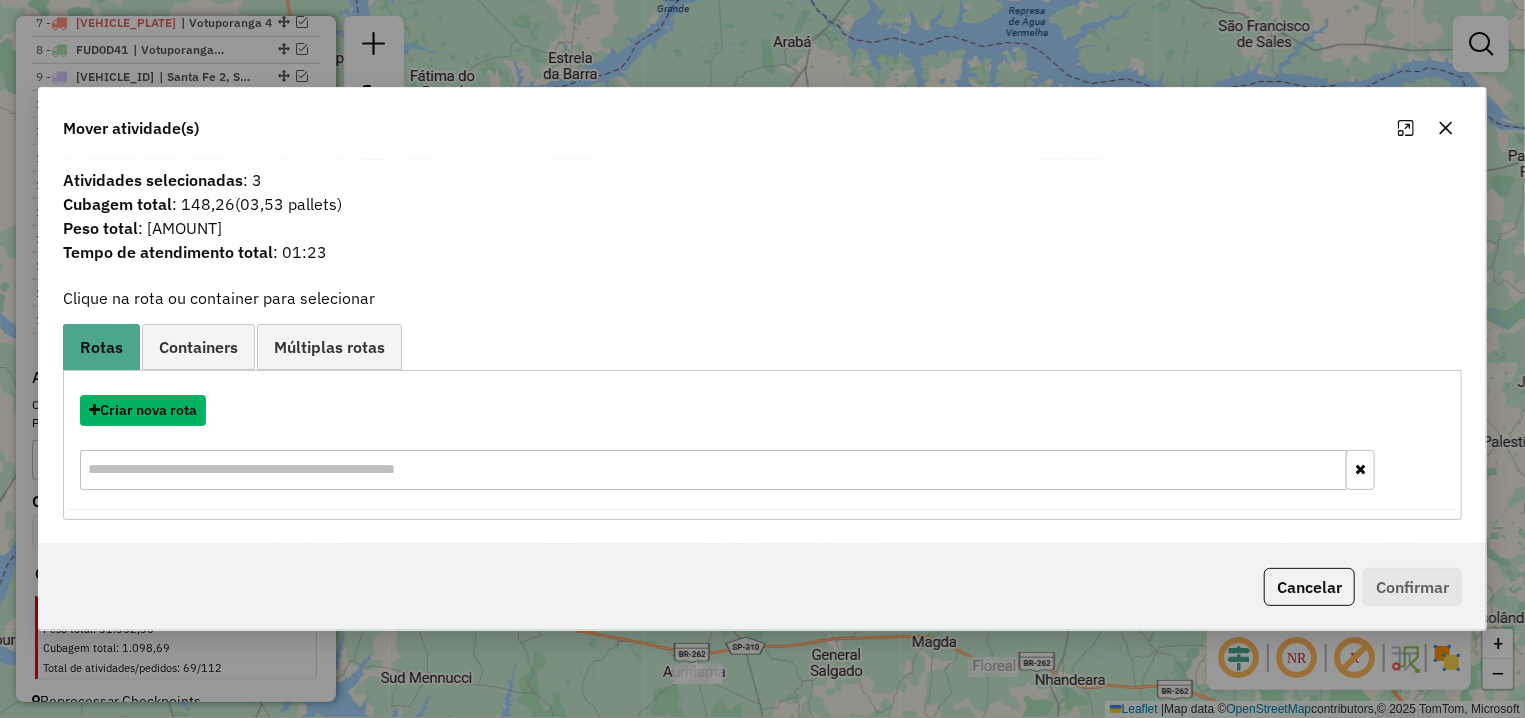 click on "Criar nova rota" at bounding box center (143, 410) 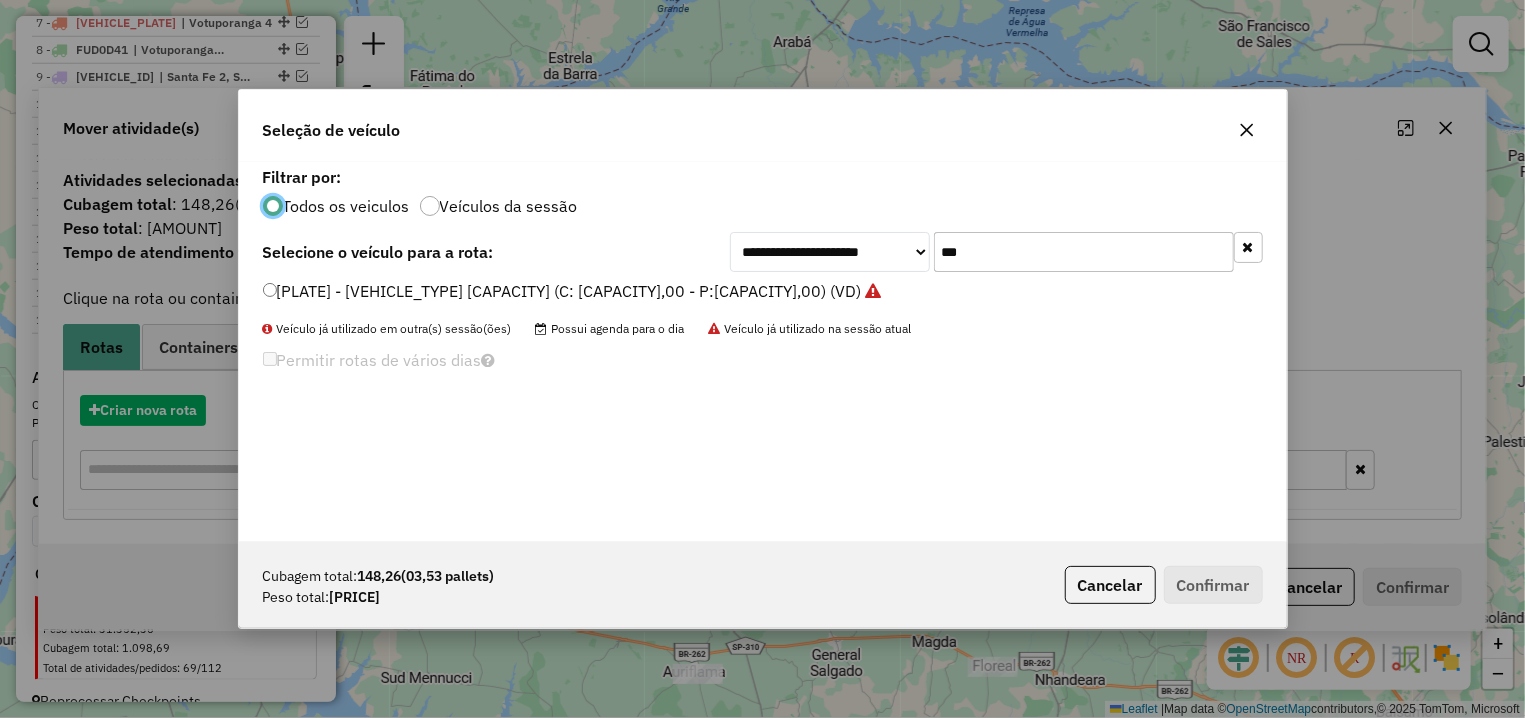 scroll, scrollTop: 11, scrollLeft: 6, axis: both 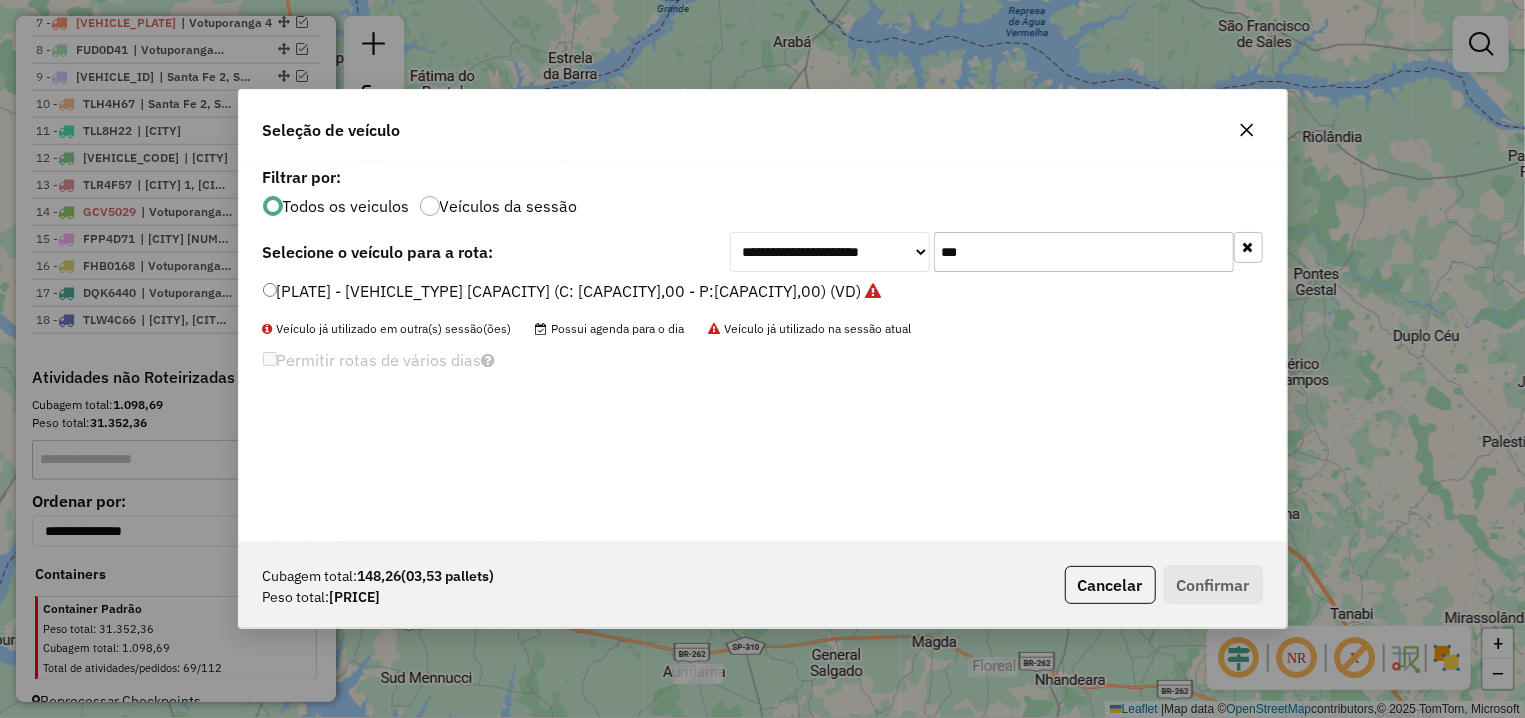drag, startPoint x: 976, startPoint y: 252, endPoint x: 901, endPoint y: 252, distance: 75 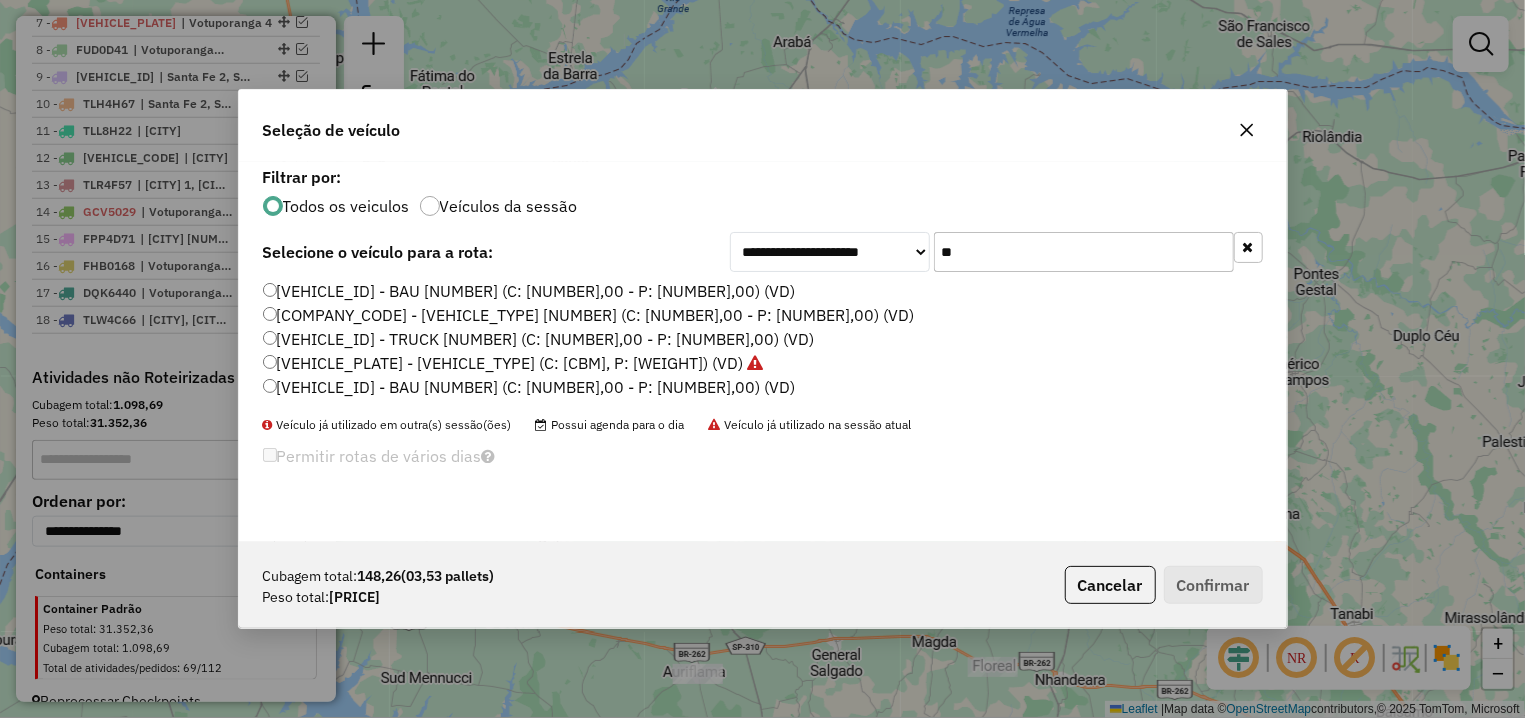 type on "**" 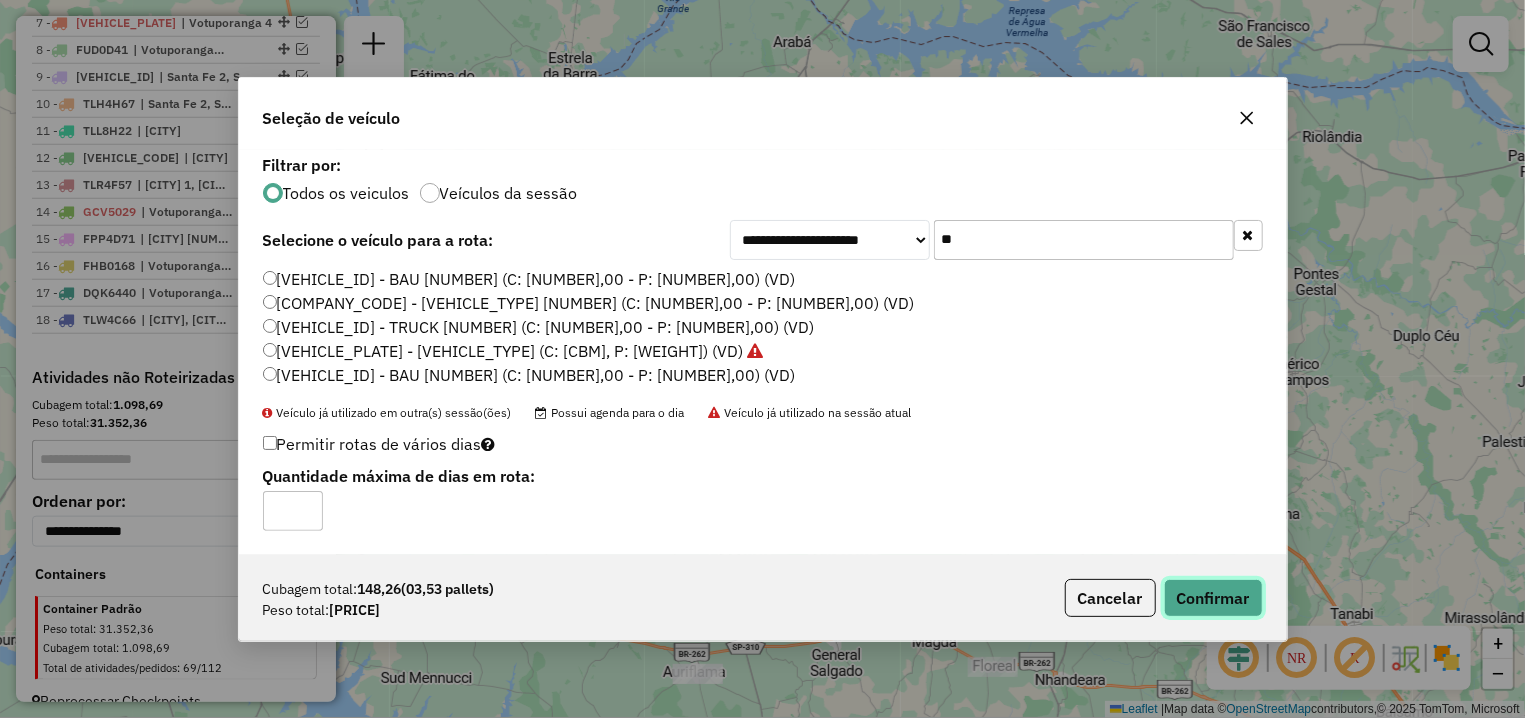 click on "Confirmar" 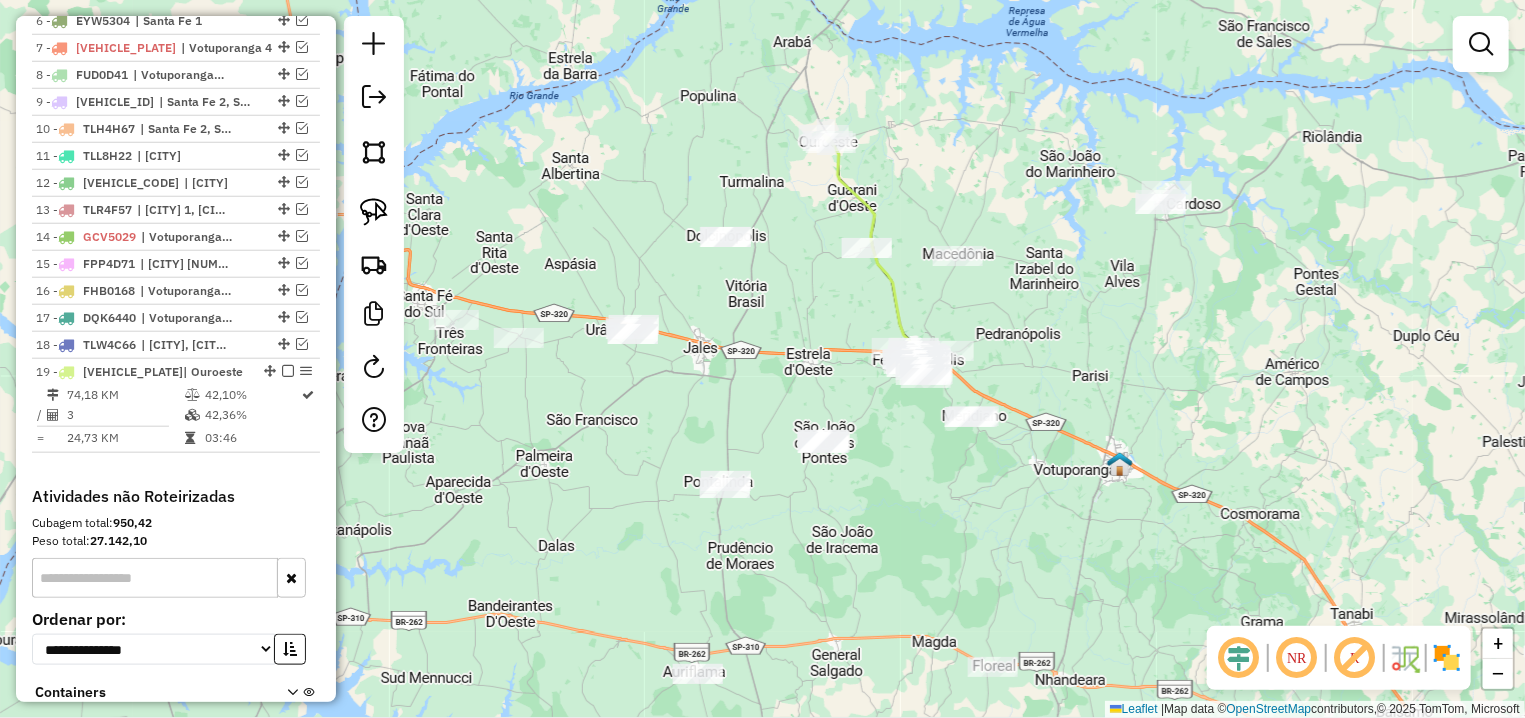 scroll, scrollTop: 967, scrollLeft: 0, axis: vertical 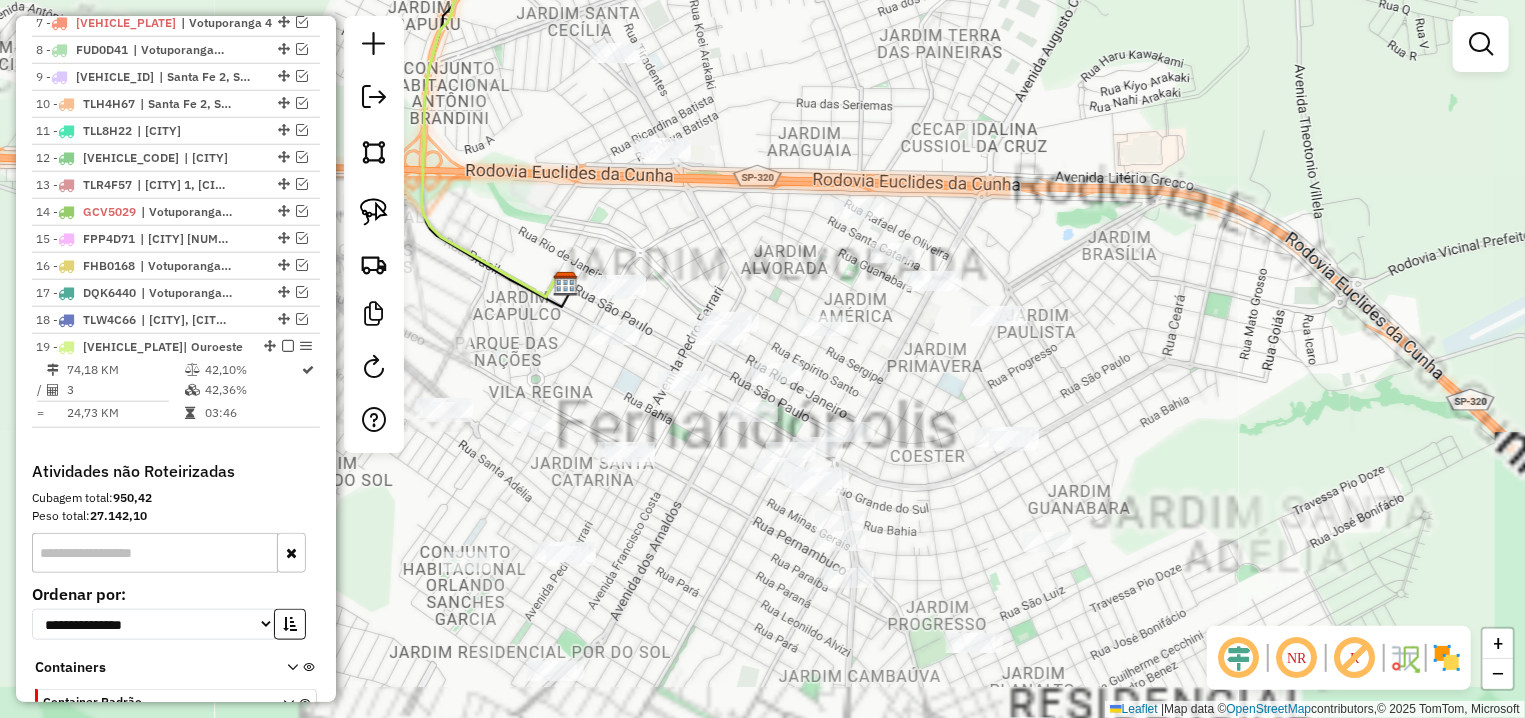 drag, startPoint x: 886, startPoint y: 400, endPoint x: 892, endPoint y: 361, distance: 39.45884 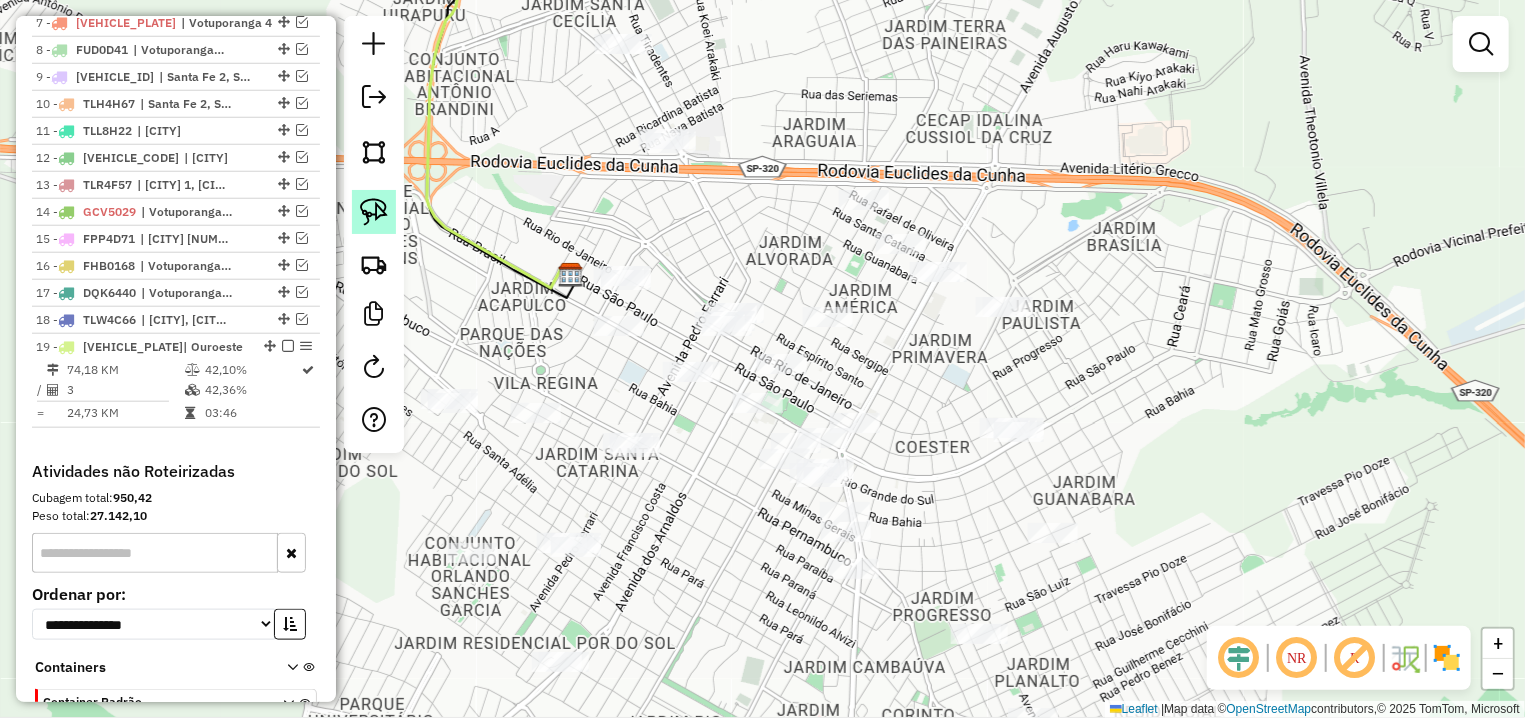 click 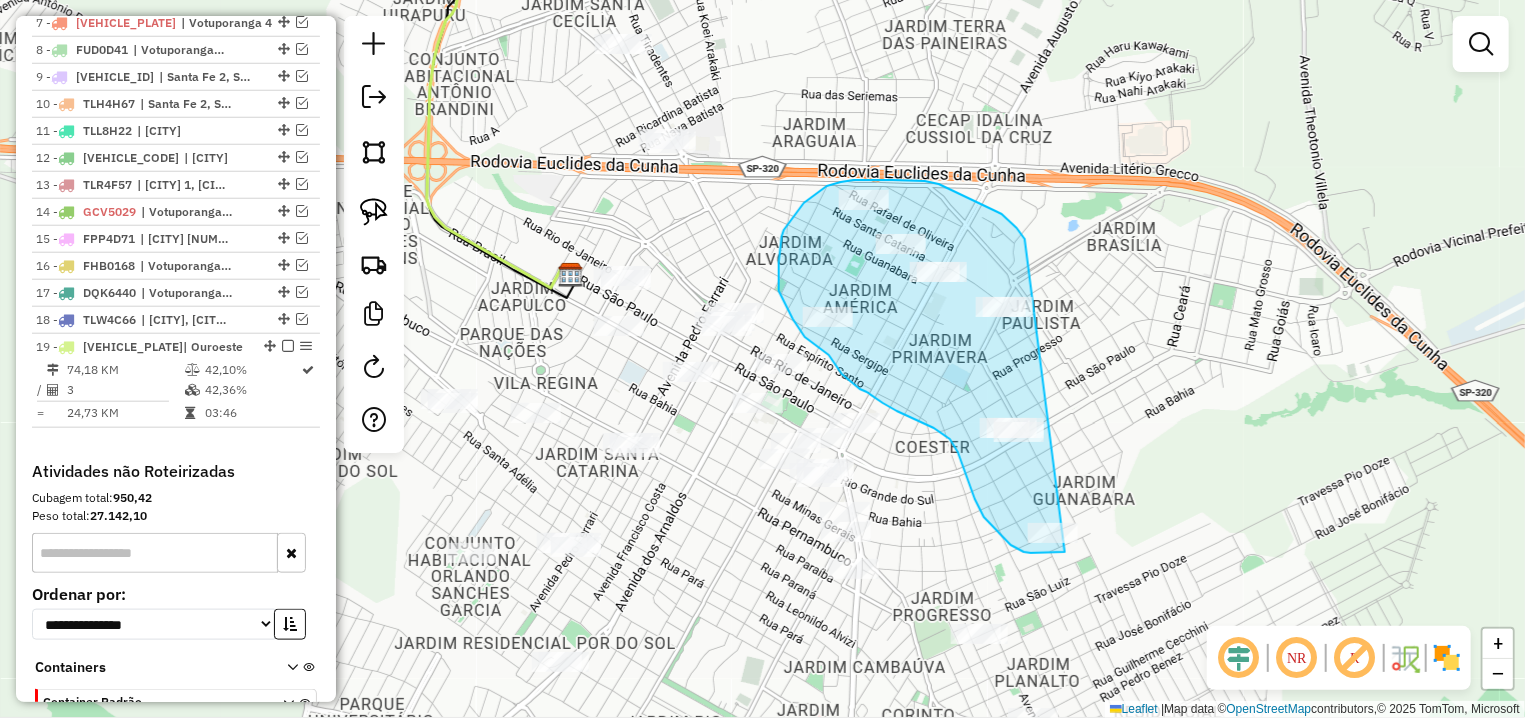 drag, startPoint x: 939, startPoint y: 184, endPoint x: 1068, endPoint y: 551, distance: 389.01157 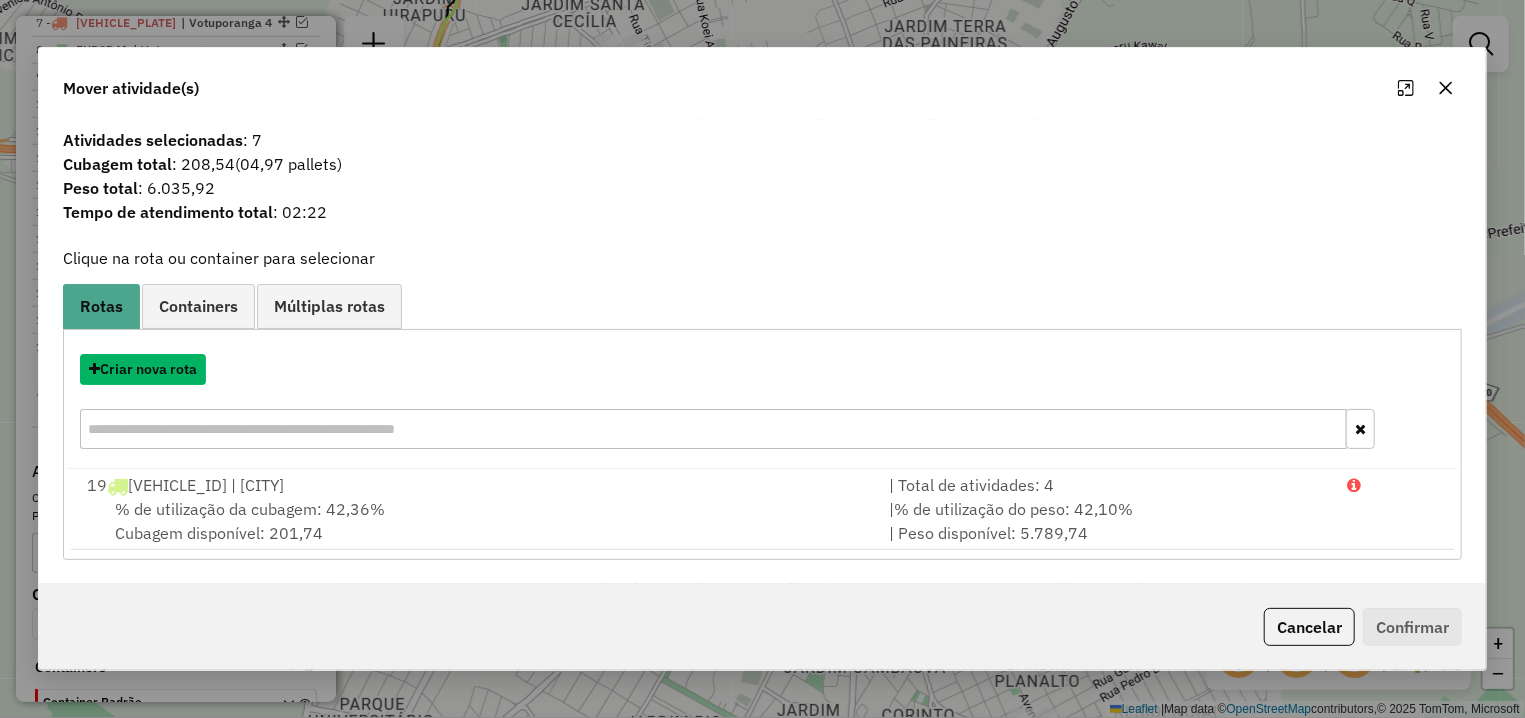 click on "Criar nova rota" at bounding box center (143, 369) 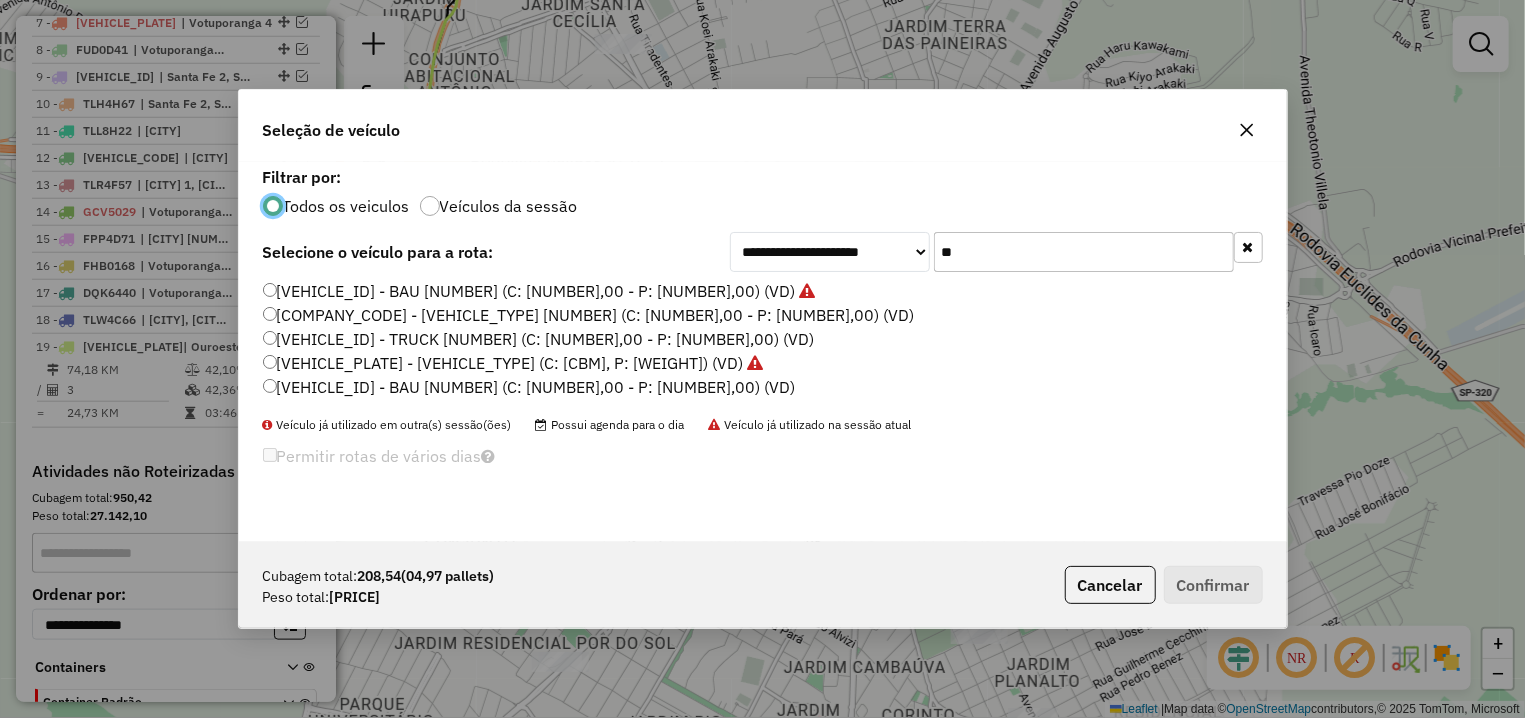 scroll, scrollTop: 11, scrollLeft: 6, axis: both 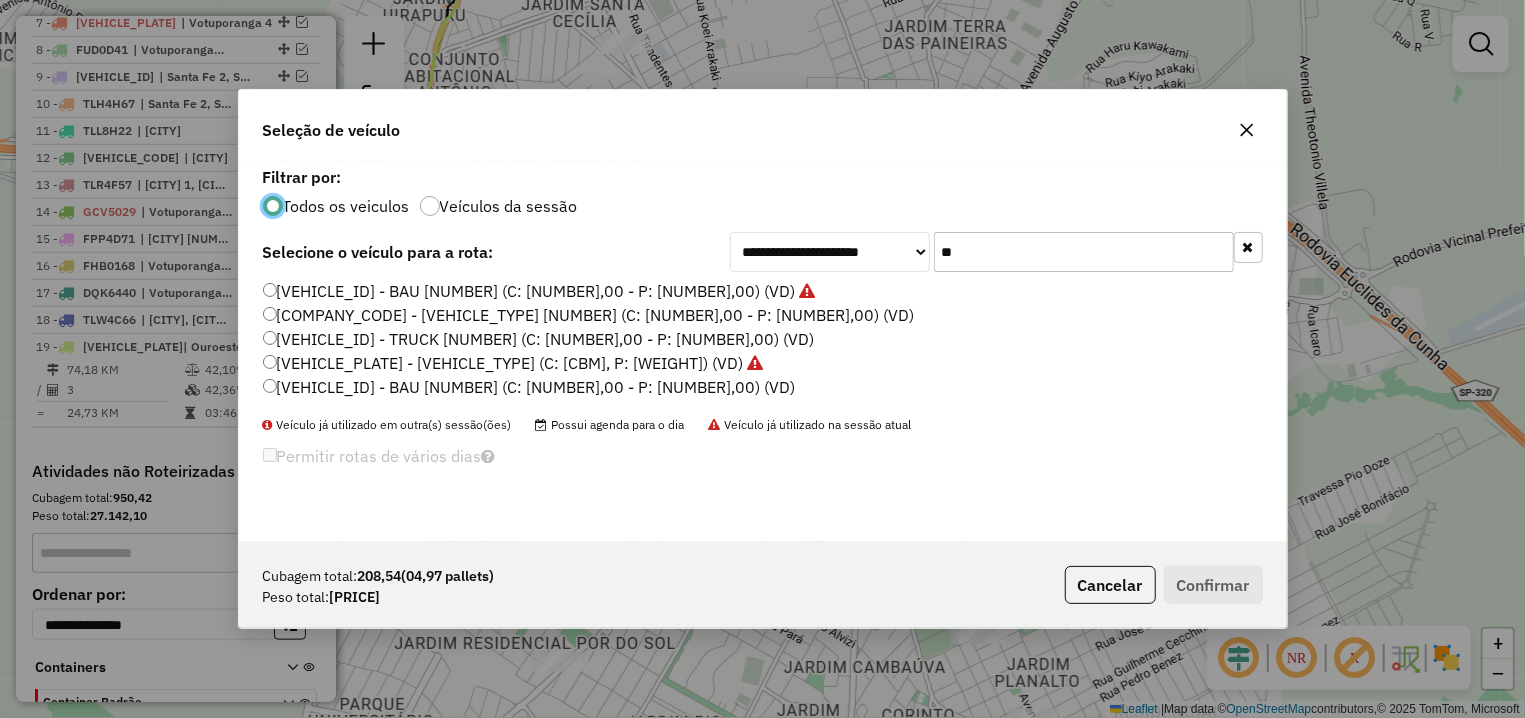 click on "**" 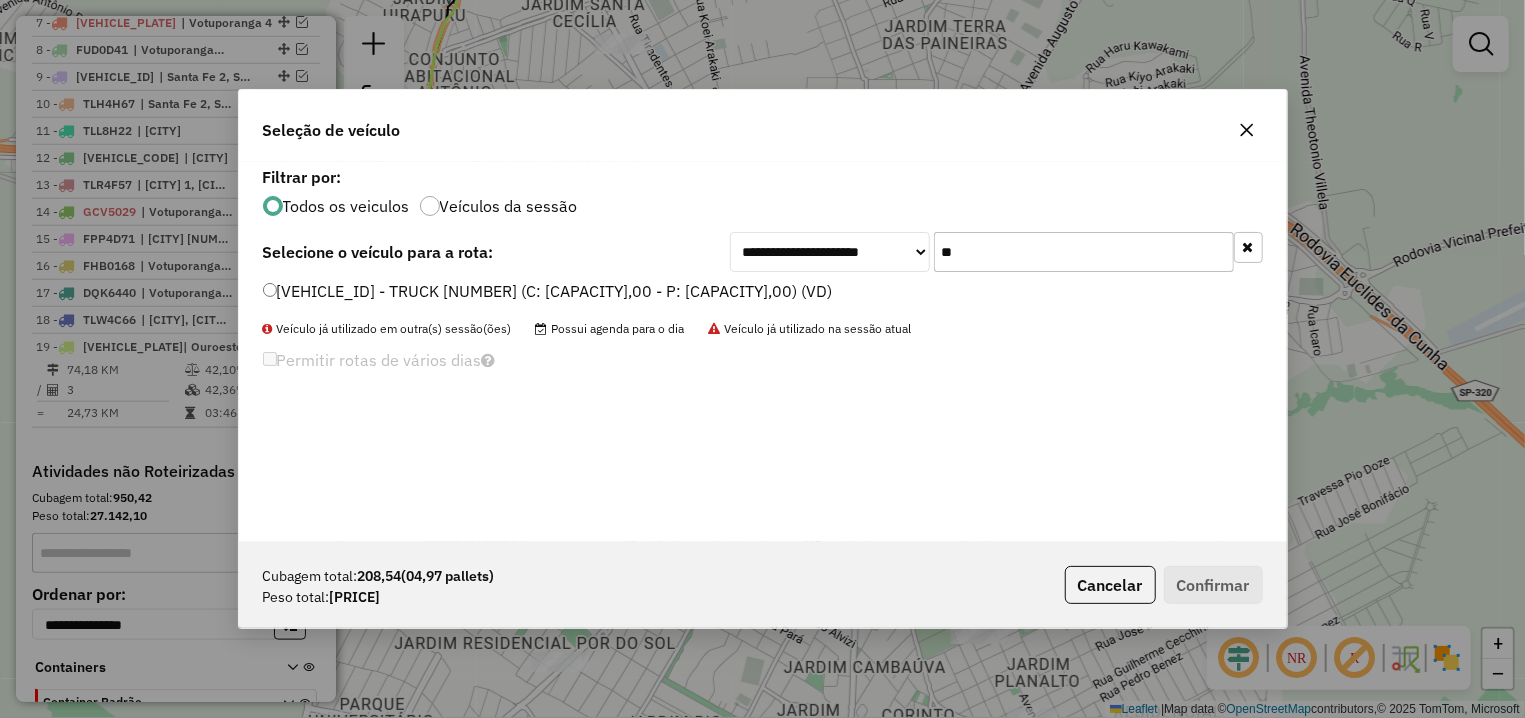 type on "**" 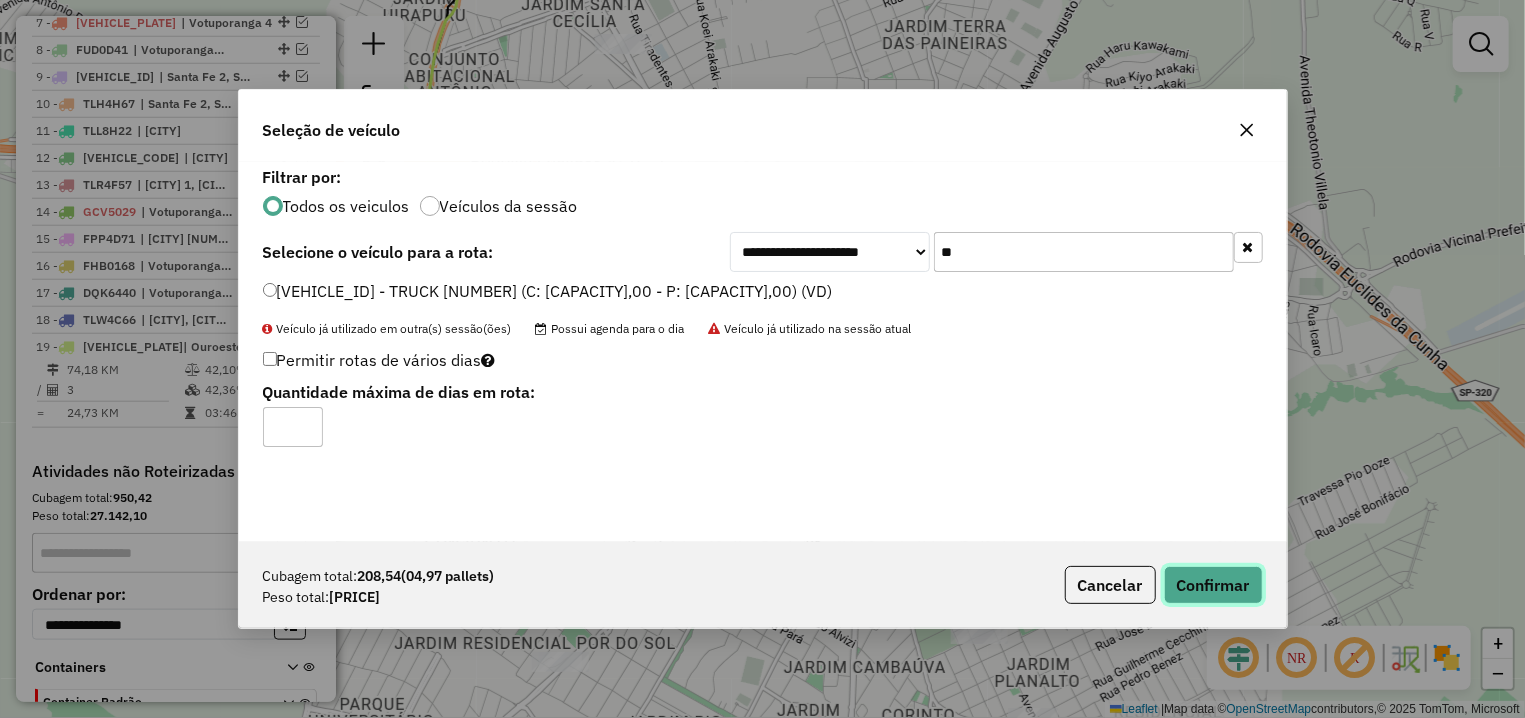 click on "Confirmar" 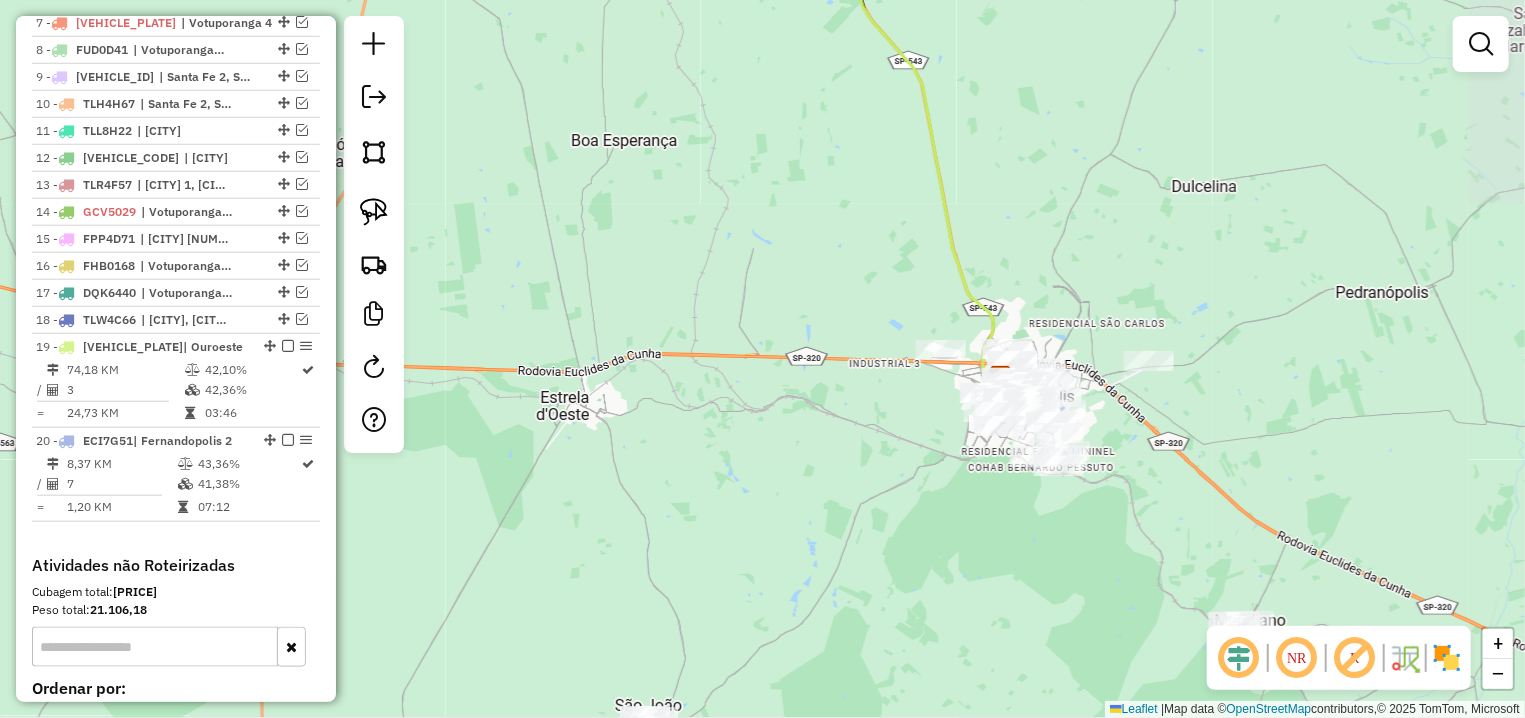 drag, startPoint x: 972, startPoint y: 380, endPoint x: 983, endPoint y: 335, distance: 46.32494 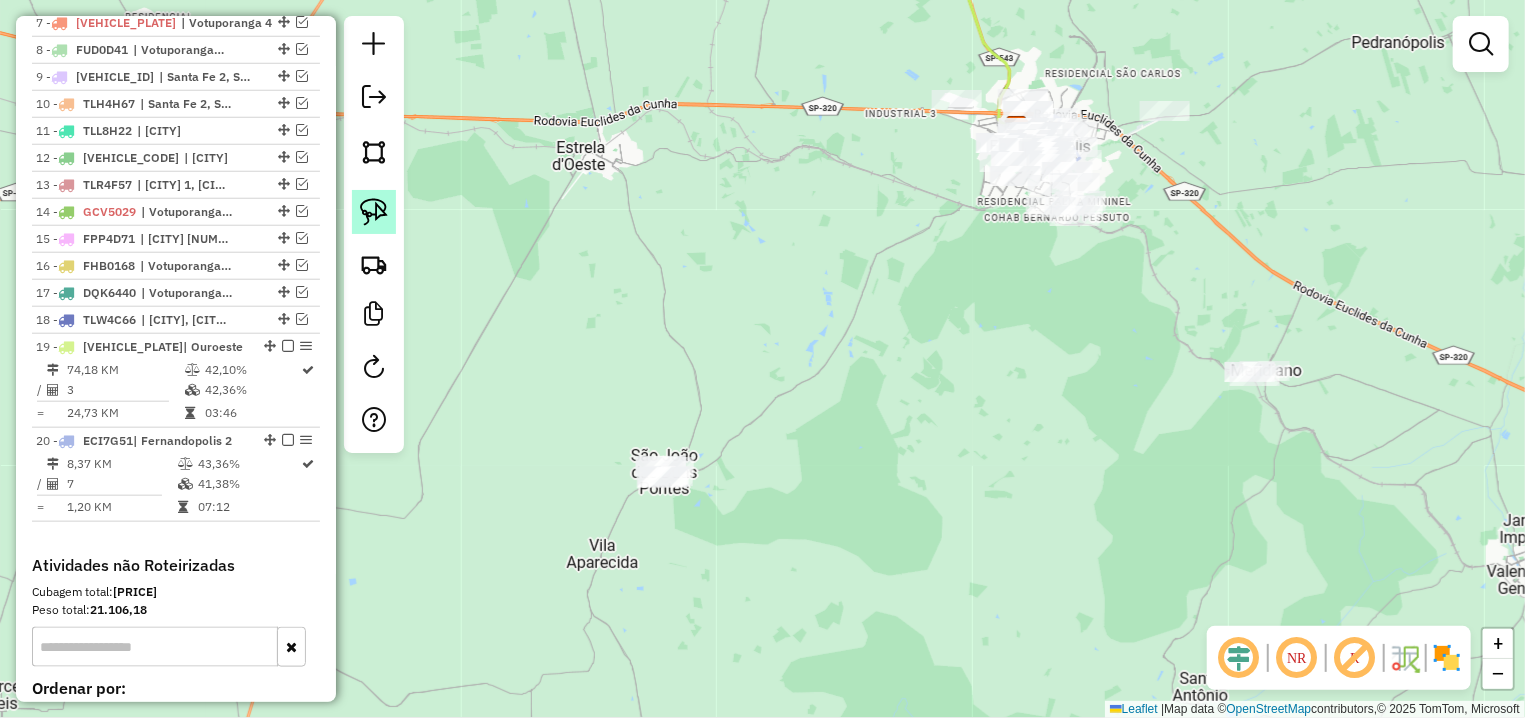 click 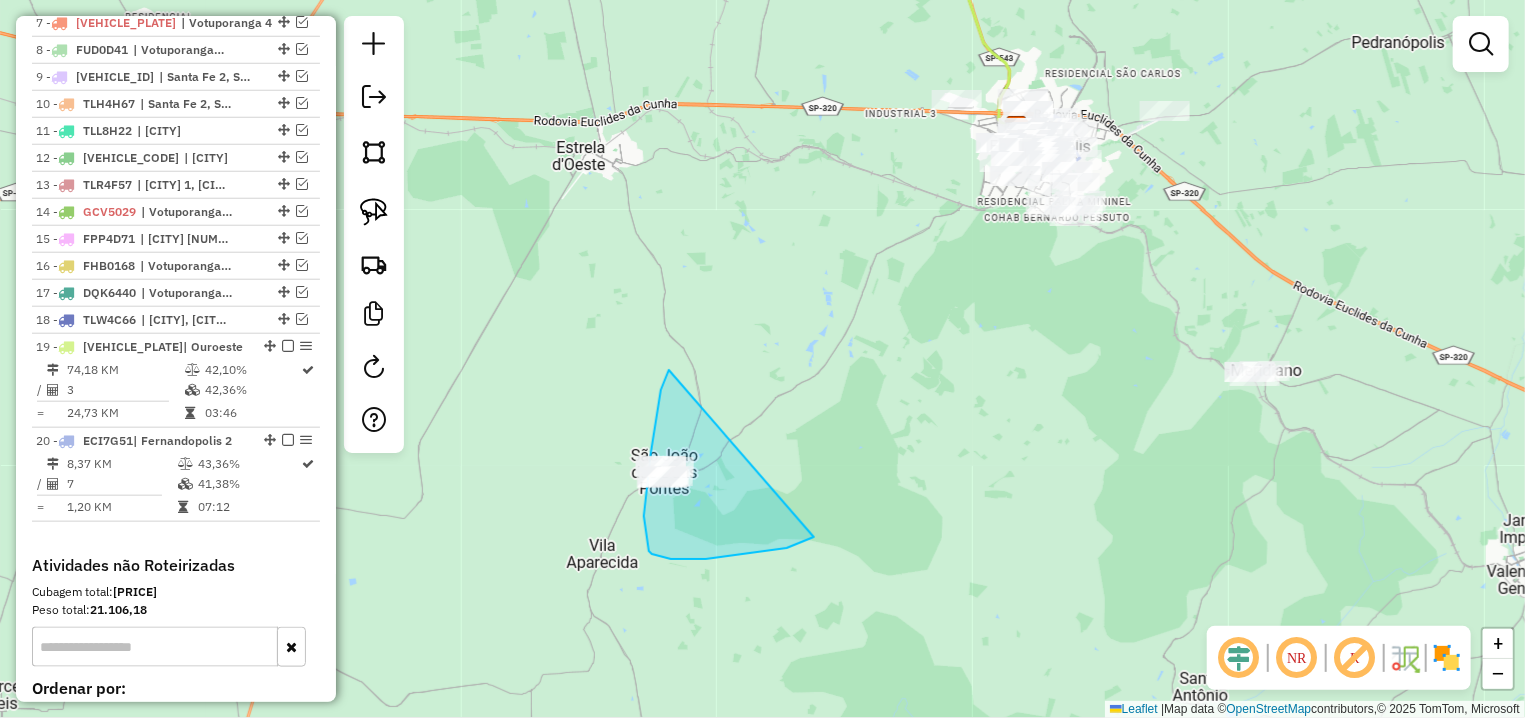drag, startPoint x: 651, startPoint y: 453, endPoint x: 814, endPoint y: 537, distance: 183.37122 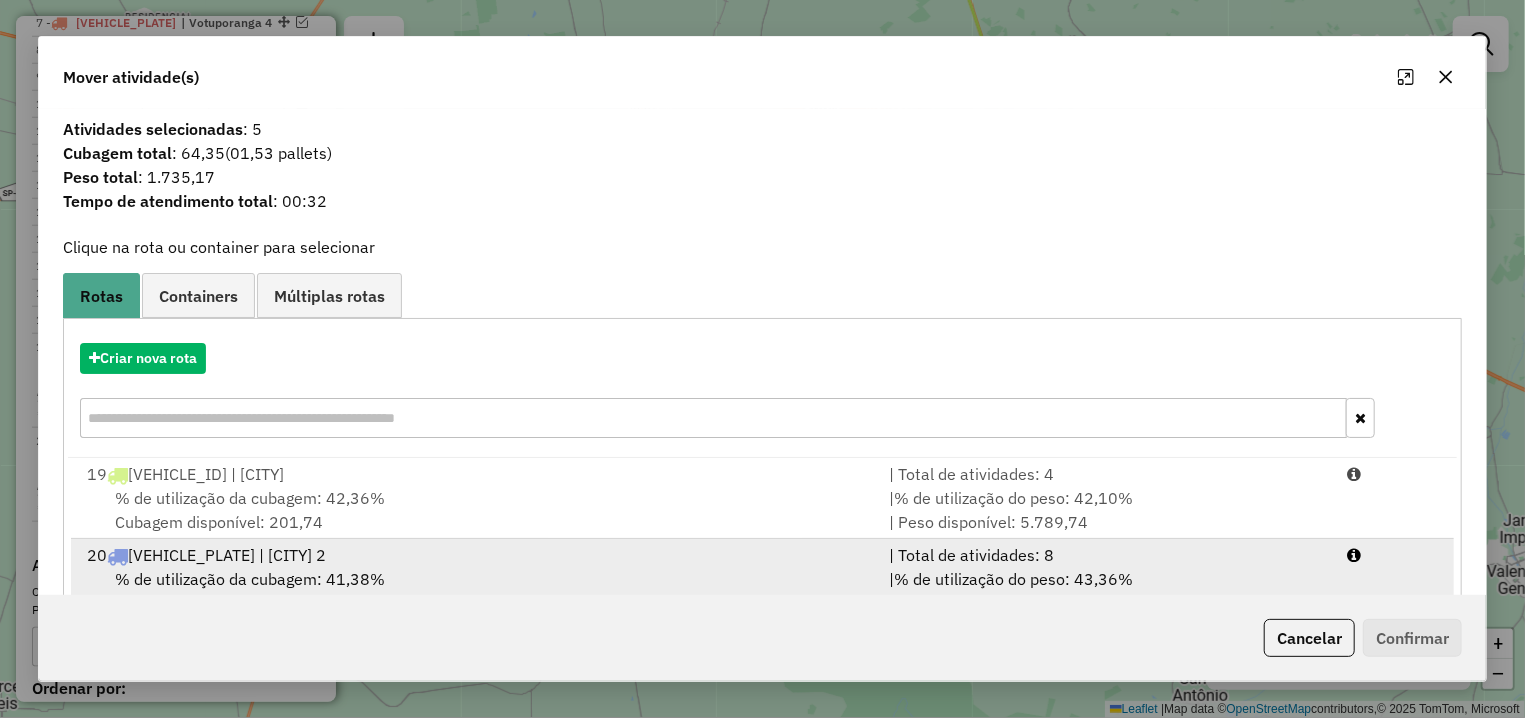 click on "% de utilização da cubagem: 41,38%  Cubagem disponível: 295,46" at bounding box center [476, 591] 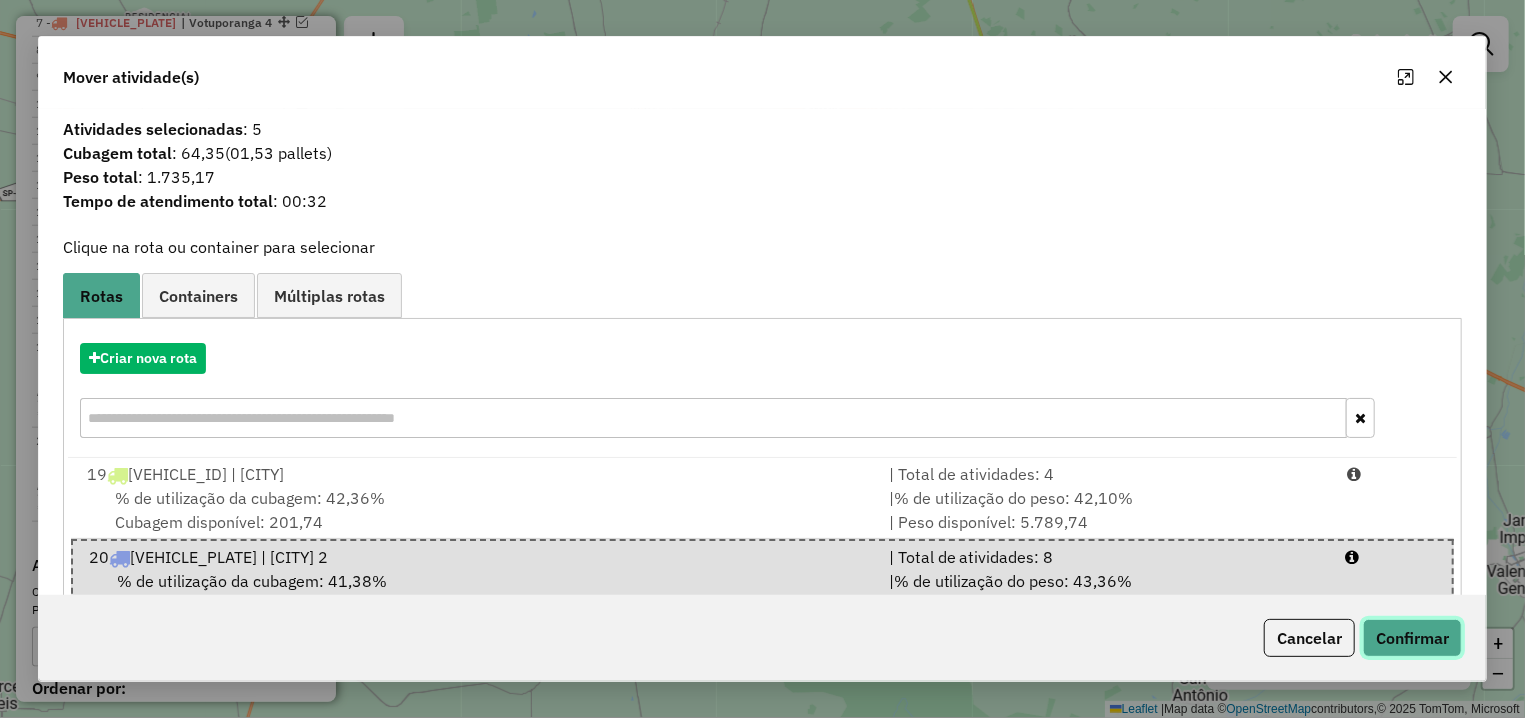 click on "Confirmar" 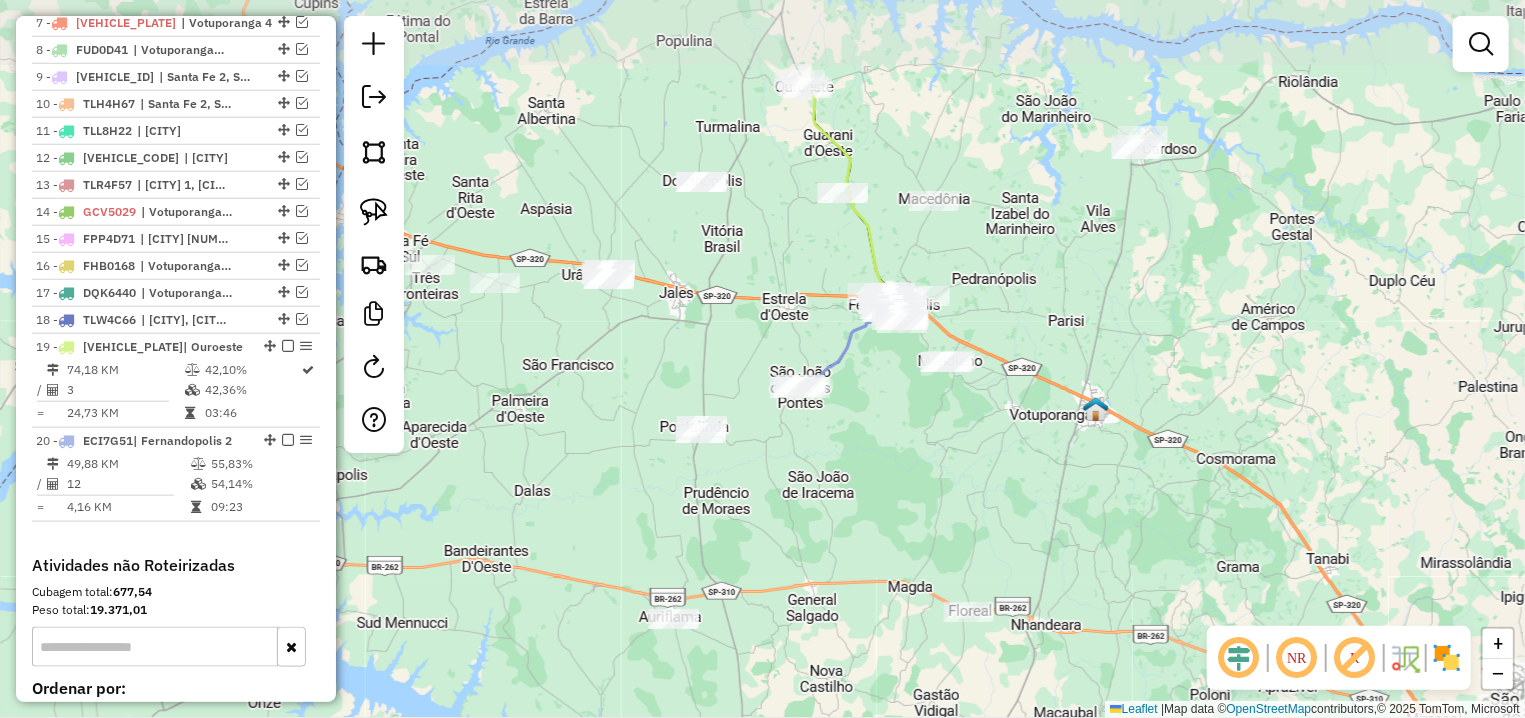 drag, startPoint x: 964, startPoint y: 268, endPoint x: 990, endPoint y: 316, distance: 54.589375 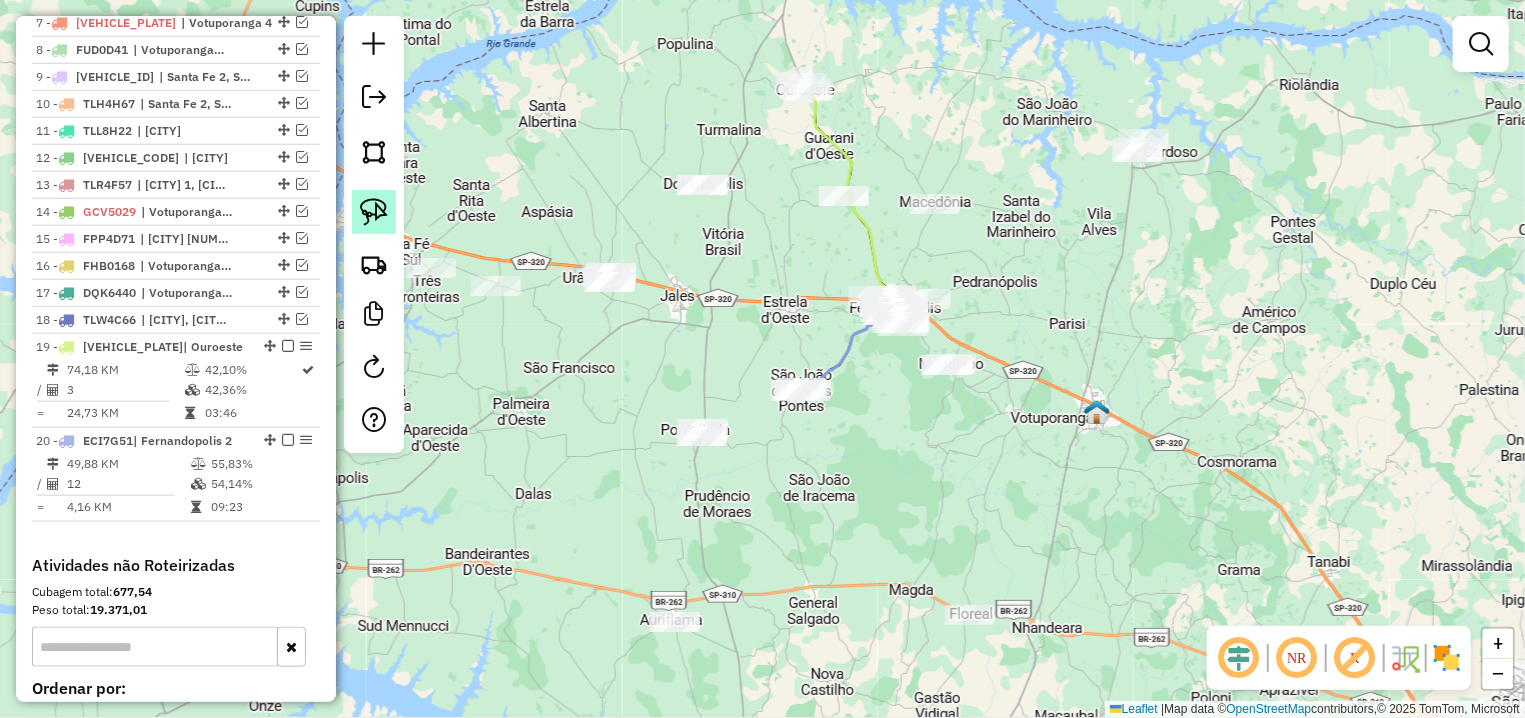 click 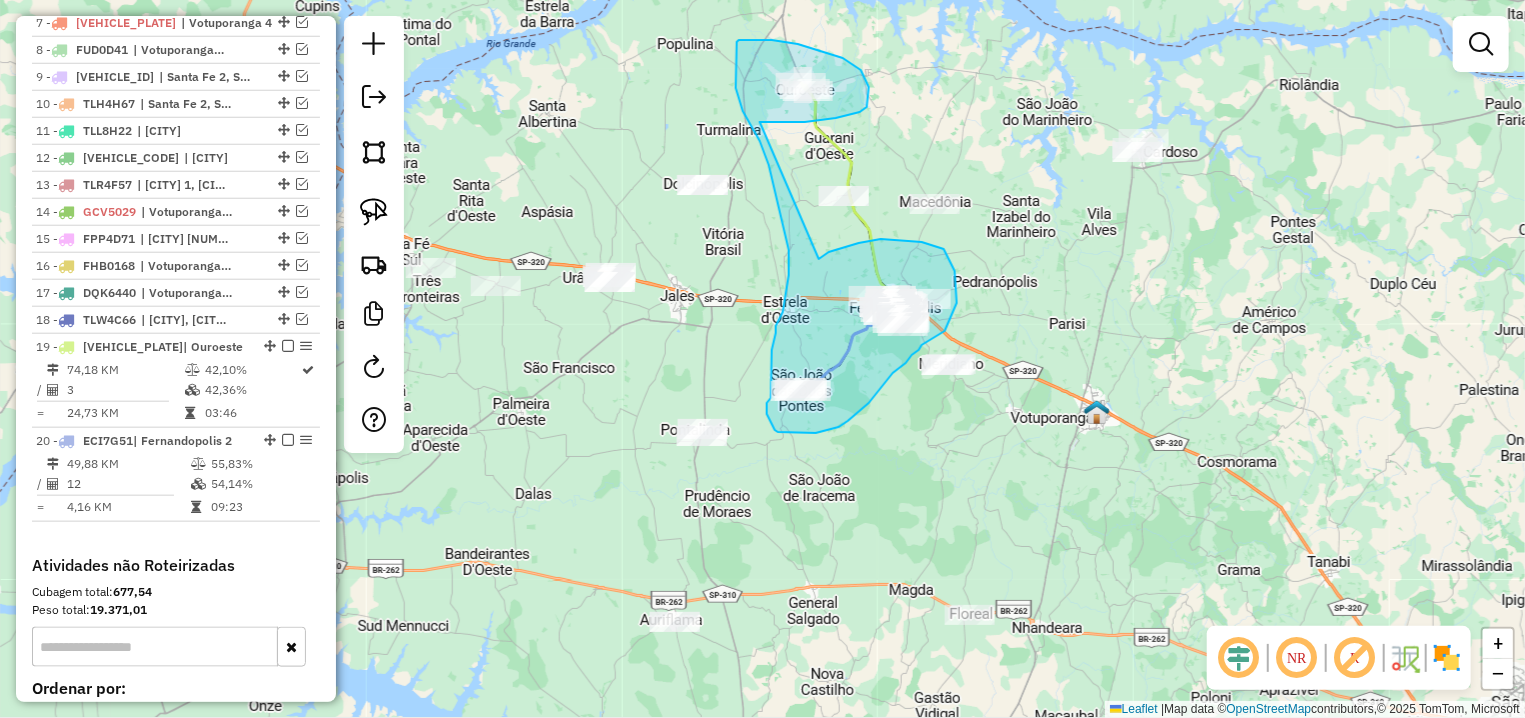 drag, startPoint x: 760, startPoint y: 122, endPoint x: 819, endPoint y: 259, distance: 149.16434 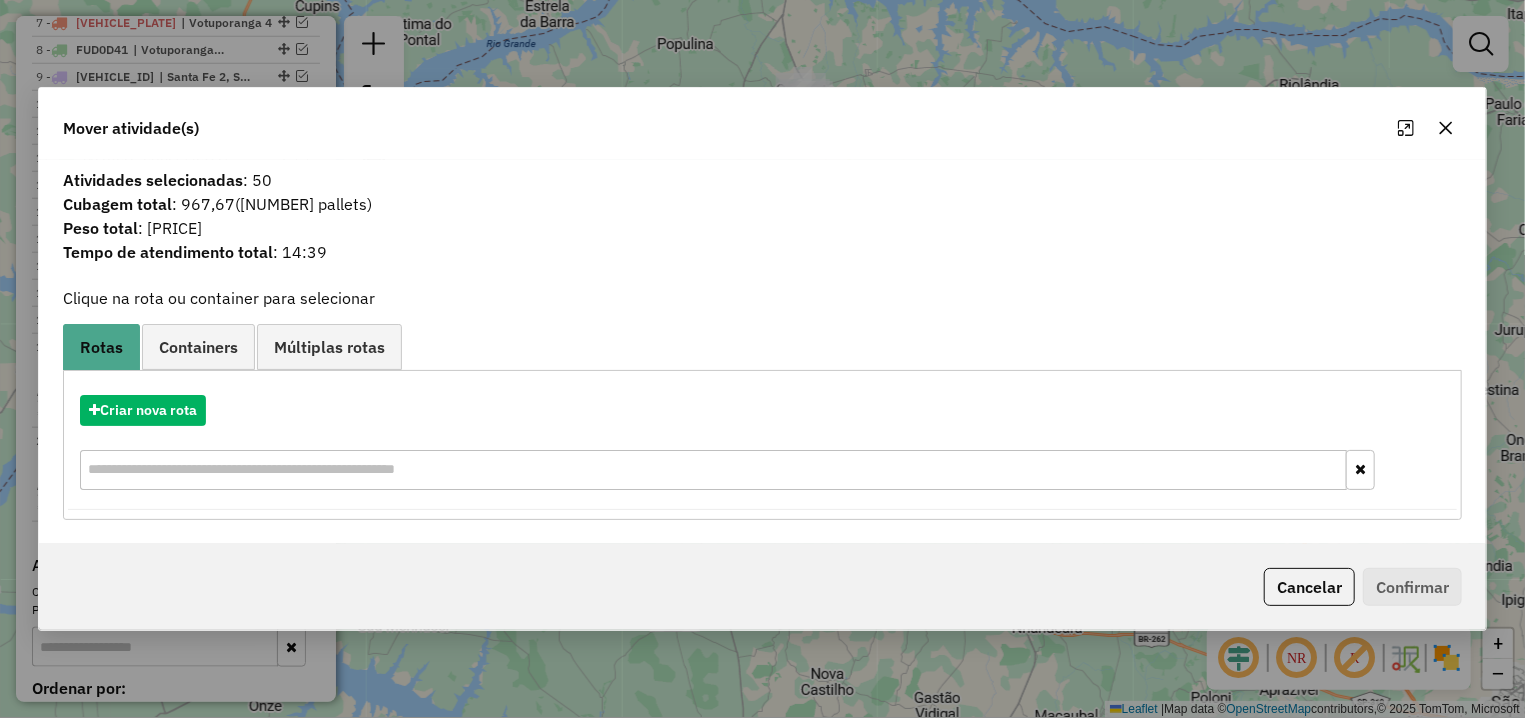 click 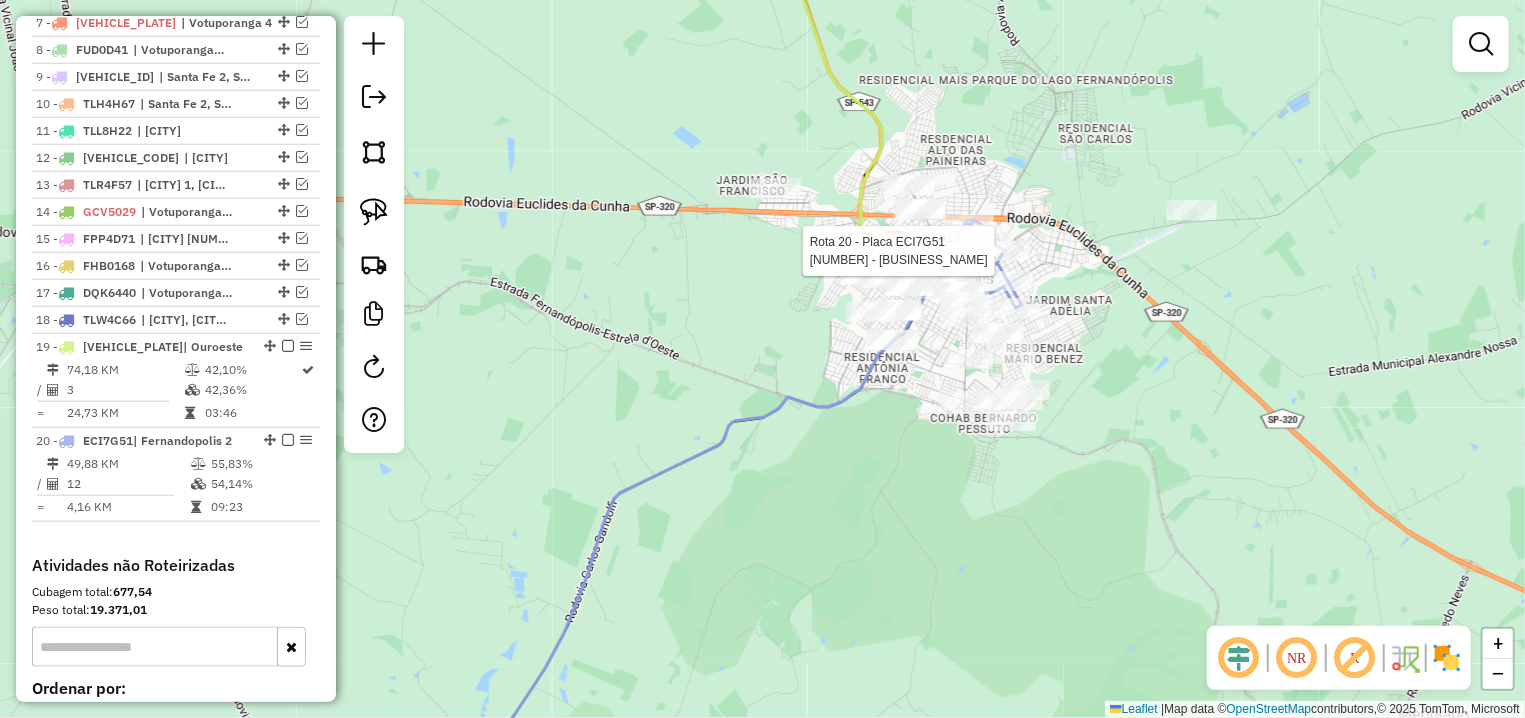 select on "**********" 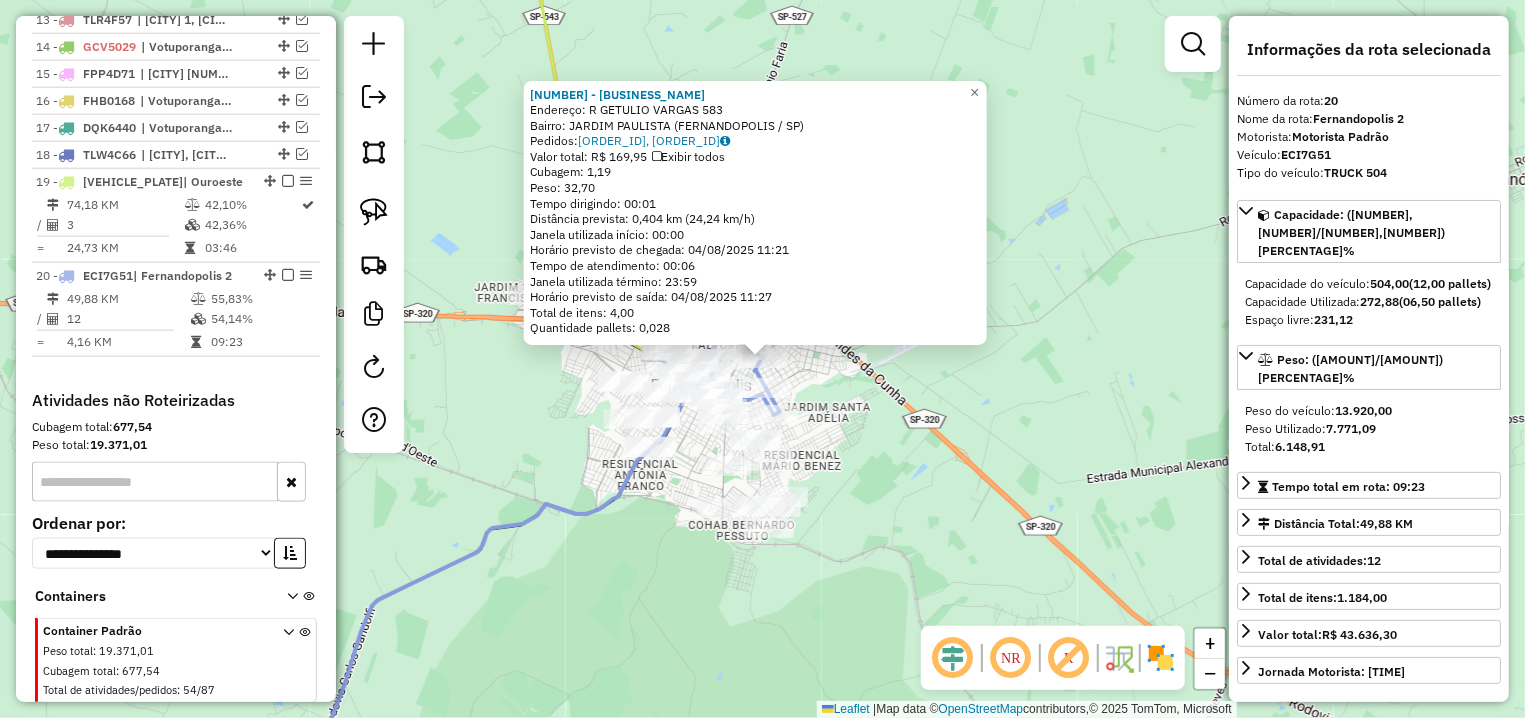 scroll, scrollTop: 1200, scrollLeft: 0, axis: vertical 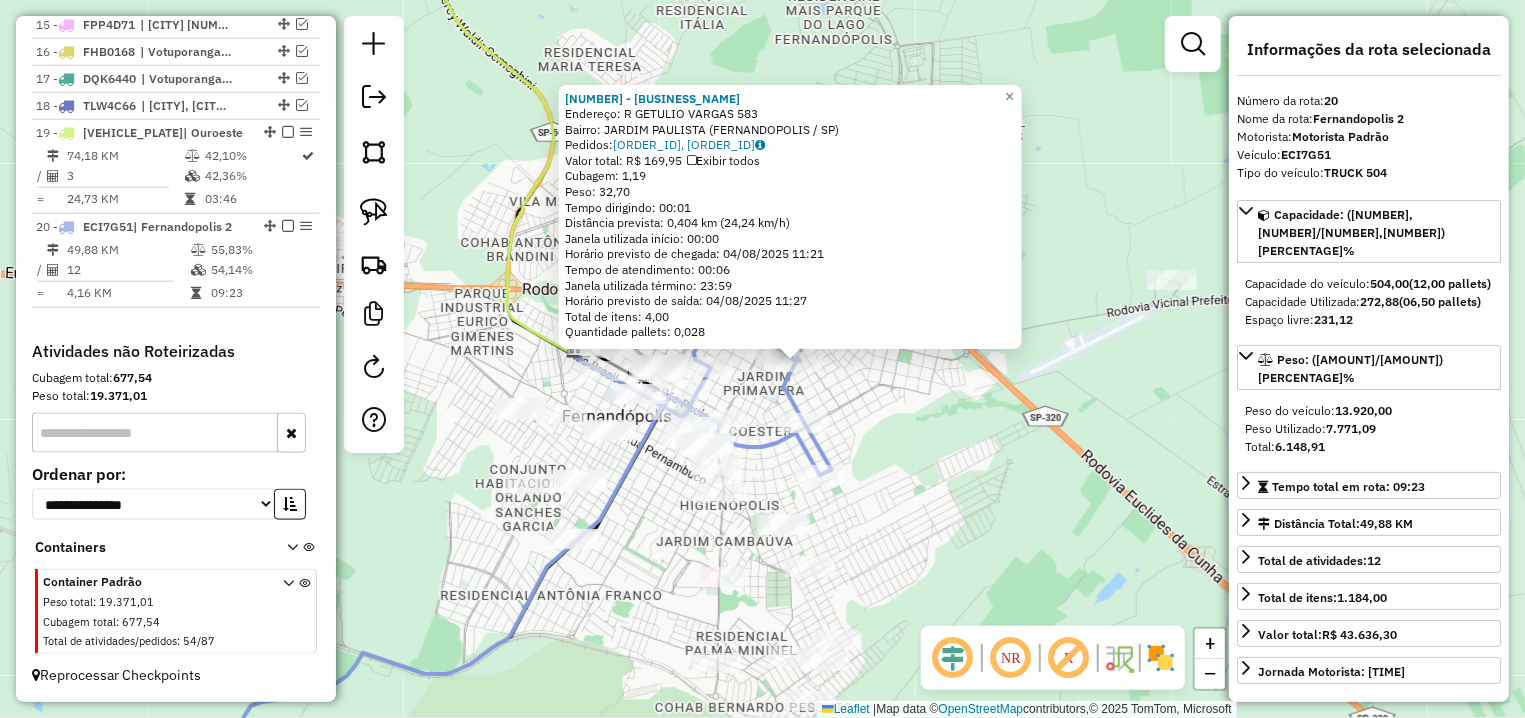 click on "16449 - ODILON JOSE MARTINS  Endereço: R   GETULIO VARGAS                583   Bairro: JARDIM PAULISTA (FERNANDOPOLIS / SP)   Pedidos:  02040347, 02040349   Valor total: R$ 169,95   Exibir todos   Cubagem: 1,19  Peso: 32,70  Tempo dirigindo: 00:01   Distância prevista: 0,404 km (24,24 km/h)   Janela utilizada início: 00:00   Horário previsto de chegada: 04/08/2025 11:21   Tempo de atendimento: 00:06   Janela utilizada término: 23:59   Horário previsto de saída: 04/08/2025 11:27   Total de itens: 4,00   Quantidade pallets: 0,028  × Janela de atendimento Grade de atendimento Capacidade Transportadoras Veículos Cliente Pedidos  Rotas Selecione os dias de semana para filtrar as janelas de atendimento  Seg   Ter   Qua   Qui   Sex   Sáb   Dom  Informe o período da janela de atendimento: De: Até:  Filtrar exatamente a janela do cliente  Considerar janela de atendimento padrão  Selecione os dias de semana para filtrar as grades de atendimento  Seg   Ter   Qua   Qui   Sex   Sáb   Dom   Peso mínimo:  De:" 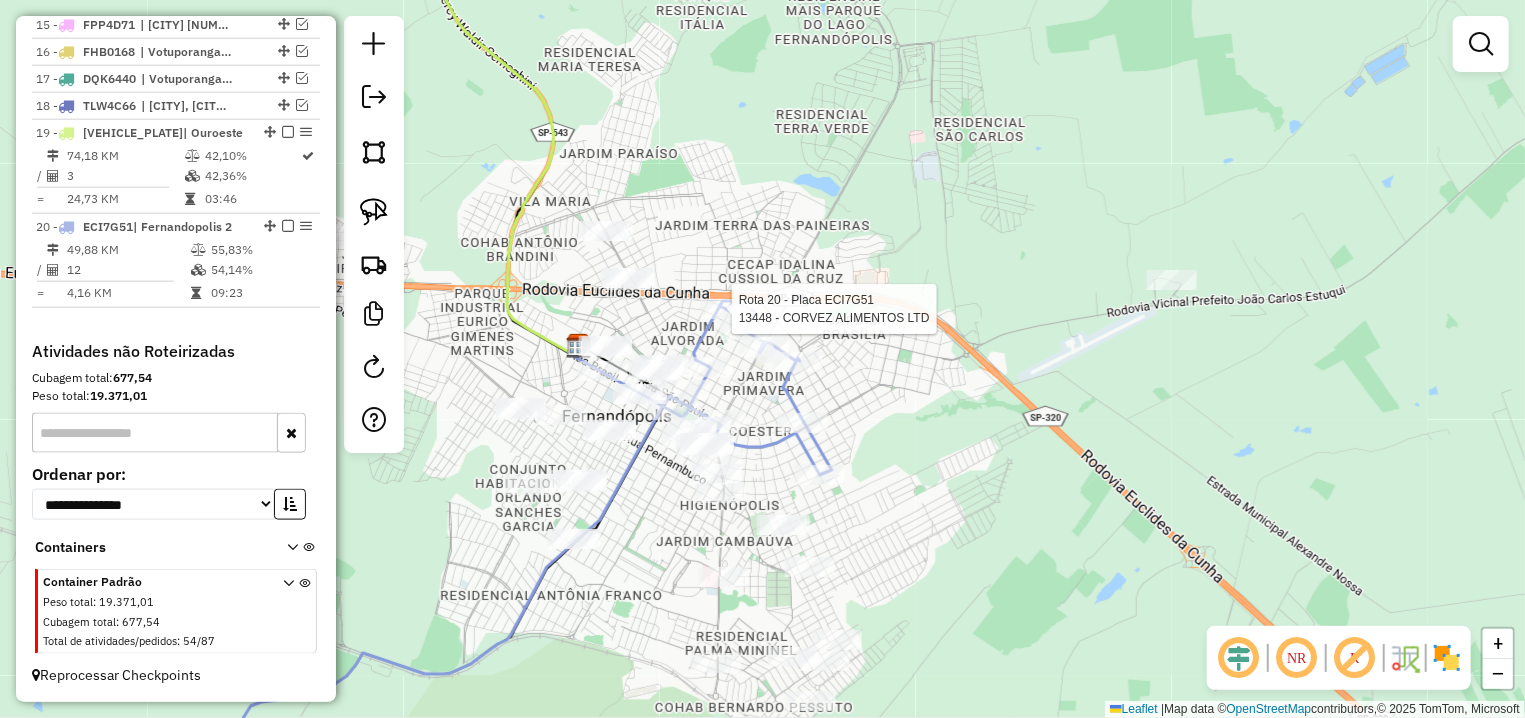 select on "**********" 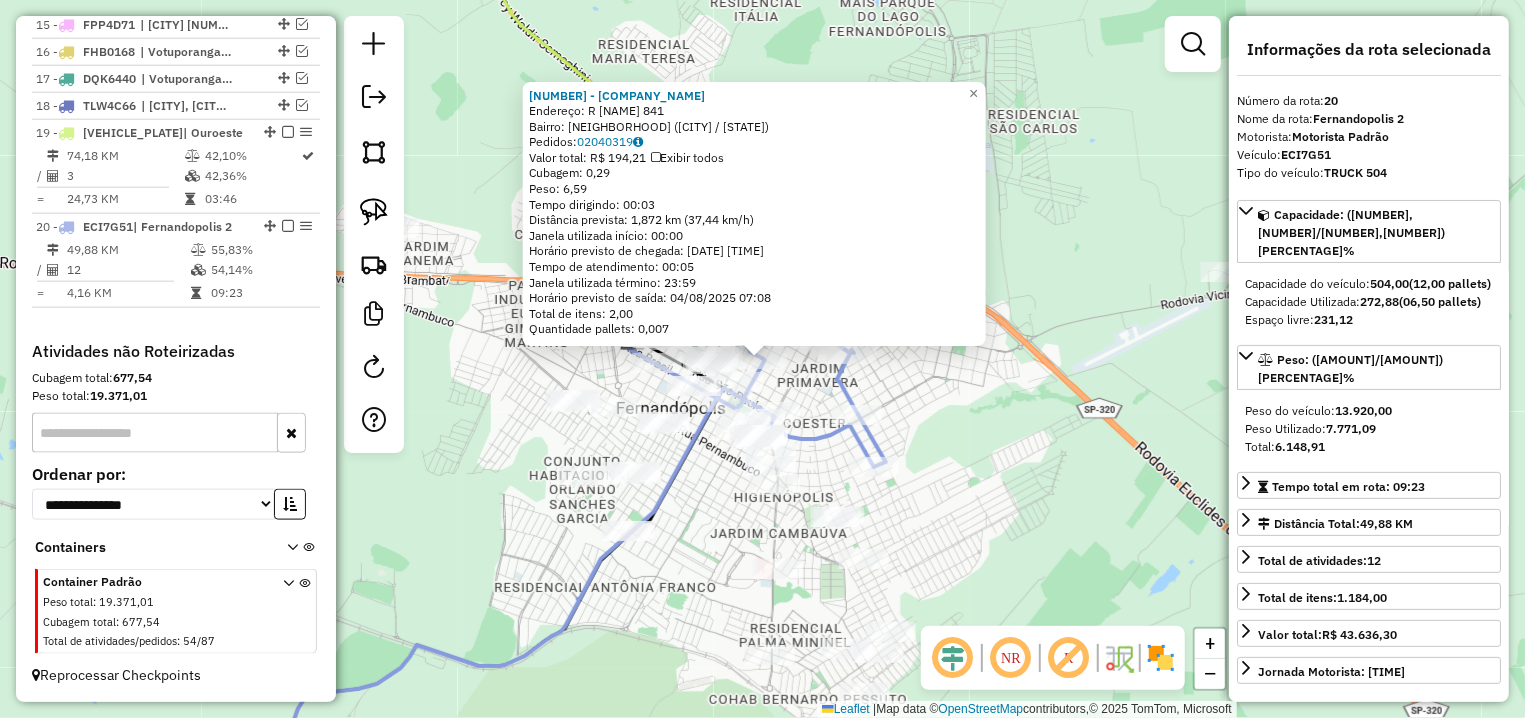 click on "Rota 20 - Placa ECI7G51  16449 - ODILON JOSE MARTINS 14808 - AGUA TERRA VERDE LTD  Endereço: R   AMAPA                         841   Bairro: JARDIM AMERICA (FERNANDOPOLIS / SP)   Pedidos:  02040319   Valor total: R$ 194,21   Exibir todos   Cubagem: 0,29  Peso: 6,59  Tempo dirigindo: 00:03   Distância prevista: 1,872 km (37,44 km/h)   Janela utilizada início: 00:00   Horário previsto de chegada: 04/08/2025 07:03   Tempo de atendimento: 00:05   Janela utilizada término: 23:59   Horário previsto de saída: 04/08/2025 07:08   Total de itens: 2,00   Quantidade pallets: 0,007  × Janela de atendimento Grade de atendimento Capacidade Transportadoras Veículos Cliente Pedidos  Rotas Selecione os dias de semana para filtrar as janelas de atendimento  Seg   Ter   Qua   Qui   Sex   Sáb   Dom  Informe o período da janela de atendimento: De: Até:  Filtrar exatamente a janela do cliente  Considerar janela de atendimento padrão  Selecione os dias de semana para filtrar as grades de atendimento  Seg   Ter   Qua  +" 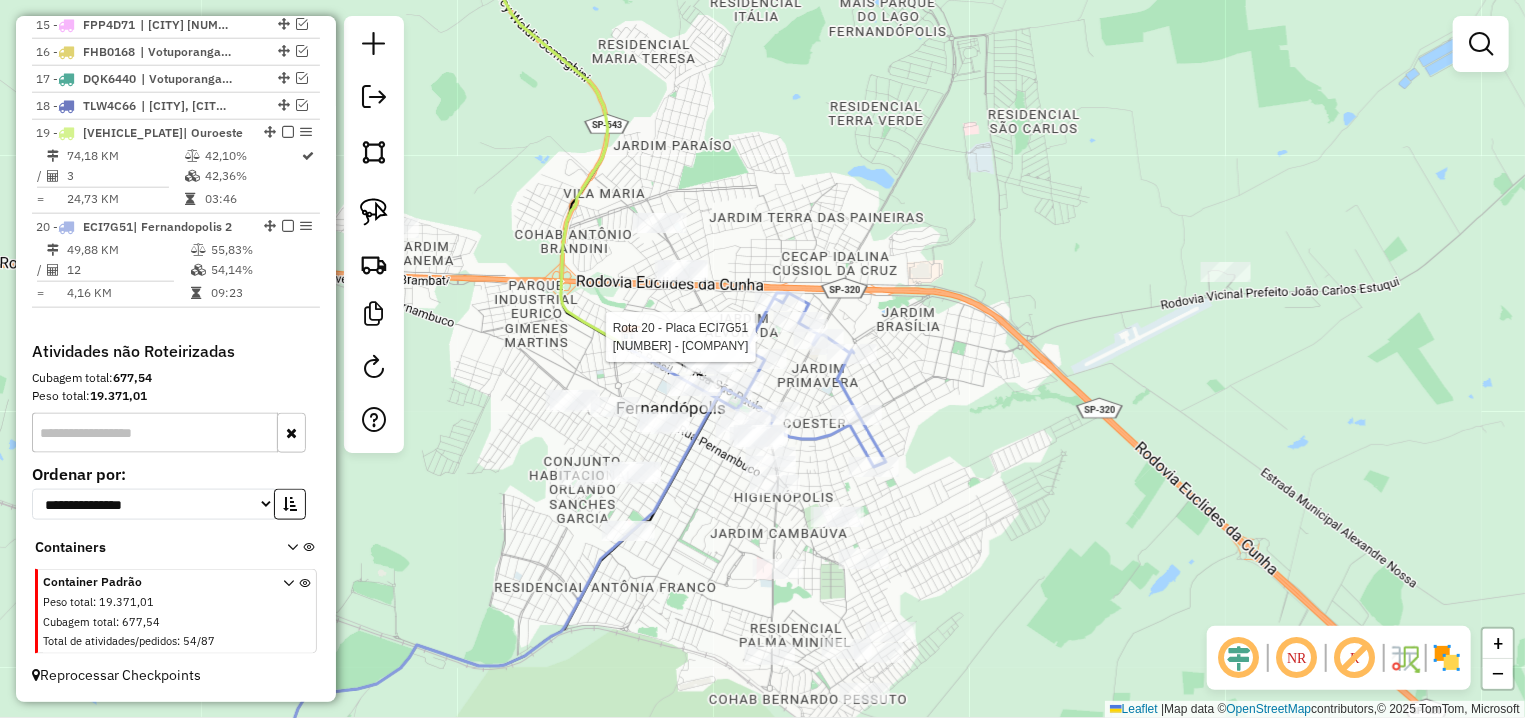 select on "**********" 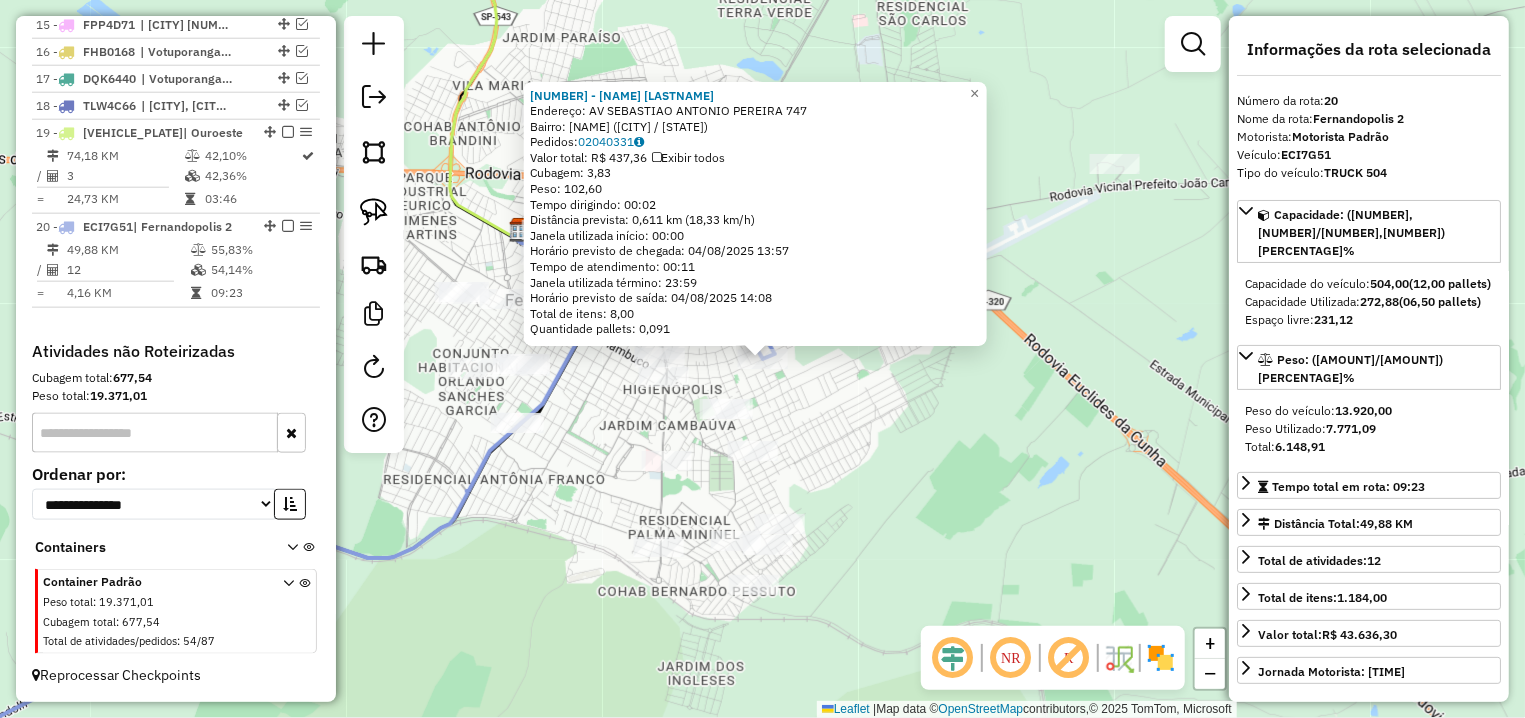click on "8194 - ANGELA LUIZA DE OLIV  Endereço: AV  SEBASTIAO ANTONIO PEREIRA     747   Bairro: JD. GUANABARA (FERNANDOPOLIS / SP)   Pedidos:  02040331   Valor total: R$ 437,36   Exibir todos   Cubagem: 3,83  Peso: 102,60  Tempo dirigindo: 00:02   Distância prevista: 0,611 km (18,33 km/h)   Janela utilizada início: 00:00   Horário previsto de chegada: 04/08/2025 13:57   Tempo de atendimento: 00:11   Janela utilizada término: 23:59   Horário previsto de saída: 04/08/2025 14:08   Total de itens: 8,00   Quantidade pallets: 0,091  × Janela de atendimento Grade de atendimento Capacidade Transportadoras Veículos Cliente Pedidos  Rotas Selecione os dias de semana para filtrar as janelas de atendimento  Seg   Ter   Qua   Qui   Sex   Sáb   Dom  Informe o período da janela de atendimento: De: Até:  Filtrar exatamente a janela do cliente  Considerar janela de atendimento padrão  Selecione os dias de semana para filtrar as grades de atendimento  Seg   Ter   Qua   Qui   Sex   Sáb   Dom   Peso mínimo:   De:   Até:" 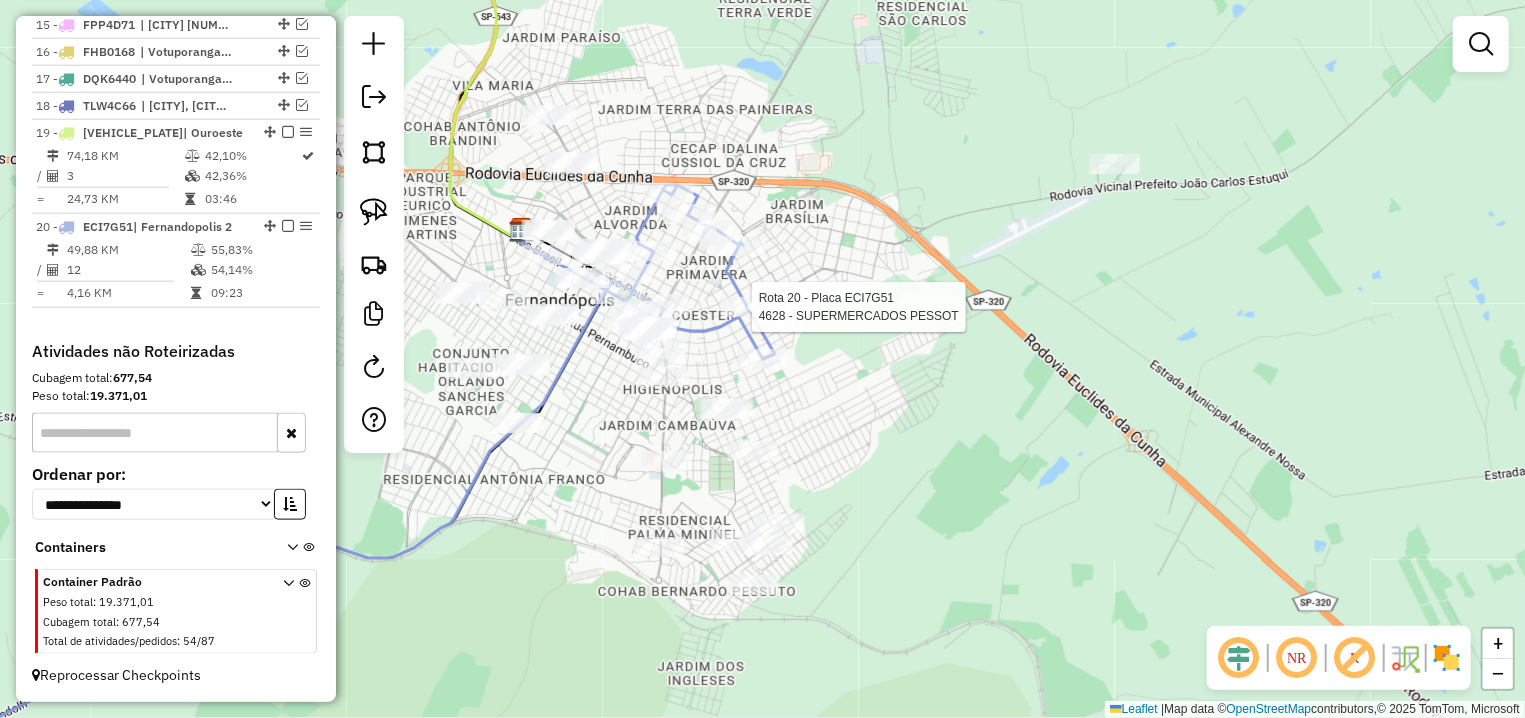 select on "**********" 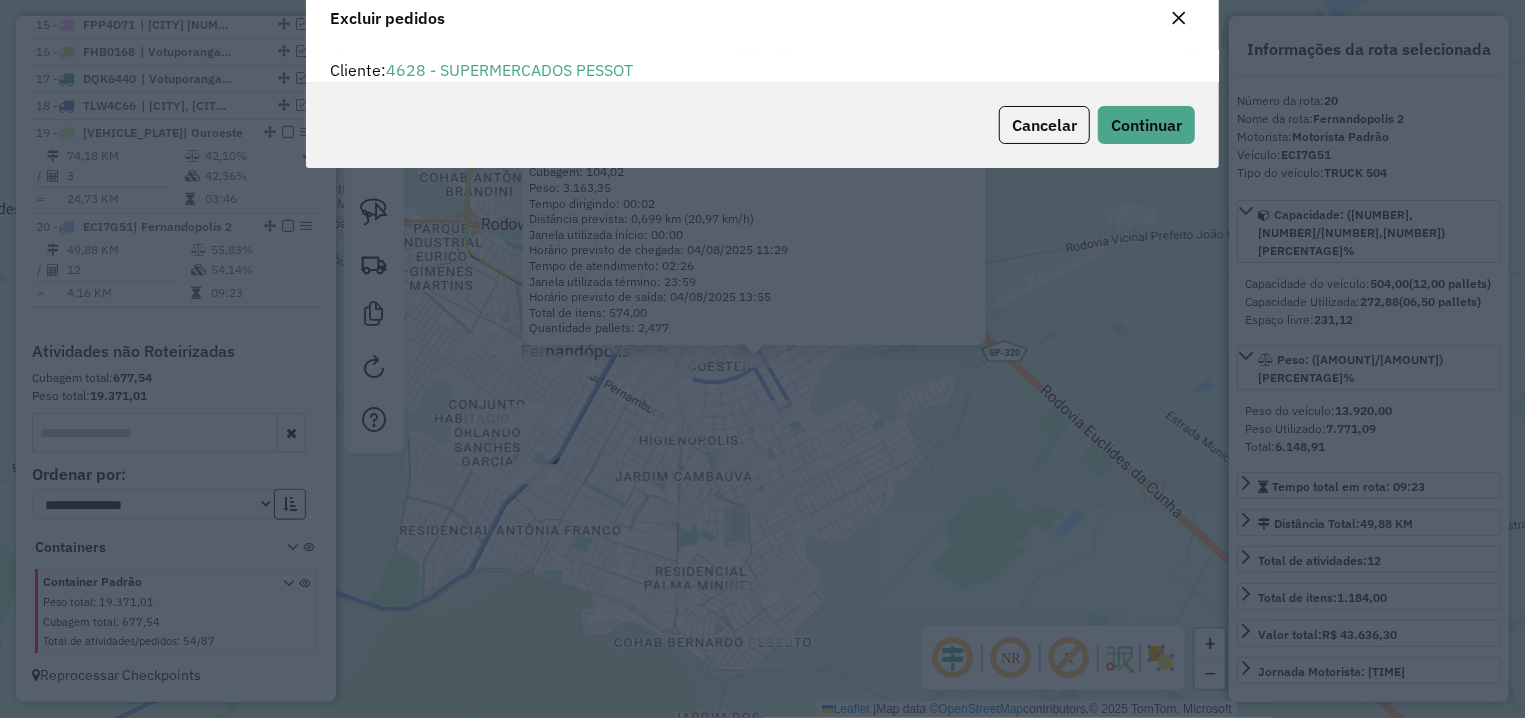 scroll, scrollTop: 11, scrollLeft: 6, axis: both 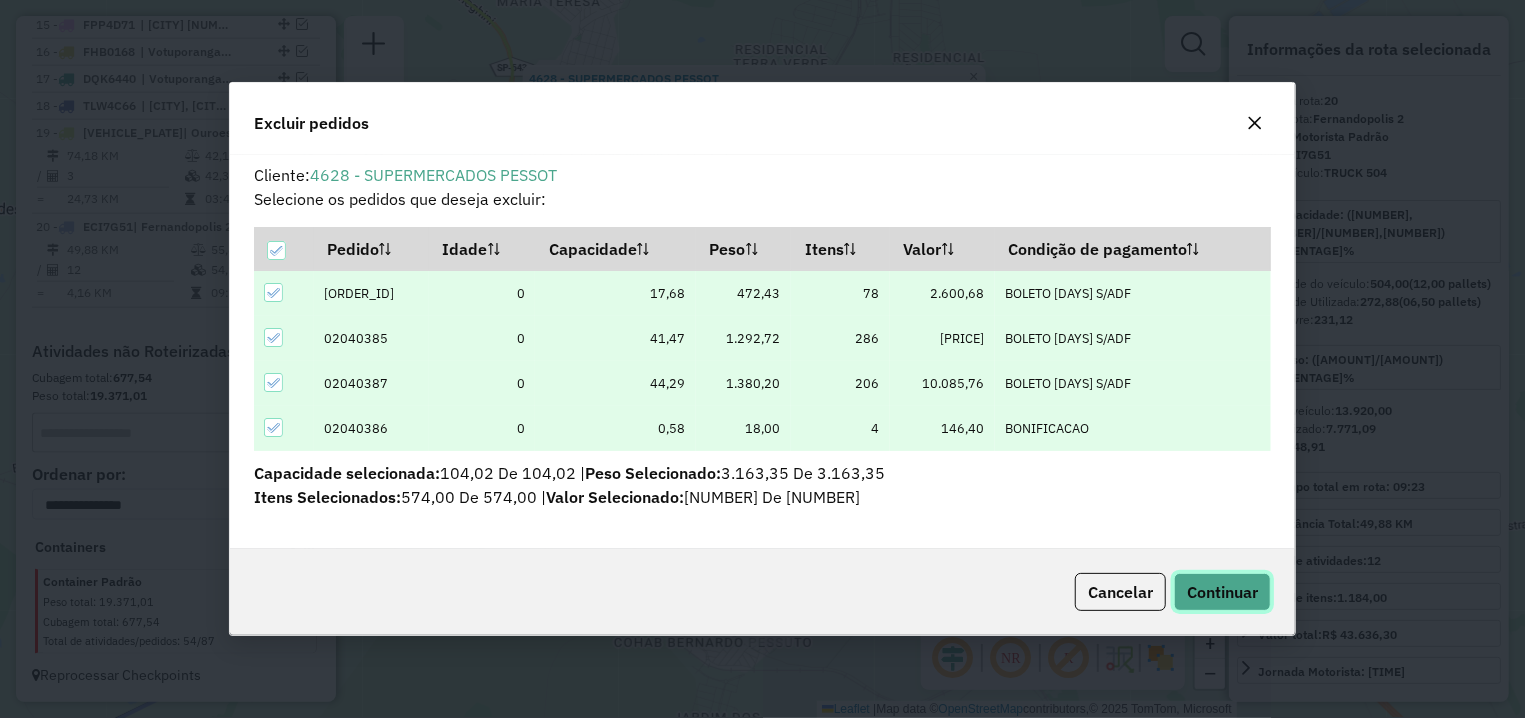 click on "Continuar" 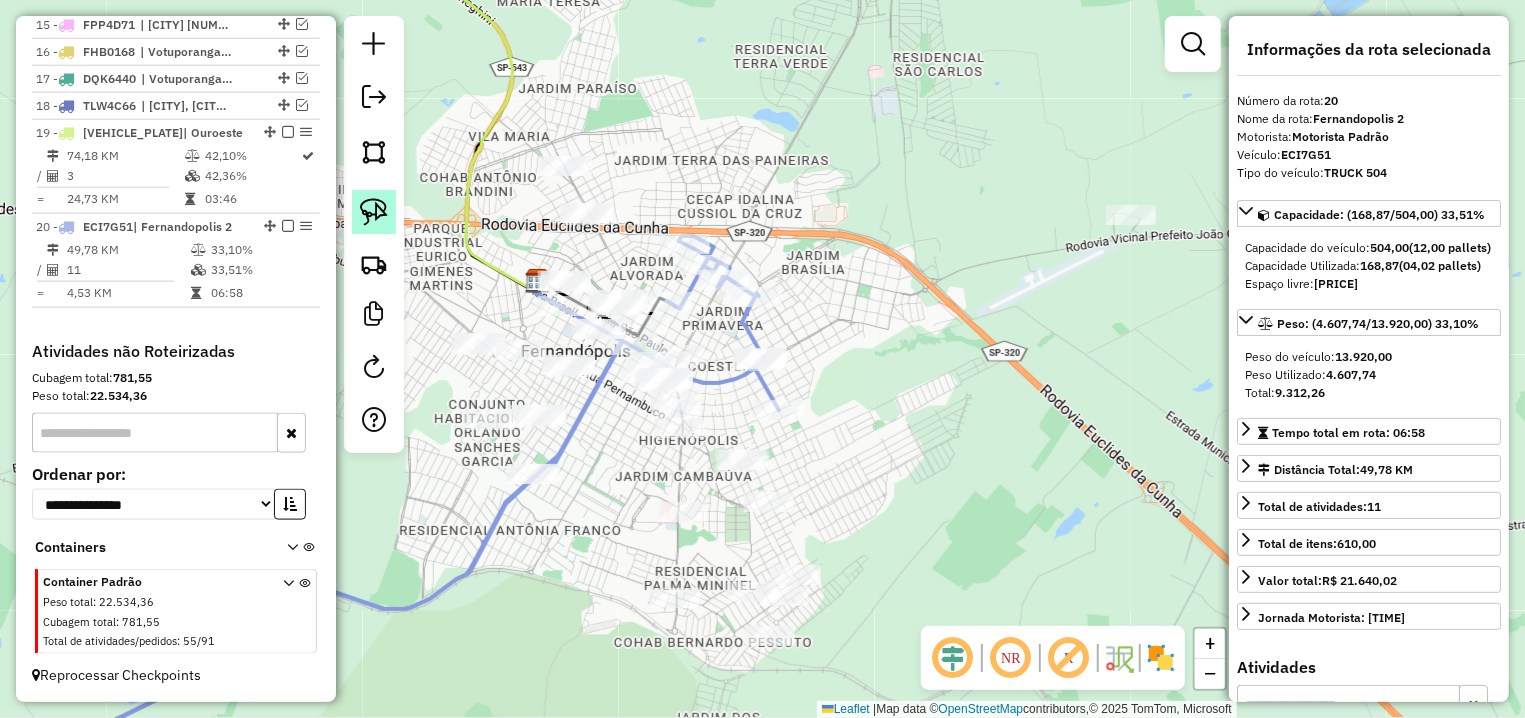click 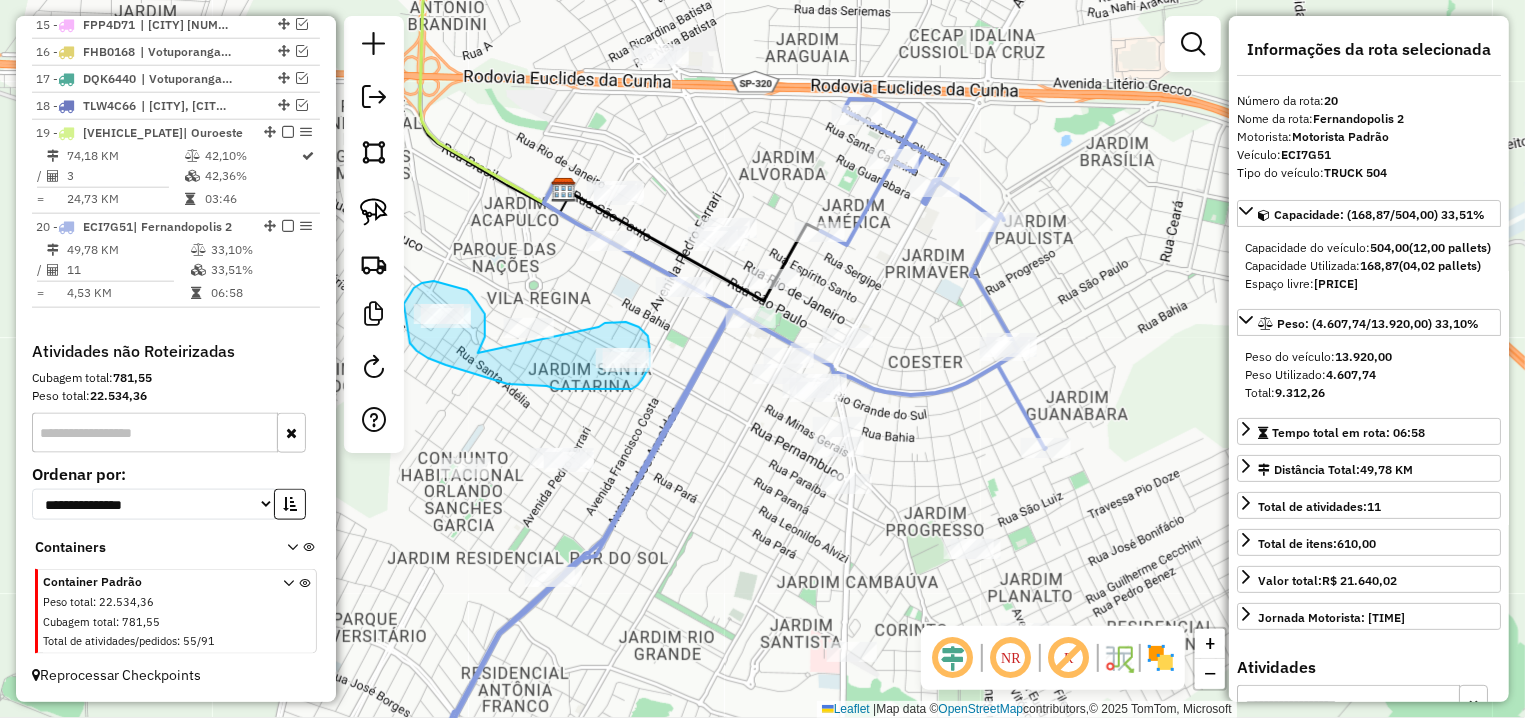 drag, startPoint x: 485, startPoint y: 337, endPoint x: 562, endPoint y: 357, distance: 79.555016 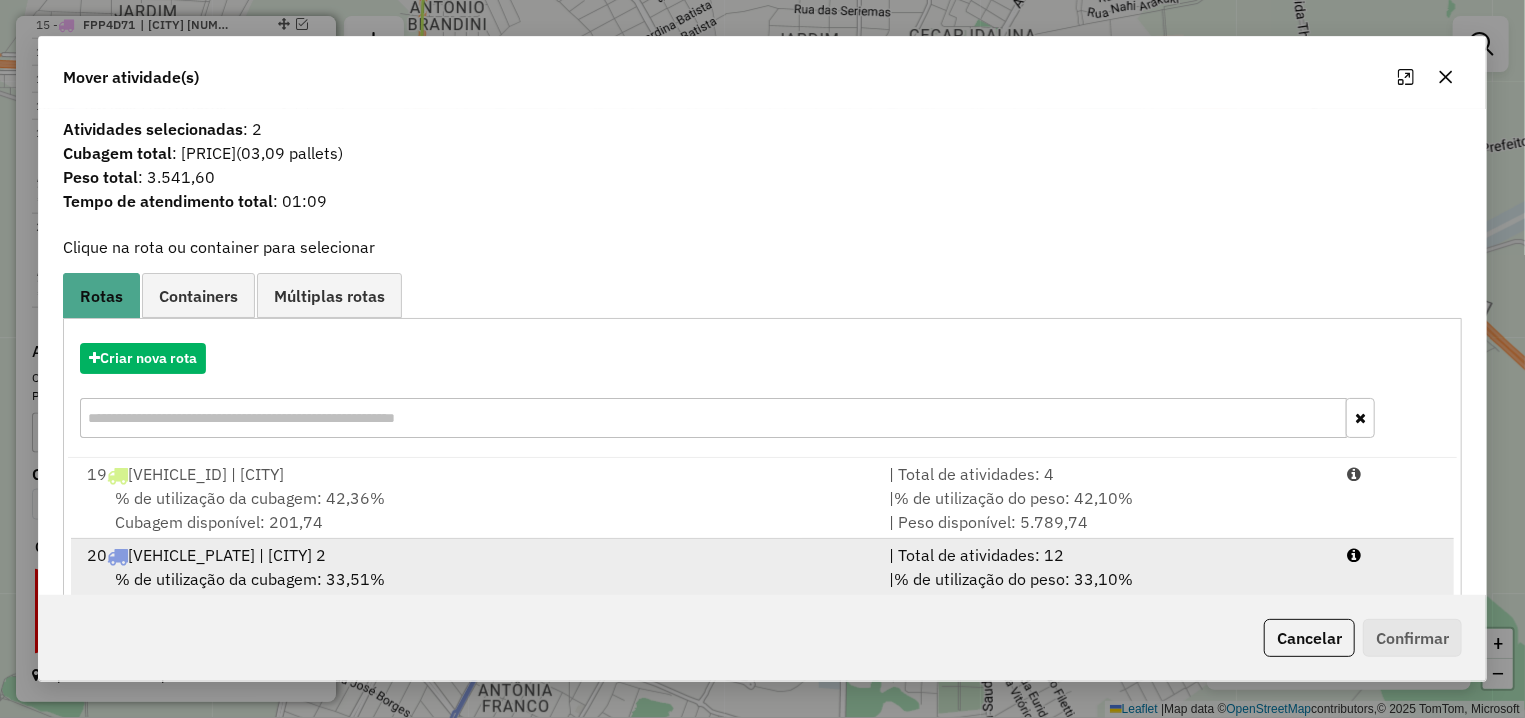 click on "20  ECI7G51 | Fernandopolis 2" at bounding box center (476, 555) 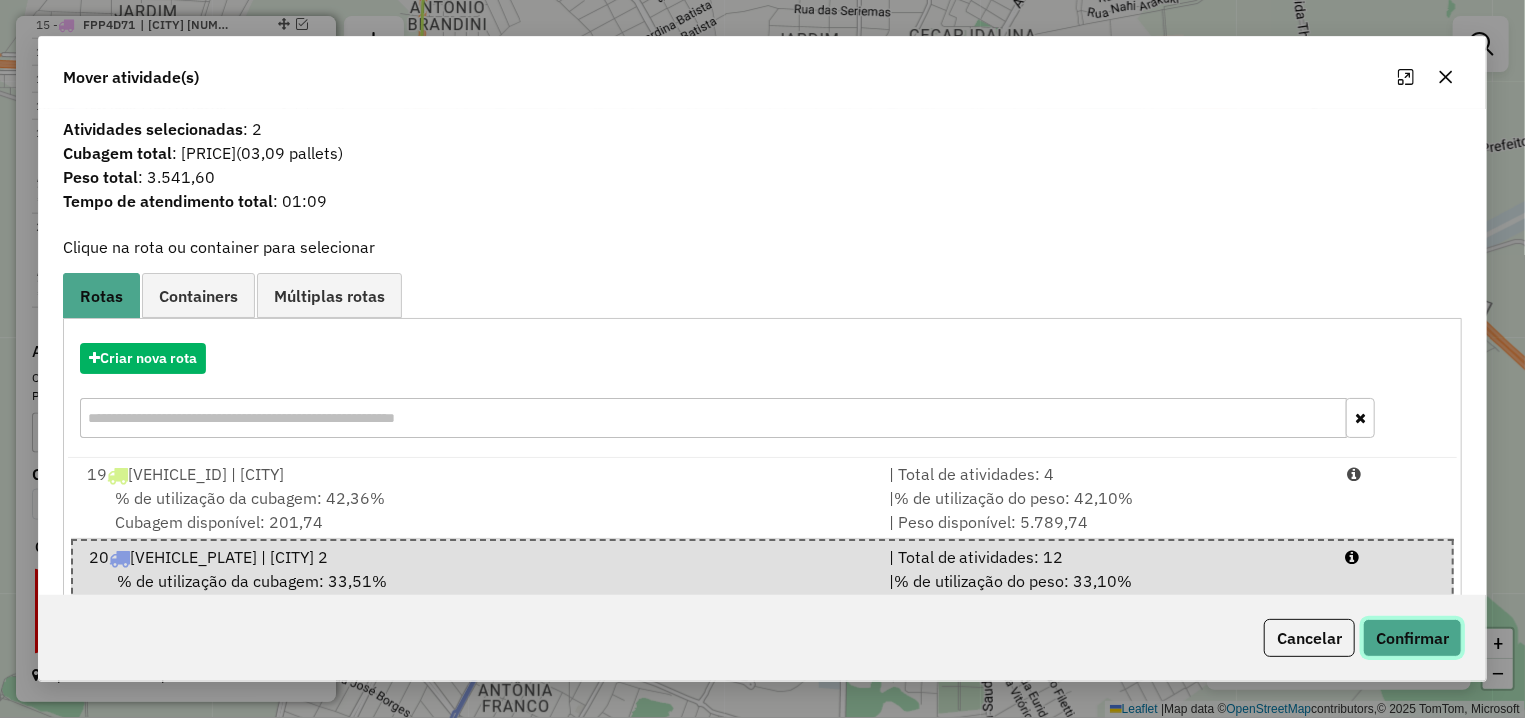 click on "Confirmar" 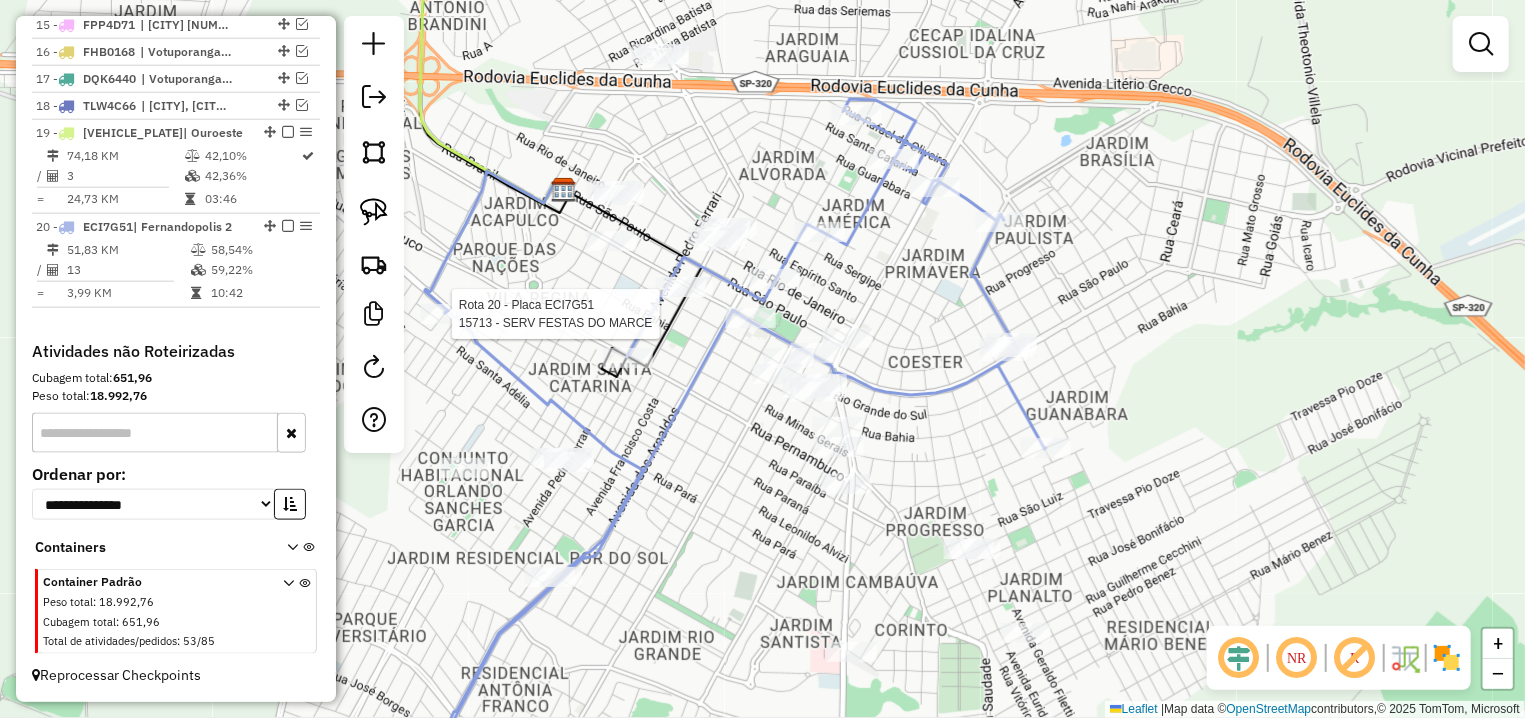 select on "**********" 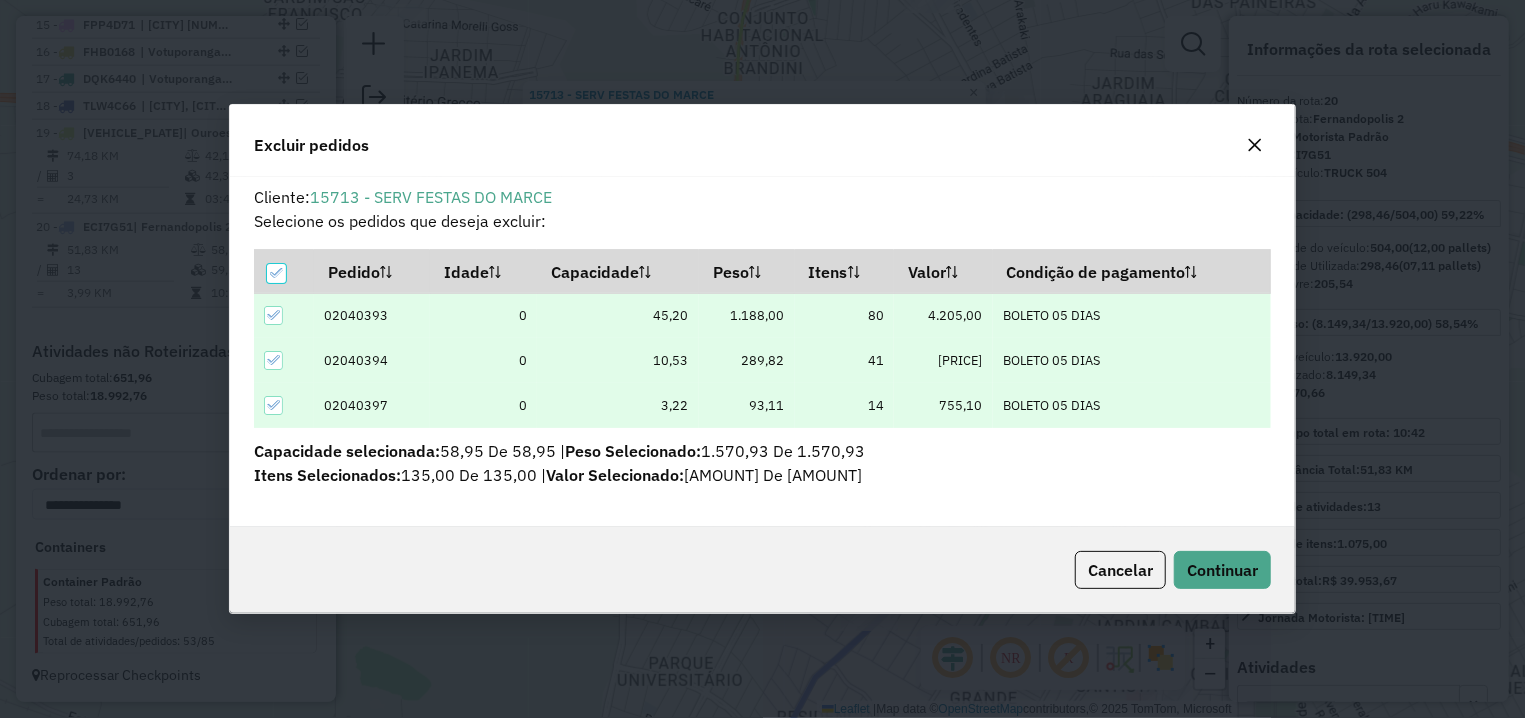 scroll, scrollTop: 11, scrollLeft: 6, axis: both 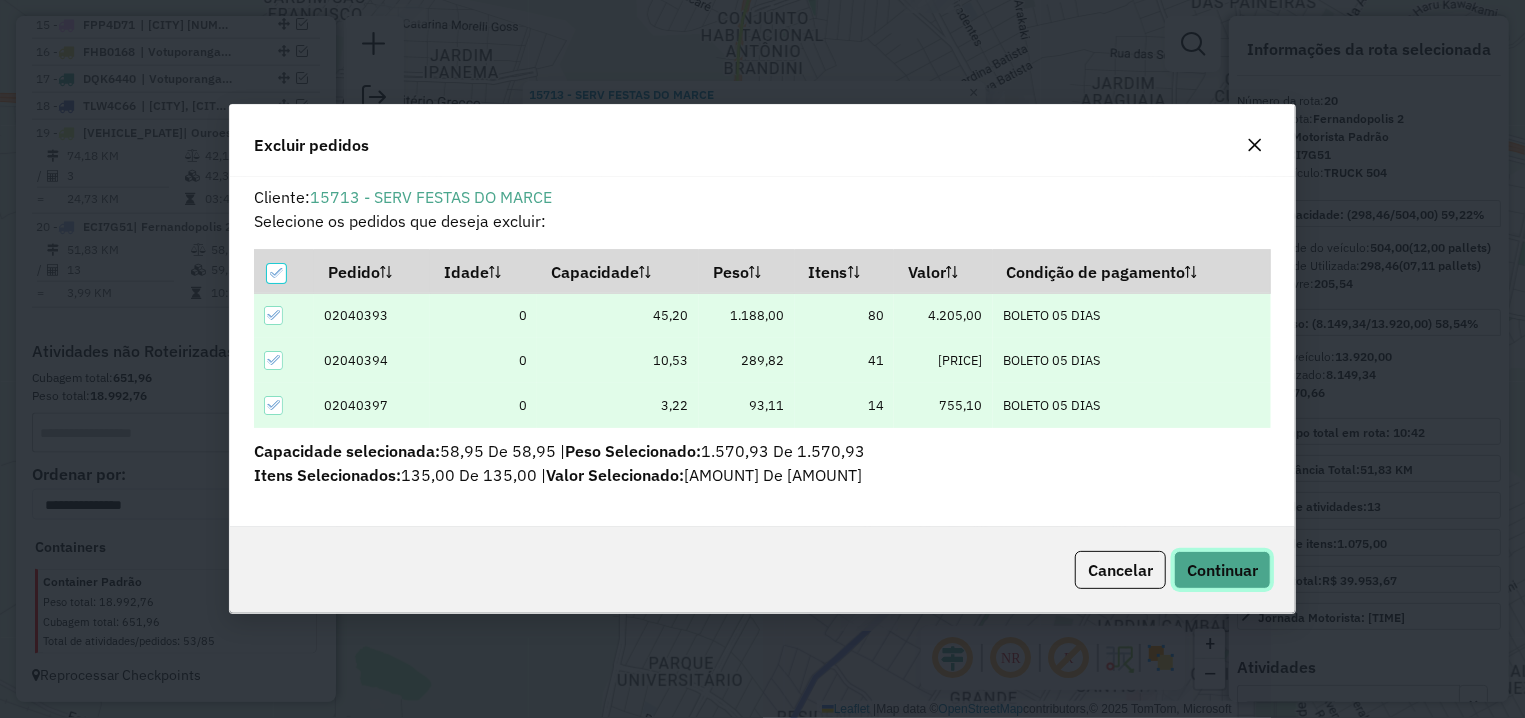 click on "Continuar" 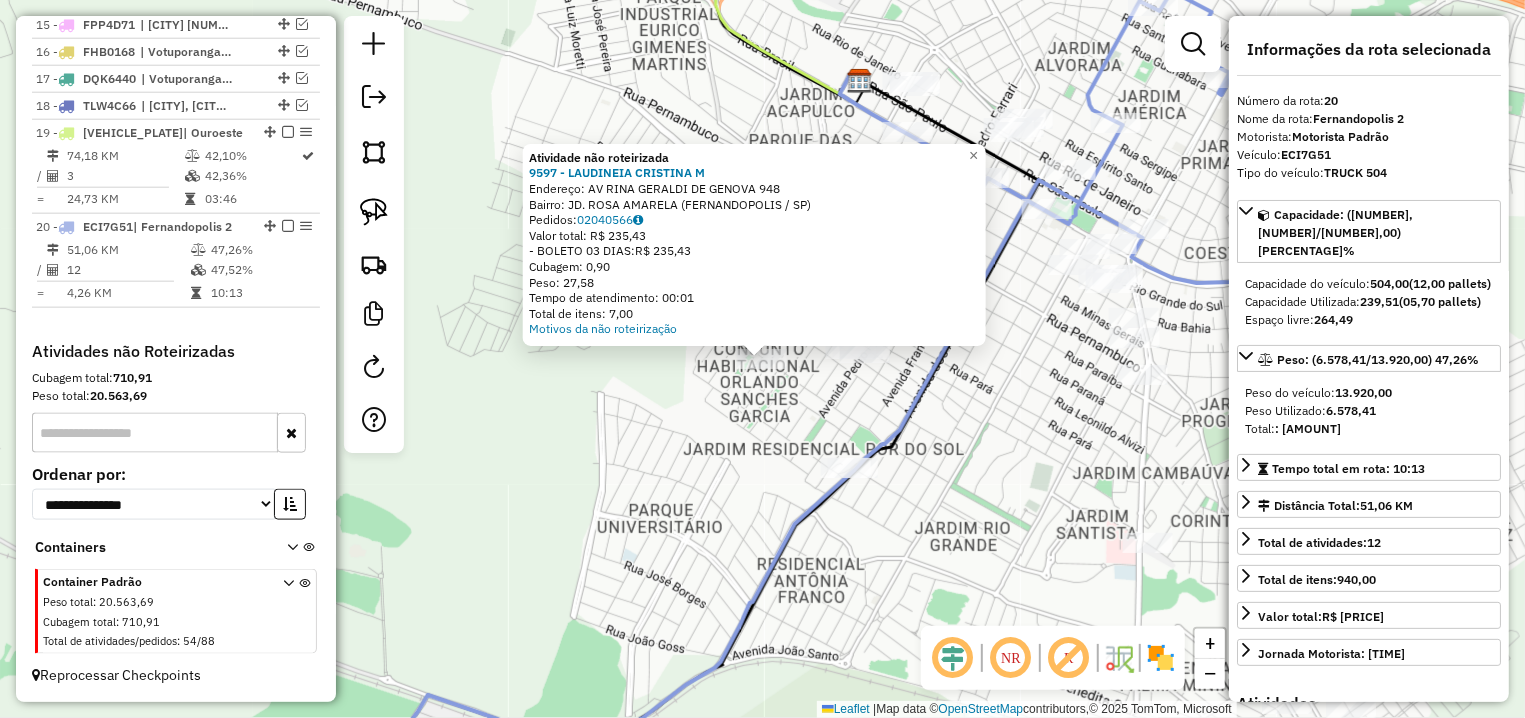 click on "Atividade não roteirizada 9597 - LAUDINEIA CRISTINA M  Endereço: AV  RINA GERALDI DE GENOVA        948   Bairro: JD. ROSA AMARELA (FERNANDOPOLIS / SP)   Pedidos:  02040566   Valor total: R$ 235,43   - BOLETO 03 DIAS:  R$ 235,43   Cubagem: 0,90   Peso: 27,58   Tempo de atendimento: 00:01   Total de itens: 7,00  Motivos da não roteirização × Janela de atendimento Grade de atendimento Capacidade Transportadoras Veículos Cliente Pedidos  Rotas Selecione os dias de semana para filtrar as janelas de atendimento  Seg   Ter   Qua   Qui   Sex   Sáb   Dom  Informe o período da janela de atendimento: De: Até:  Filtrar exatamente a janela do cliente  Considerar janela de atendimento padrão  Selecione os dias de semana para filtrar as grades de atendimento  Seg   Ter   Qua   Qui   Sex   Sáb   Dom   Considerar clientes sem dia de atendimento cadastrado  Clientes fora do dia de atendimento selecionado Filtrar as atividades entre os valores definidos abaixo:  Peso mínimo:   Peso máximo:   Cubagem mínima:  De:" 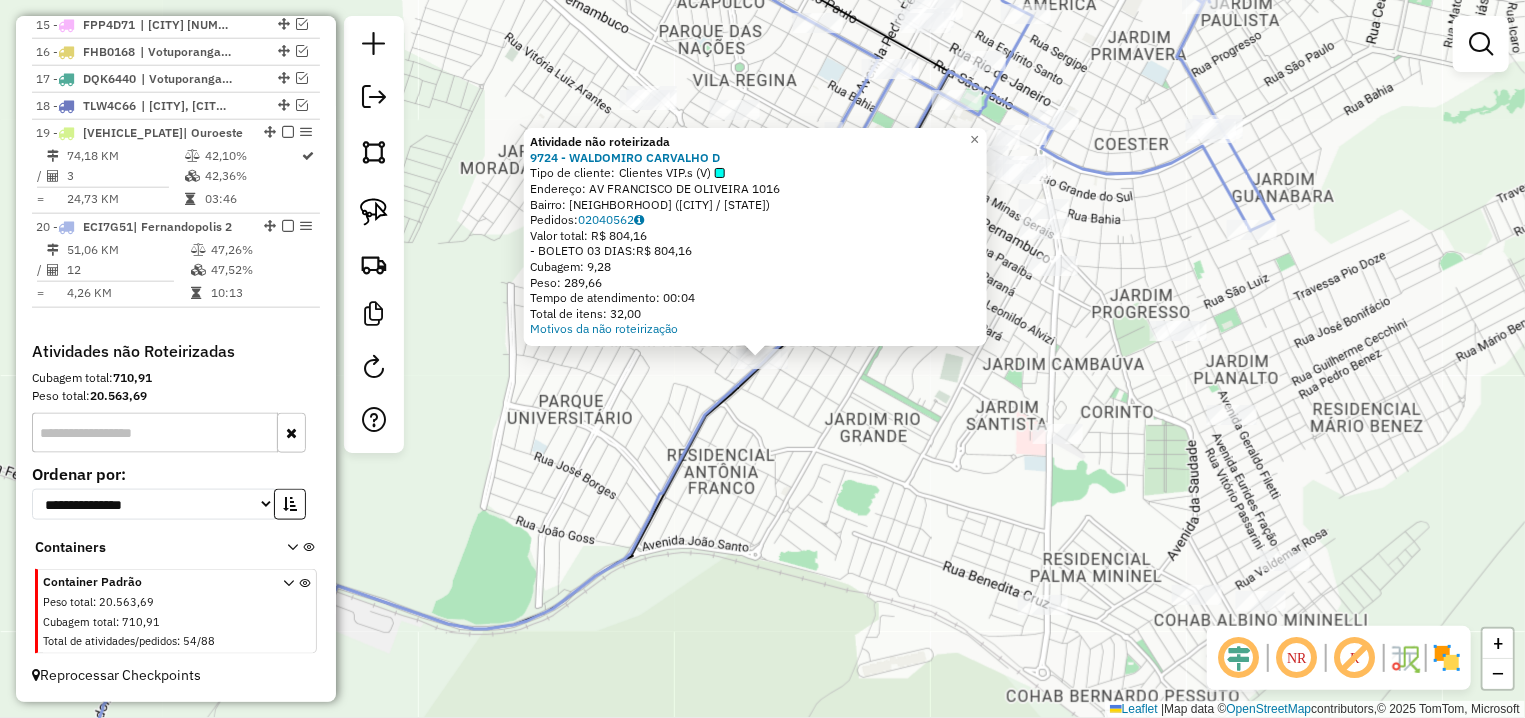 click on "Atividade não roteirizada 9724 - WALDOMIRO CARVALHO D  Tipo de cliente:   Clientes VIP.s (V)   Endereço: AV  FRANCISCO DE OLIVEIRA         1016   Bairro: POR DO SOL (FERNANDOPOLIS / SP)   Pedidos:  02040562   Valor total: R$ 804,16   - BOLETO 03 DIAS:  R$ 804,16   Cubagem: 9,28   Peso: 289,66   Tempo de atendimento: 00:04   Total de itens: 32,00  Motivos da não roteirização × Janela de atendimento Grade de atendimento Capacidade Transportadoras Veículos Cliente Pedidos  Rotas Selecione os dias de semana para filtrar as janelas de atendimento  Seg   Ter   Qua   Qui   Sex   Sáb   Dom  Informe o período da janela de atendimento: De: Até:  Filtrar exatamente a janela do cliente  Considerar janela de atendimento padrão  Selecione os dias de semana para filtrar as grades de atendimento  Seg   Ter   Qua   Qui   Sex   Sáb   Dom   Considerar clientes sem dia de atendimento cadastrado  Clientes fora do dia de atendimento selecionado Filtrar as atividades entre os valores definidos abaixo:  Peso mínimo:  +" 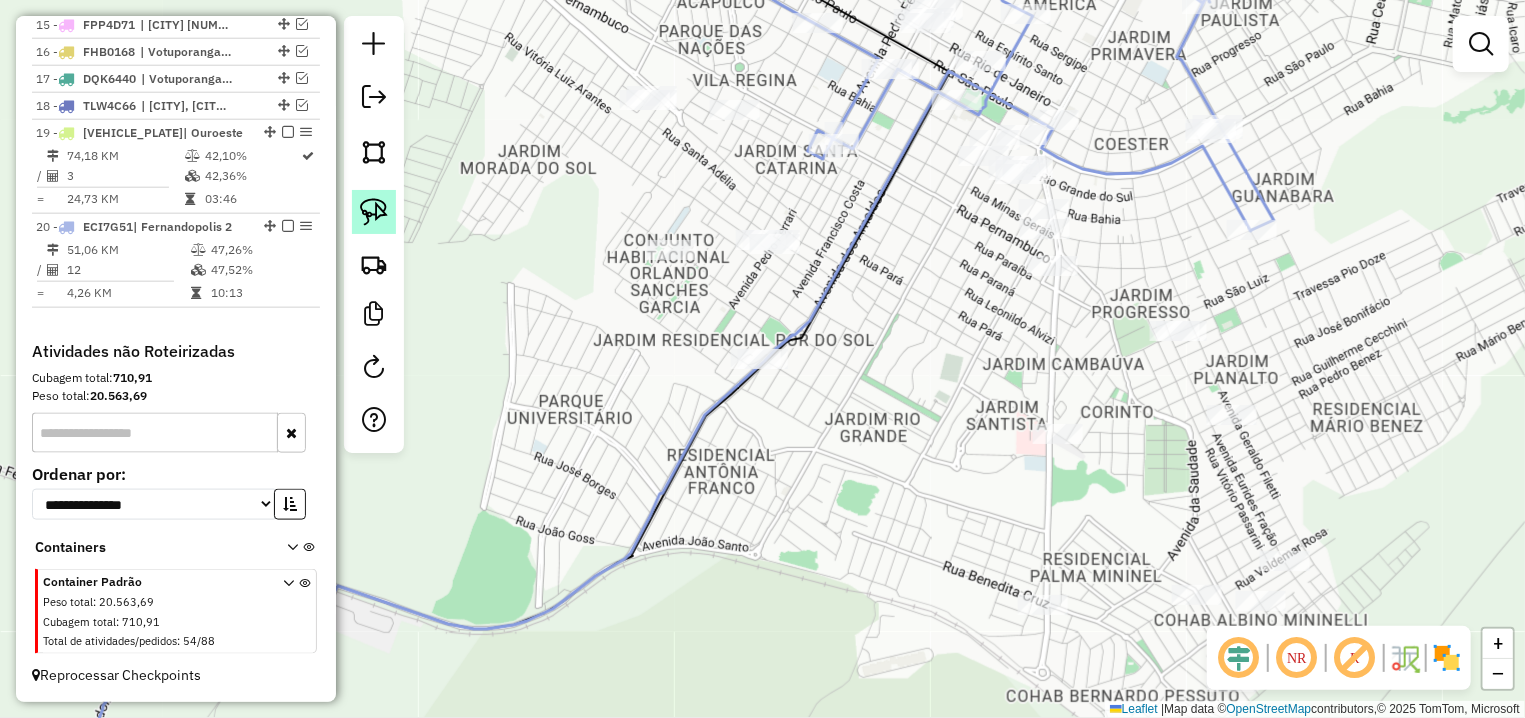 click 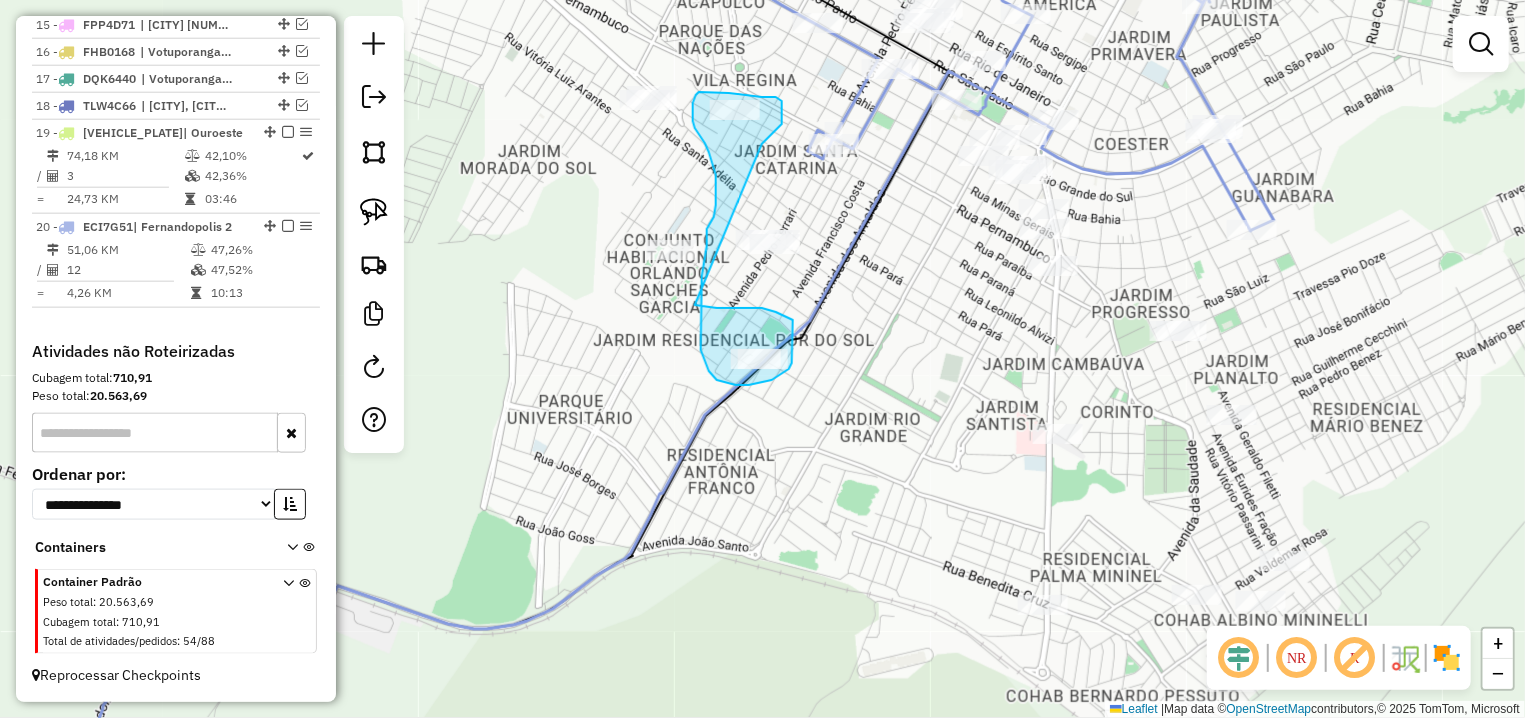 drag, startPoint x: 783, startPoint y: 111, endPoint x: 695, endPoint y: 305, distance: 213.02582 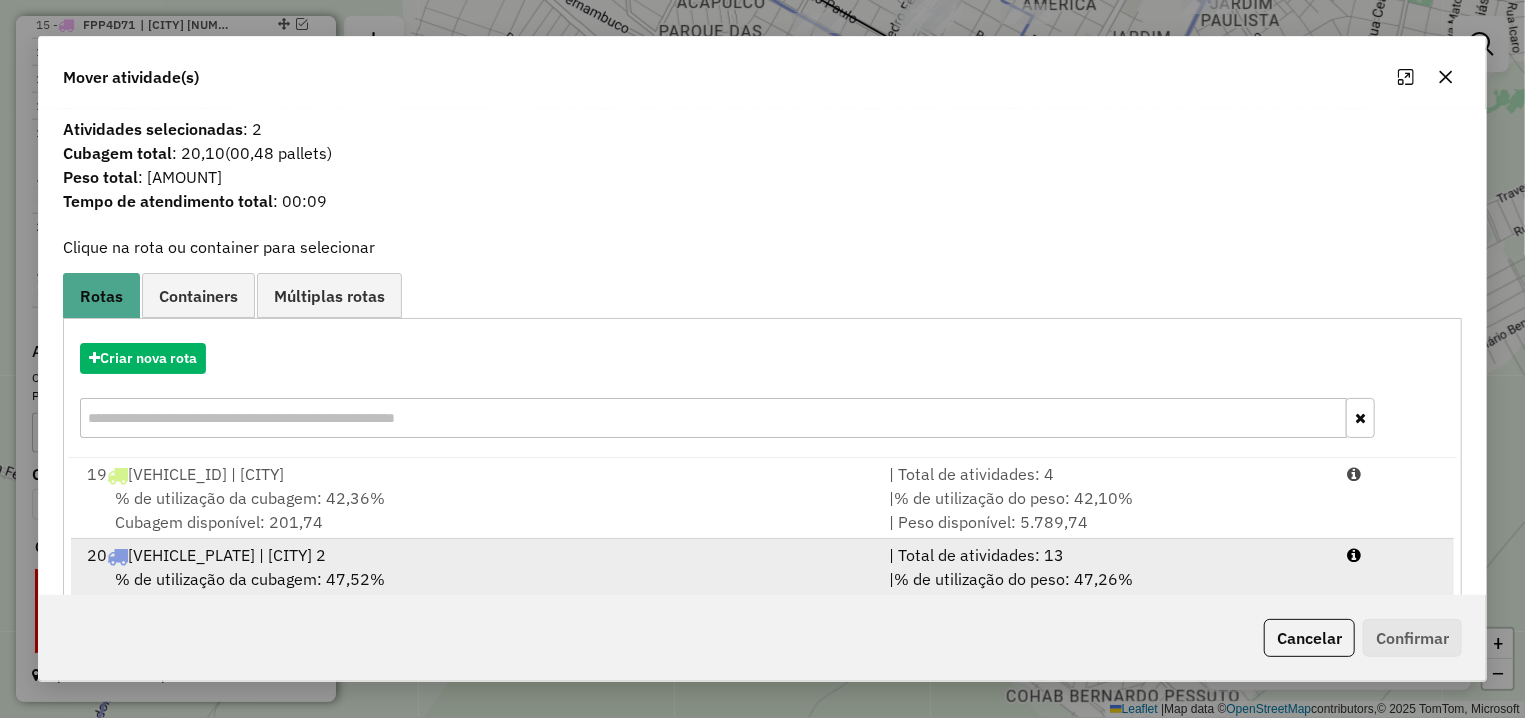 click on "% de utilização da cubagem: 47,52%  Cubagem disponível: 264,49" at bounding box center (476, 591) 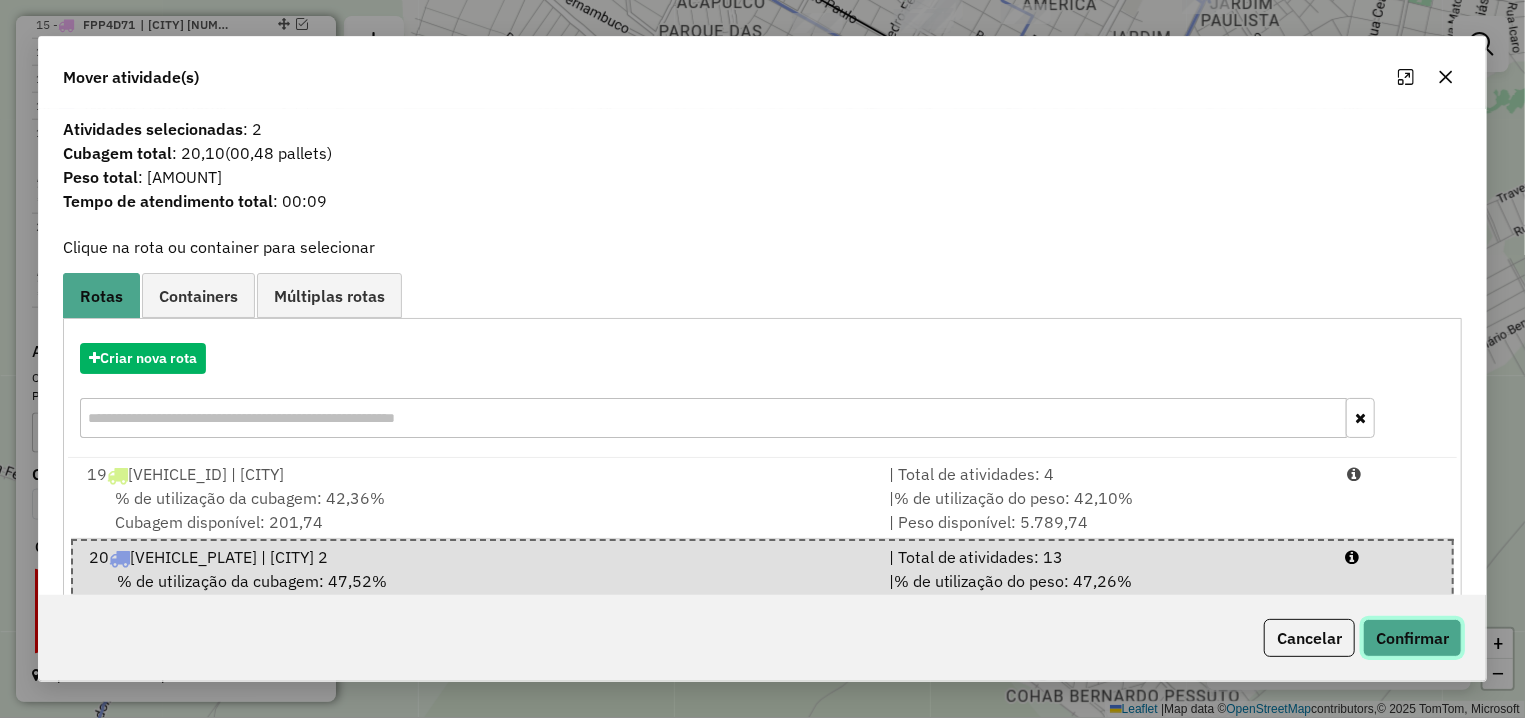click on "Confirmar" 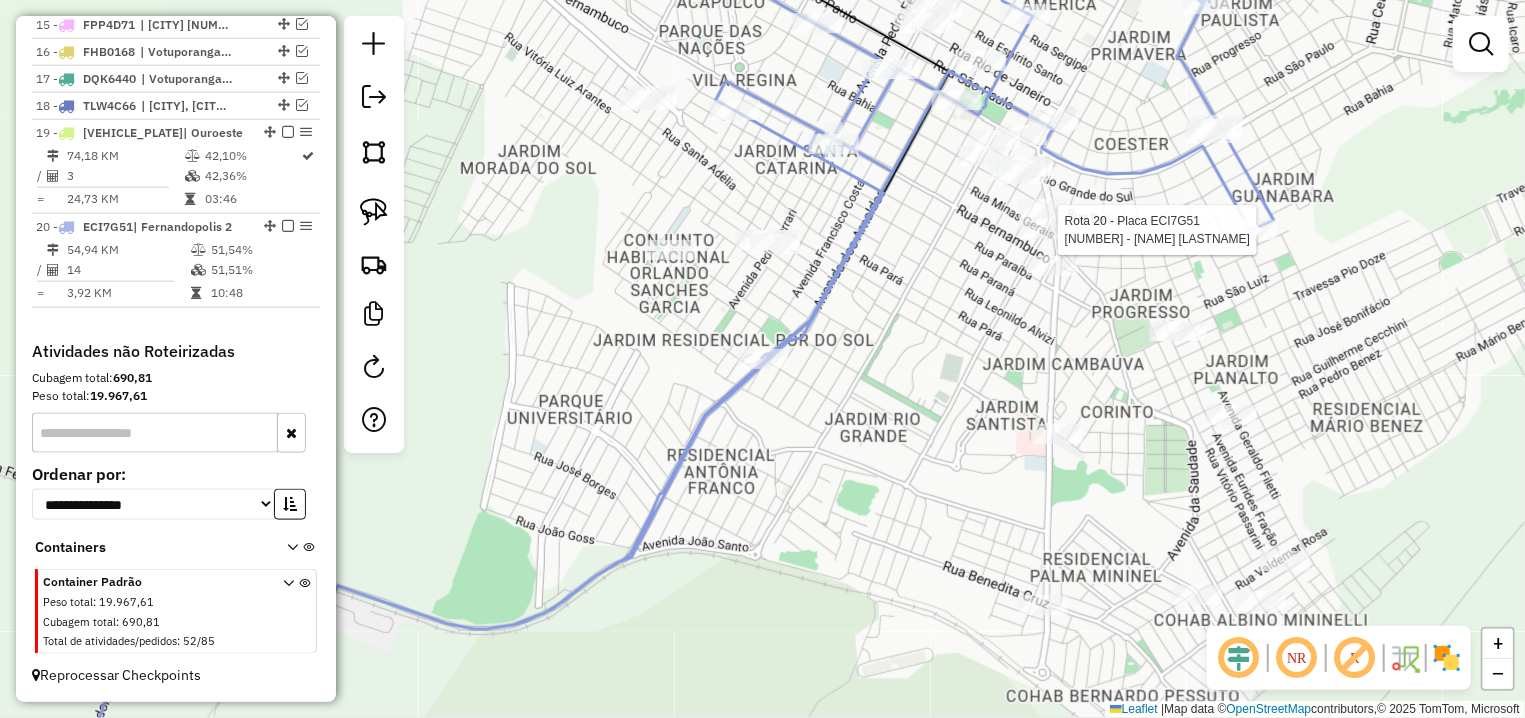 select on "**********" 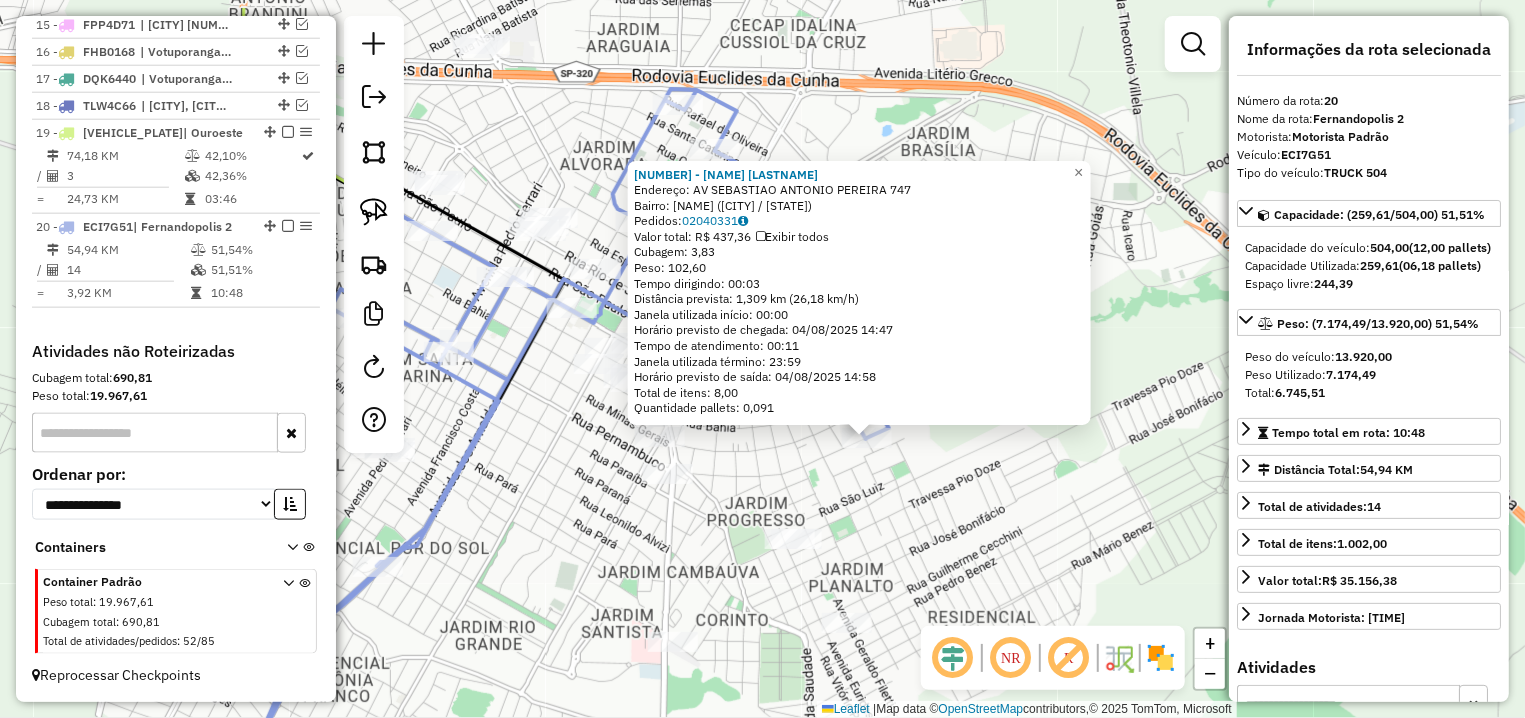 drag, startPoint x: 722, startPoint y: 393, endPoint x: 836, endPoint y: 485, distance: 146.49232 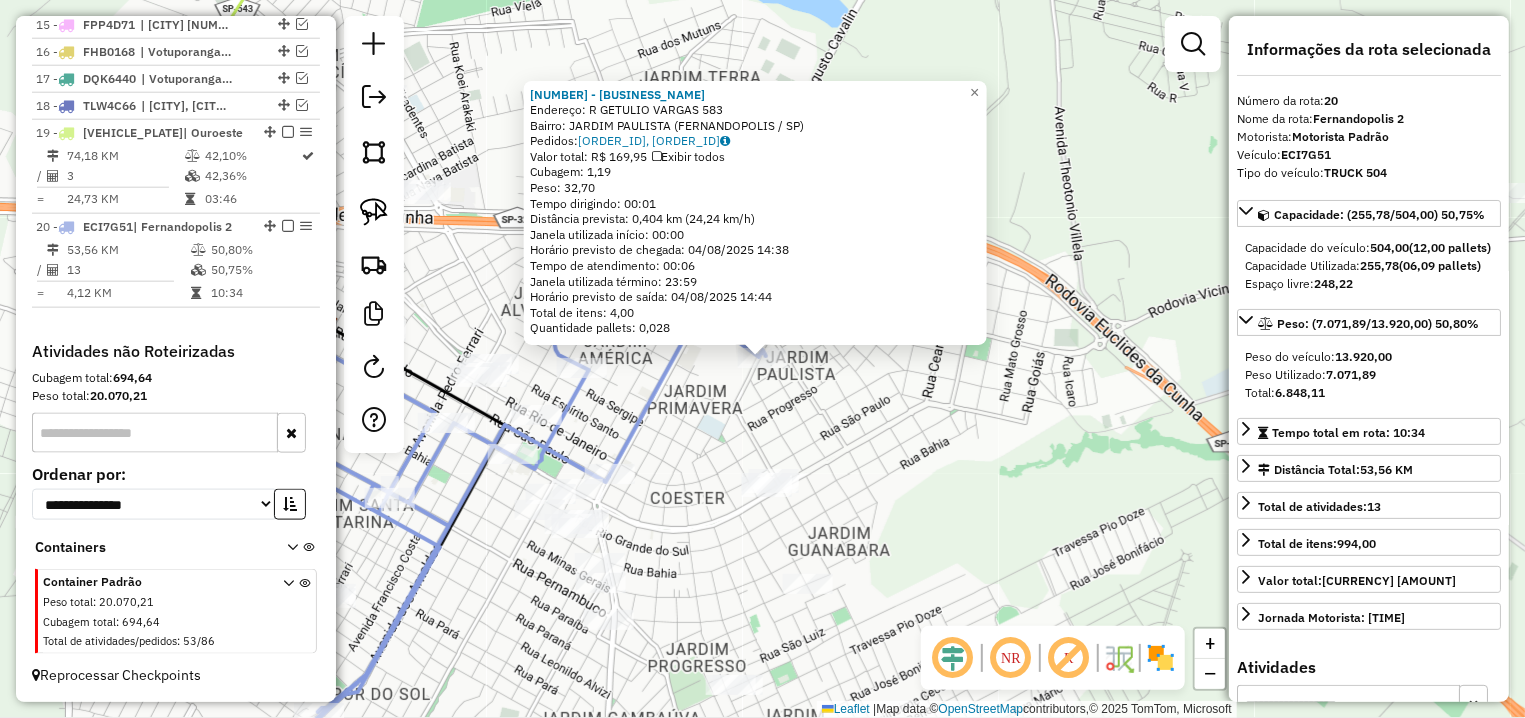 click on "16449 - ODILON JOSE MARTINS  Endereço: R   GETULIO VARGAS                583   Bairro: JARDIM PAULISTA (FERNANDOPOLIS / SP)   Pedidos:  02040347, 02040349   Valor total: R$ 169,95   Exibir todos   Cubagem: 1,19  Peso: 32,70  Tempo dirigindo: 00:01   Distância prevista: 0,404 km (24,24 km/h)   Janela utilizada início: 00:00   Horário previsto de chegada: 04/08/2025 14:38   Tempo de atendimento: 00:06   Janela utilizada término: 23:59   Horário previsto de saída: 04/08/2025 14:44   Total de itens: 4,00   Quantidade pallets: 0,028  × Janela de atendimento Grade de atendimento Capacidade Transportadoras Veículos Cliente Pedidos  Rotas Selecione os dias de semana para filtrar as janelas de atendimento  Seg   Ter   Qua   Qui   Sex   Sáb   Dom  Informe o período da janela de atendimento: De: Até:  Filtrar exatamente a janela do cliente  Considerar janela de atendimento padrão  Selecione os dias de semana para filtrar as grades de atendimento  Seg   Ter   Qua   Qui   Sex   Sáb   Dom   Peso mínimo:  De:" 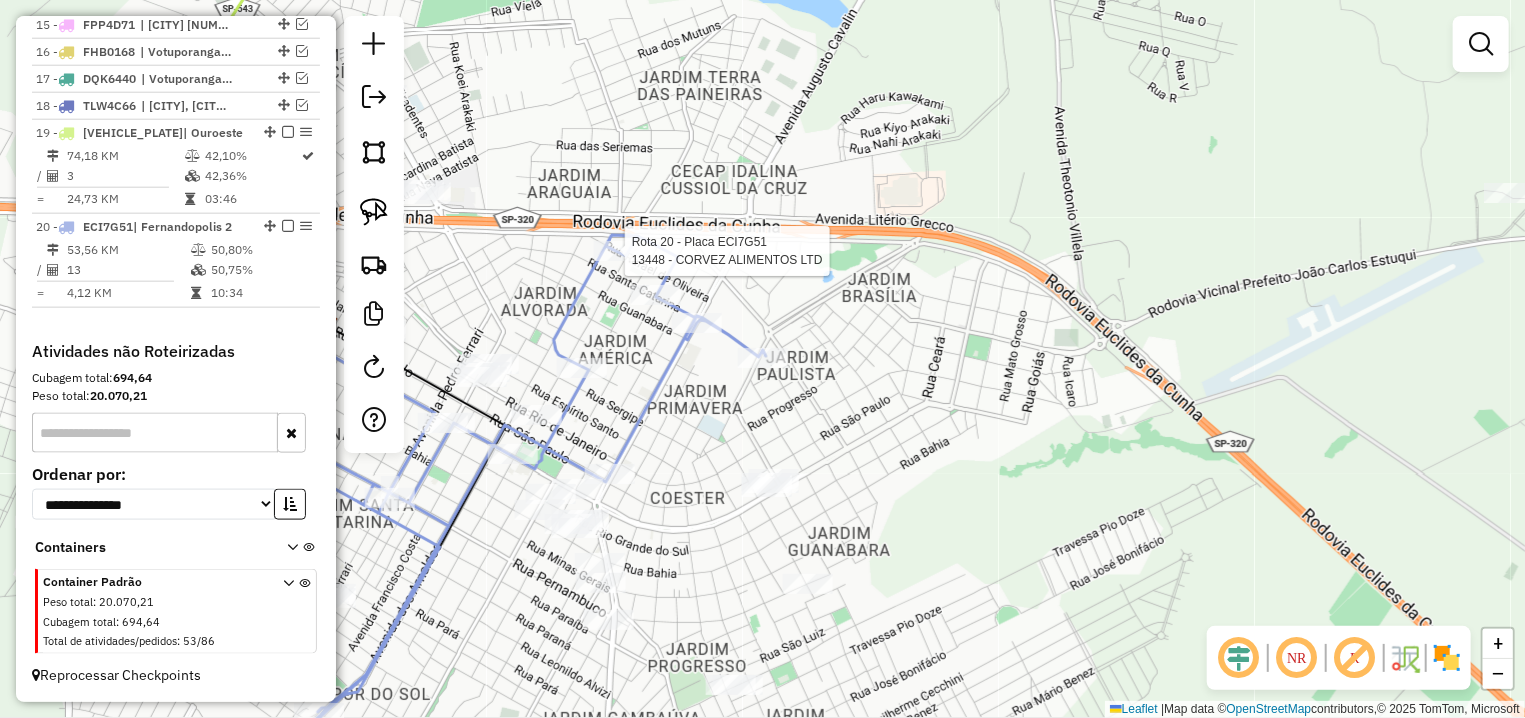 select on "**********" 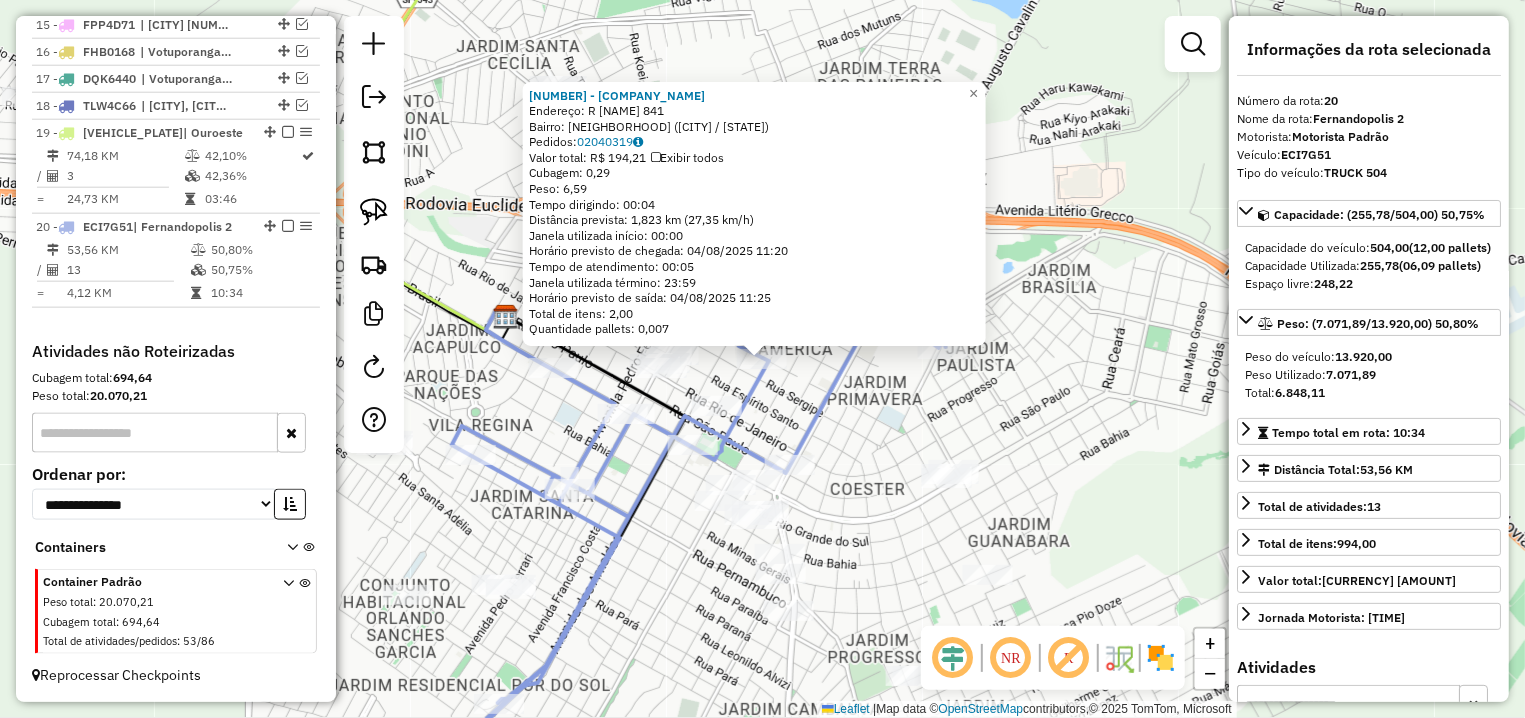 click on "14808 - AGUA TERRA VERDE LTD  Endereço: R   AMAPA                         841   Bairro: JARDIM AMERICA (FERNANDOPOLIS / SP)   Pedidos:  02040319   Valor total: R$ 194,21   Exibir todos   Cubagem: 0,29  Peso: 6,59  Tempo dirigindo: 00:04   Distância prevista: 1,823 km (27,35 km/h)   Janela utilizada início: 00:00   Horário previsto de chegada: 04/08/2025 11:20   Tempo de atendimento: 00:05   Janela utilizada término: 23:59   Horário previsto de saída: 04/08/2025 11:25   Total de itens: 2,00   Quantidade pallets: 0,007  × Janela de atendimento Grade de atendimento Capacidade Transportadoras Veículos Cliente Pedidos  Rotas Selecione os dias de semana para filtrar as janelas de atendimento  Seg   Ter   Qua   Qui   Sex   Sáb   Dom  Informe o período da janela de atendimento: De: Até:  Filtrar exatamente a janela do cliente  Considerar janela de atendimento padrão  Selecione os dias de semana para filtrar as grades de atendimento  Seg   Ter   Qua   Qui   Sex   Sáb   Dom   Peso mínimo:   De:   Até:" 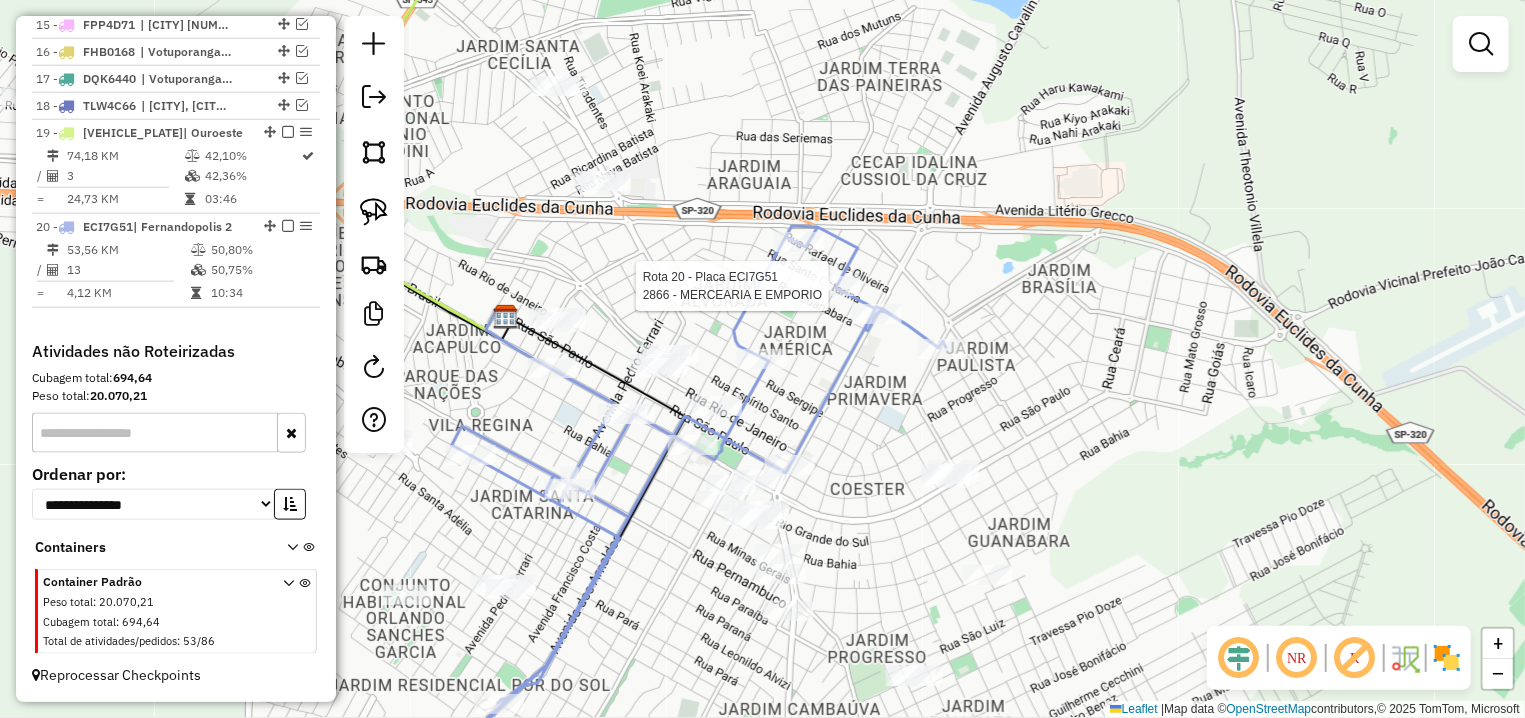 select on "**********" 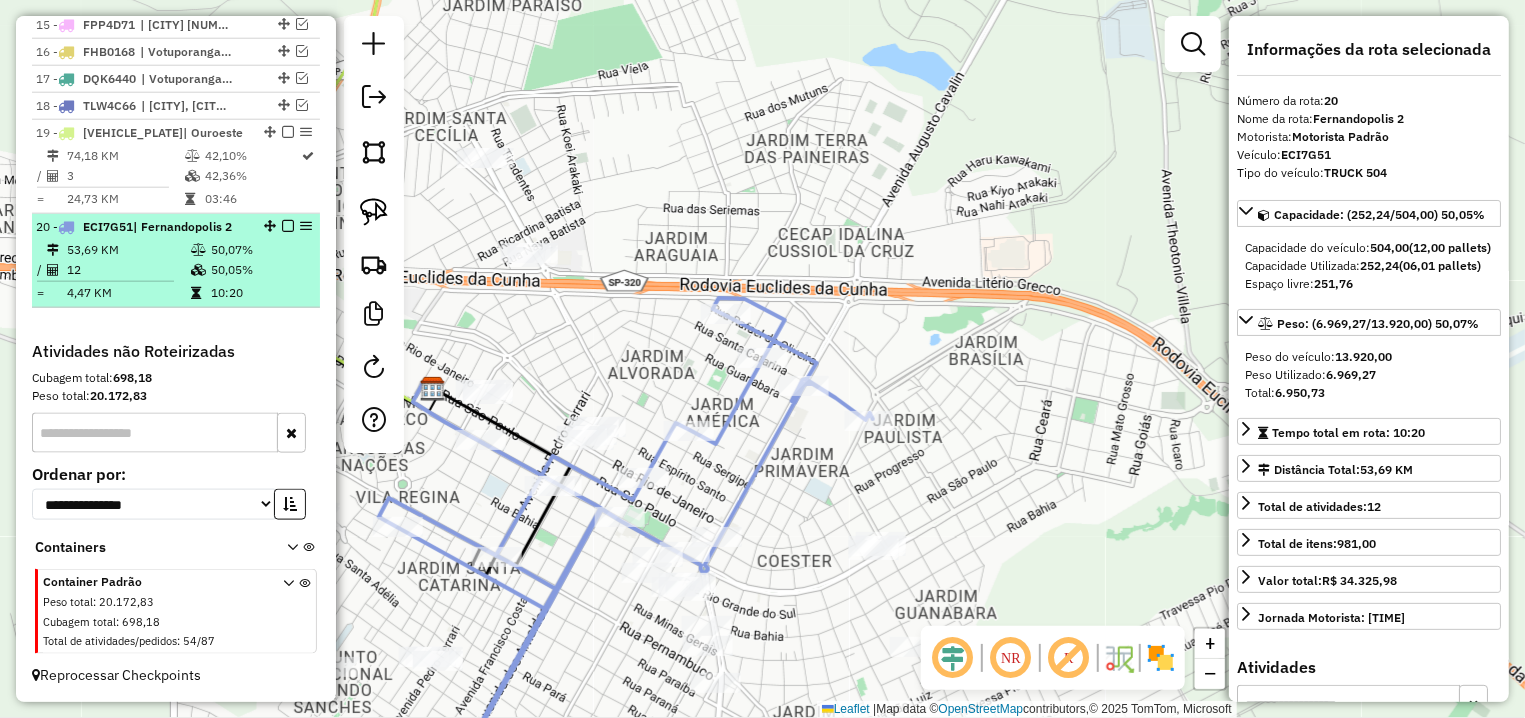 click at bounding box center (288, 226) 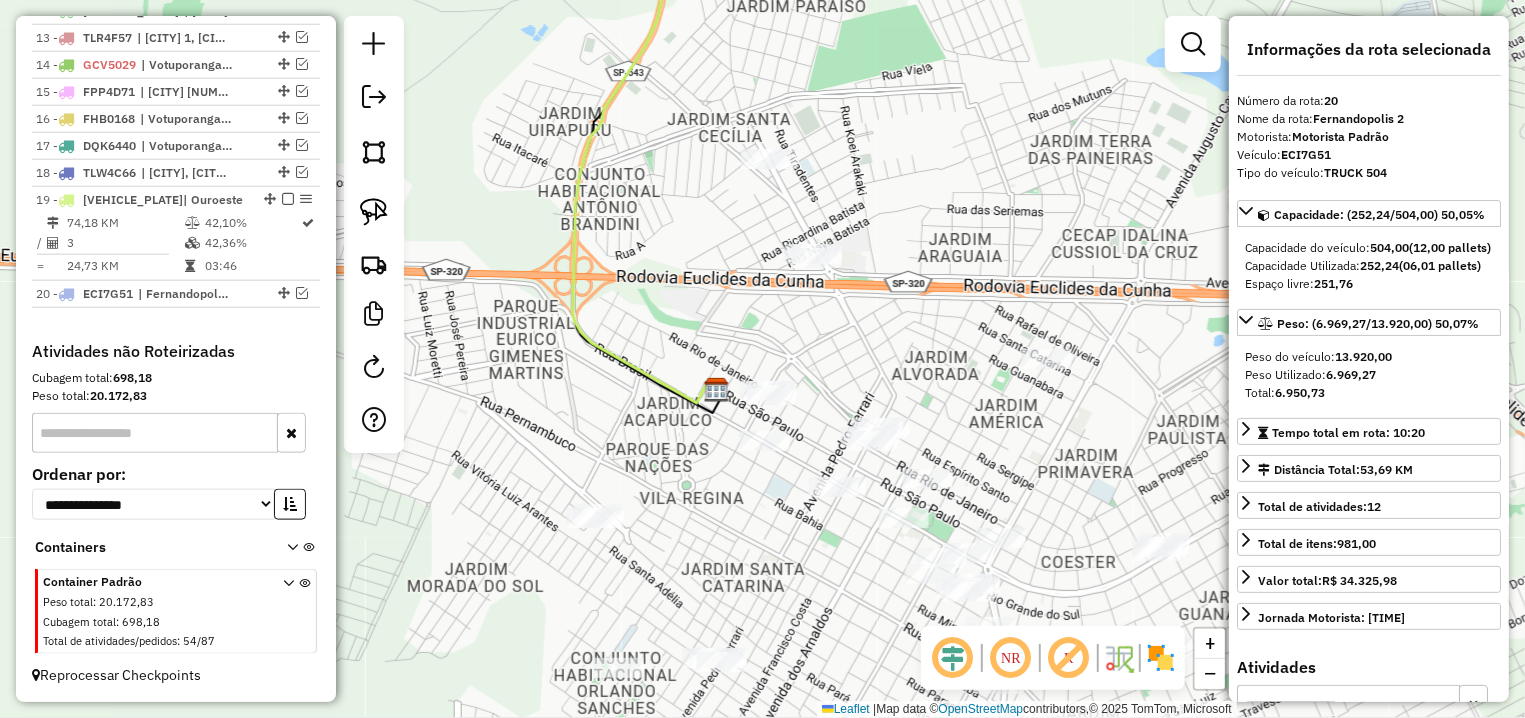 drag, startPoint x: 628, startPoint y: 302, endPoint x: 859, endPoint y: 302, distance: 231 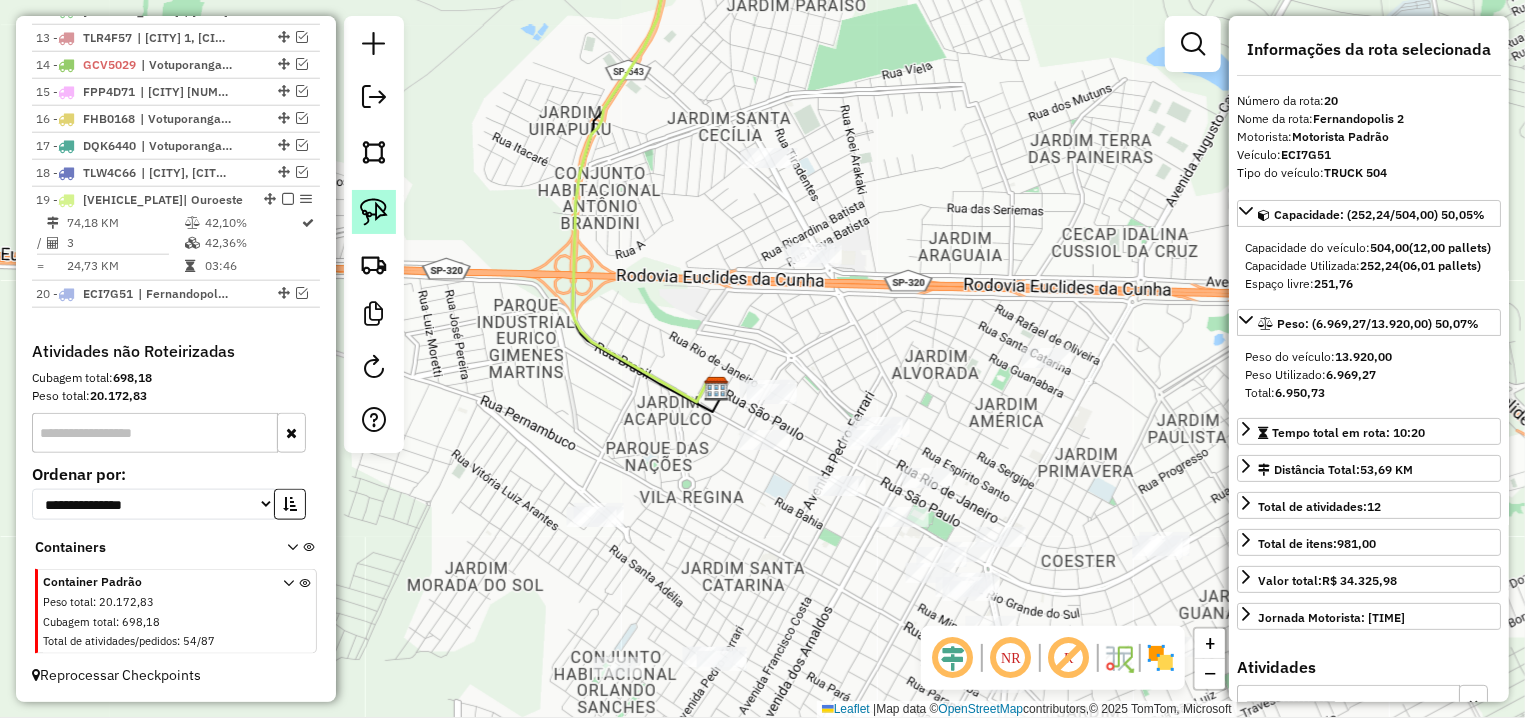click 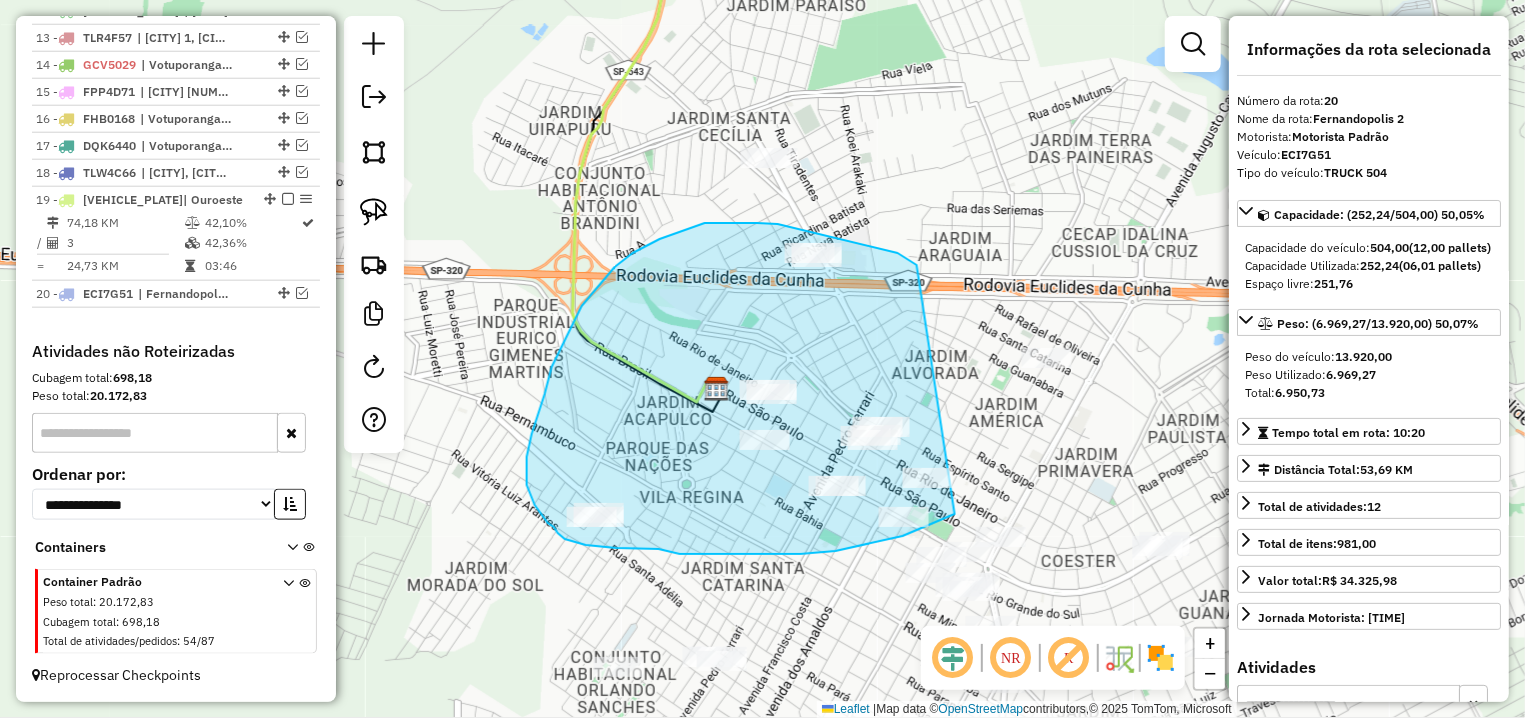 drag, startPoint x: 778, startPoint y: 224, endPoint x: 955, endPoint y: 514, distance: 339.74844 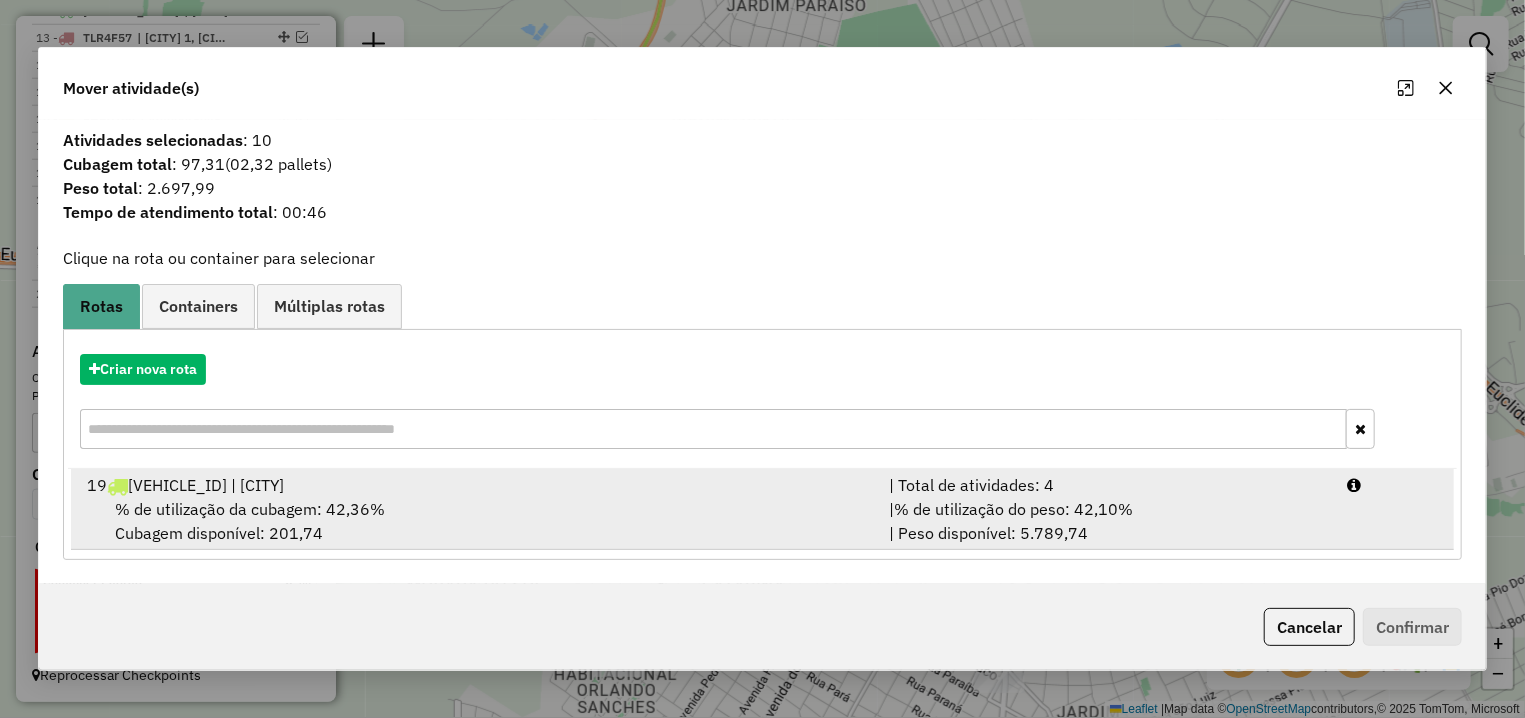 click on "% de utilização da cubagem: 42,36%  Cubagem disponível: 201,74" at bounding box center (476, 521) 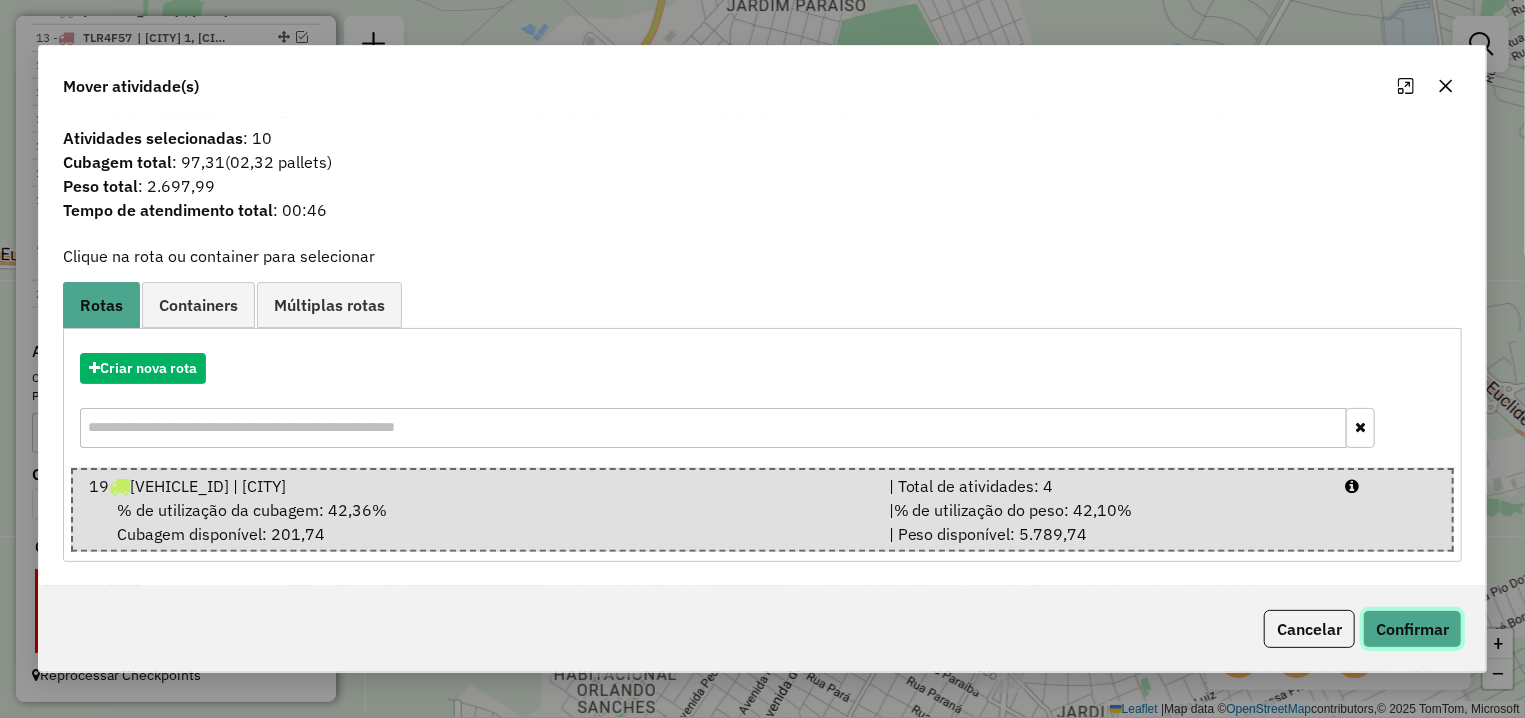 click on "Confirmar" 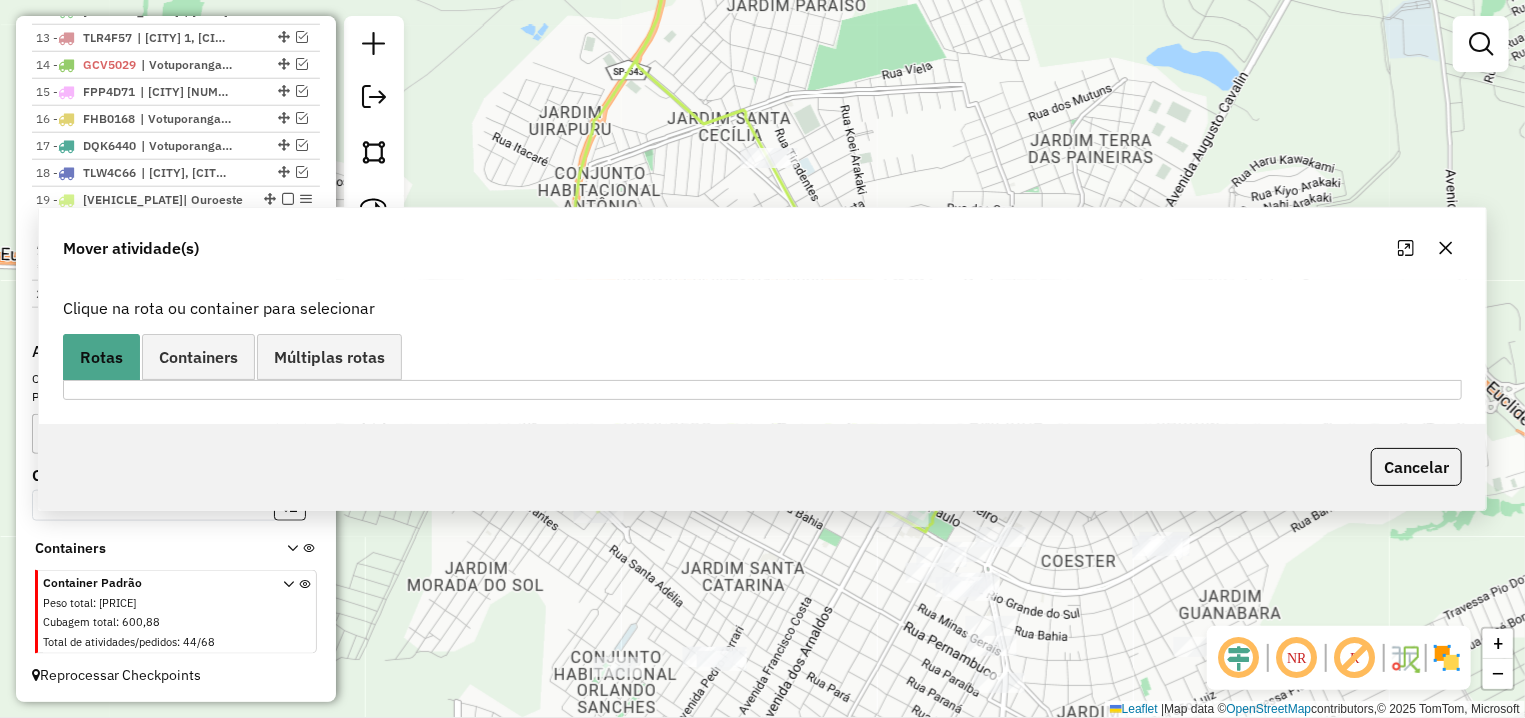 scroll, scrollTop: 1090, scrollLeft: 0, axis: vertical 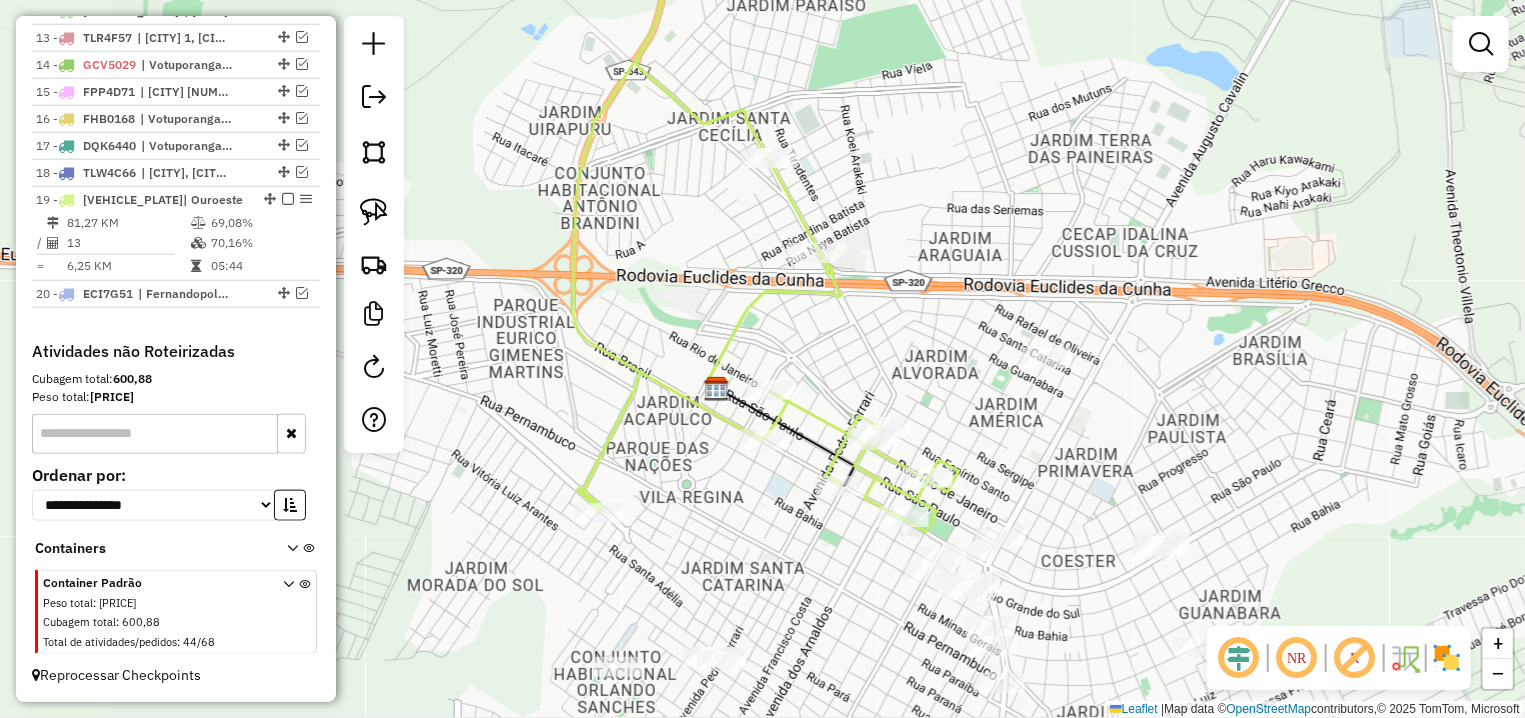 click on "Rota 19 - Placa DUI3D61  15236 - JANAINA PRIOLLI MERF Janela de atendimento Grade de atendimento Capacidade Transportadoras Veículos Cliente Pedidos  Rotas Selecione os dias de semana para filtrar as janelas de atendimento  Seg   Ter   Qua   Qui   Sex   Sáb   Dom  Informe o período da janela de atendimento: De: Até:  Filtrar exatamente a janela do cliente  Considerar janela de atendimento padrão  Selecione os dias de semana para filtrar as grades de atendimento  Seg   Ter   Qua   Qui   Sex   Sáb   Dom   Considerar clientes sem dia de atendimento cadastrado  Clientes fora do dia de atendimento selecionado Filtrar as atividades entre os valores definidos abaixo:  Peso mínimo:   Peso máximo:   Cubagem mínima:   Cubagem máxima:   De:   Até:  Filtrar as atividades entre o tempo de atendimento definido abaixo:  De:   Até:   Considerar capacidade total dos clientes não roteirizados Transportadora: Selecione um ou mais itens Tipo de veículo: Selecione um ou mais itens Veículo: Motorista: Nome: Rótulo:" 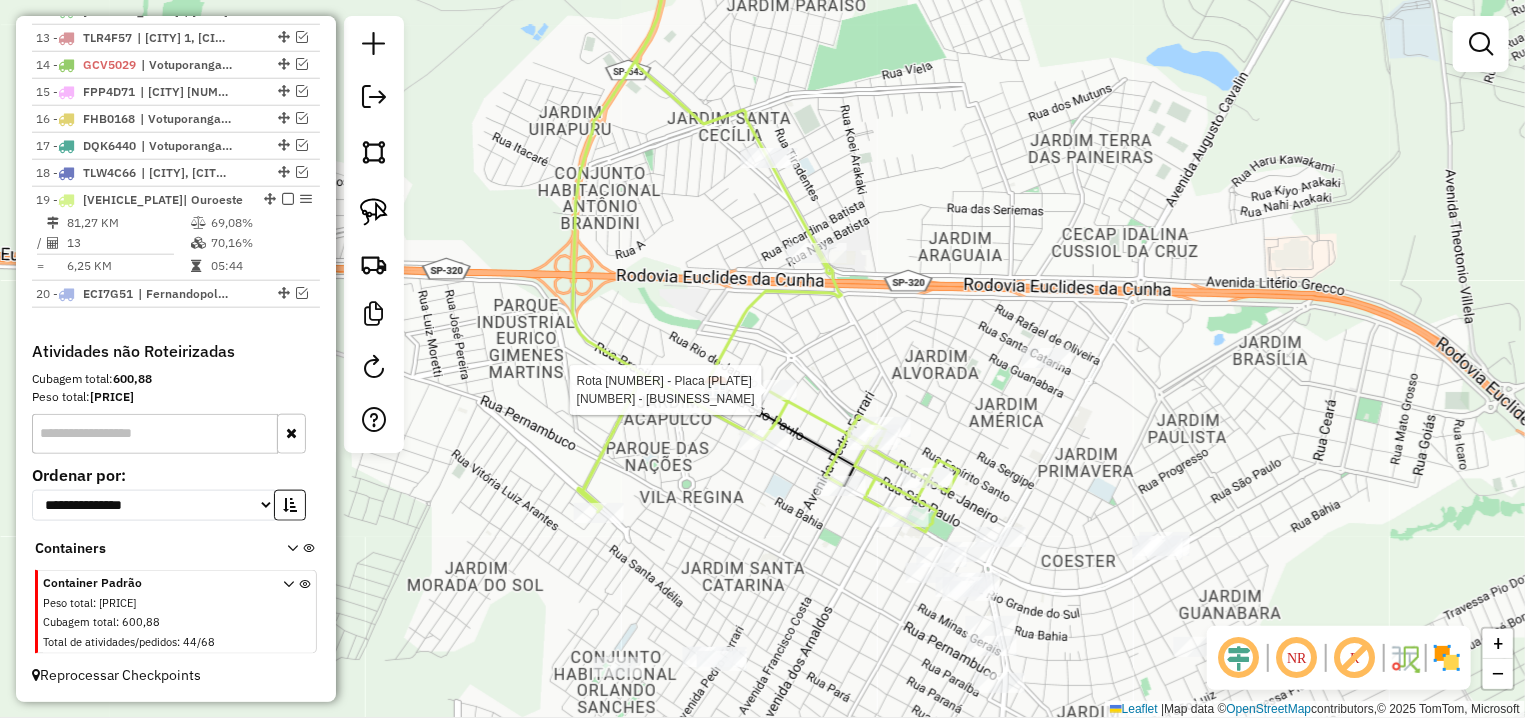 select on "**********" 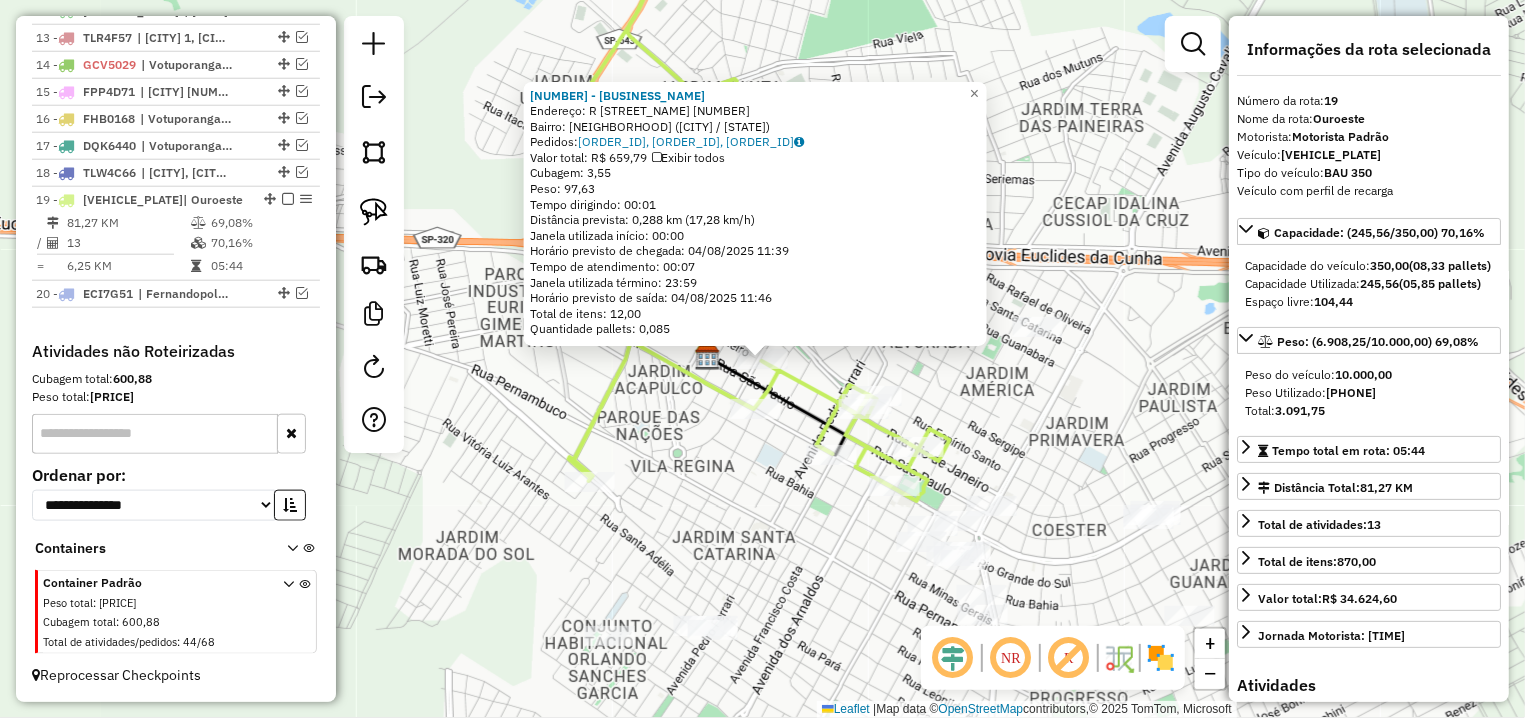 scroll, scrollTop: 1090, scrollLeft: 0, axis: vertical 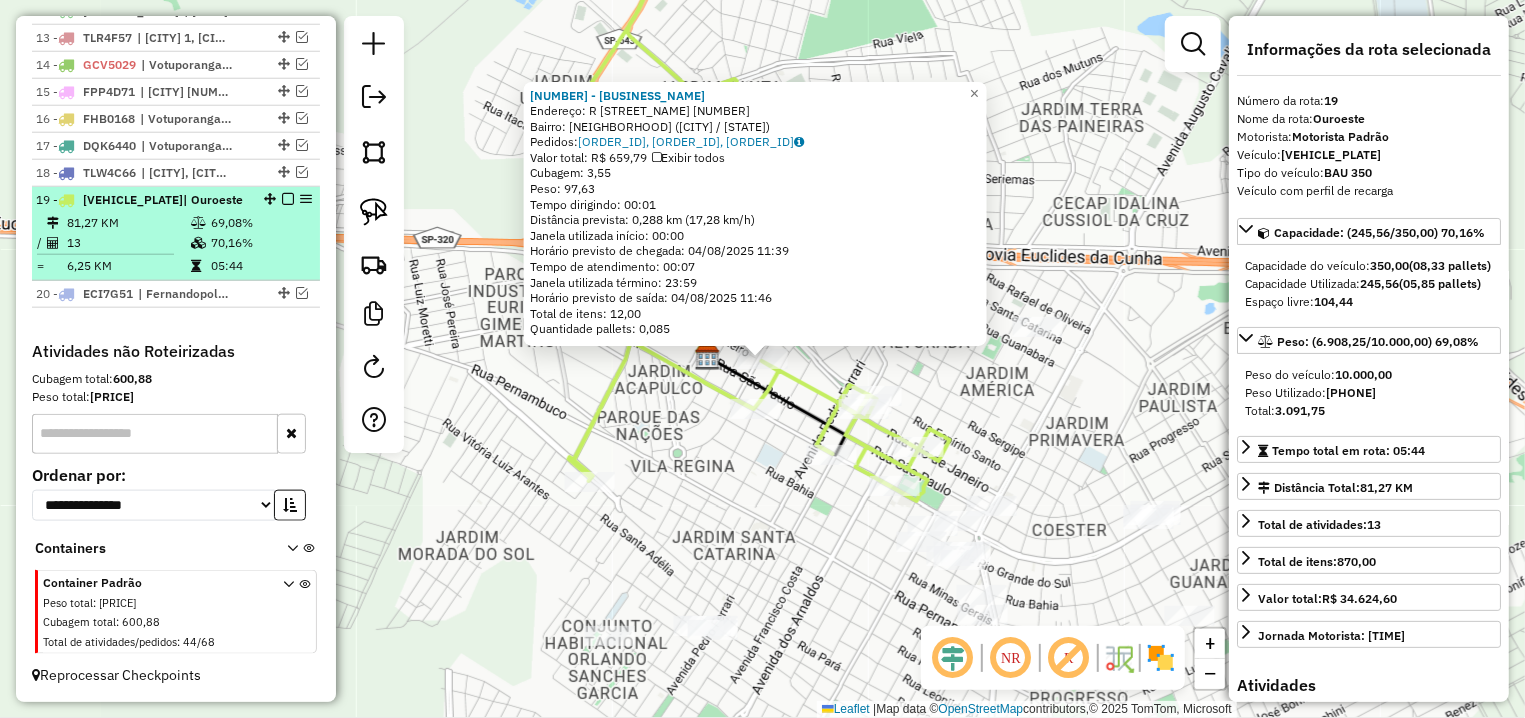 click at bounding box center (288, 199) 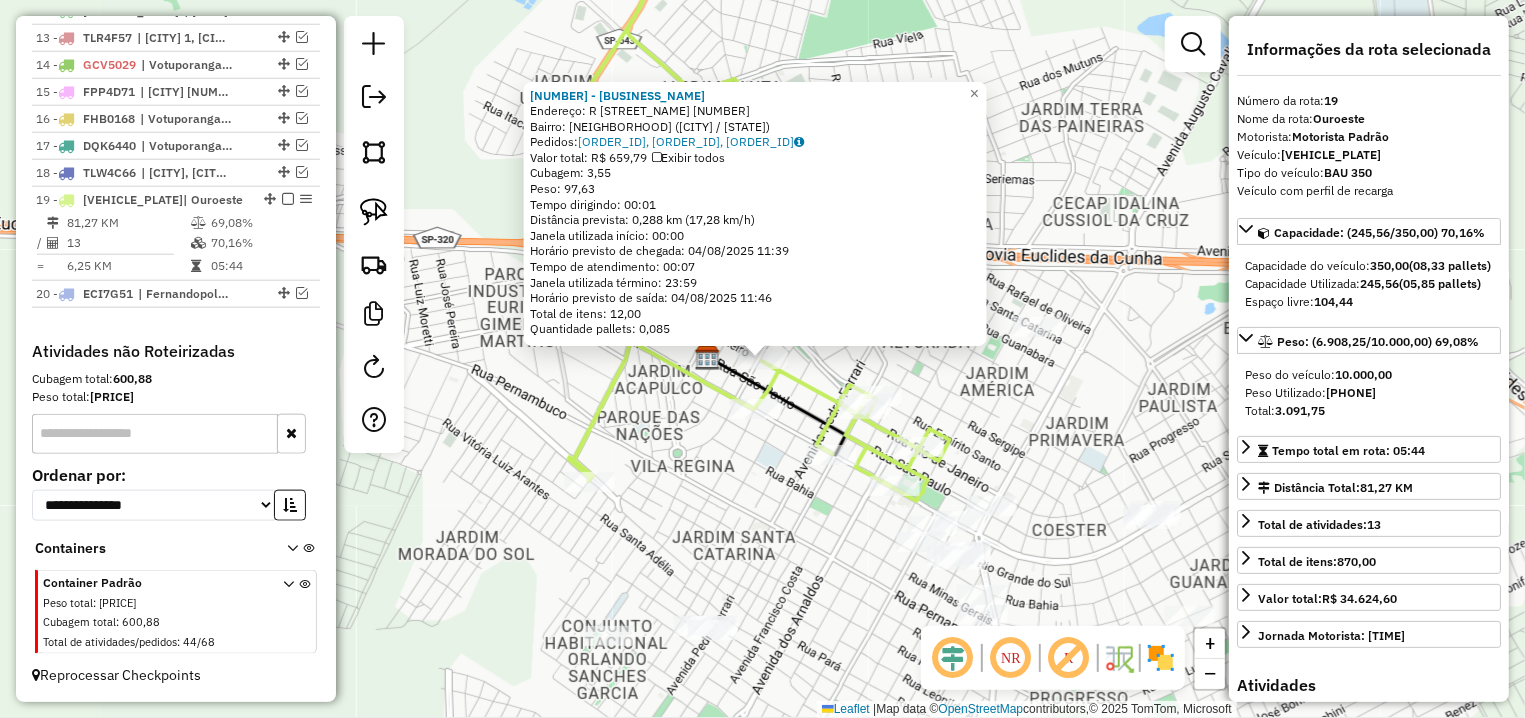 scroll, scrollTop: 1023, scrollLeft: 0, axis: vertical 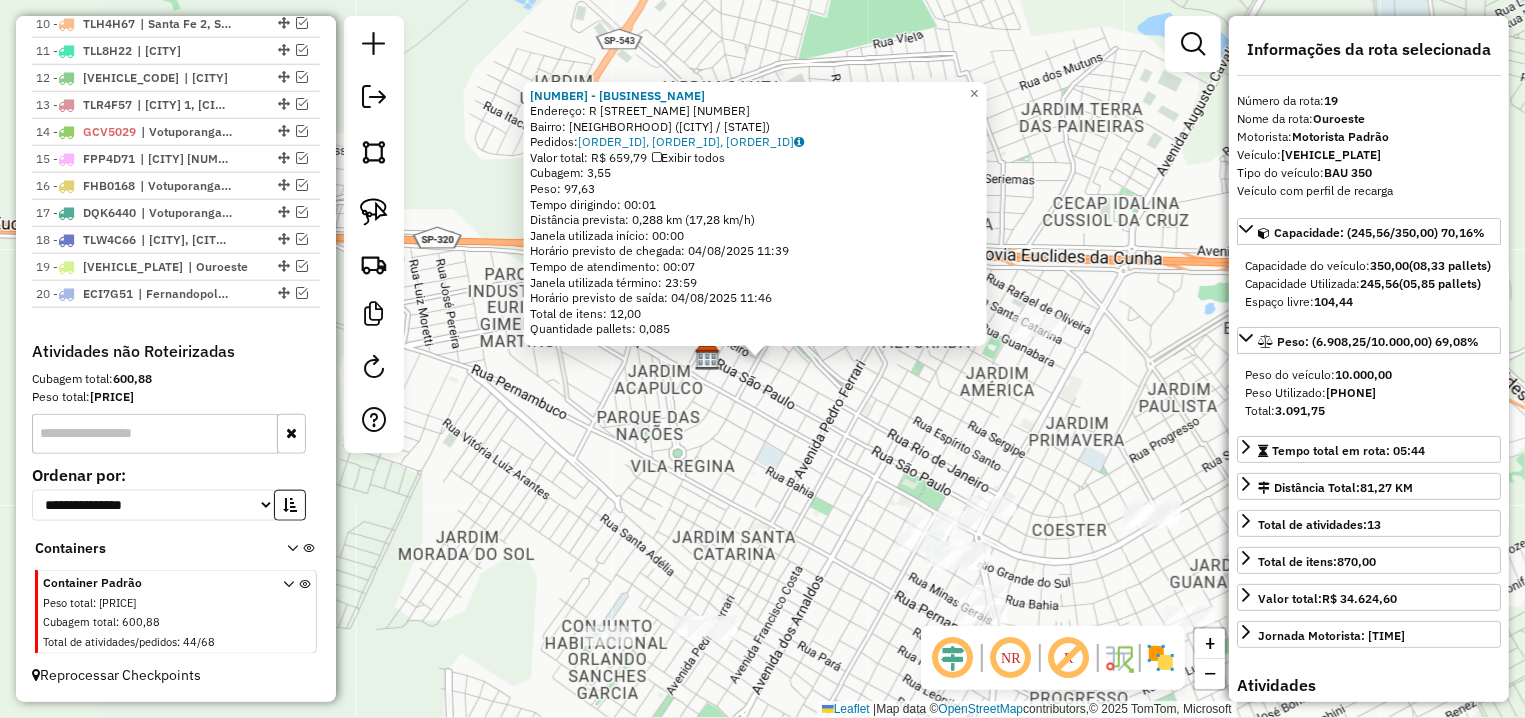 click on "15236 - JANAINA PRIOLLI MERF  Endereço: R   RIO DE JANEIRO                997   Bairro: PARQUE VILA NOVA (FERNANDOPOLIS / SP)   Pedidos:  02040398, 02040399, 02040614   Valor total: R$ 659,79   Exibir todos   Cubagem: 3,55  Peso: 97,63  Tempo dirigindo: 00:01   Distância prevista: 0,288 km (17,28 km/h)   Janela utilizada início: 00:00   Horário previsto de chegada: 04/08/2025 11:39   Tempo de atendimento: 00:07   Janela utilizada término: 23:59   Horário previsto de saída: 04/08/2025 11:46   Total de itens: 12,00   Quantidade pallets: 0,085  × Janela de atendimento Grade de atendimento Capacidade Transportadoras Veículos Cliente Pedidos  Rotas Selecione os dias de semana para filtrar as janelas de atendimento  Seg   Ter   Qua   Qui   Sex   Sáb   Dom  Informe o período da janela de atendimento: De: Até:  Filtrar exatamente a janela do cliente  Considerar janela de atendimento padrão  Selecione os dias de semana para filtrar as grades de atendimento  Seg   Ter   Qua   Qui   Sex   Sáb   Dom   De:" 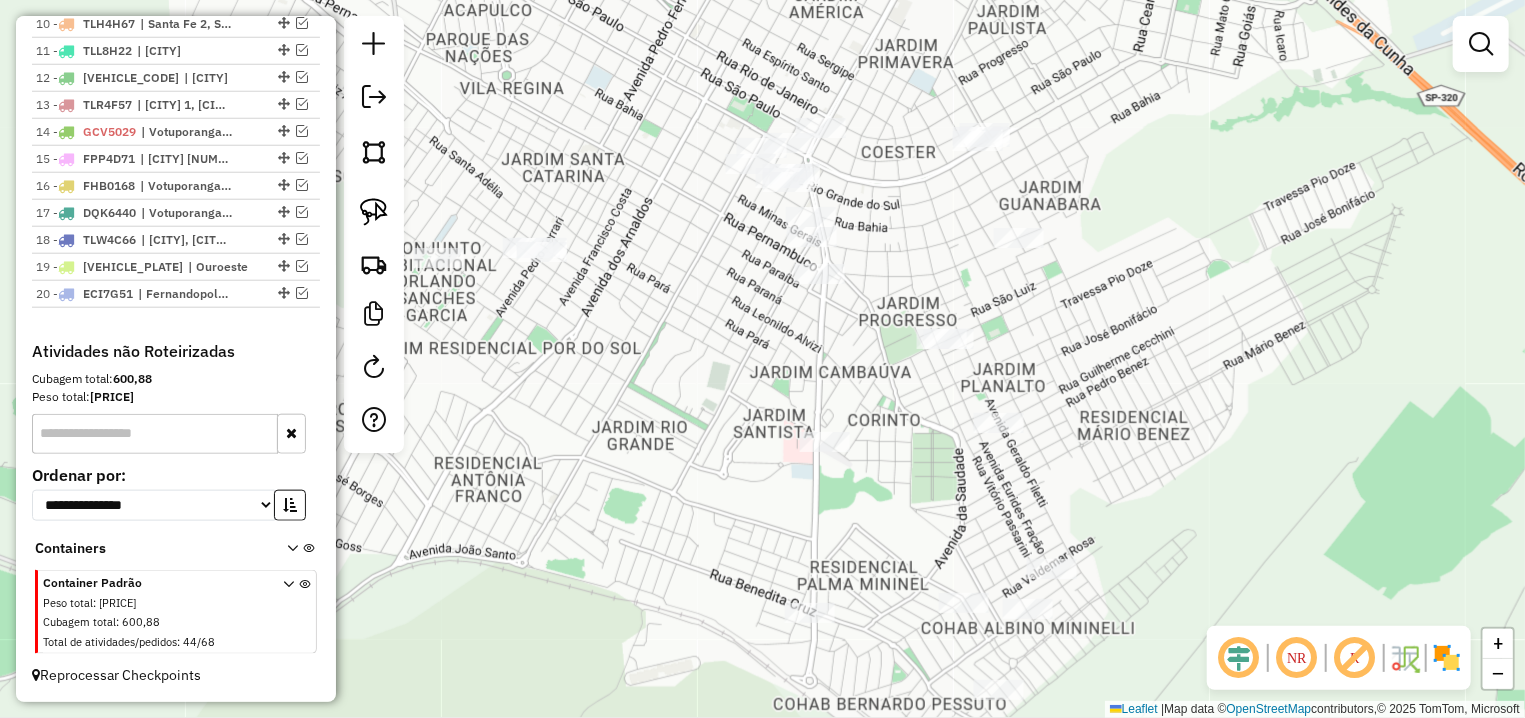 drag, startPoint x: 794, startPoint y: 554, endPoint x: 620, endPoint y: 181, distance: 411.58838 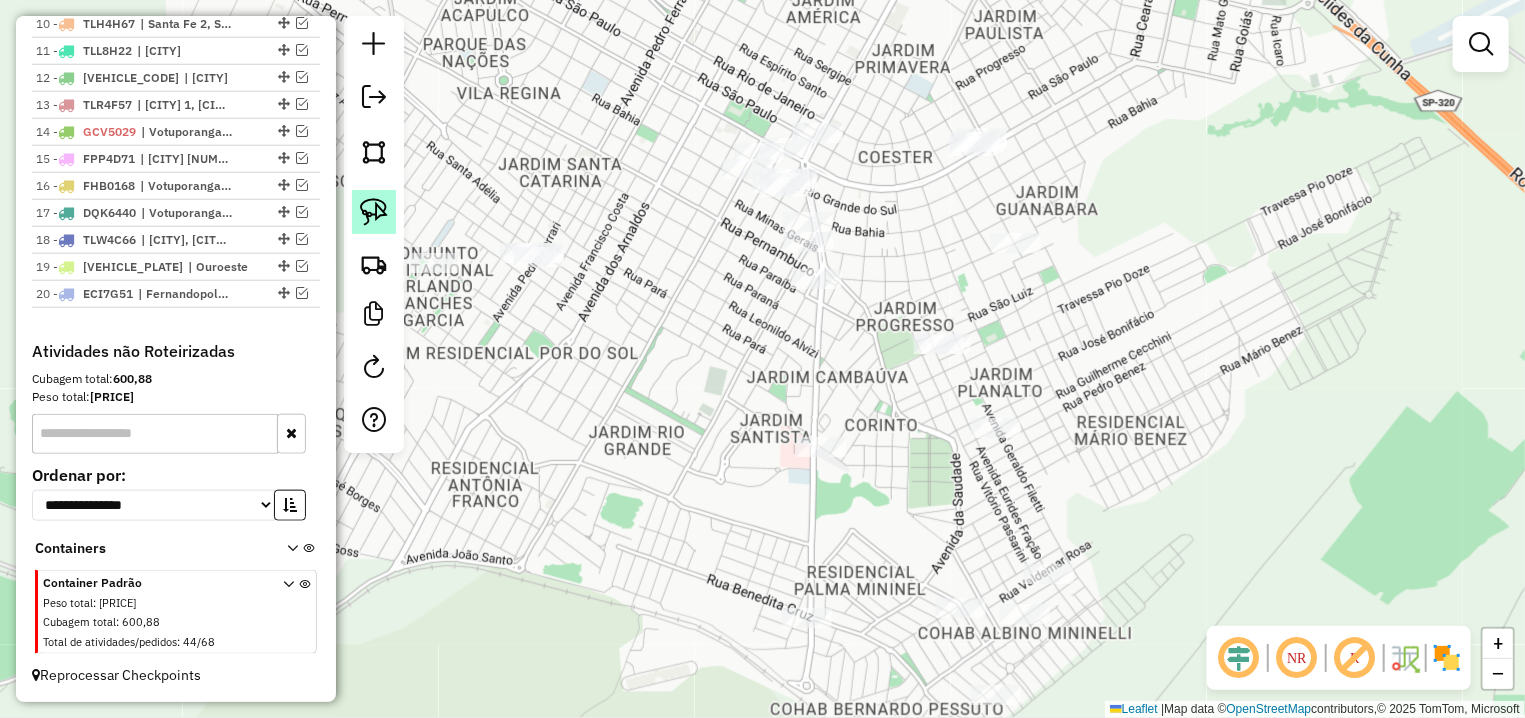 drag, startPoint x: 365, startPoint y: 211, endPoint x: 734, endPoint y: 219, distance: 369.0867 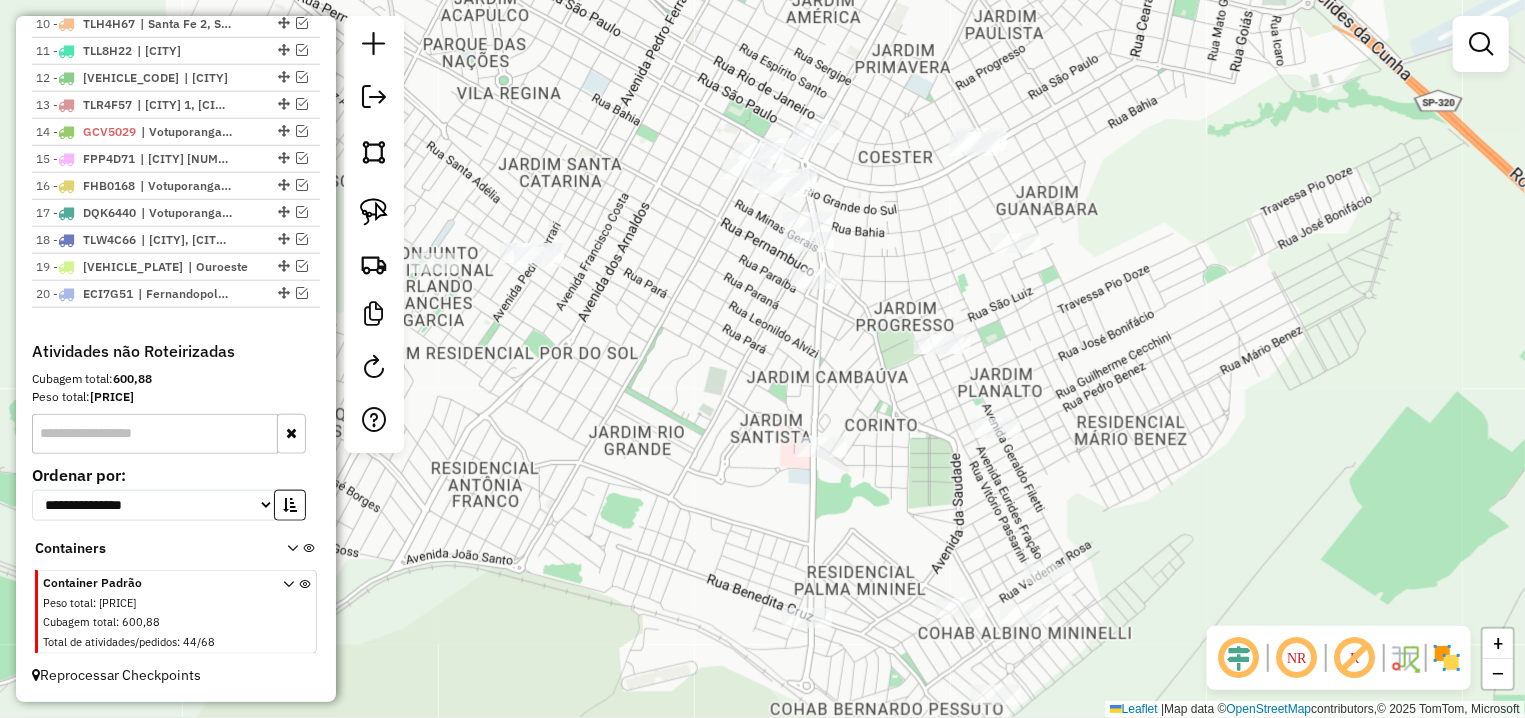 click 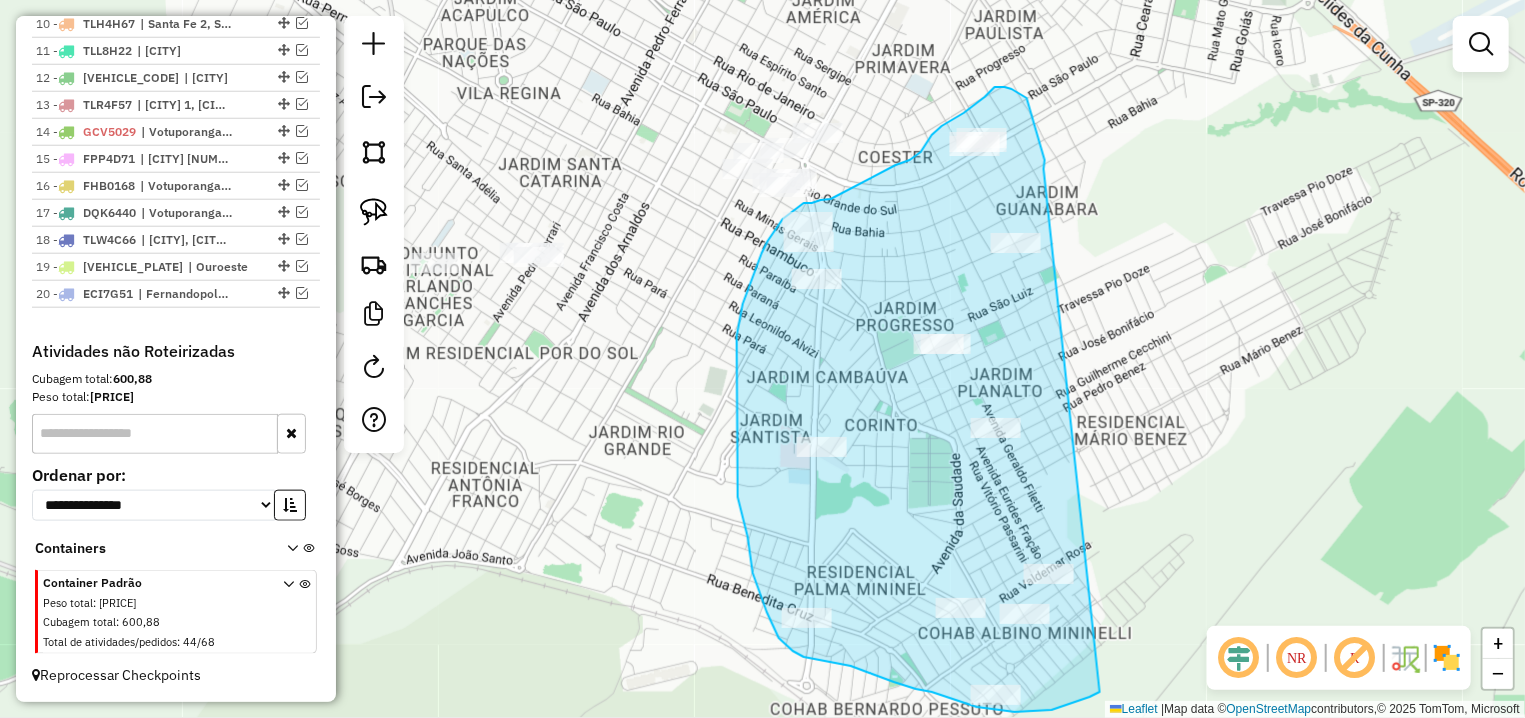 drag, startPoint x: 1025, startPoint y: 96, endPoint x: 1100, endPoint y: 692, distance: 600.70044 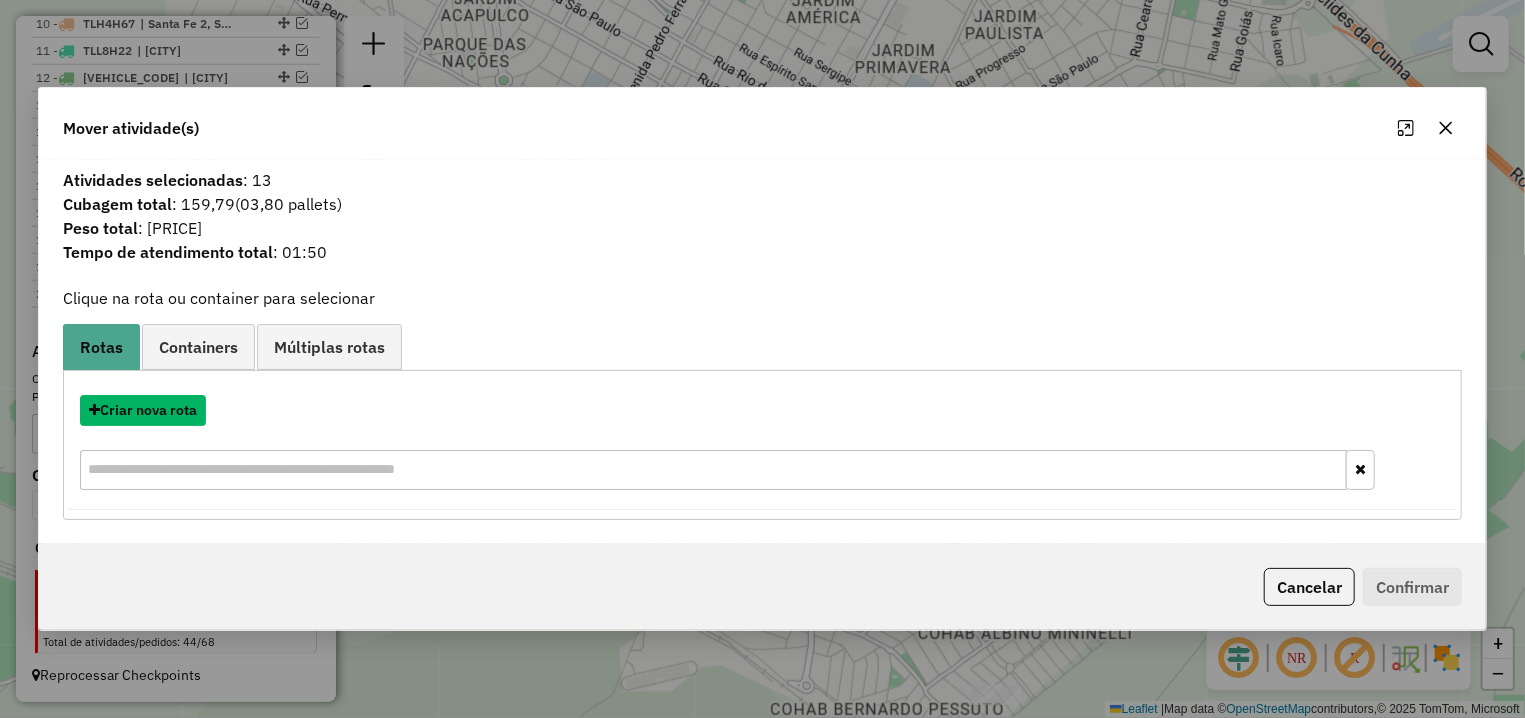 click on "Criar nova rota" at bounding box center (143, 410) 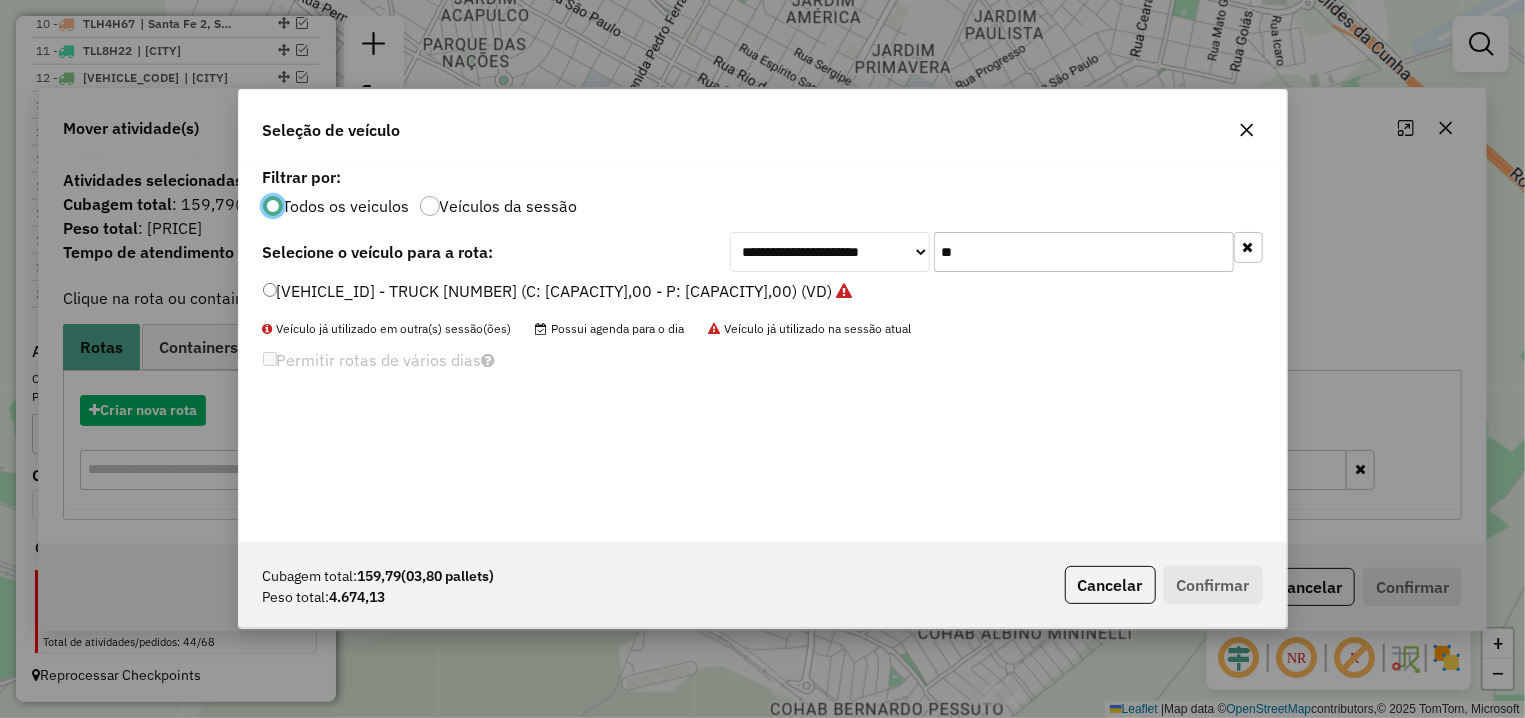 scroll, scrollTop: 11, scrollLeft: 6, axis: both 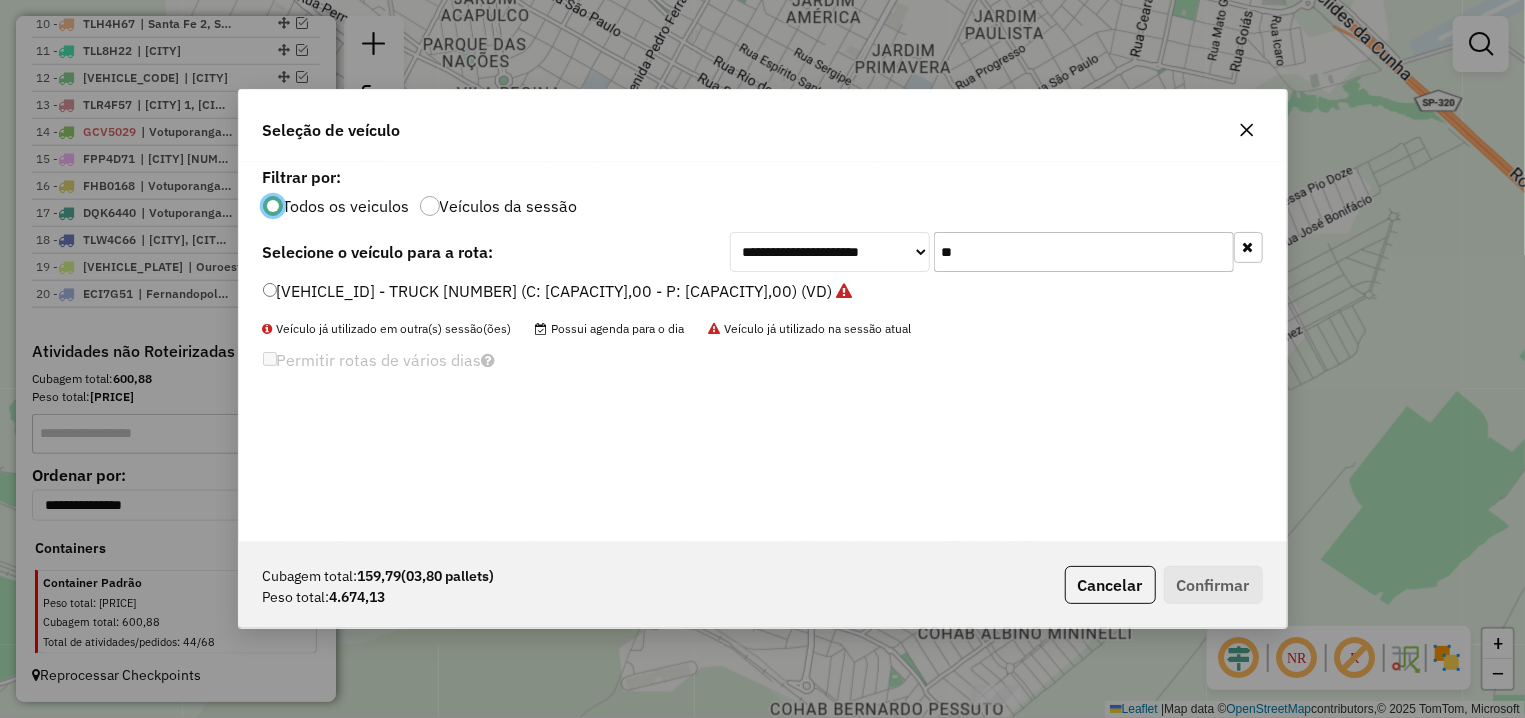 click on "**" 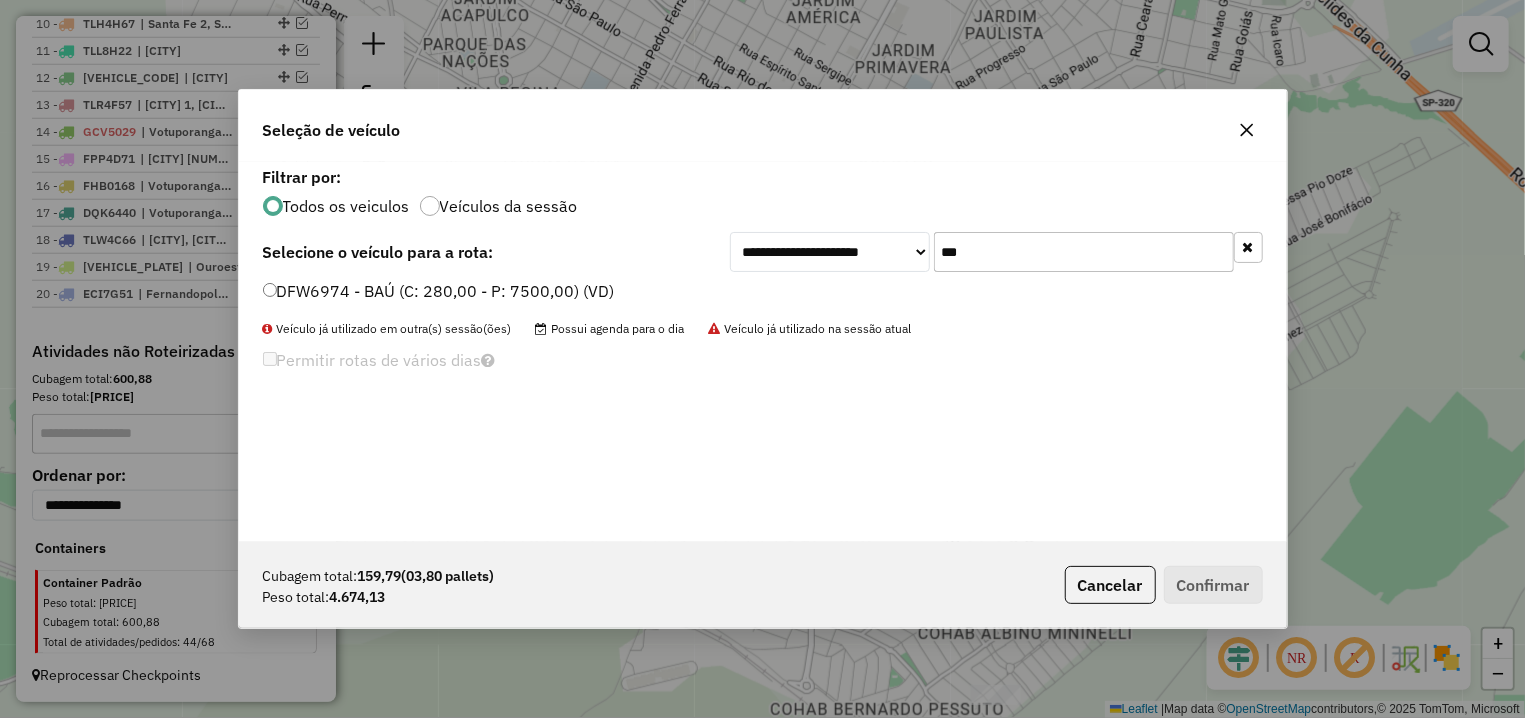 type on "***" 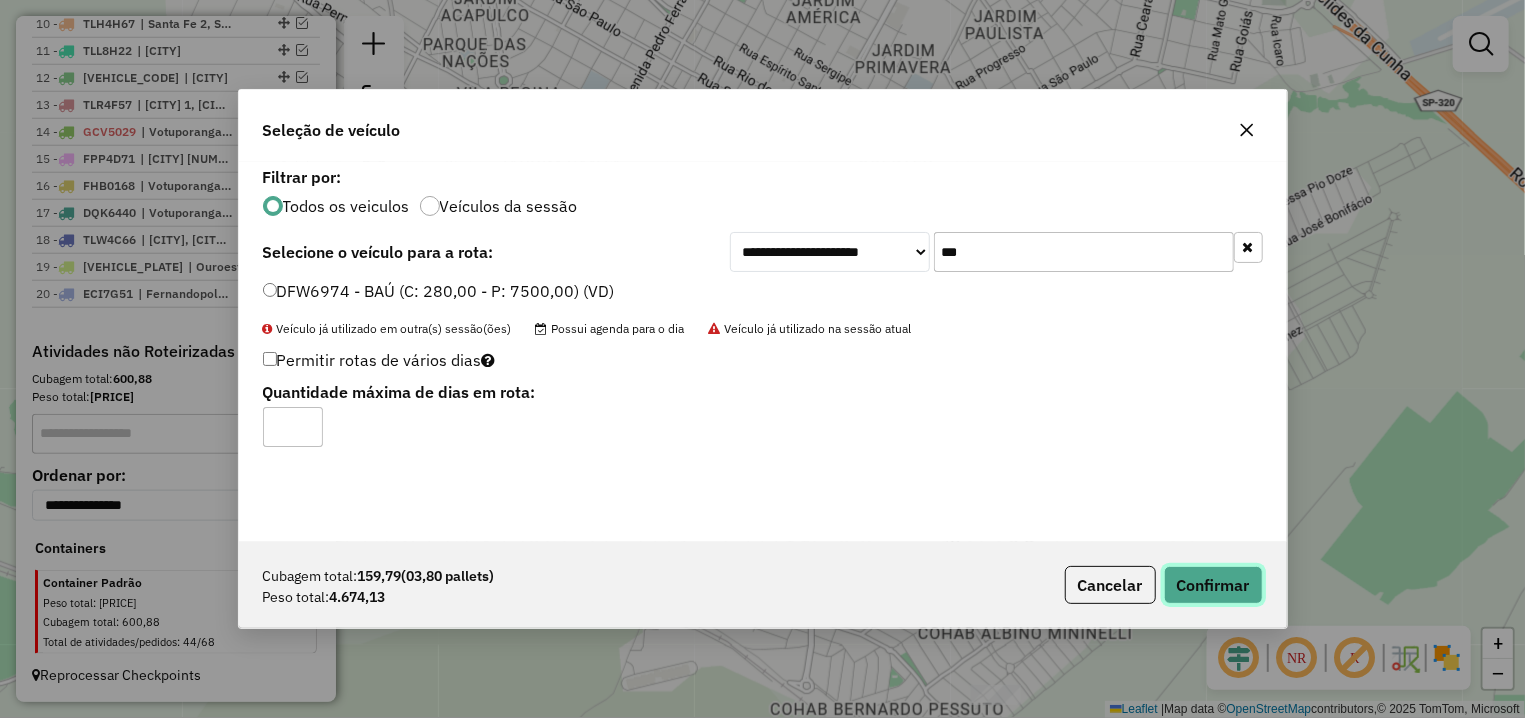 click on "Confirmar" 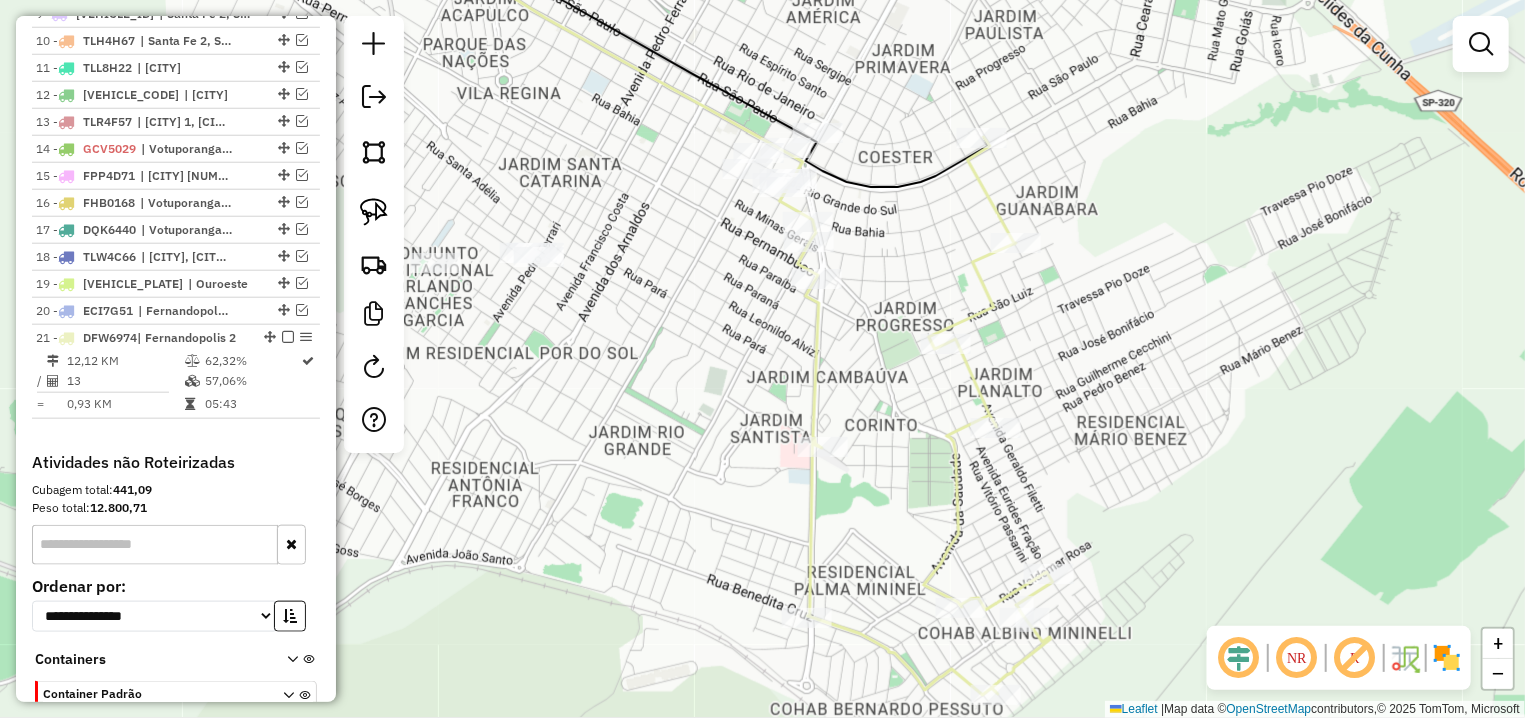 scroll, scrollTop: 1041, scrollLeft: 0, axis: vertical 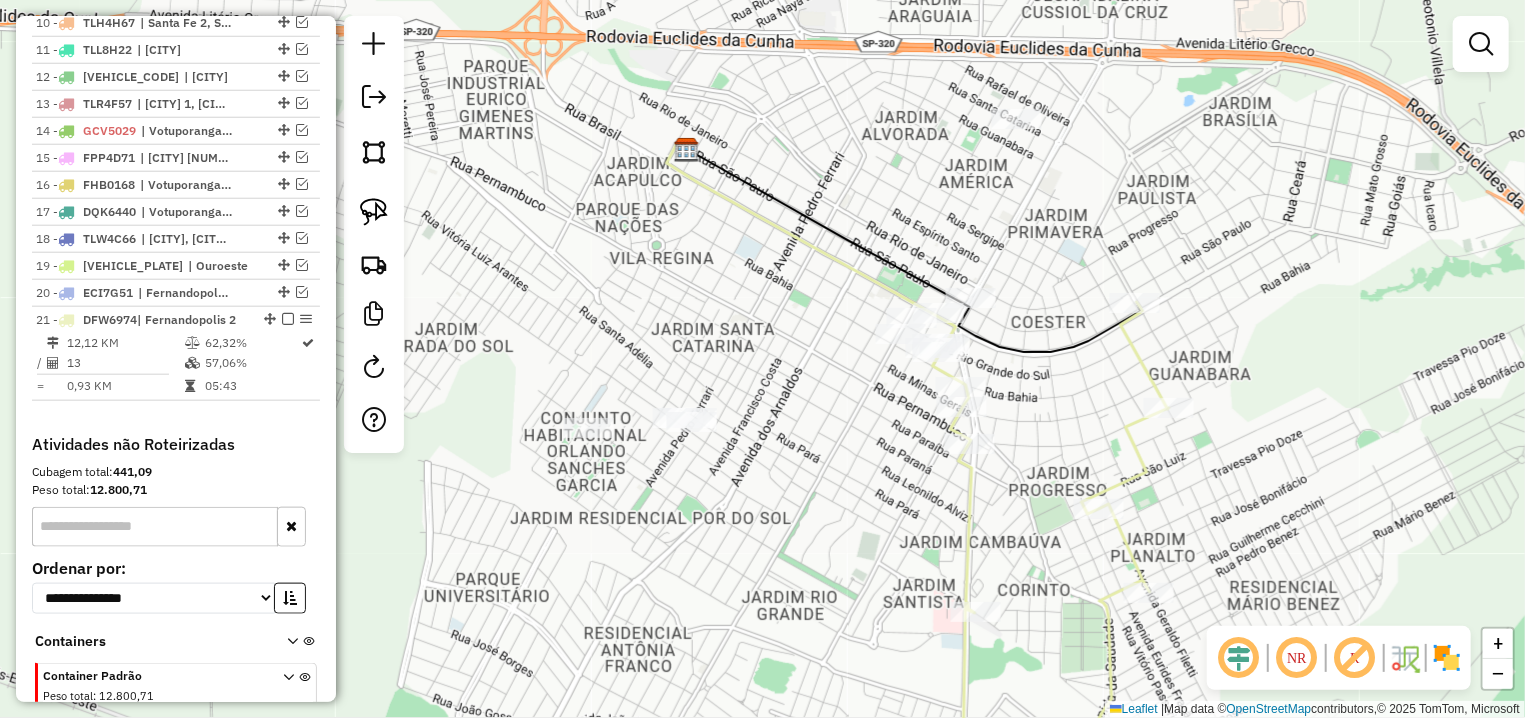 drag, startPoint x: 926, startPoint y: 246, endPoint x: 1078, endPoint y: 390, distance: 209.38004 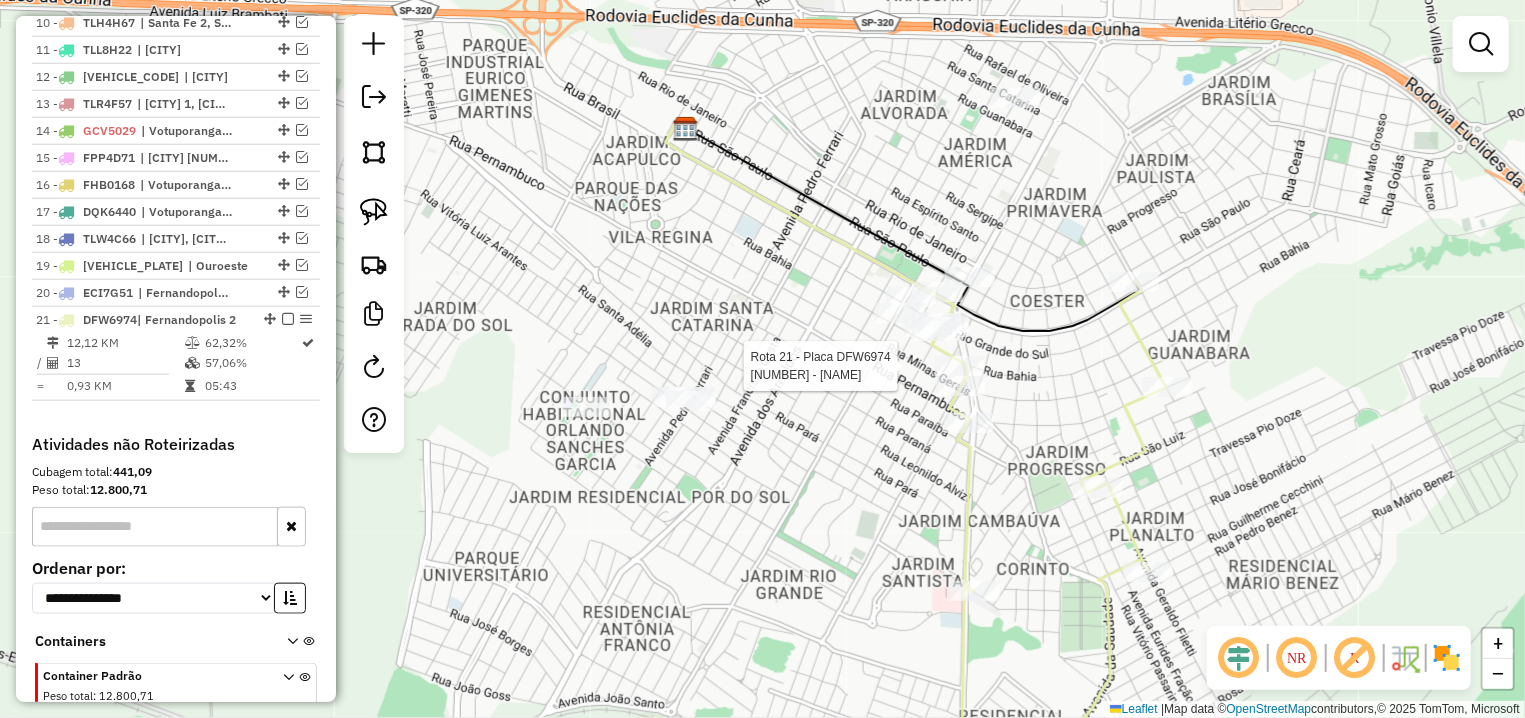 select on "**********" 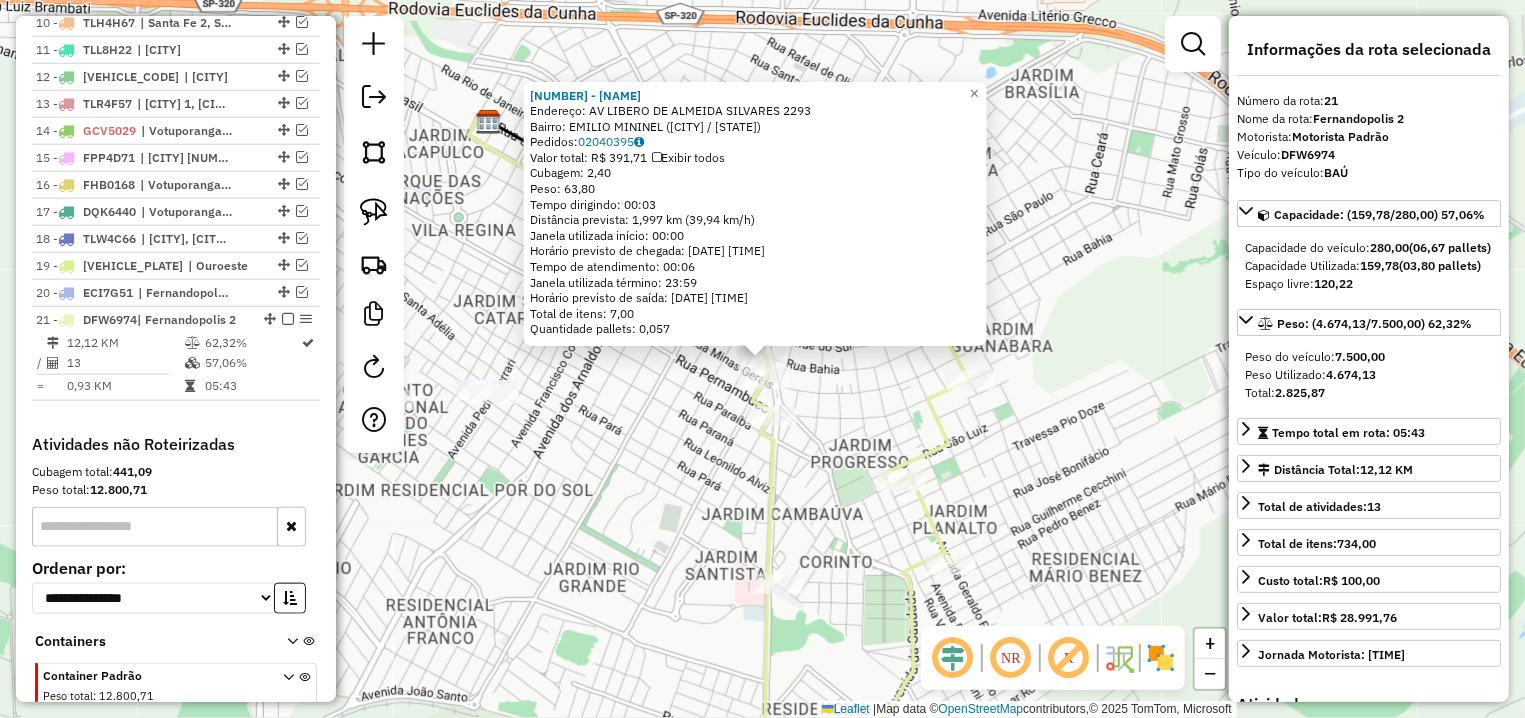 scroll, scrollTop: 1154, scrollLeft: 0, axis: vertical 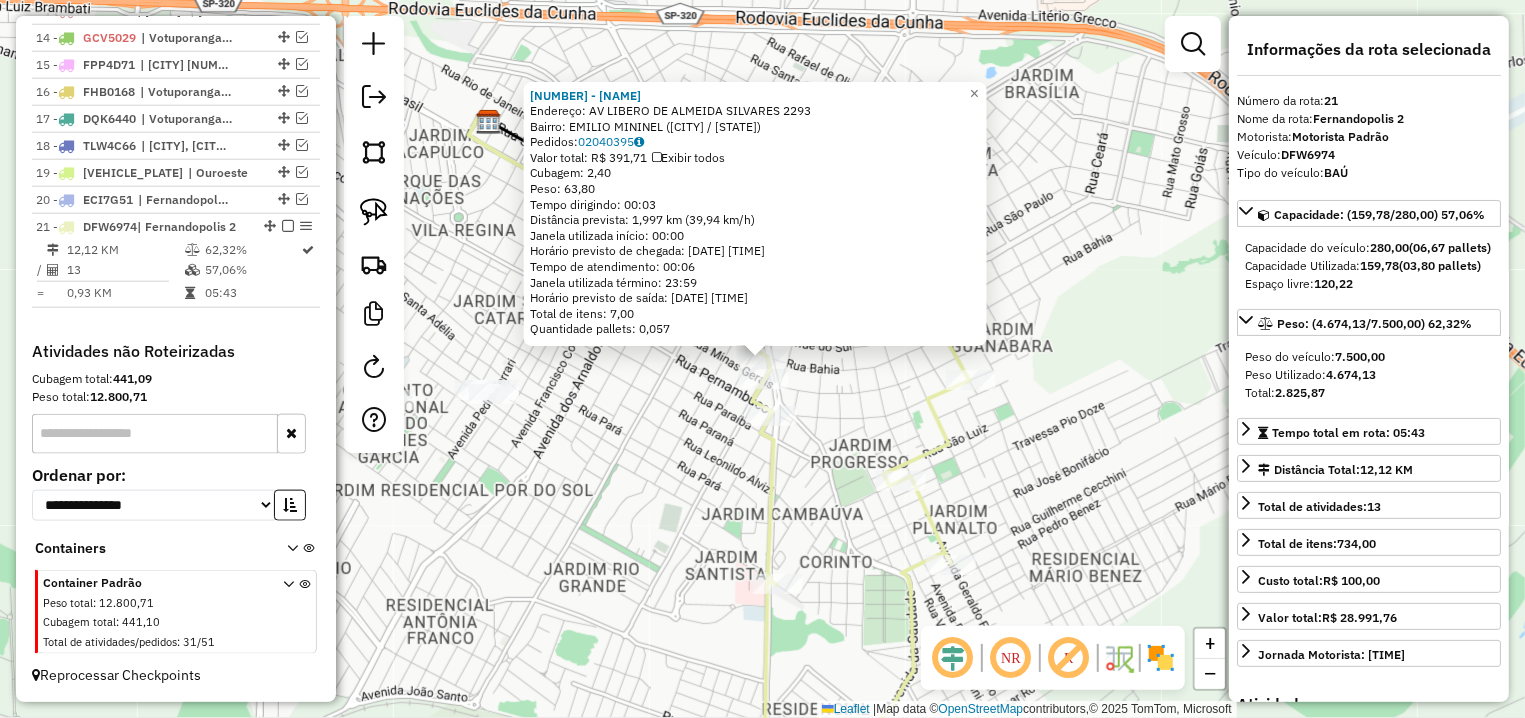 click on "13008 - RICARDO HENRIQUE ROD  Endereço: AV  LIBERO DE ALMEIDA SILVARES    2293   Bairro: RES TERRA NOSTRA (FERNANDOPOLIS / SP)   Pedidos:  02040395   Valor total: R$ 391,71   Exibir todos   Cubagem: 2,40  Peso: 63,80  Tempo dirigindo: 00:03   Distância prevista: 1,997 km (39,94 km/h)   Janela utilizada início: 00:00   Horário previsto de chegada: 04/08/2025 07:03   Tempo de atendimento: 00:06   Janela utilizada término: 23:59   Horário previsto de saída: 04/08/2025 07:09   Total de itens: 7,00   Quantidade pallets: 0,057  × Janela de atendimento Grade de atendimento Capacidade Transportadoras Veículos Cliente Pedidos  Rotas Selecione os dias de semana para filtrar as janelas de atendimento  Seg   Ter   Qua   Qui   Sex   Sáb   Dom  Informe o período da janela de atendimento: De: Até:  Filtrar exatamente a janela do cliente  Considerar janela de atendimento padrão  Selecione os dias de semana para filtrar as grades de atendimento  Seg   Ter   Qua   Qui   Sex   Sáb   Dom   Peso mínimo:   De:  De:" 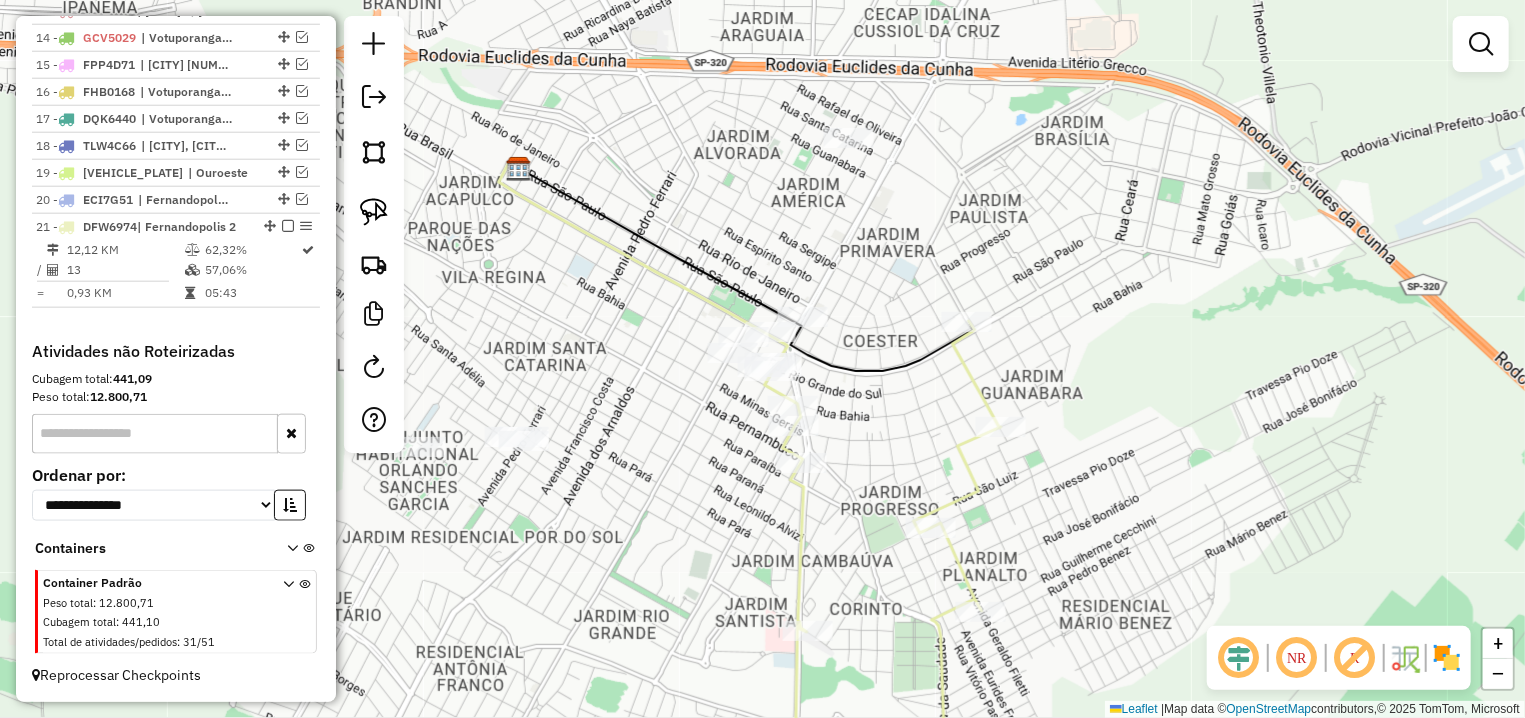 drag, startPoint x: 708, startPoint y: 207, endPoint x: 811, endPoint y: 329, distance: 159.66527 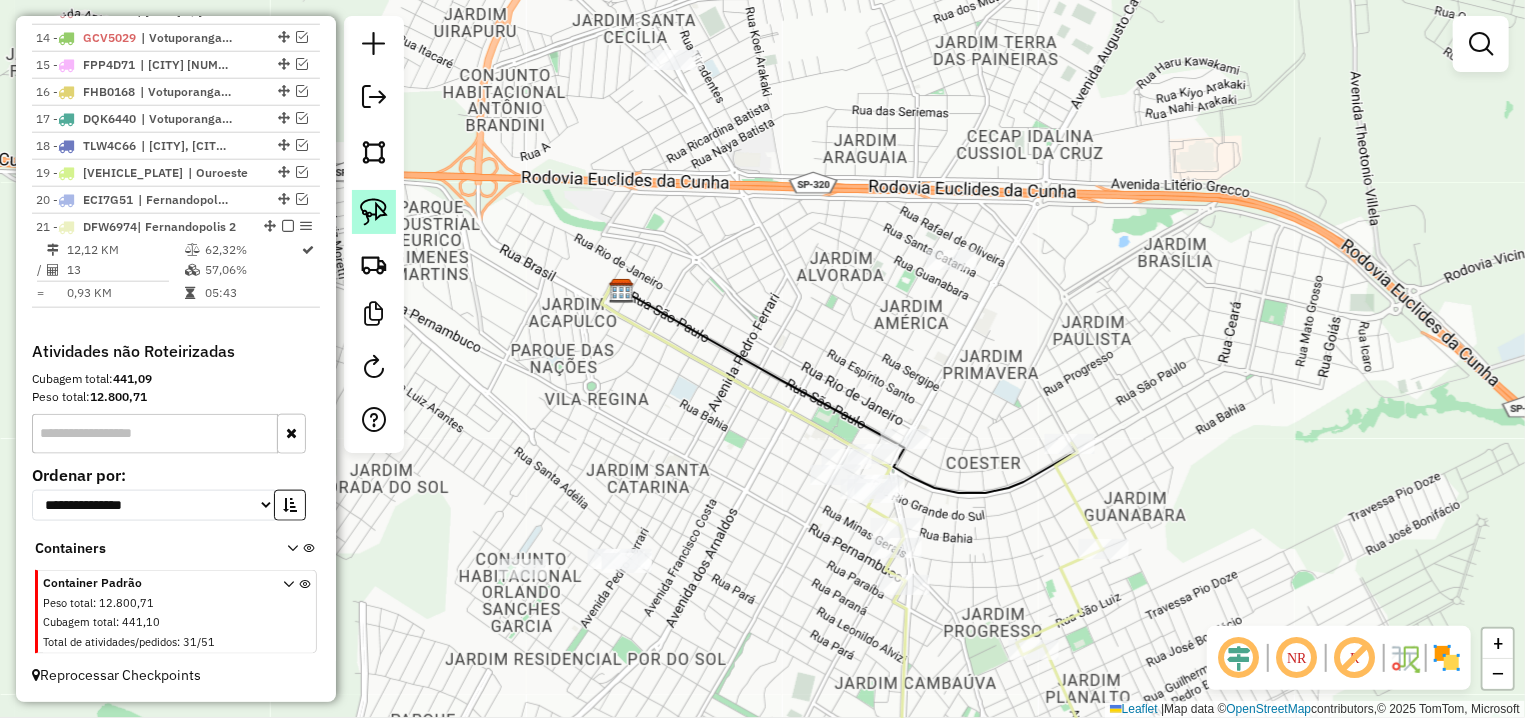 drag, startPoint x: 373, startPoint y: 207, endPoint x: 395, endPoint y: 202, distance: 22.561028 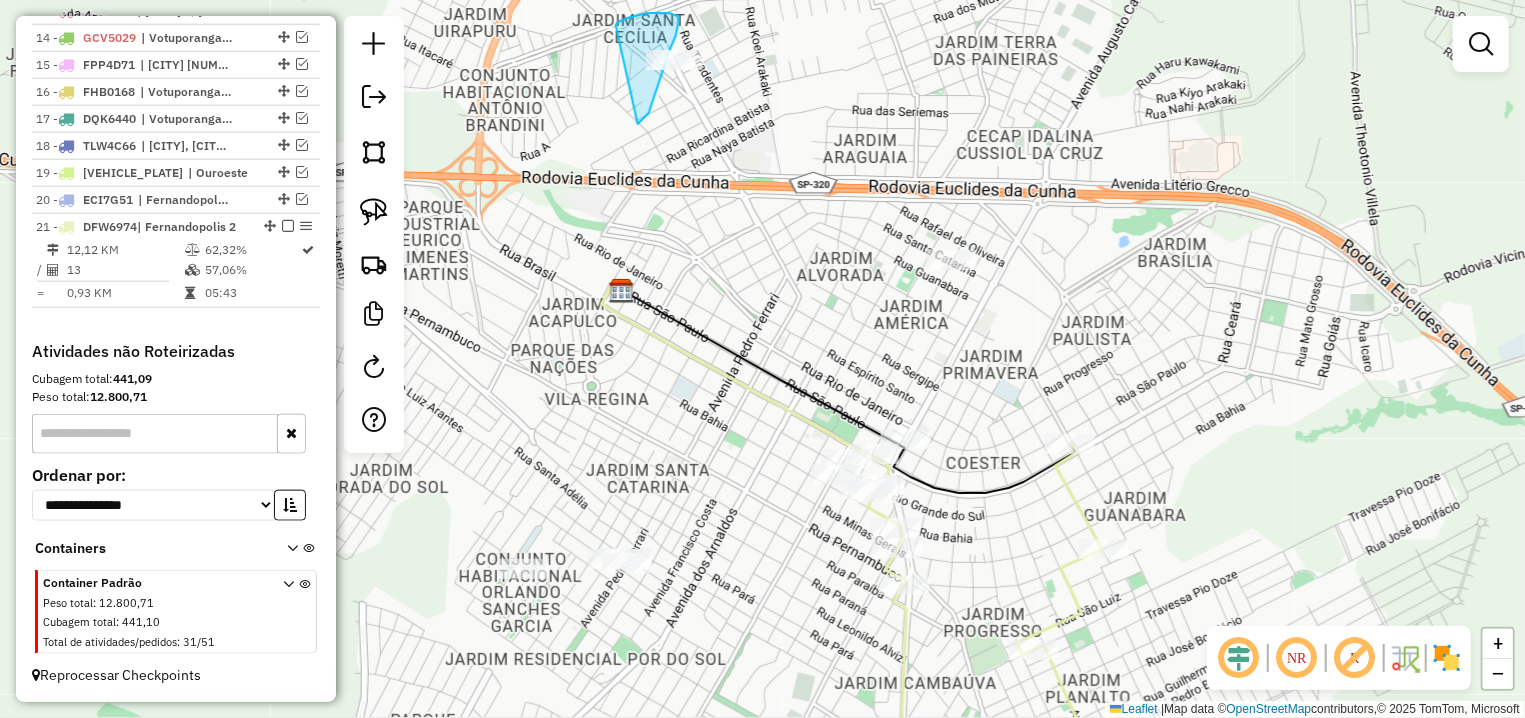 drag, startPoint x: 639, startPoint y: 123, endPoint x: 616, endPoint y: 25, distance: 100.6628 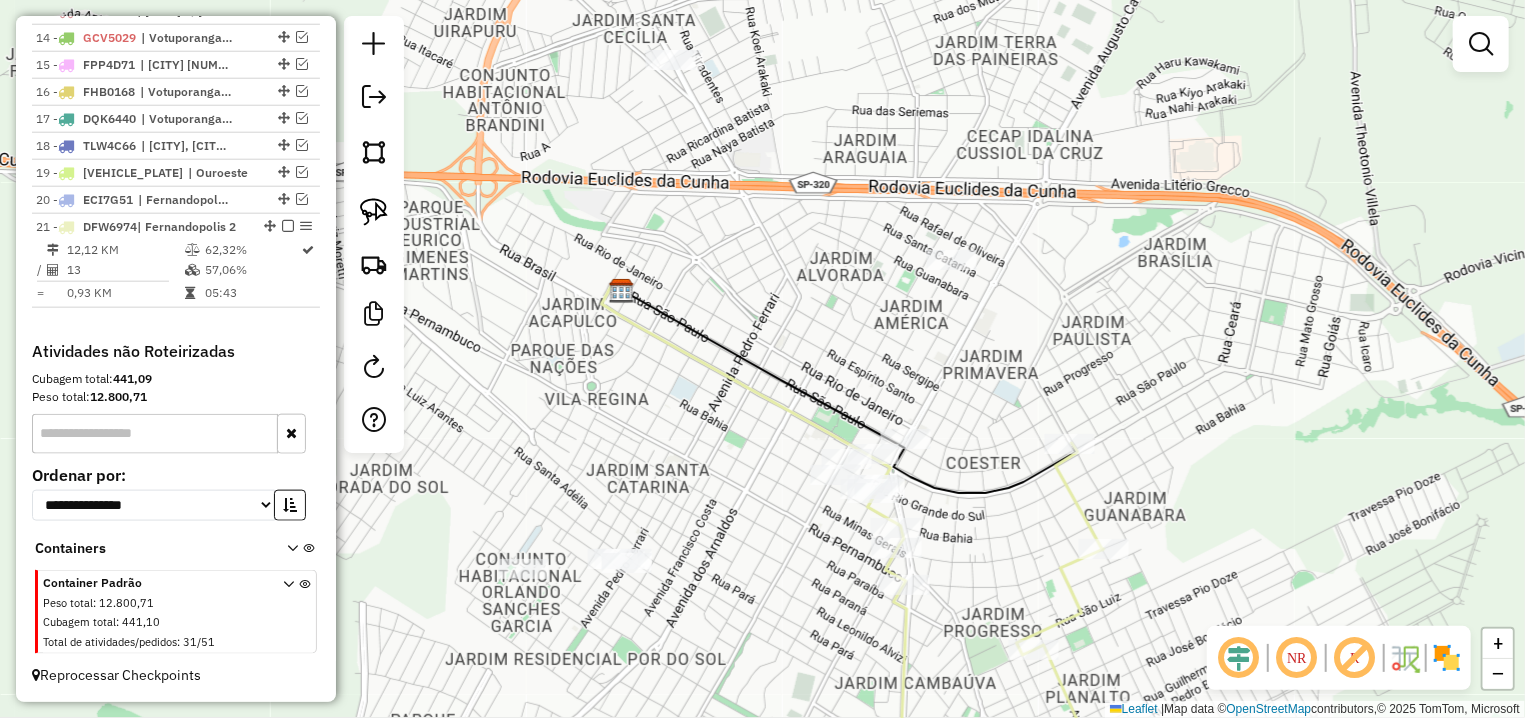 drag, startPoint x: 376, startPoint y: 199, endPoint x: 692, endPoint y: 153, distance: 319.33054 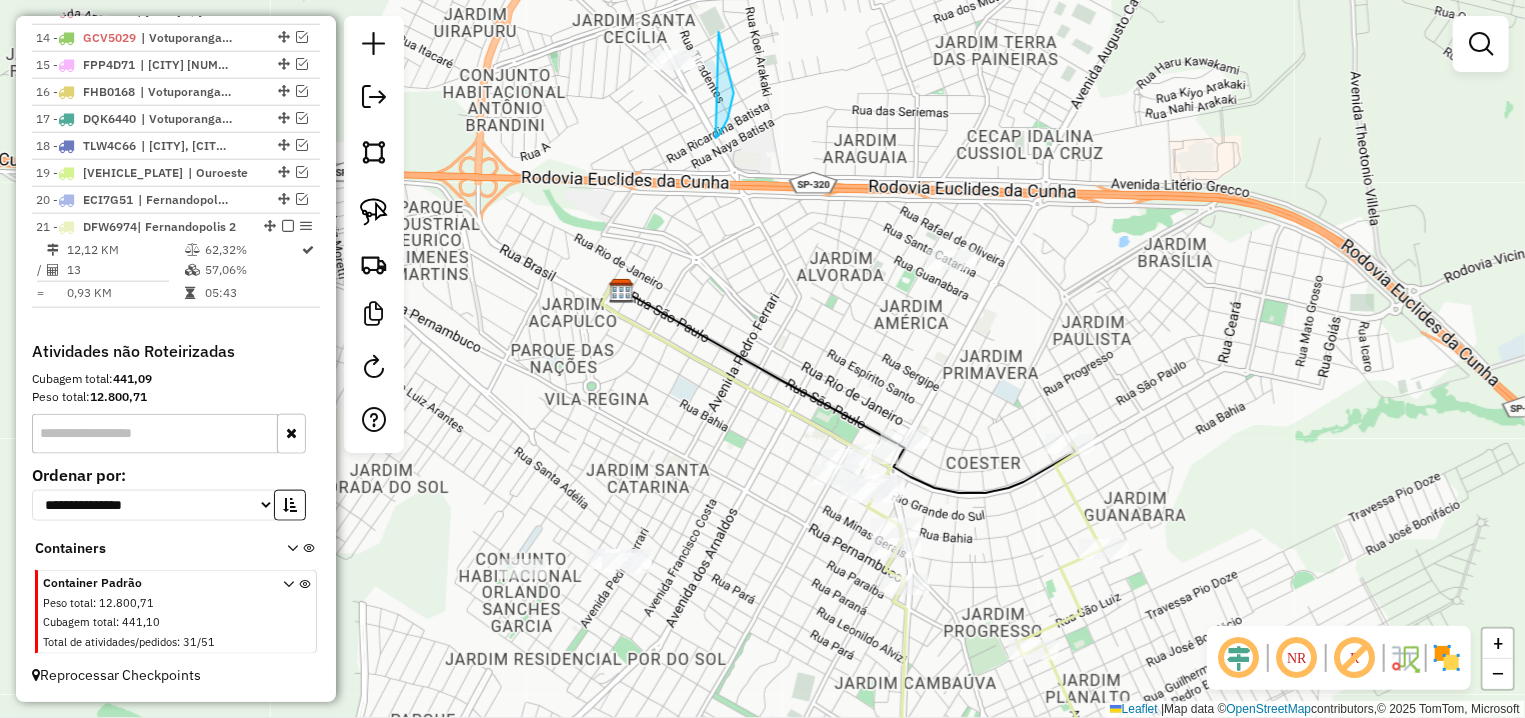 drag, startPoint x: 729, startPoint y: 116, endPoint x: 566, endPoint y: 83, distance: 166.30695 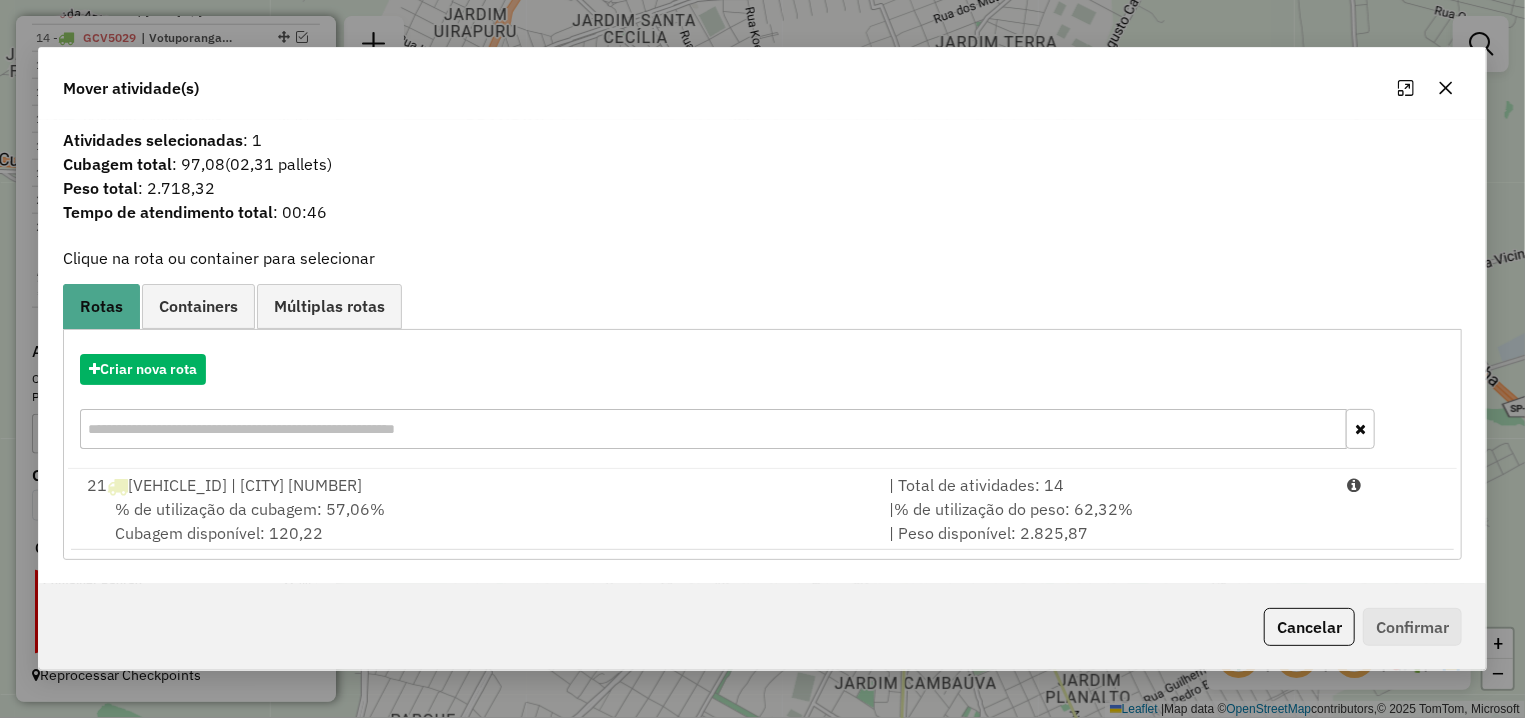 click on "% de utilização da cubagem: 57,06%  Cubagem disponível: 120,22" at bounding box center [476, 521] 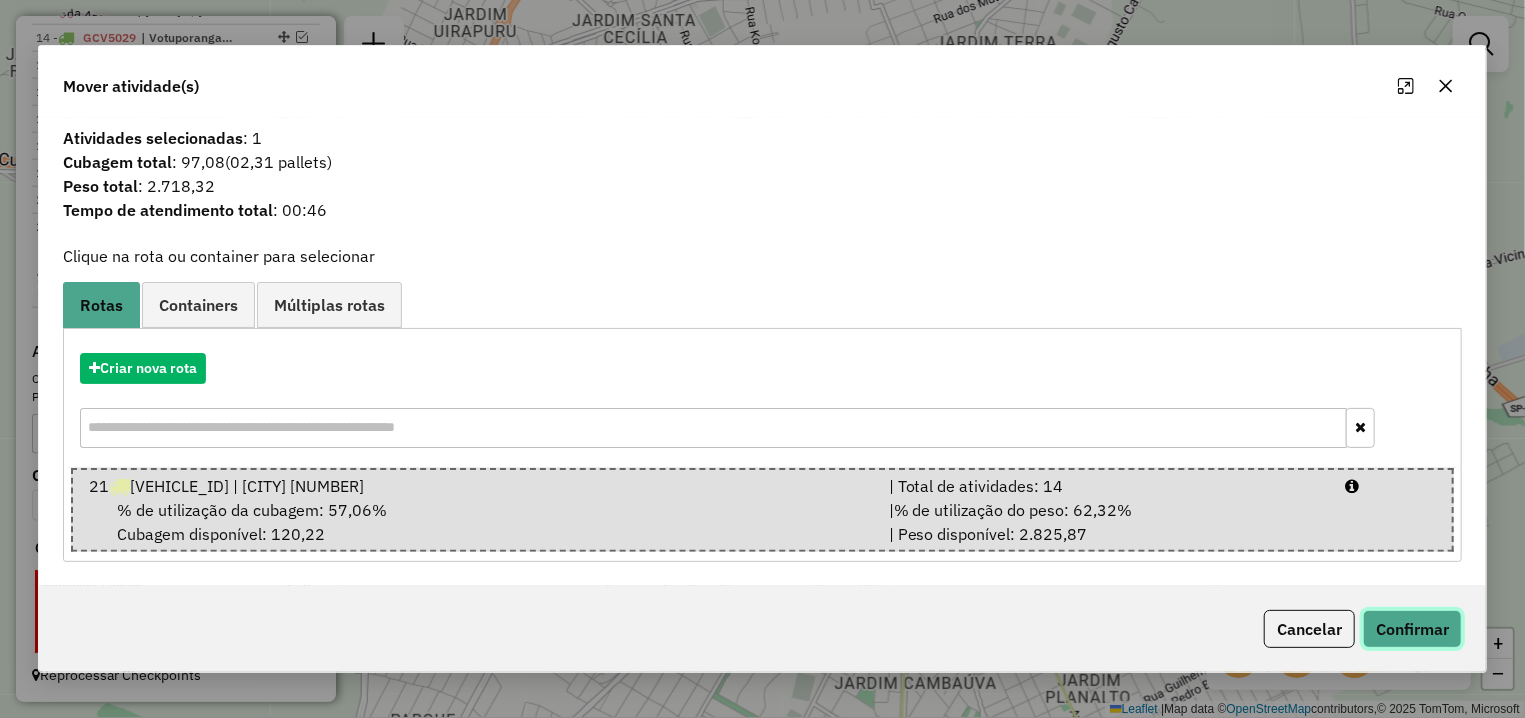 click on "Confirmar" 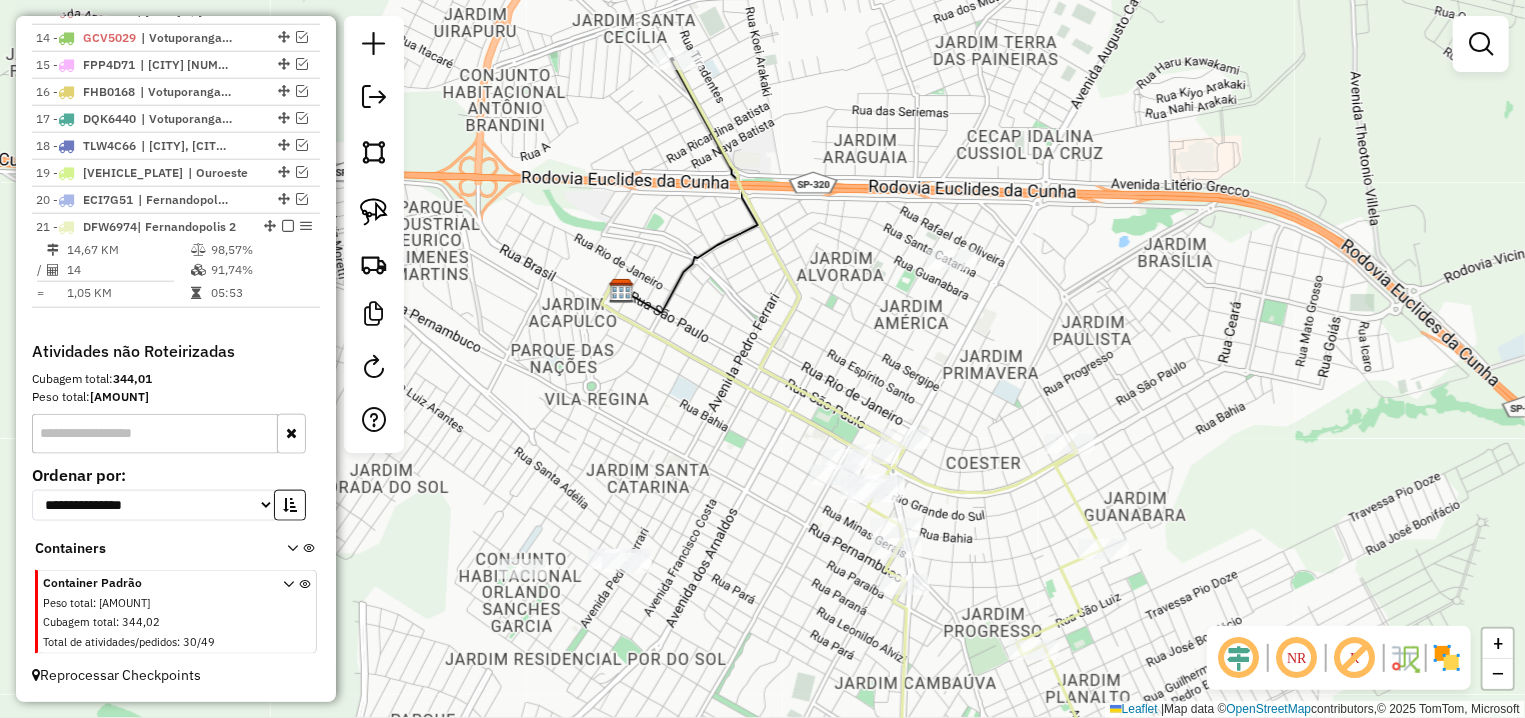 select on "**********" 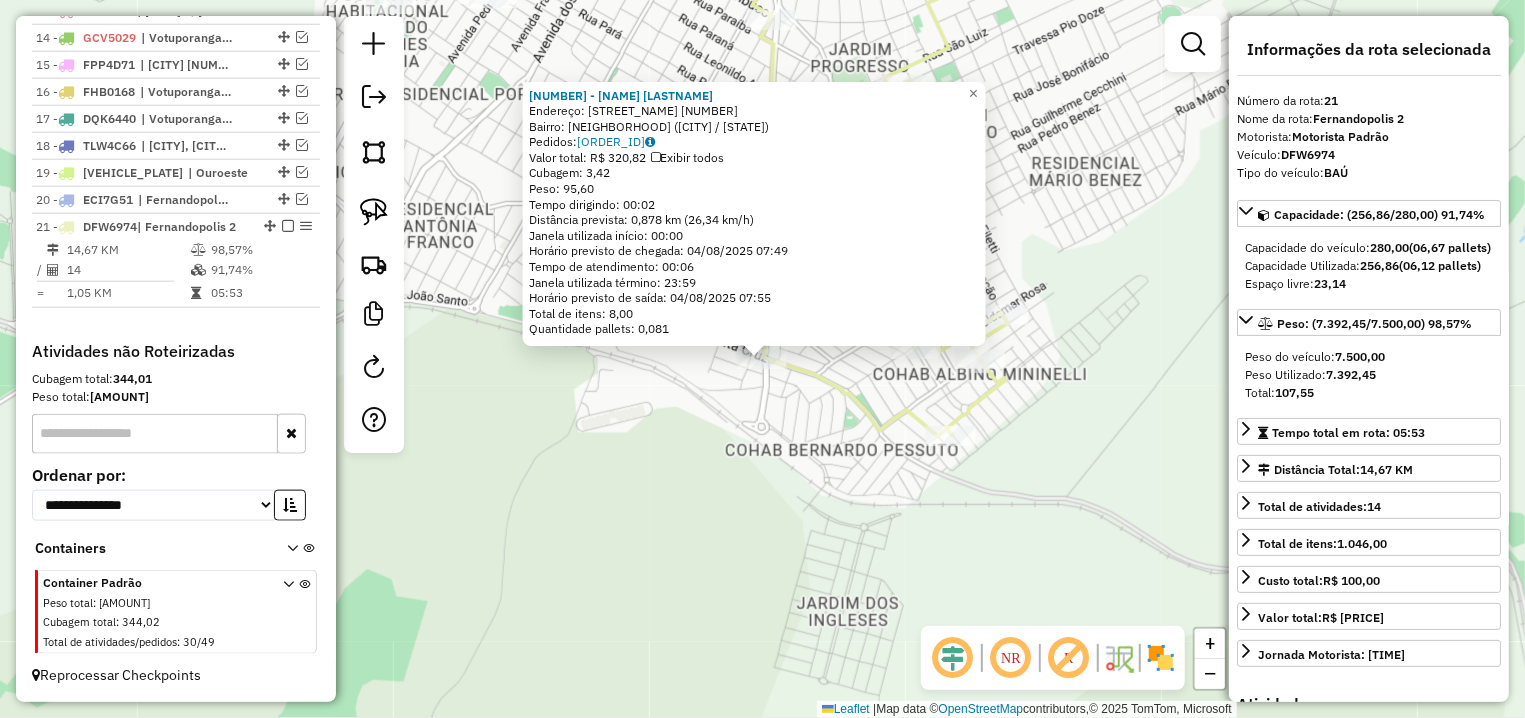 drag, startPoint x: 831, startPoint y: 486, endPoint x: 890, endPoint y: 411, distance: 95.42536 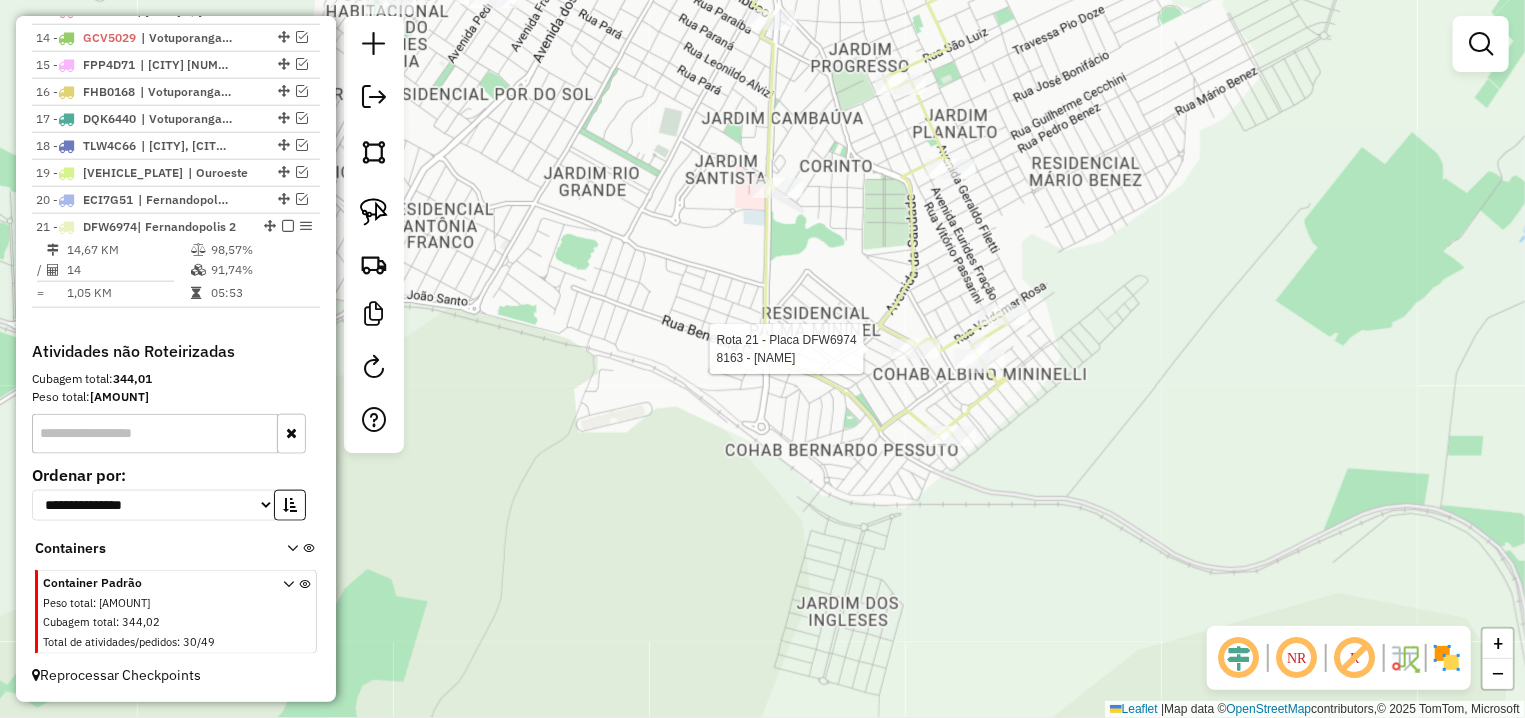 select on "**********" 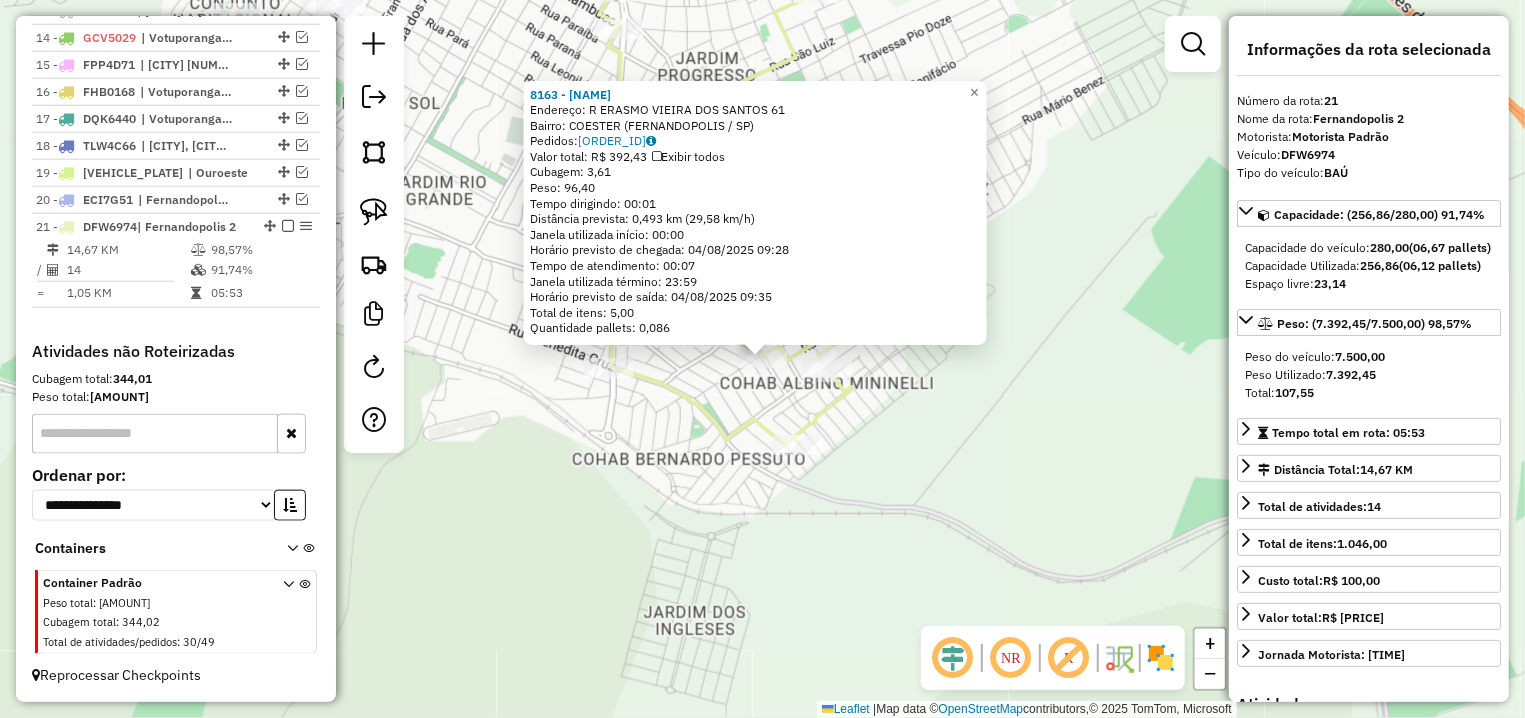 click on "8163 - LUANA CAMILA SCARPET  Endereço: R   ERASMO VIEIRA DOS SANTOS      61   Bairro: COESTER (FERNANDOPOLIS / SP)   Pedidos:  02040595   Valor total: R$ 392,43   Exibir todos   Cubagem: 3,61  Peso: 96,40  Tempo dirigindo: 00:01   Distância prevista: 0,493 km (29,58 km/h)   Janela utilizada início: 00:00   Horário previsto de chegada: 04/08/2025 09:28   Tempo de atendimento: 00:07   Janela utilizada término: 23:59   Horário previsto de saída: 04/08/2025 09:35   Total de itens: 5,00   Quantidade pallets: 0,086  × Janela de atendimento Grade de atendimento Capacidade Transportadoras Veículos Cliente Pedidos  Rotas Selecione os dias de semana para filtrar as janelas de atendimento  Seg   Ter   Qua   Qui   Sex   Sáb   Dom  Informe o período da janela de atendimento: De: Até:  Filtrar exatamente a janela do cliente  Considerar janela de atendimento padrão  Selecione os dias de semana para filtrar as grades de atendimento  Seg   Ter   Qua   Qui   Sex   Sáb   Dom   Peso mínimo:   Peso máximo:   De:" 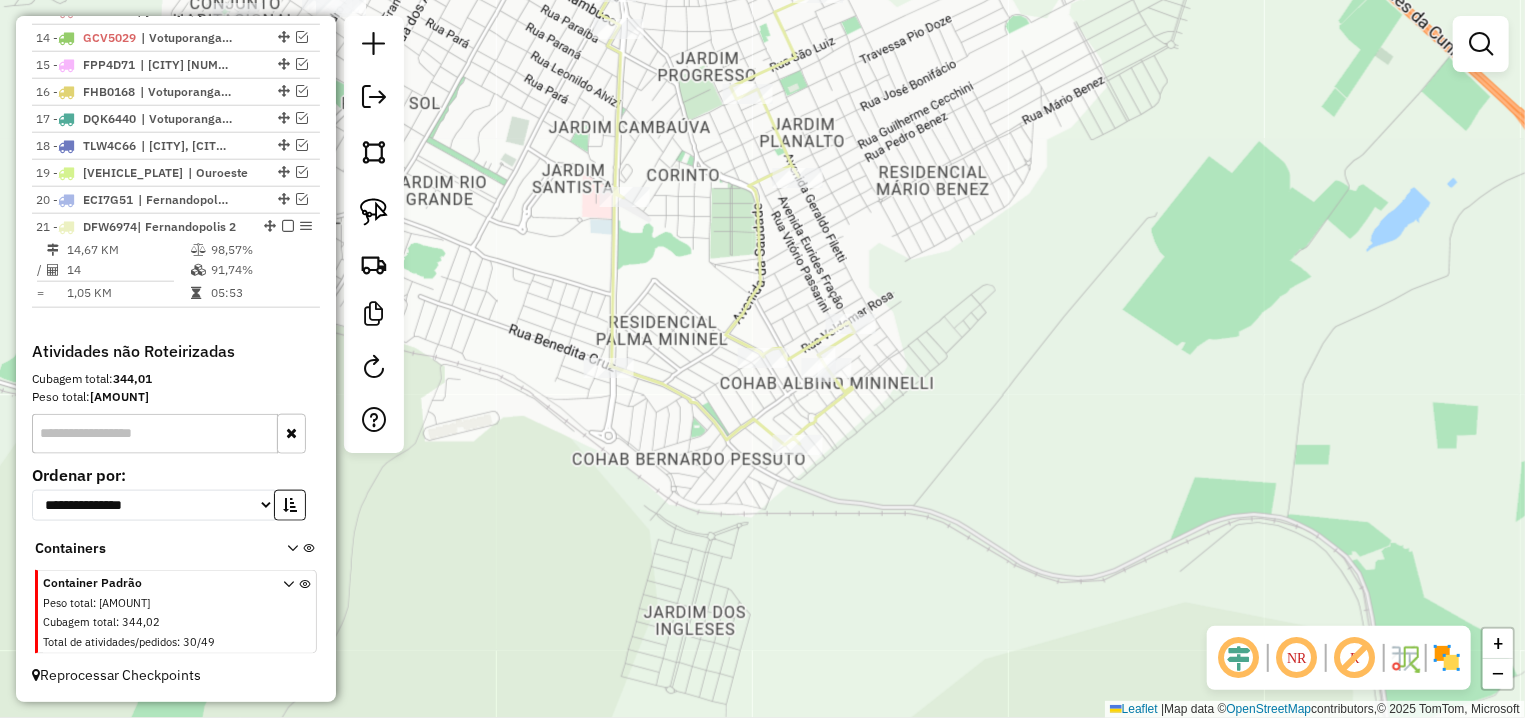 select on "**********" 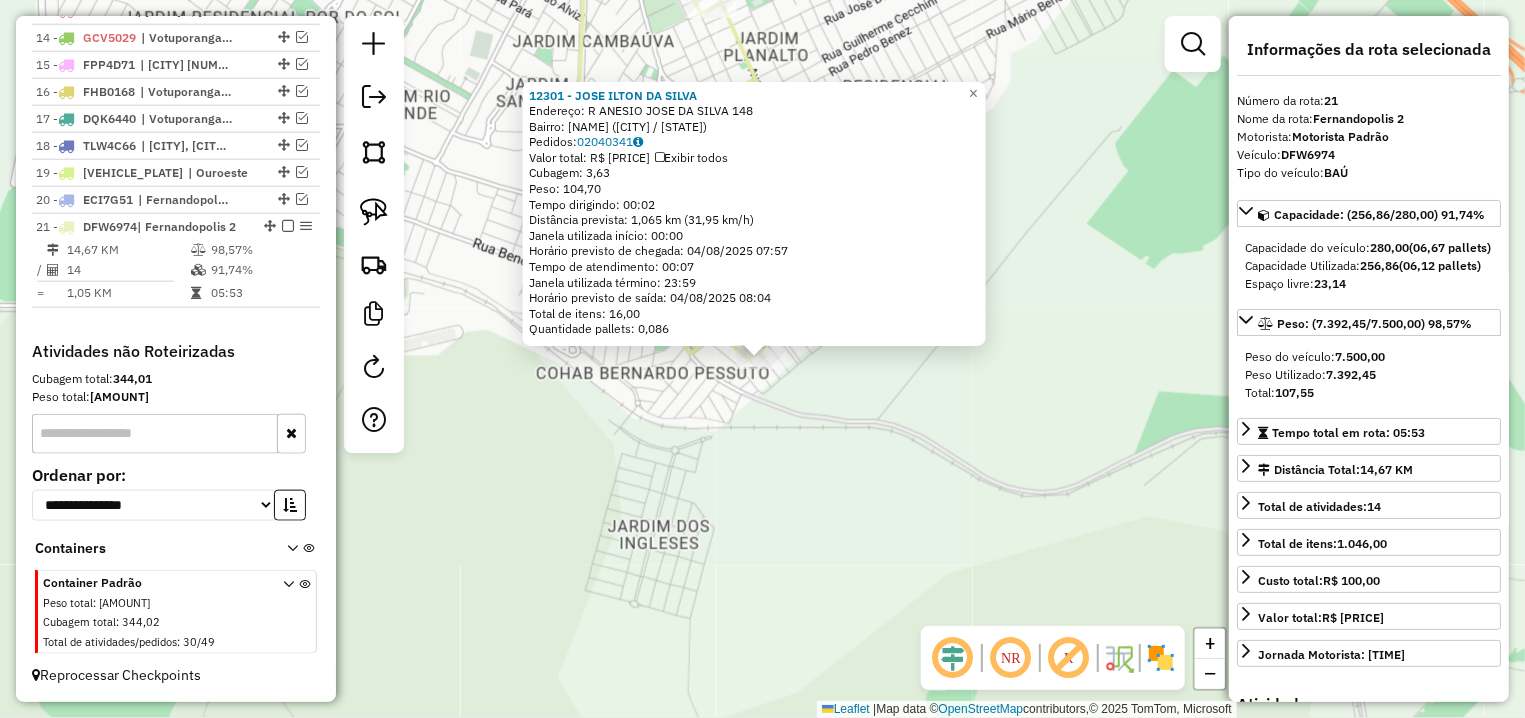 click on "12301 - JOSE ILTON DA SILVA  Endereço: R   ANESIO JOSE DA SILVA          148   Bairro: JAYME BAPTISTA LEONE (FERNANDOPOLIS / SP)   Pedidos:  02040341   Valor total: R$ 642,81   Exibir todos   Cubagem: 3,63  Peso: 104,70  Tempo dirigindo: 00:02   Distância prevista: 1,065 km (31,95 km/h)   Janela utilizada início: 00:00   Horário previsto de chegada: 04/08/2025 07:57   Tempo de atendimento: 00:07   Janela utilizada término: 23:59   Horário previsto de saída: 04/08/2025 08:04   Total de itens: 16,00   Quantidade pallets: 0,086  × Janela de atendimento Grade de atendimento Capacidade Transportadoras Veículos Cliente Pedidos  Rotas Selecione os dias de semana para filtrar as janelas de atendimento  Seg   Ter   Qua   Qui   Sex   Sáb   Dom  Informe o período da janela de atendimento: De: Até:  Filtrar exatamente a janela do cliente  Considerar janela de atendimento padrão  Selecione os dias de semana para filtrar as grades de atendimento  Seg   Ter   Qua   Qui   Sex   Sáb   Dom   Peso mínimo:   De:" 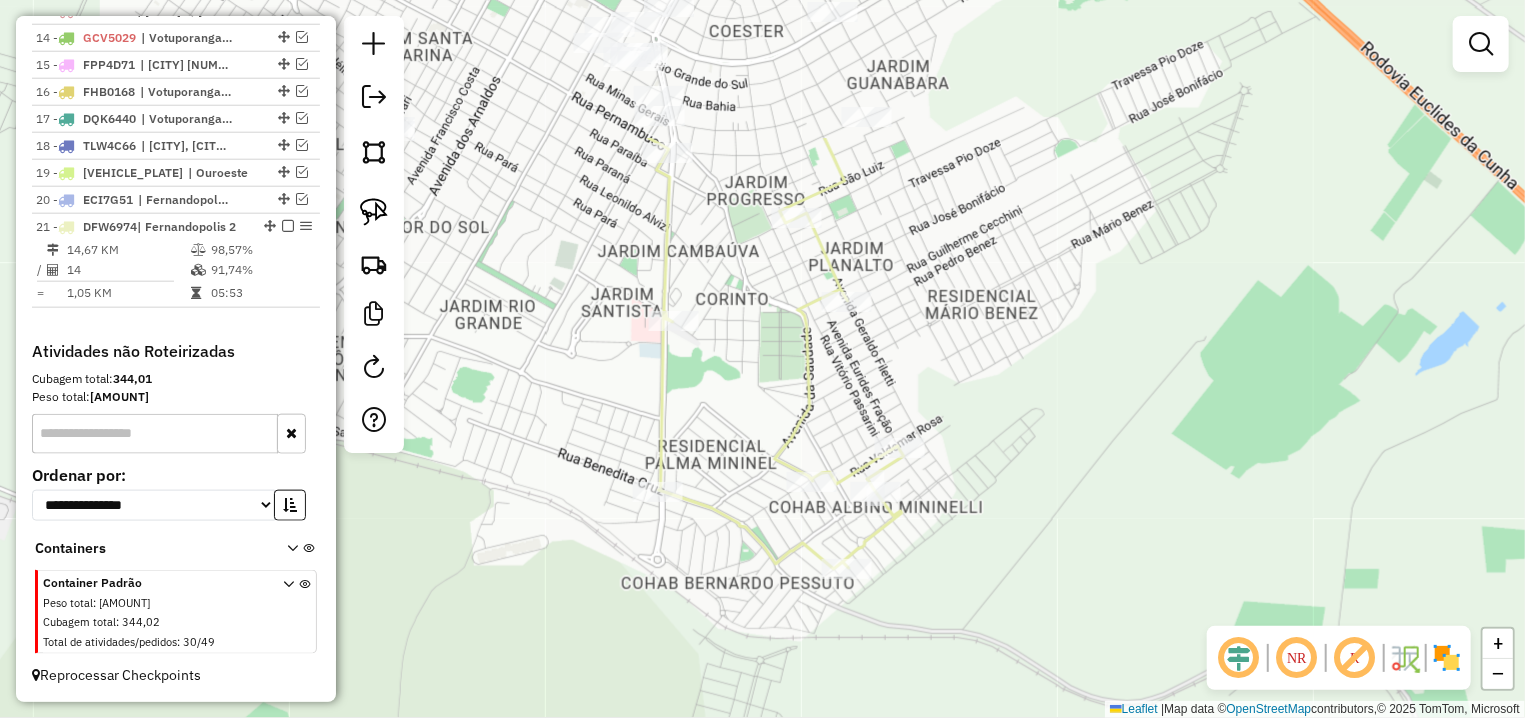 drag, startPoint x: 853, startPoint y: 189, endPoint x: 905, endPoint y: 366, distance: 184.48035 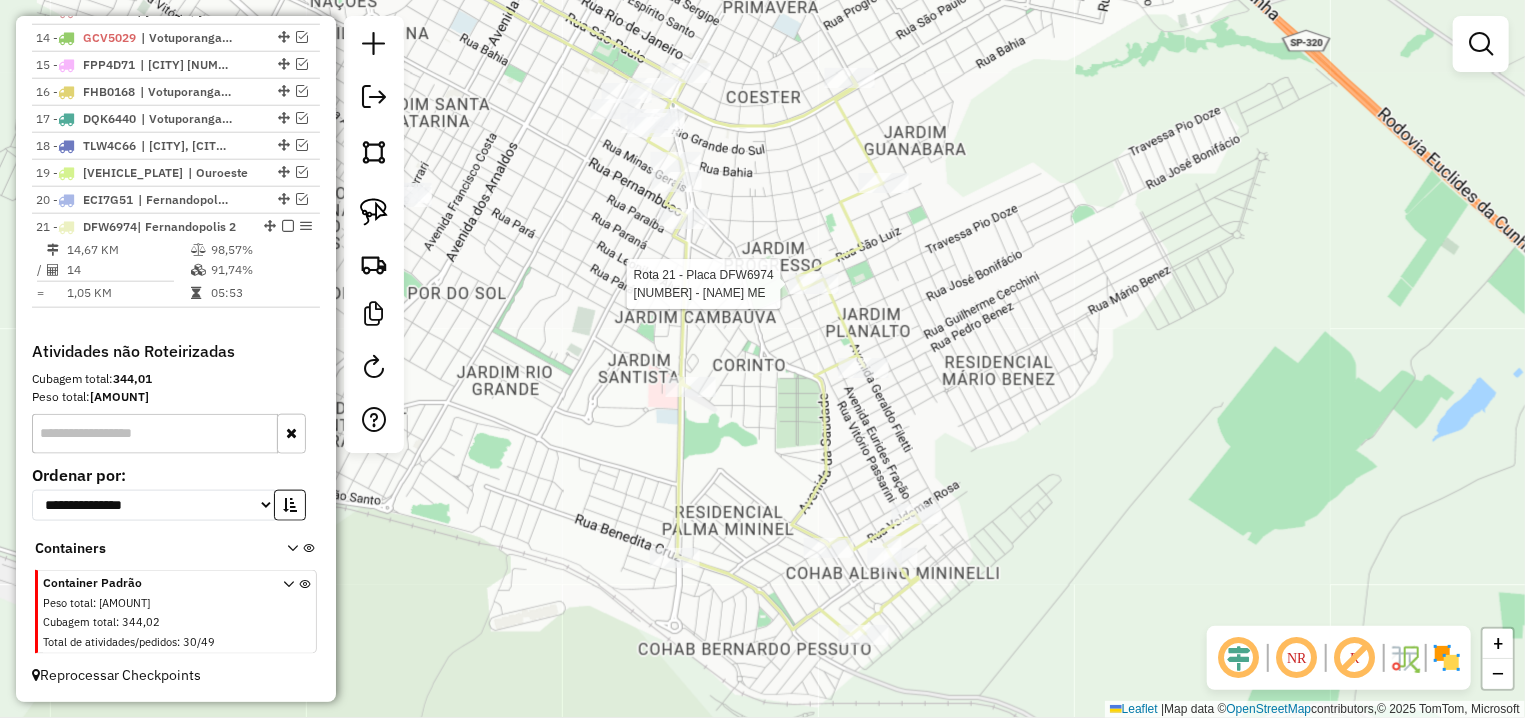 select on "**********" 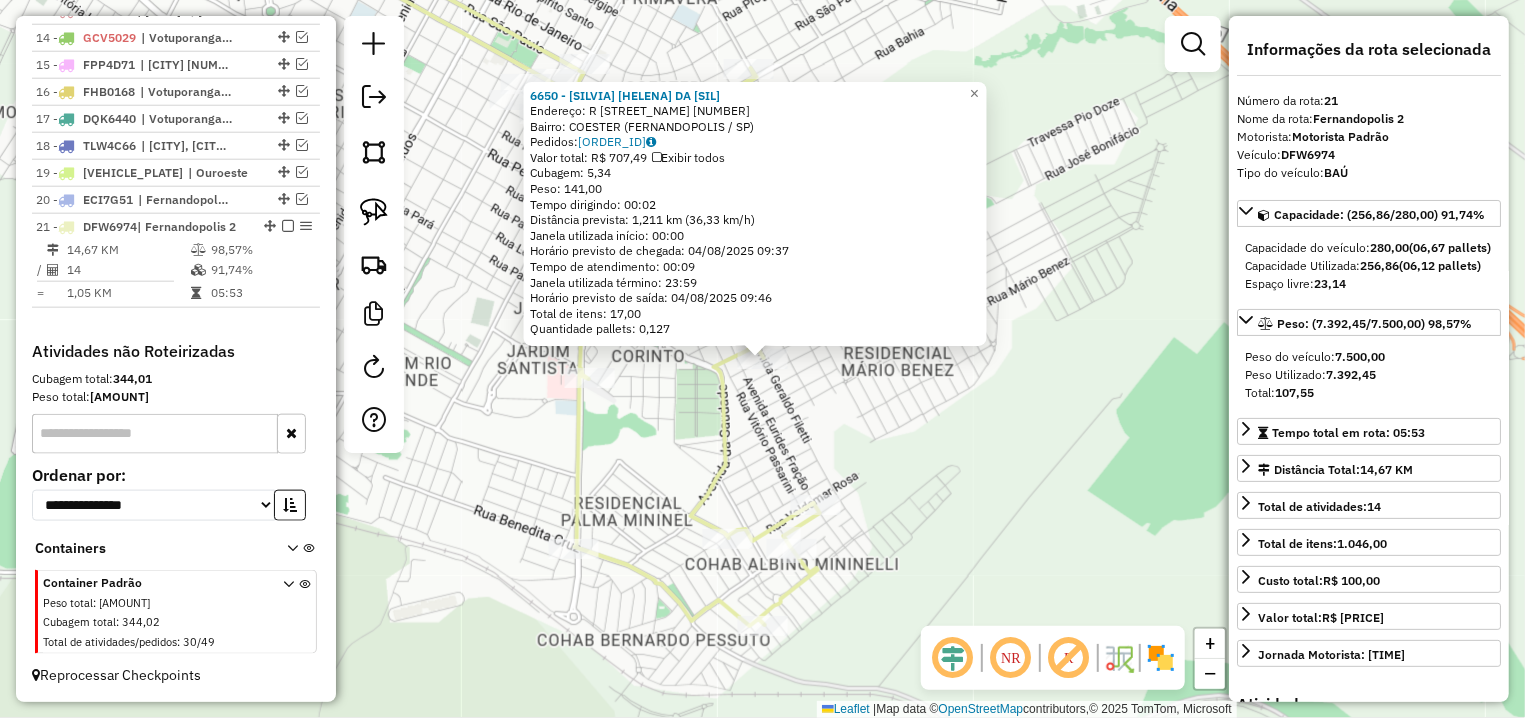 click on "Rota 21 - Placa DFW6974  6650 - SILVIA HELENA DA SIL 6650 - SILVIA HELENA DA SIL  Endereço: R   GUILHERME CECCHINI            157   Bairro: COESTER (FERNANDOPOLIS / SP)   Pedidos:  02040329   Valor total: R$ 707,49   Exibir todos   Cubagem: 5,34  Peso: 141,00  Tempo dirigindo: 00:02   Distância prevista: 1,211 km (36,33 km/h)   Janela utilizada início: 00:00   Horário previsto de chegada: 04/08/2025 09:37   Tempo de atendimento: 00:09   Janela utilizada término: 23:59   Horário previsto de saída: 04/08/2025 09:46   Total de itens: 17,00   Quantidade pallets: 0,127  × Janela de atendimento Grade de atendimento Capacidade Transportadoras Veículos Cliente Pedidos  Rotas Selecione os dias de semana para filtrar as janelas de atendimento  Seg   Ter   Qua   Qui   Sex   Sáb   Dom  Informe o período da janela de atendimento: De: Até:  Filtrar exatamente a janela do cliente  Considerar janela de atendimento padrão  Selecione os dias de semana para filtrar as grades de atendimento  Seg   Ter   Qua   Qui  +" 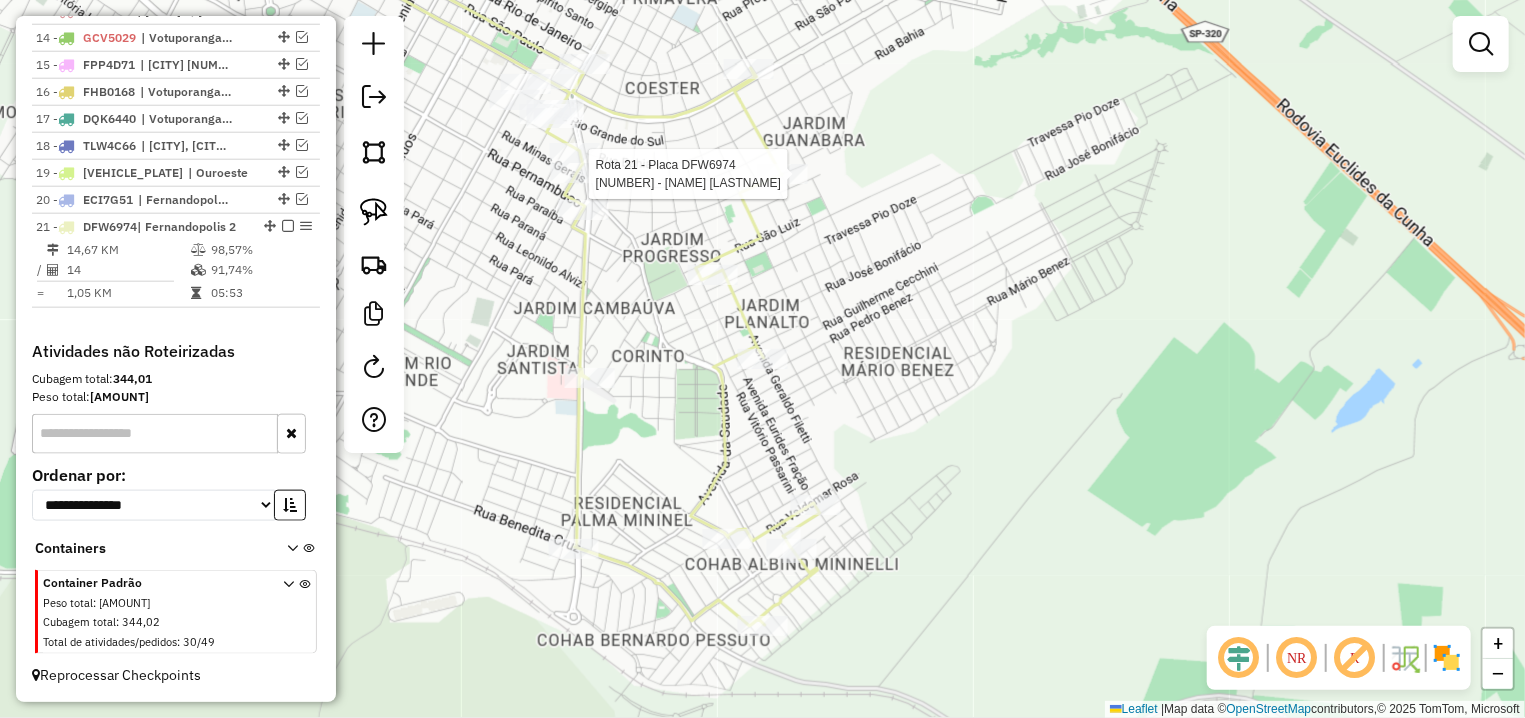 select on "**********" 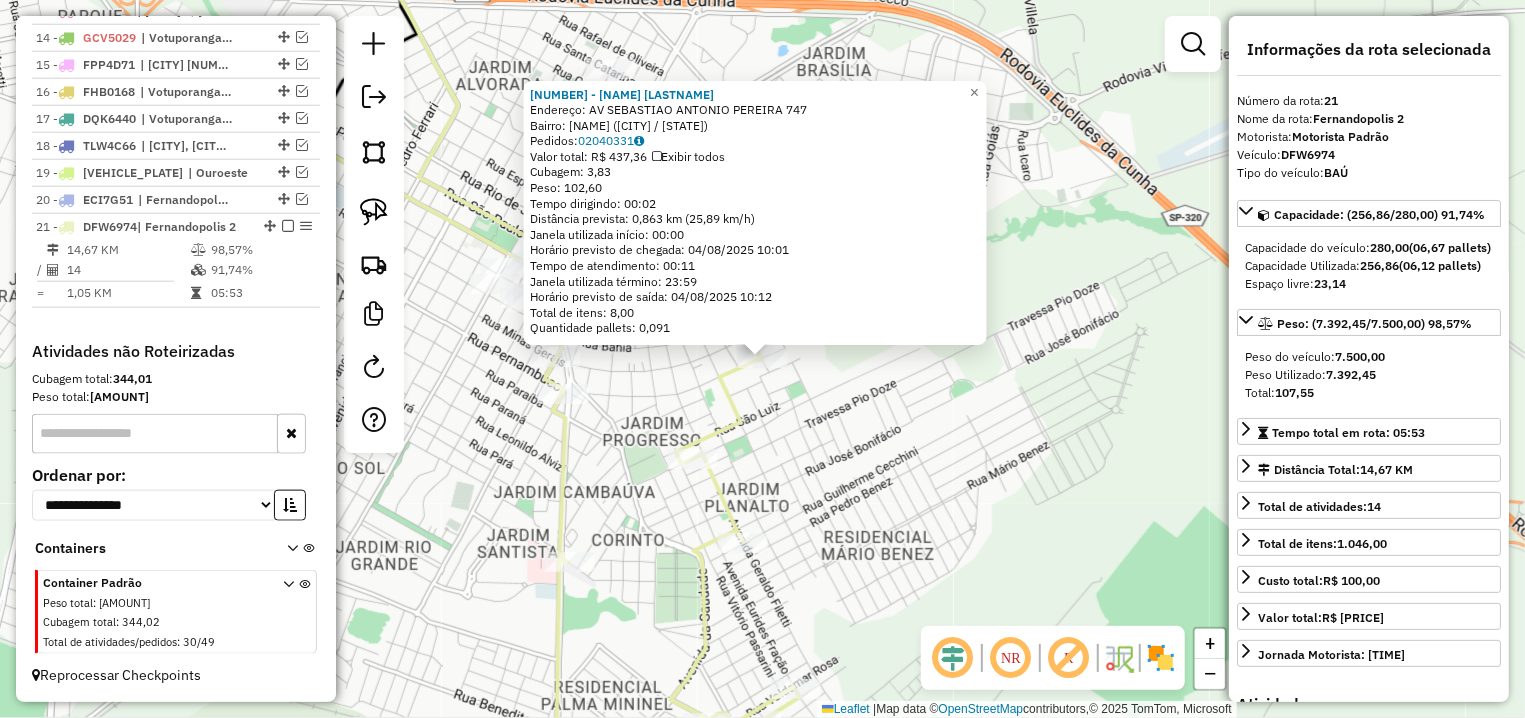 click on "8194 - ANGELA LUIZA DE OLIV  Endereço: AV  SEBASTIAO ANTONIO PEREIRA     747   Bairro: JD. GUANABARA (FERNANDOPOLIS / SP)   Pedidos:  02040331   Valor total: R$ 437,36   Exibir todos   Cubagem: 3,83  Peso: 102,60  Tempo dirigindo: 00:02   Distância prevista: 0,863 km (25,89 km/h)   Janela utilizada início: 00:00   Horário previsto de chegada: 04/08/2025 10:01   Tempo de atendimento: 00:11   Janela utilizada término: 23:59   Horário previsto de saída: 04/08/2025 10:12   Total de itens: 8,00   Quantidade pallets: 0,091  × Janela de atendimento Grade de atendimento Capacidade Transportadoras Veículos Cliente Pedidos  Rotas Selecione os dias de semana para filtrar as janelas de atendimento  Seg   Ter   Qua   Qui   Sex   Sáb   Dom  Informe o período da janela de atendimento: De: Até:  Filtrar exatamente a janela do cliente  Considerar janela de atendimento padrão  Selecione os dias de semana para filtrar as grades de atendimento  Seg   Ter   Qua   Qui   Sex   Sáb   Dom   Peso mínimo:   De:   Até:" 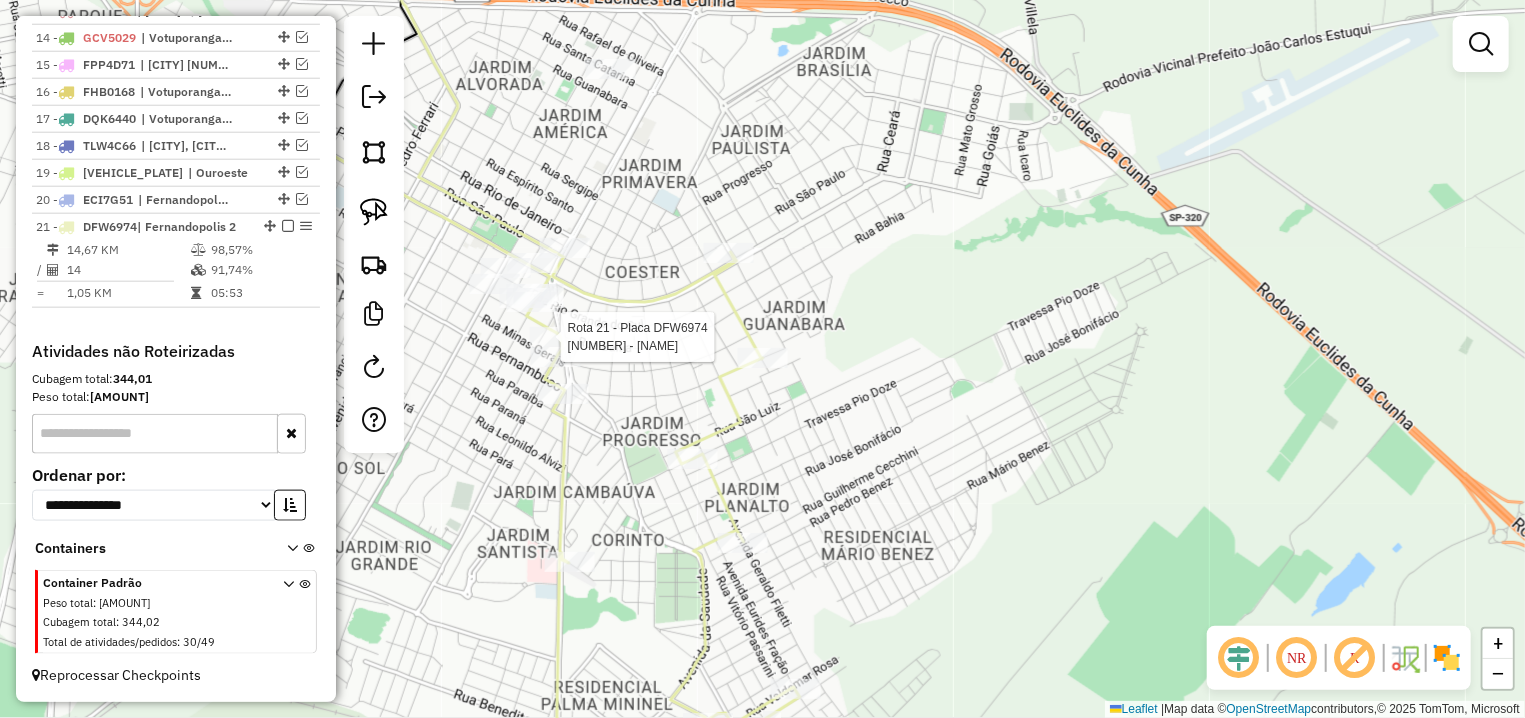 select on "**********" 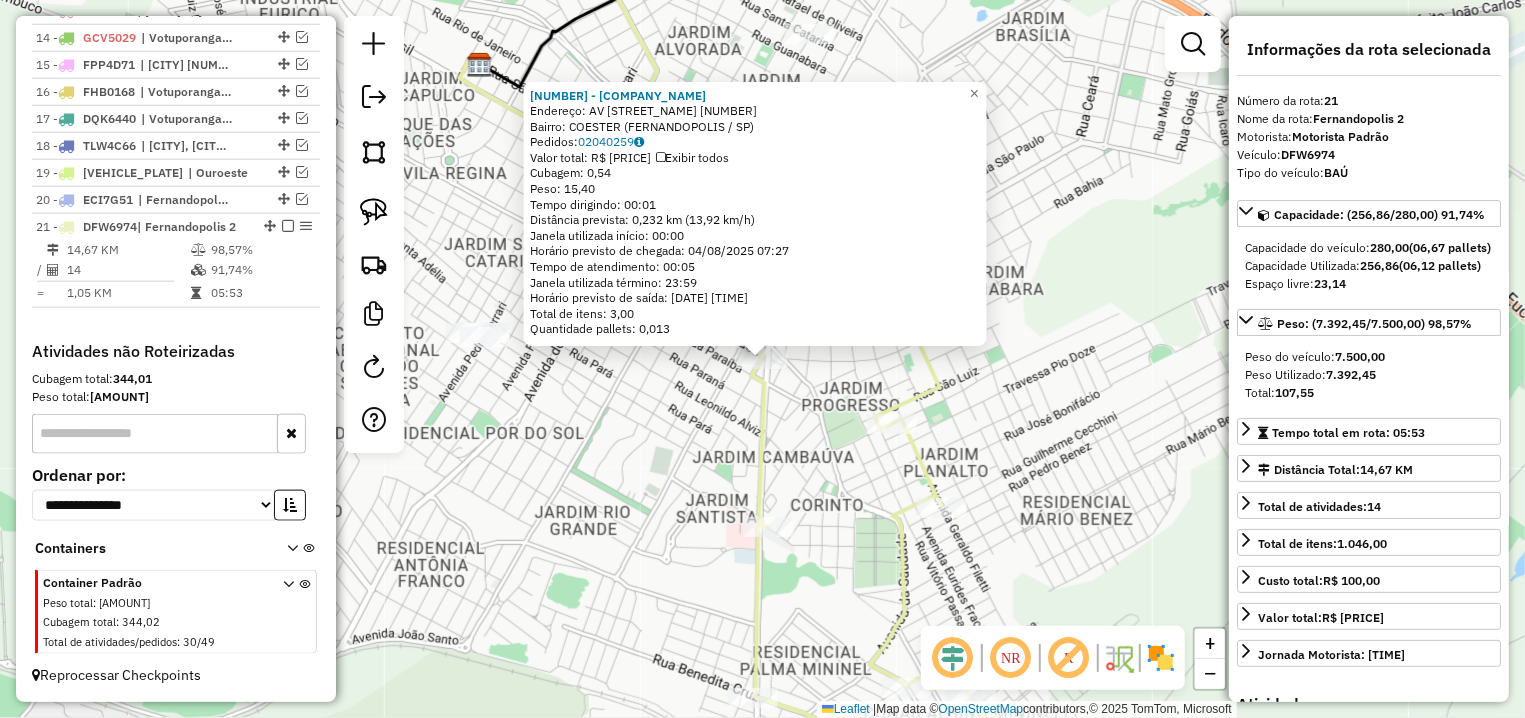 click on "177 - LELIS MASSAS LTDA ME  Endereço: AV  AFONSO CAFARO                 1845   Bairro: COESTER (FERNANDOPOLIS / SP)   Pedidos:  02040259   Valor total: R$ 116,16   Exibir todos   Cubagem: 0,54  Peso: 15,40  Tempo dirigindo: 00:01   Distância prevista: 0,232 km (13,92 km/h)   Janela utilizada início: 00:00   Horário previsto de chegada: 04/08/2025 07:27   Tempo de atendimento: 00:05   Janela utilizada término: 23:59   Horário previsto de saída: 04/08/2025 07:32   Total de itens: 3,00   Quantidade pallets: 0,013  × Janela de atendimento Grade de atendimento Capacidade Transportadoras Veículos Cliente Pedidos  Rotas Selecione os dias de semana para filtrar as janelas de atendimento  Seg   Ter   Qua   Qui   Sex   Sáb   Dom  Informe o período da janela de atendimento: De: Até:  Filtrar exatamente a janela do cliente  Considerar janela de atendimento padrão  Selecione os dias de semana para filtrar as grades de atendimento  Seg   Ter   Qua   Qui   Sex   Sáb   Dom   Peso mínimo:   Peso máximo:   De:" 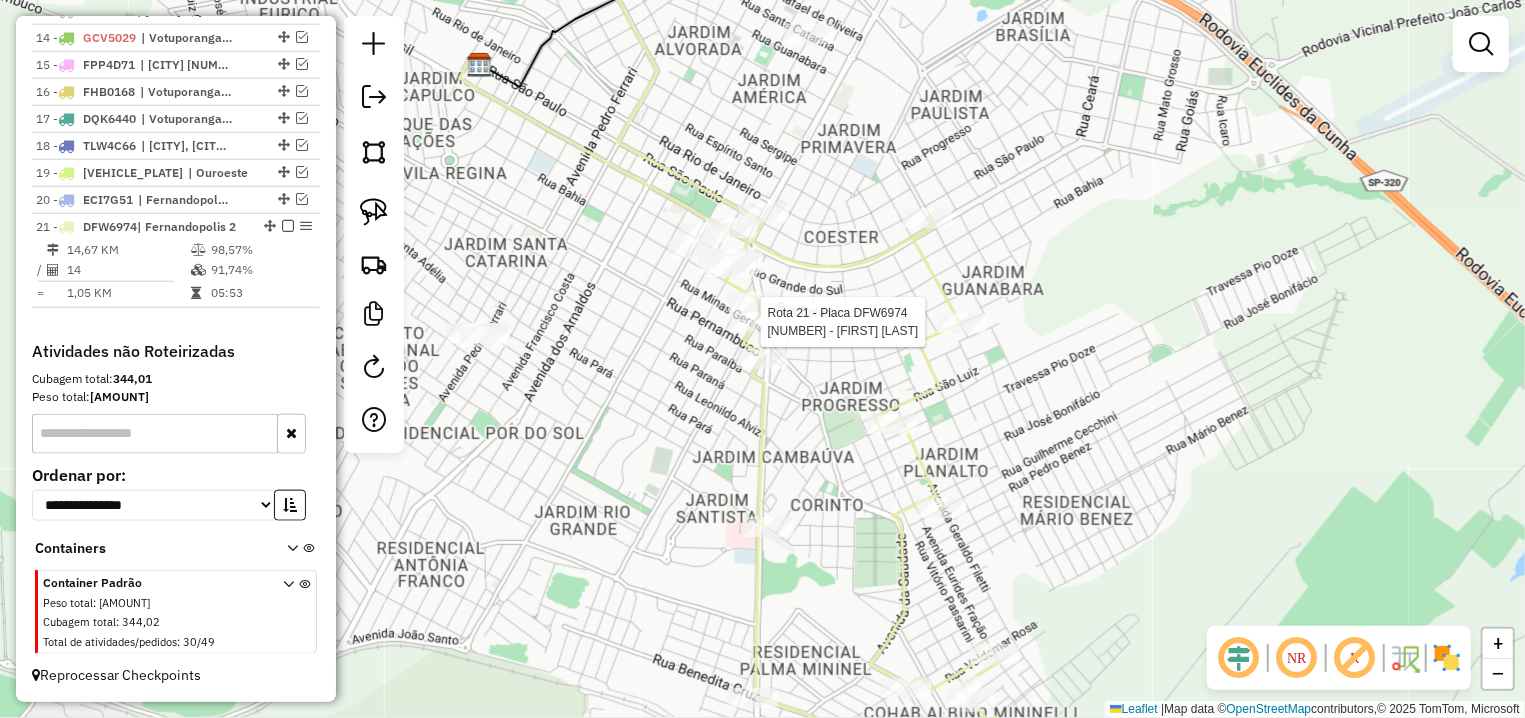 select on "**********" 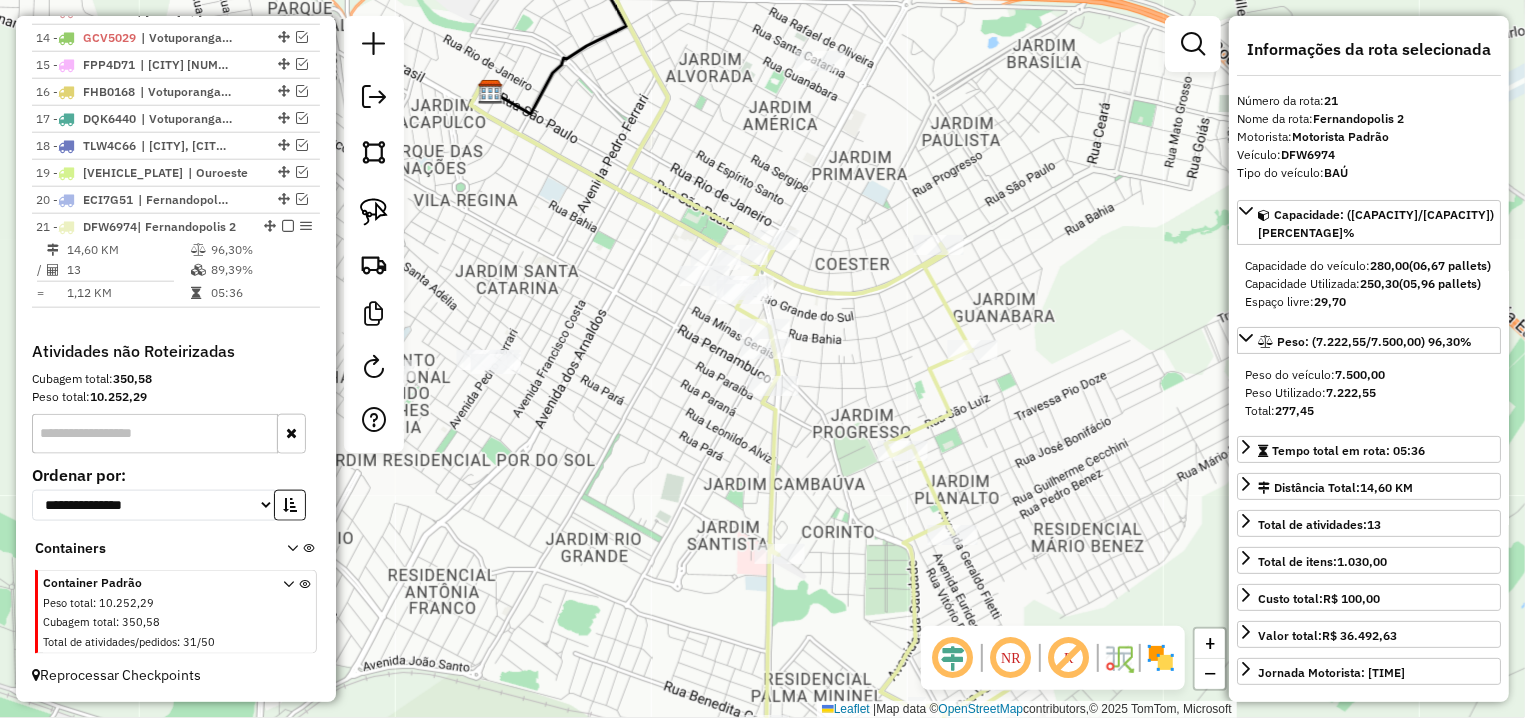 drag, startPoint x: 907, startPoint y: 385, endPoint x: 881, endPoint y: 317, distance: 72.8011 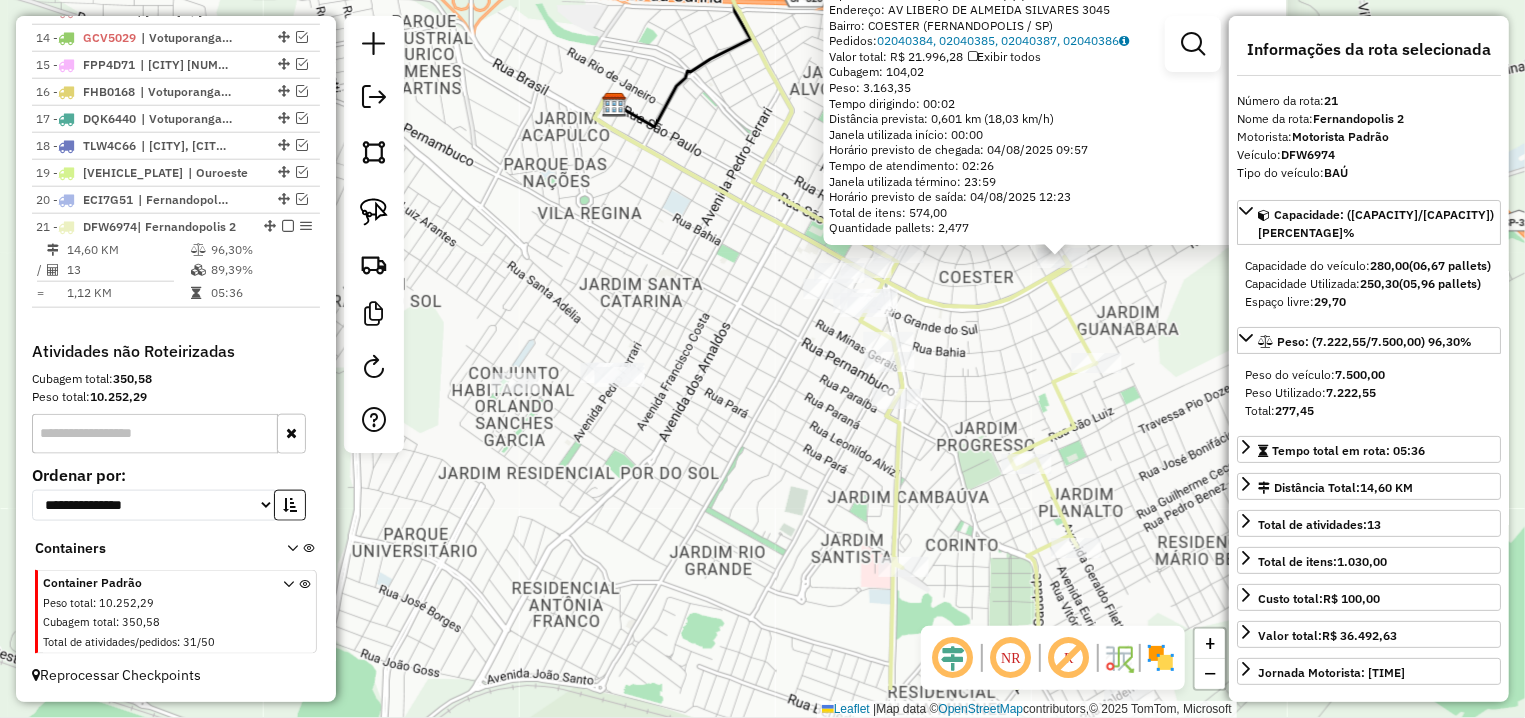 drag, startPoint x: 545, startPoint y: 485, endPoint x: 724, endPoint y: 412, distance: 193.31322 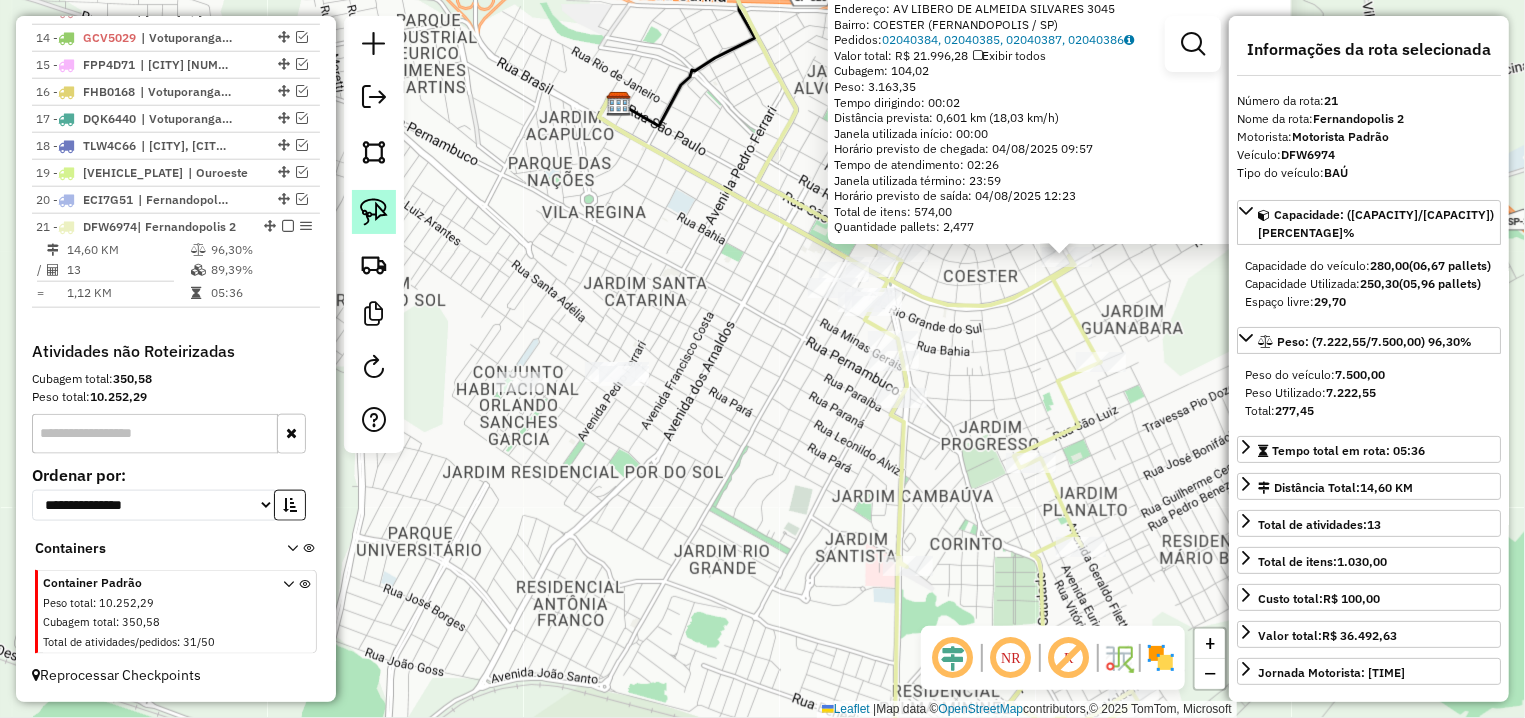 click 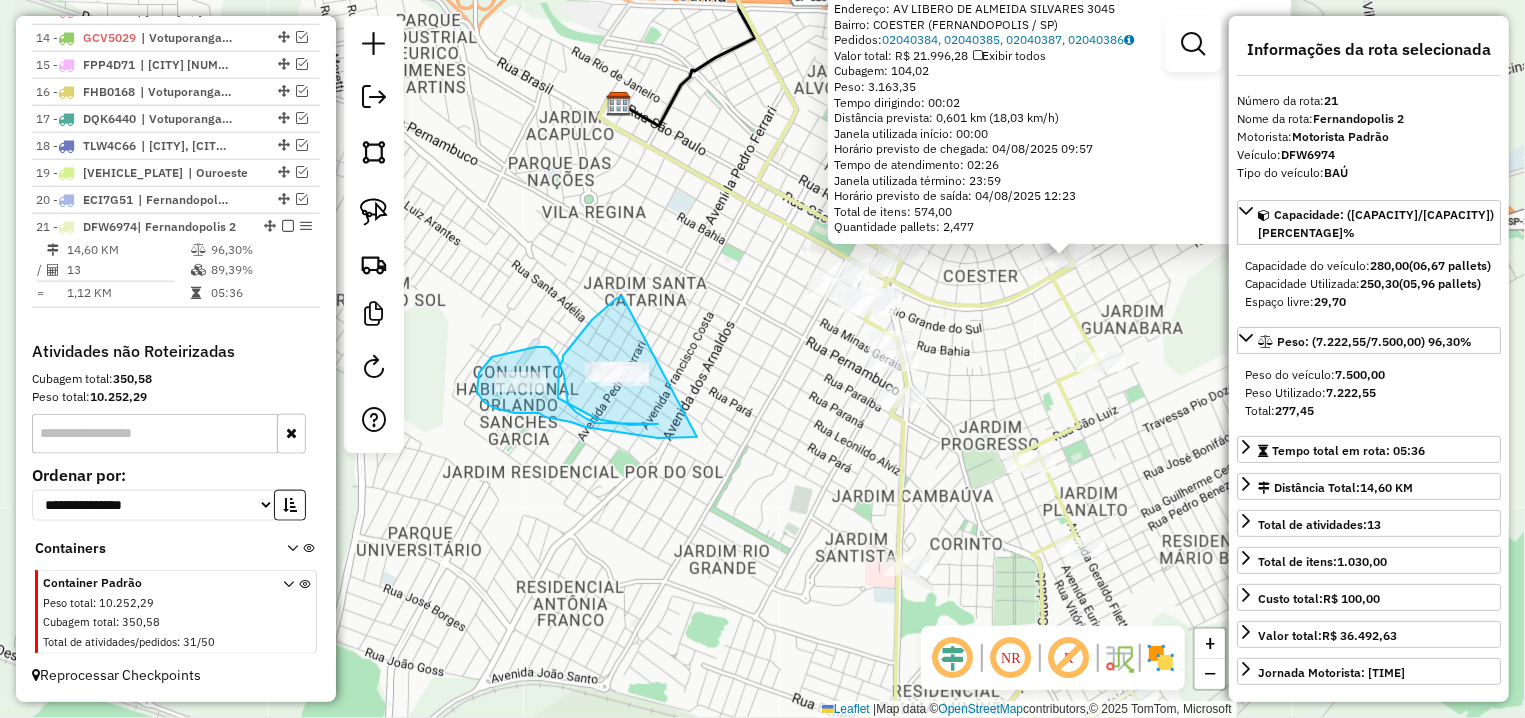 drag, startPoint x: 592, startPoint y: 320, endPoint x: 697, endPoint y: 437, distance: 157.20686 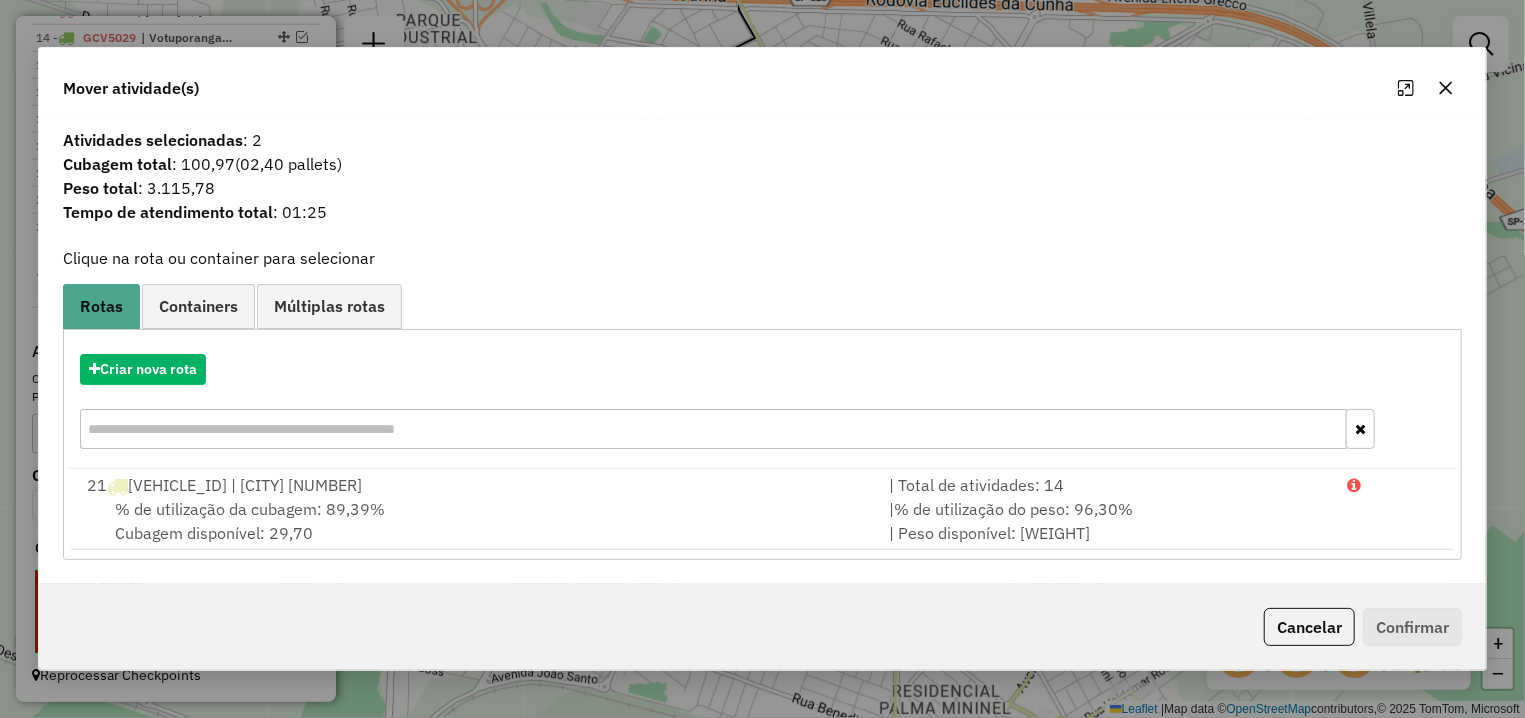 click on "% de utilização da cubagem: 89,39%  Cubagem disponível: 29,70" at bounding box center (476, 521) 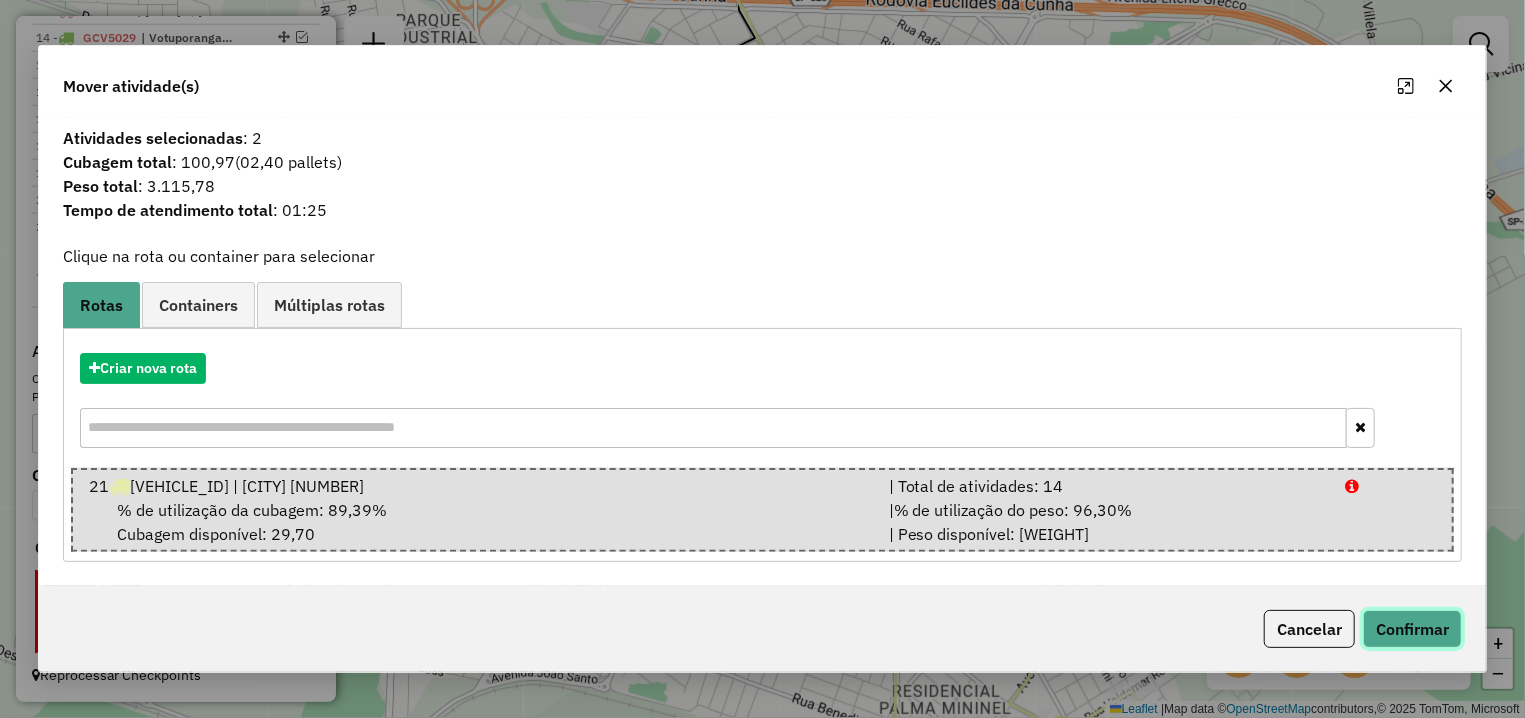 click on "Confirmar" 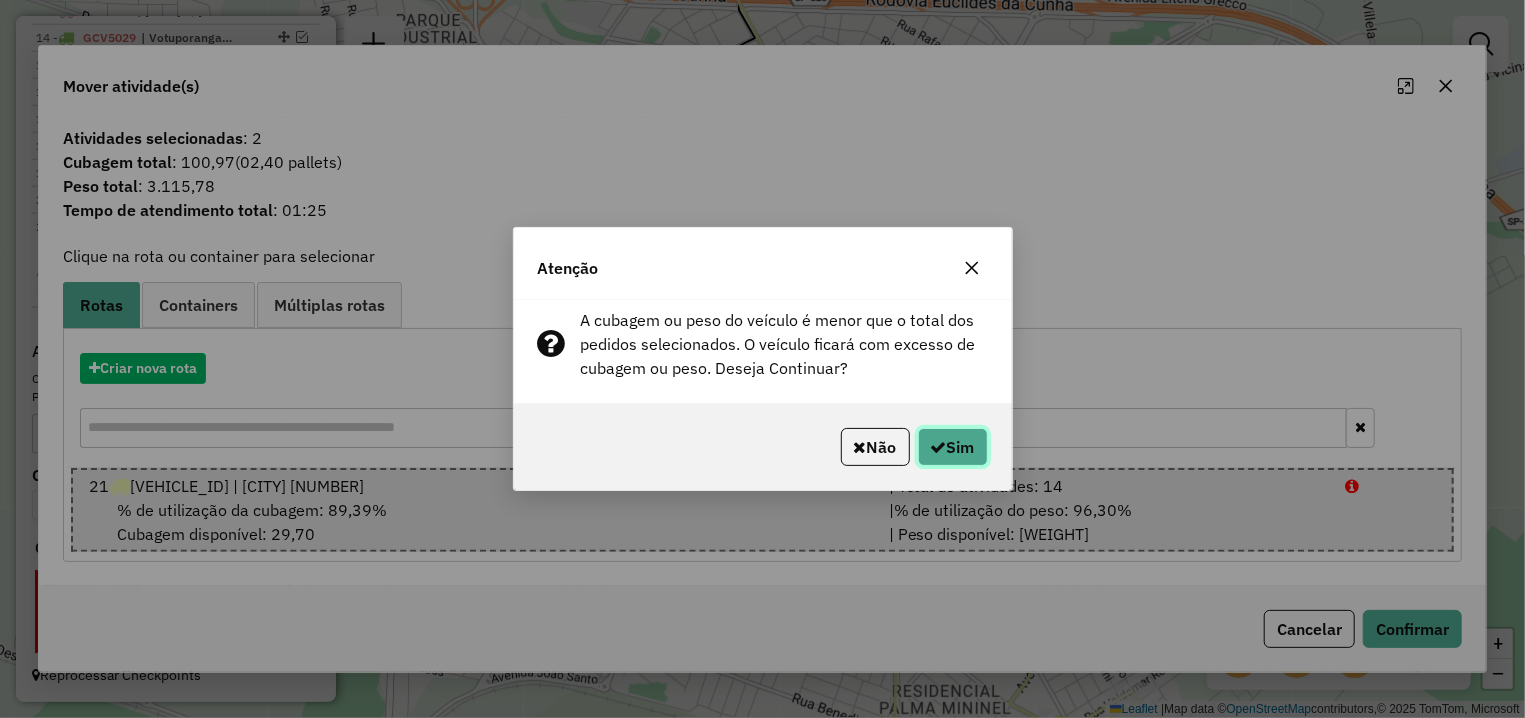 click on "Sim" 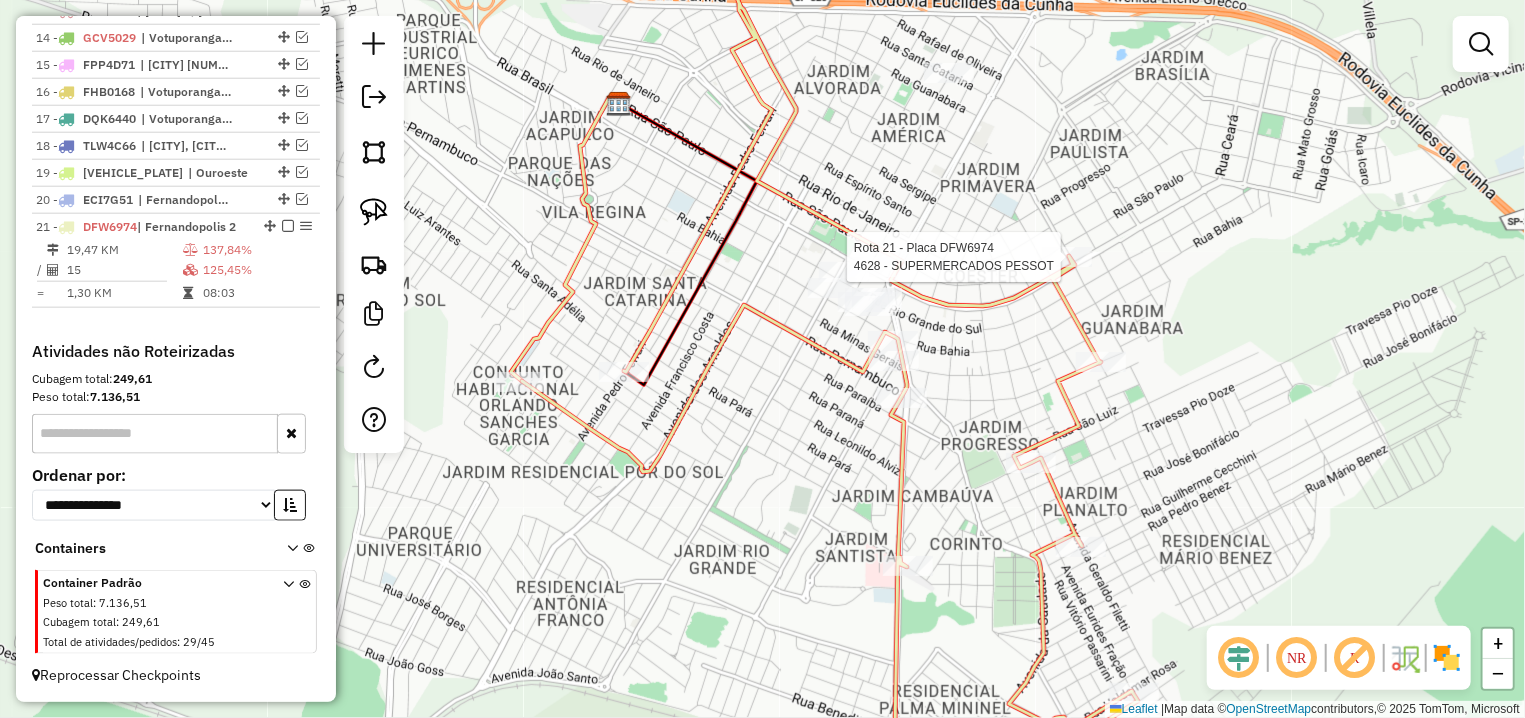 click 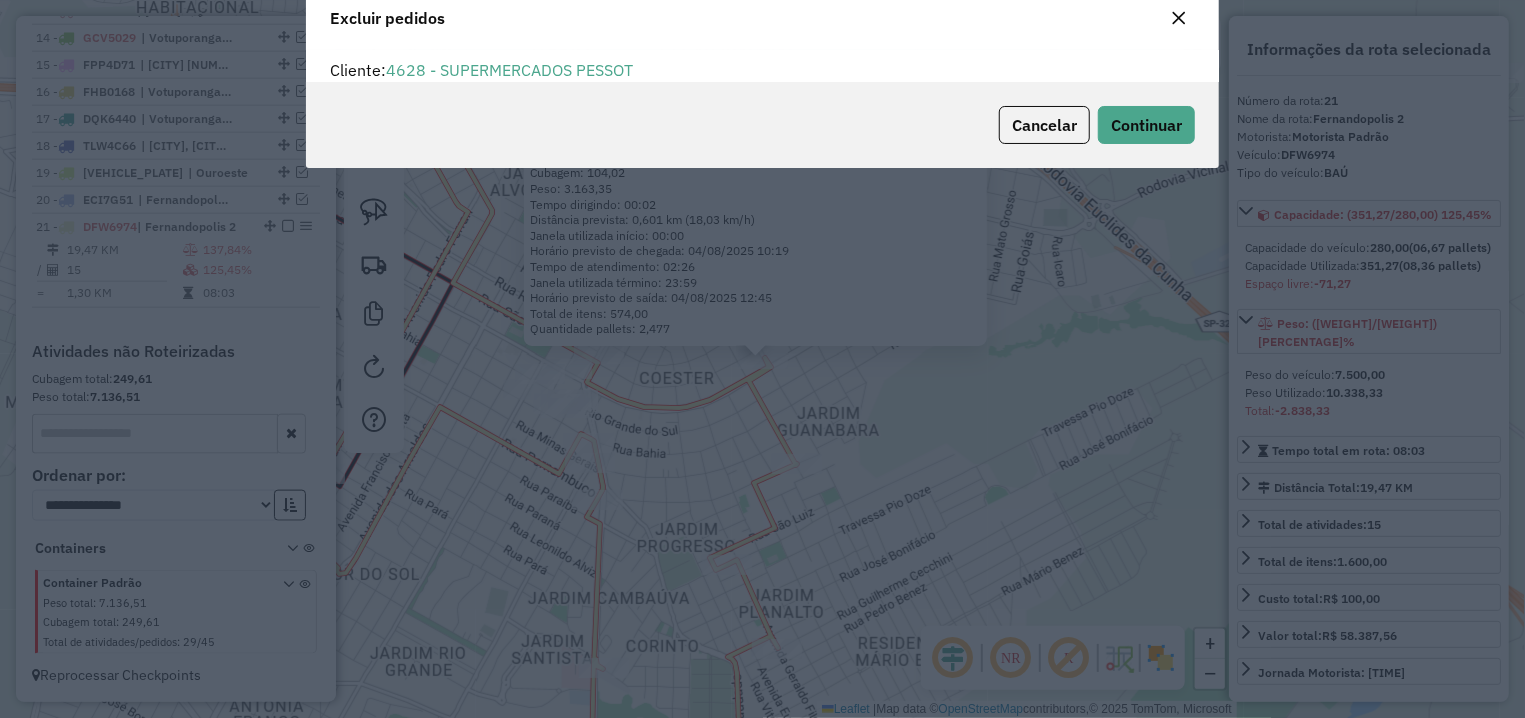 scroll, scrollTop: 0, scrollLeft: 0, axis: both 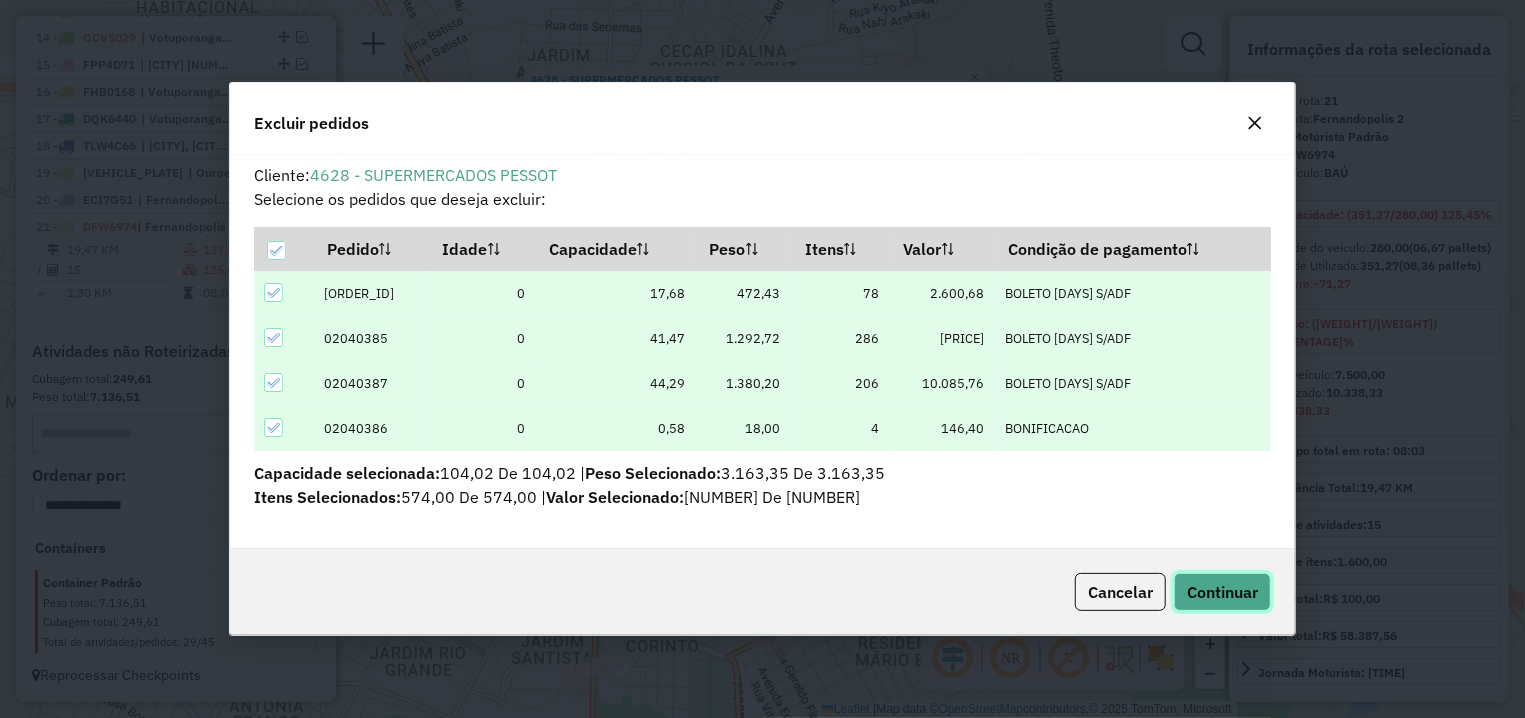 click on "Continuar" 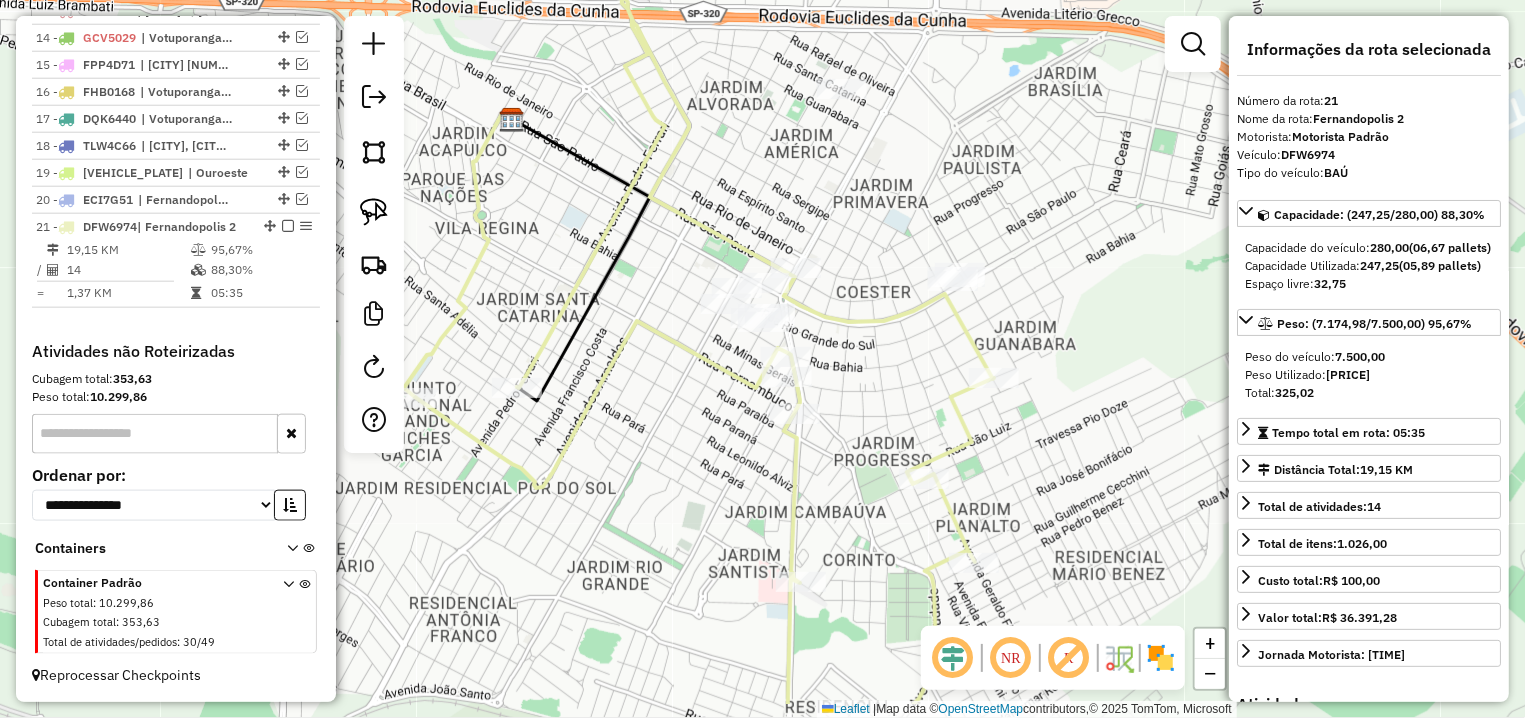 drag, startPoint x: 744, startPoint y: 515, endPoint x: 984, endPoint y: 421, distance: 257.75183 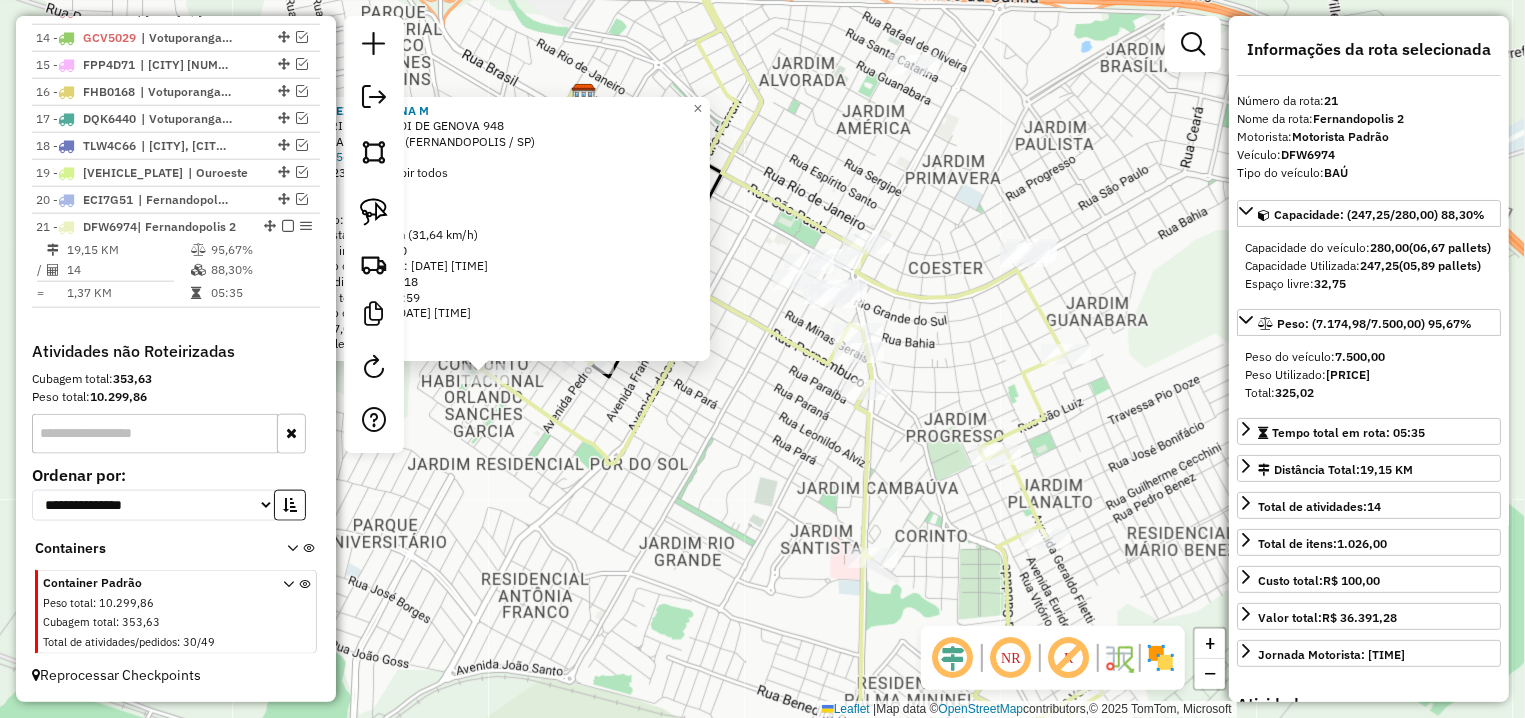 drag, startPoint x: 1001, startPoint y: 454, endPoint x: 735, endPoint y: 467, distance: 266.31747 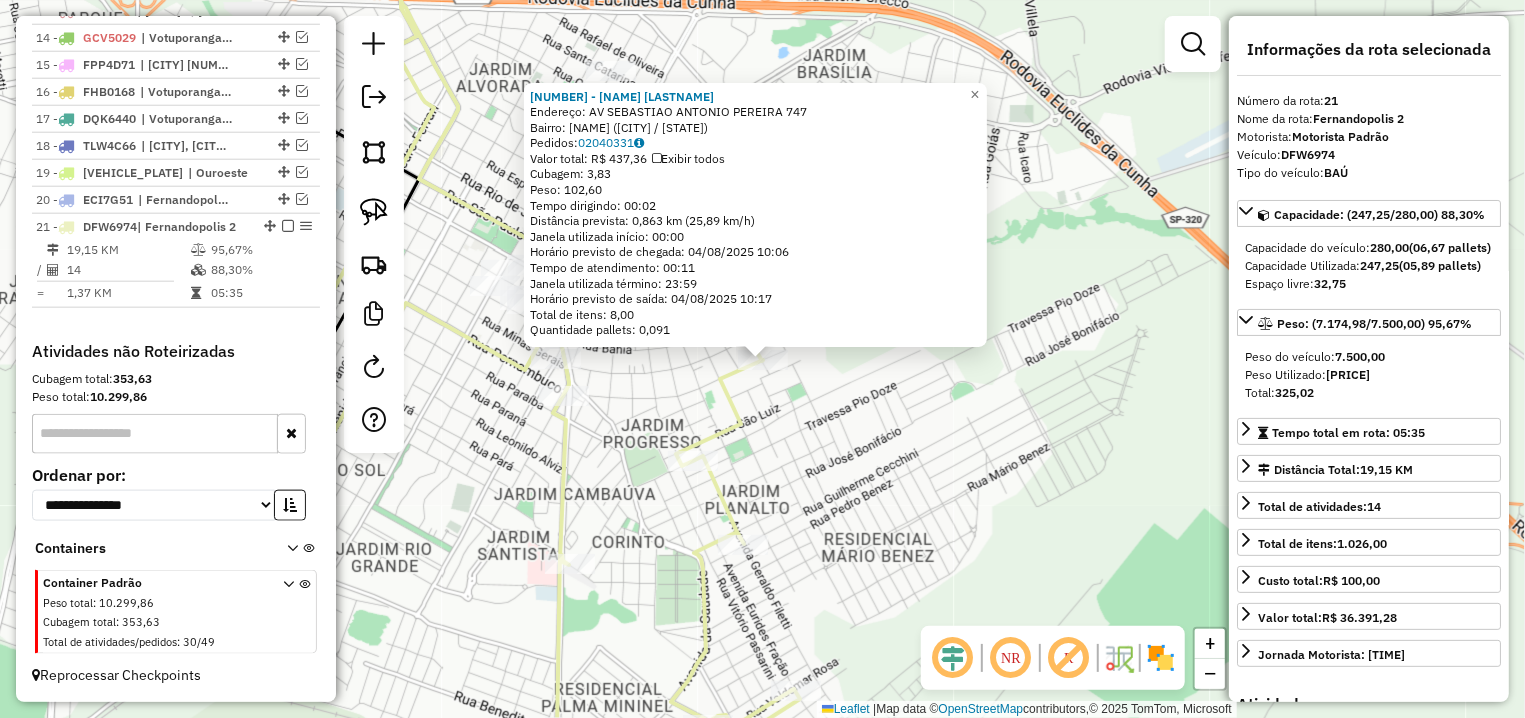click on "8194 - ANGELA LUIZA DE OLIV  Endereço: AV  SEBASTIAO ANTONIO PEREIRA     747   Bairro: JD. GUANABARA (FERNANDOPOLIS / SP)   Pedidos:  02040331   Valor total: R$ 437,36   Exibir todos   Cubagem: 3,83  Peso: 102,60  Tempo dirigindo: 00:02   Distância prevista: 0,863 km (25,89 km/h)   Janela utilizada início: 00:00   Horário previsto de chegada: 04/08/2025 10:06   Tempo de atendimento: 00:11   Janela utilizada término: 23:59   Horário previsto de saída: 04/08/2025 10:17   Total de itens: 8,00   Quantidade pallets: 0,091  × Janela de atendimento Grade de atendimento Capacidade Transportadoras Veículos Cliente Pedidos  Rotas Selecione os dias de semana para filtrar as janelas de atendimento  Seg   Ter   Qua   Qui   Sex   Sáb   Dom  Informe o período da janela de atendimento: De: Até:  Filtrar exatamente a janela do cliente  Considerar janela de atendimento padrão  Selecione os dias de semana para filtrar as grades de atendimento  Seg   Ter   Qua   Qui   Sex   Sáb   Dom   Peso mínimo:   De:   Até:" 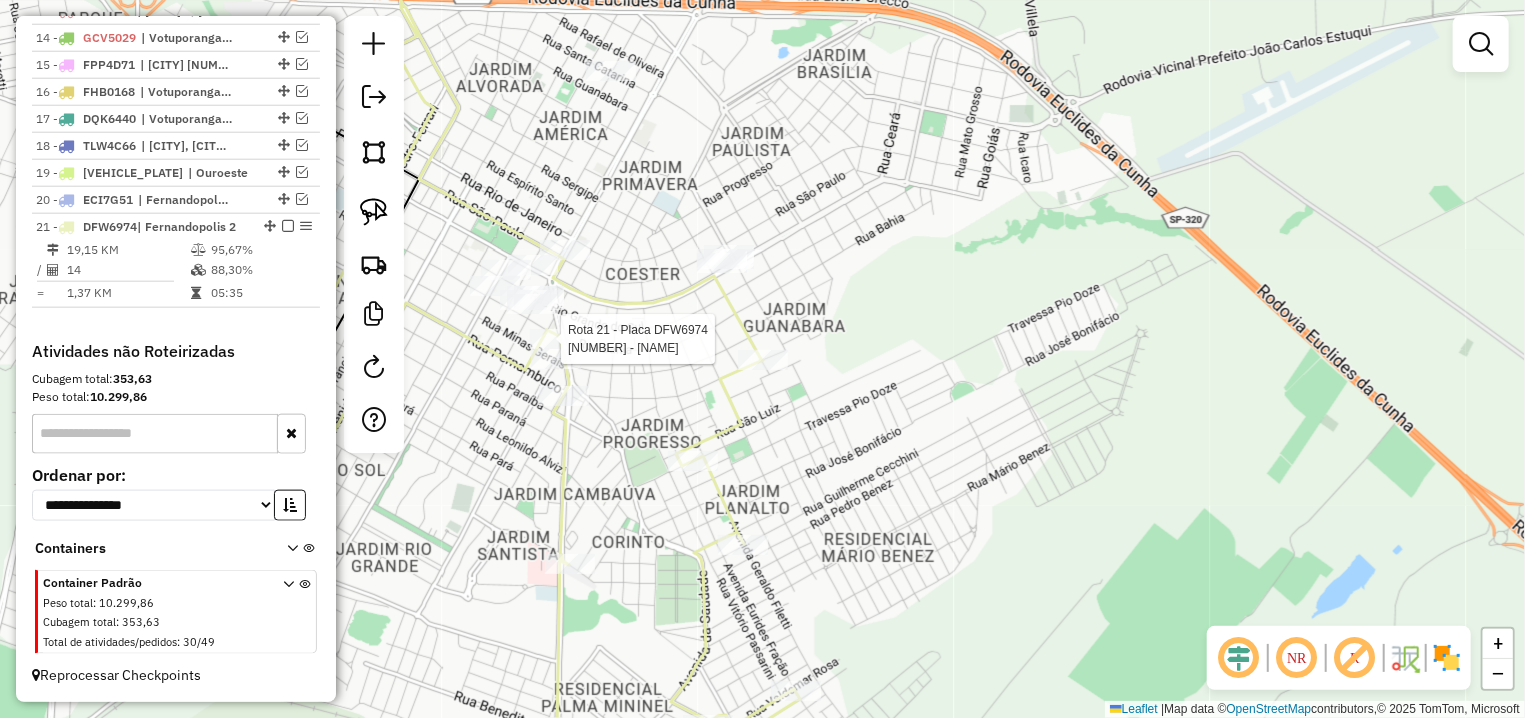 select on "**********" 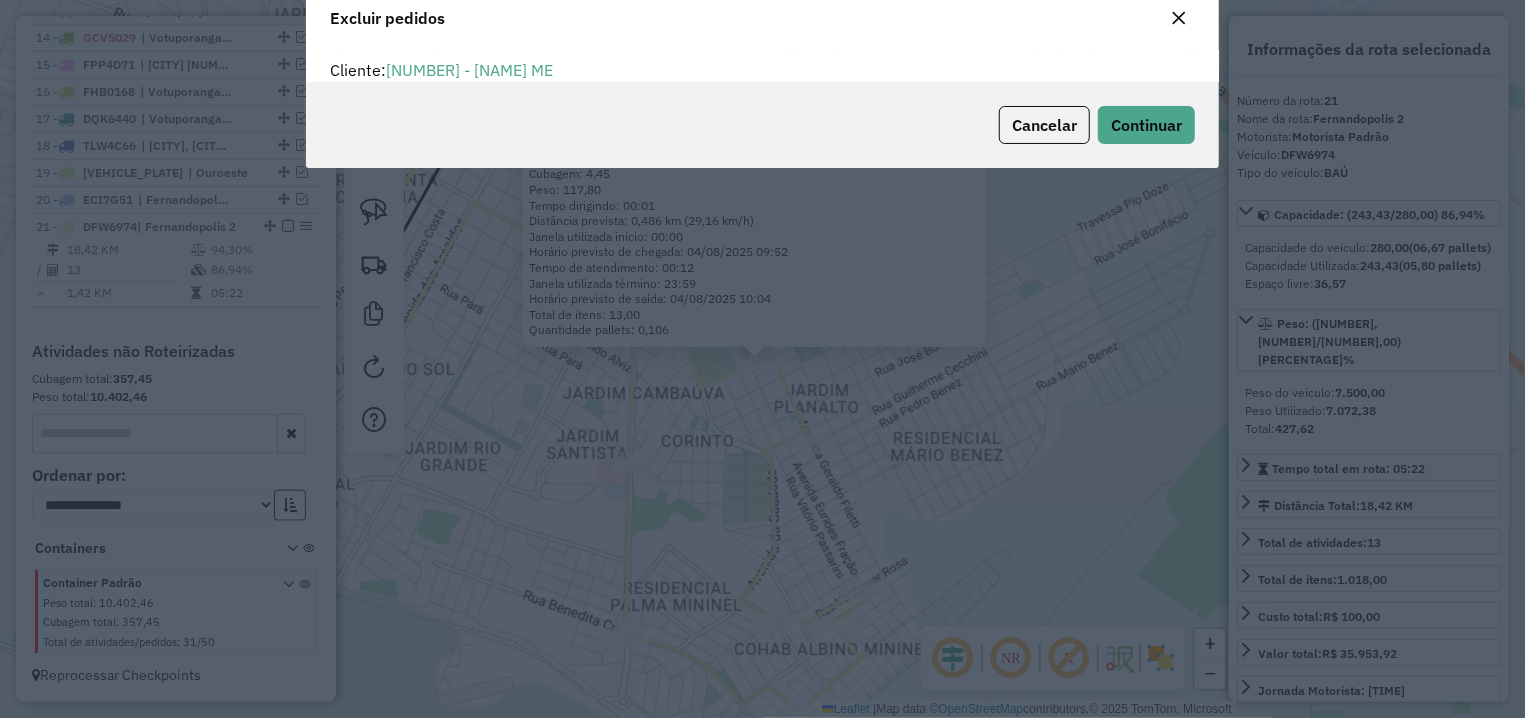 scroll, scrollTop: 11, scrollLeft: 6, axis: both 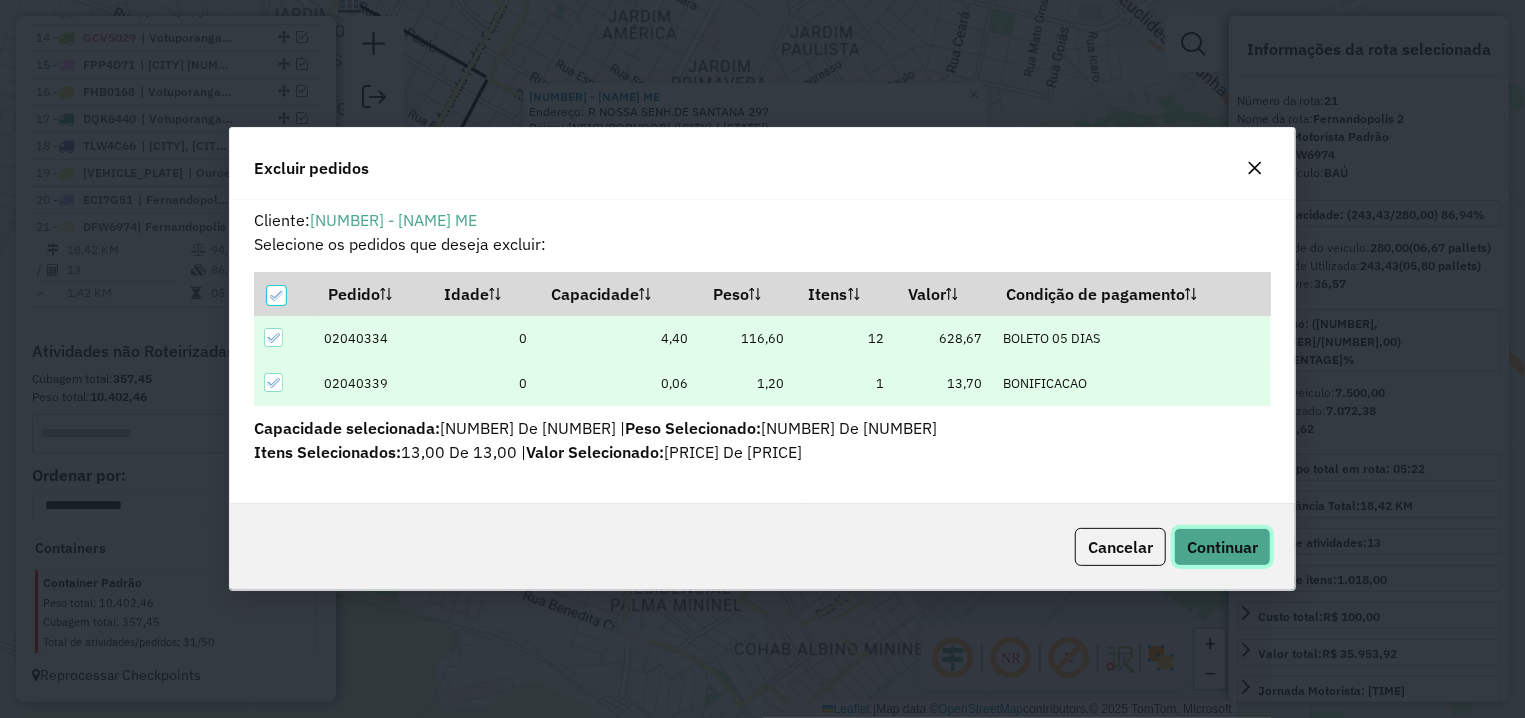 click on "Continuar" 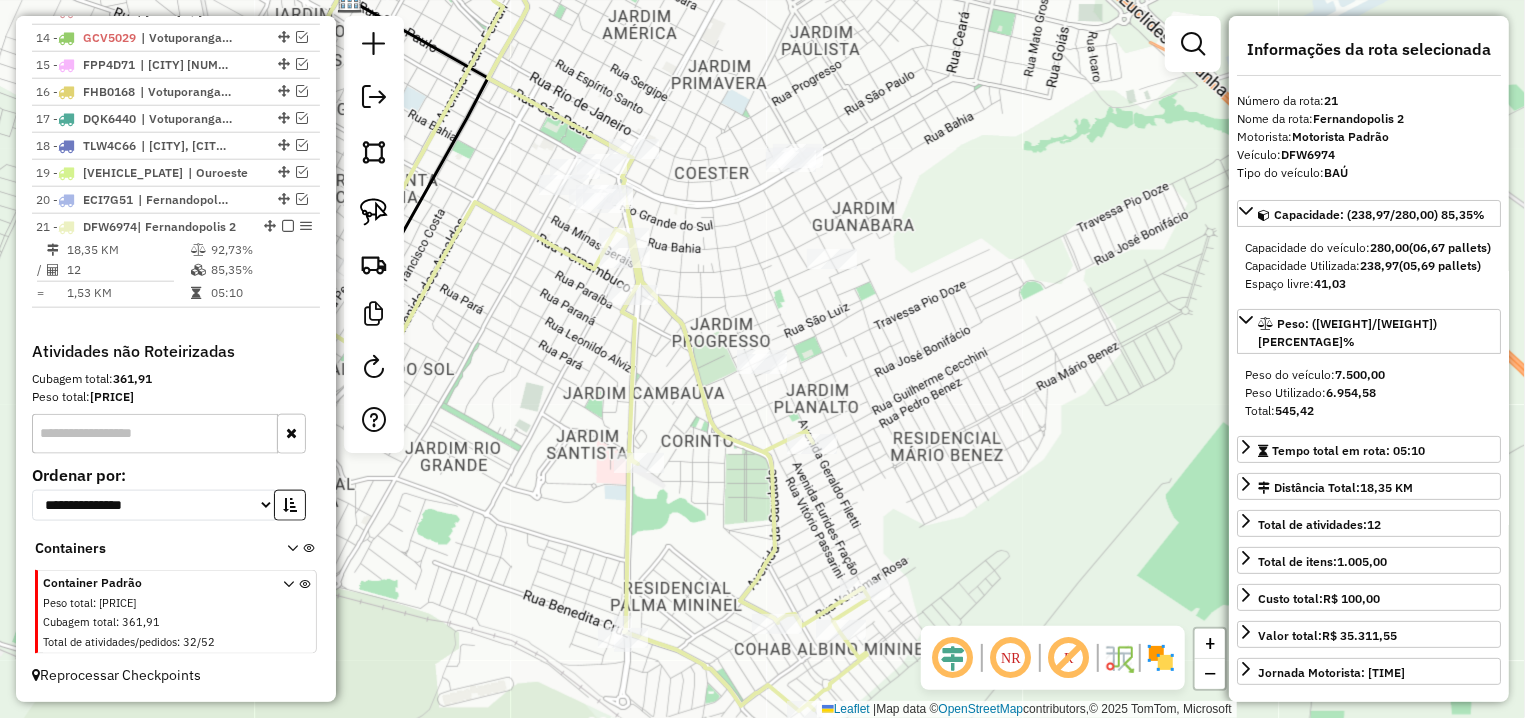 click at bounding box center (288, 226) 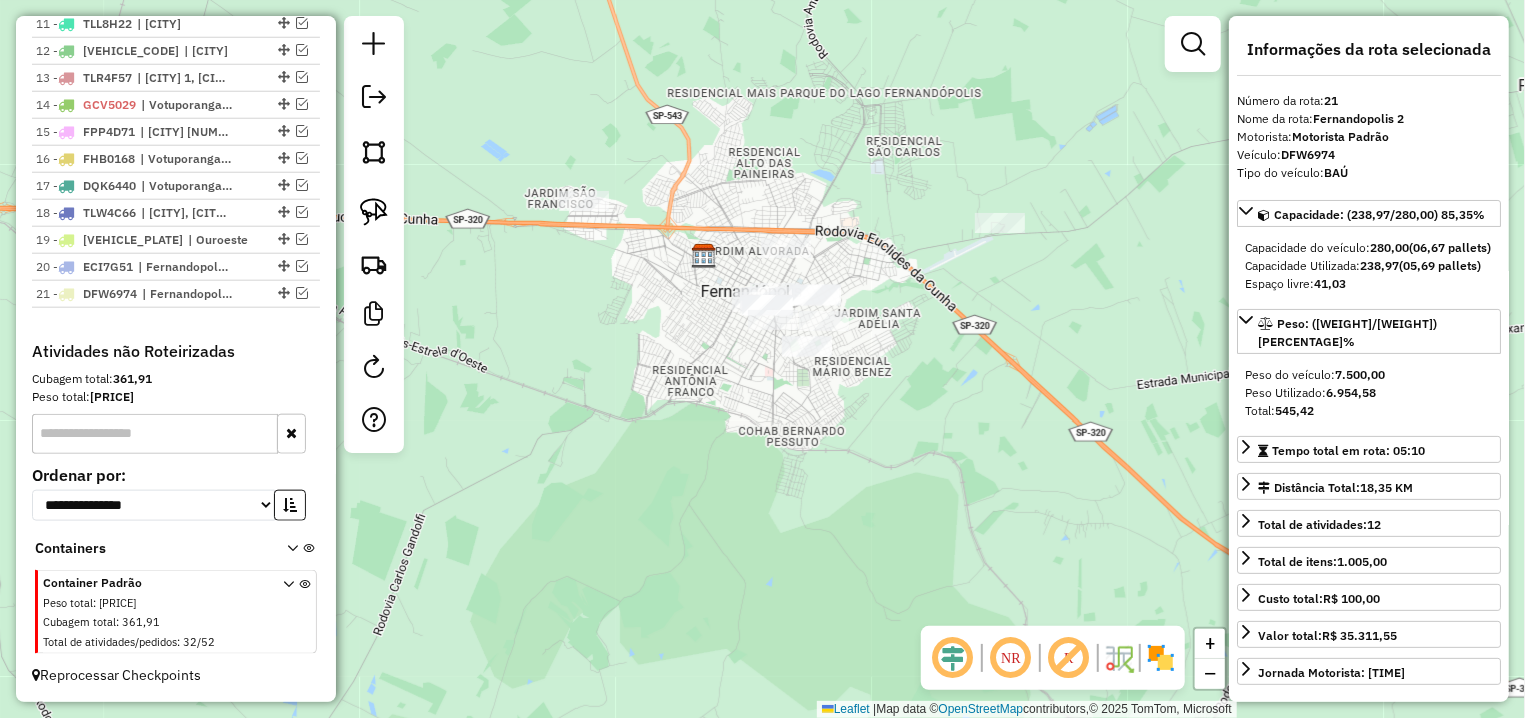 drag, startPoint x: 896, startPoint y: 259, endPoint x: 873, endPoint y: 320, distance: 65.192024 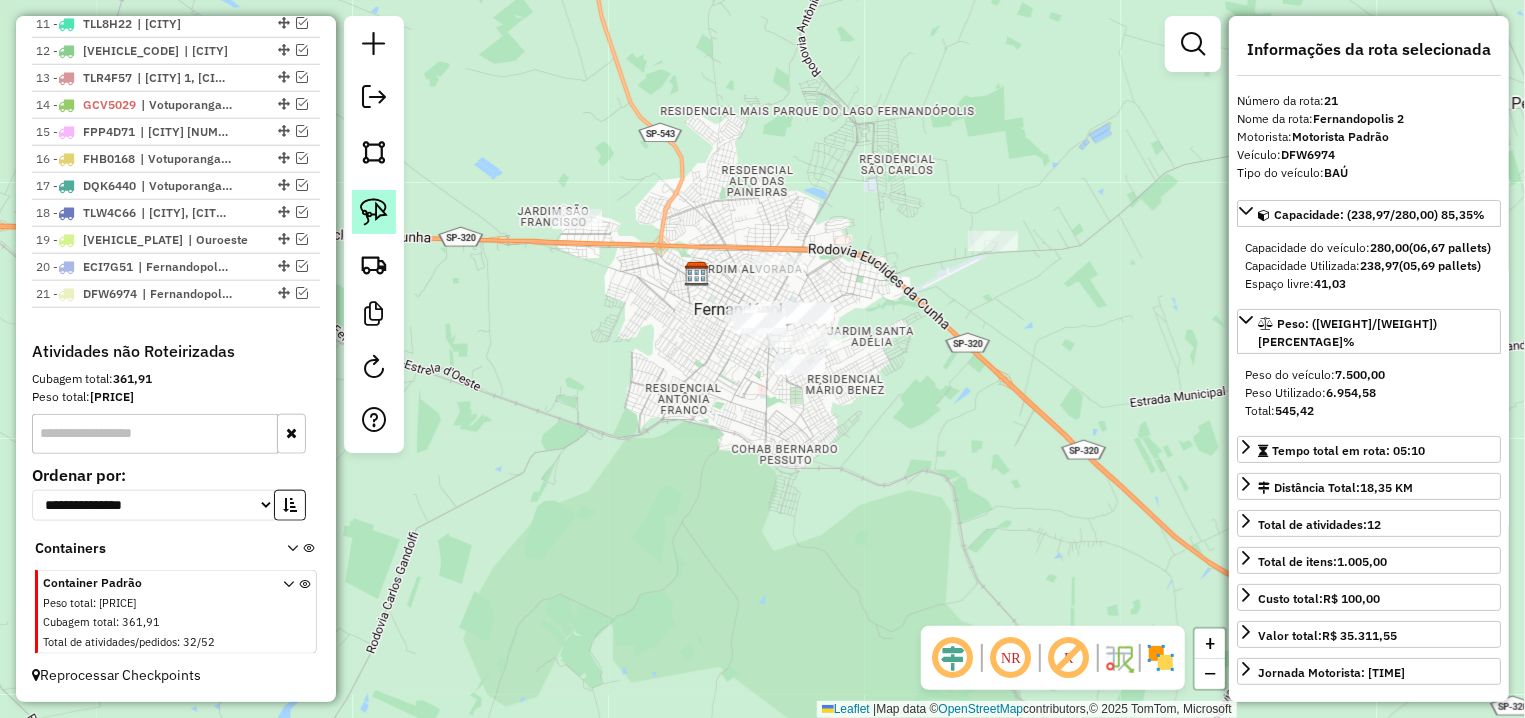 click 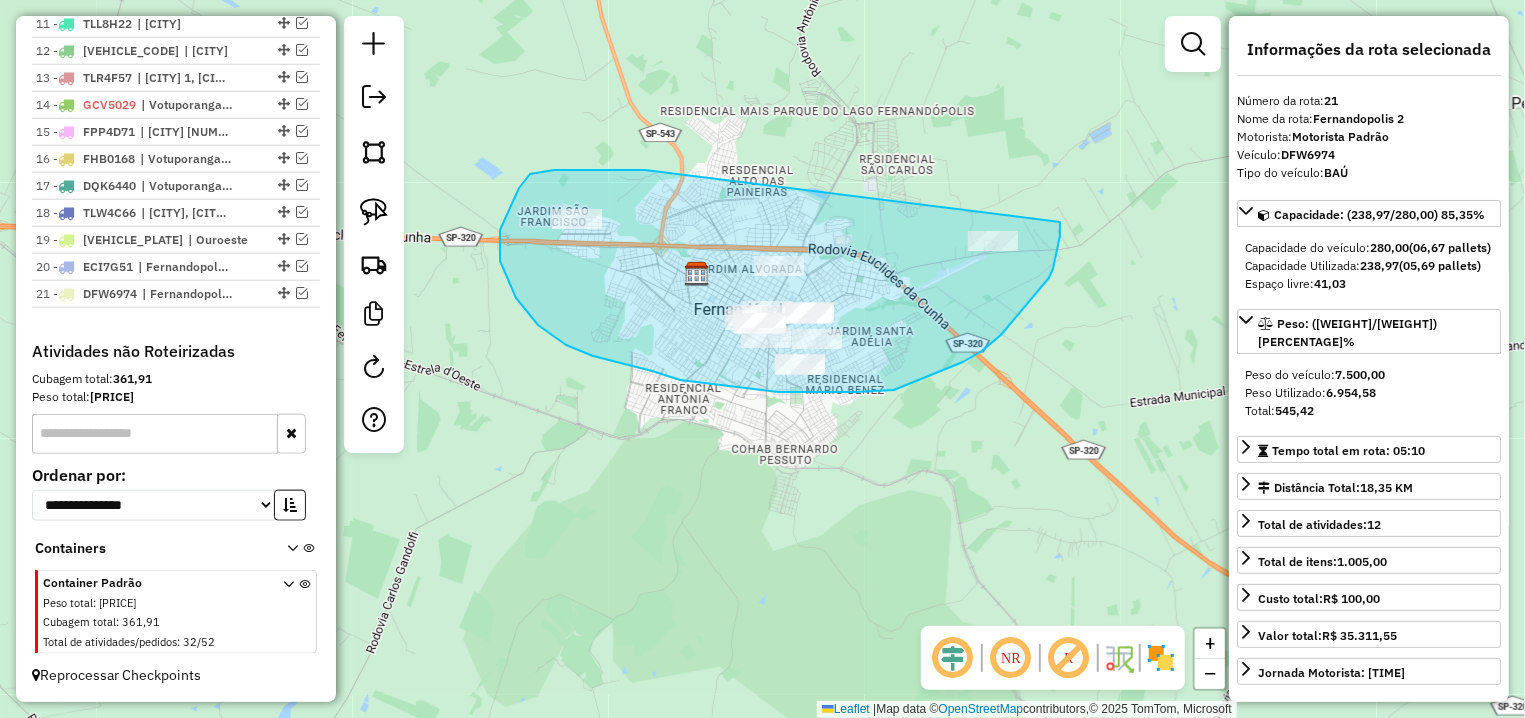 drag, startPoint x: 645, startPoint y: 170, endPoint x: 1060, endPoint y: 222, distance: 418.24515 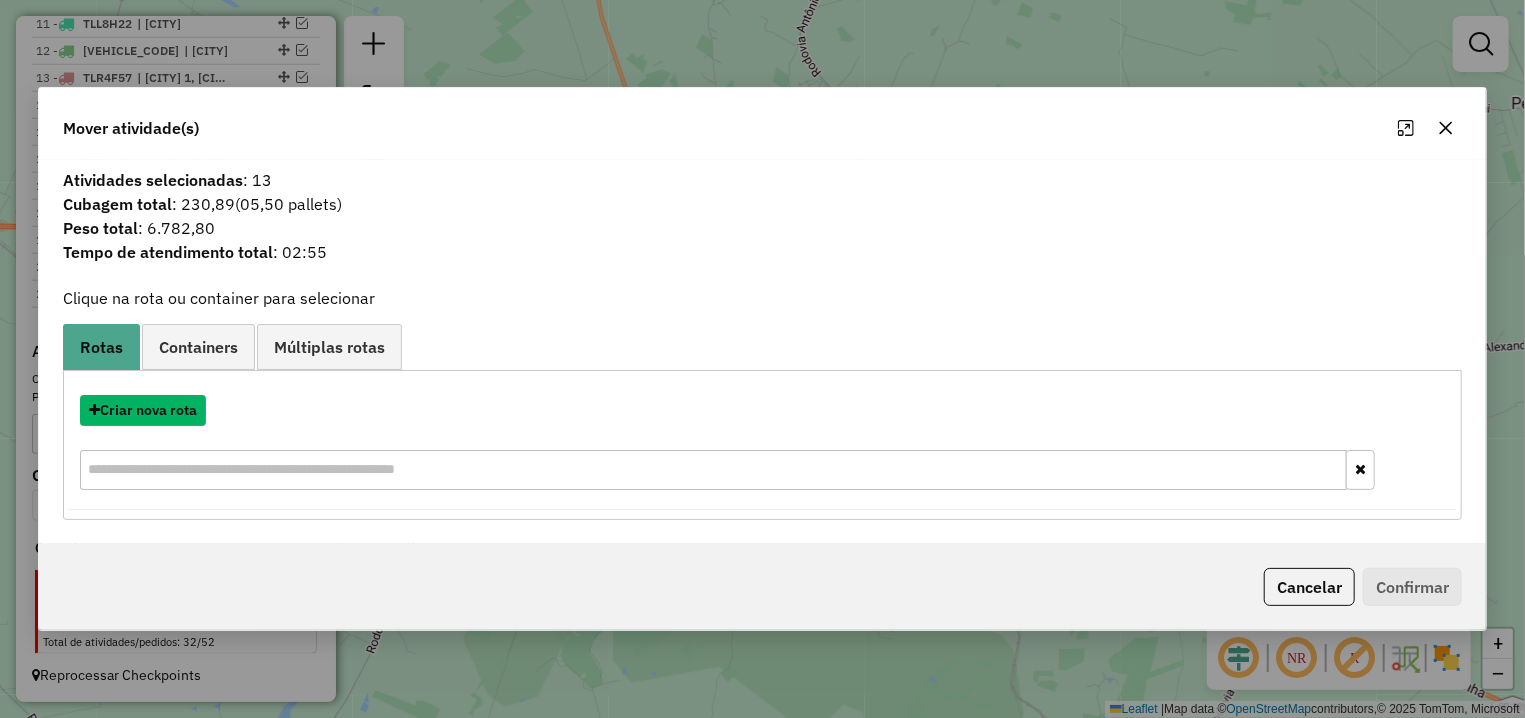 click on "Criar nova rota" at bounding box center (143, 410) 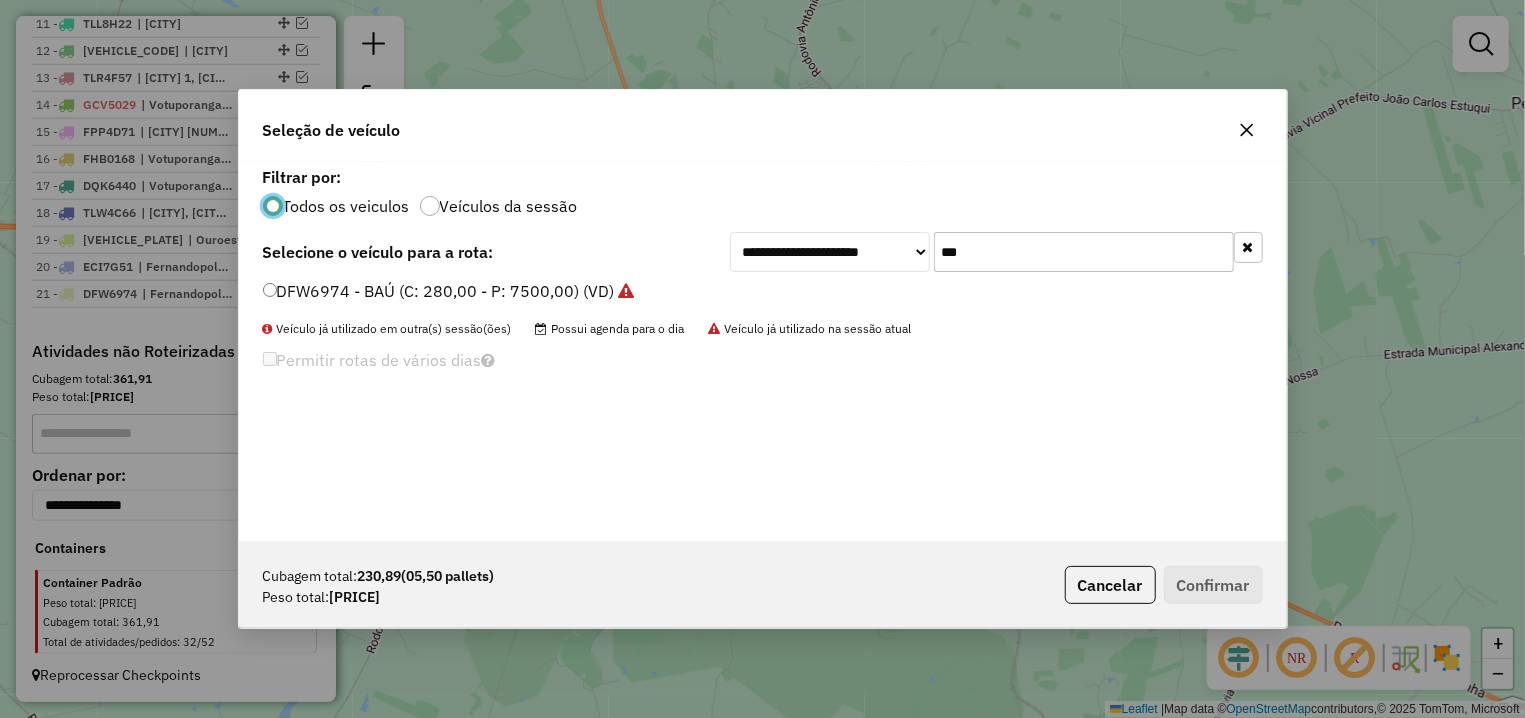 scroll, scrollTop: 11, scrollLeft: 6, axis: both 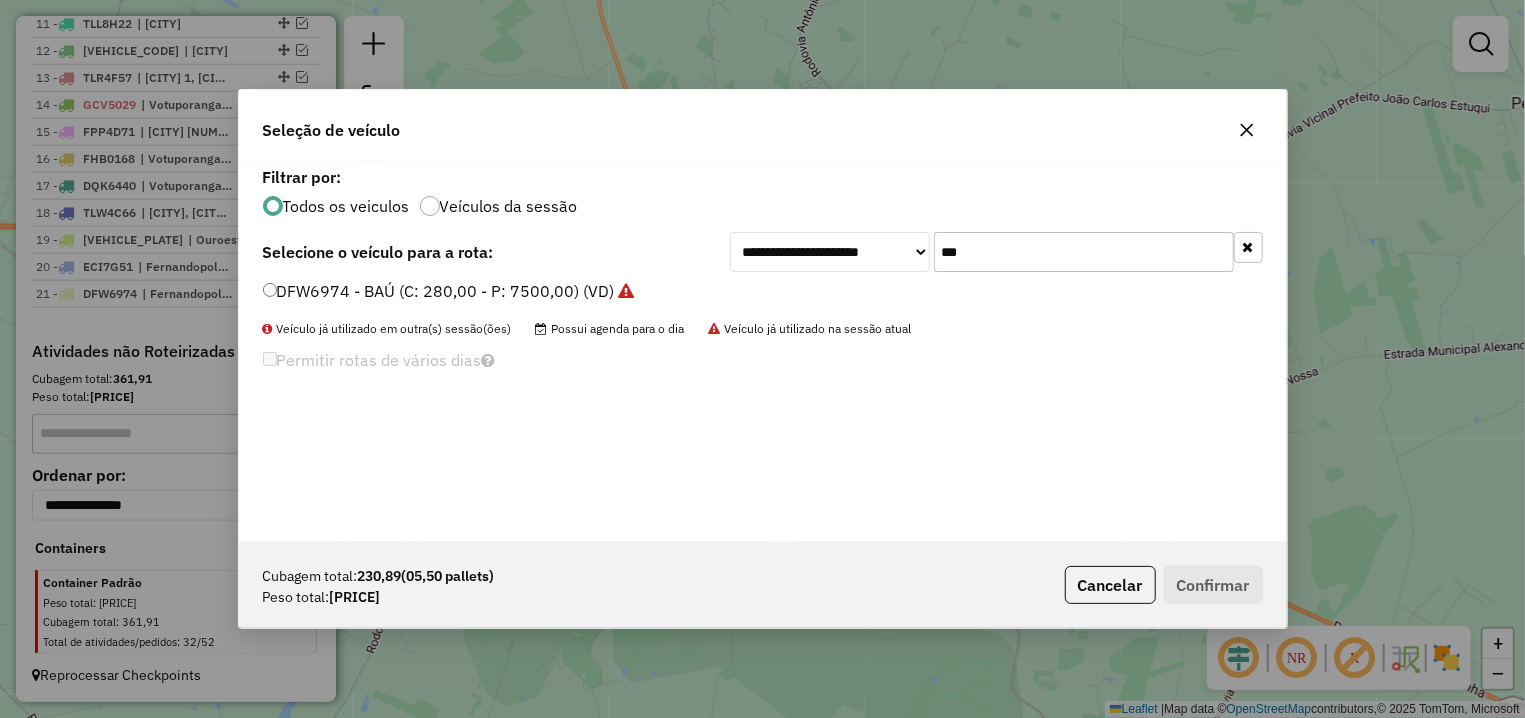 drag, startPoint x: 881, startPoint y: 256, endPoint x: 833, endPoint y: 256, distance: 48 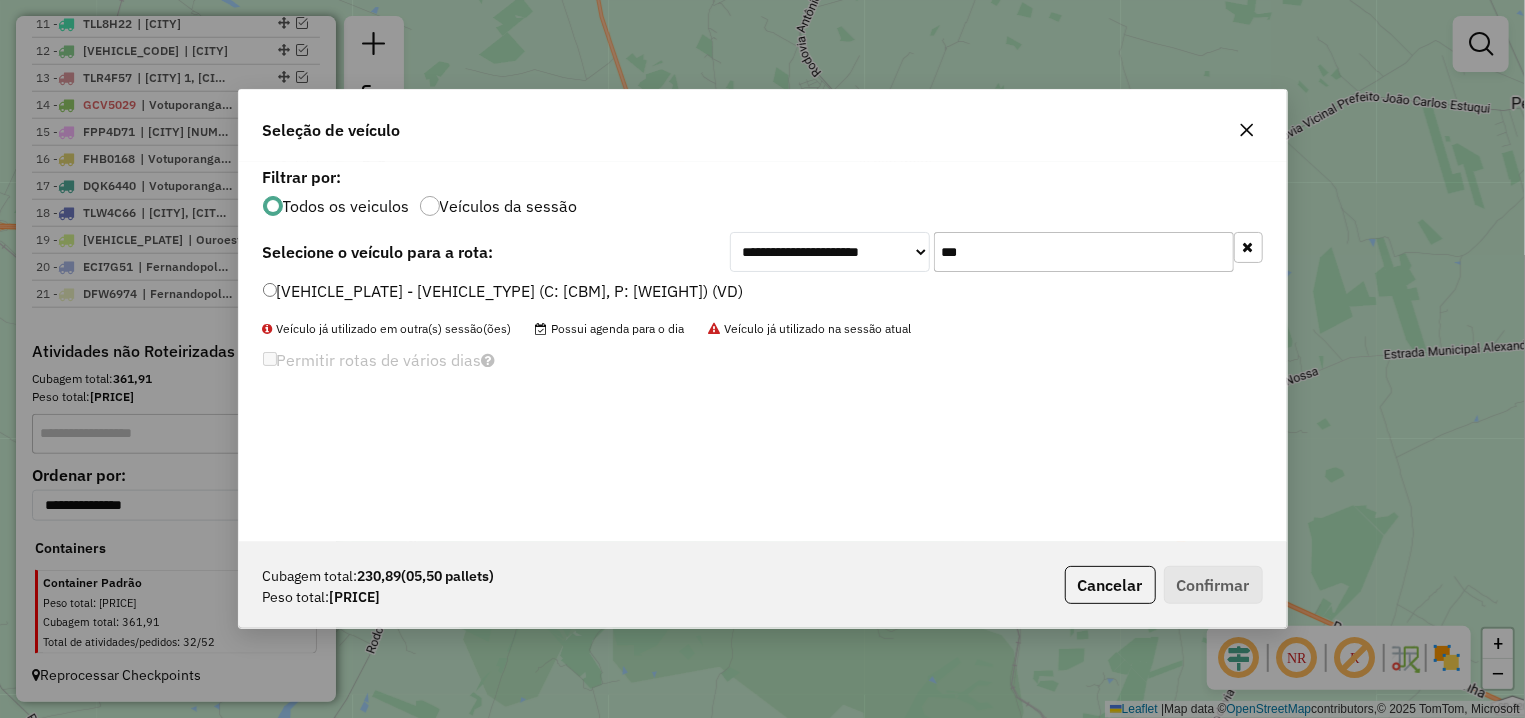 type on "***" 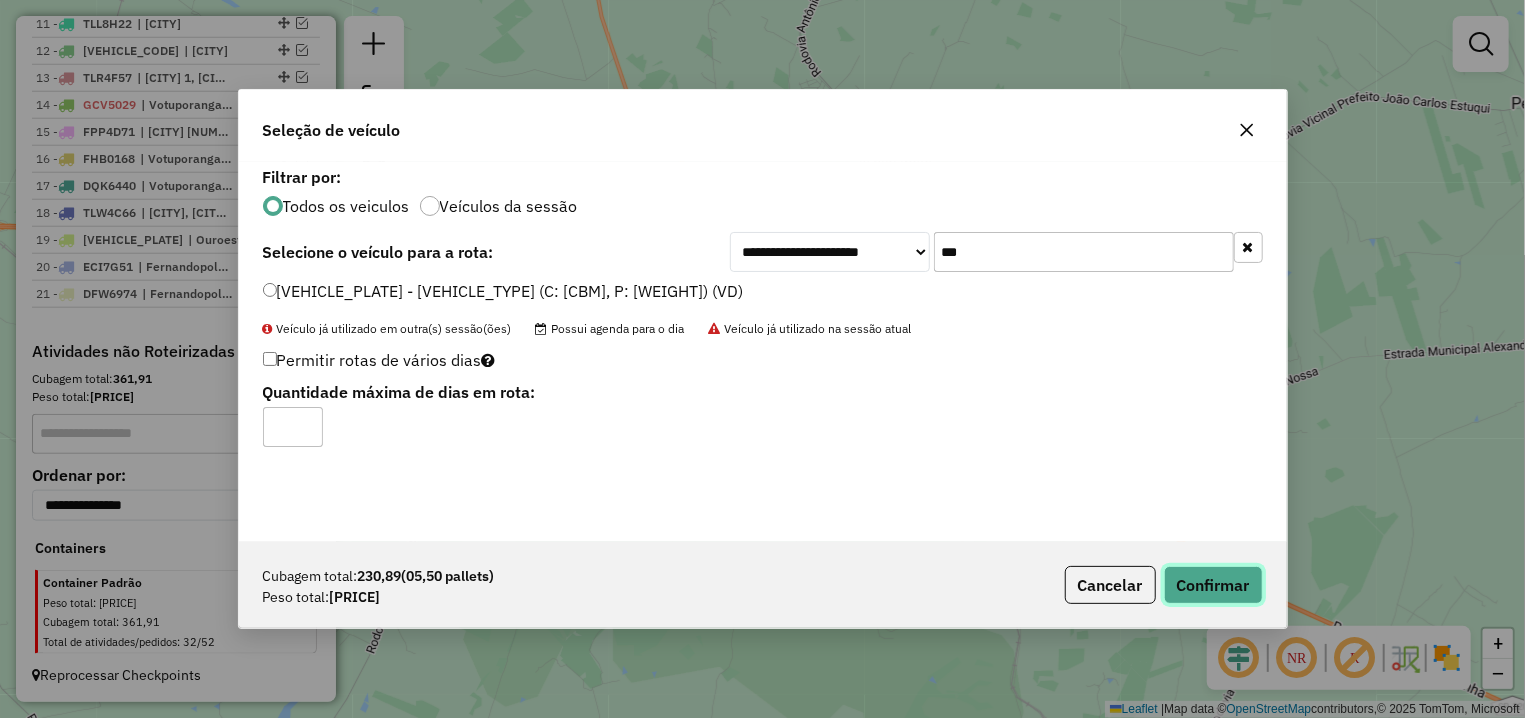click on "Confirmar" 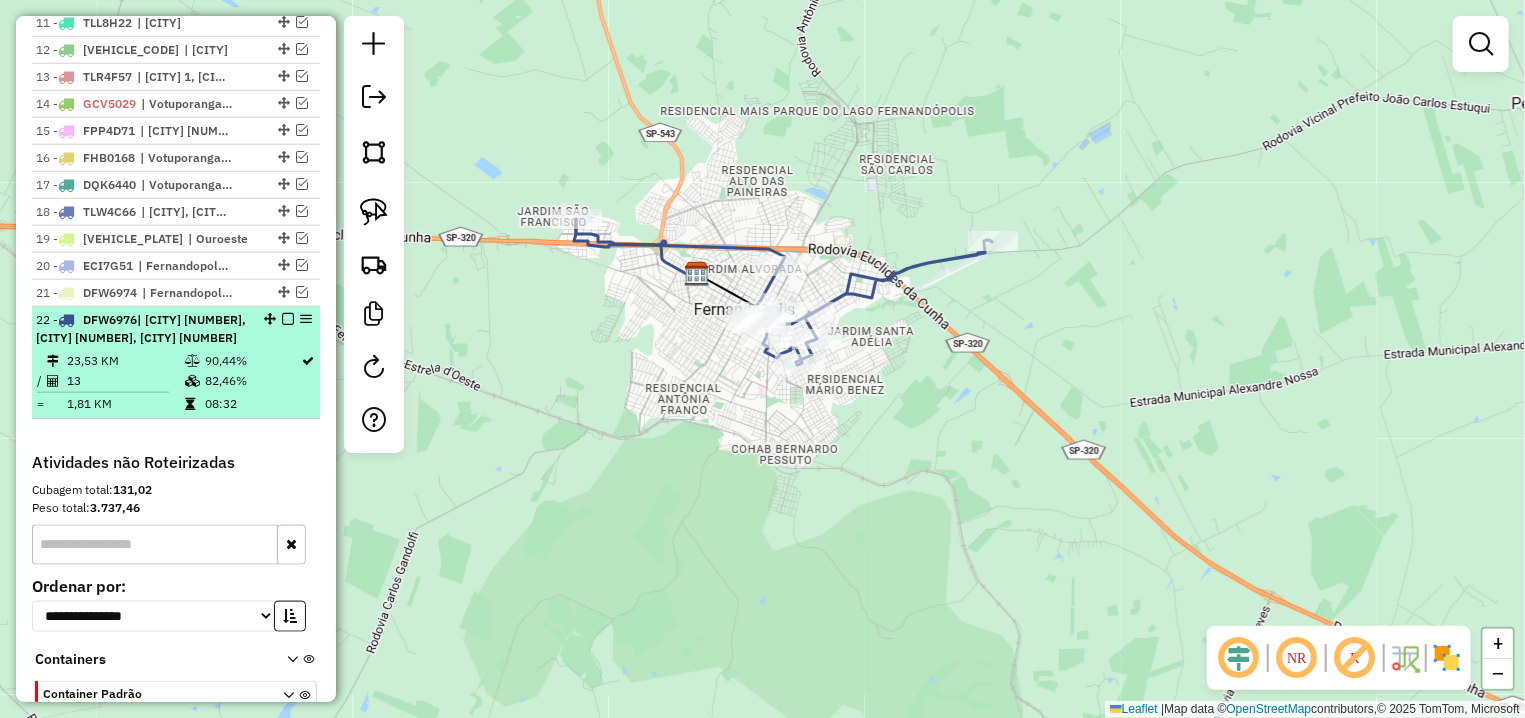 click at bounding box center (288, 319) 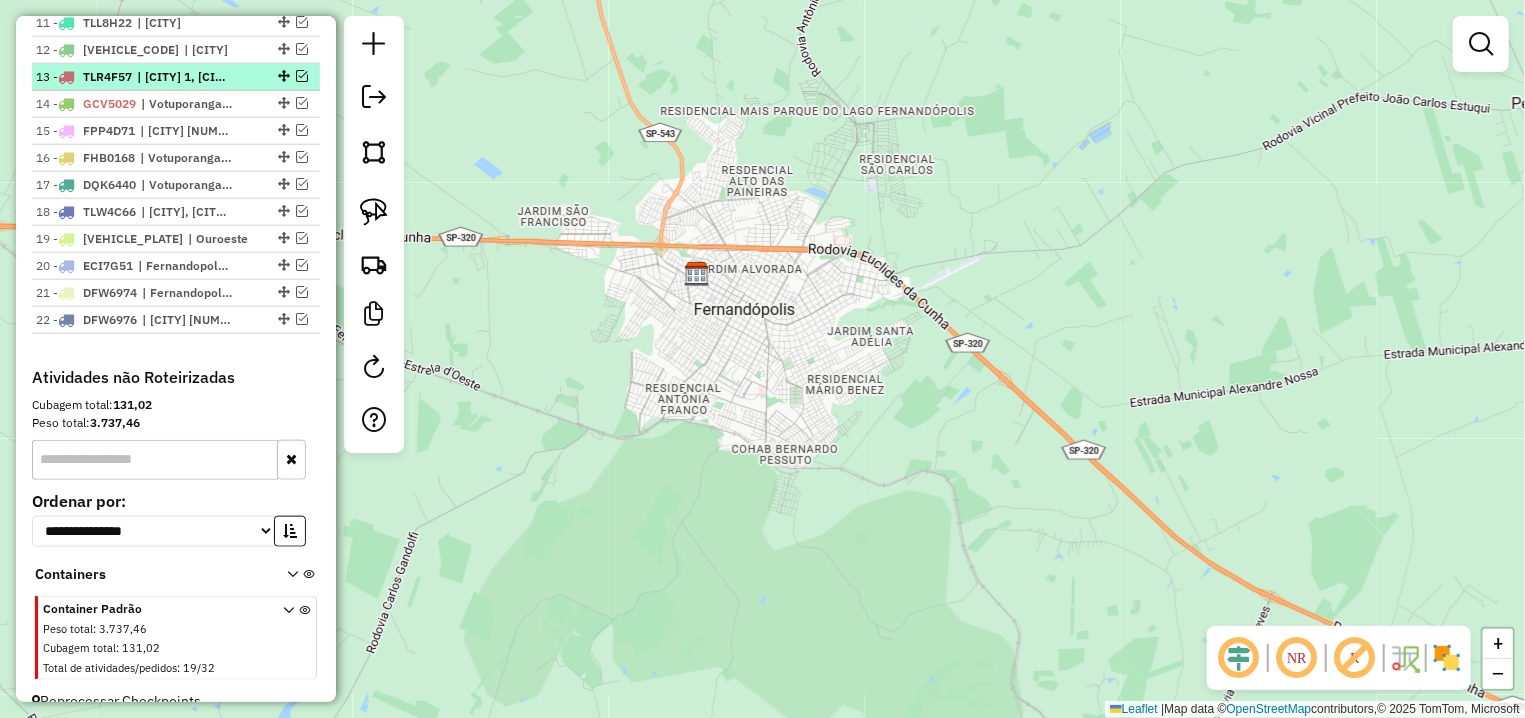 click at bounding box center (302, 76) 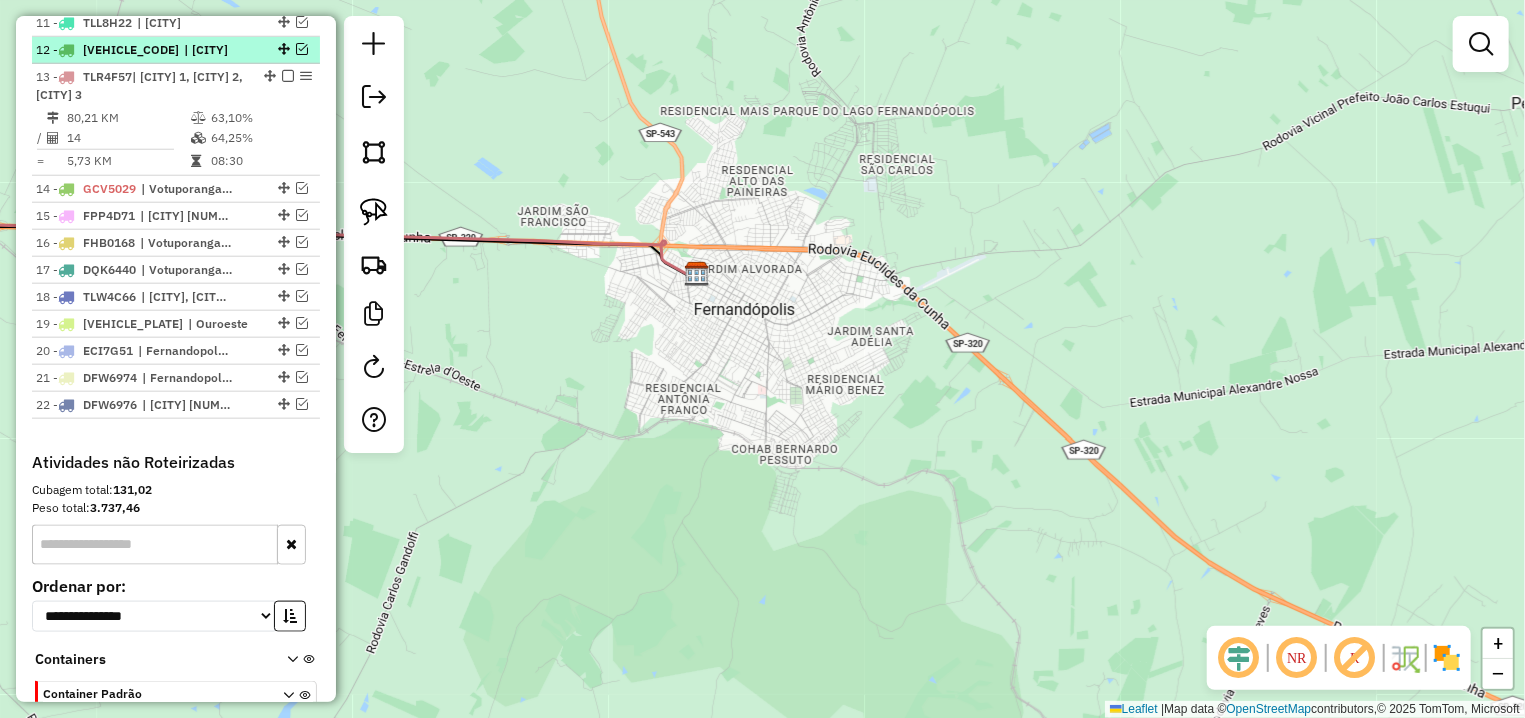 click at bounding box center [302, 49] 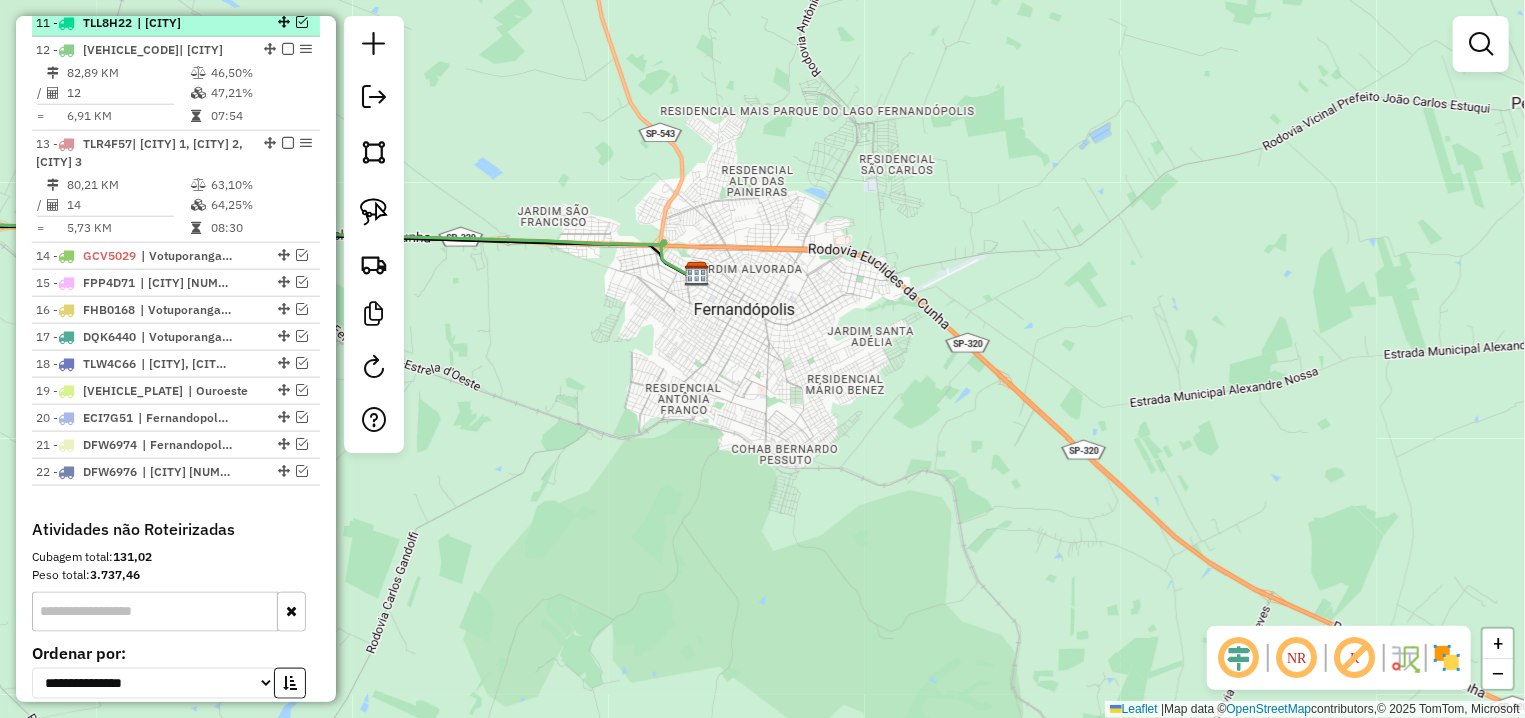 click at bounding box center (302, 22) 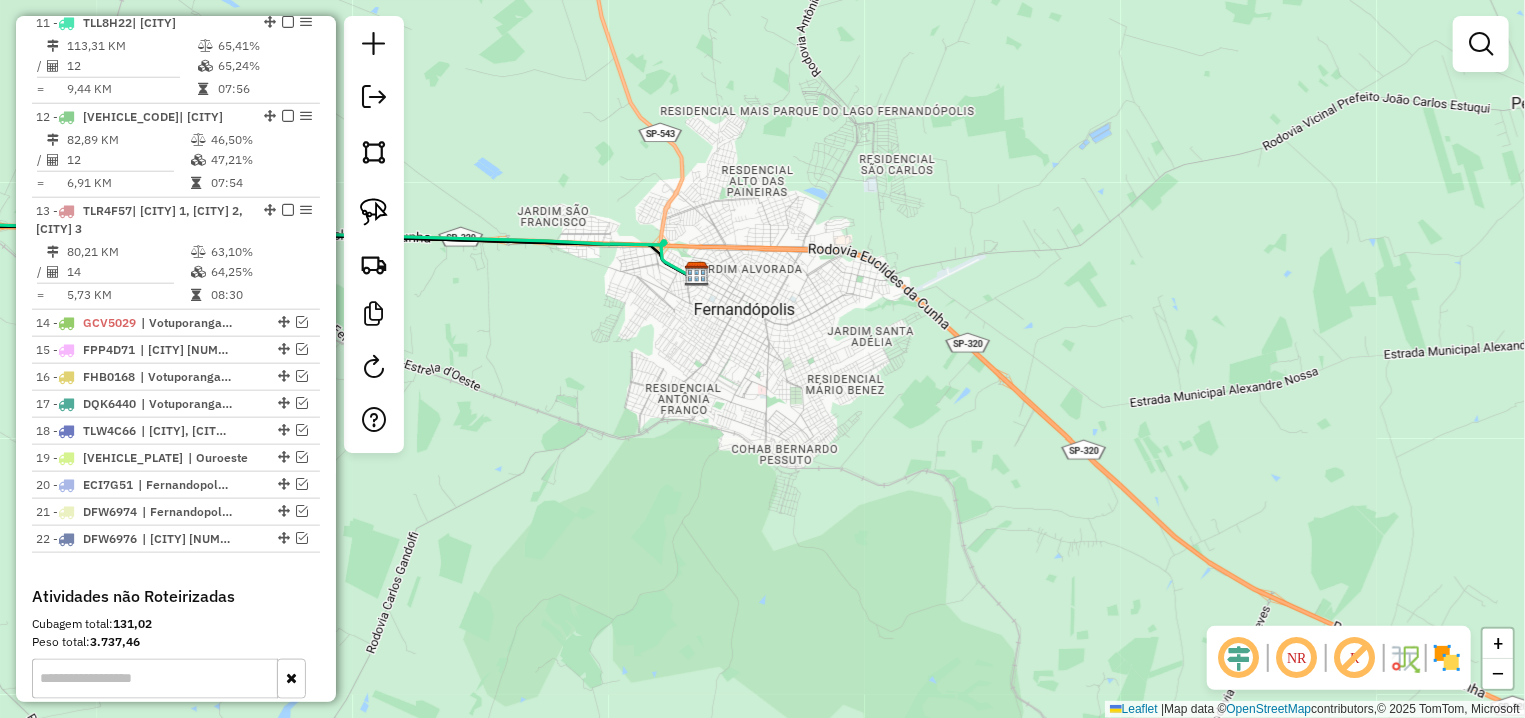 drag, startPoint x: 1117, startPoint y: 317, endPoint x: 1516, endPoint y: 394, distance: 406.3619 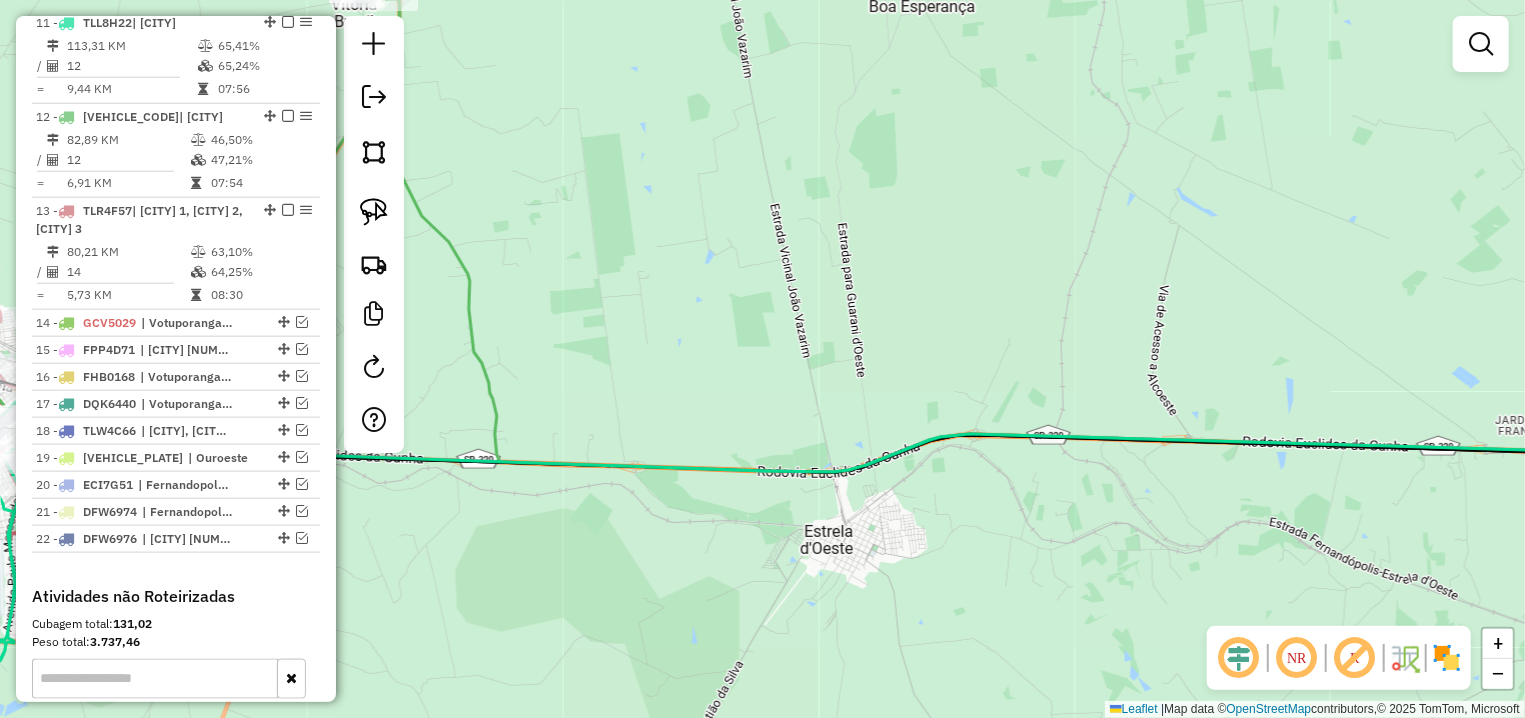 drag, startPoint x: 795, startPoint y: 409, endPoint x: 1521, endPoint y: 379, distance: 726.61957 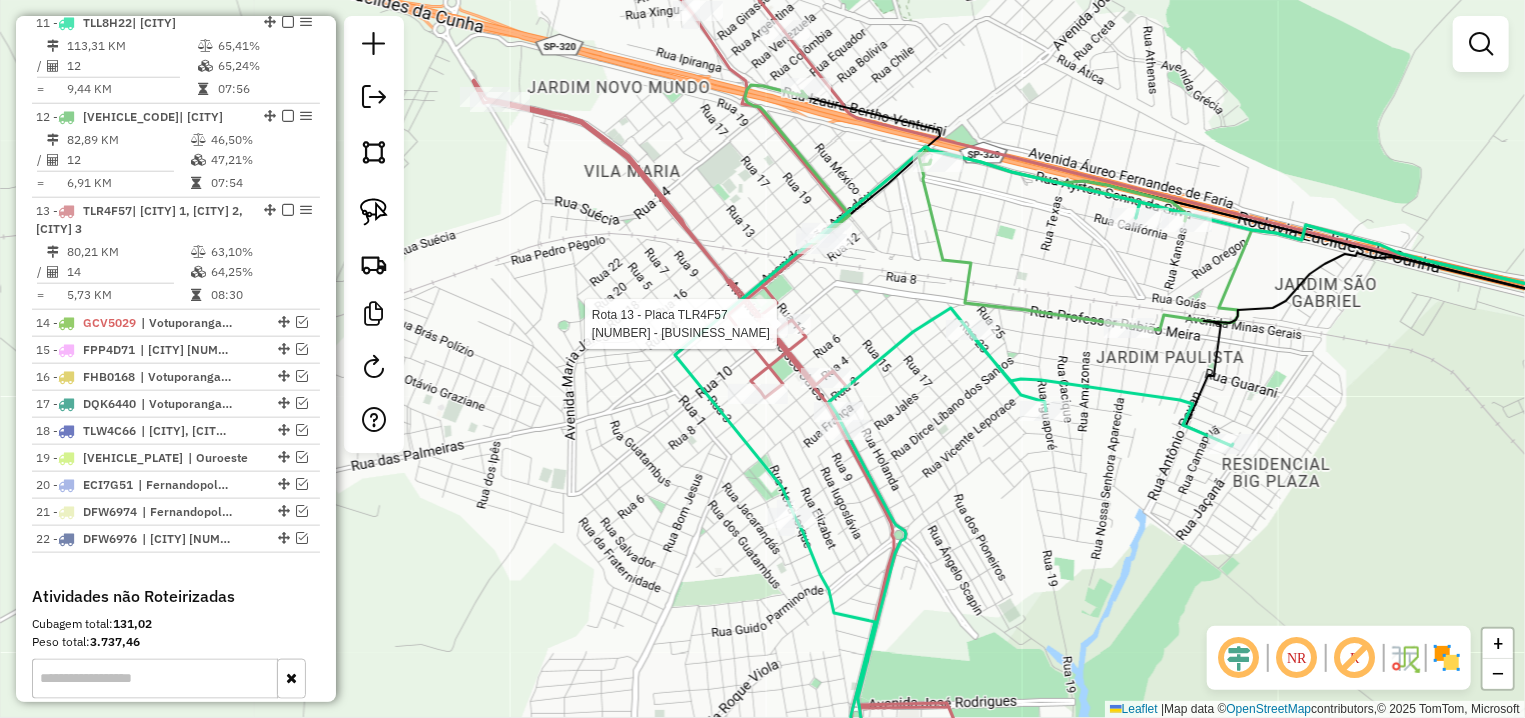 select on "**********" 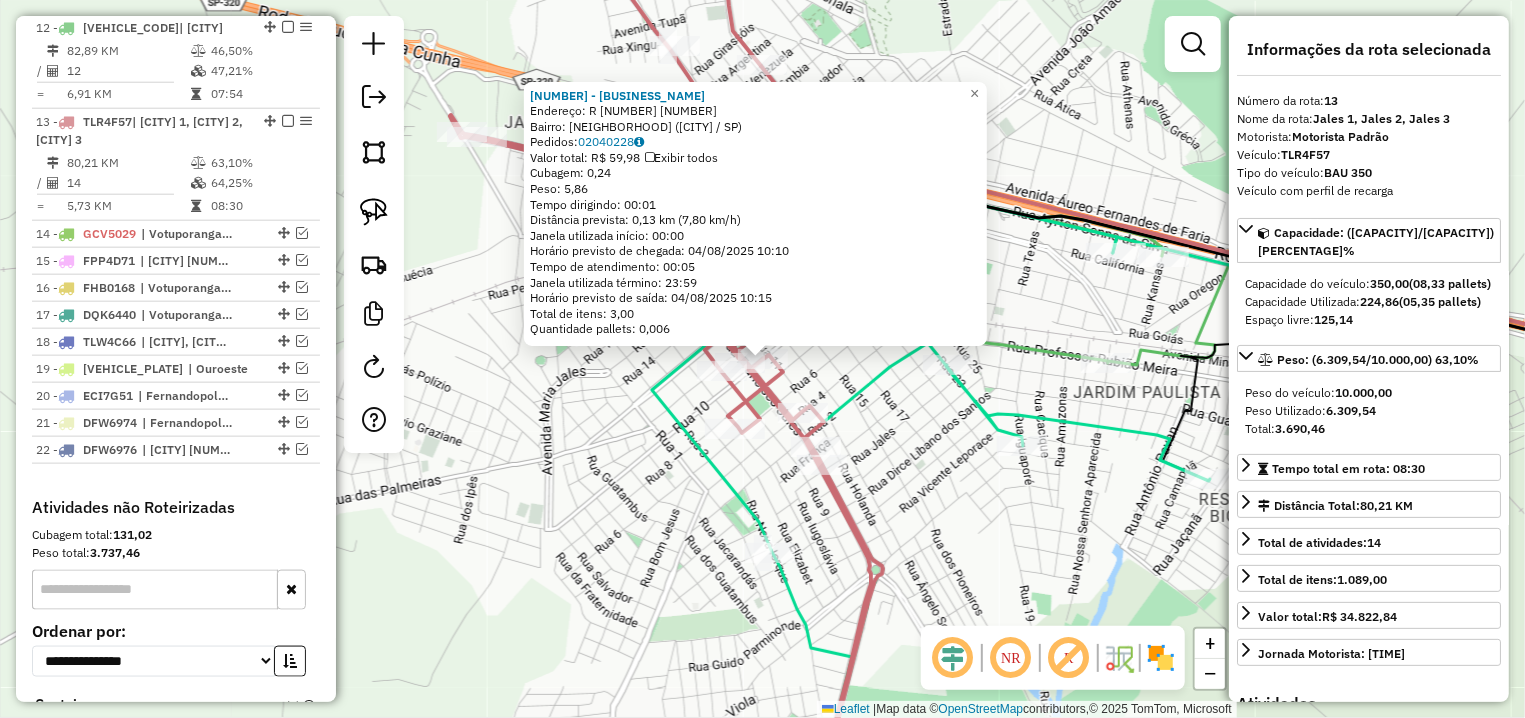 scroll, scrollTop: 1251, scrollLeft: 0, axis: vertical 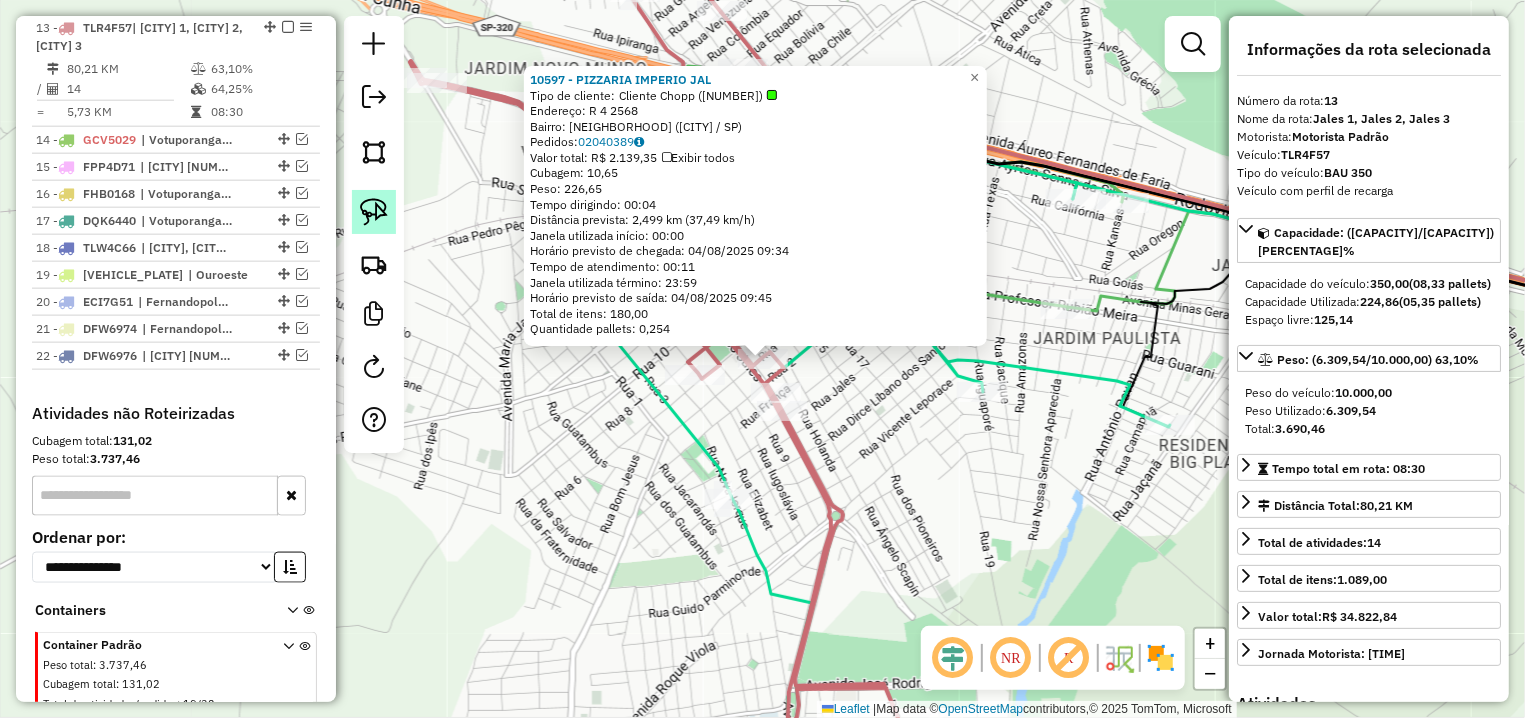 click 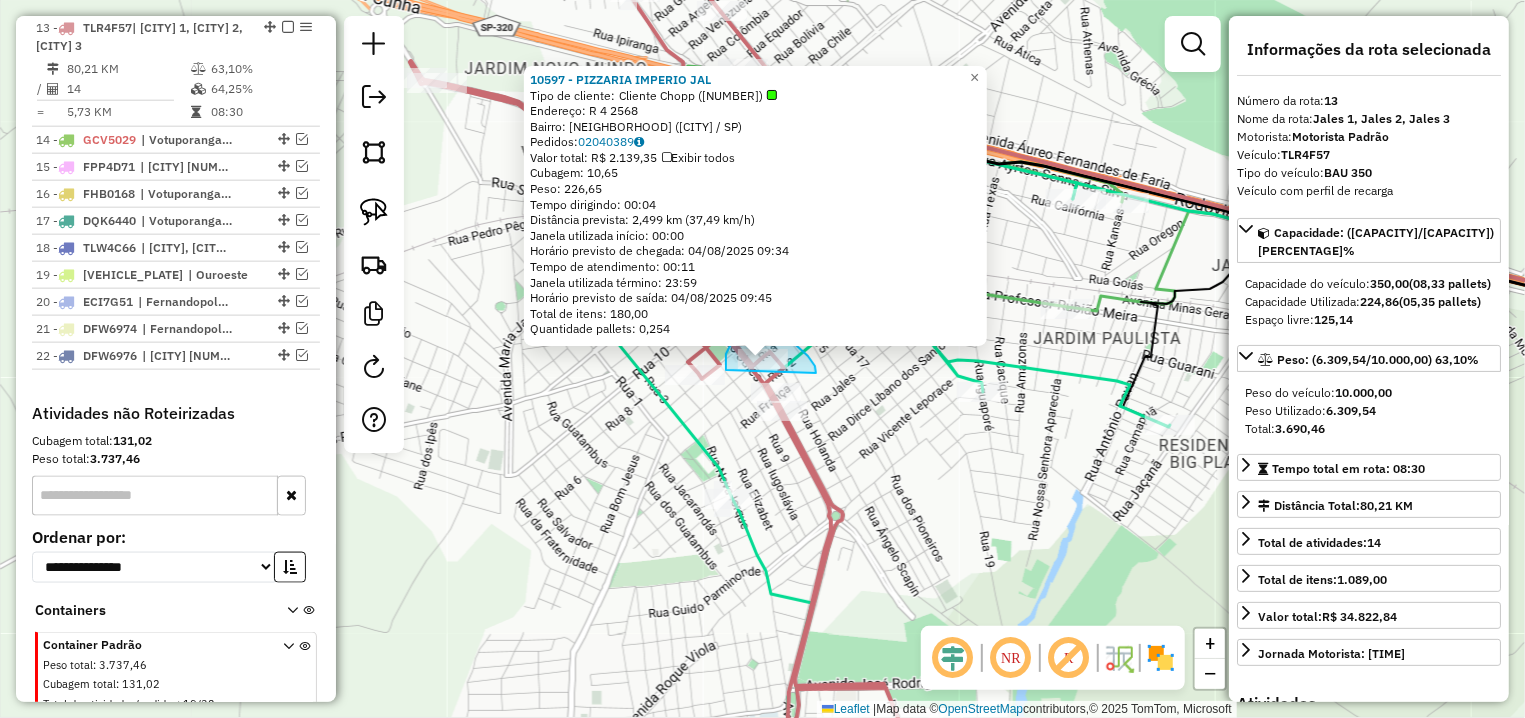 drag, startPoint x: 816, startPoint y: 373, endPoint x: 726, endPoint y: 370, distance: 90.04999 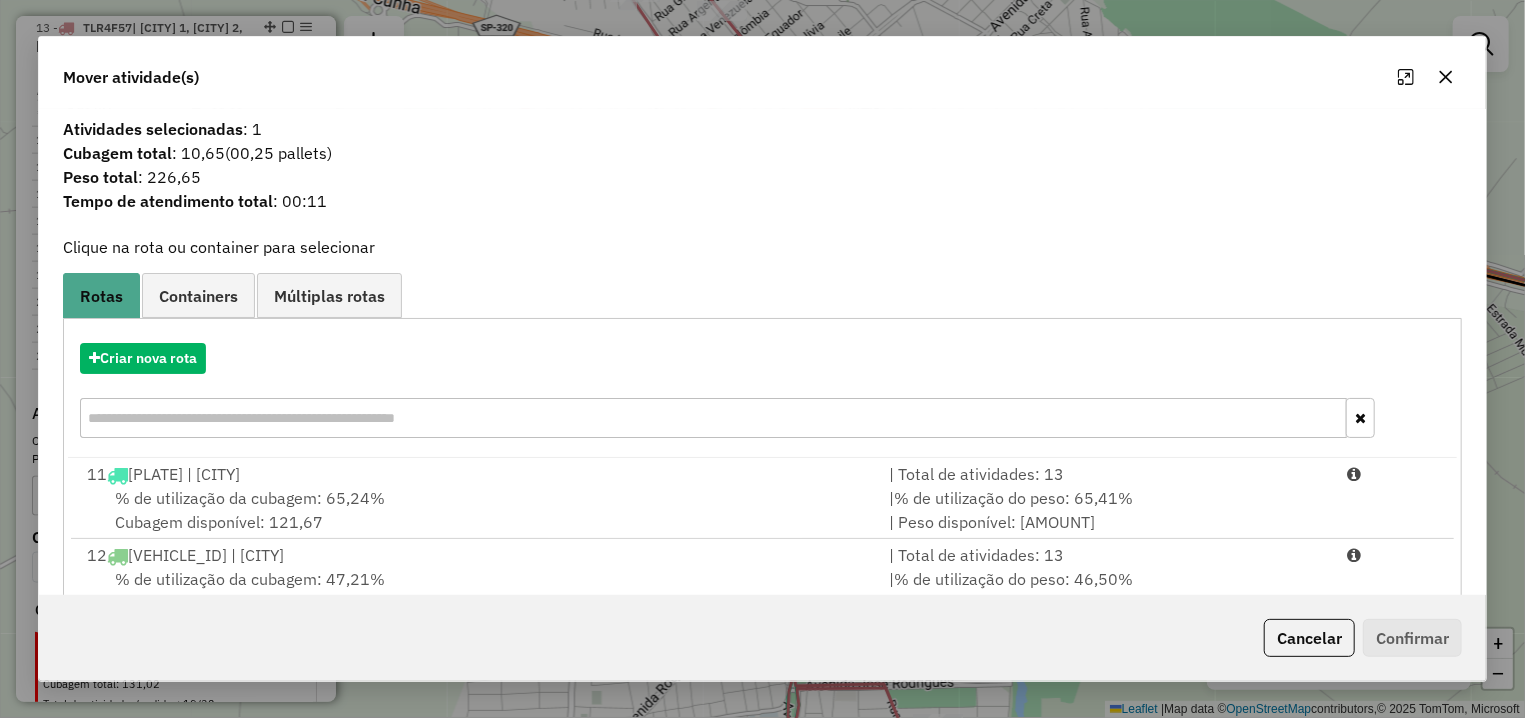 click on "% de utilização da cubagem: 65,24%  Cubagem disponível: 121,67" at bounding box center (476, 510) 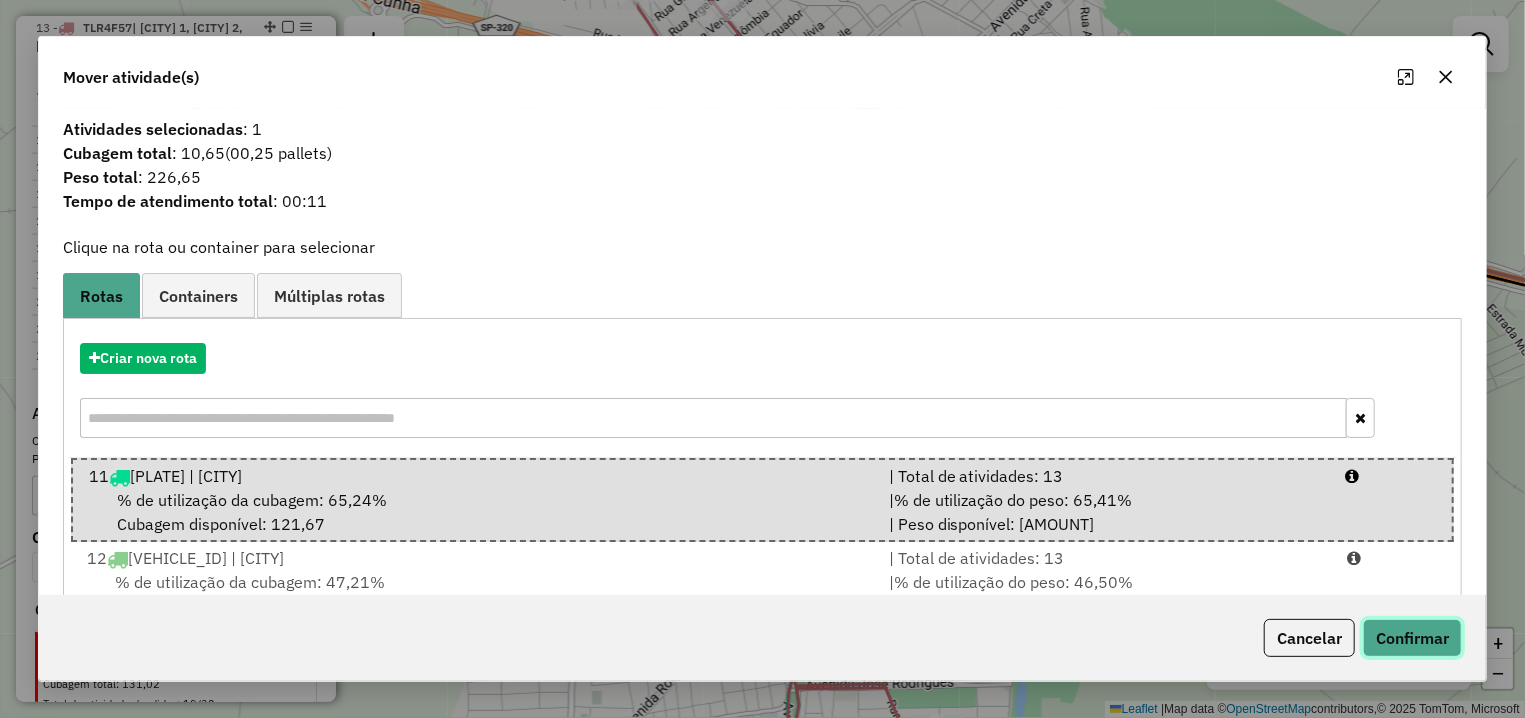 click on "Confirmar" 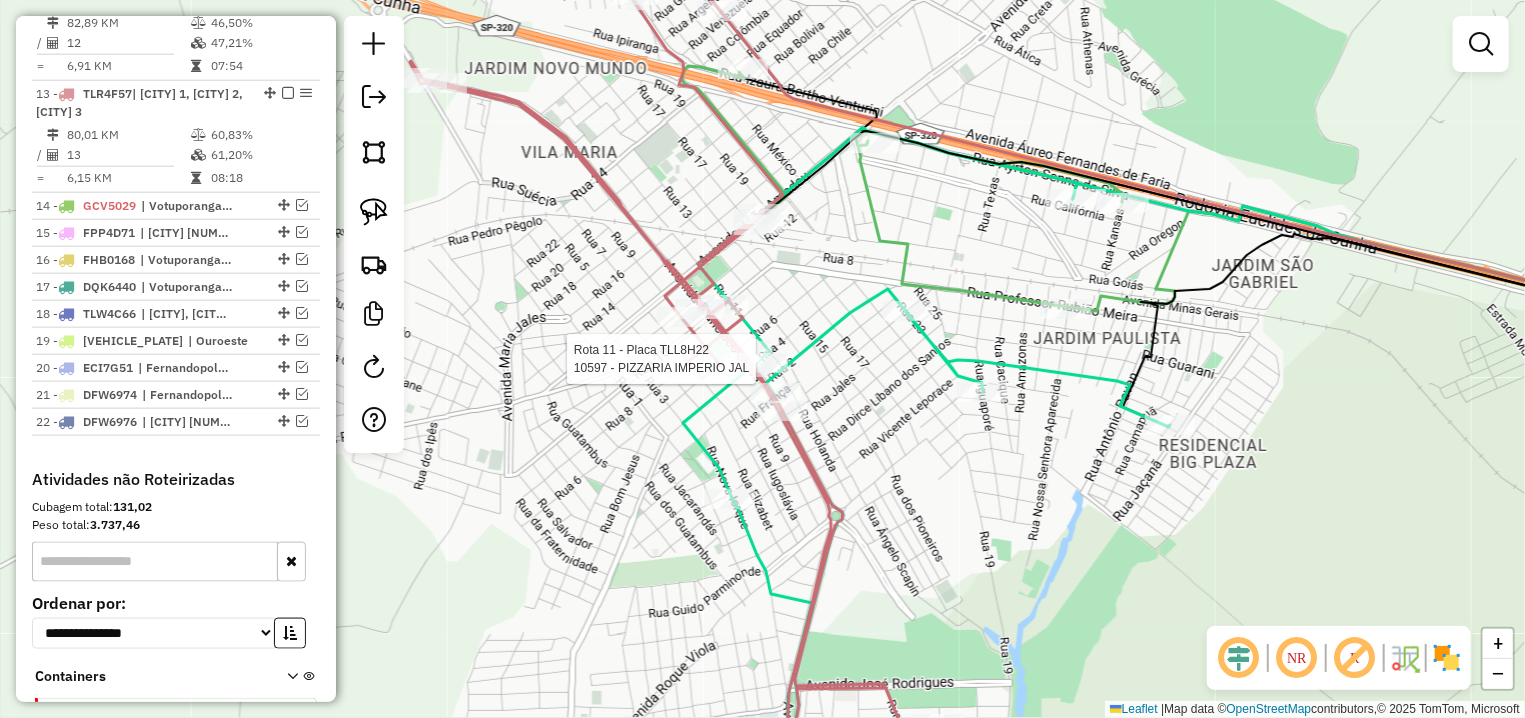 select on "**********" 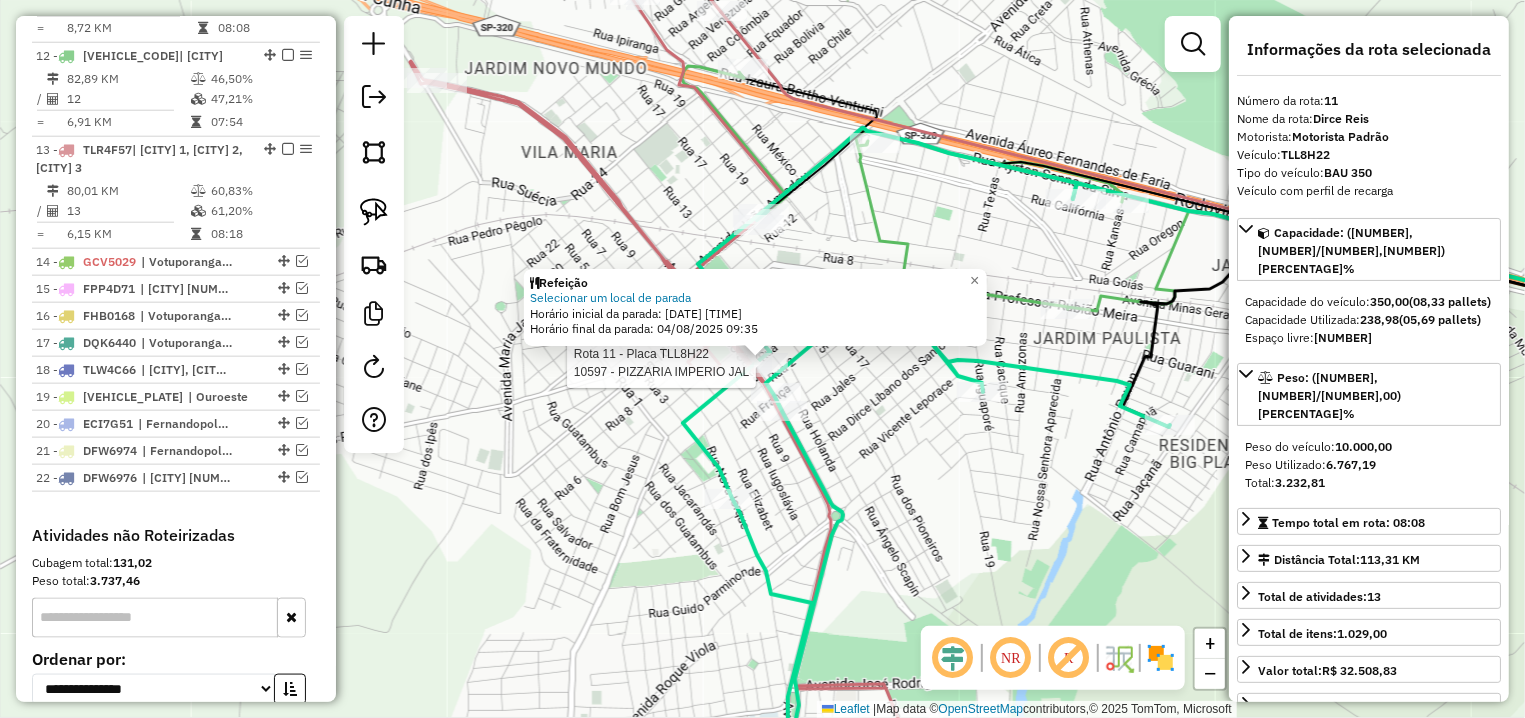 scroll, scrollTop: 1063, scrollLeft: 0, axis: vertical 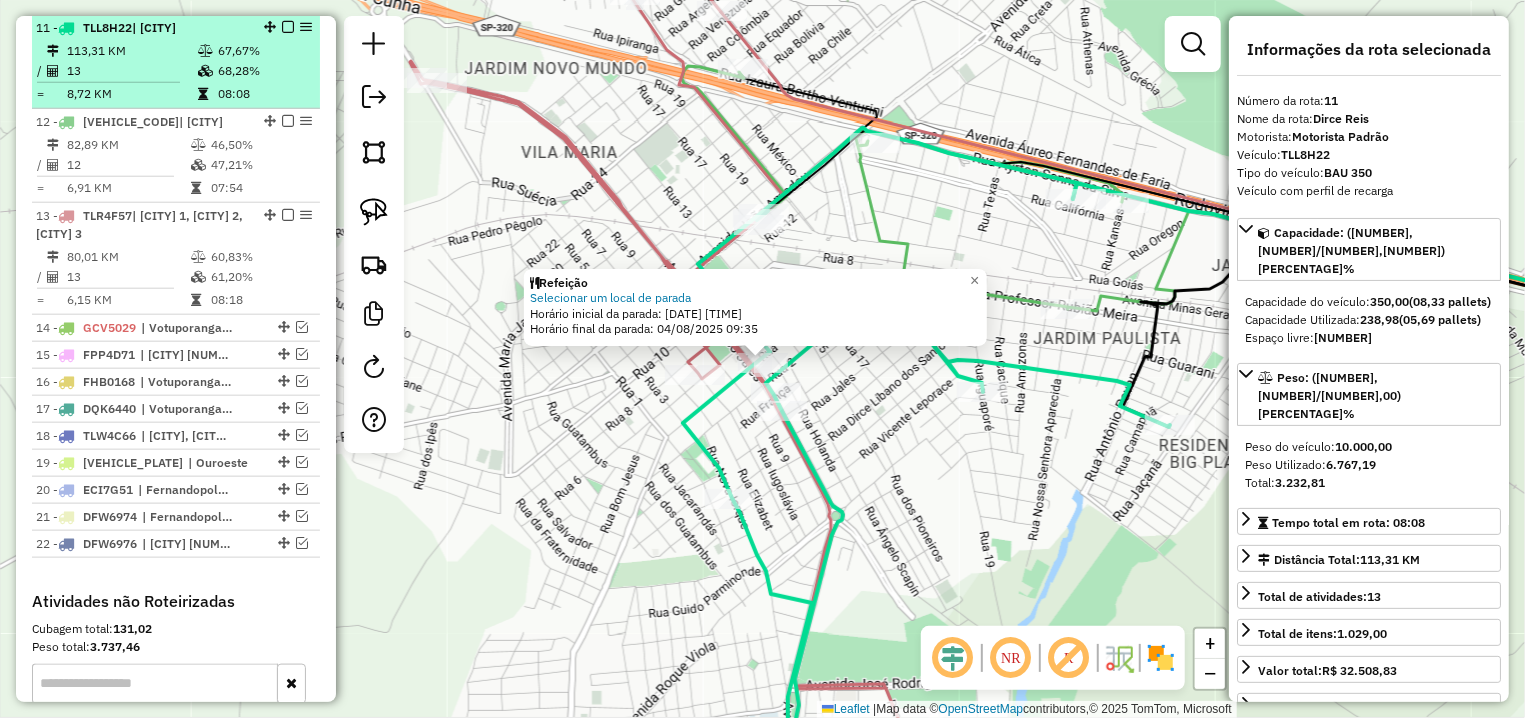 click at bounding box center [288, 27] 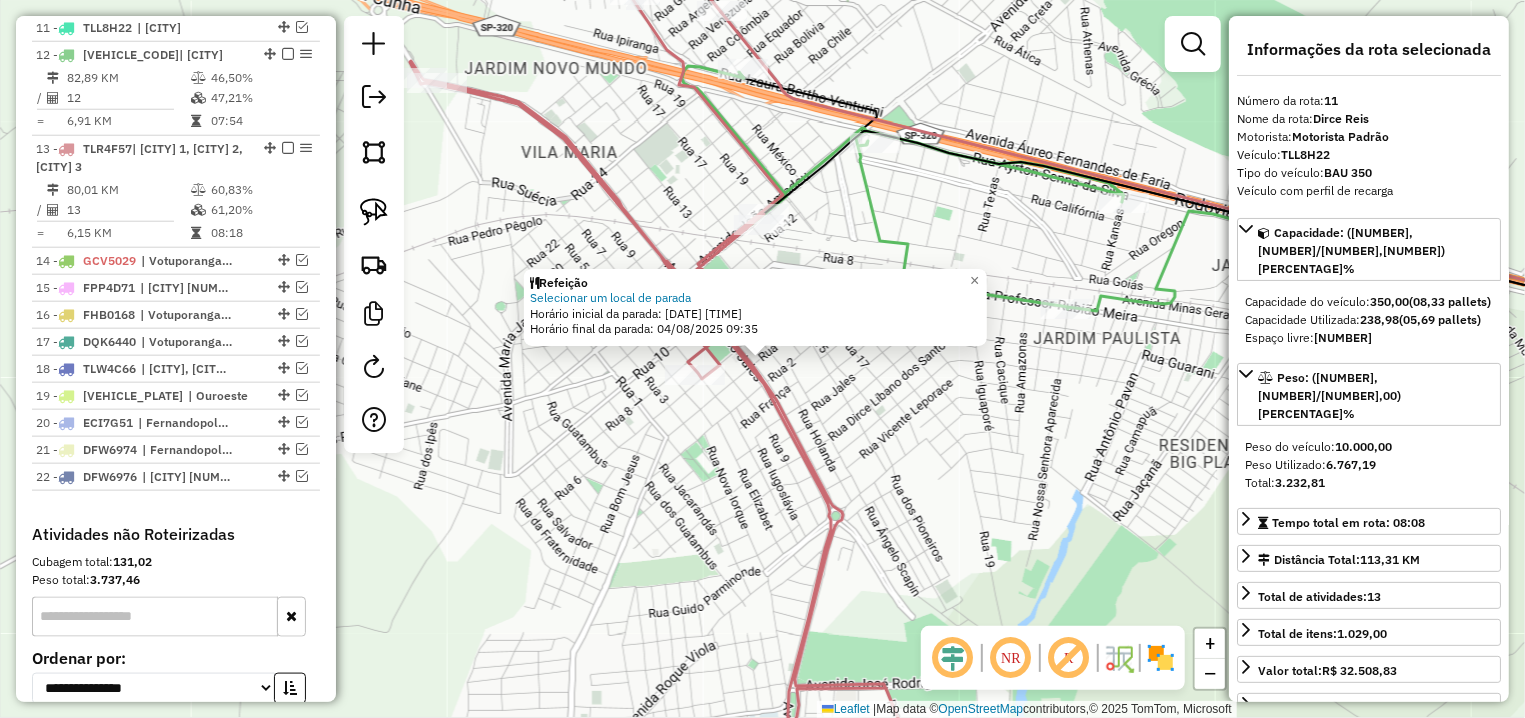 click on "Rota 13 - Placa TLR4F57  434 - COMERCIAL SAKASHITA  Refeição Selecionar um local de parada  Horário inicial da parada: 04/08/2025 08:35   Horário final da parada: 04/08/2025 09:35  × Janela de atendimento Grade de atendimento Capacidade Transportadoras Veículos Cliente Pedidos  Rotas Selecione os dias de semana para filtrar as janelas de atendimento  Seg   Ter   Qua   Qui   Sex   Sáb   Dom  Informe o período da janela de atendimento: De: Até:  Filtrar exatamente a janela do cliente  Considerar janela de atendimento padrão  Selecione os dias de semana para filtrar as grades de atendimento  Seg   Ter   Qua   Qui   Sex   Sáb   Dom   Considerar clientes sem dia de atendimento cadastrado  Clientes fora do dia de atendimento selecionado Filtrar as atividades entre os valores definidos abaixo:  Peso mínimo:   Peso máximo:   Cubagem mínima:   Cubagem máxima:   De:   Até:  Filtrar as atividades entre o tempo de atendimento definido abaixo:  De:   Até:  Transportadora: Selecione um ou mais itens Nome:" 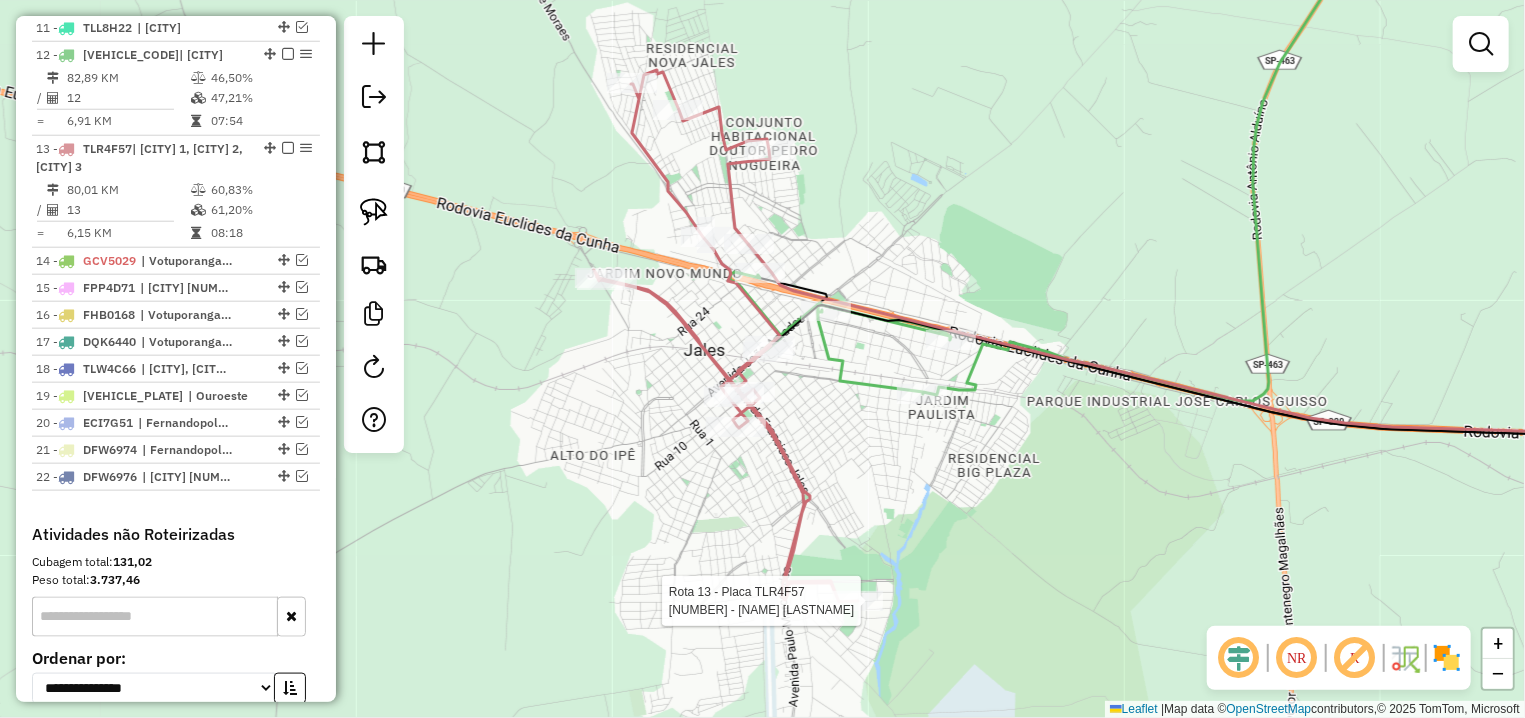 select on "**********" 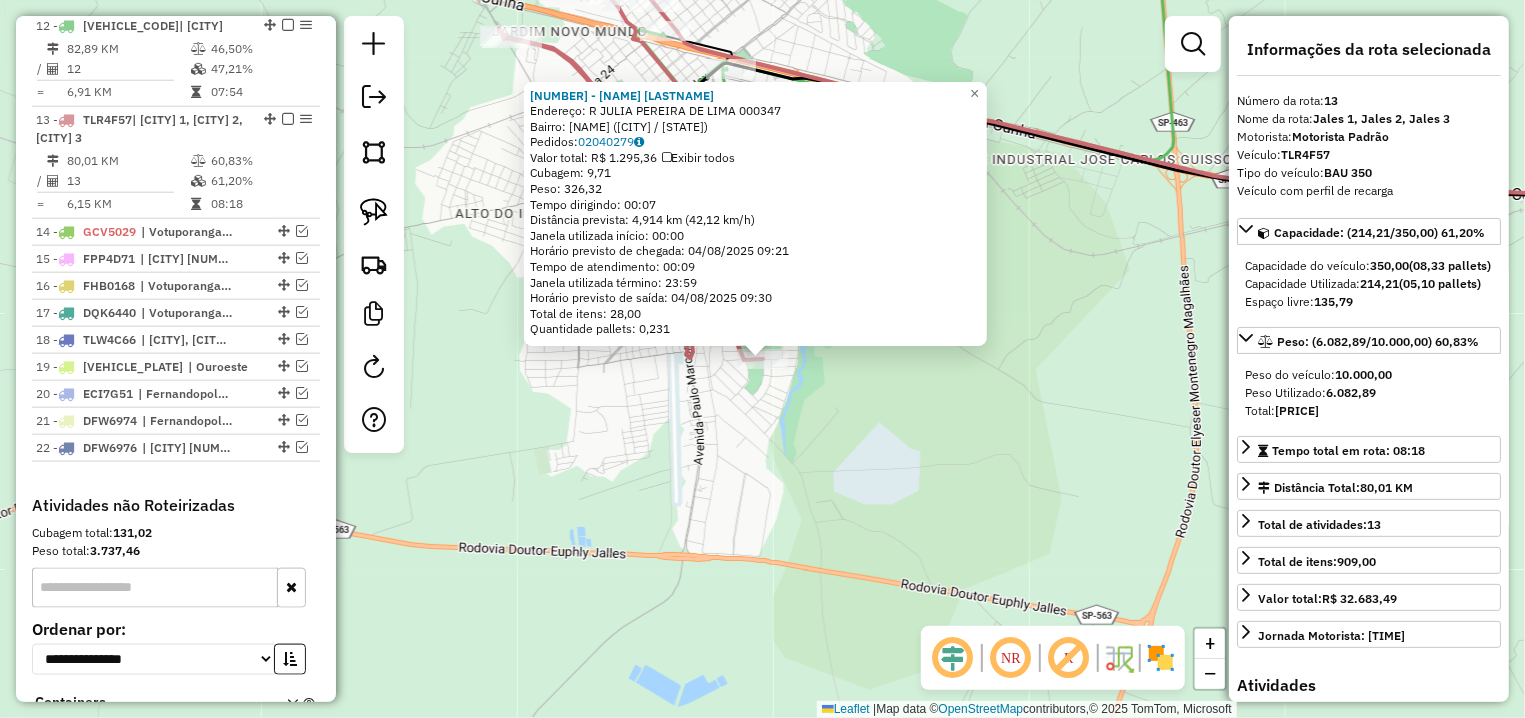 scroll, scrollTop: 1184, scrollLeft: 0, axis: vertical 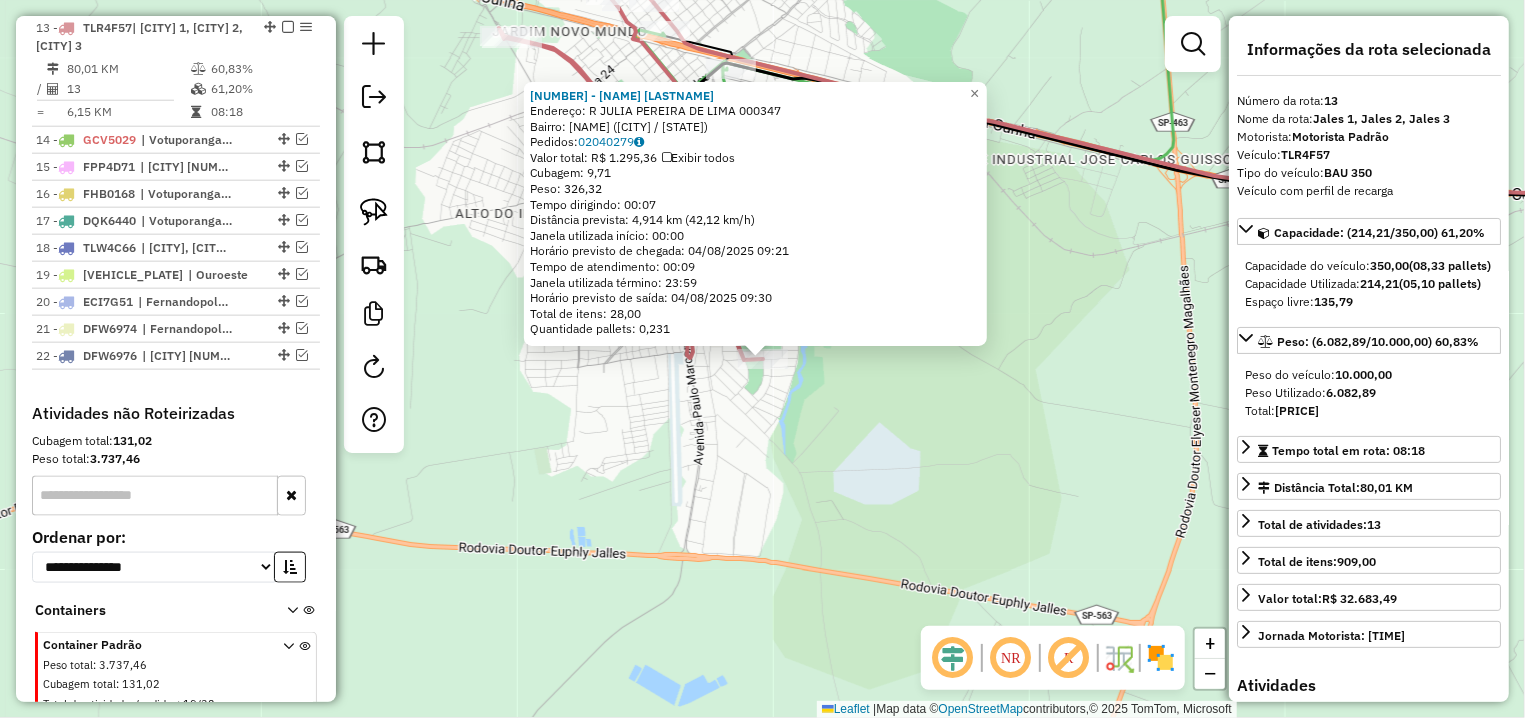 click on "3550 - IVANETE APARECIDA MI  Endereço: R   JULIA PEREIRA DE LIMA         000347   Bairro: JARDIM DO BOSQUE (JALES / SP)   Pedidos:  02040279   Valor total: R$ 1.295,36   Exibir todos   Cubagem: 9,71  Peso: 326,32  Tempo dirigindo: 00:07   Distância prevista: 4,914 km (42,12 km/h)   Janela utilizada início: 00:00   Horário previsto de chegada: 04/08/2025 09:21   Tempo de atendimento: 00:09   Janela utilizada término: 23:59   Horário previsto de saída: 04/08/2025 09:30   Total de itens: 28,00   Quantidade pallets: 0,231  × Janela de atendimento Grade de atendimento Capacidade Transportadoras Veículos Cliente Pedidos  Rotas Selecione os dias de semana para filtrar as janelas de atendimento  Seg   Ter   Qua   Qui   Sex   Sáb   Dom  Informe o período da janela de atendimento: De: Até:  Filtrar exatamente a janela do cliente  Considerar janela de atendimento padrão  Selecione os dias de semana para filtrar as grades de atendimento  Seg   Ter   Qua   Qui   Sex   Sáb   Dom   Peso mínimo:   De:   Até:" 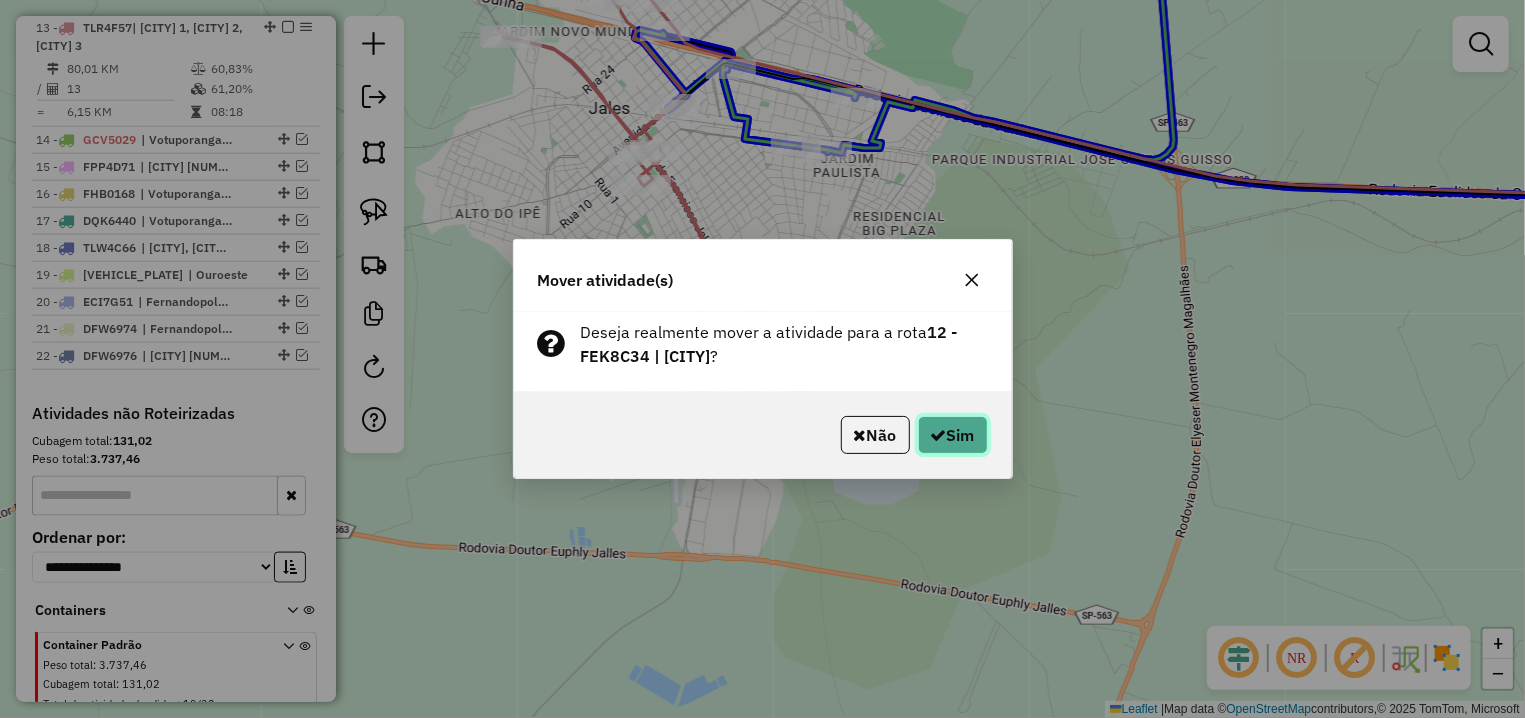 click on "Sim" 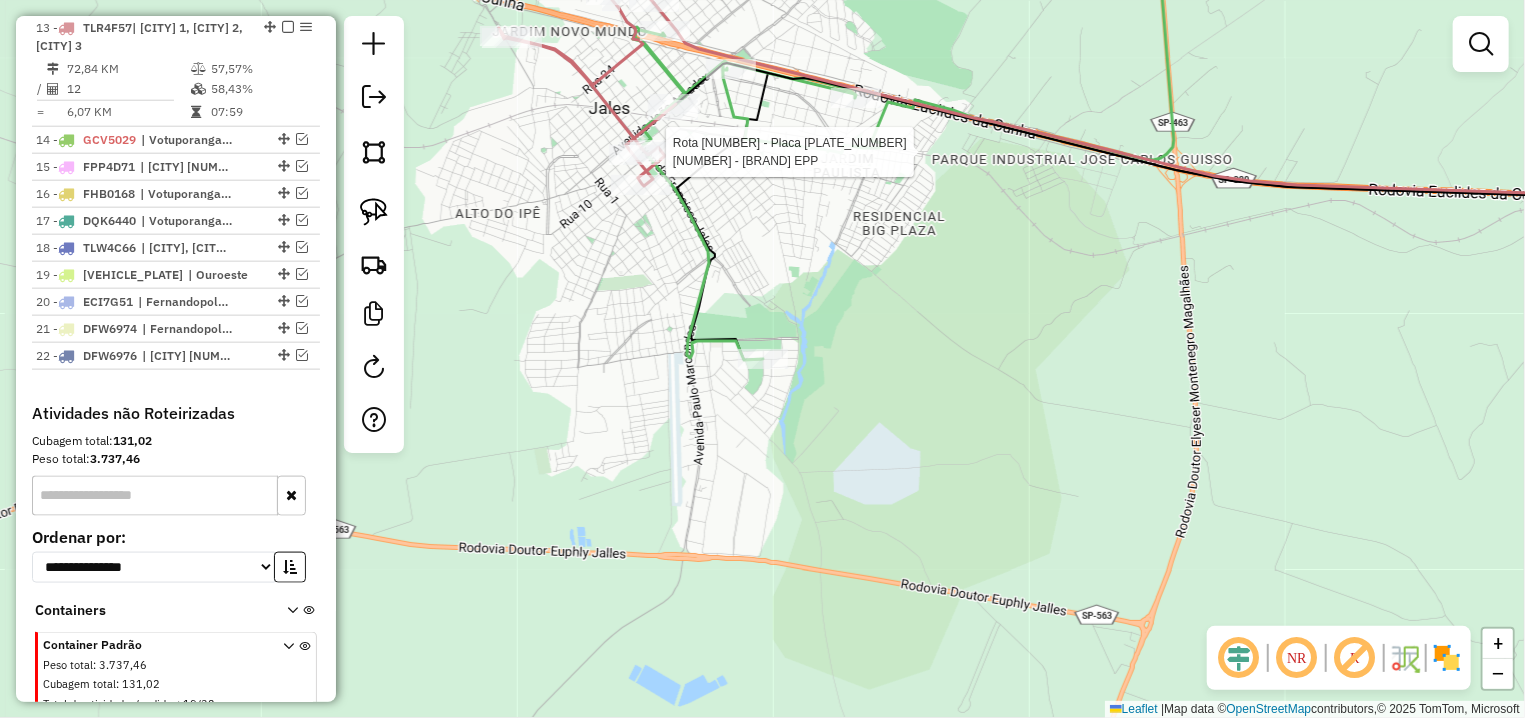 select on "**********" 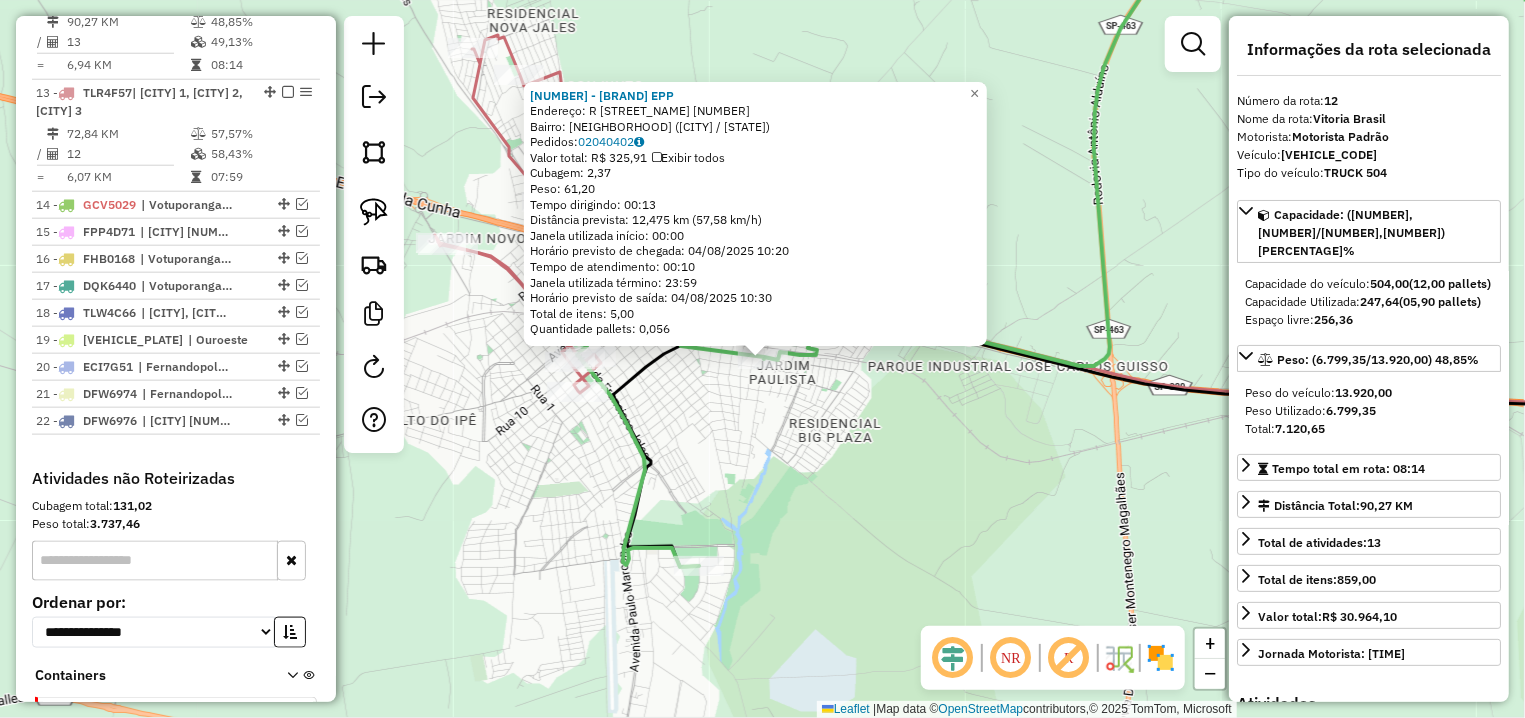 scroll, scrollTop: 1090, scrollLeft: 0, axis: vertical 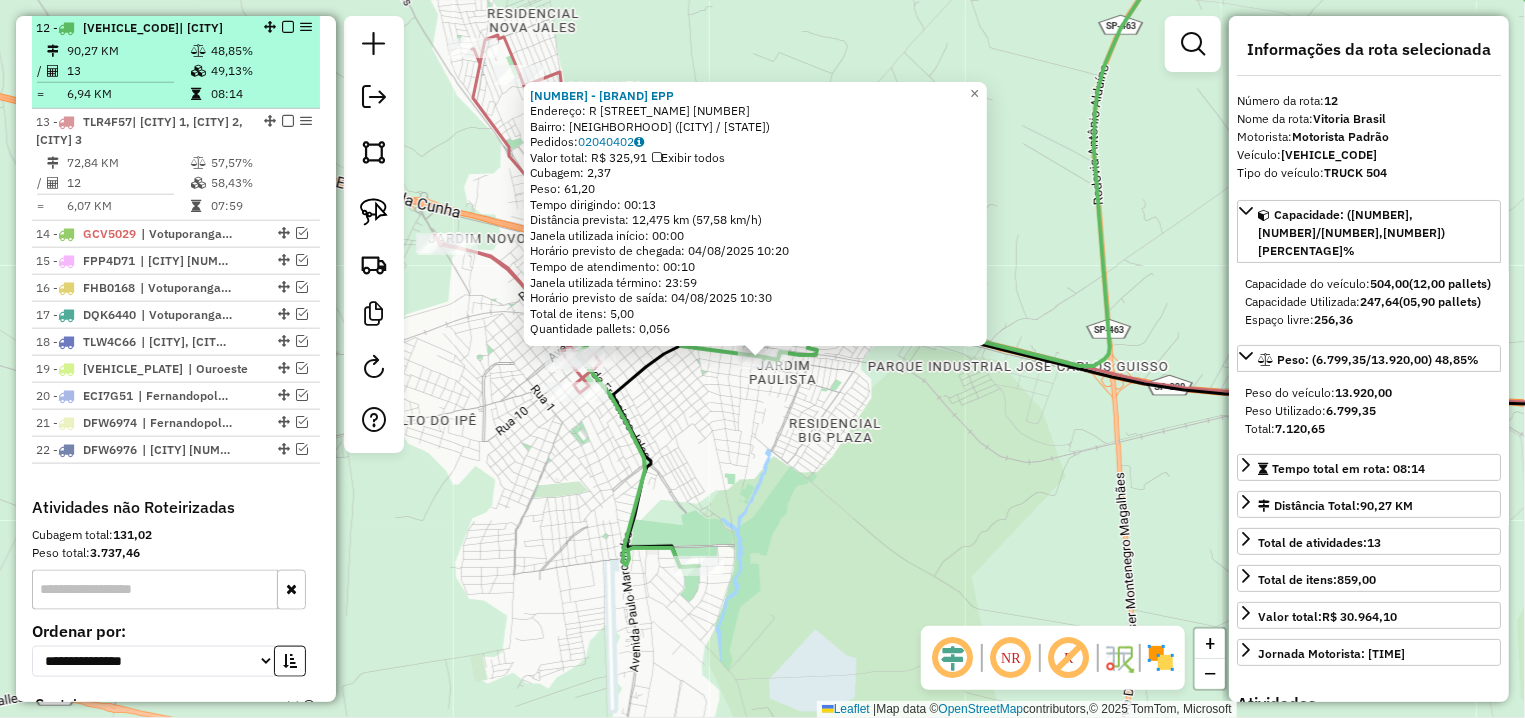 click at bounding box center [288, 27] 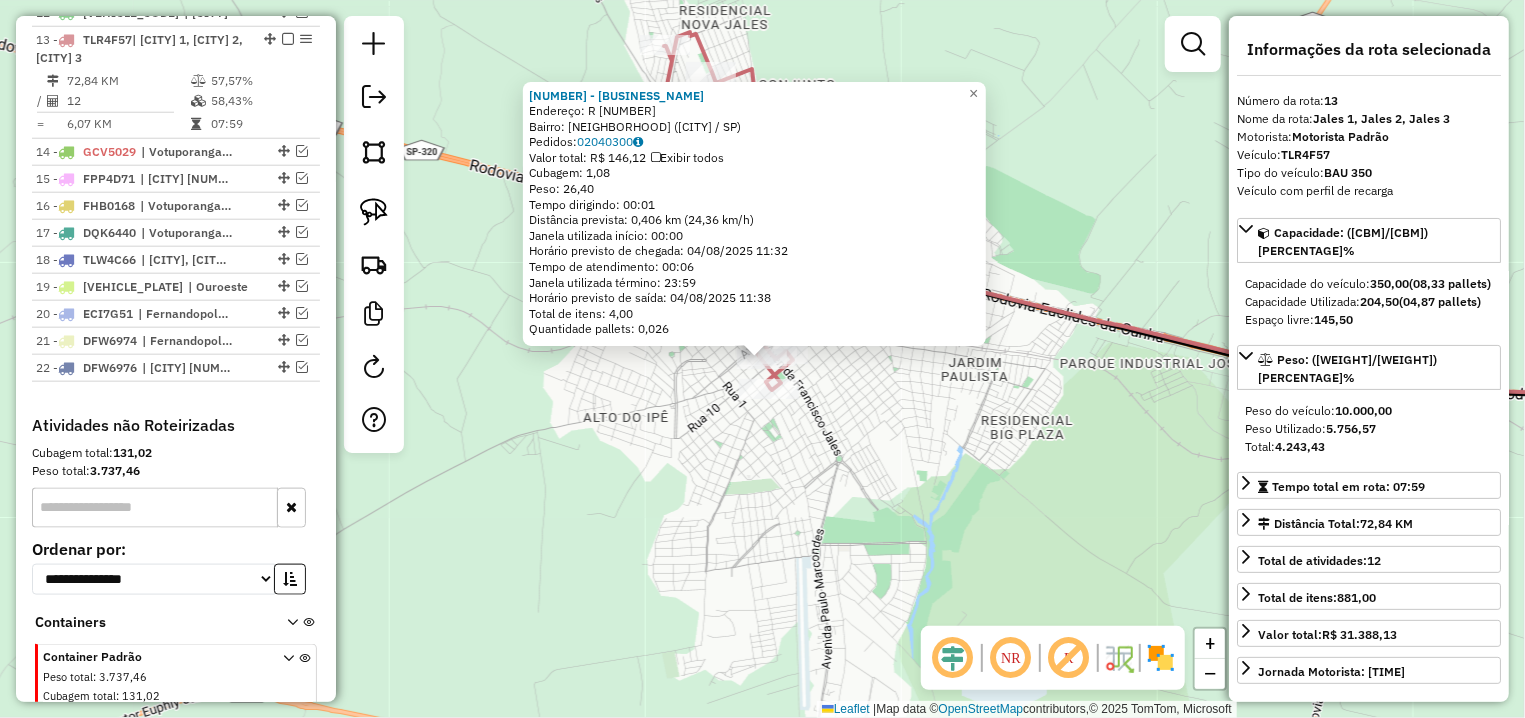 scroll, scrollTop: 1117, scrollLeft: 0, axis: vertical 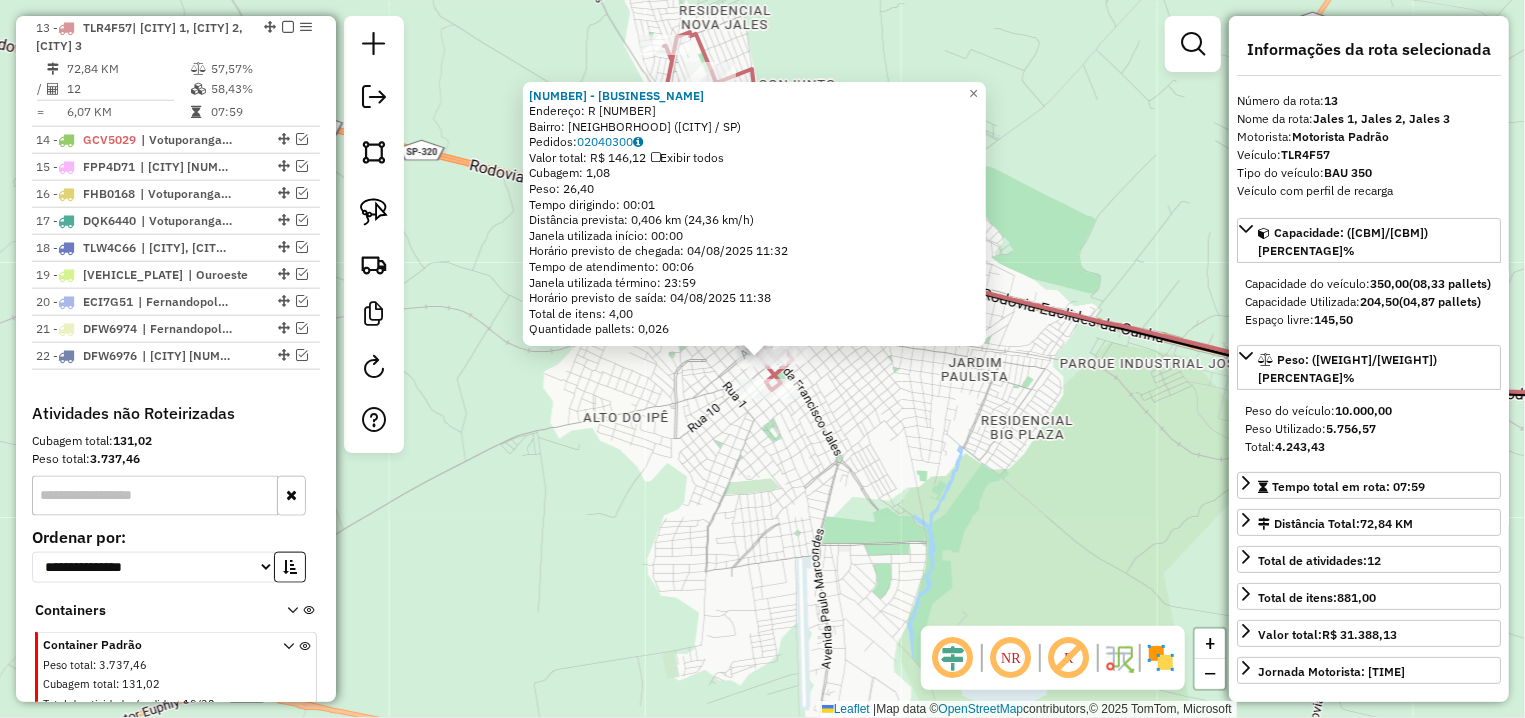 click on "14438 - SELMA CORTEZ SOLER  Endereço: R   9                             2311   Bairro: CENTRO (JALES / SP)   Pedidos:  02040300   Valor total: R$ 146,12   Exibir todos   Cubagem: 1,08  Peso: 26,40  Tempo dirigindo: 00:01   Distância prevista: 0,406 km (24,36 km/h)   Janela utilizada início: 00:00   Horário previsto de chegada: 04/08/2025 11:32   Tempo de atendimento: 00:06   Janela utilizada término: 23:59   Horário previsto de saída: 04/08/2025 11:38   Total de itens: 4,00   Quantidade pallets: 0,026  × Janela de atendimento Grade de atendimento Capacidade Transportadoras Veículos Cliente Pedidos  Rotas Selecione os dias de semana para filtrar as janelas de atendimento  Seg   Ter   Qua   Qui   Sex   Sáb   Dom  Informe o período da janela de atendimento: De: Até:  Filtrar exatamente a janela do cliente  Considerar janela de atendimento padrão  Selecione os dias de semana para filtrar as grades de atendimento  Seg   Ter   Qua   Qui   Sex   Sáb   Dom   Peso mínimo:   Peso máximo:   De:   Até:" 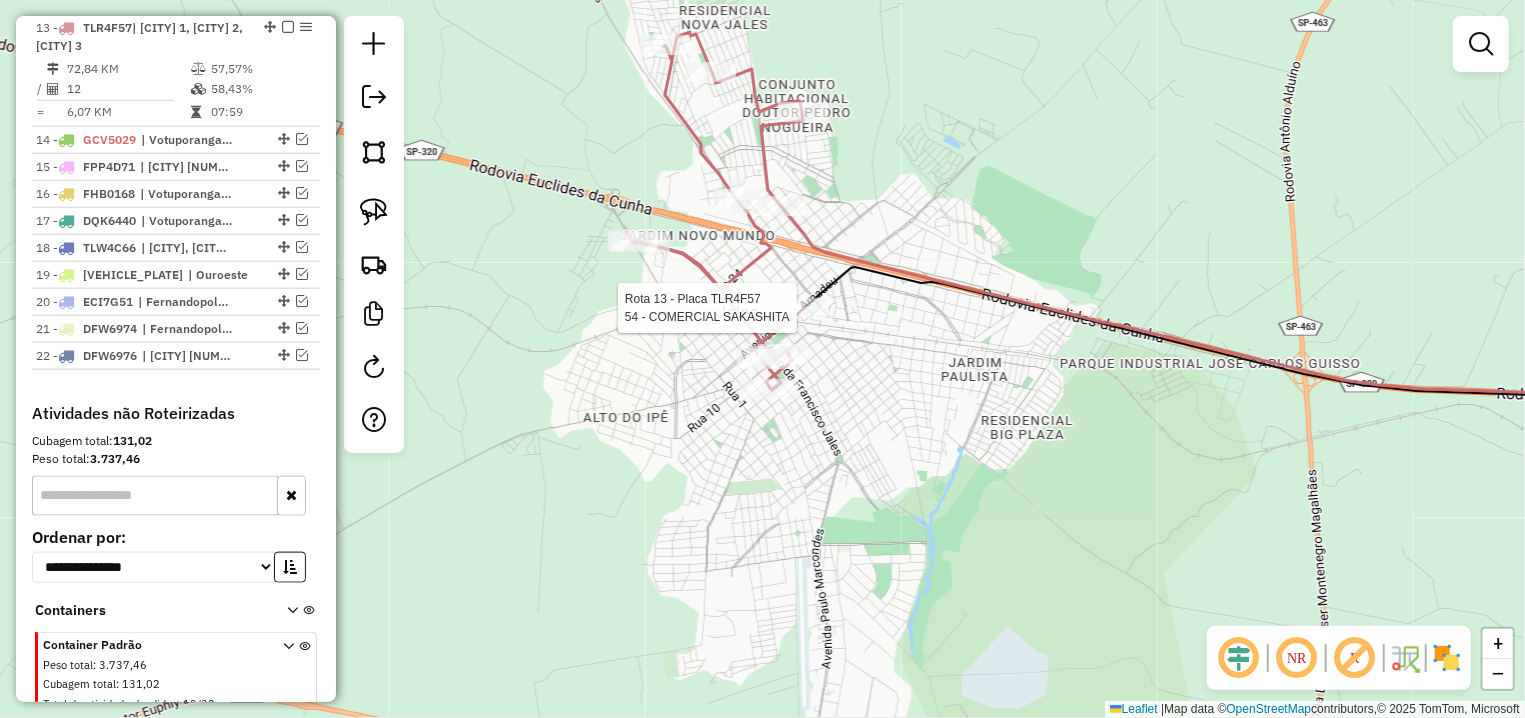 select on "**********" 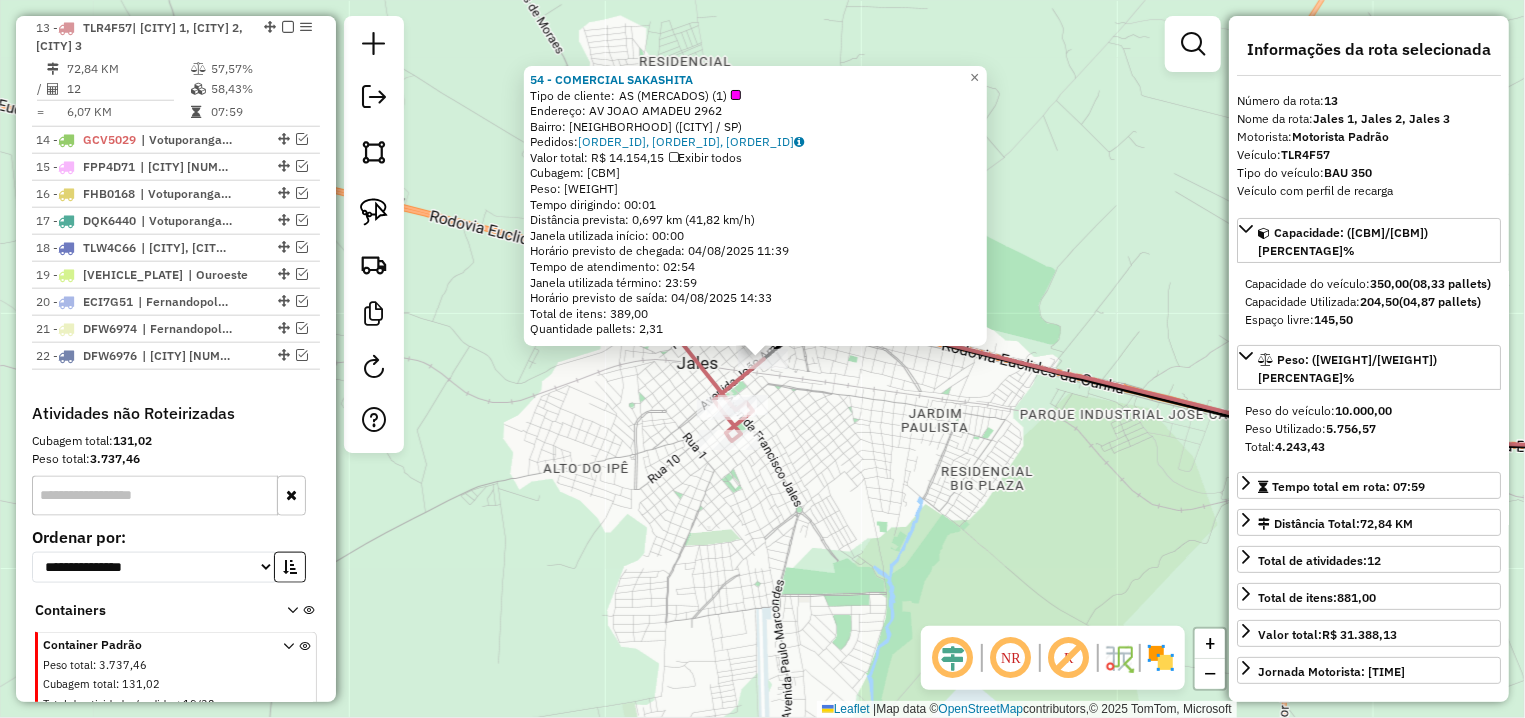 click on "54 - COMERCIAL SAKASHITA  Tipo de cliente:   AS (MERCADOS) (1)   Endereço: AV  JOAO AMADEU                   2962   Bairro: CENTRO (JALES / SP)   Pedidos:  02040425, 02040426, 02040427   Valor total: R$ 14.154,15   Exibir todos   Cubagem: 97,01  Peso: 2.748,14  Tempo dirigindo: 00:01   Distância prevista: 0,697 km (41,82 km/h)   Janela utilizada início: 00:00   Horário previsto de chegada: 04/08/2025 11:39   Tempo de atendimento: 02:54   Janela utilizada término: 23:59   Horário previsto de saída: 04/08/2025 14:33   Total de itens: 389,00   Quantidade pallets: 2,31  × Janela de atendimento Grade de atendimento Capacidade Transportadoras Veículos Cliente Pedidos  Rotas Selecione os dias de semana para filtrar as janelas de atendimento  Seg   Ter   Qua   Qui   Sex   Sáb   Dom  Informe o período da janela de atendimento: De: Até:  Filtrar exatamente a janela do cliente  Considerar janela de atendimento padrão  Selecione os dias de semana para filtrar as grades de atendimento  Seg   Ter   Qua   Qui" 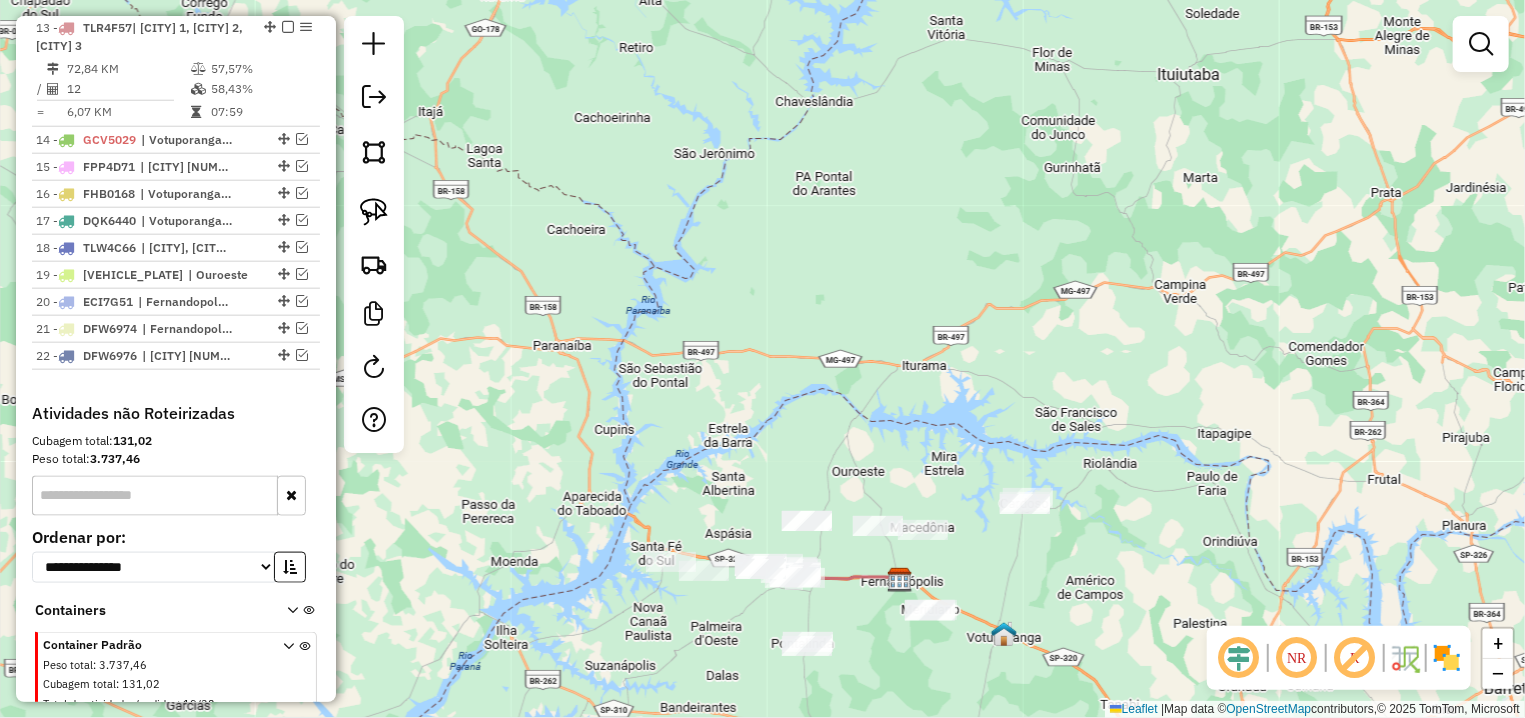 drag, startPoint x: 951, startPoint y: 568, endPoint x: 921, endPoint y: 491, distance: 82.637764 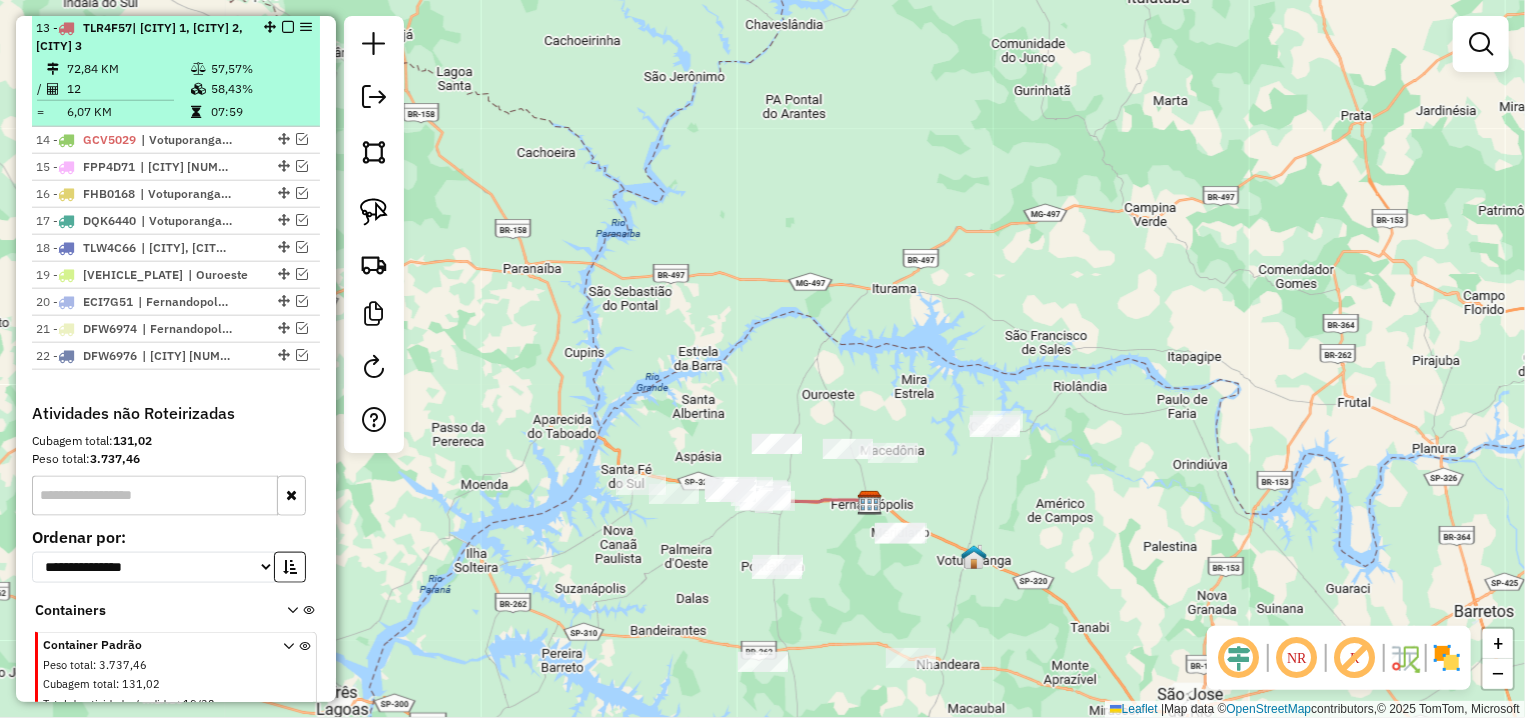 click at bounding box center [288, 27] 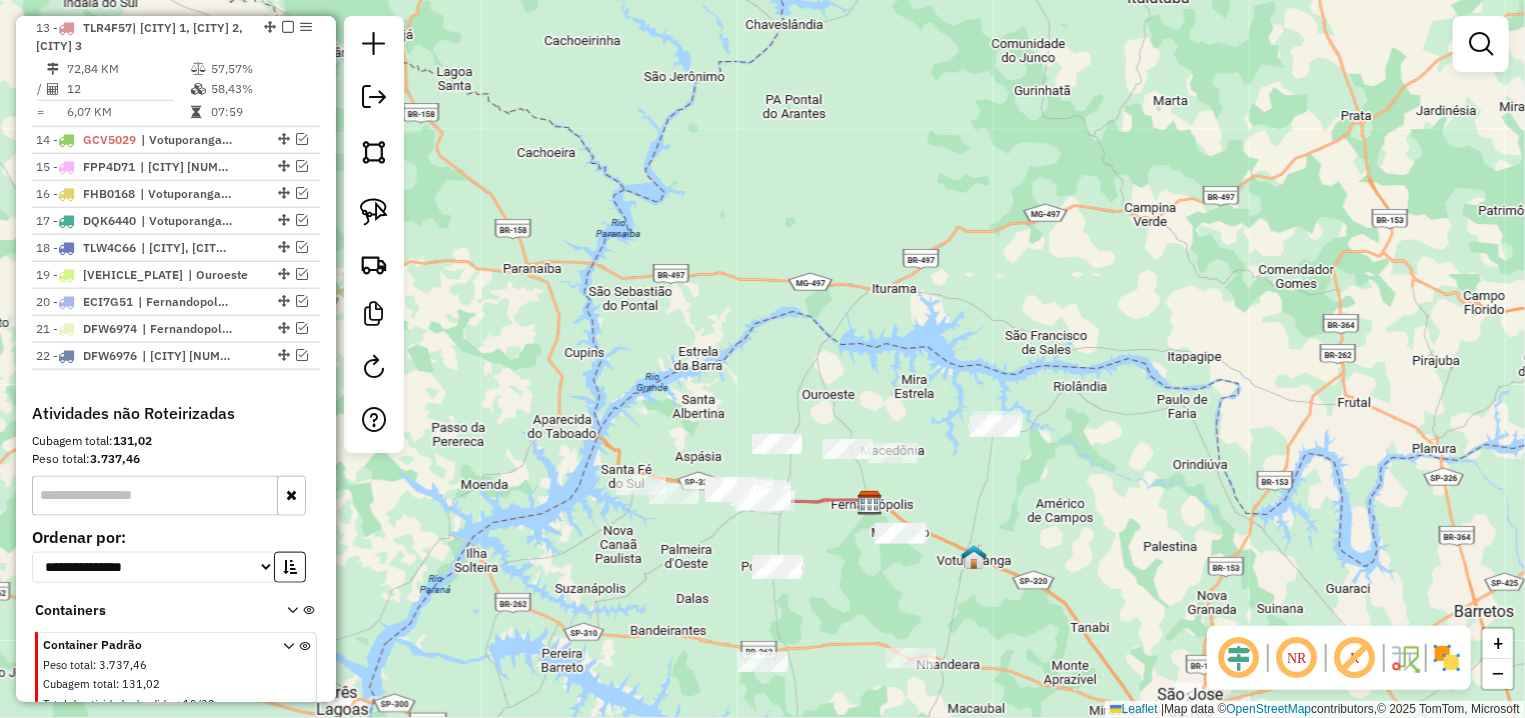 scroll, scrollTop: 1096, scrollLeft: 0, axis: vertical 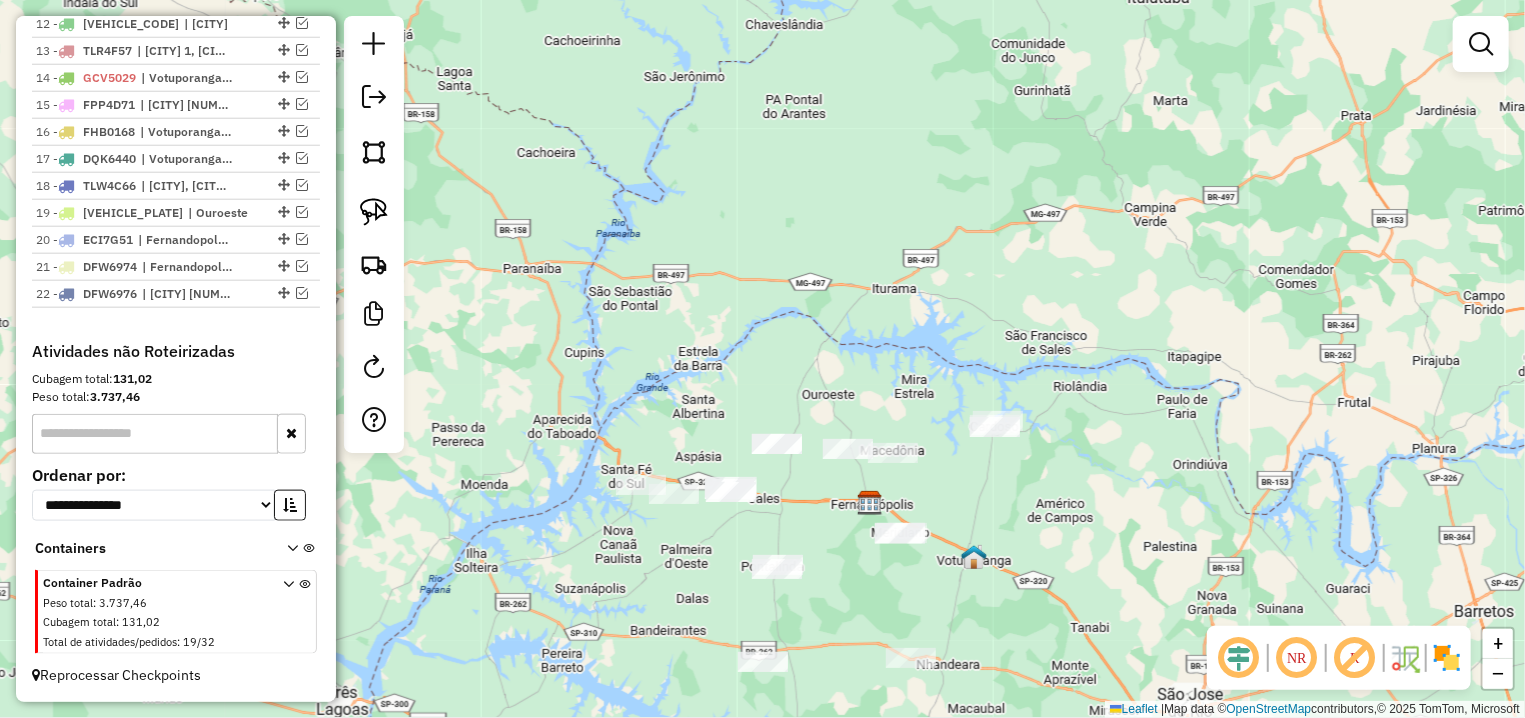 click on "Janela de atendimento Grade de atendimento Capacidade Transportadoras Veículos Cliente Pedidos  Rotas Selecione os dias de semana para filtrar as janelas de atendimento  Seg   Ter   Qua   Qui   Sex   Sáb   Dom  Informe o período da janela de atendimento: De: Até:  Filtrar exatamente a janela do cliente  Considerar janela de atendimento padrão  Selecione os dias de semana para filtrar as grades de atendimento  Seg   Ter   Qua   Qui   Sex   Sáb   Dom   Considerar clientes sem dia de atendimento cadastrado  Clientes fora do dia de atendimento selecionado Filtrar as atividades entre os valores definidos abaixo:  Peso mínimo:   Peso máximo:   Cubagem mínima:   Cubagem máxima:   De:   Até:  Filtrar as atividades entre o tempo de atendimento definido abaixo:  De:   Até:   Considerar capacidade total dos clientes não roteirizados Transportadora: Selecione um ou mais itens Tipo de veículo: Selecione um ou mais itens Veículo: Selecione um ou mais itens Motorista: Selecione um ou mais itens Nome: Rótulo:" 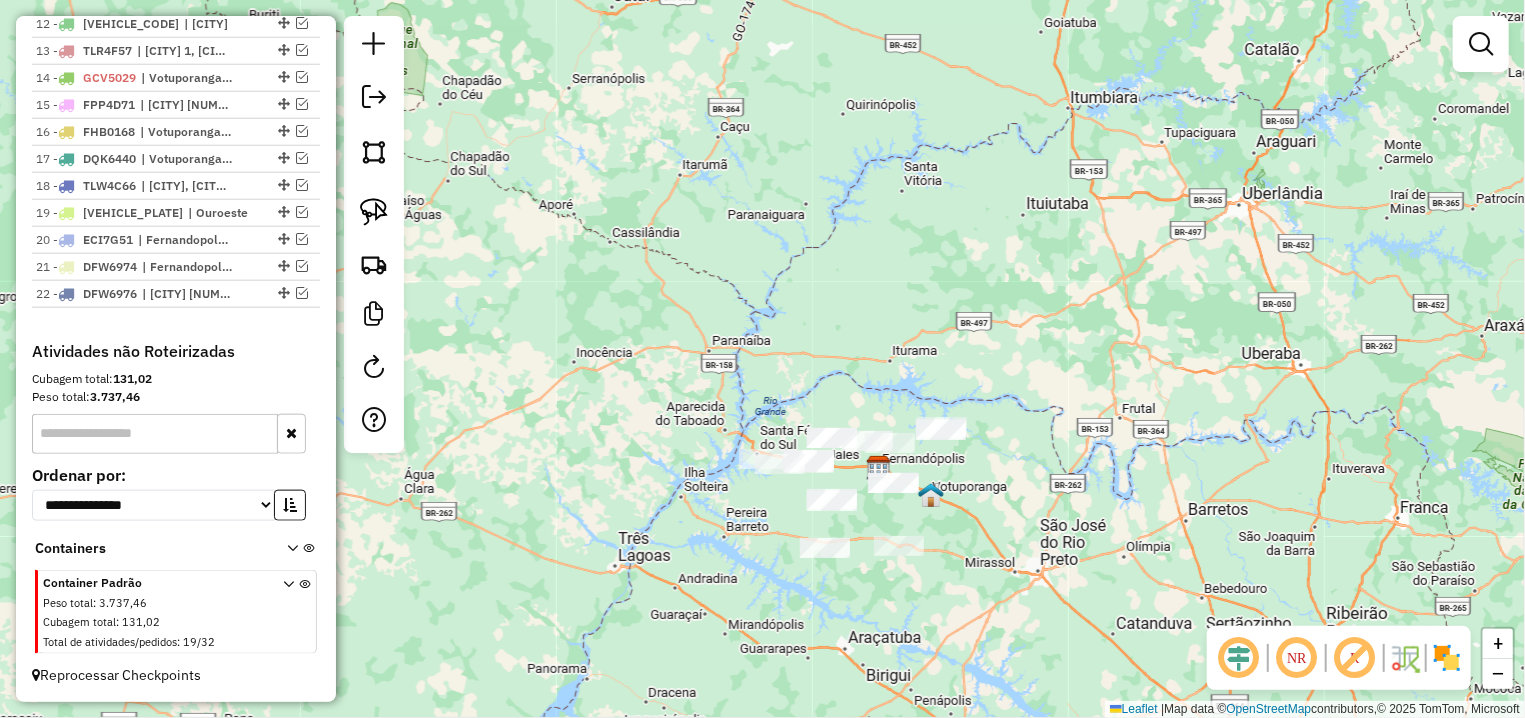 drag, startPoint x: 958, startPoint y: 537, endPoint x: 937, endPoint y: 515, distance: 30.413813 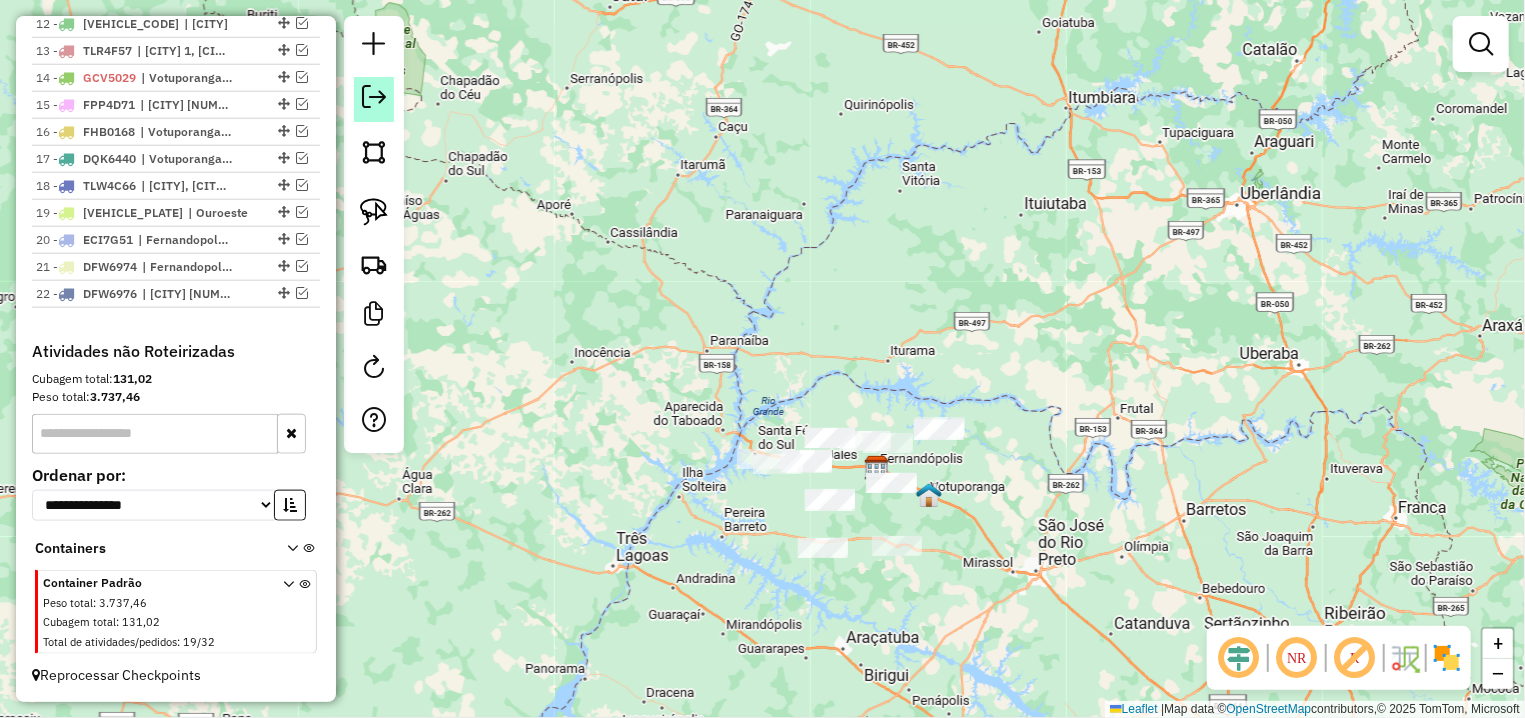 click 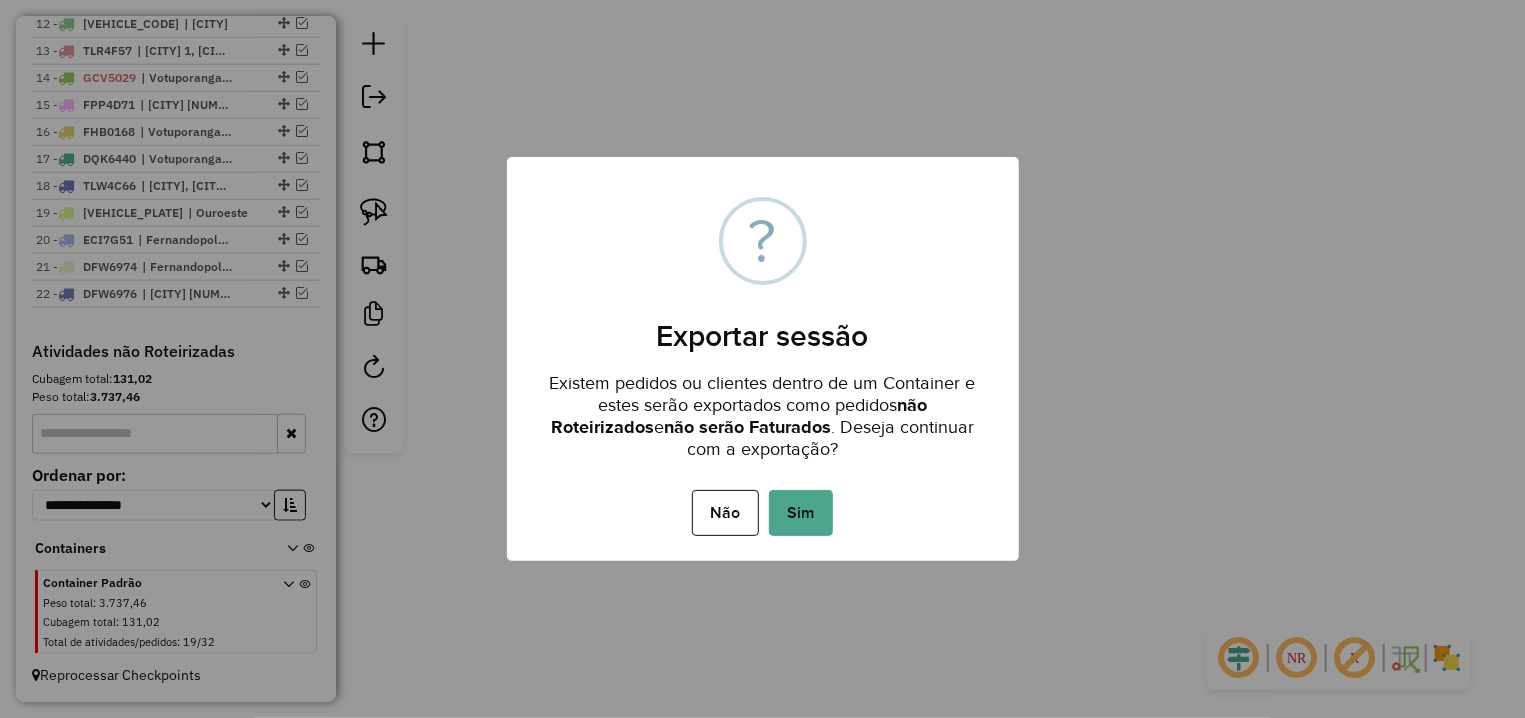 click on "Não No Sim" at bounding box center (763, 513) 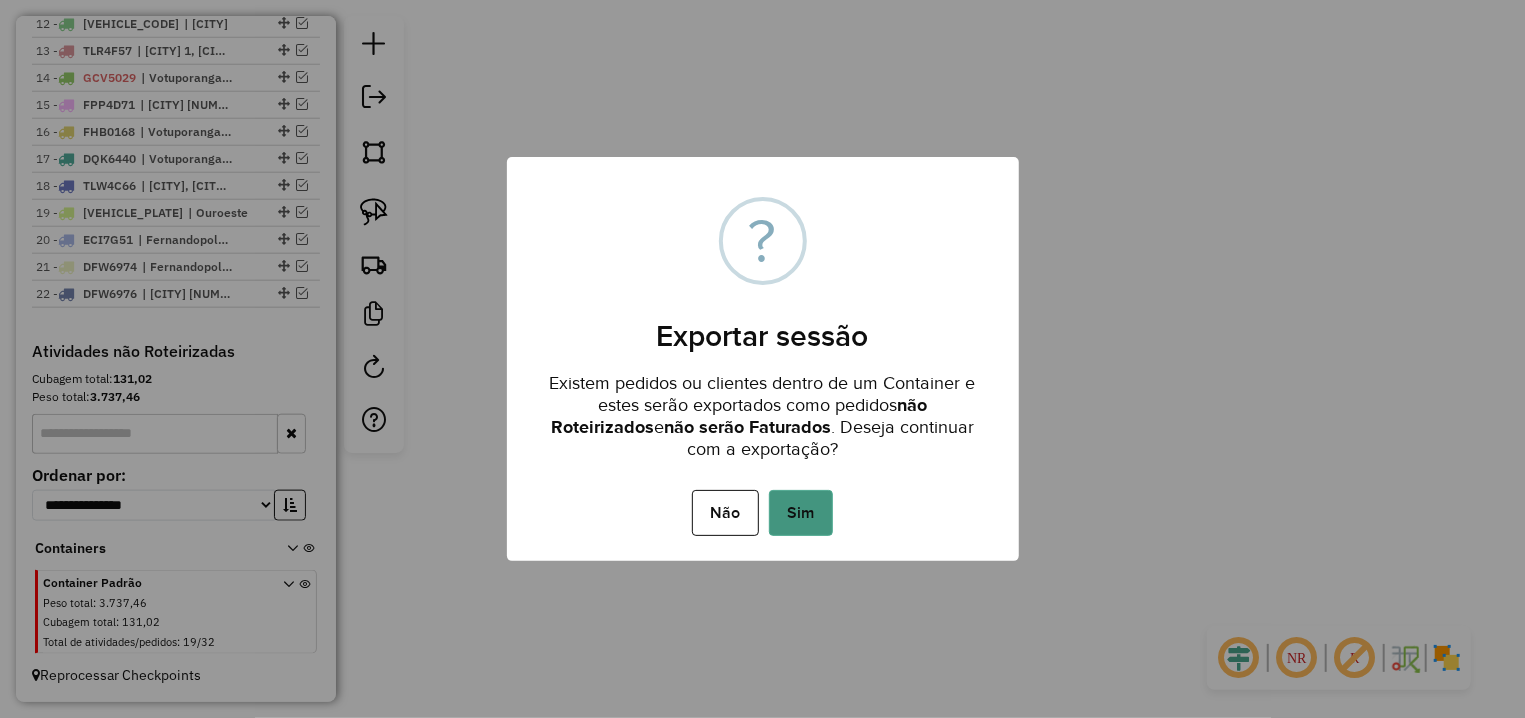click on "Sim" at bounding box center [801, 513] 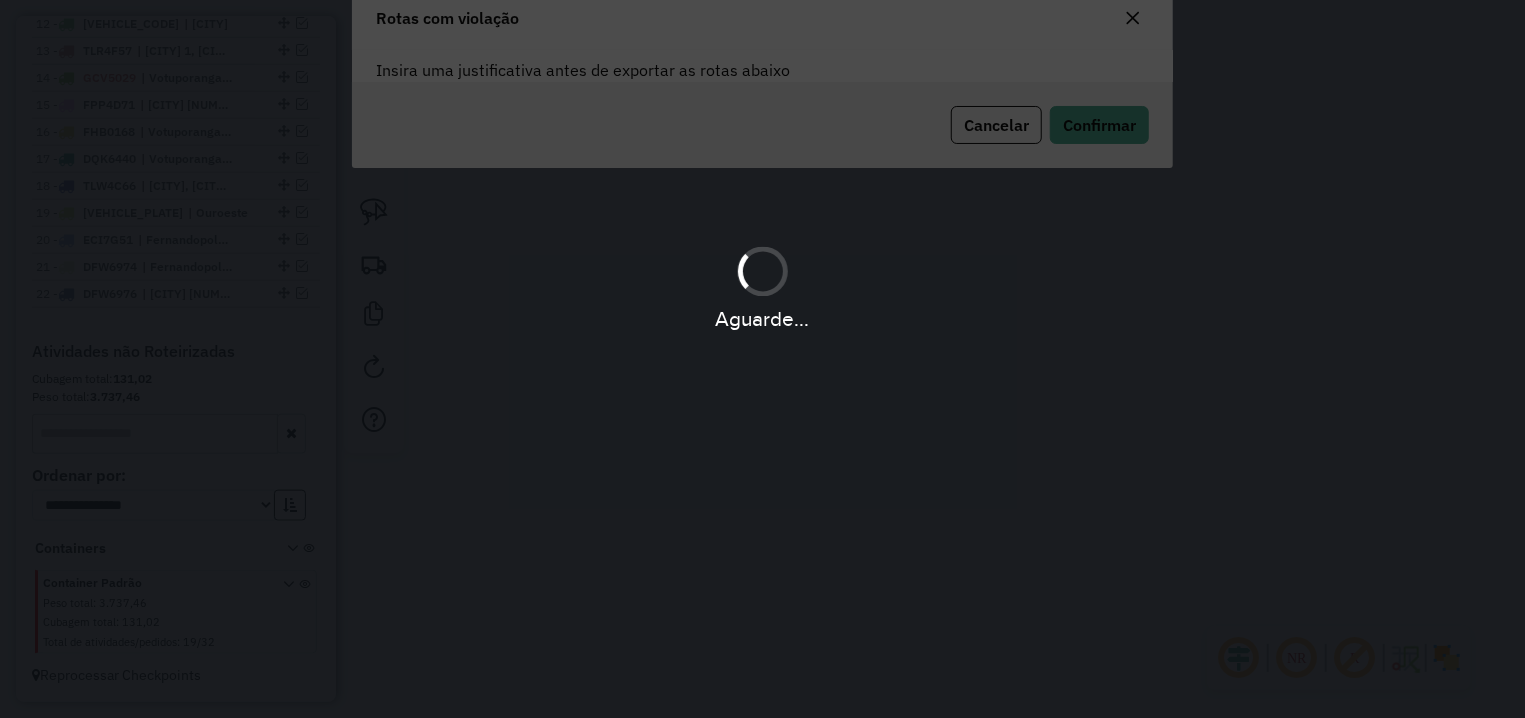 scroll, scrollTop: 1, scrollLeft: 0, axis: vertical 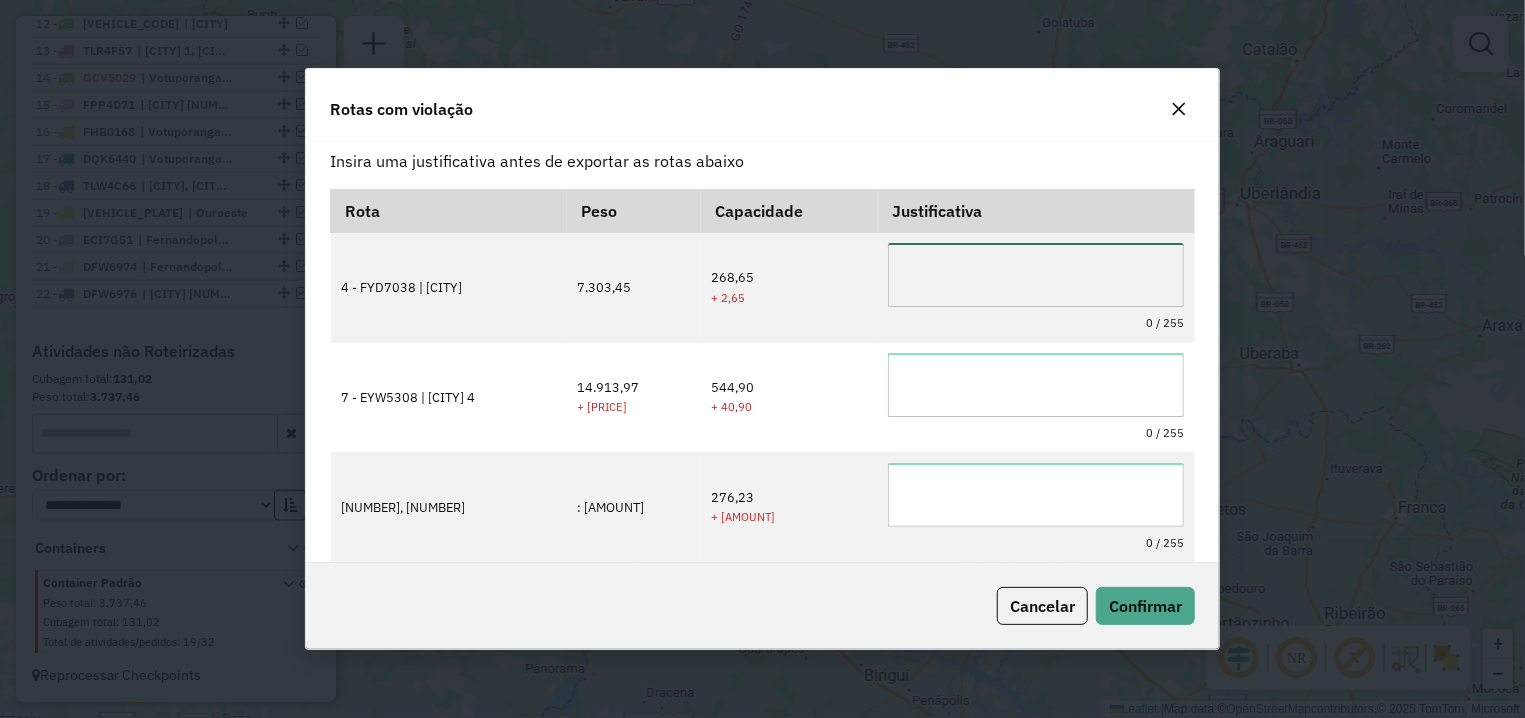click at bounding box center [1036, 275] 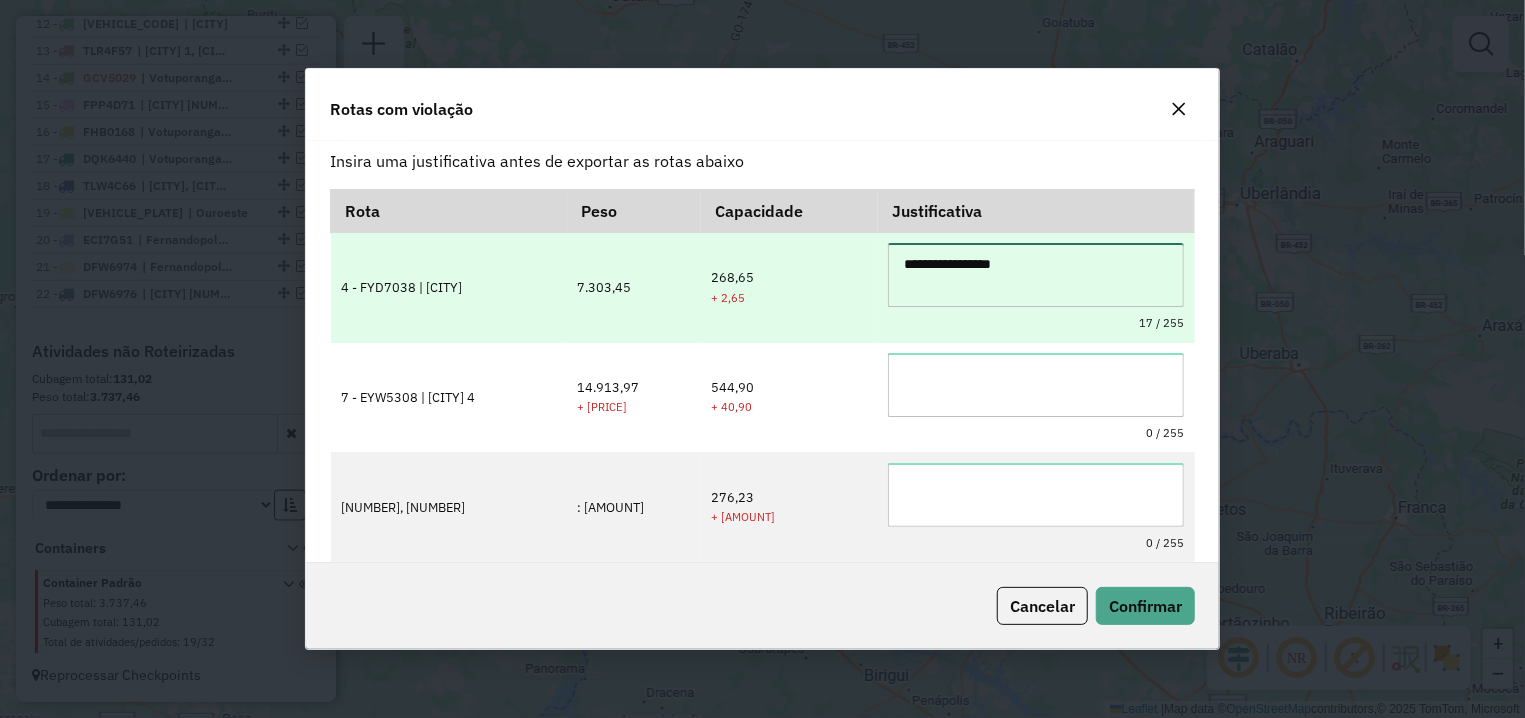 type on "**********" 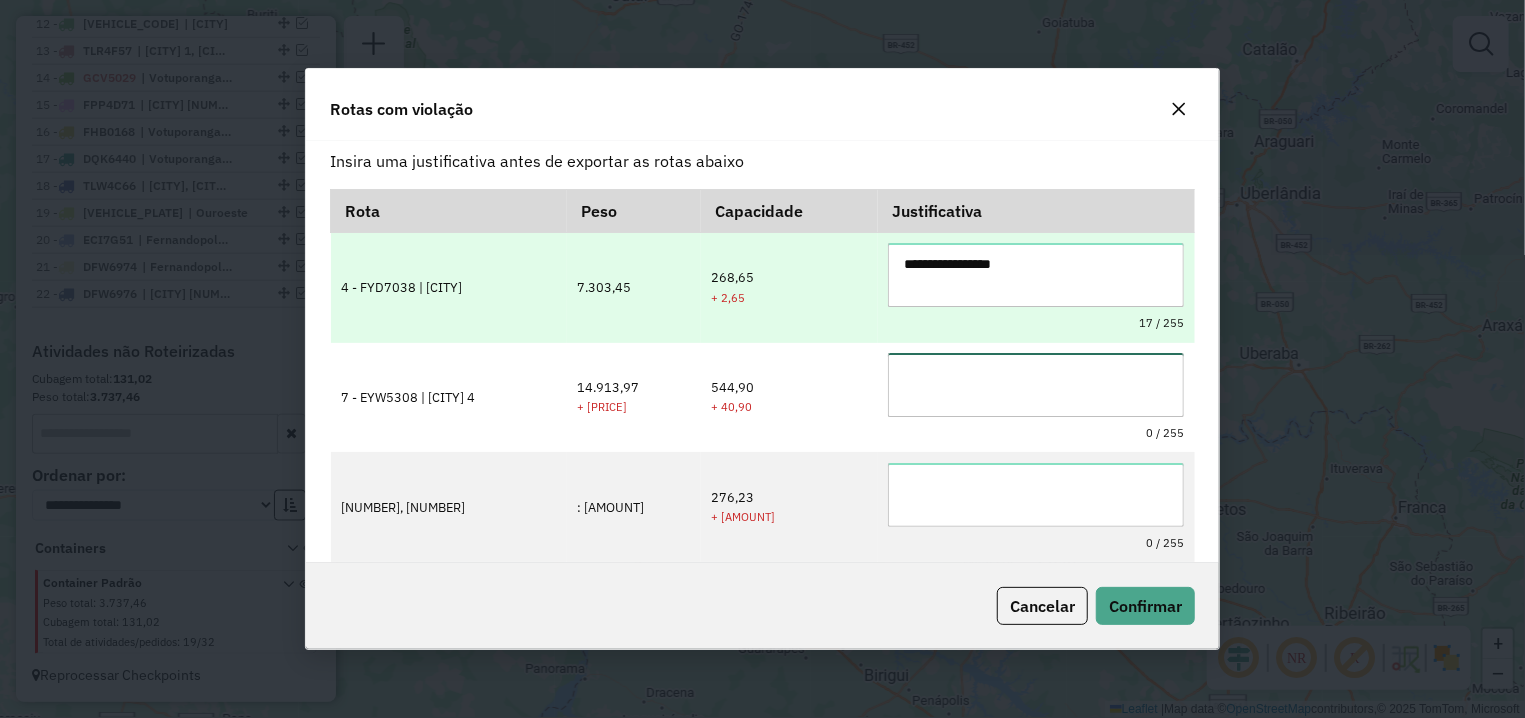 paste on "**********" 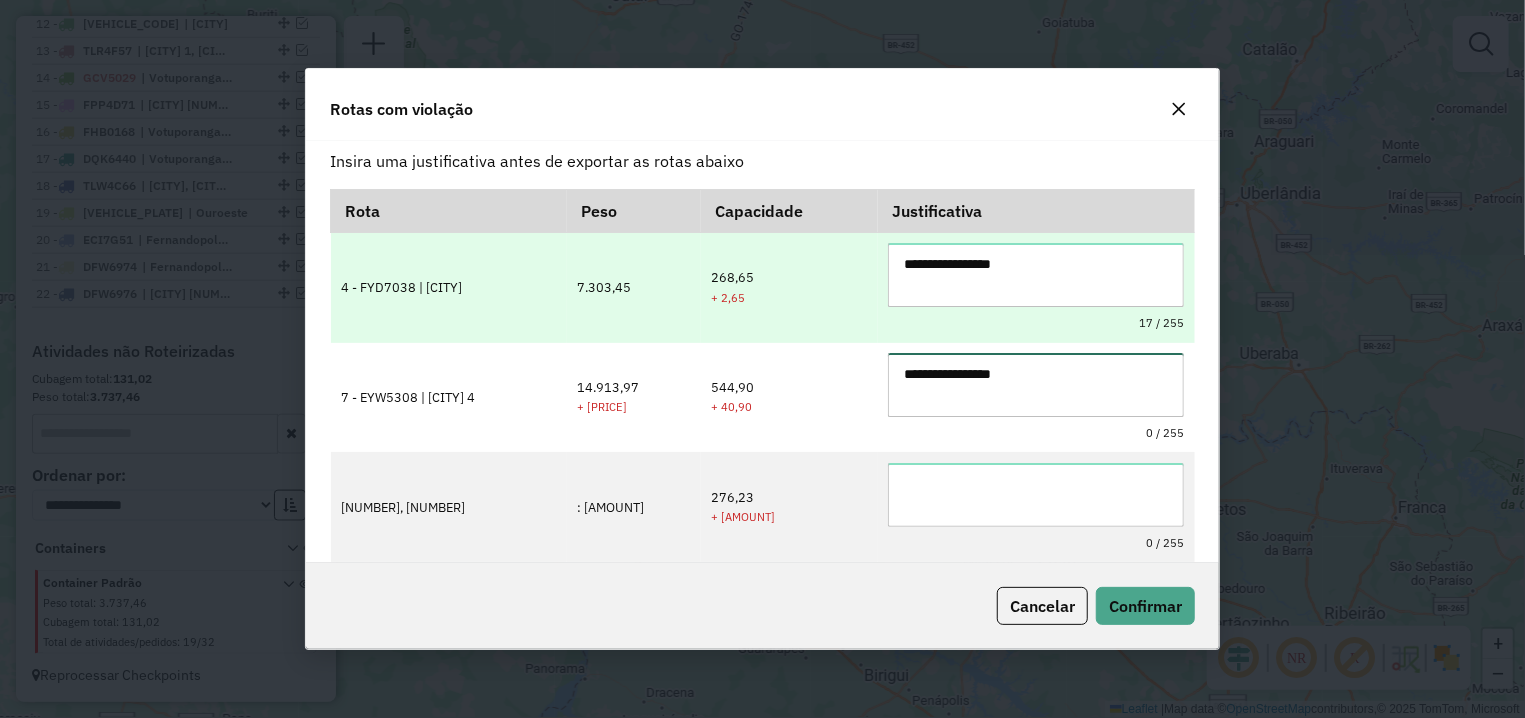 type on "**********" 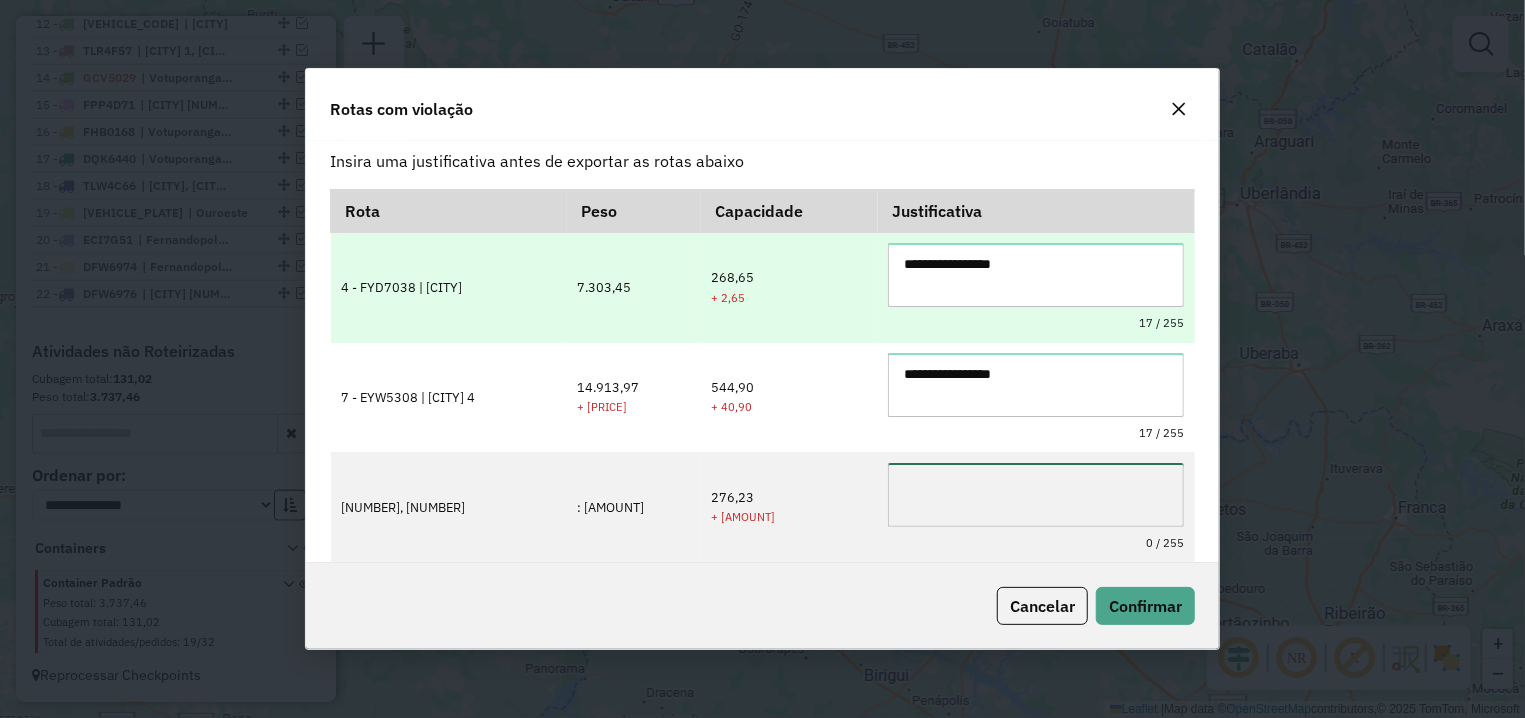 paste on "**********" 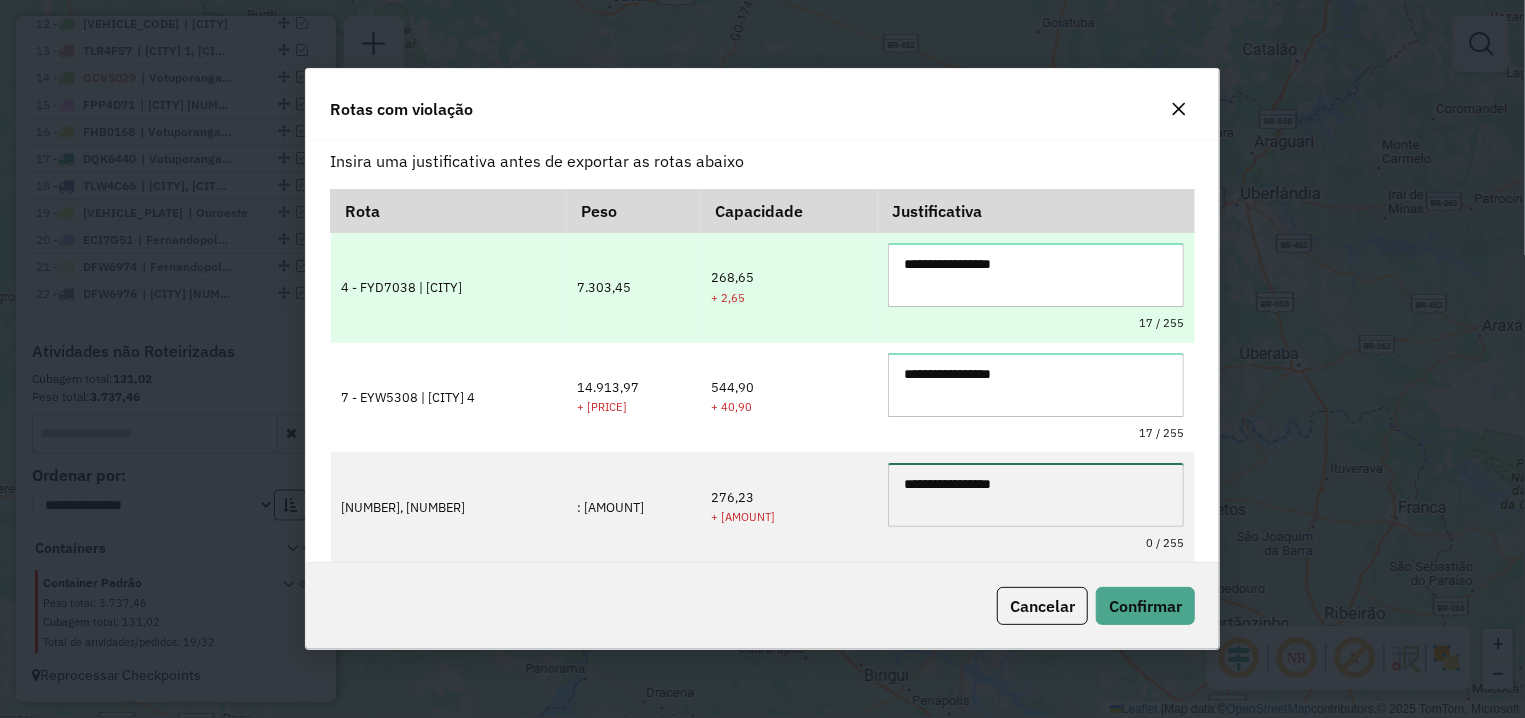 type on "**********" 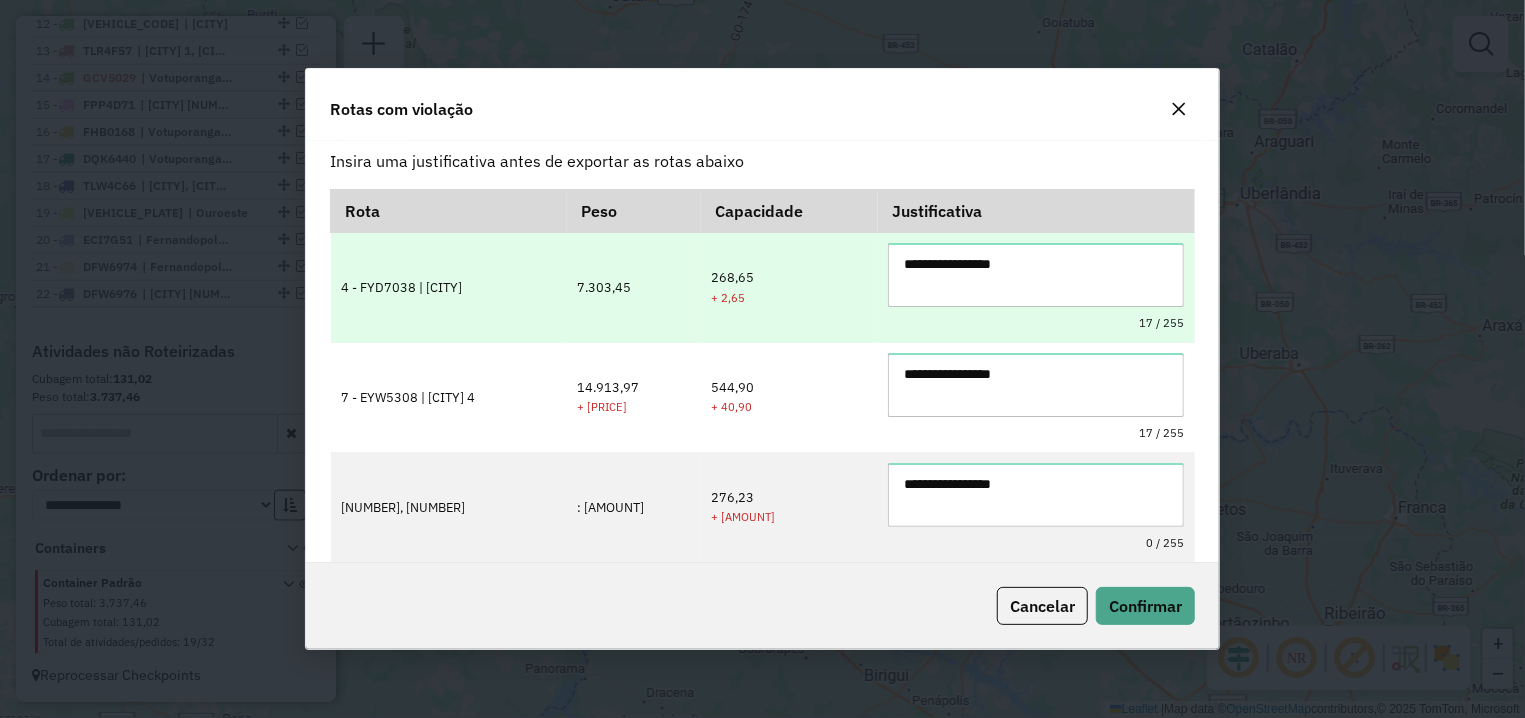 type 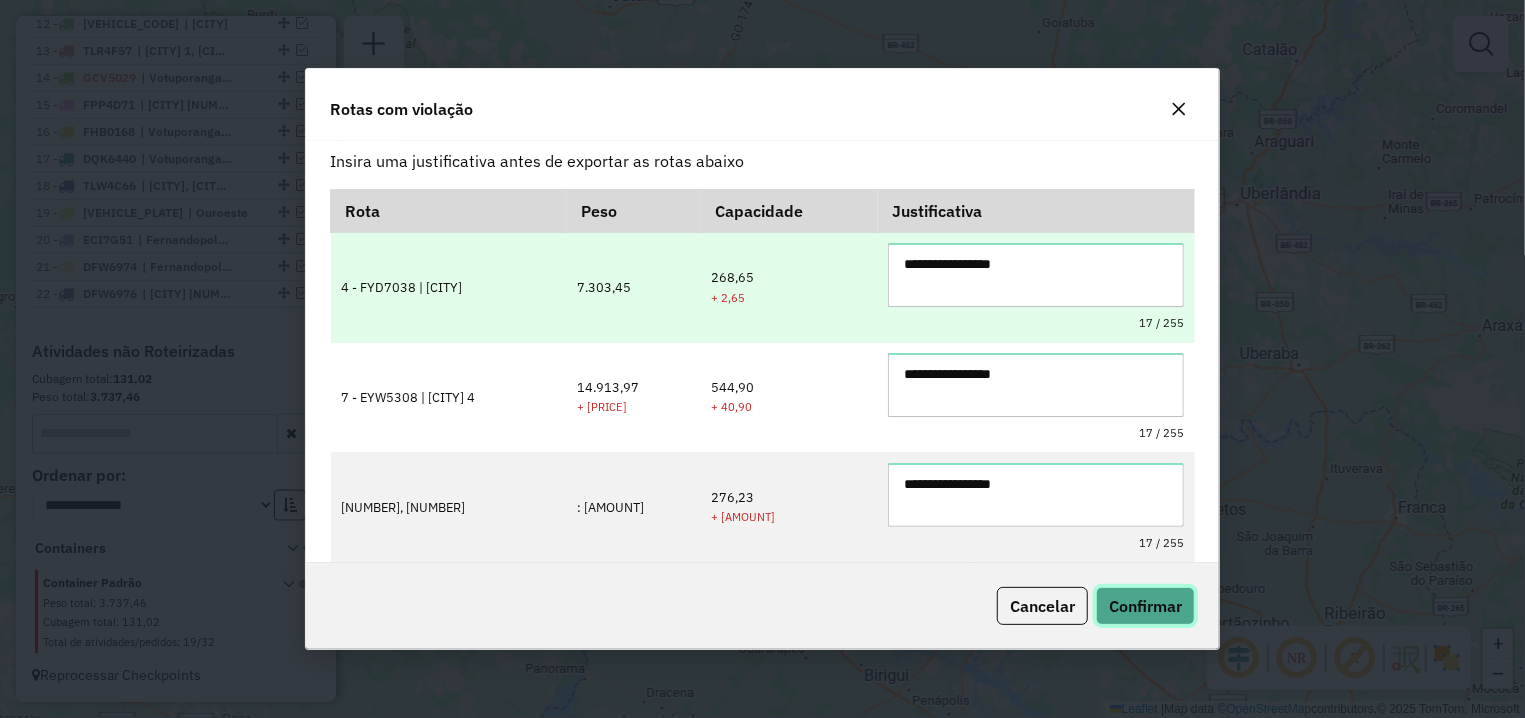 type 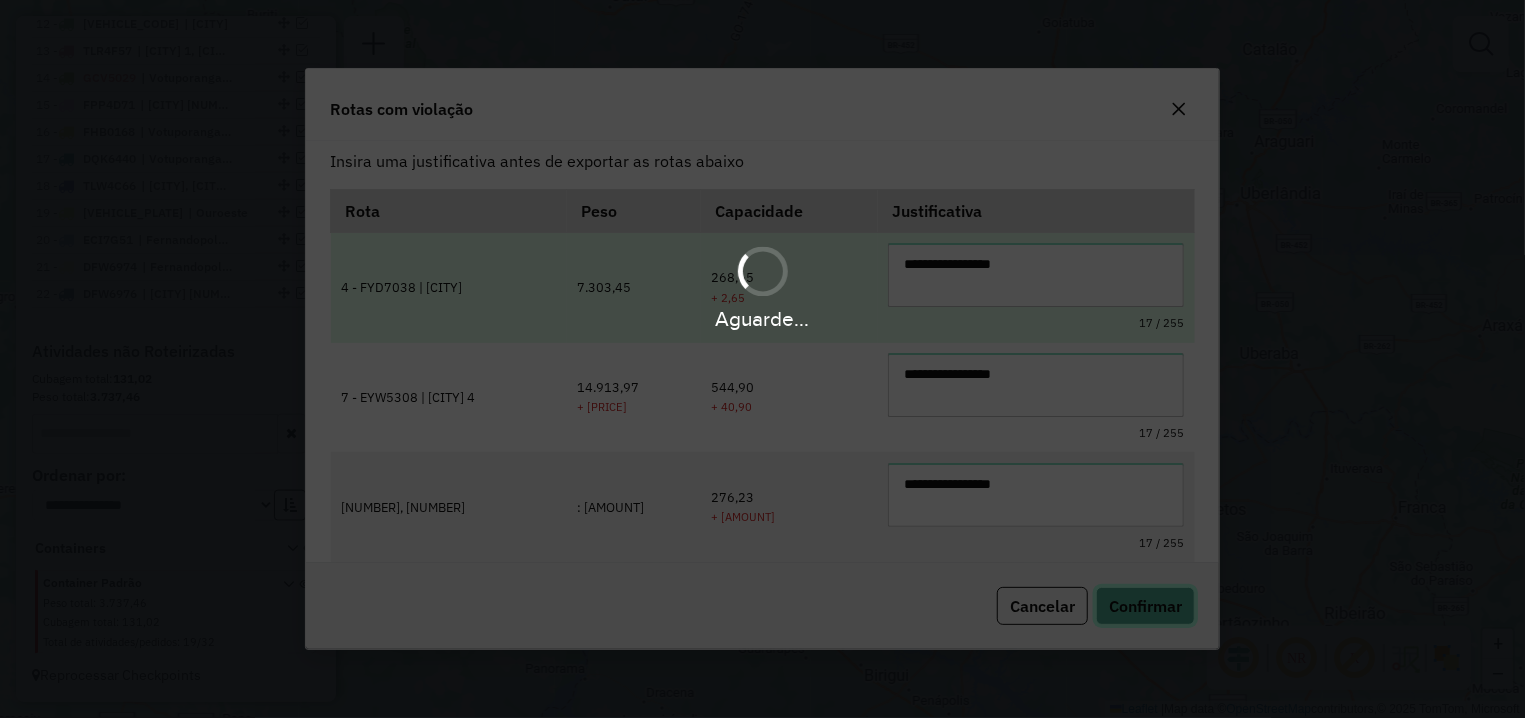 click on "Confirmar" 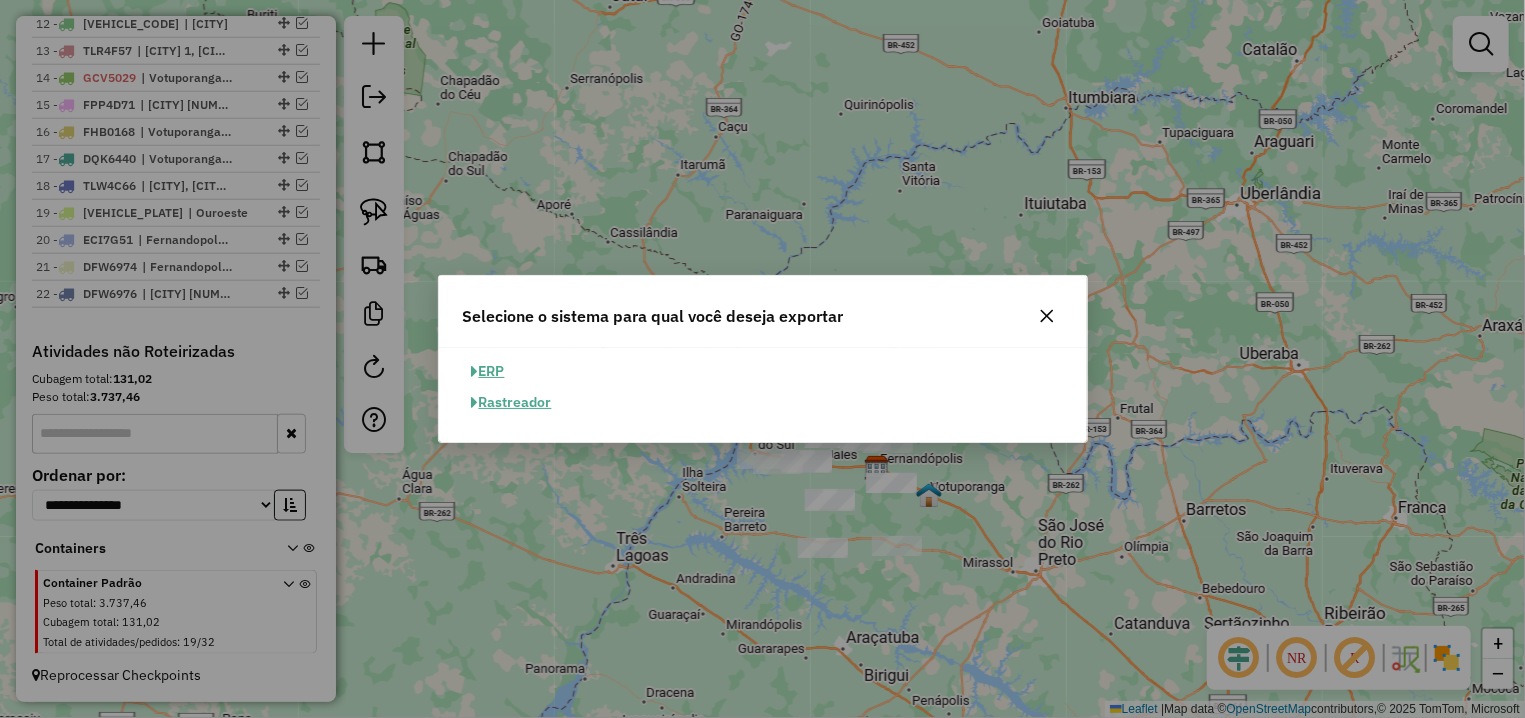 click on "ERP" 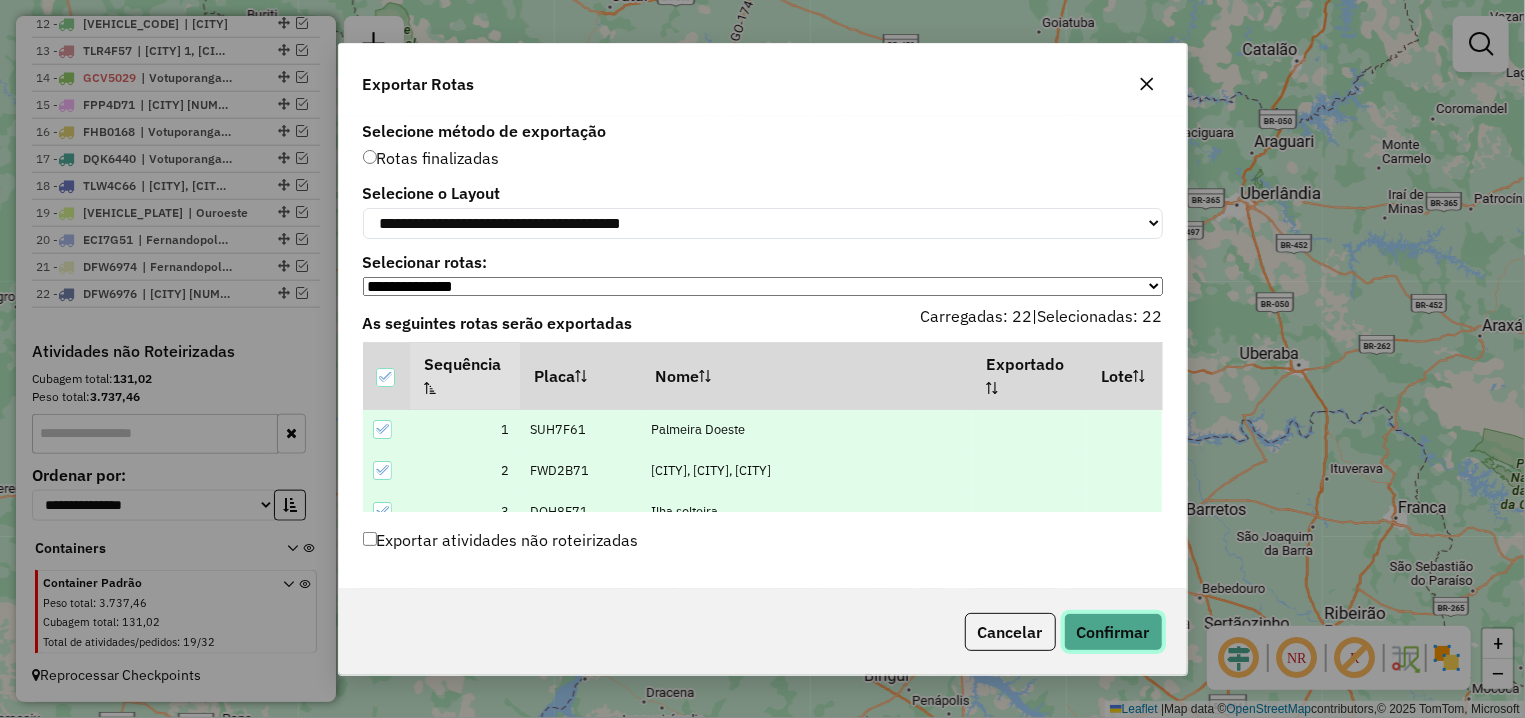 click on "Confirmar" 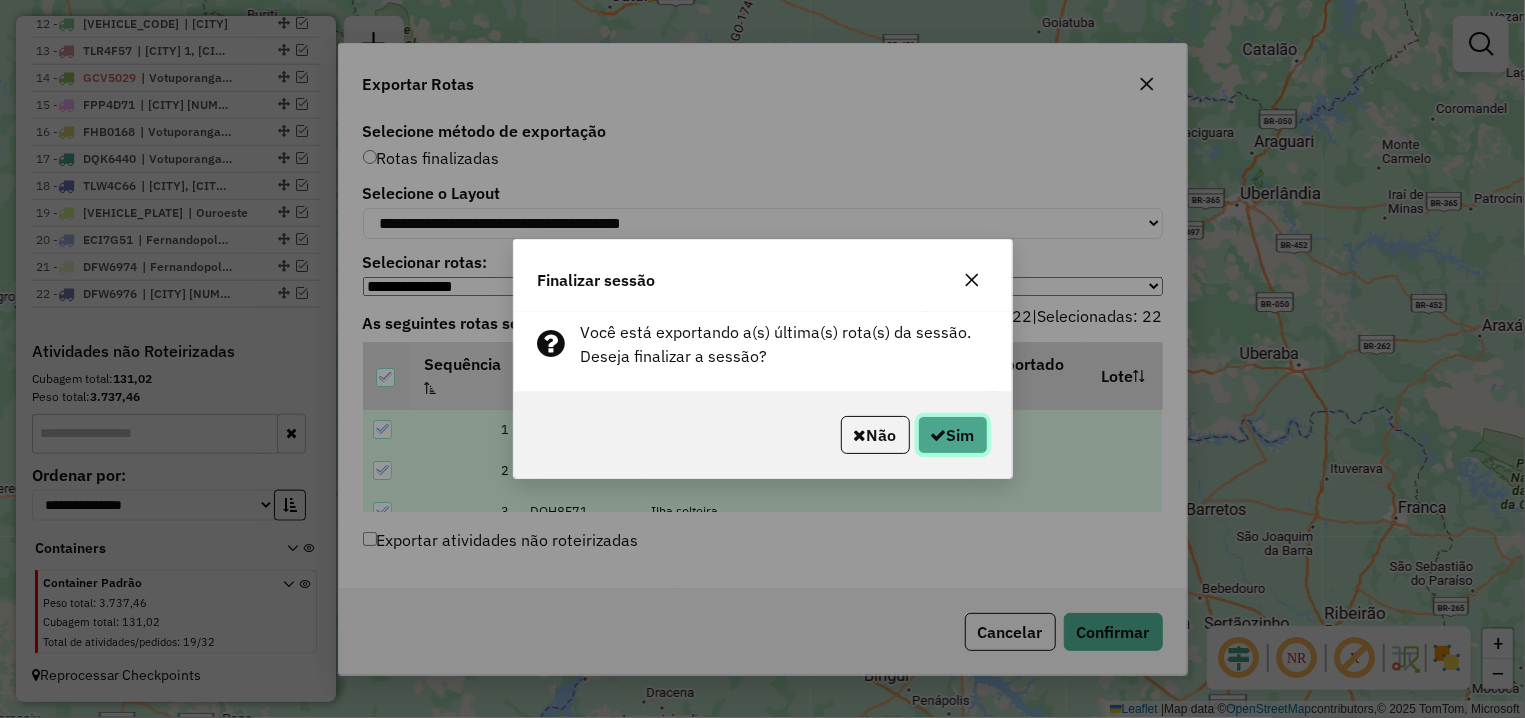 click on "Sim" 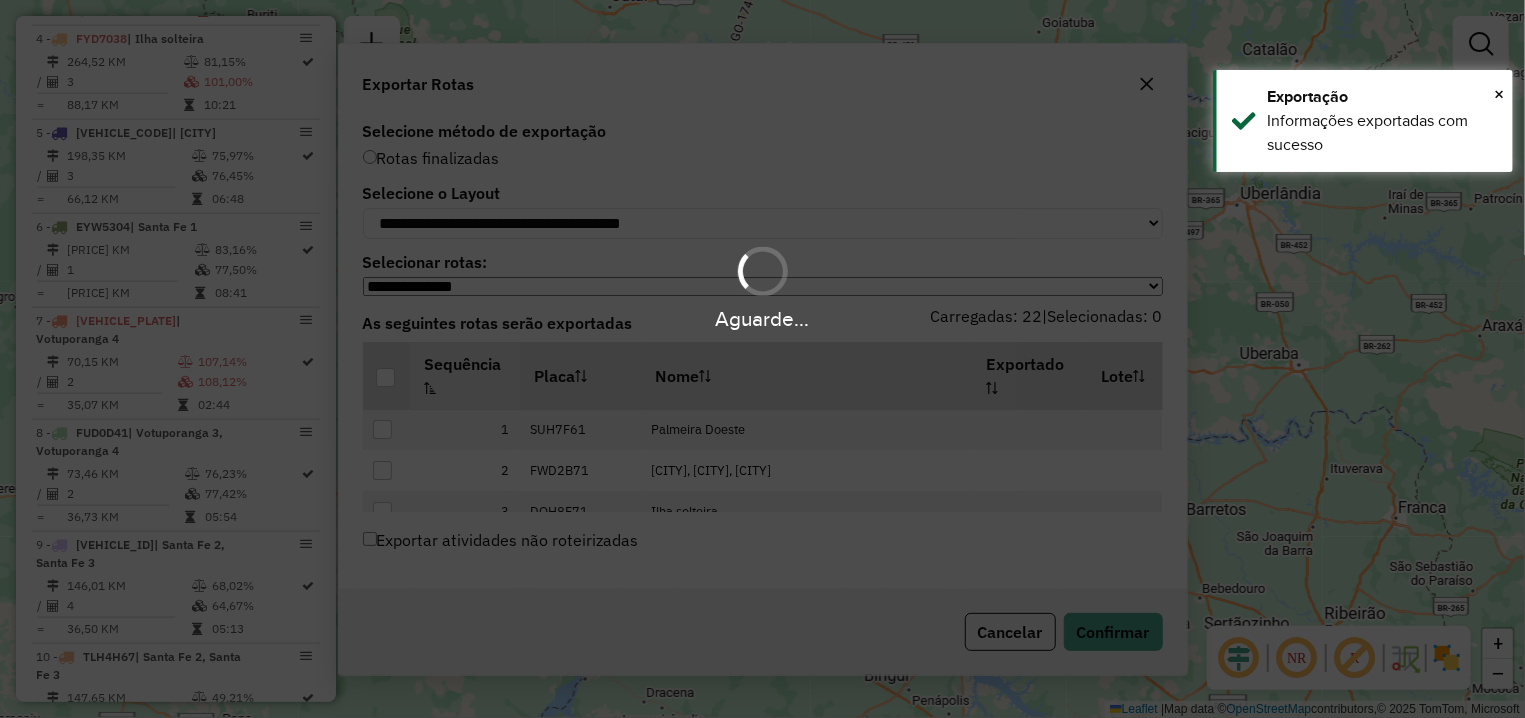 scroll, scrollTop: 1937, scrollLeft: 0, axis: vertical 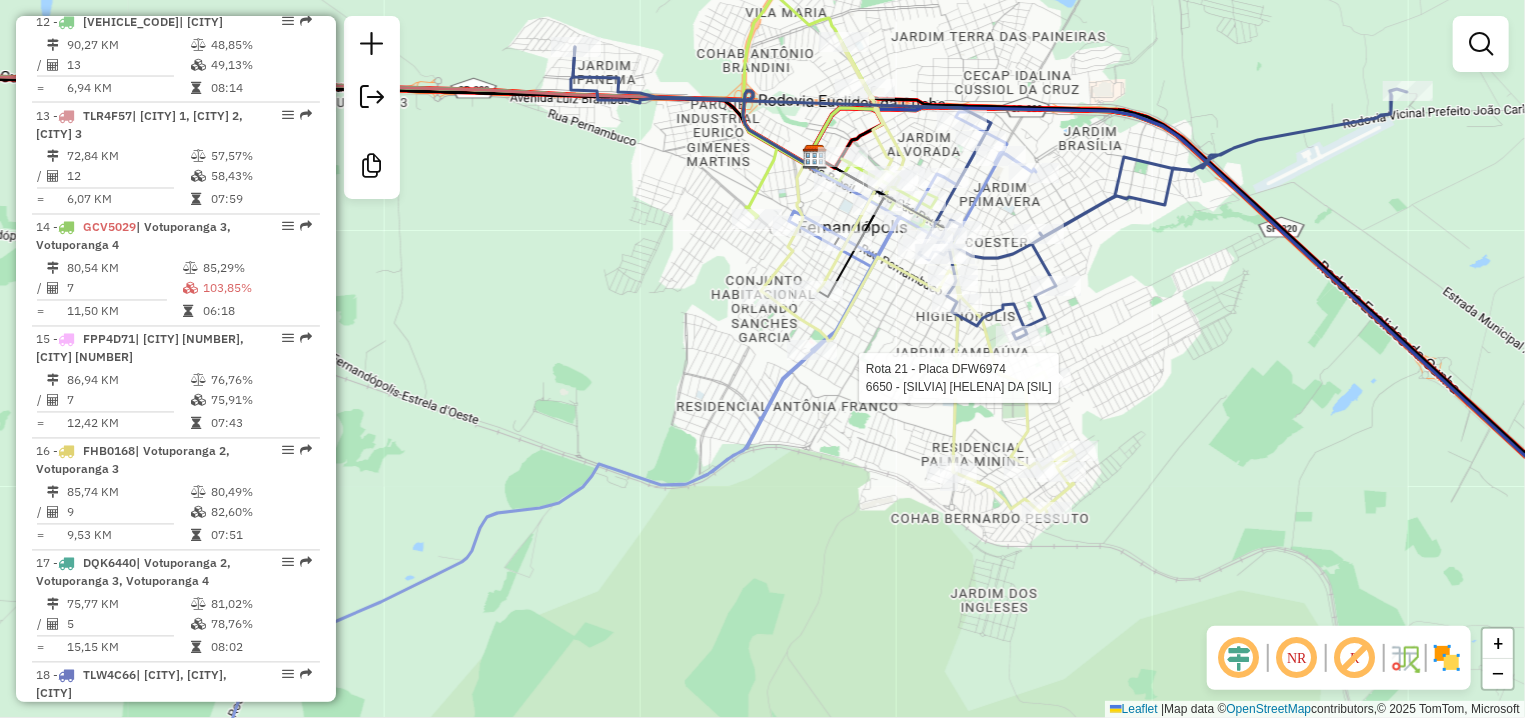 select on "**********" 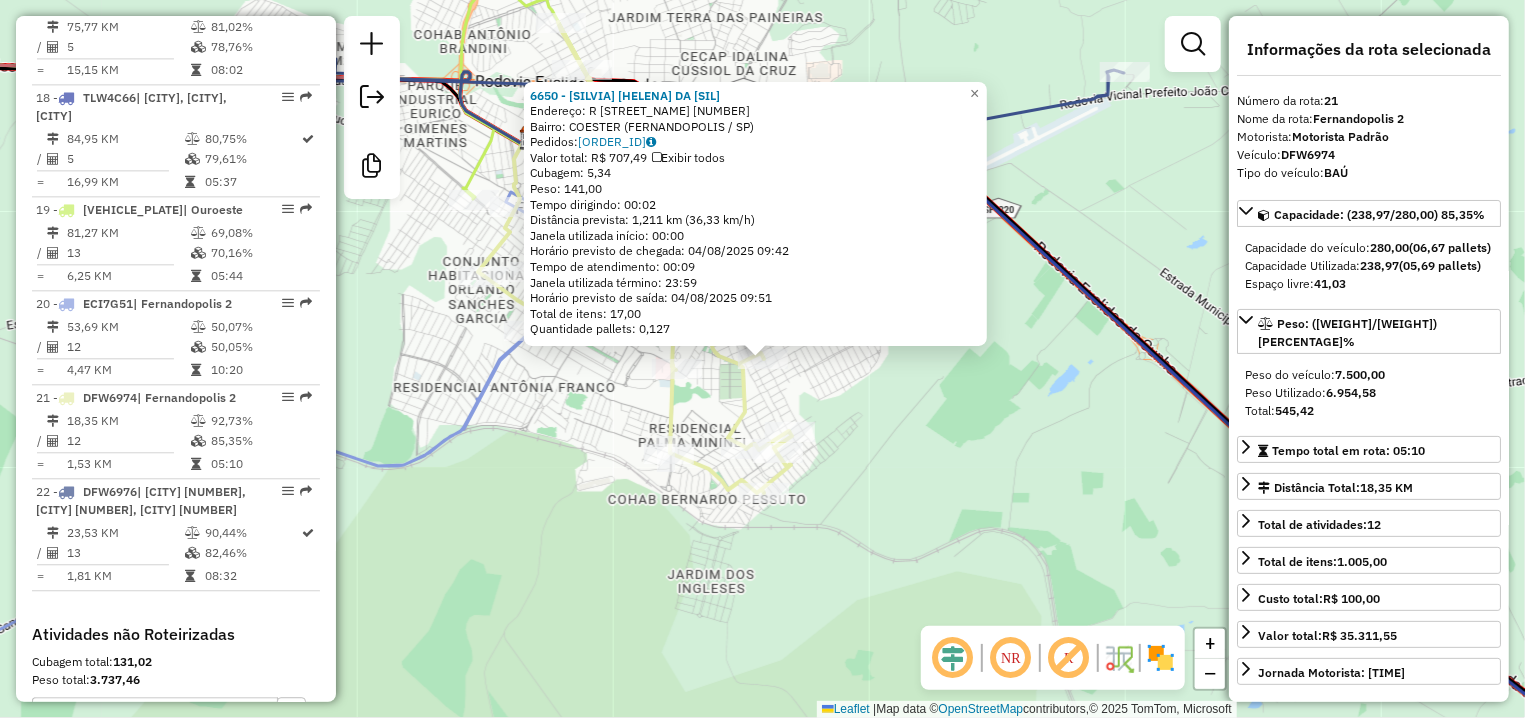 scroll, scrollTop: 2809, scrollLeft: 0, axis: vertical 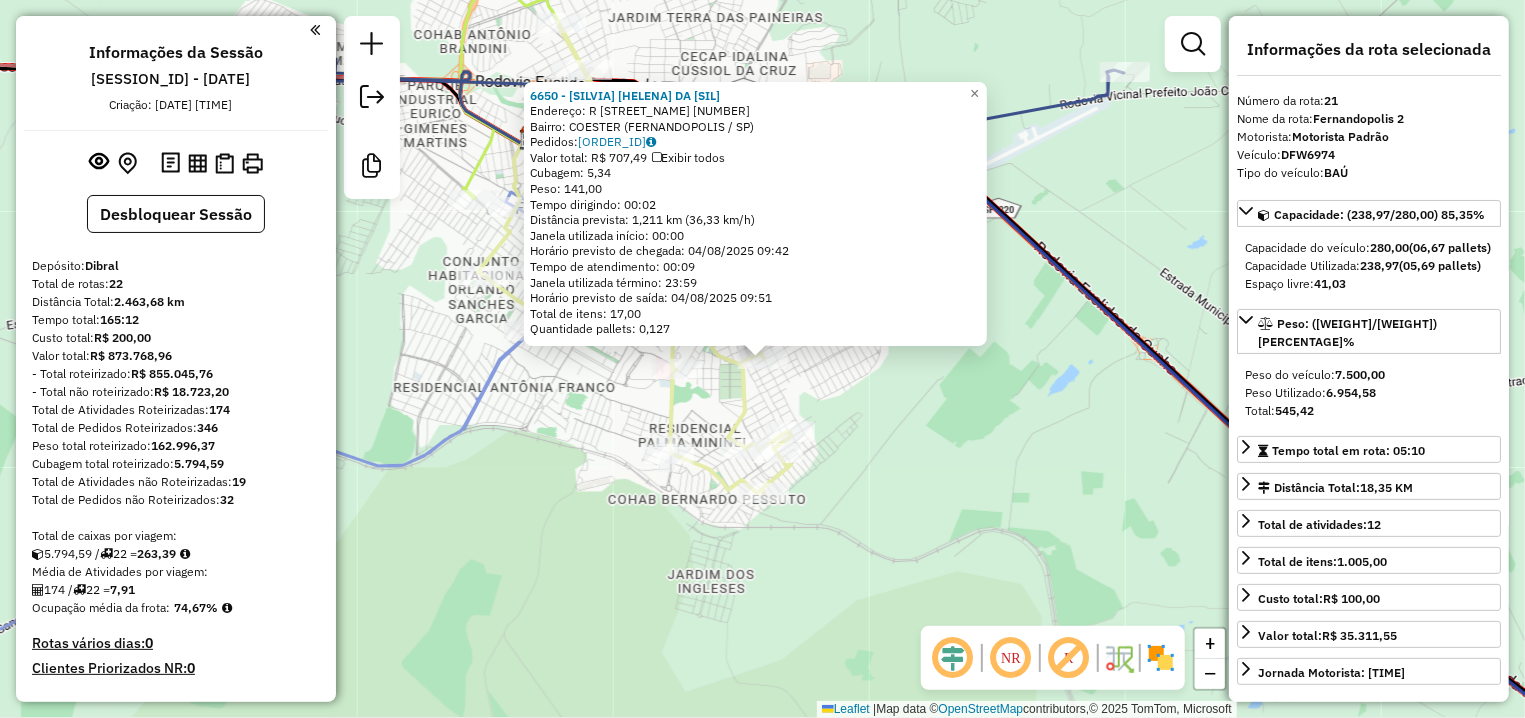drag, startPoint x: 212, startPoint y: 447, endPoint x: 155, endPoint y: 447, distance: 57 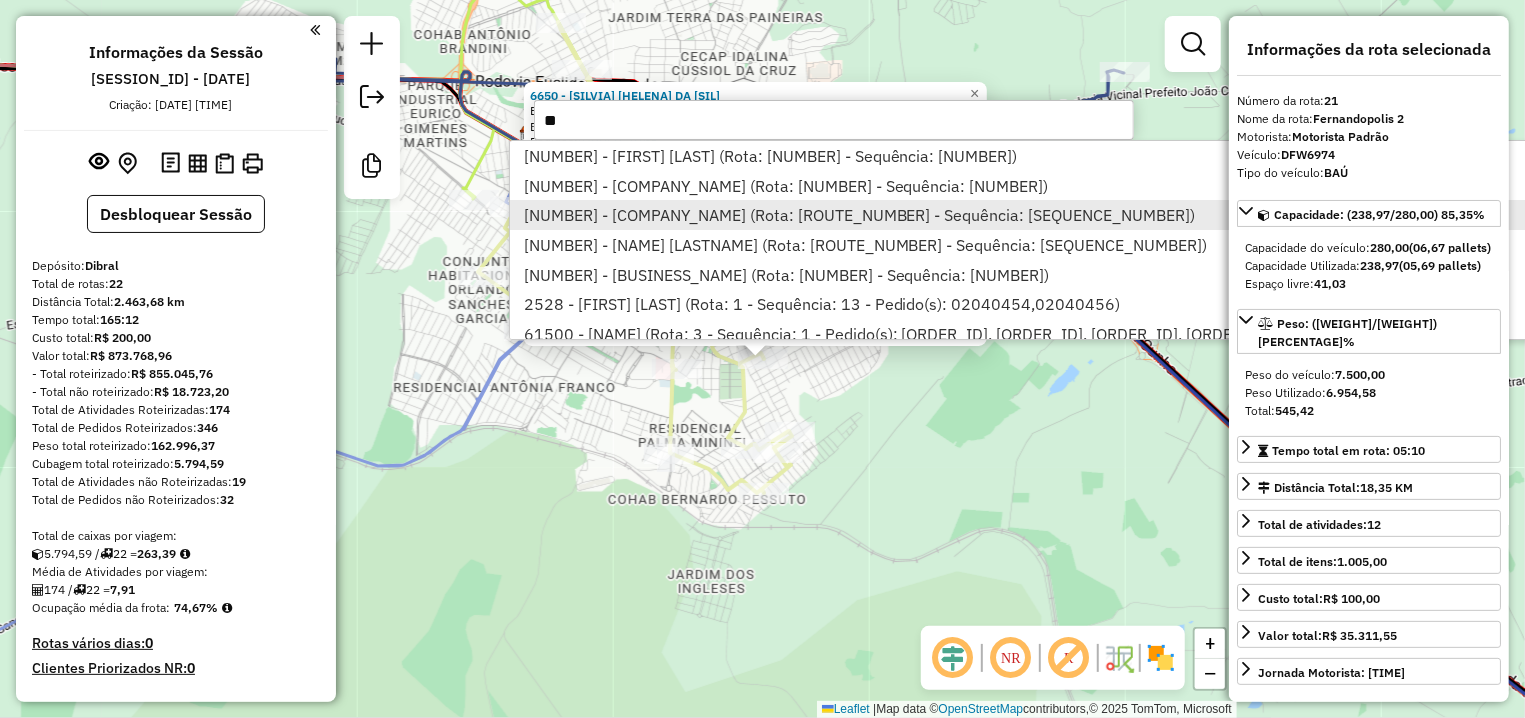 type on "**" 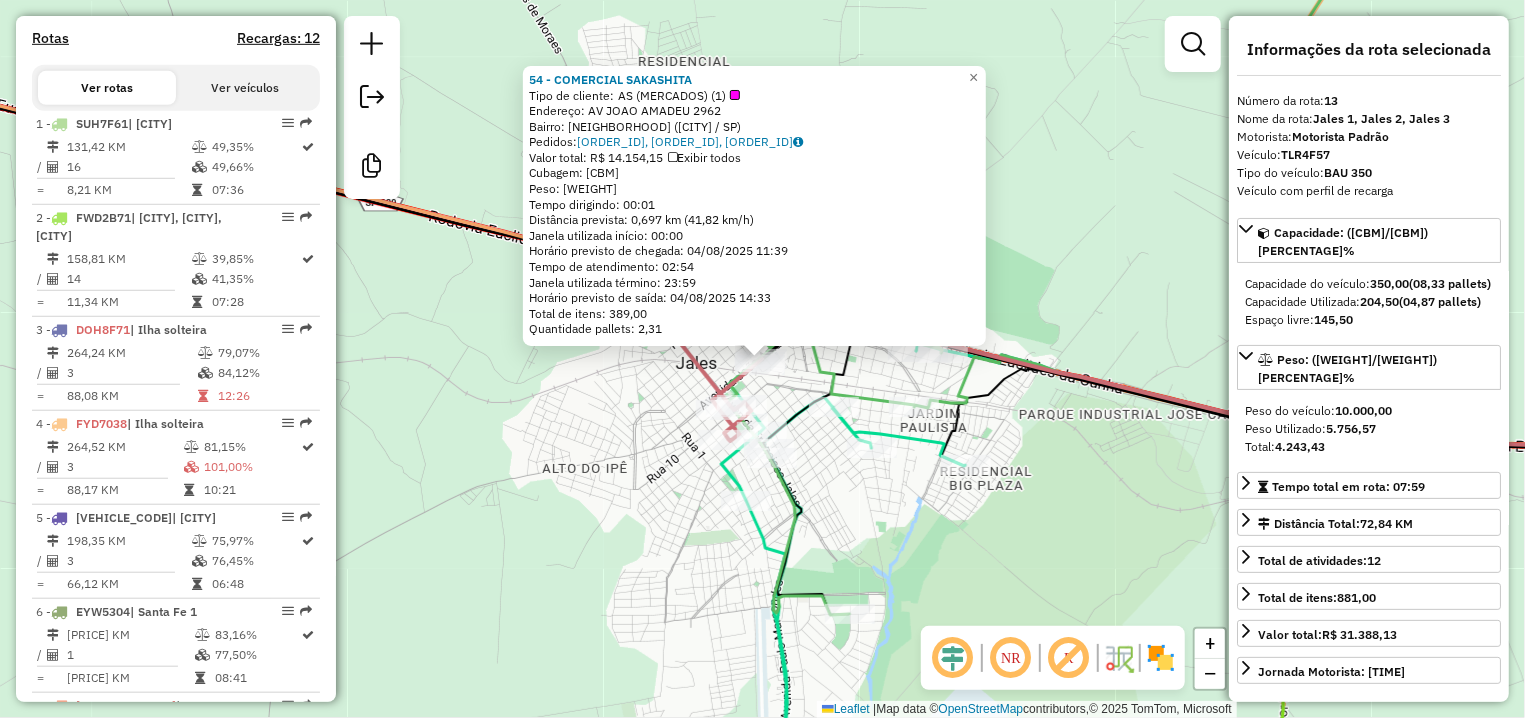 scroll, scrollTop: 2026, scrollLeft: 0, axis: vertical 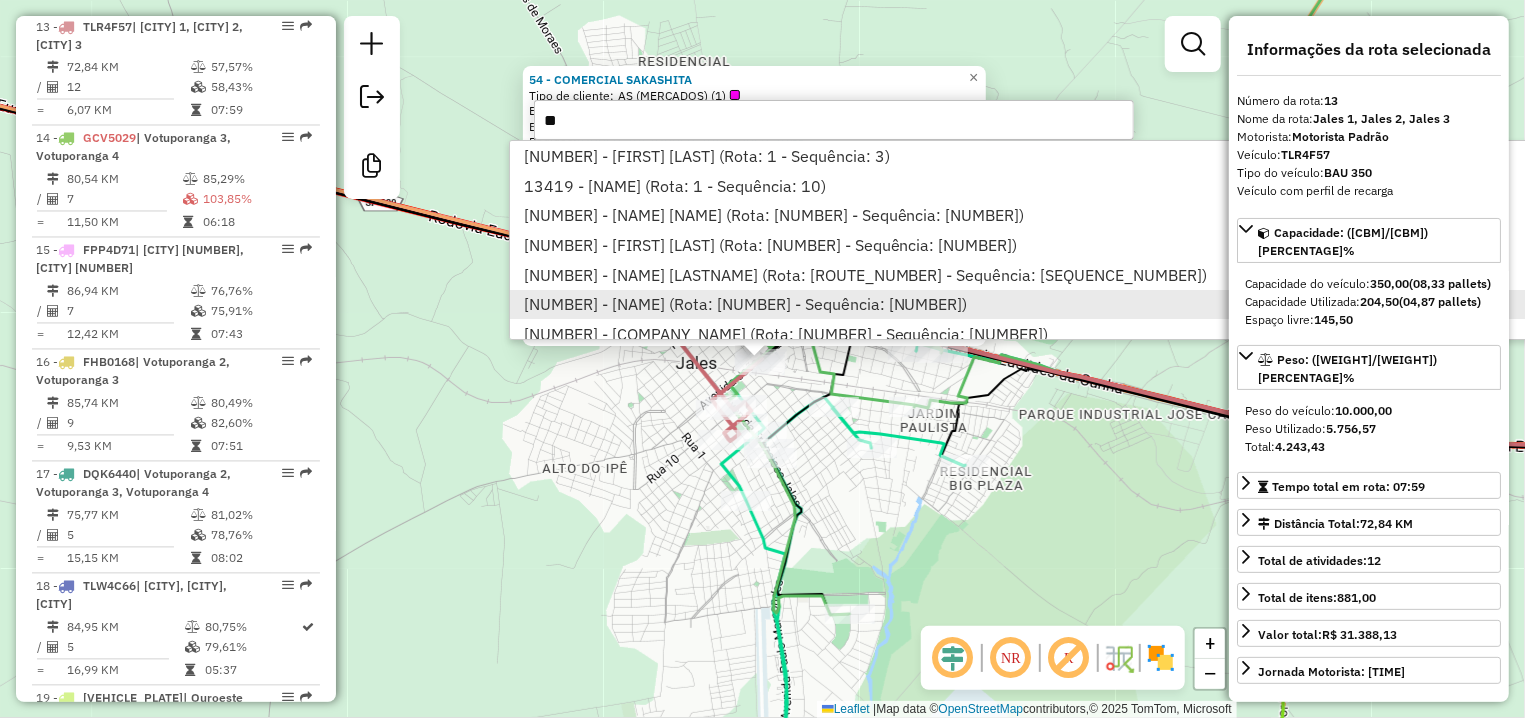 type on "**" 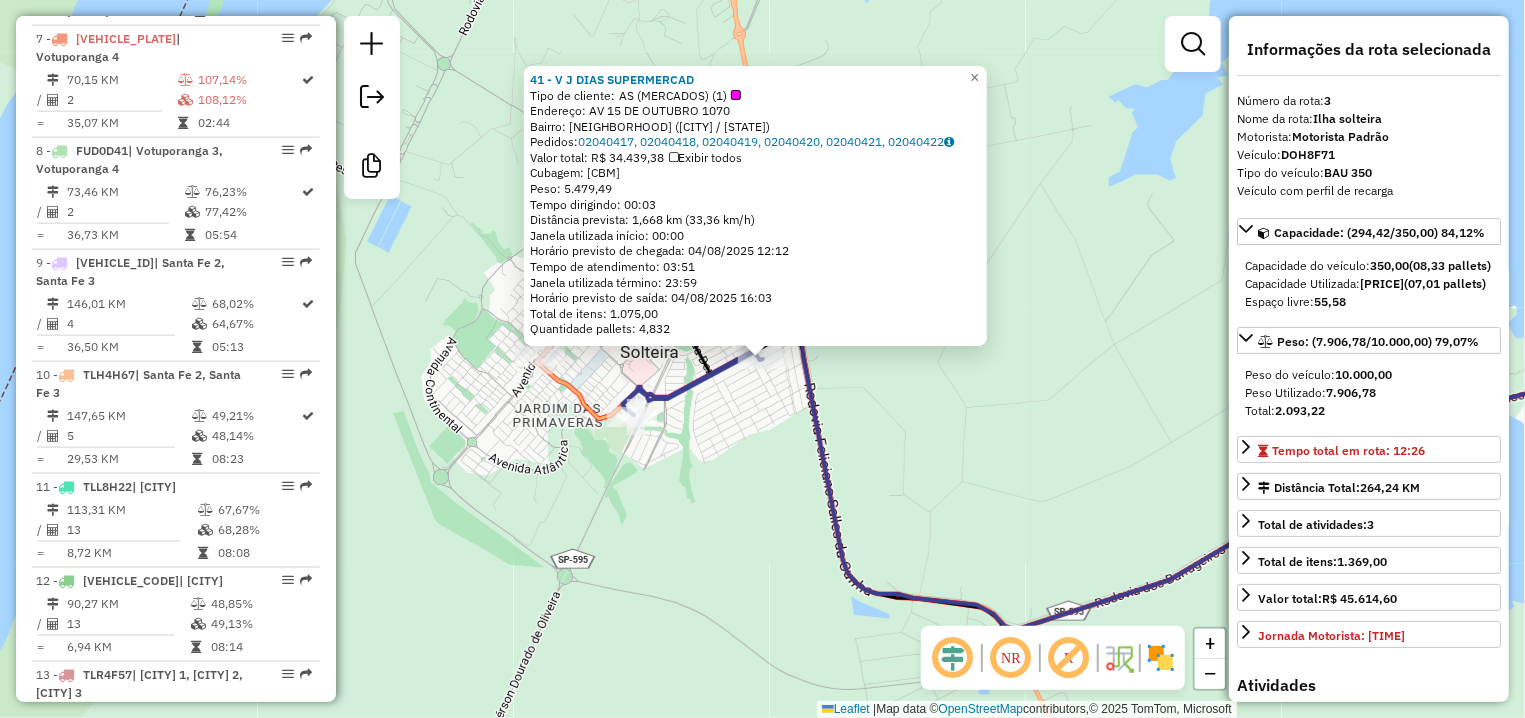 scroll, scrollTop: 1030, scrollLeft: 0, axis: vertical 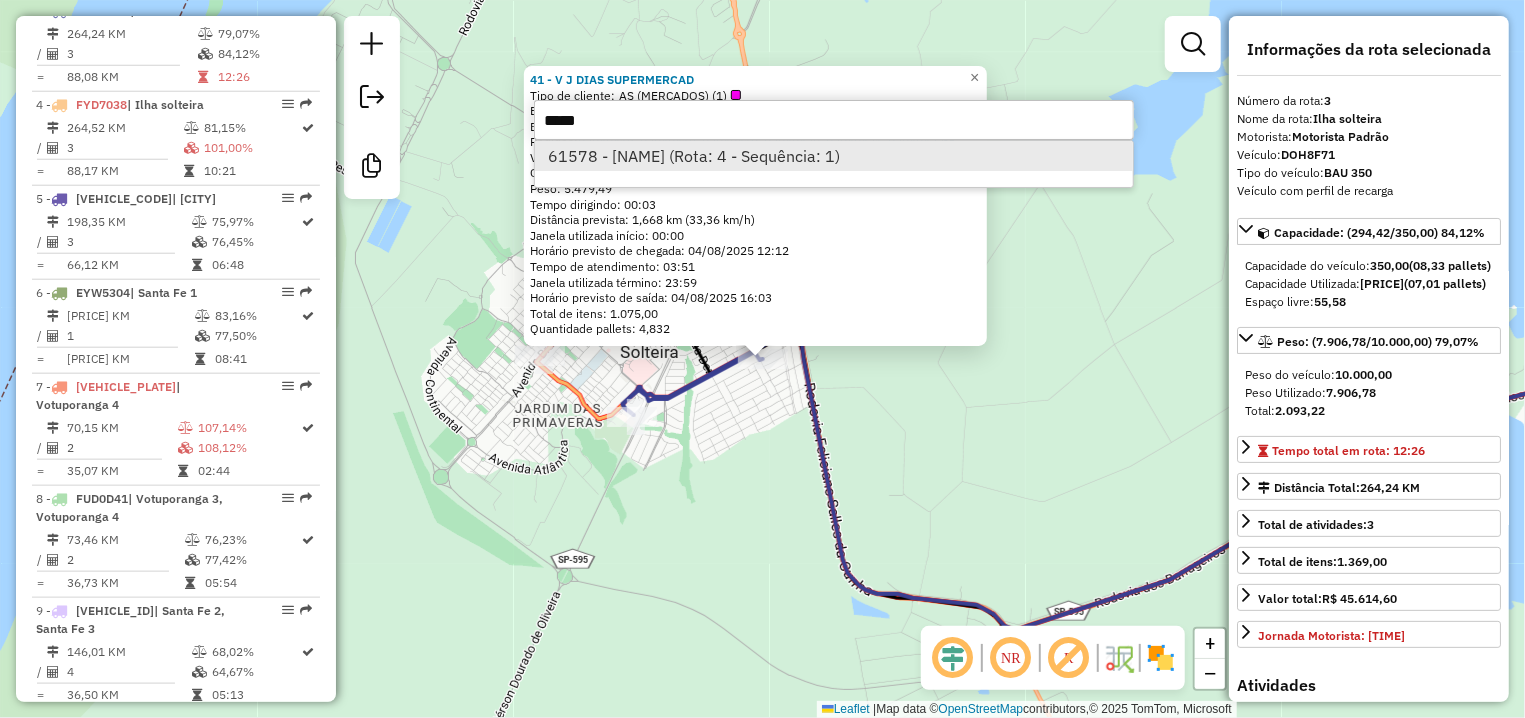 type on "*****" 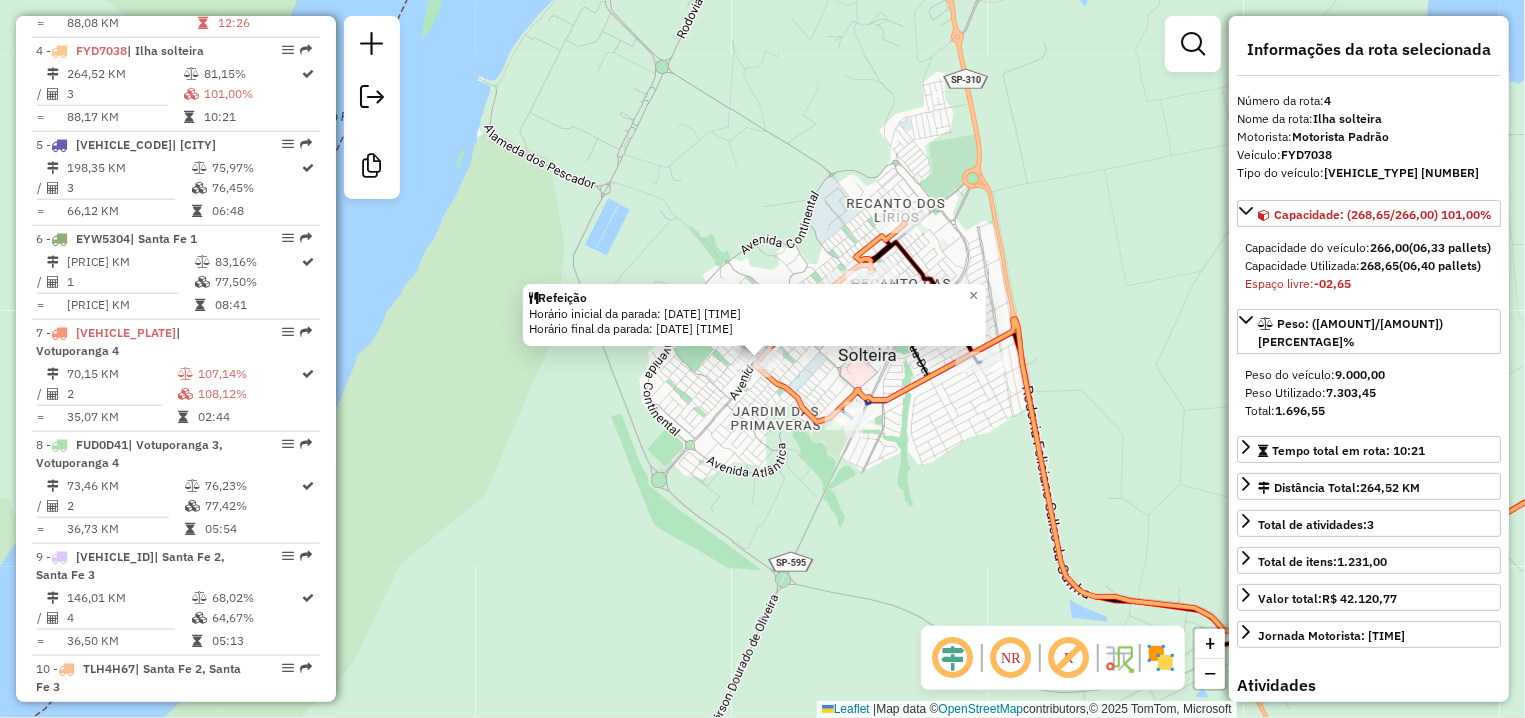scroll, scrollTop: 1124, scrollLeft: 0, axis: vertical 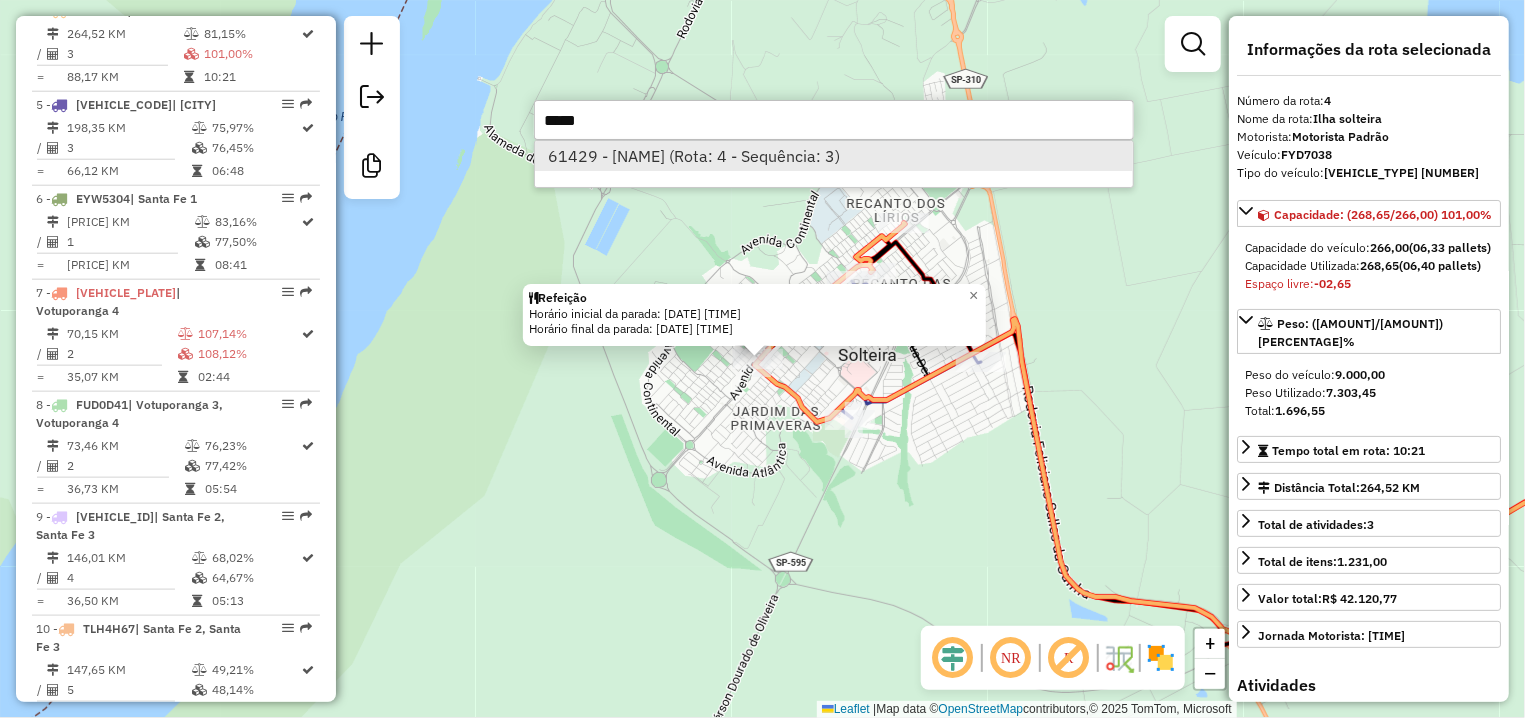 type on "*****" 